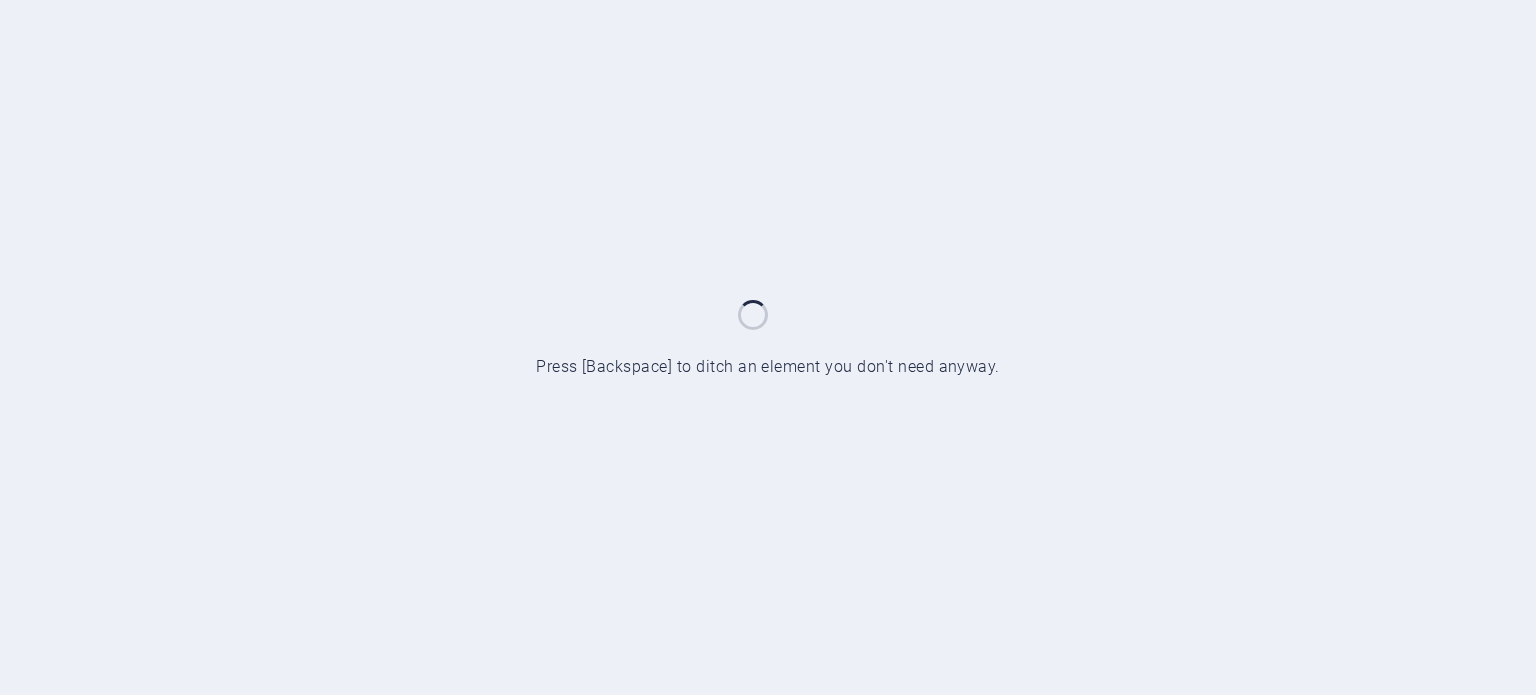 scroll, scrollTop: 0, scrollLeft: 0, axis: both 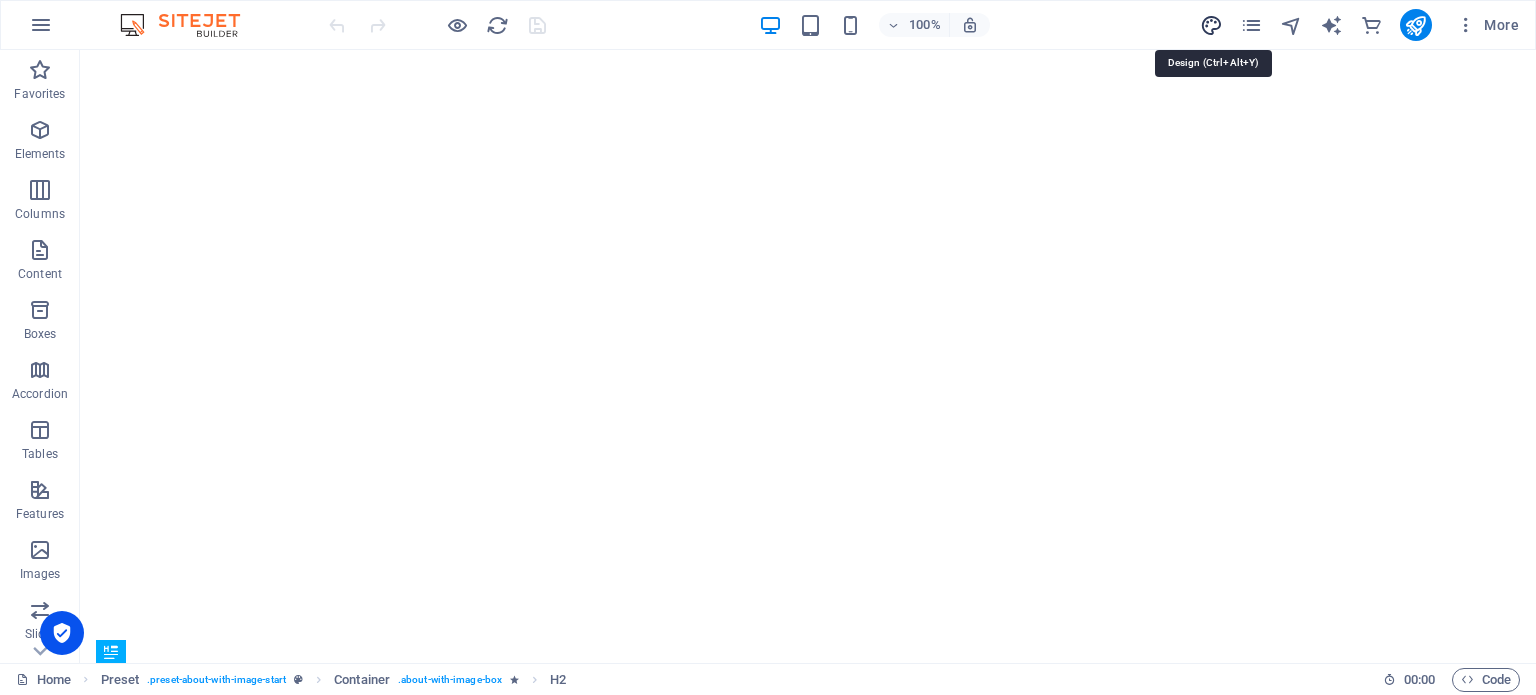 click at bounding box center (1211, 25) 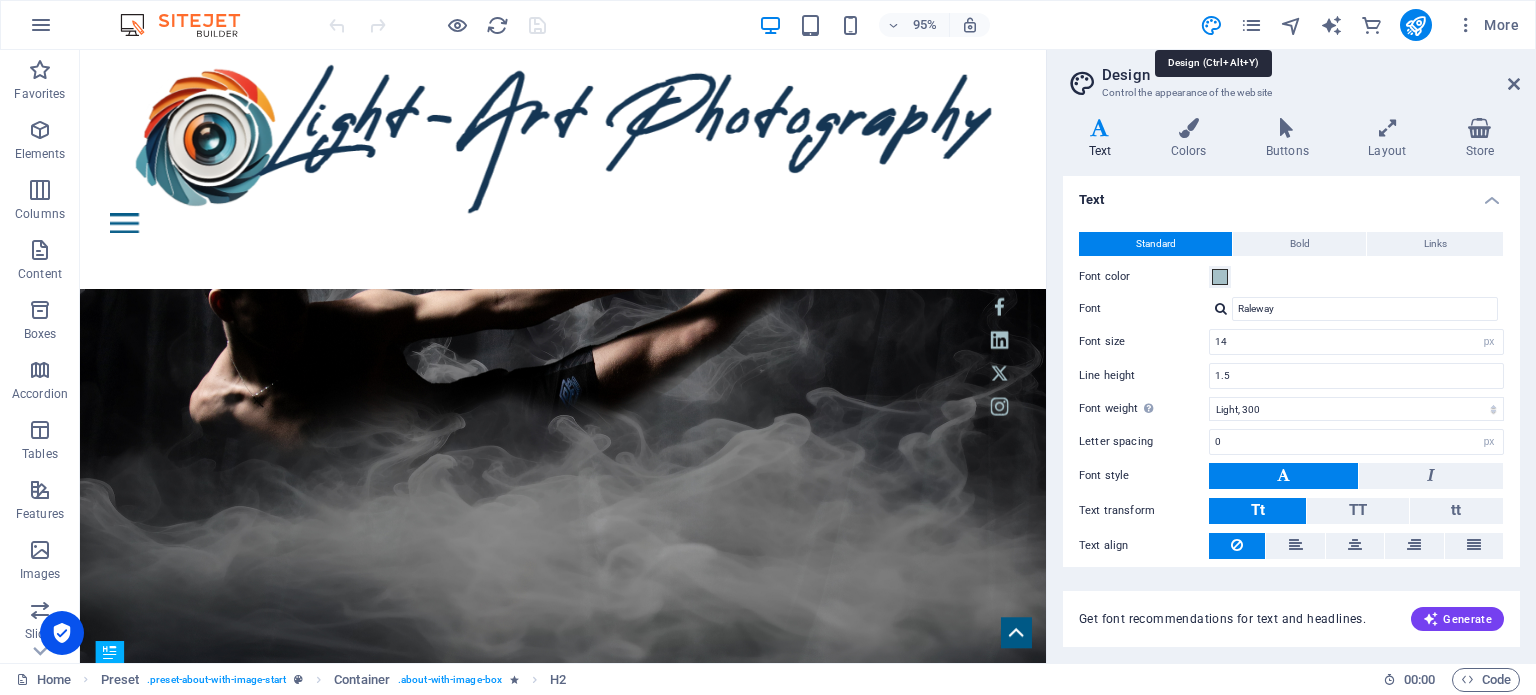 scroll, scrollTop: 0, scrollLeft: 0, axis: both 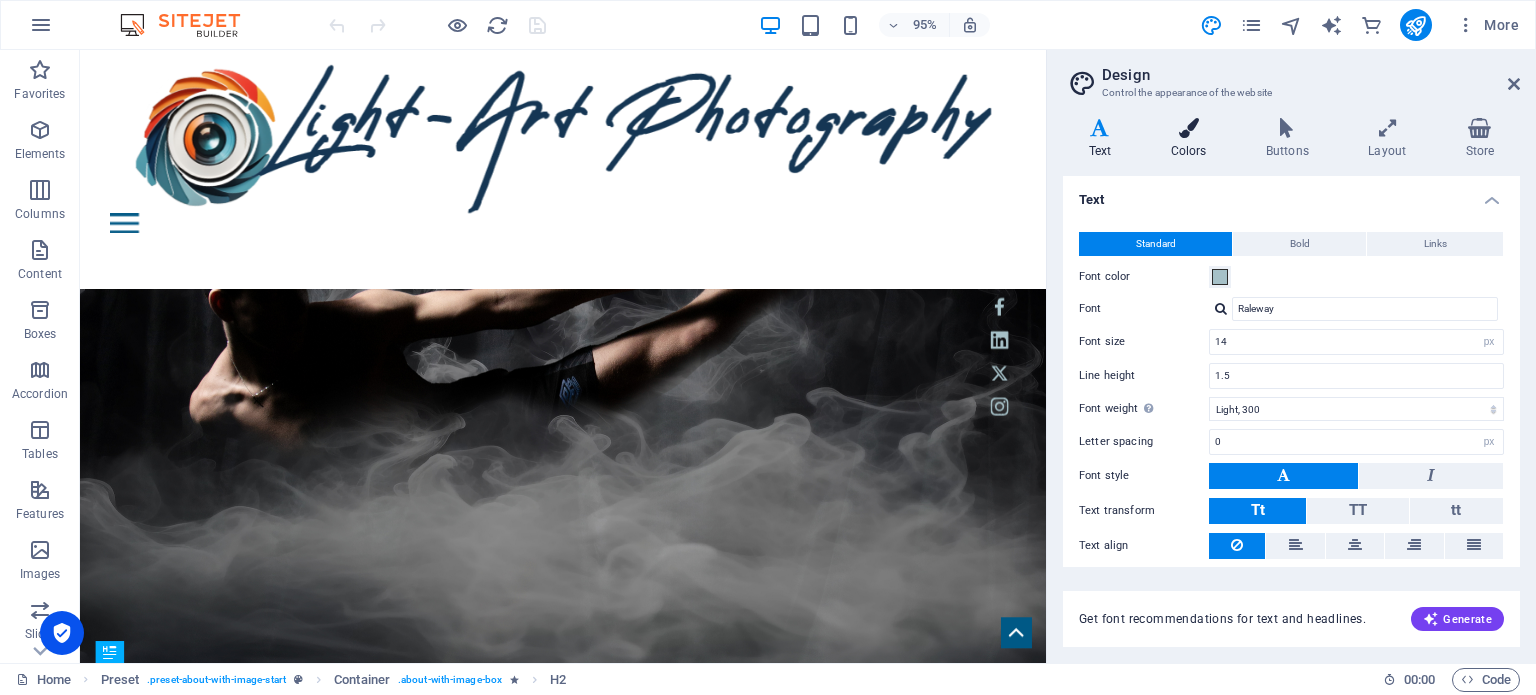 click on "Colors" at bounding box center (1192, 139) 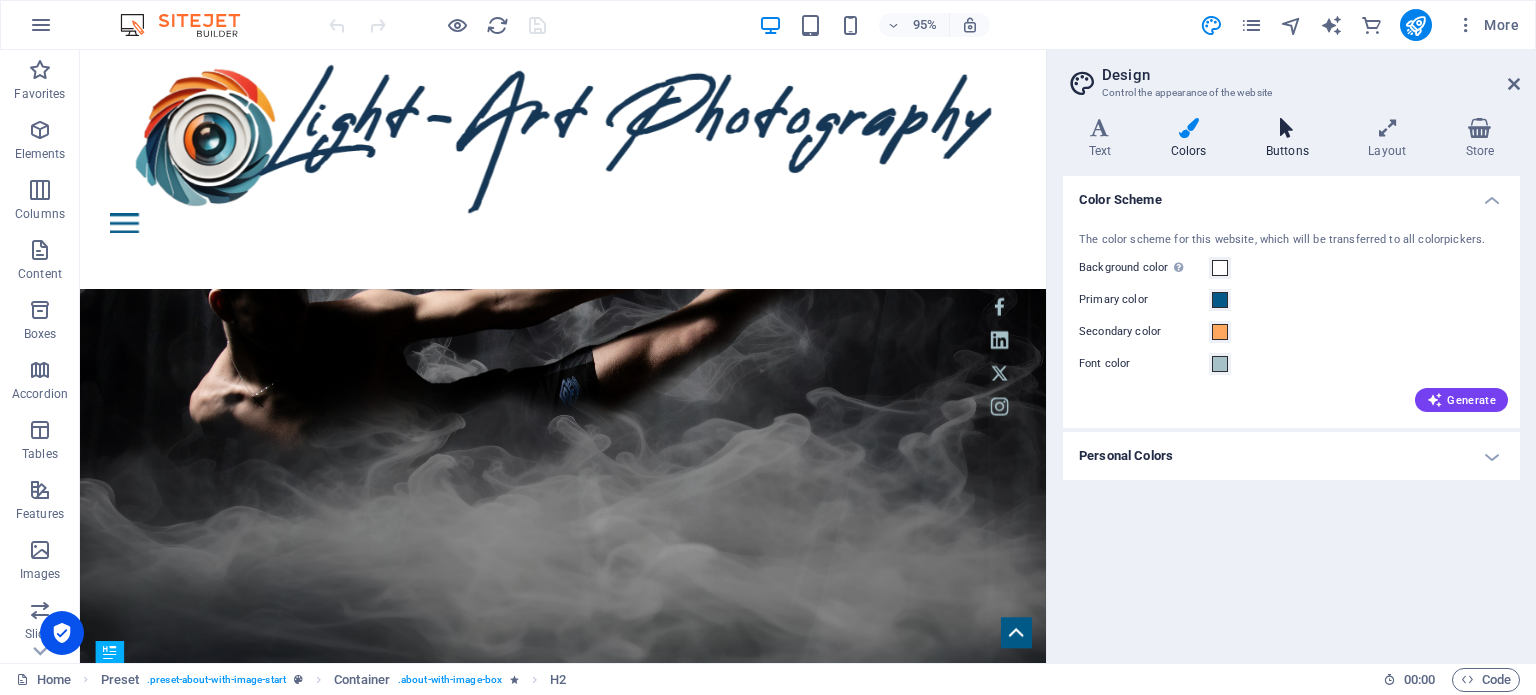 click on "Buttons" at bounding box center (1291, 139) 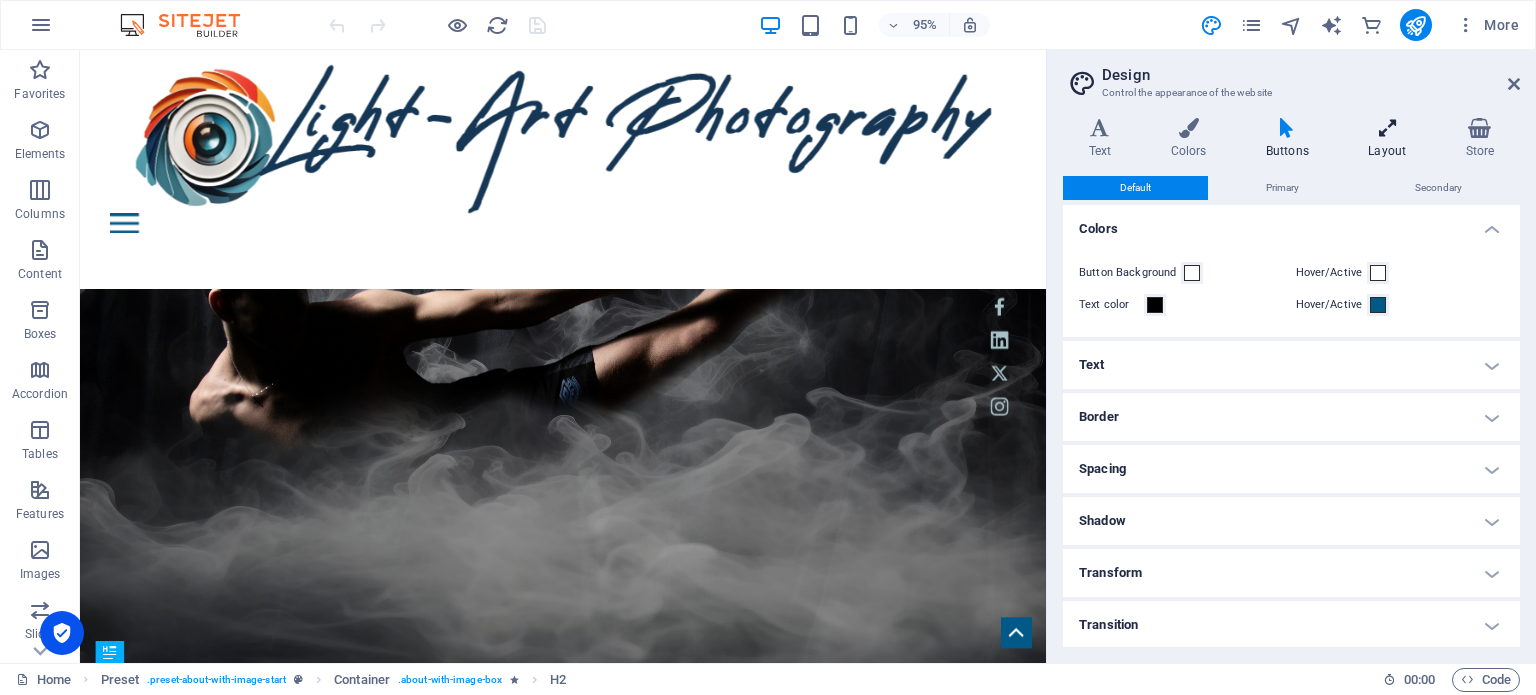 click on "Layout" at bounding box center [1391, 139] 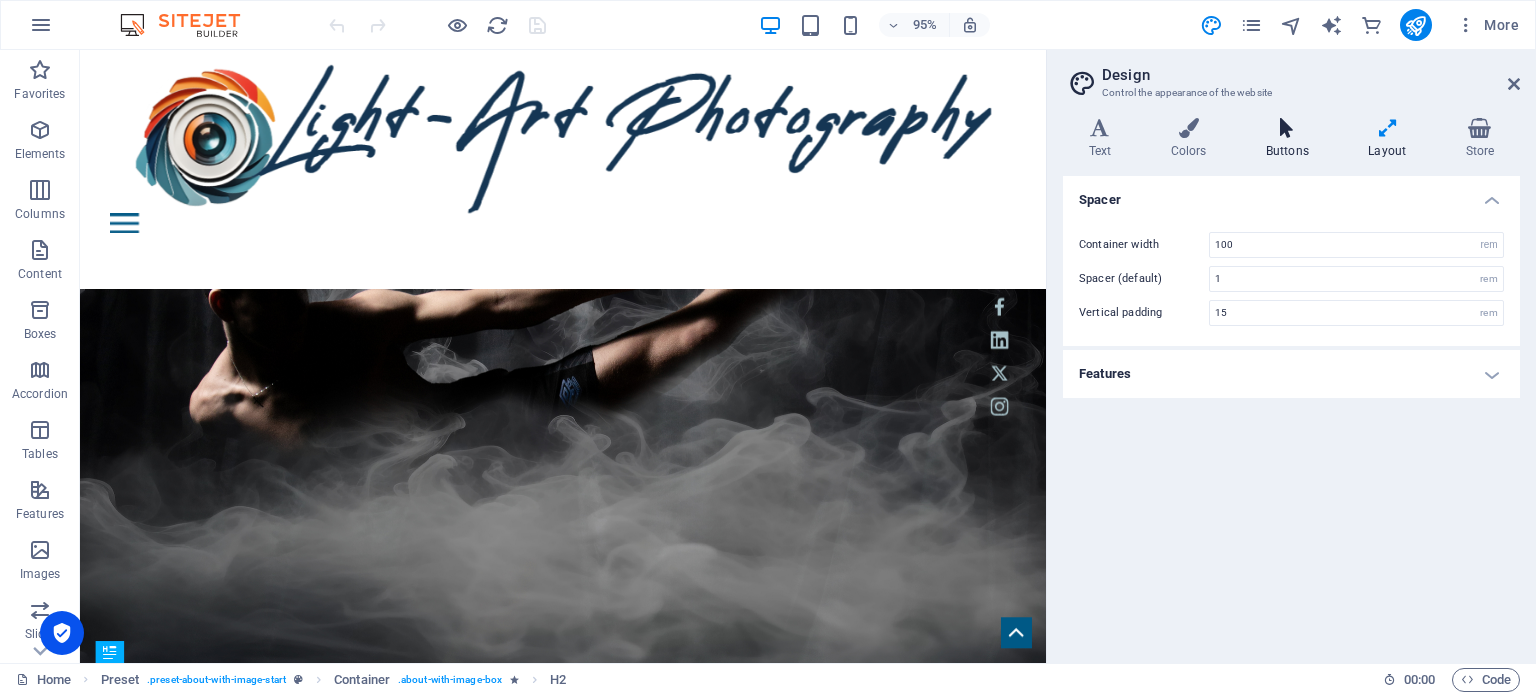 click on "Buttons" at bounding box center (1291, 139) 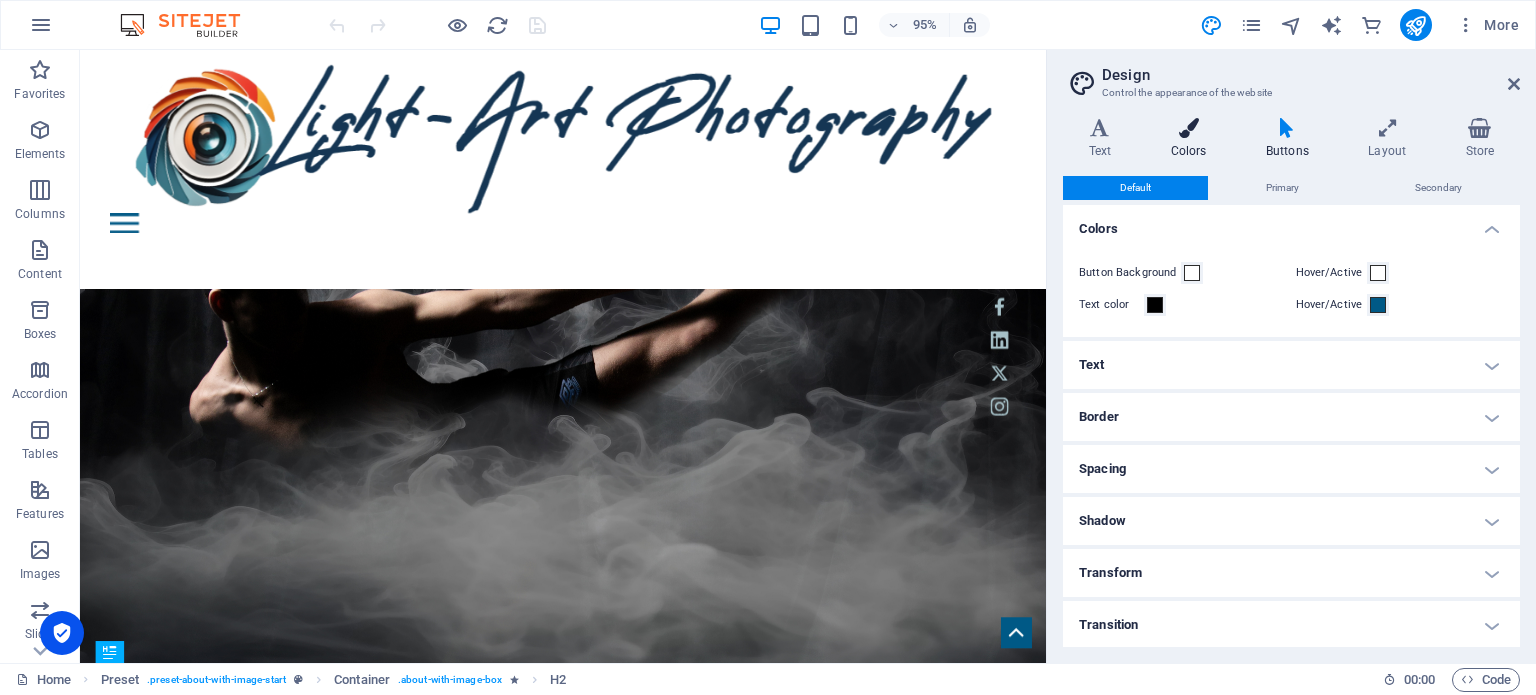 click at bounding box center [1188, 128] 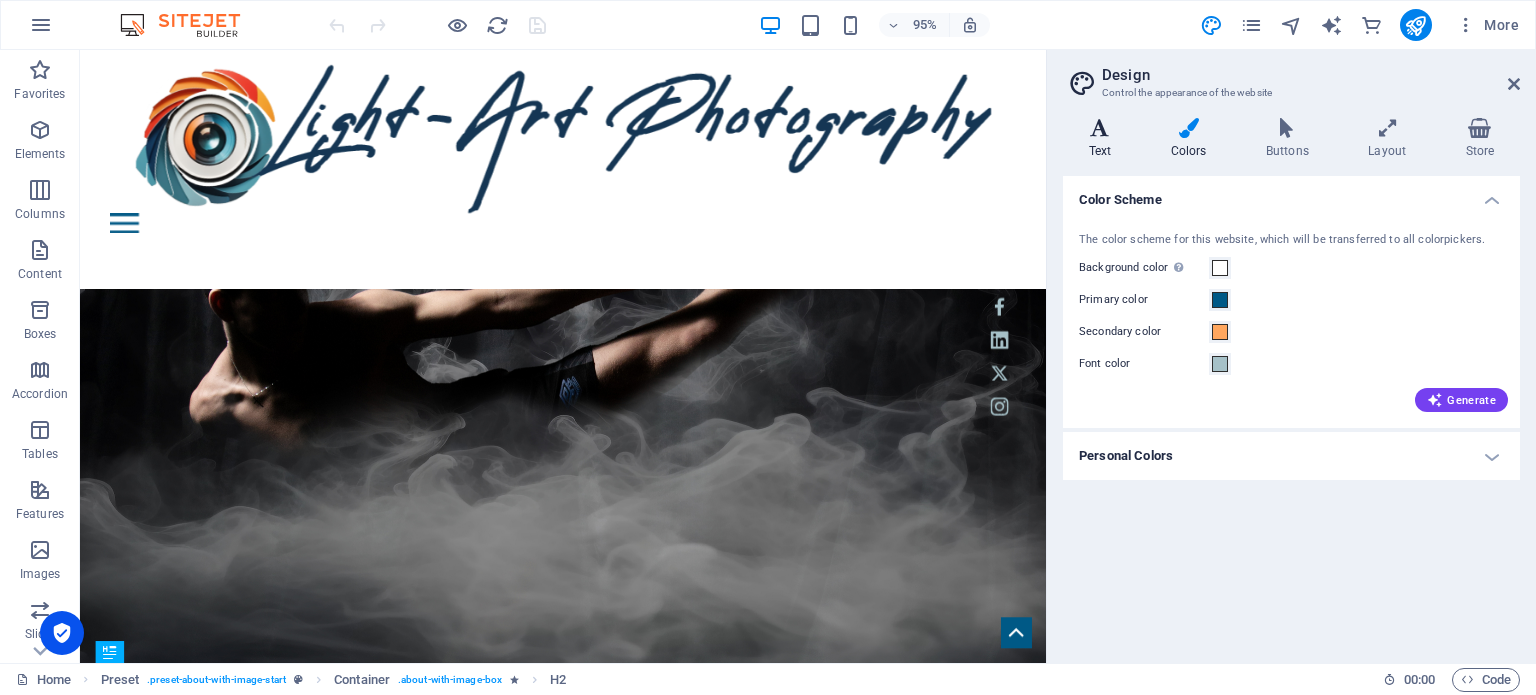 click on "Text" at bounding box center [1104, 139] 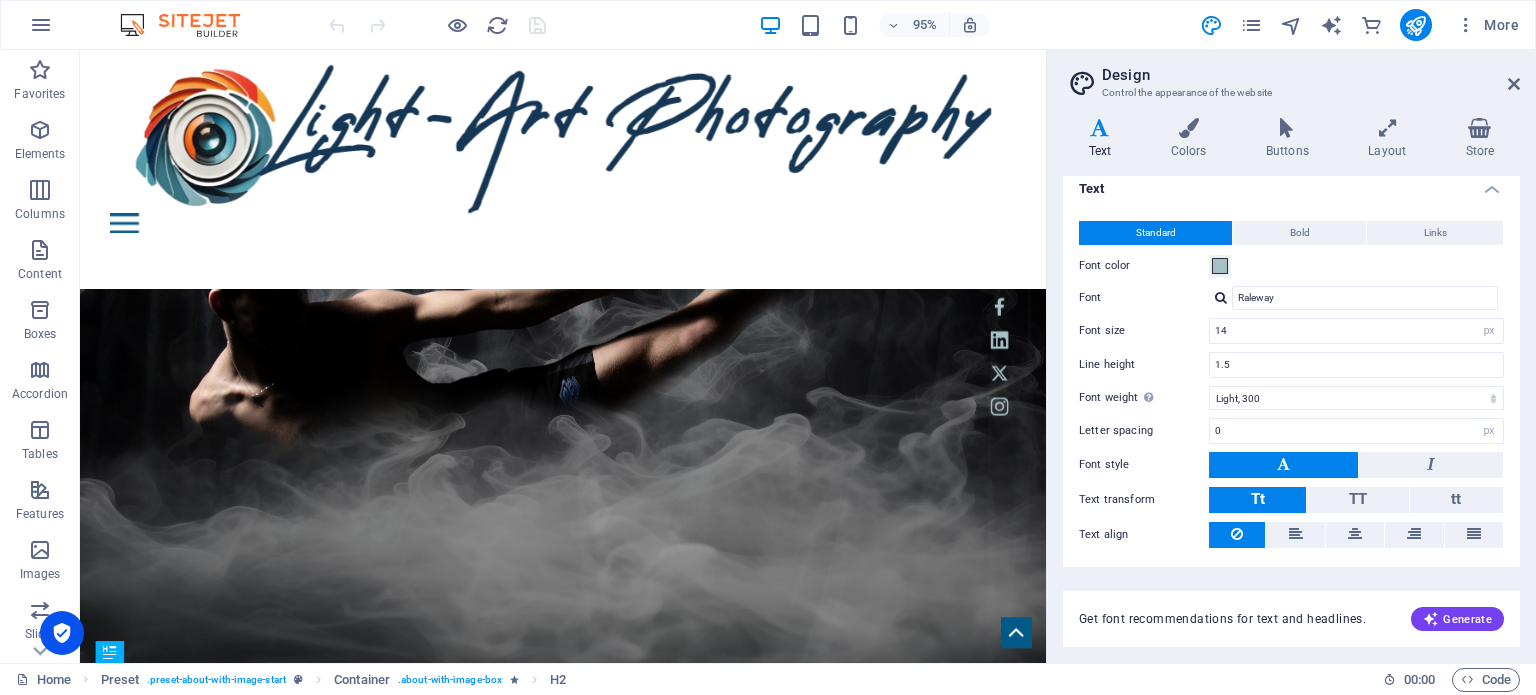 scroll, scrollTop: 0, scrollLeft: 0, axis: both 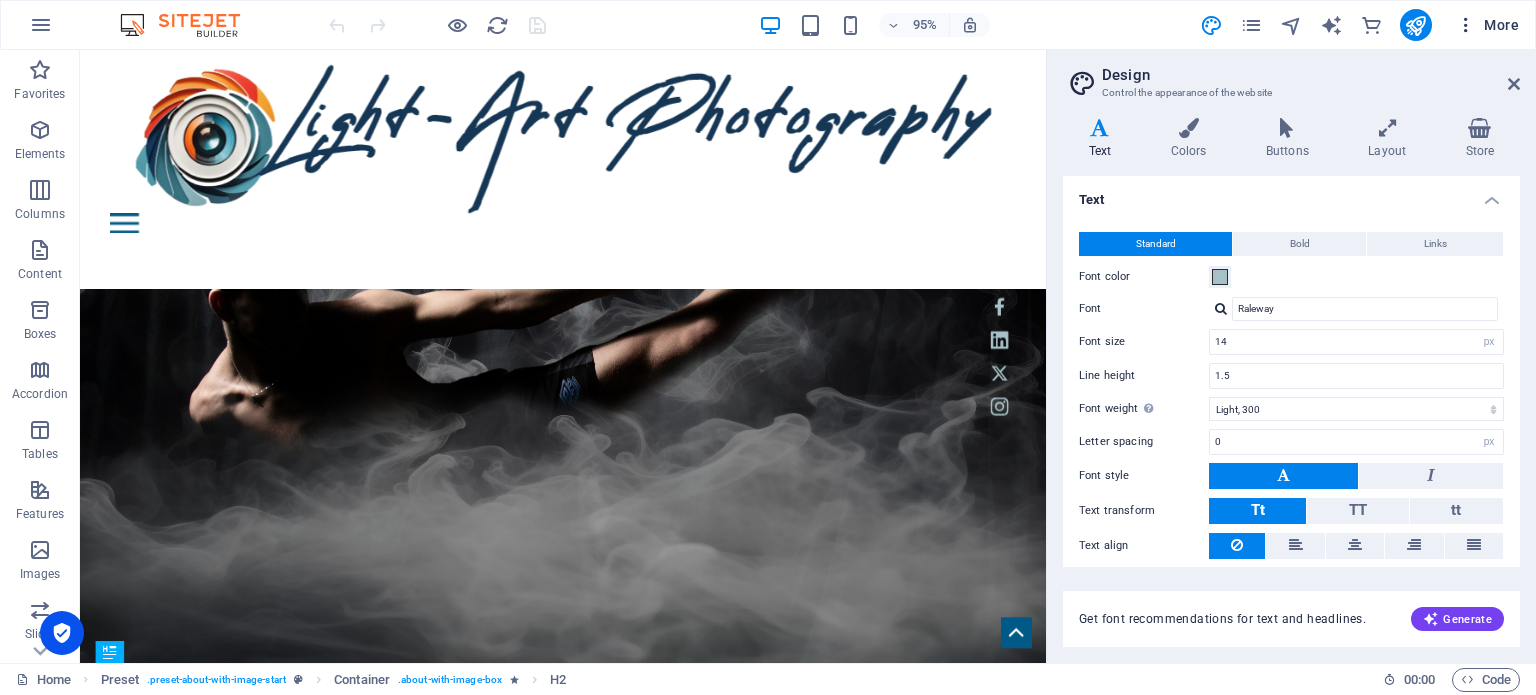 click on "More" at bounding box center [1487, 25] 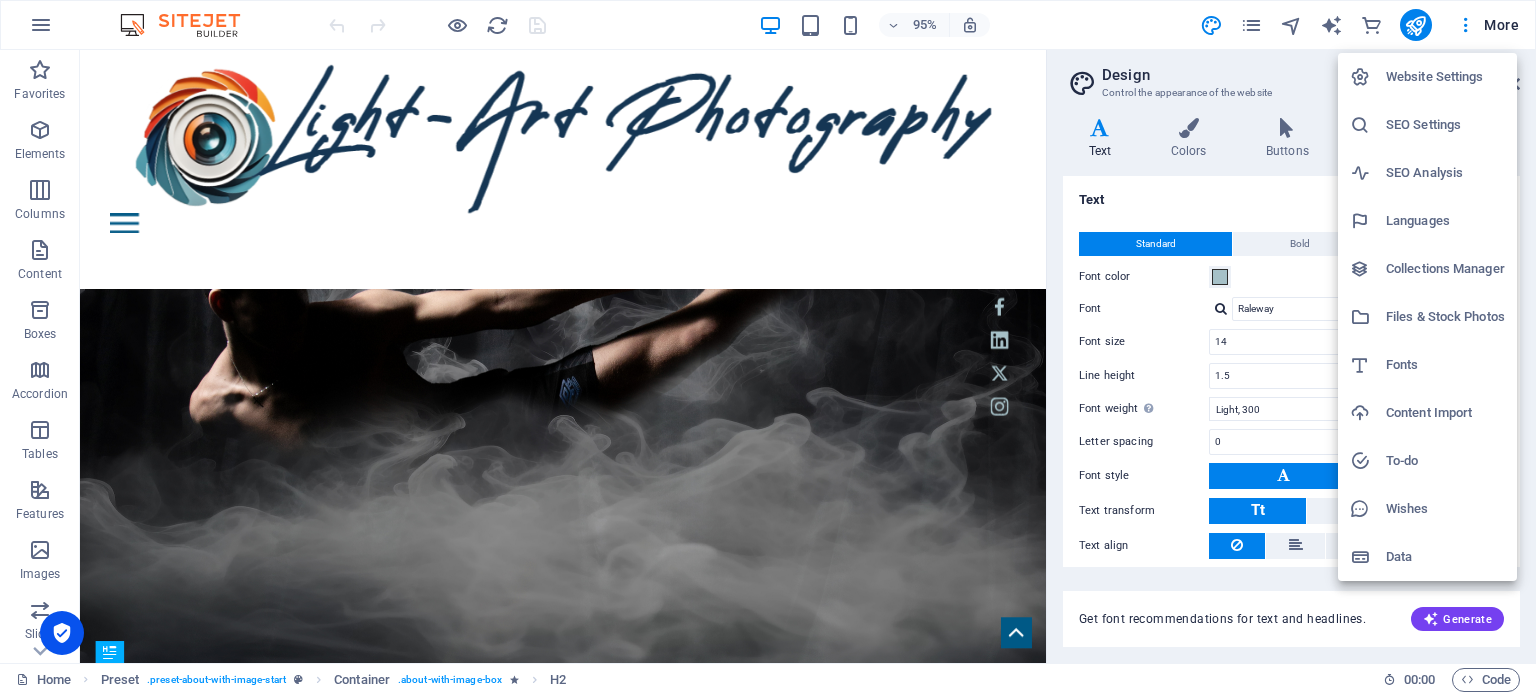 click on "Website Settings" at bounding box center [1445, 77] 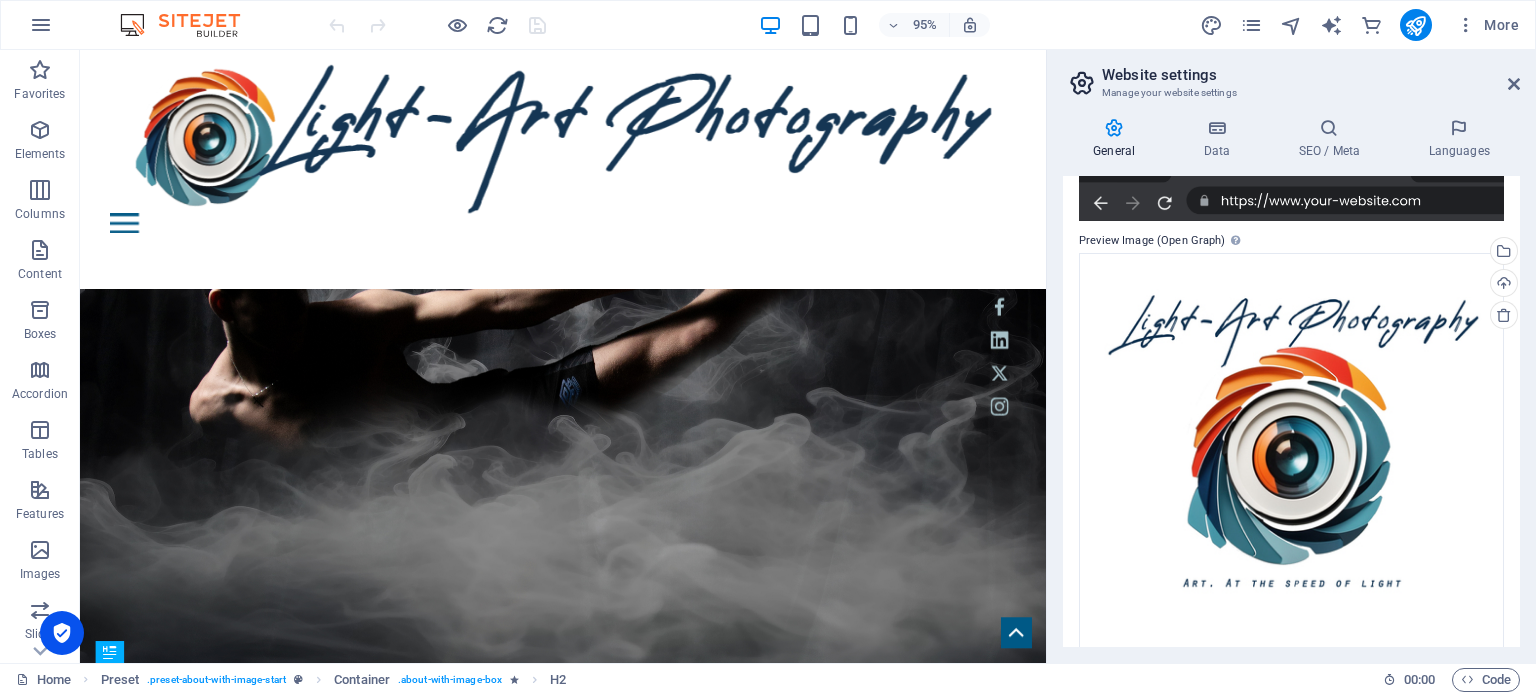 scroll, scrollTop: 451, scrollLeft: 0, axis: vertical 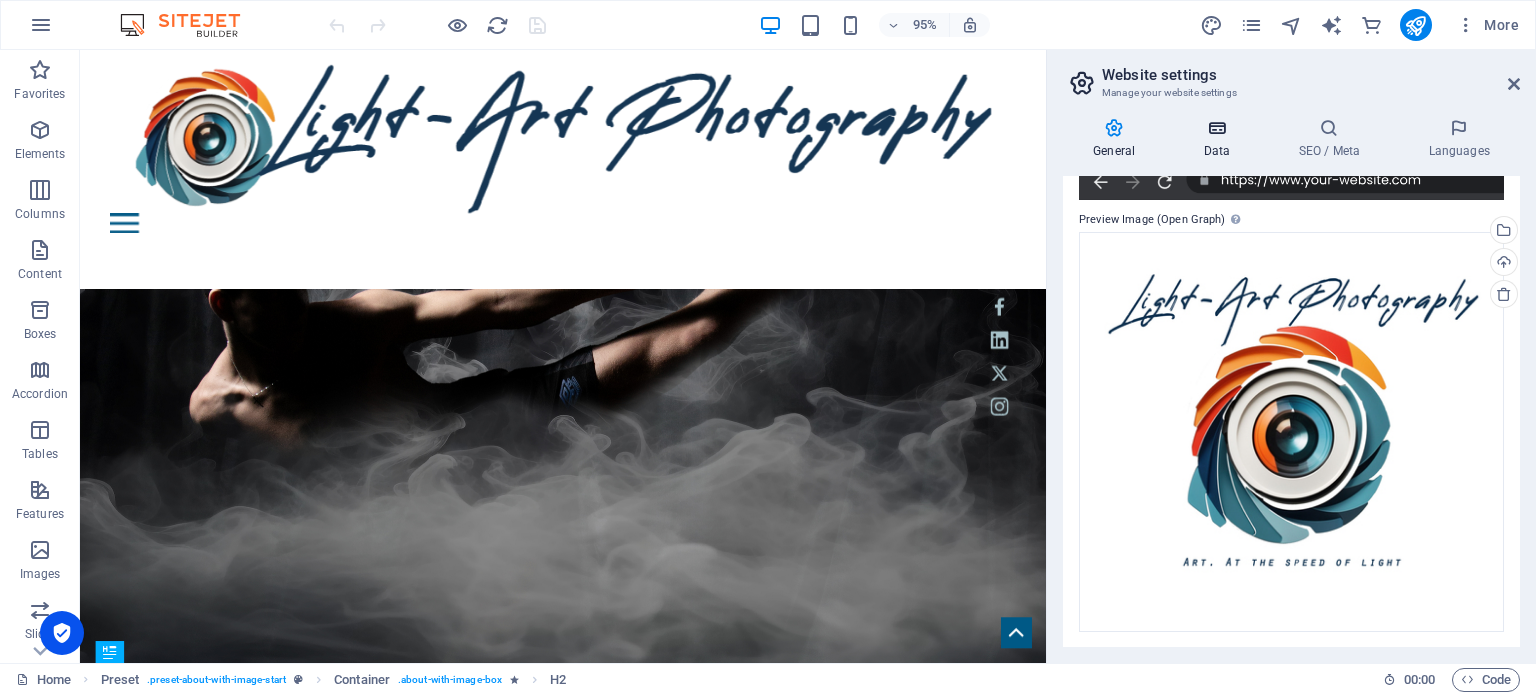 click on "Data" at bounding box center [1220, 139] 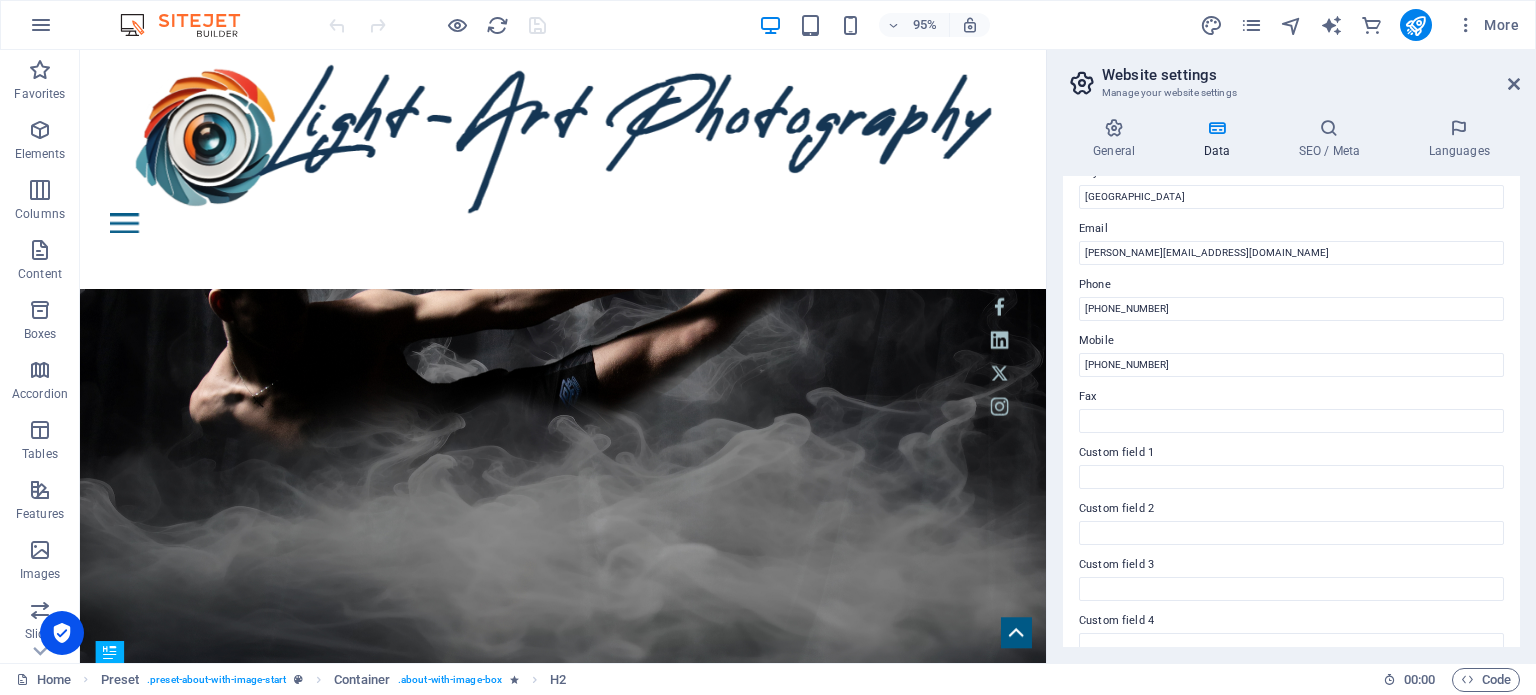 scroll, scrollTop: 400, scrollLeft: 0, axis: vertical 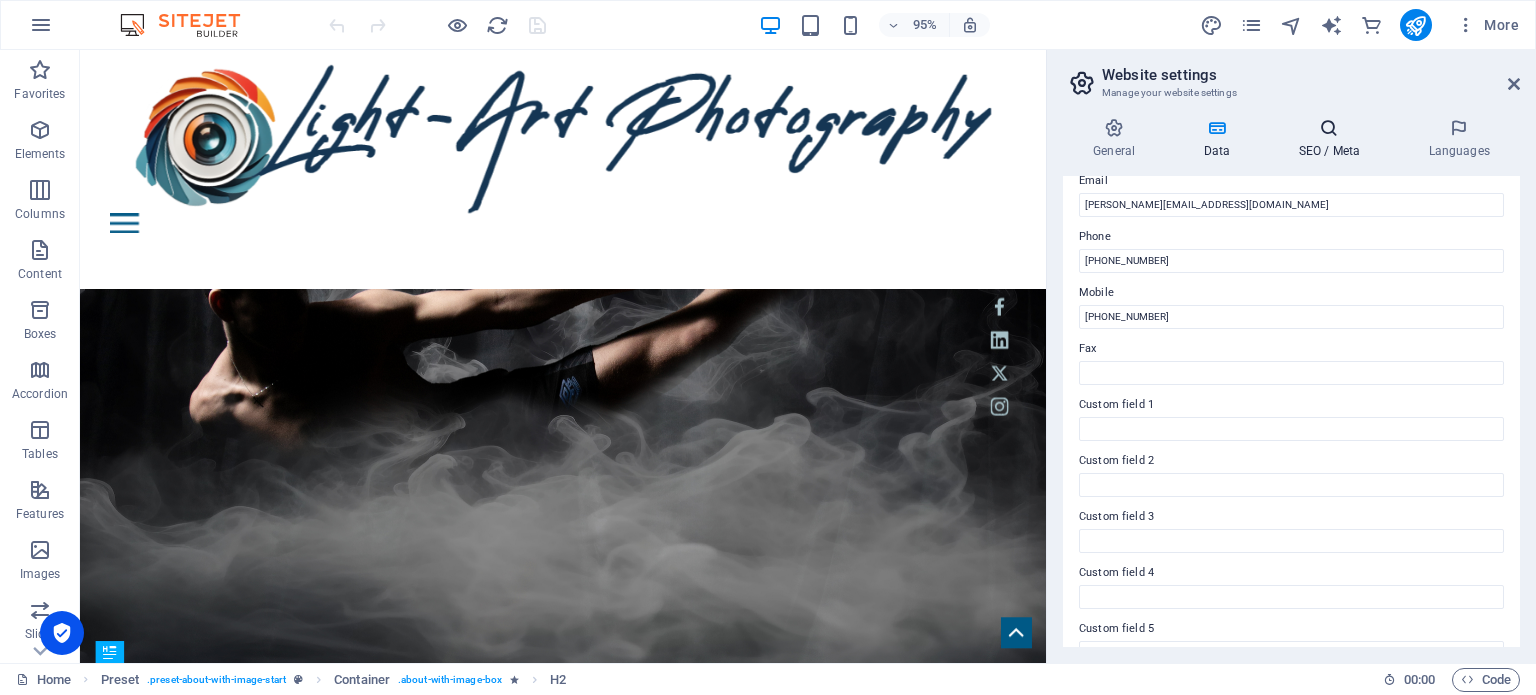click on "SEO / Meta" at bounding box center (1333, 139) 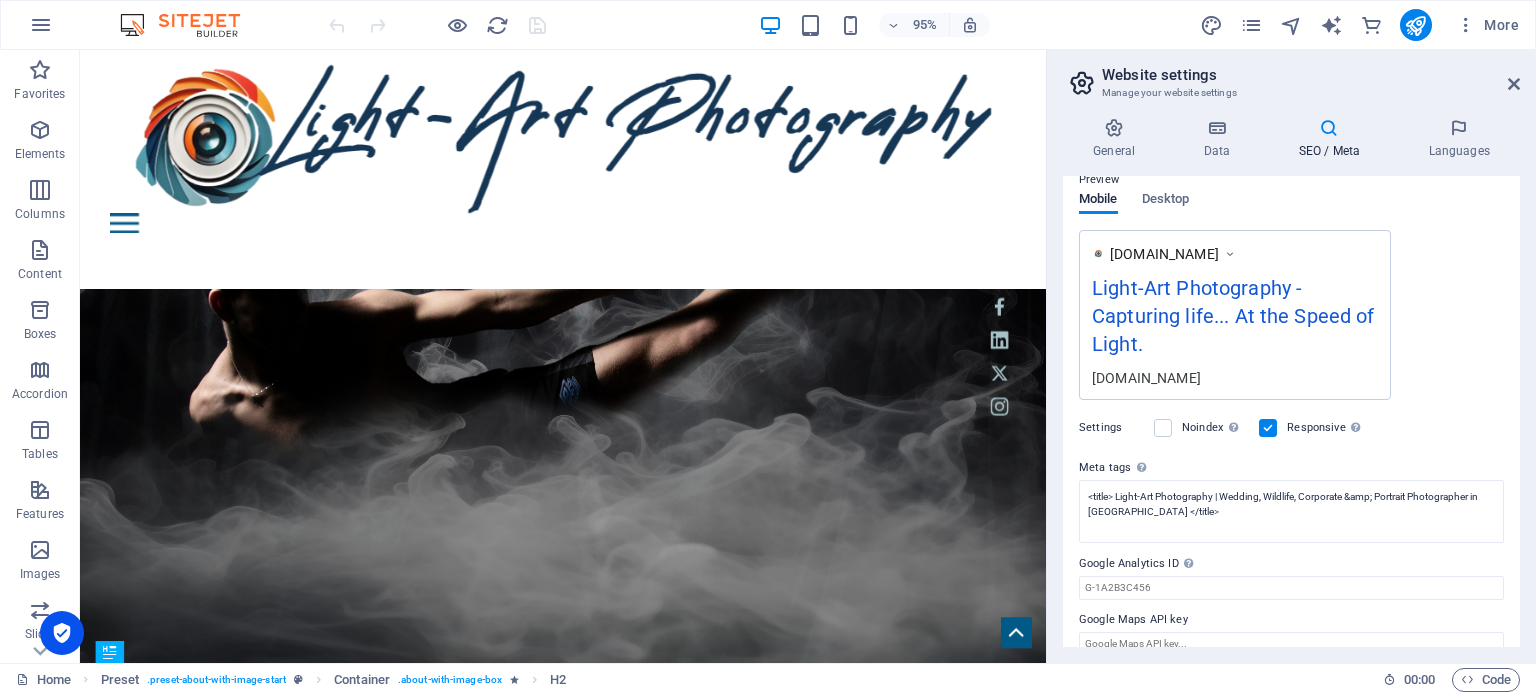scroll, scrollTop: 319, scrollLeft: 0, axis: vertical 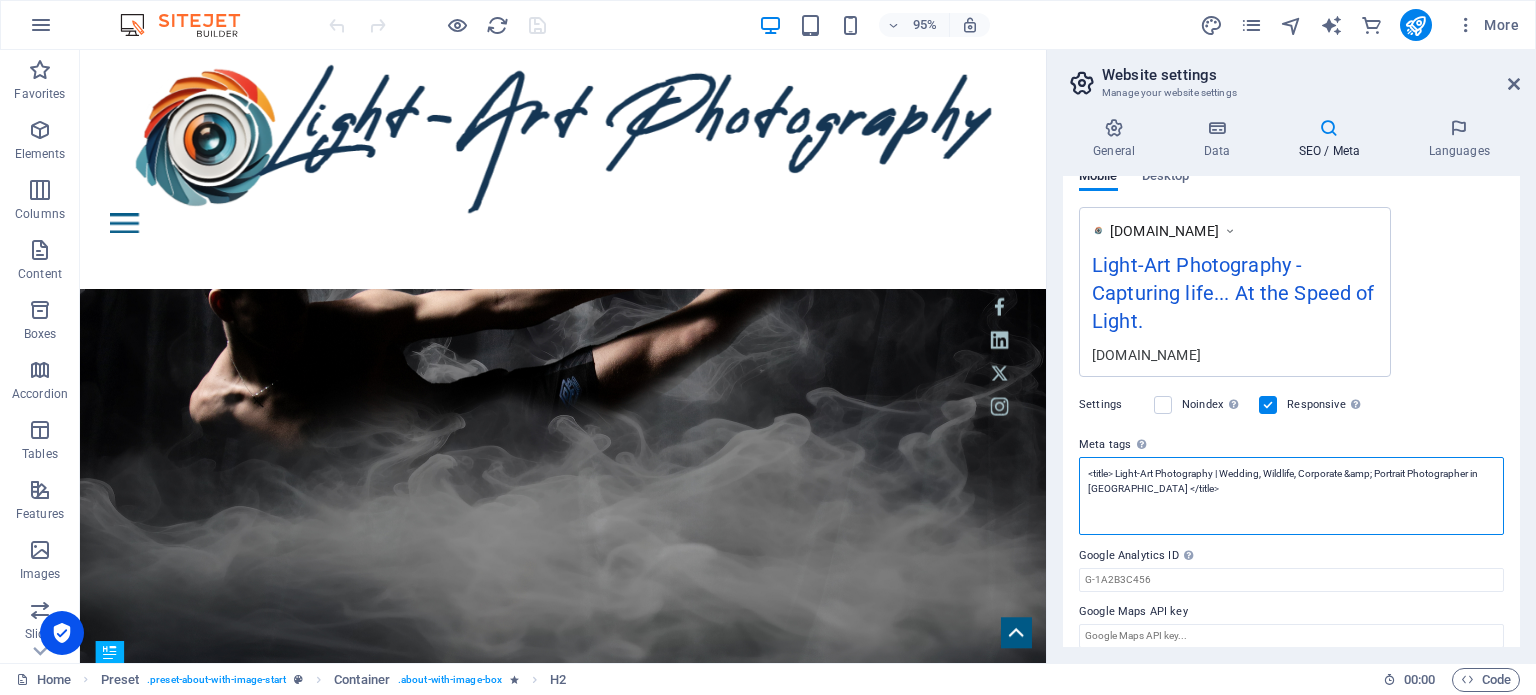 click on "<title> Light-Art Photography | Wedding, Wildlife, Corporate &amp; Portrait Photographer in South Africa </title>" at bounding box center [1291, 496] 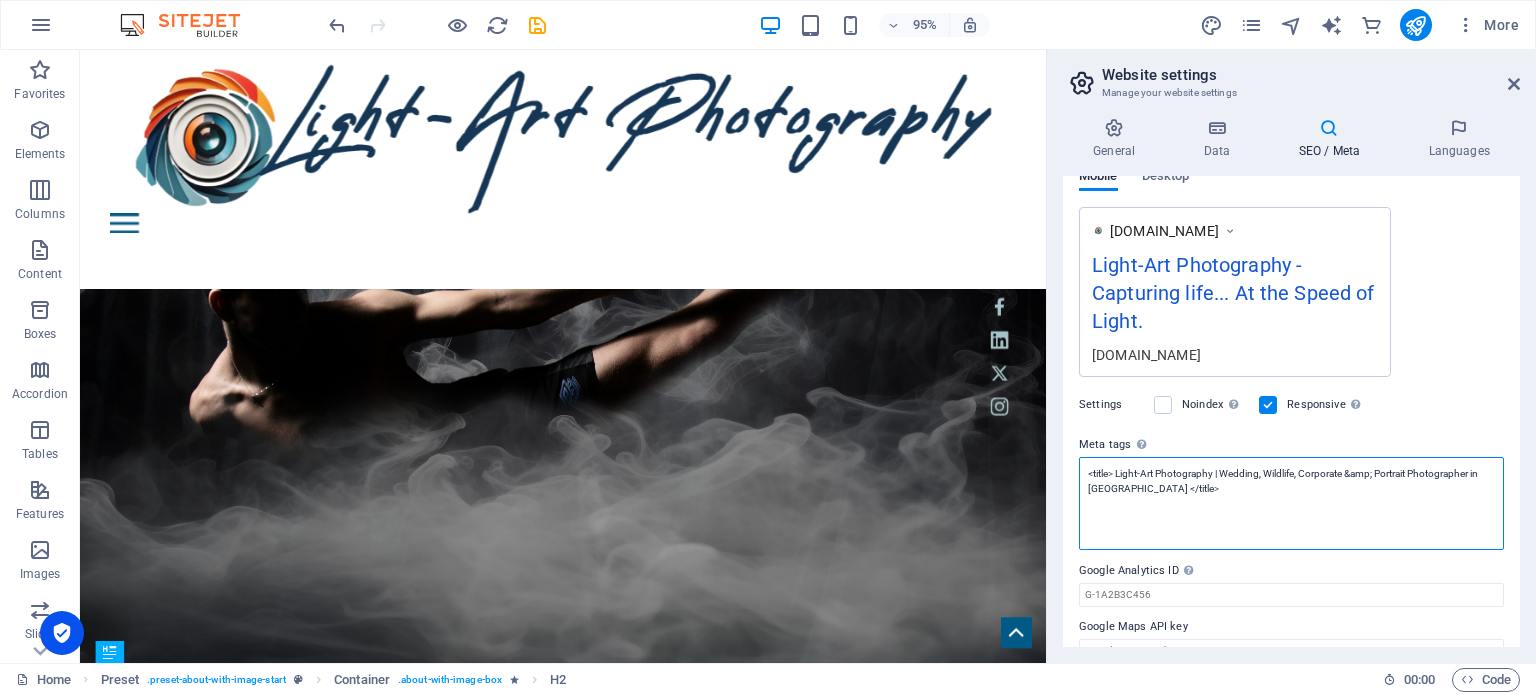 paste on "<meta name="facebook-domain-verification" content="m0qd4nb01ectry4o9jnvyxqa5234bm"><meta name="p:domain_verify" content="0be9117cbf231f3e8fe4bcf7ca728b41">" 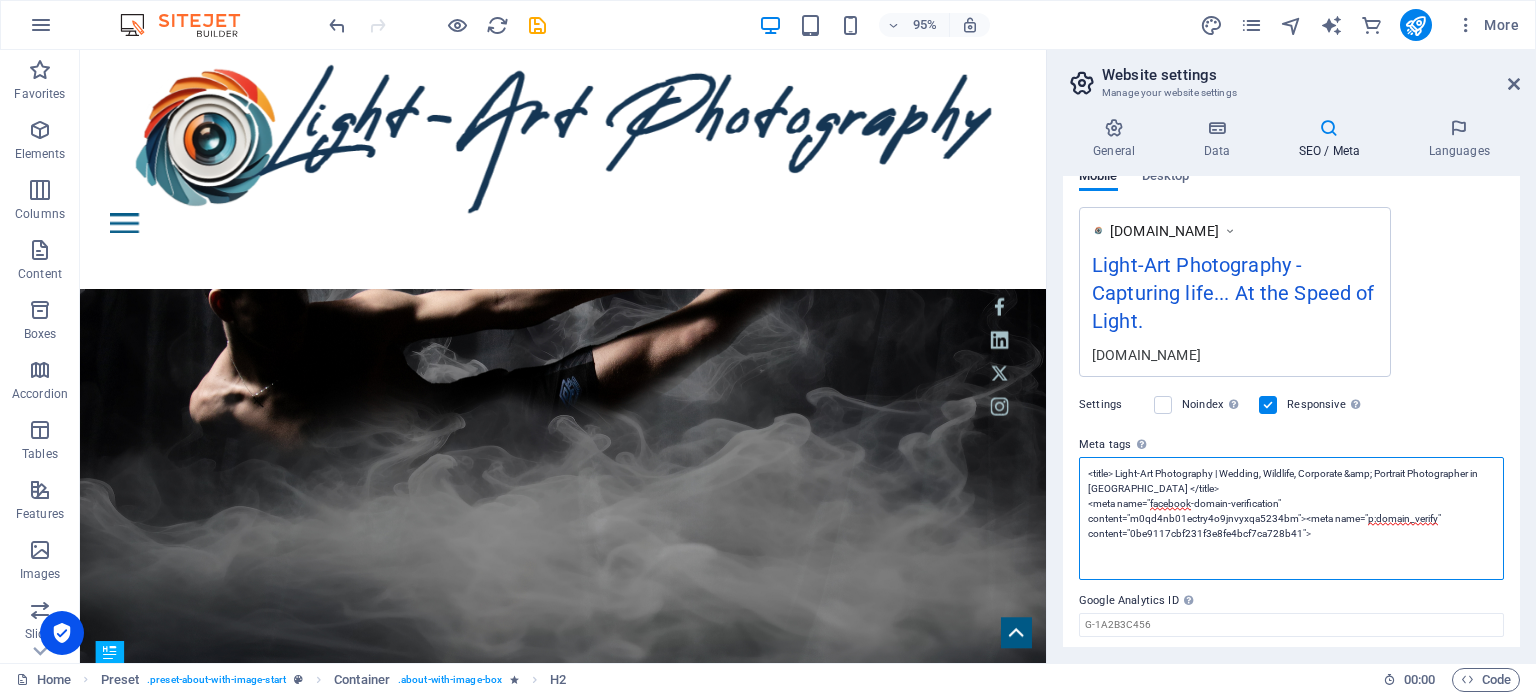 type on "<title> Light-Art Photography | Wedding, Wildlife, Corporate &amp; Portrait Photographer in South Africa </title>
<meta name="facebook-domain-verification" content="m0qd4nb01ectry4o9jnvyxqa5234bm"><meta name="p:domain_verify" content="0be9117cbf231f3e8fe4bcf7ca728b41">" 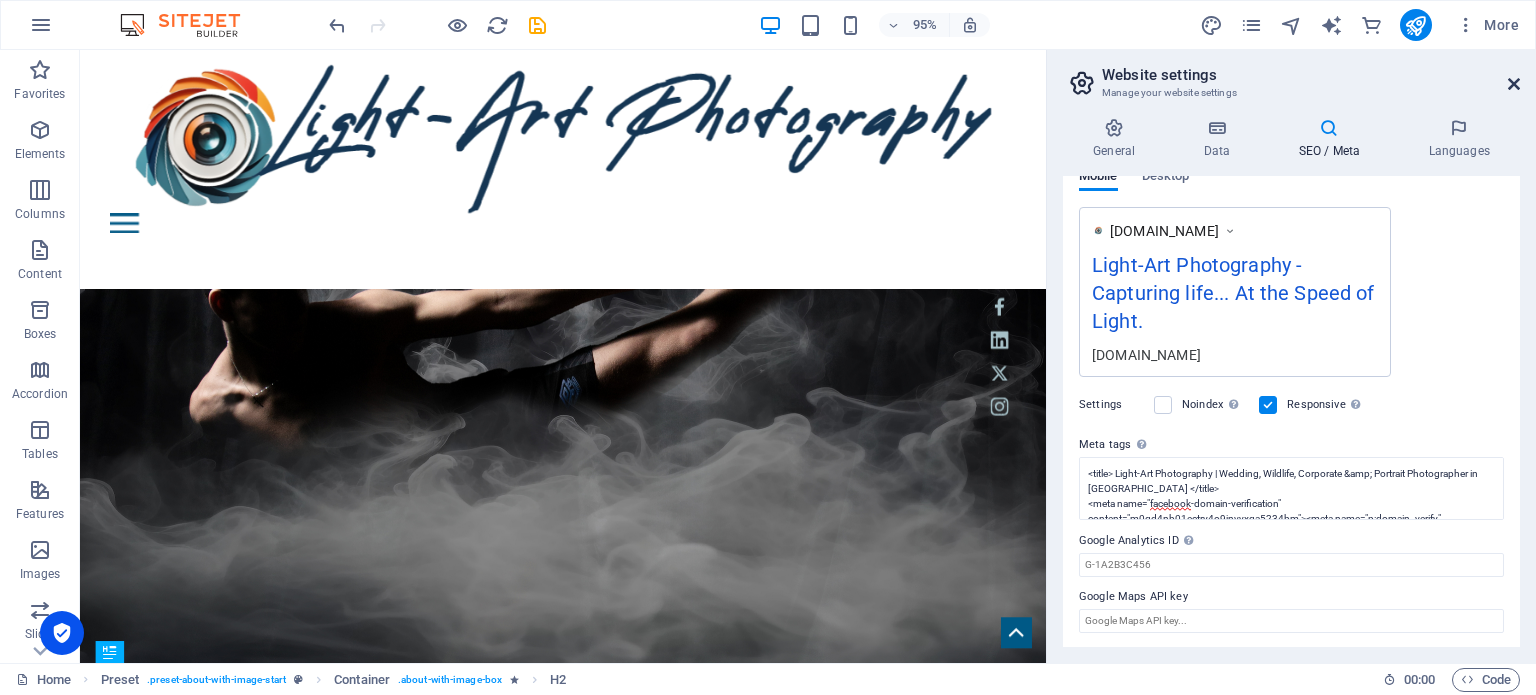 drag, startPoint x: 1509, startPoint y: 81, endPoint x: 548, endPoint y: 137, distance: 962.63025 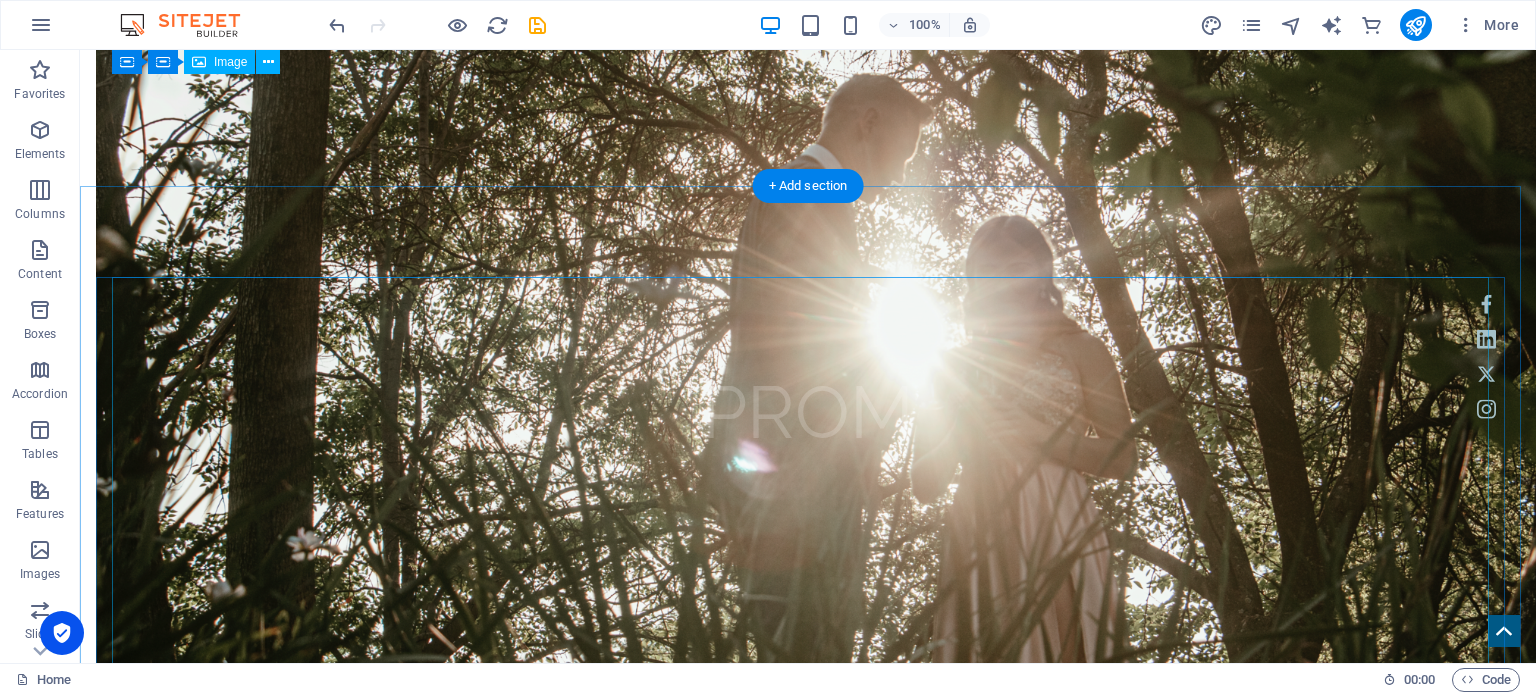 scroll, scrollTop: 1558, scrollLeft: 0, axis: vertical 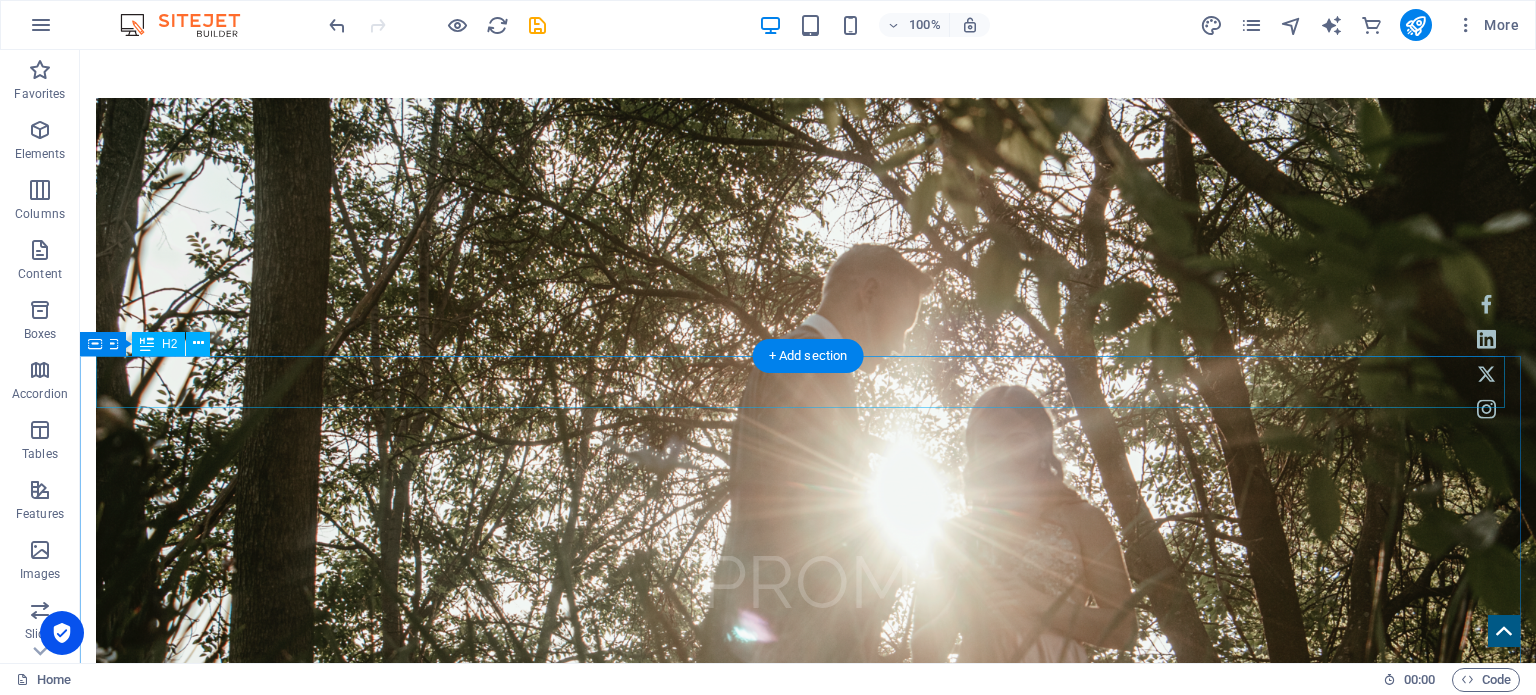 click on "Next exhibition" at bounding box center (808, 2897) 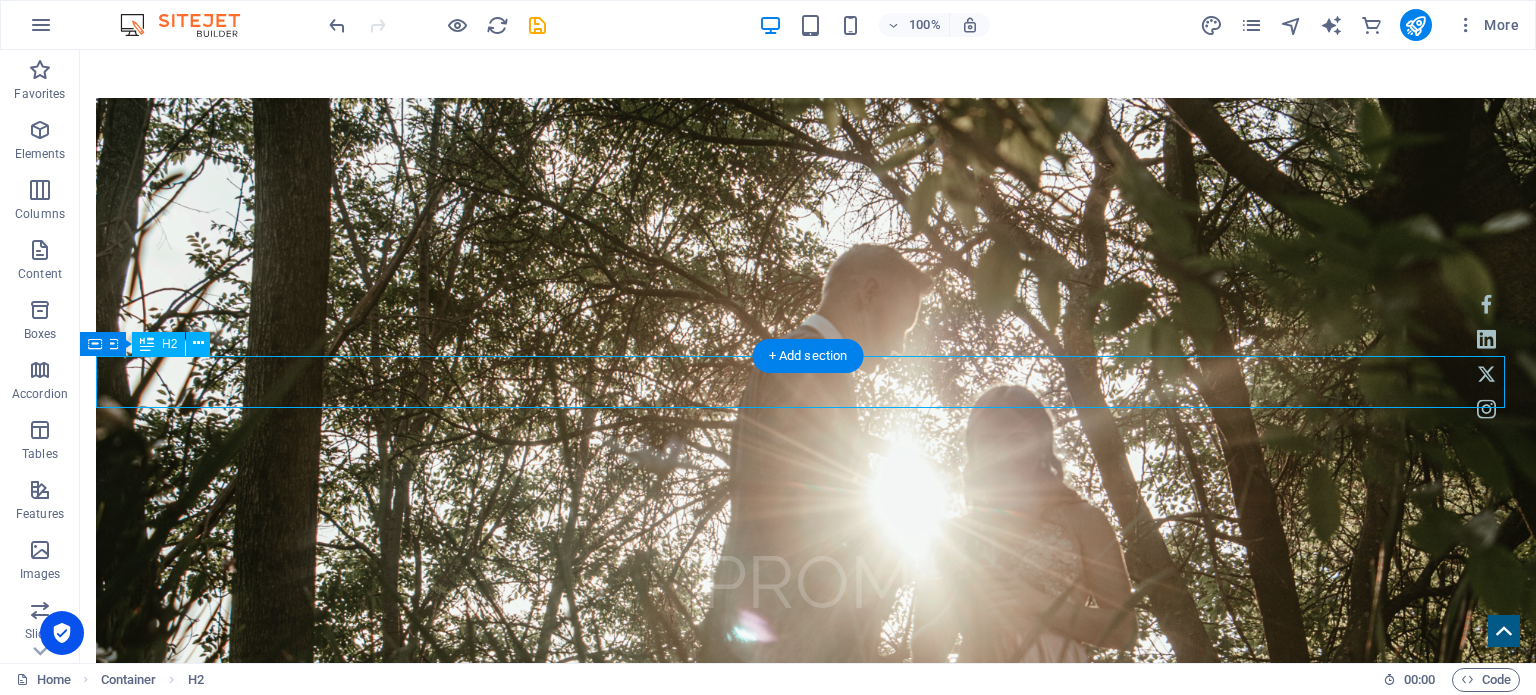 click on "Next exhibition" at bounding box center [808, 2897] 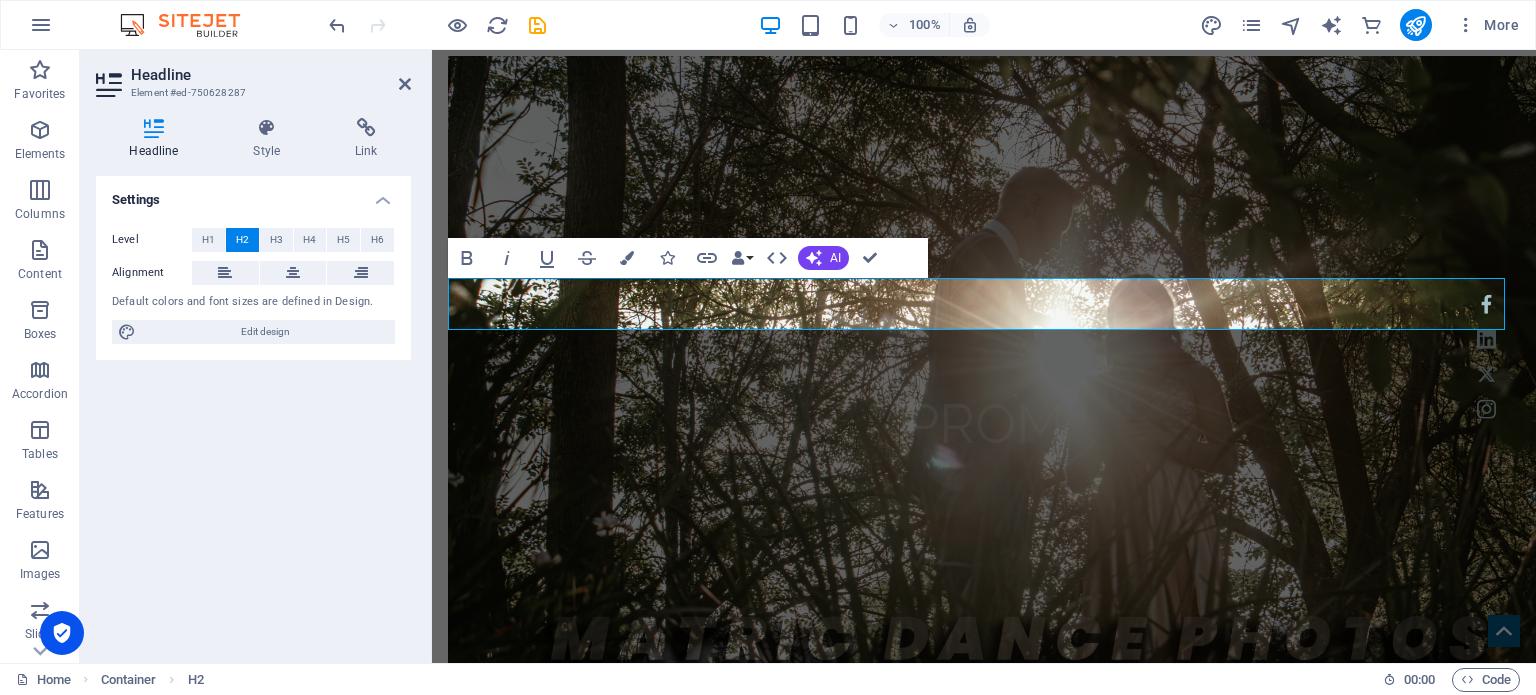 type 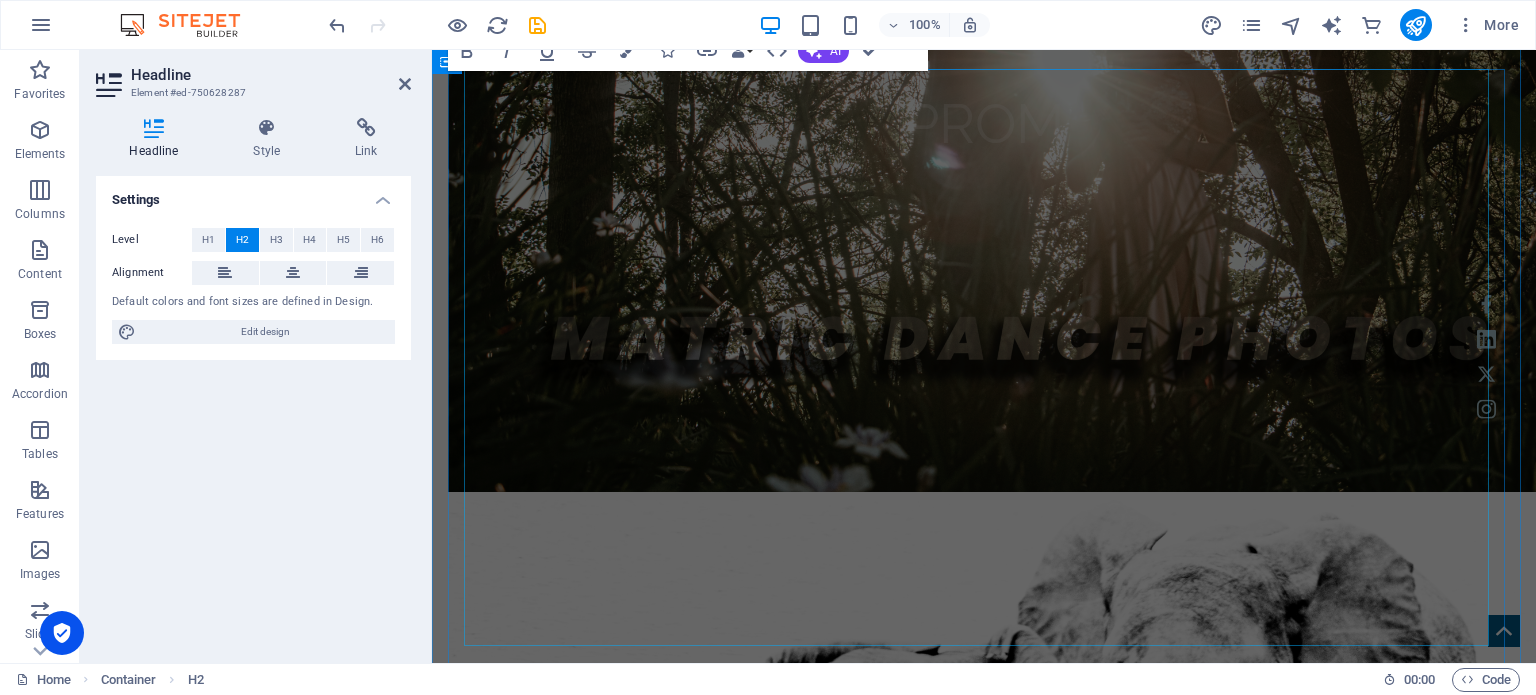 click at bounding box center [984, 2444] 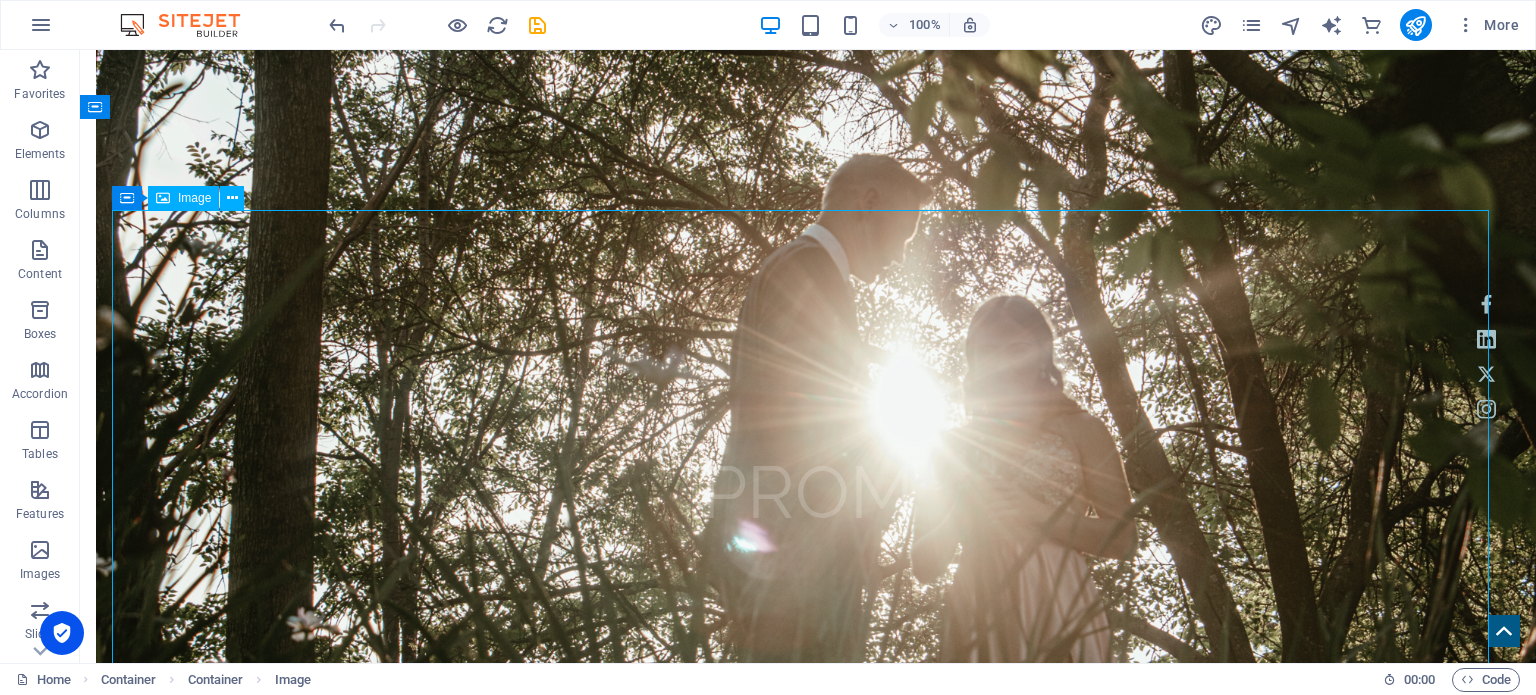 scroll, scrollTop: 1583, scrollLeft: 0, axis: vertical 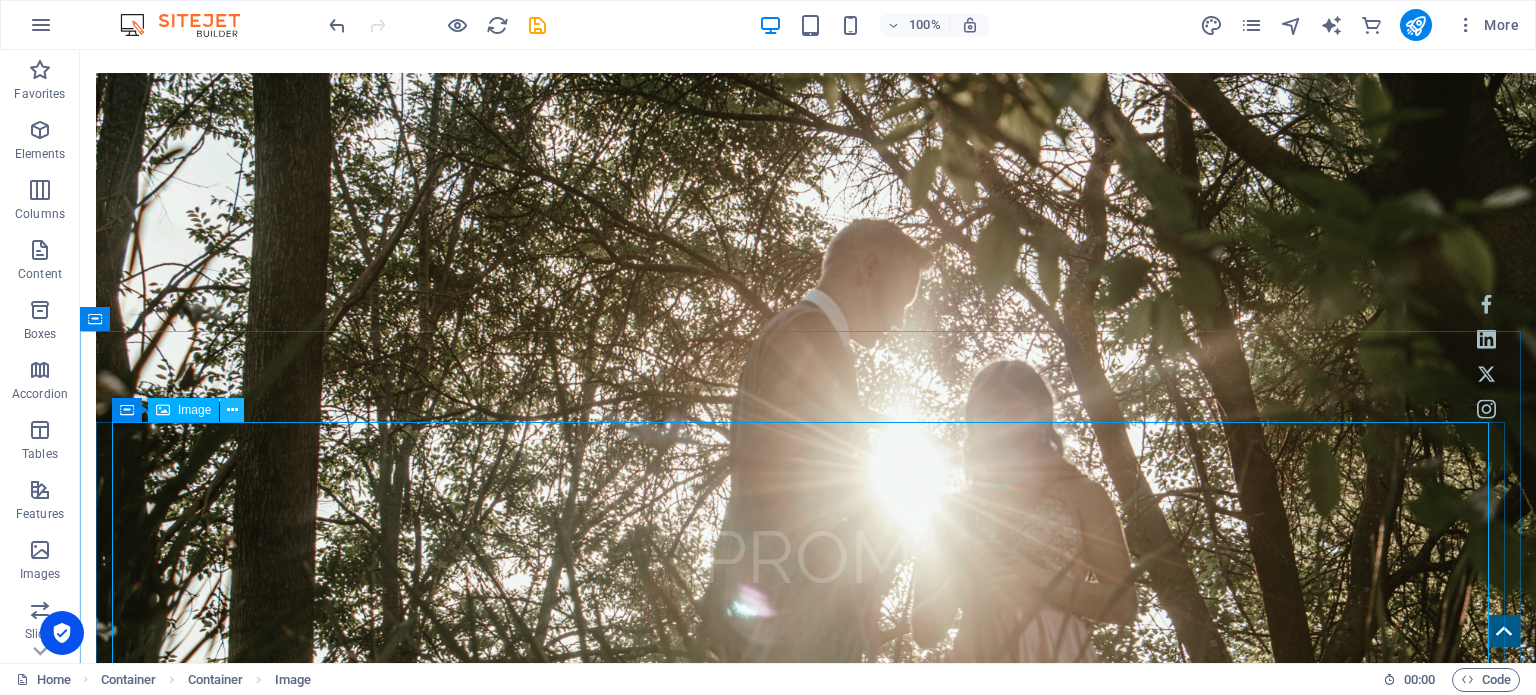 click at bounding box center [232, 410] 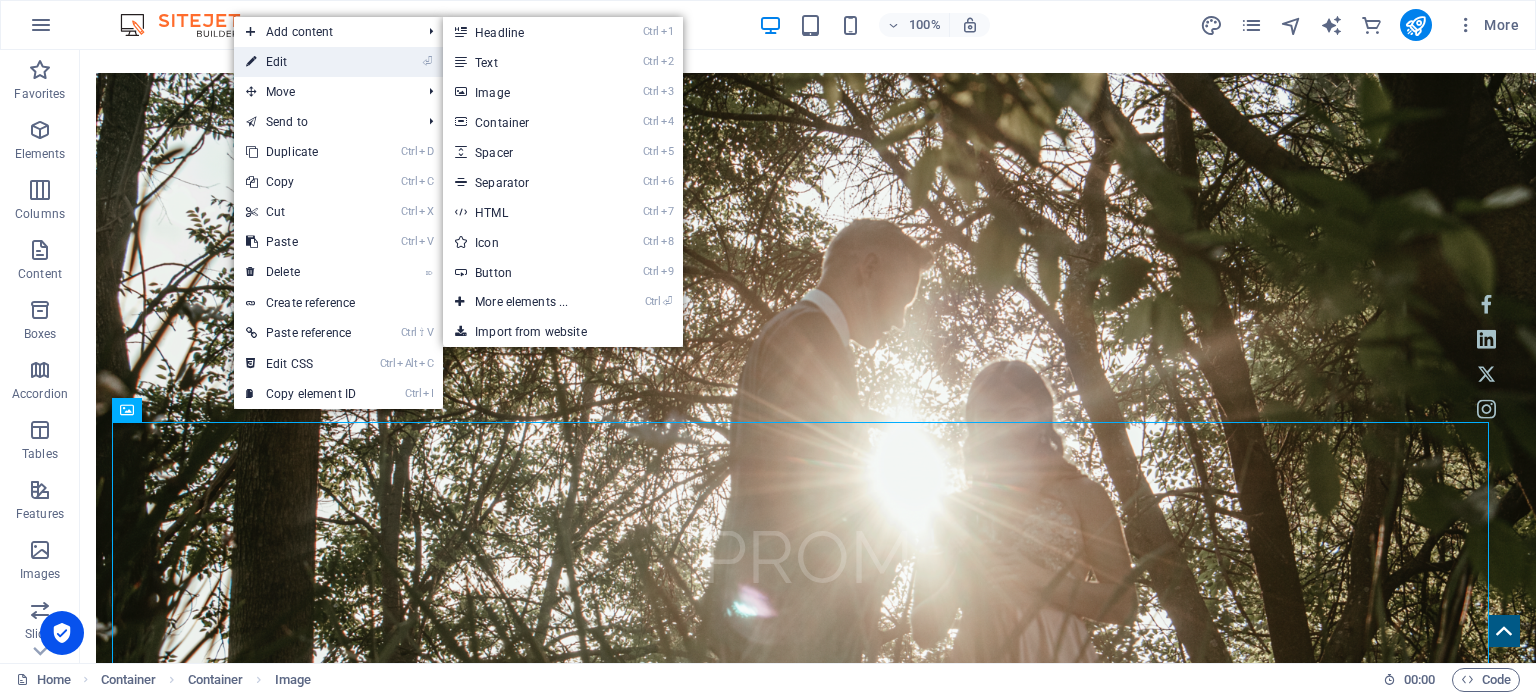 click on "⏎  Edit" at bounding box center (301, 62) 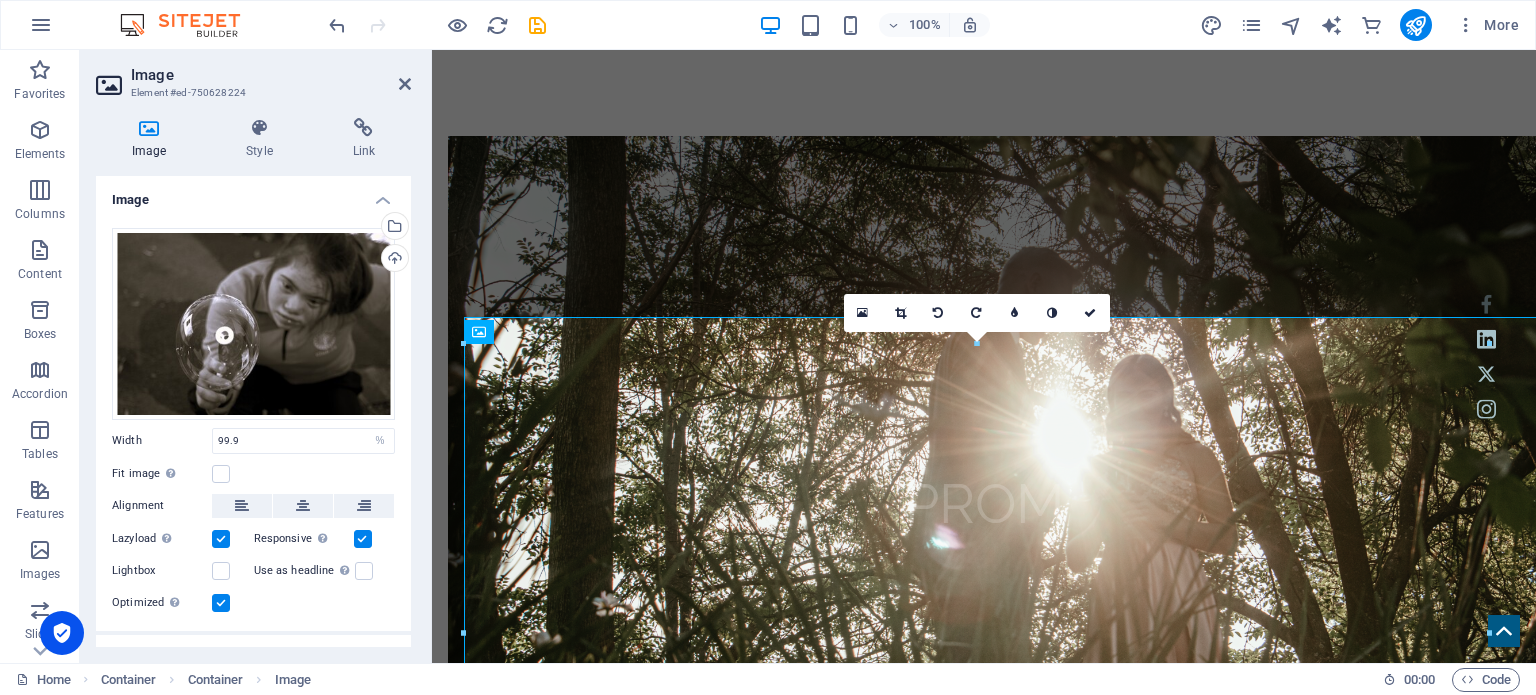 scroll, scrollTop: 1688, scrollLeft: 0, axis: vertical 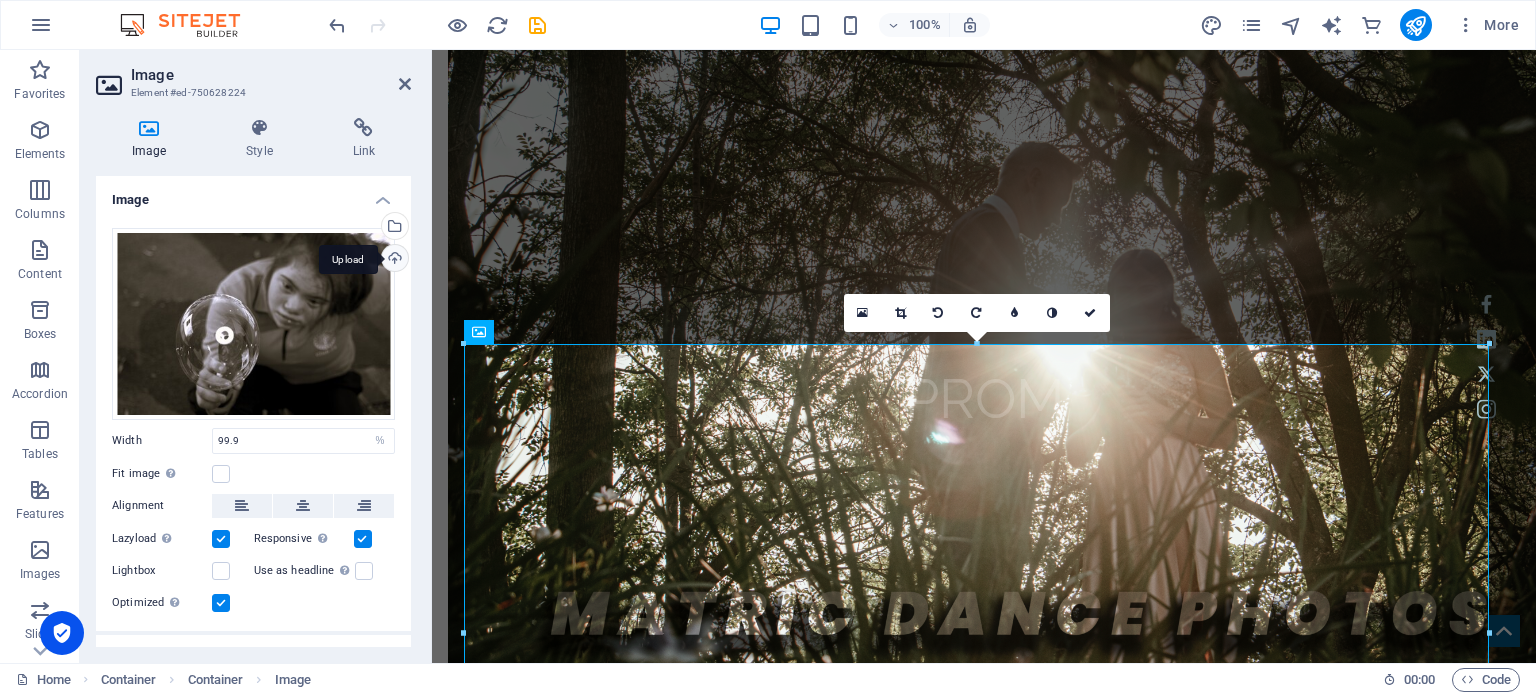 click on "Upload" at bounding box center (393, 260) 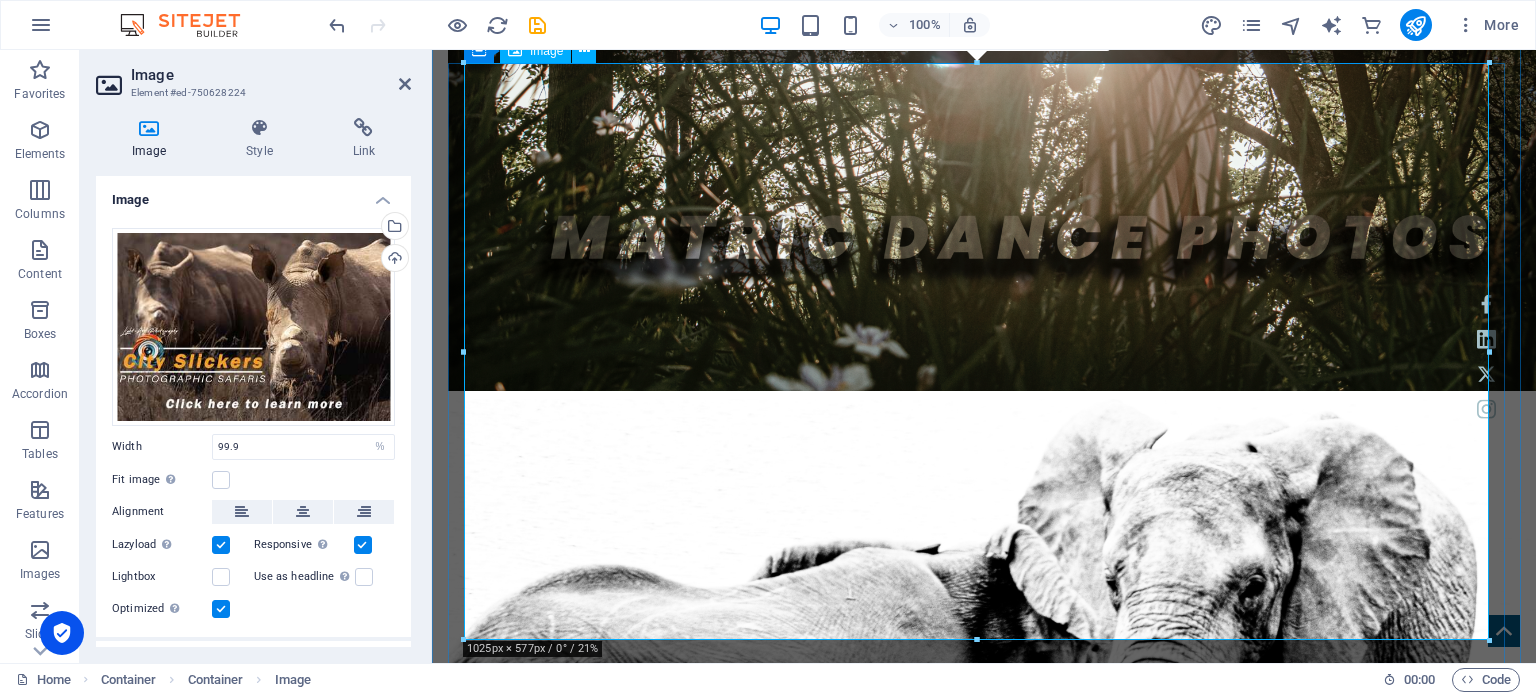 scroll, scrollTop: 2088, scrollLeft: 0, axis: vertical 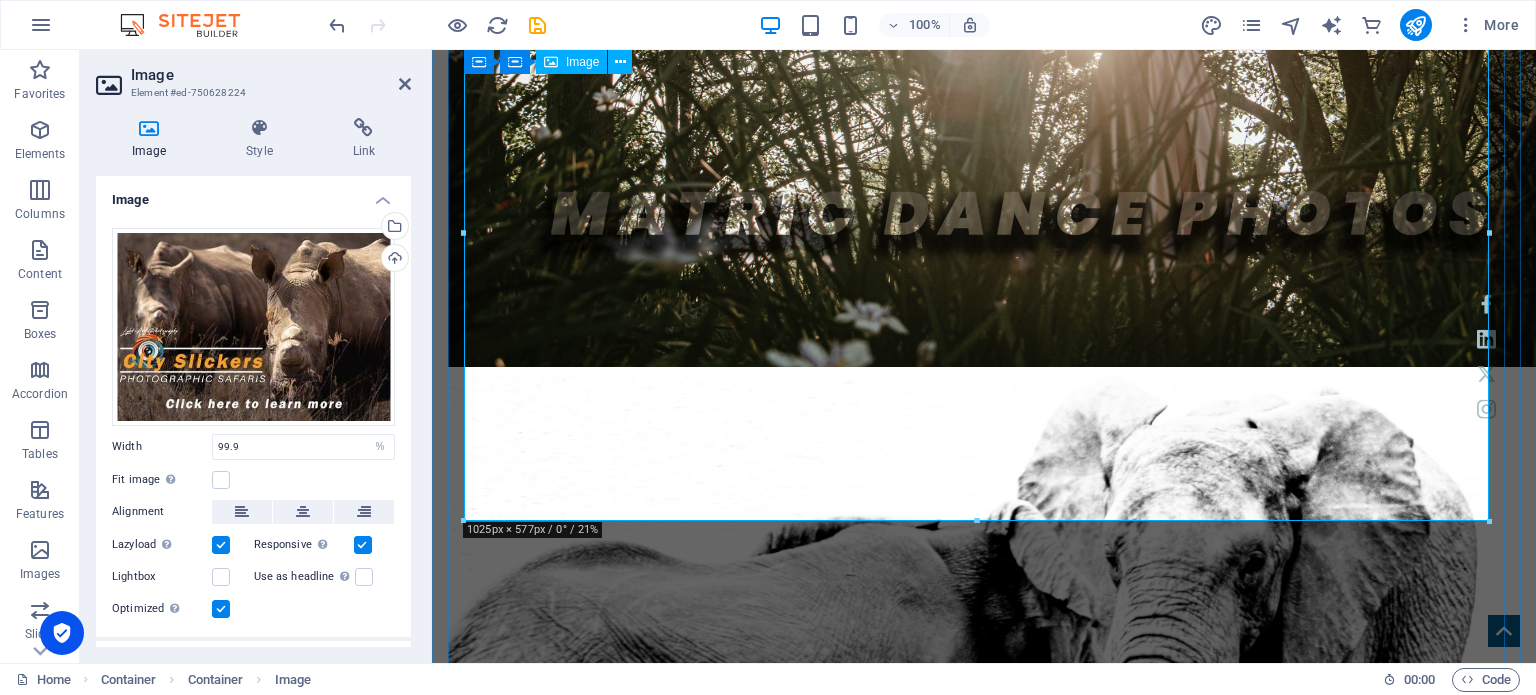 click at bounding box center (984, 2319) 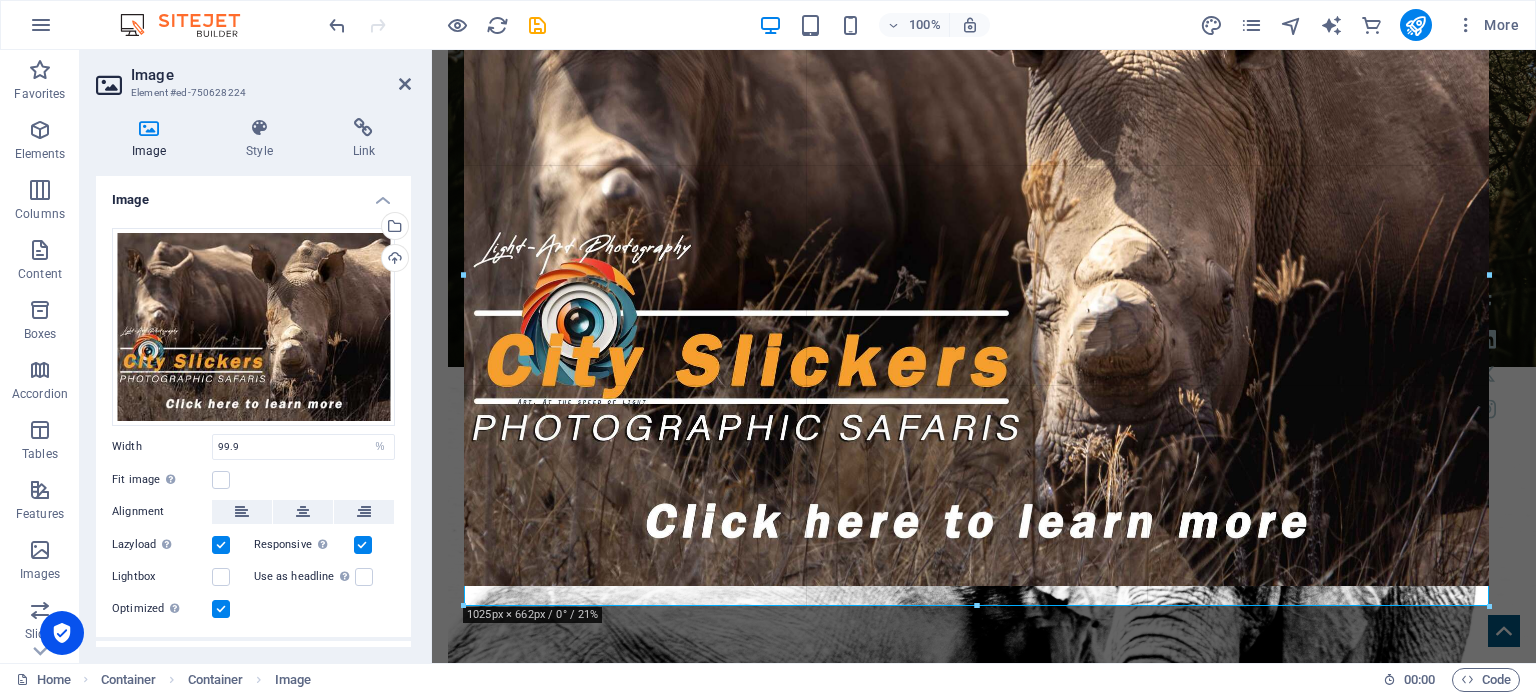 drag, startPoint x: 1491, startPoint y: 522, endPoint x: 1492, endPoint y: 573, distance: 51.009804 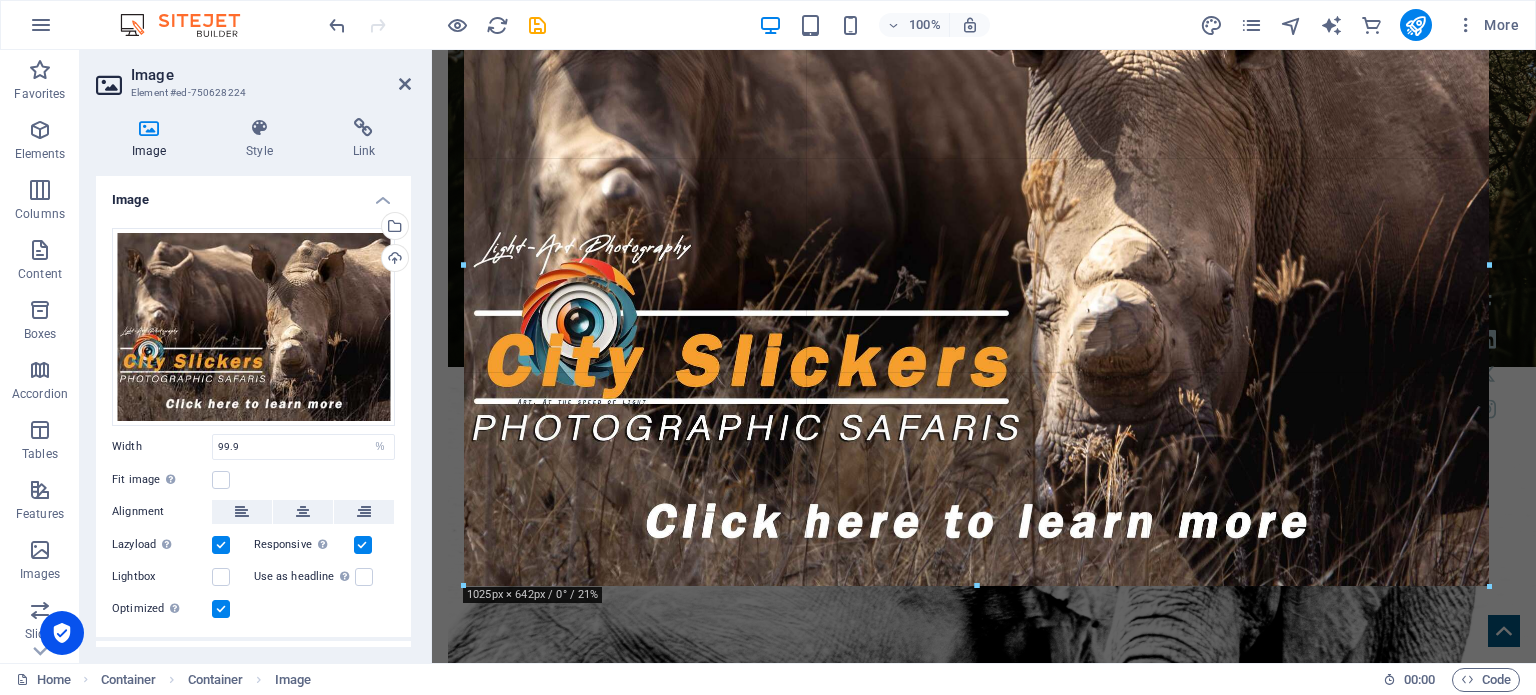 drag, startPoint x: 1491, startPoint y: 522, endPoint x: 1491, endPoint y: 593, distance: 71 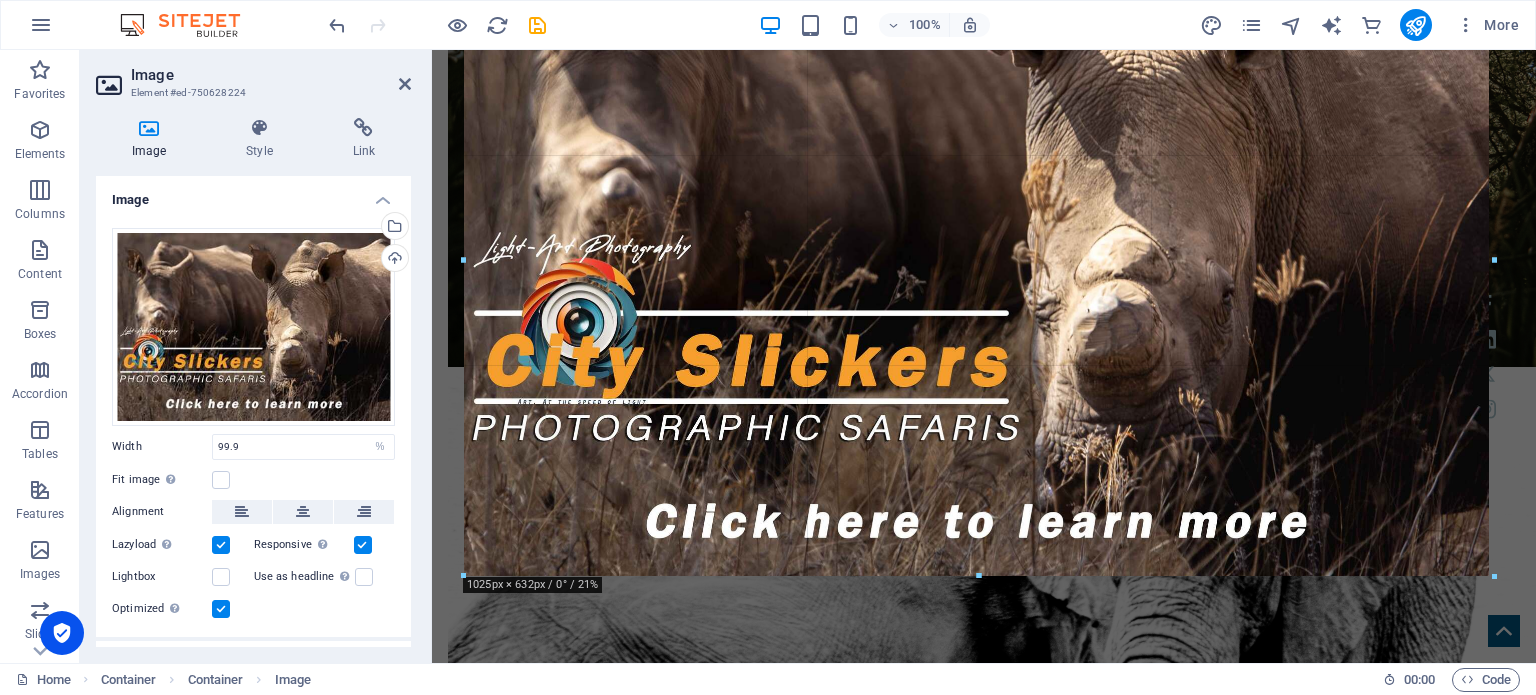 drag, startPoint x: 1488, startPoint y: 525, endPoint x: 1488, endPoint y: 575, distance: 50 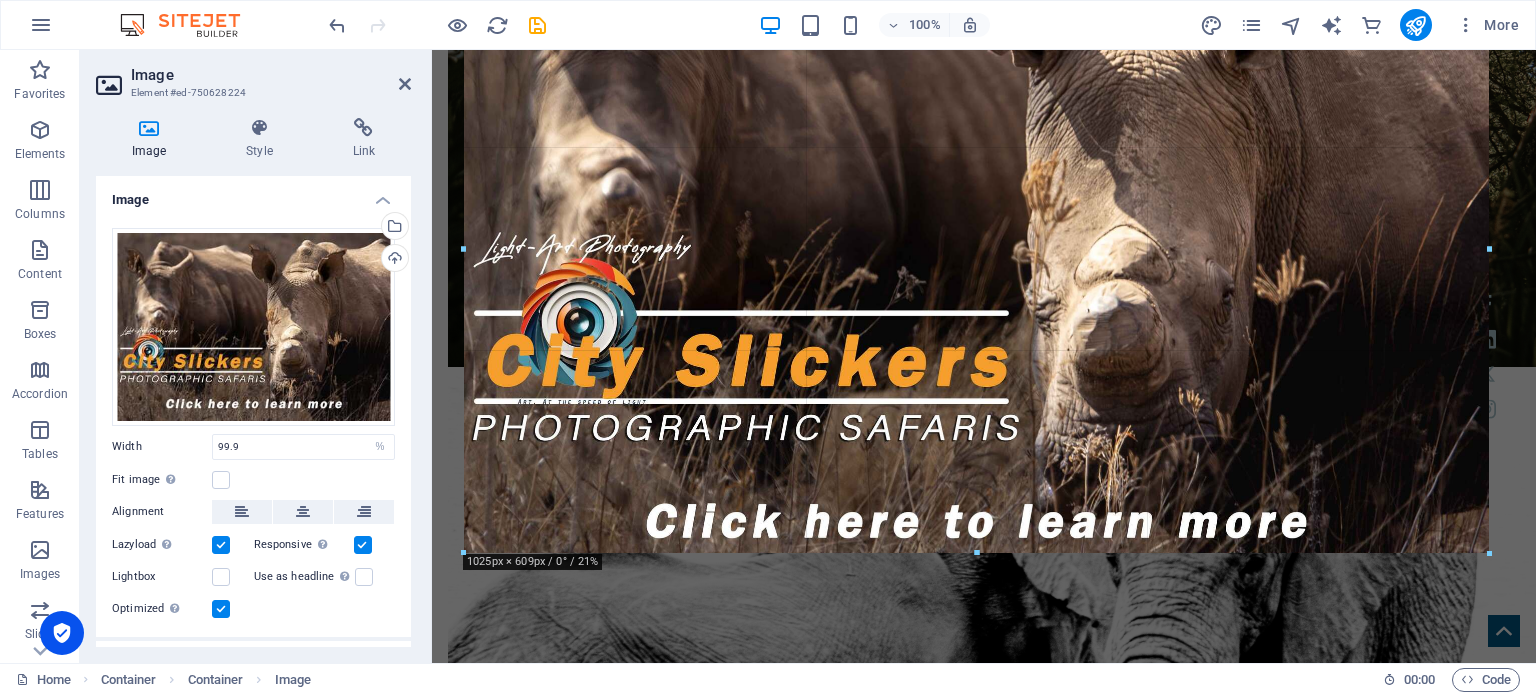 drag, startPoint x: 1487, startPoint y: 519, endPoint x: 1487, endPoint y: 551, distance: 32 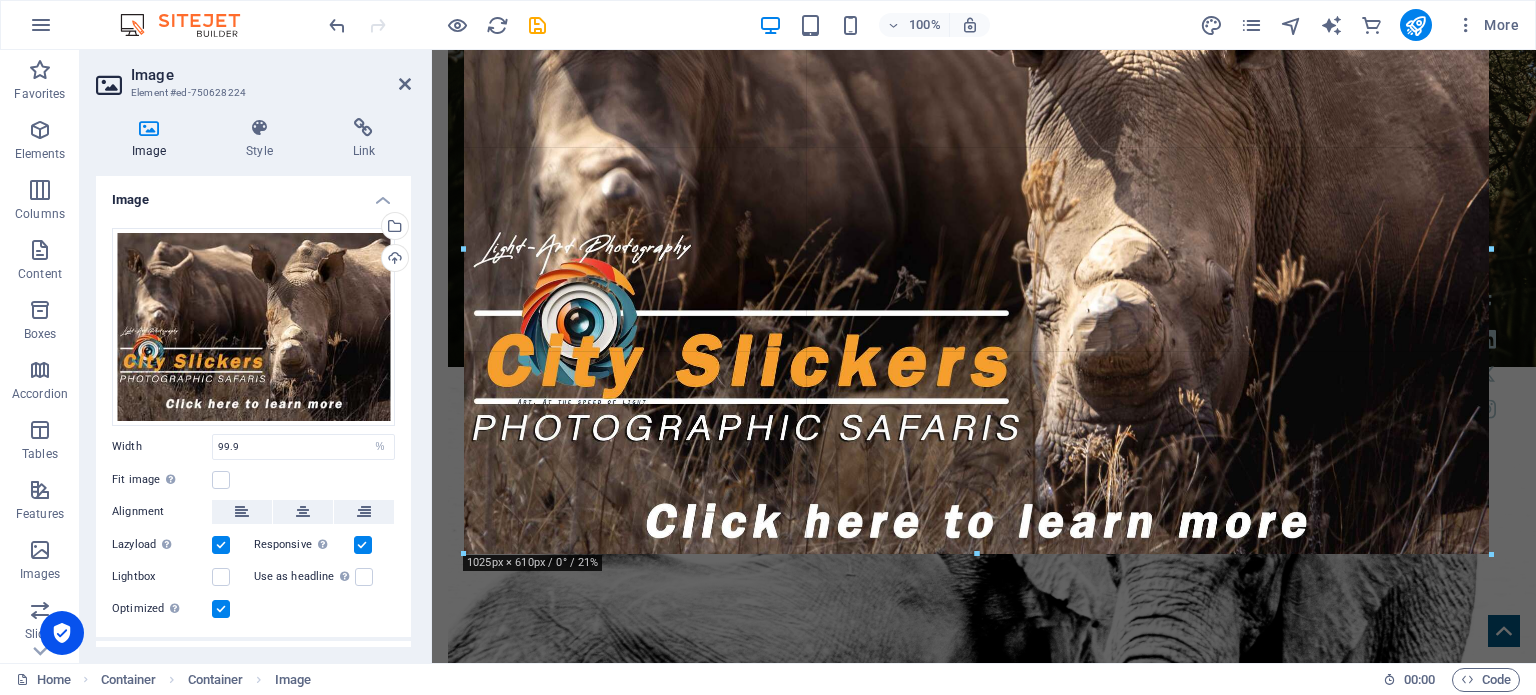 drag, startPoint x: 977, startPoint y: 523, endPoint x: 976, endPoint y: 556, distance: 33.01515 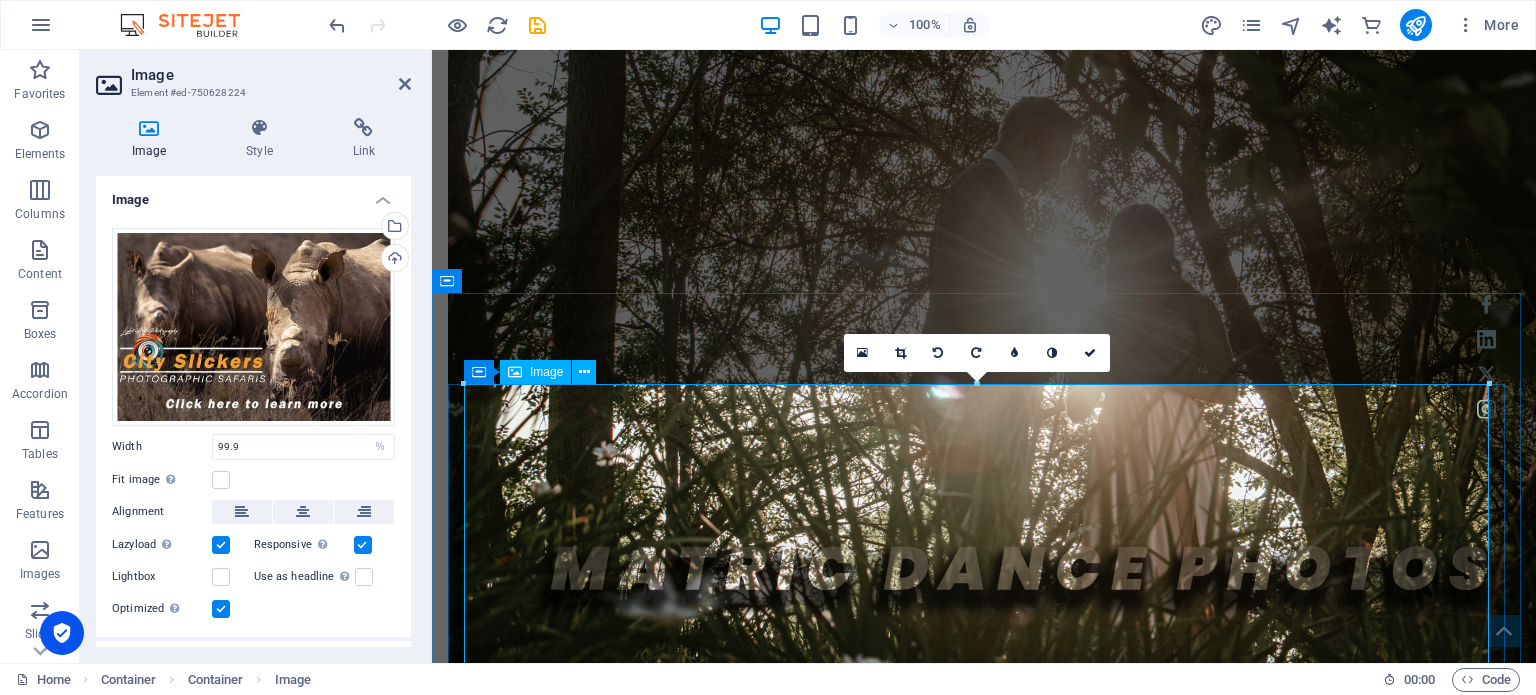 scroll, scrollTop: 1988, scrollLeft: 0, axis: vertical 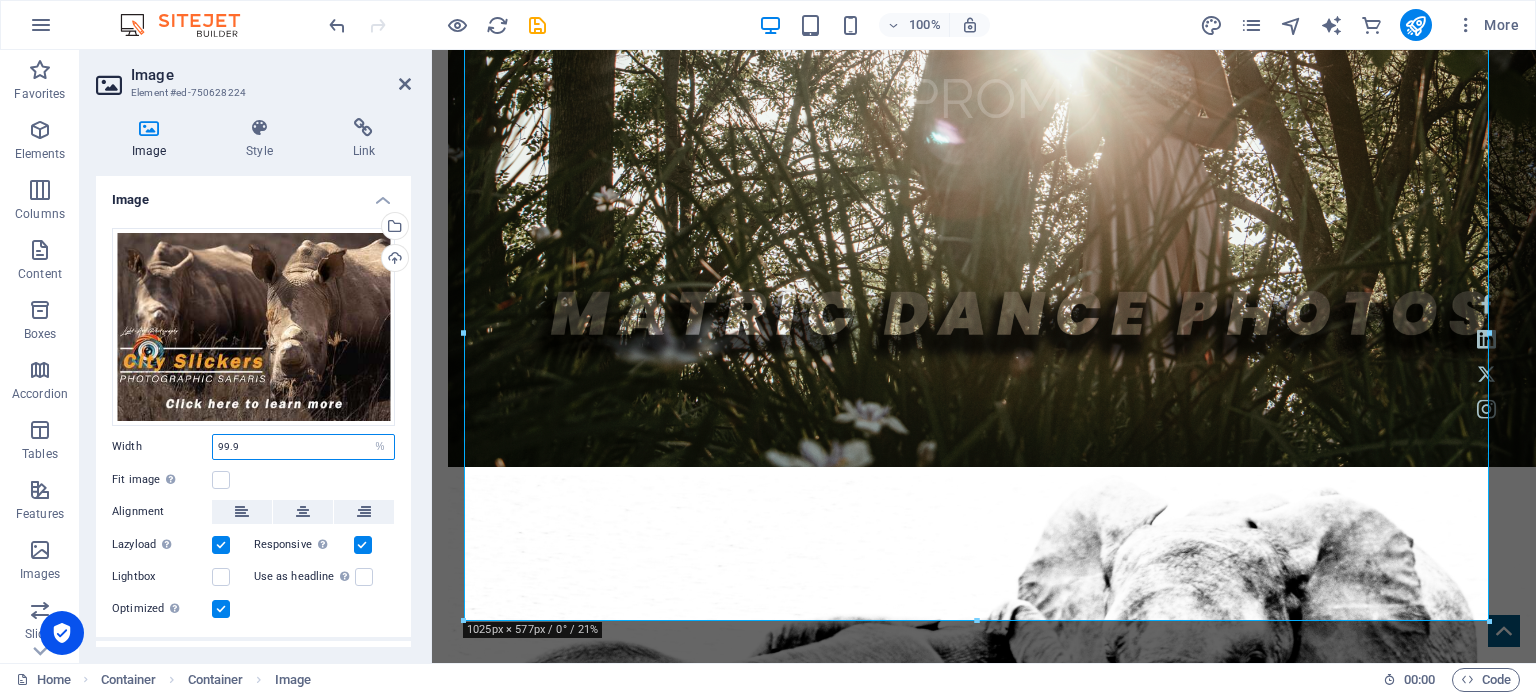 drag, startPoint x: 257, startPoint y: 444, endPoint x: 189, endPoint y: 436, distance: 68.46897 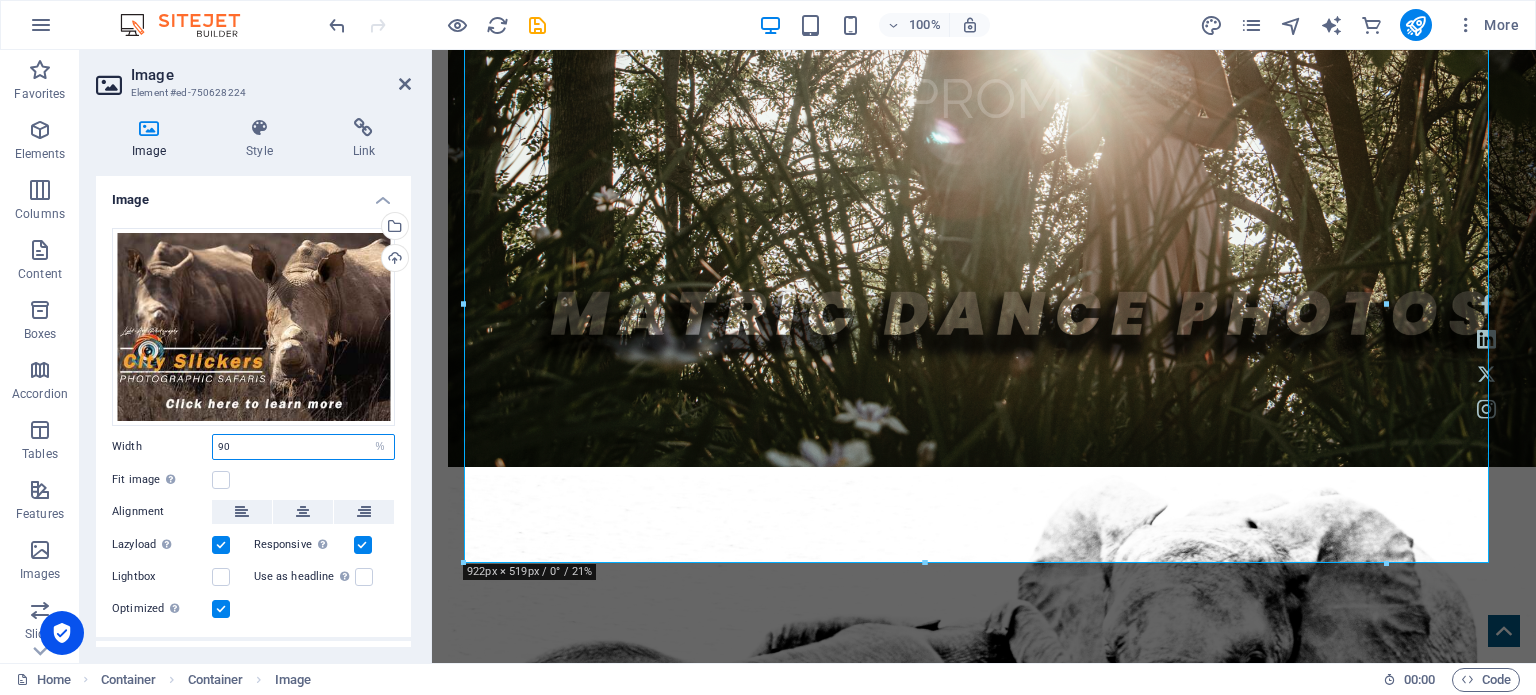 drag, startPoint x: 234, startPoint y: 451, endPoint x: 168, endPoint y: 444, distance: 66.37017 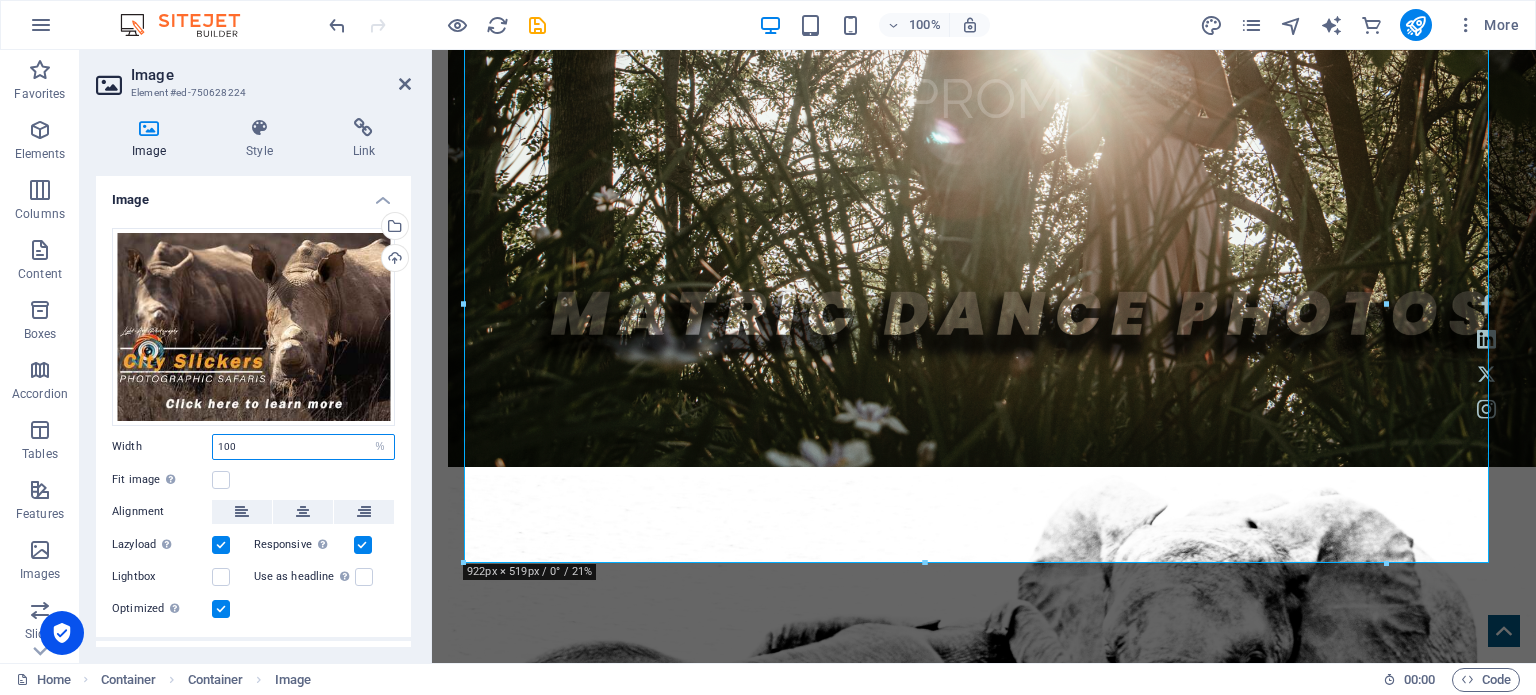 type on "100" 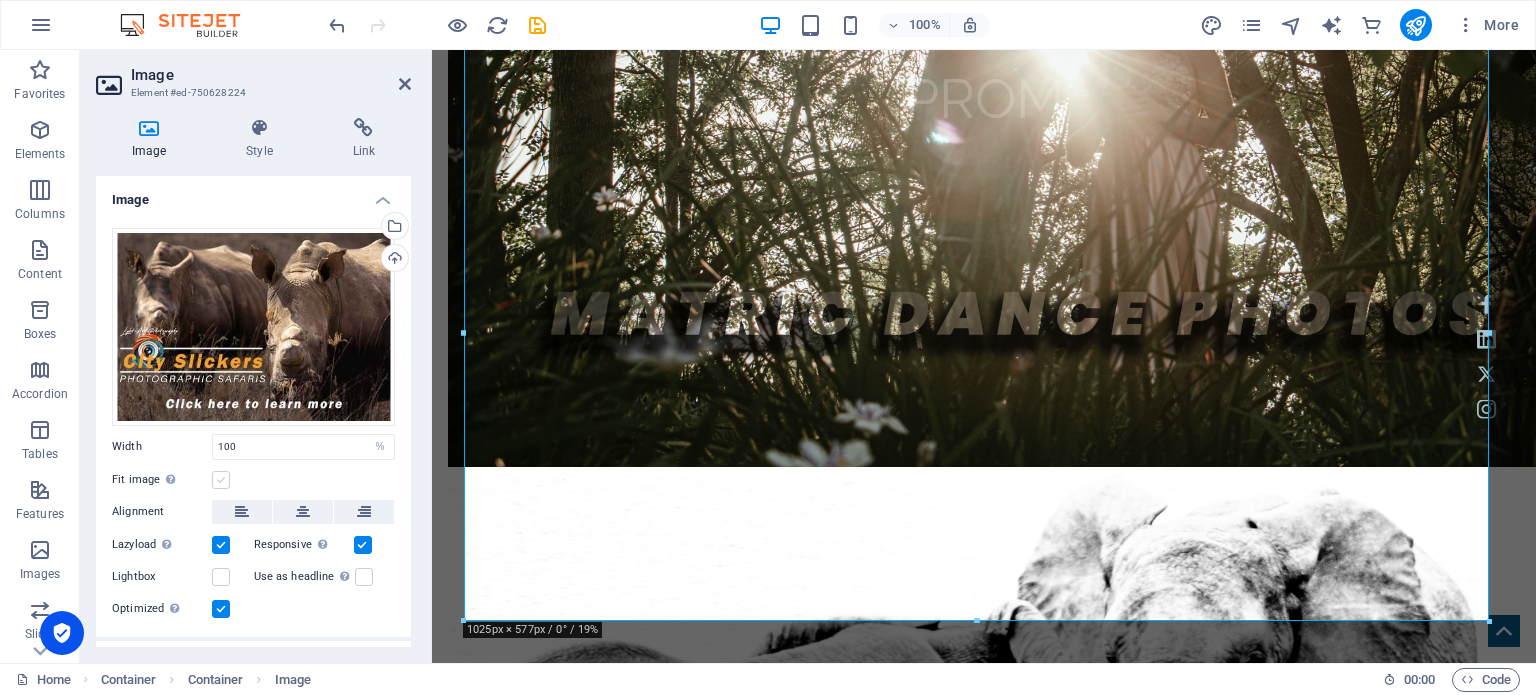 click at bounding box center (221, 480) 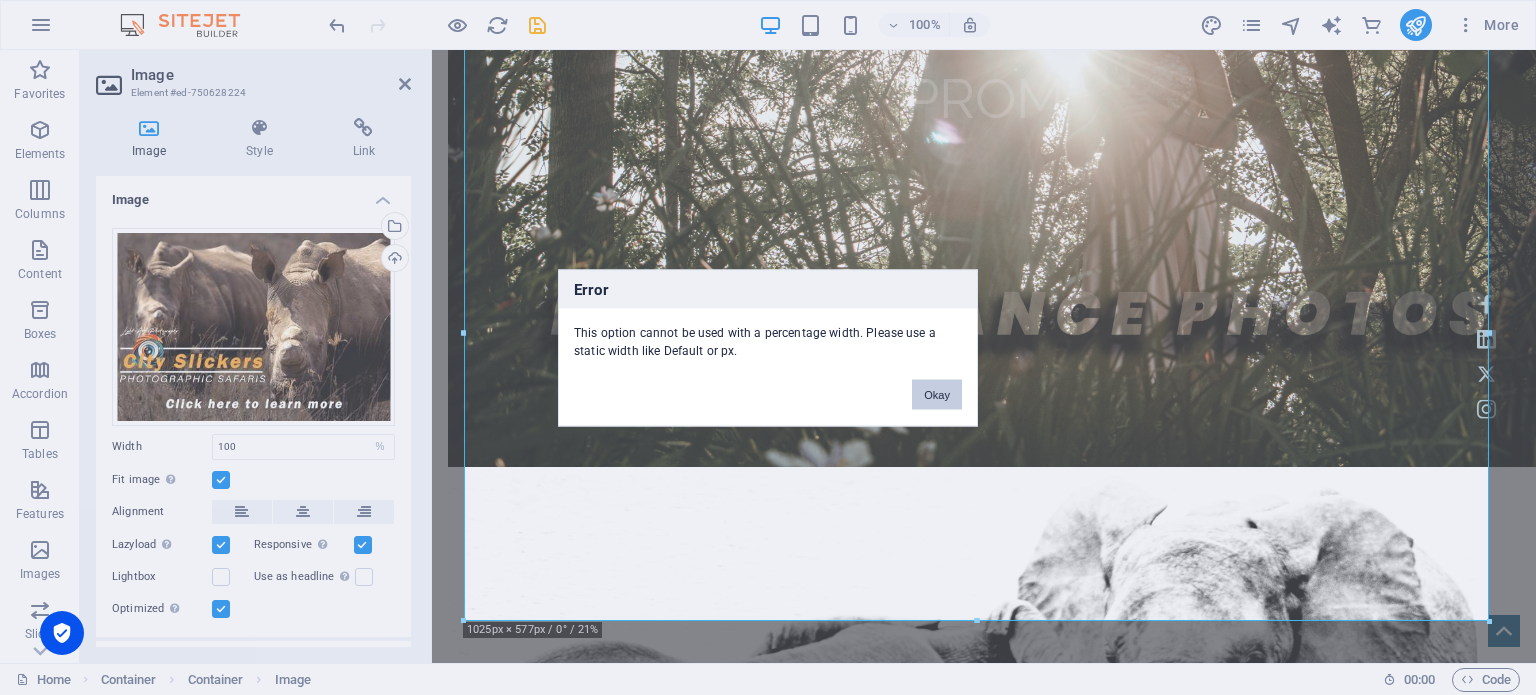 click on "Okay" at bounding box center [937, 394] 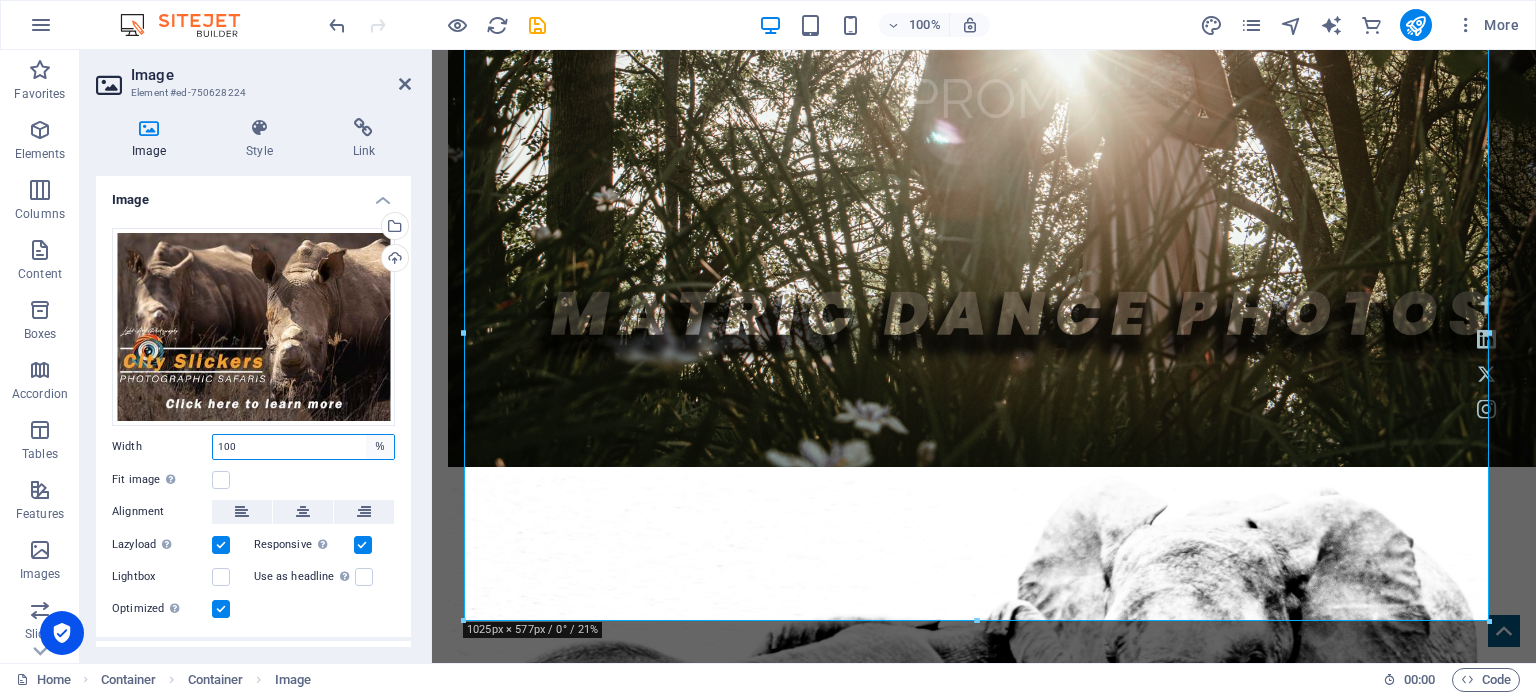 click on "Default auto px rem % em vh vw" at bounding box center [380, 447] 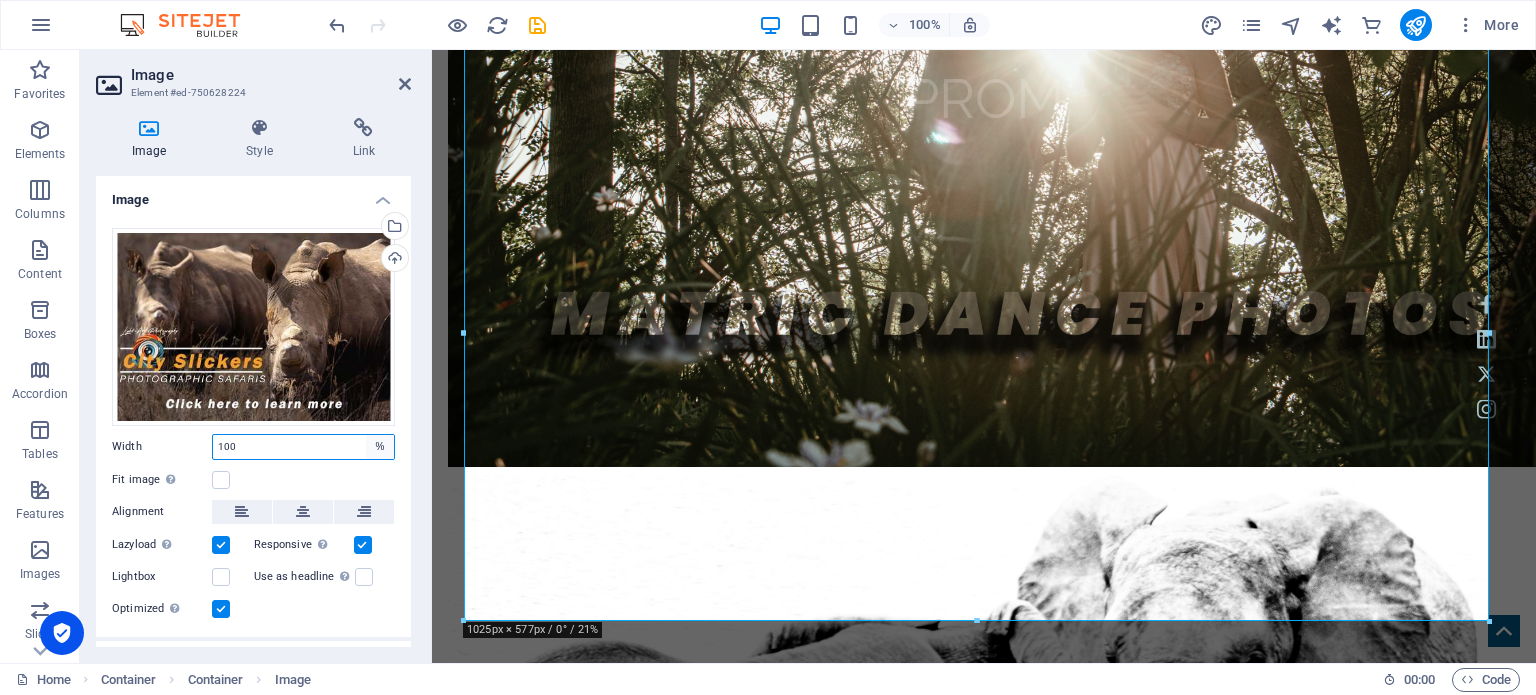select on "vw" 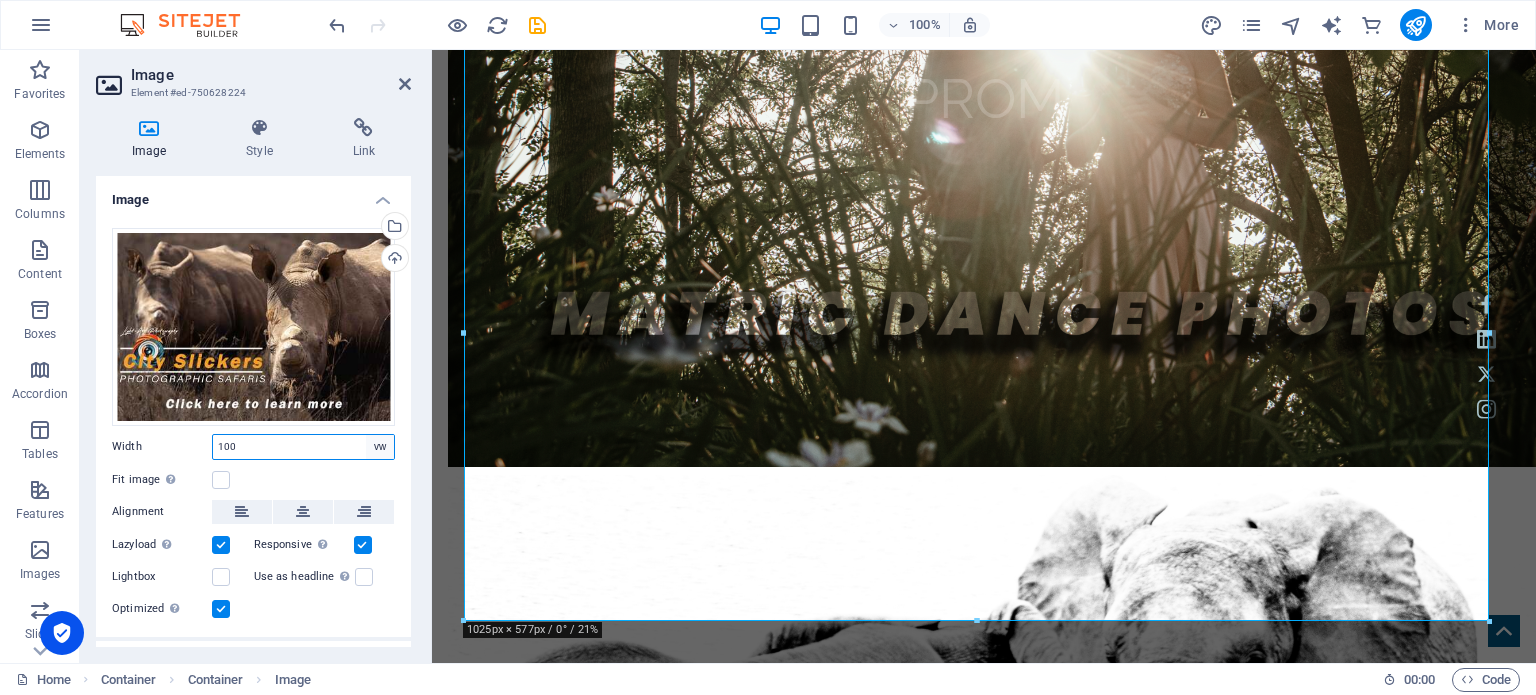 click on "Default auto px rem % em vh vw" at bounding box center [380, 447] 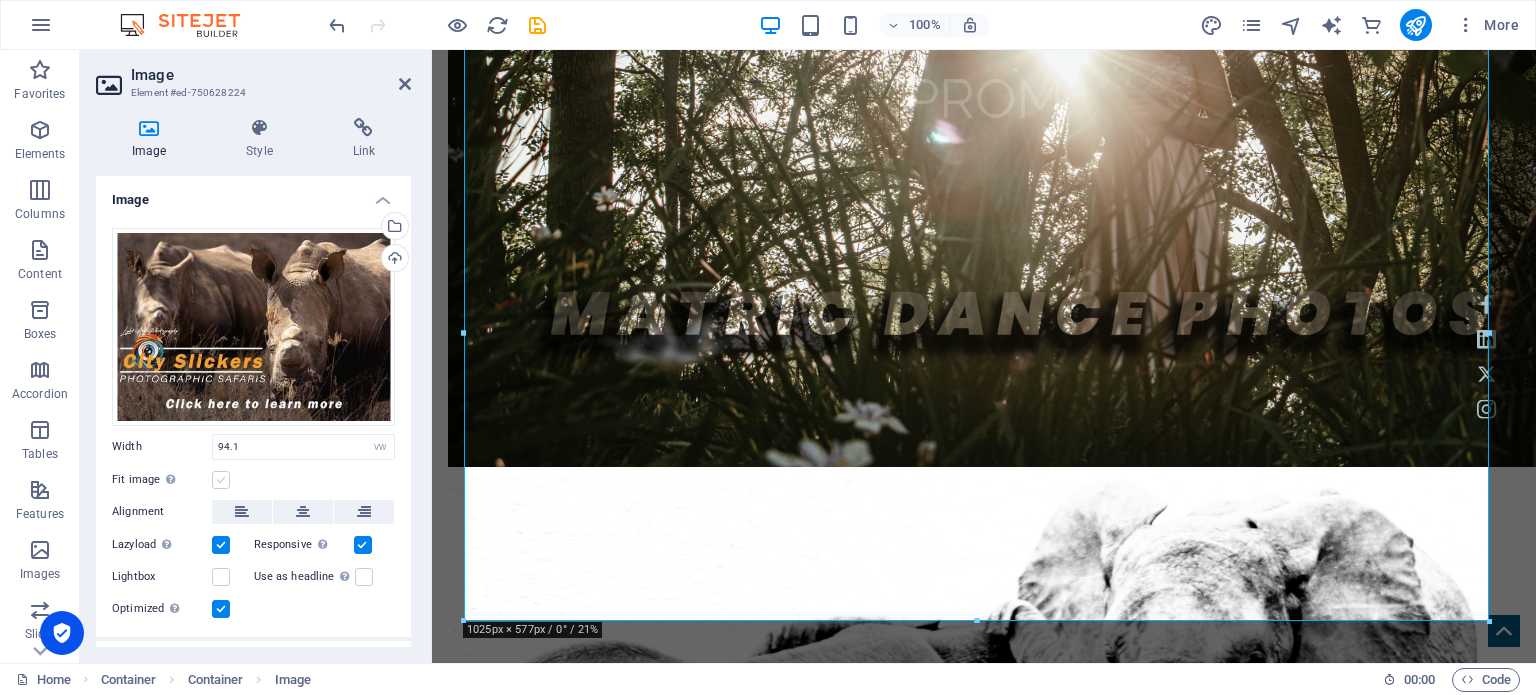 click at bounding box center [221, 480] 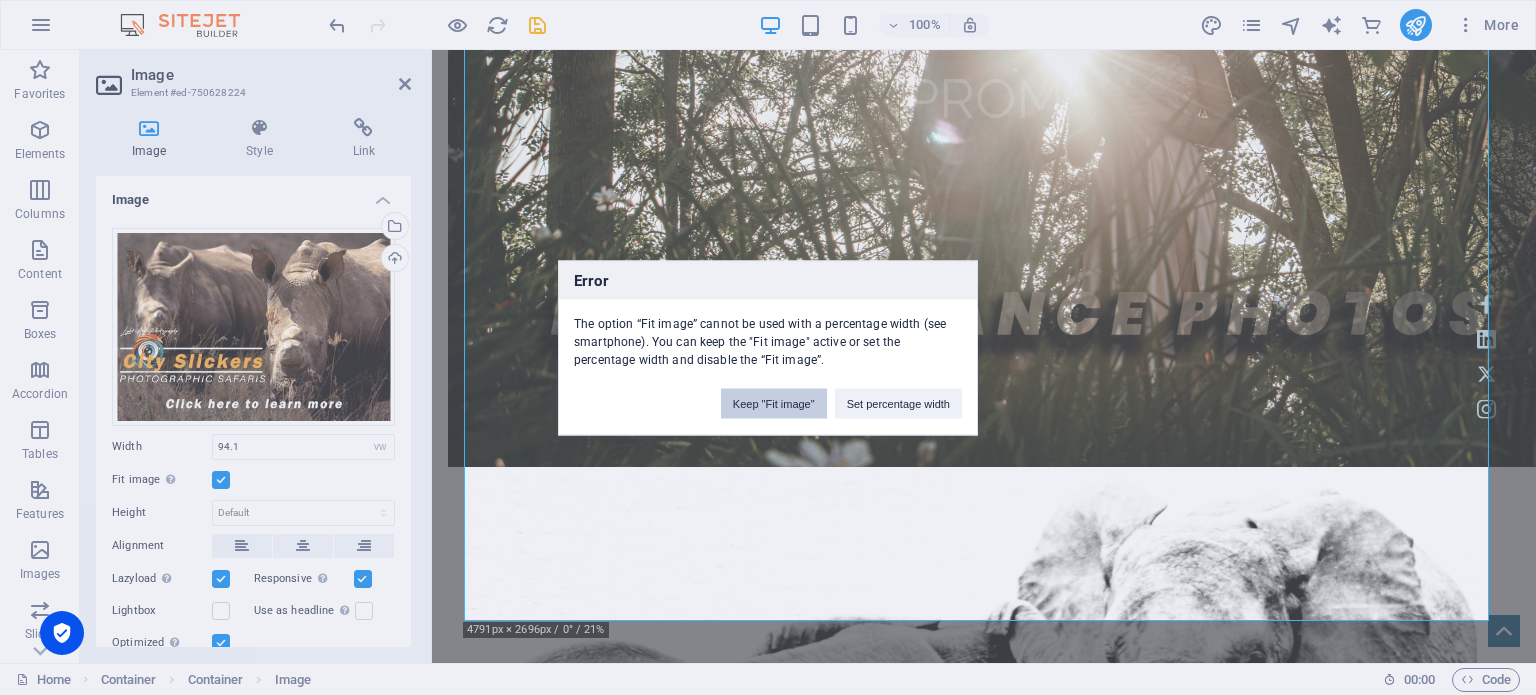 click on "Keep "Fit image"" at bounding box center (774, 403) 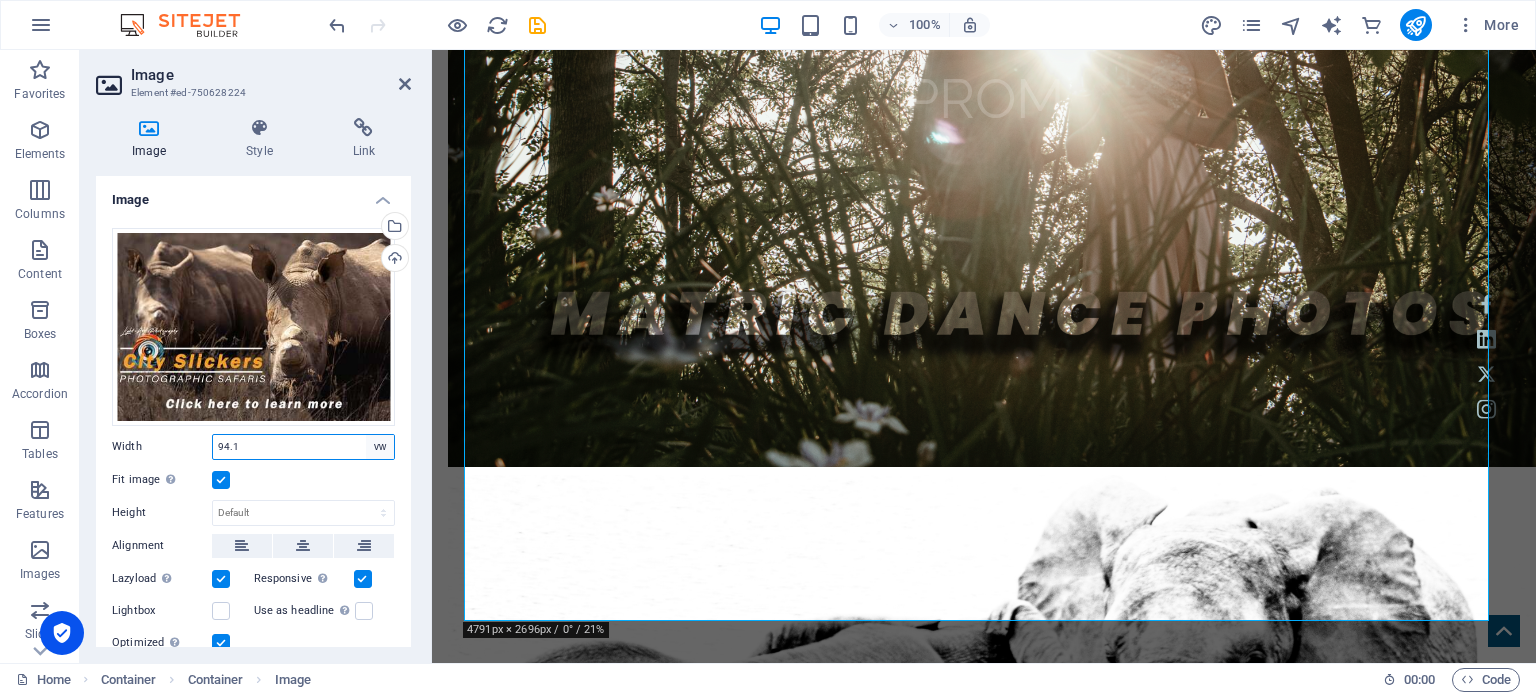 click on "Default auto px rem % em vh vw" at bounding box center (380, 447) 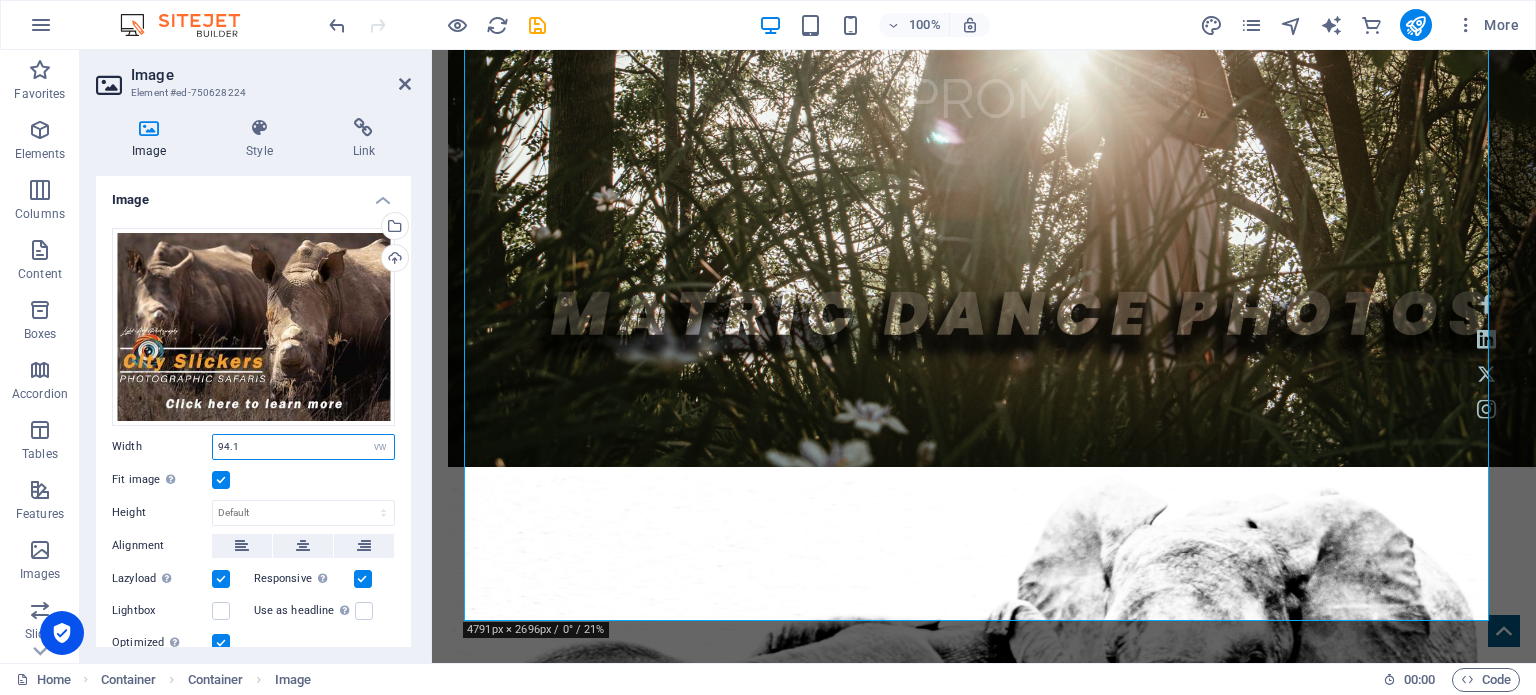 click on "94.1" at bounding box center [303, 447] 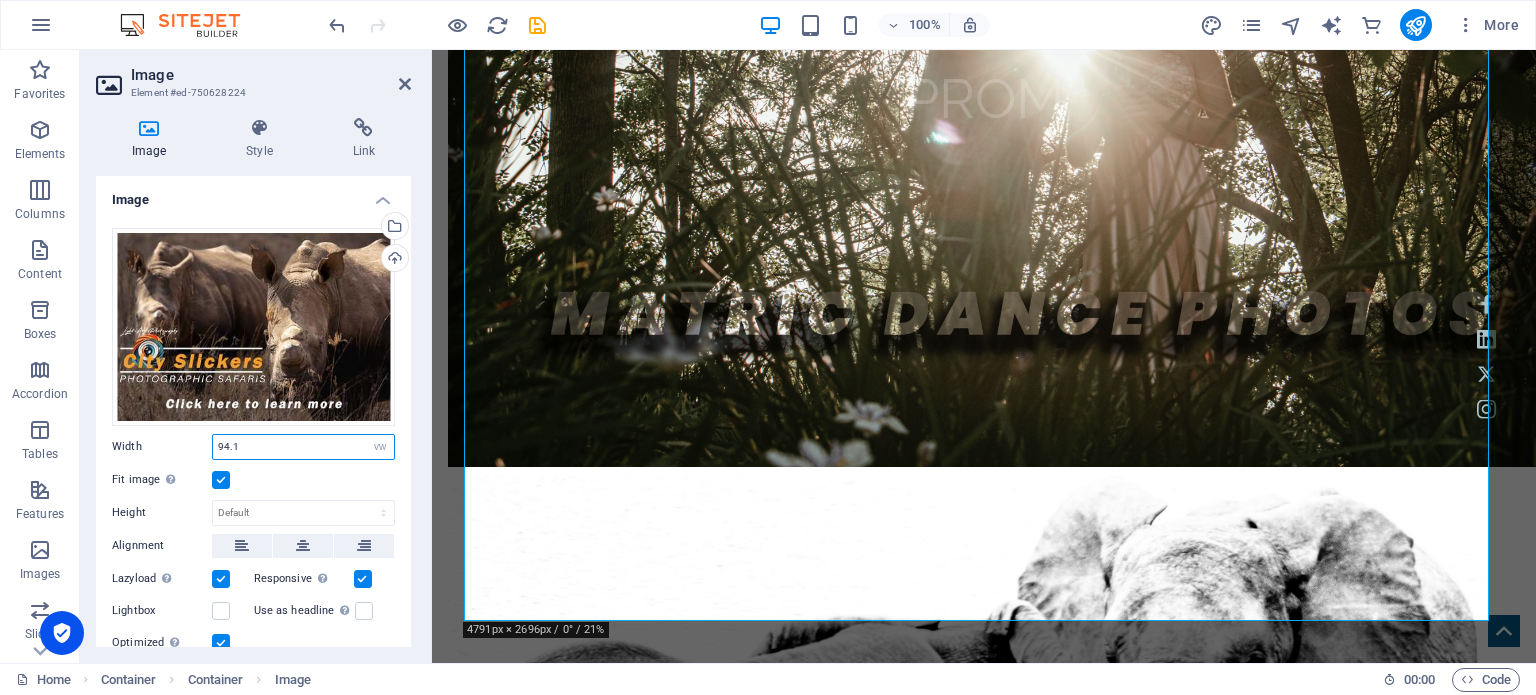 drag, startPoint x: 307, startPoint y: 443, endPoint x: 210, endPoint y: 458, distance: 98.15294 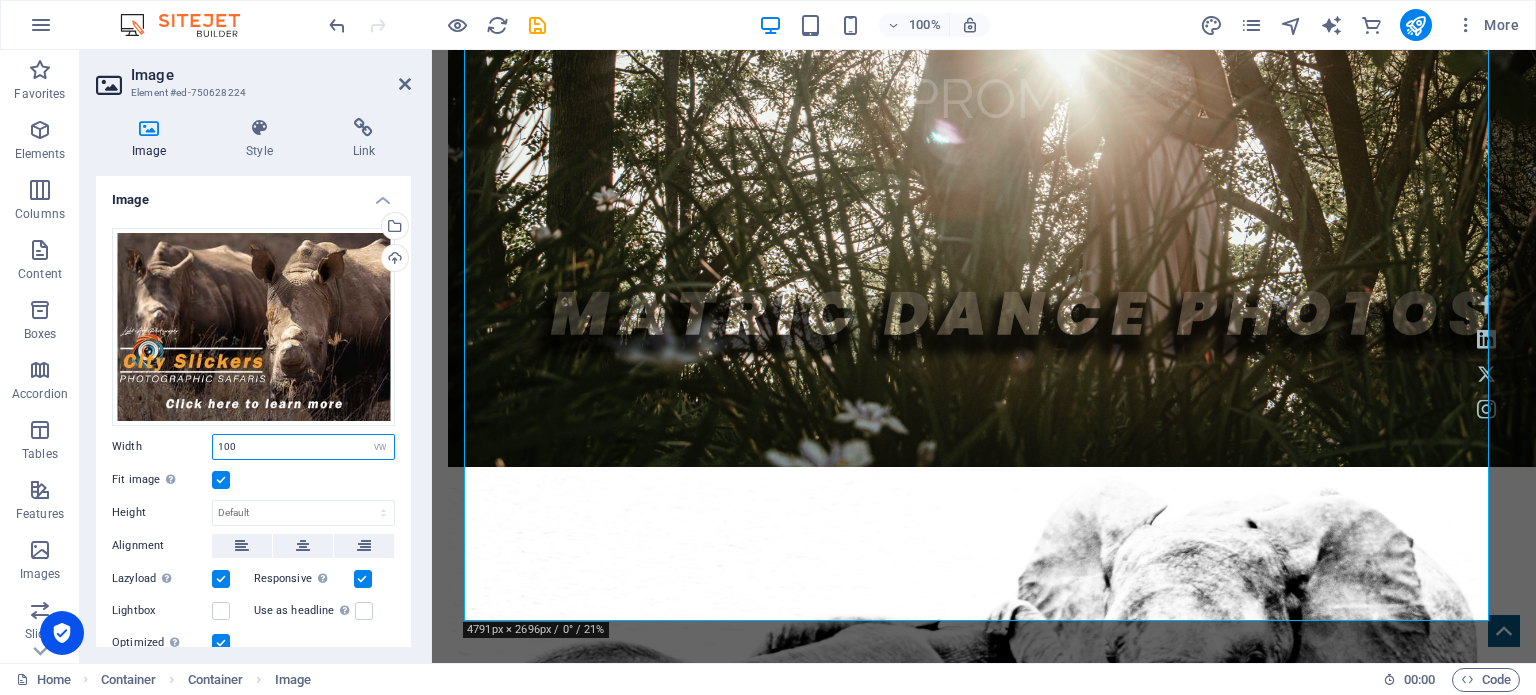 type on "100" 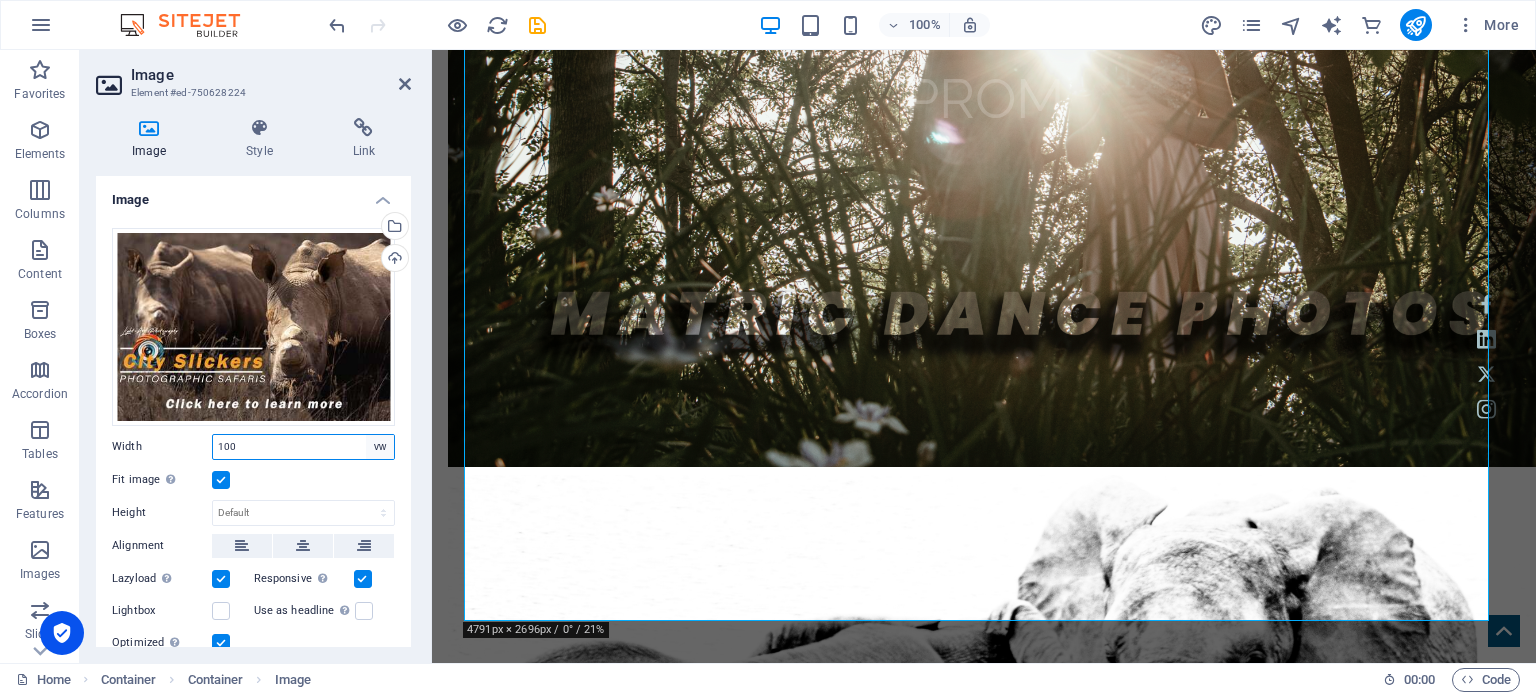 click on "Default auto px rem % em vh vw" at bounding box center (380, 447) 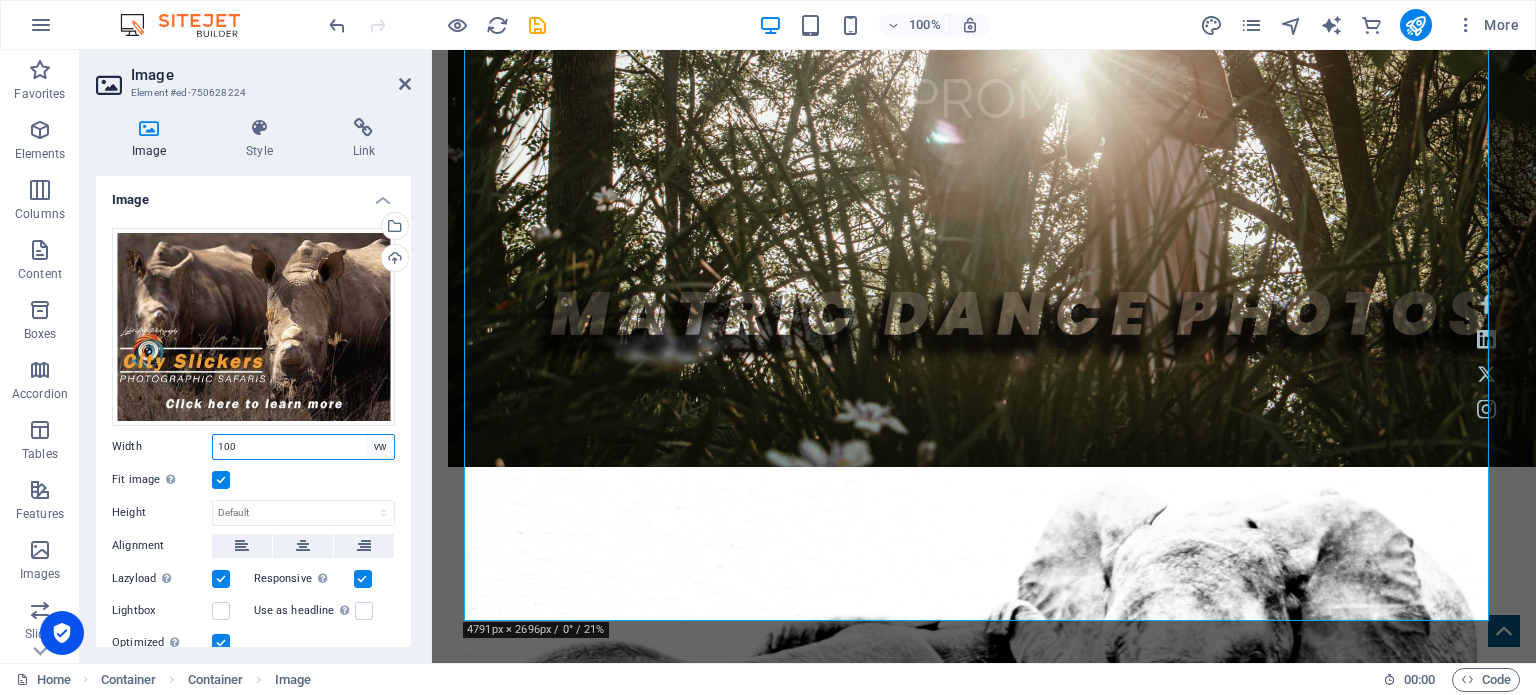 select on "auto" 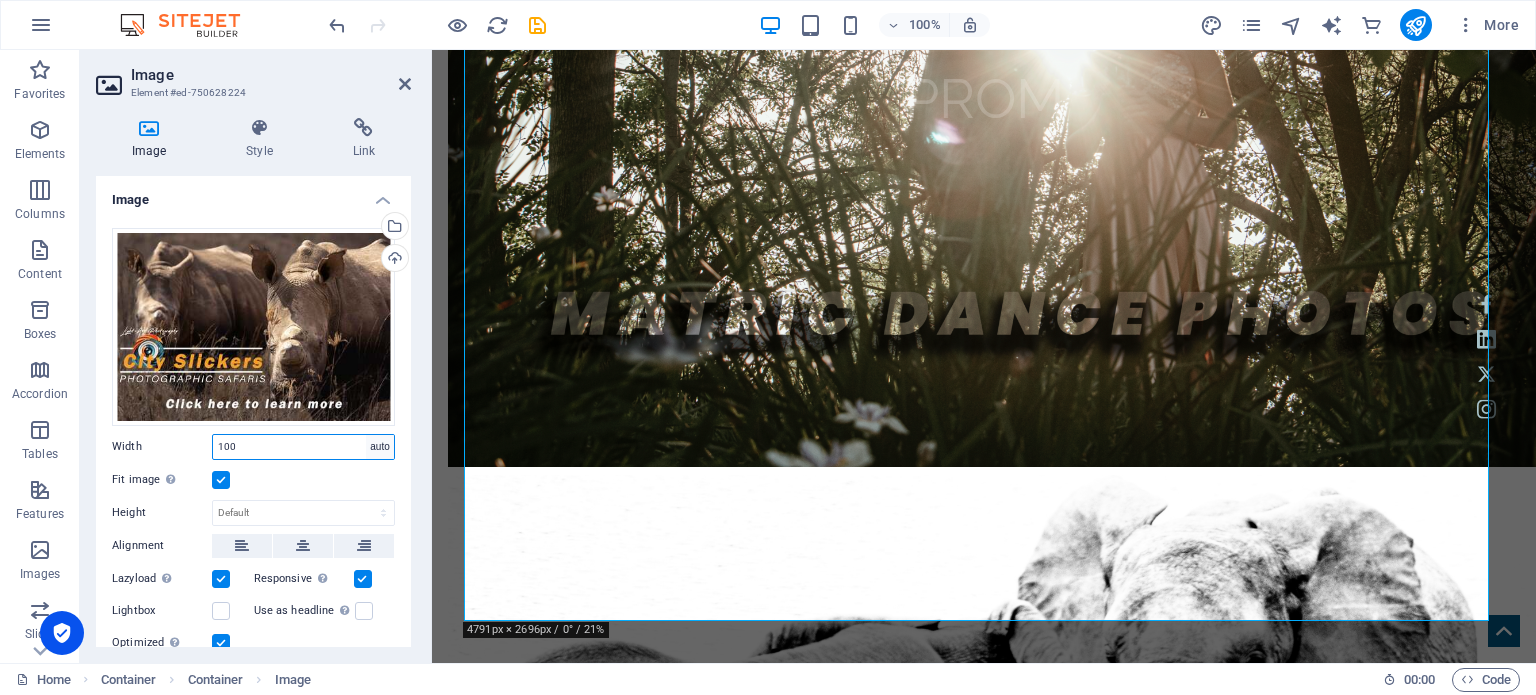 click on "Default auto px rem % em vh vw" at bounding box center (380, 447) 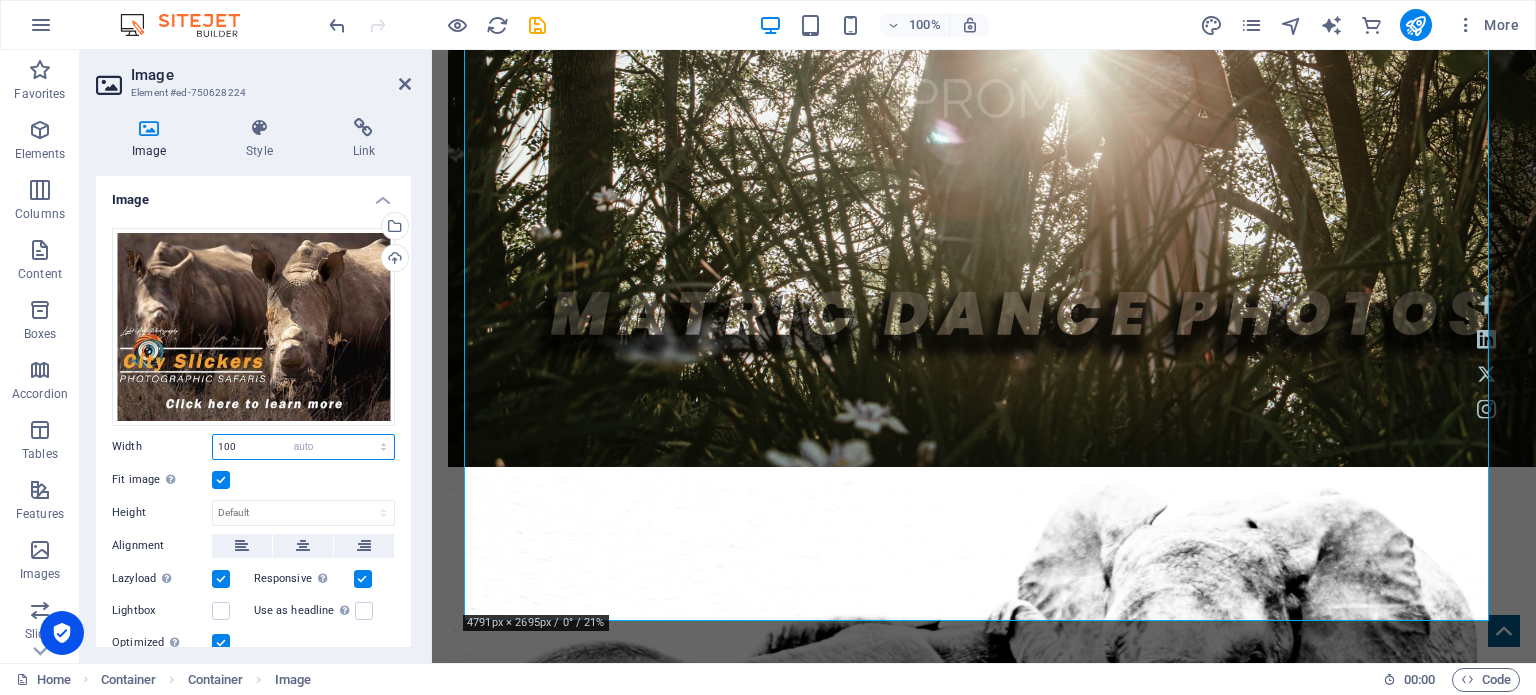 type 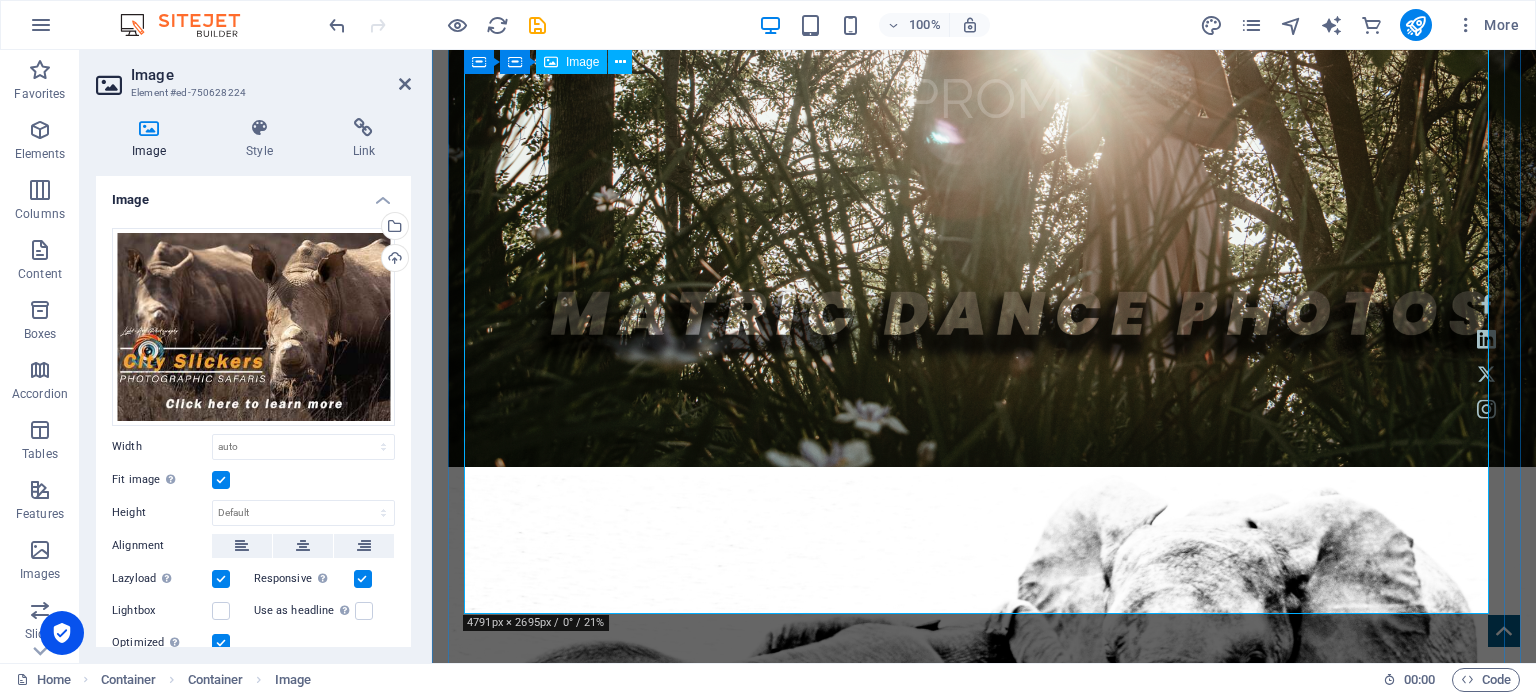 click at bounding box center (984, 2412) 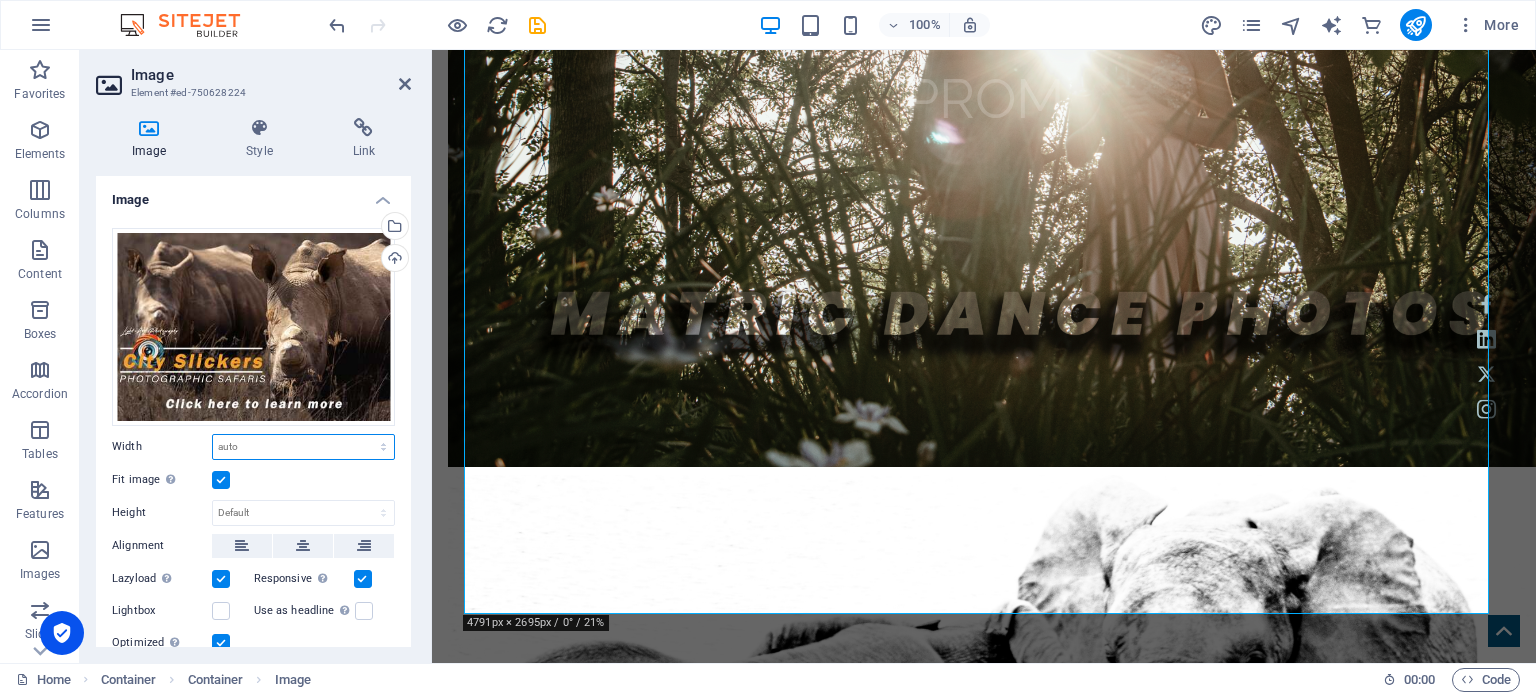 click on "Default auto px rem % em vh vw" at bounding box center [303, 447] 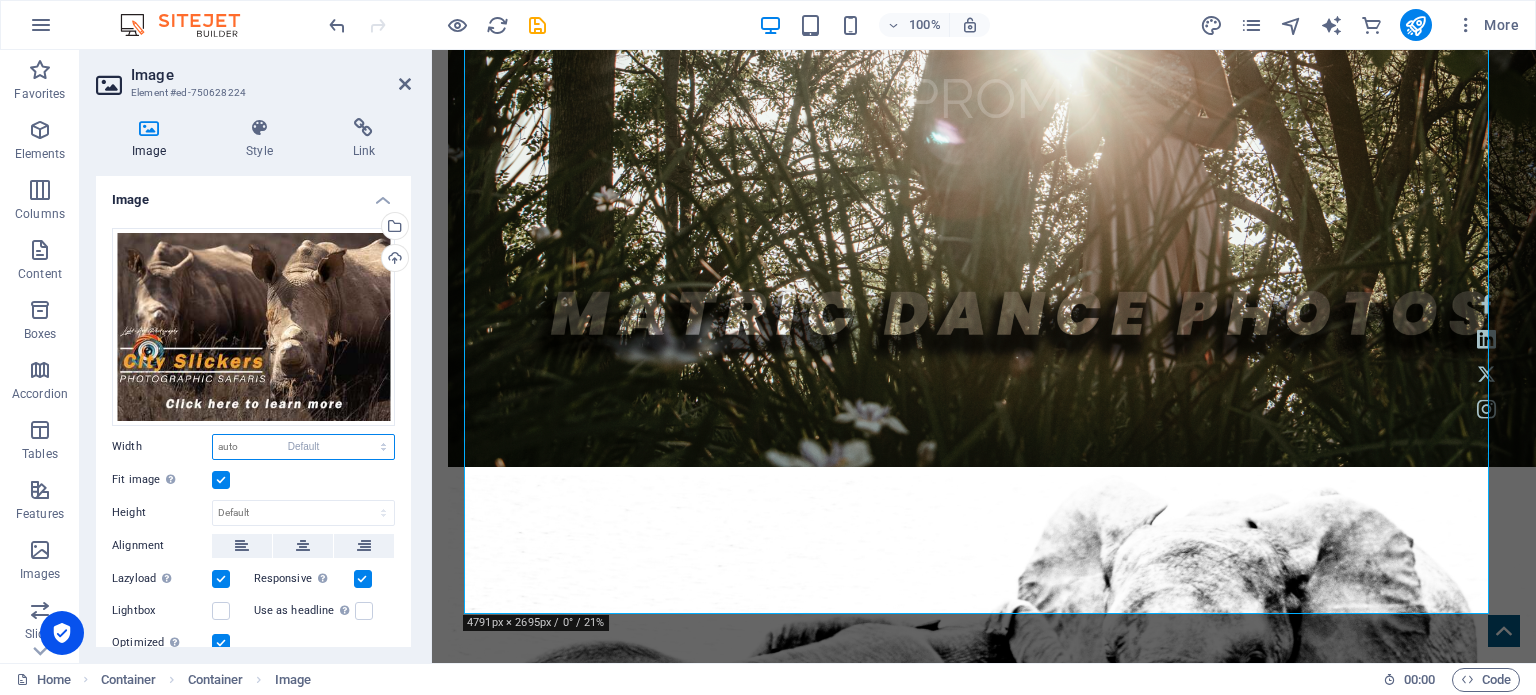 click on "Default auto px rem % em vh vw" at bounding box center [303, 447] 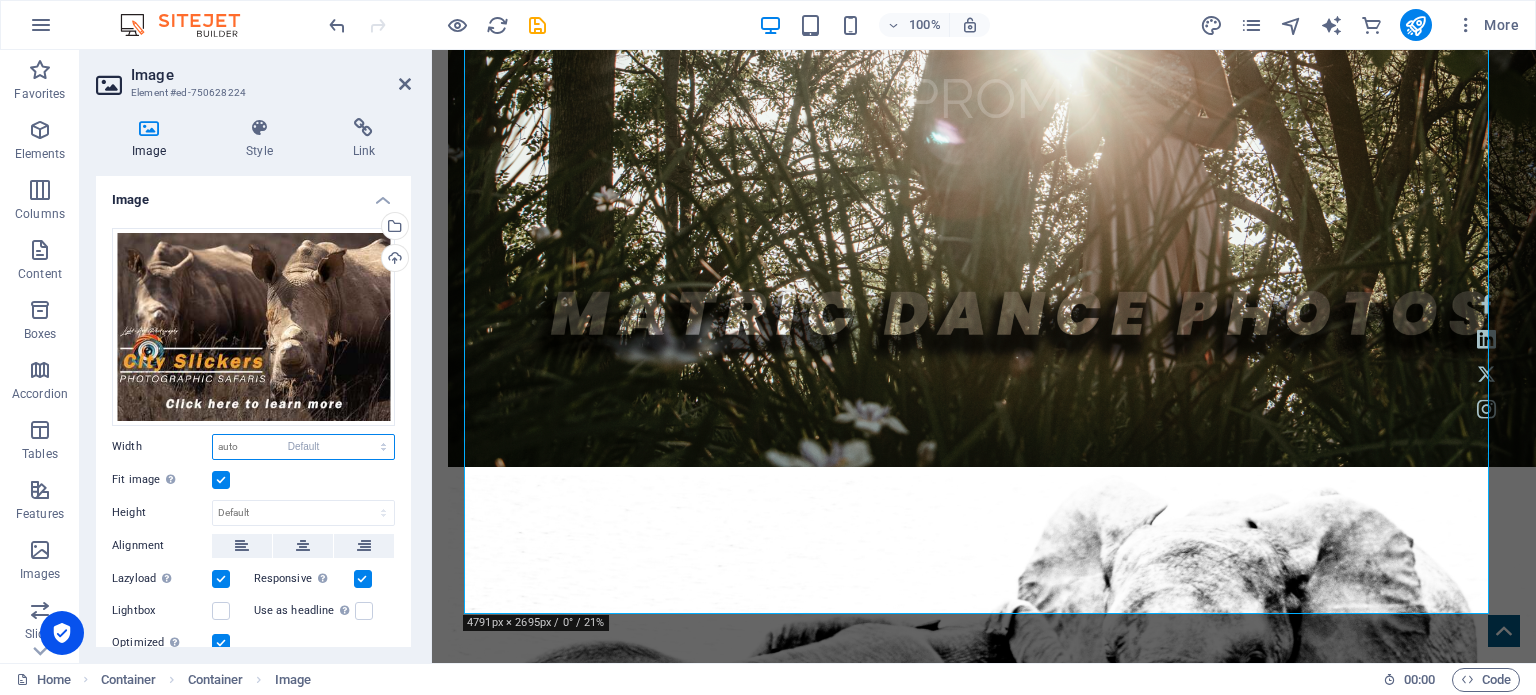 select on "DISABLED_OPTION_VALUE" 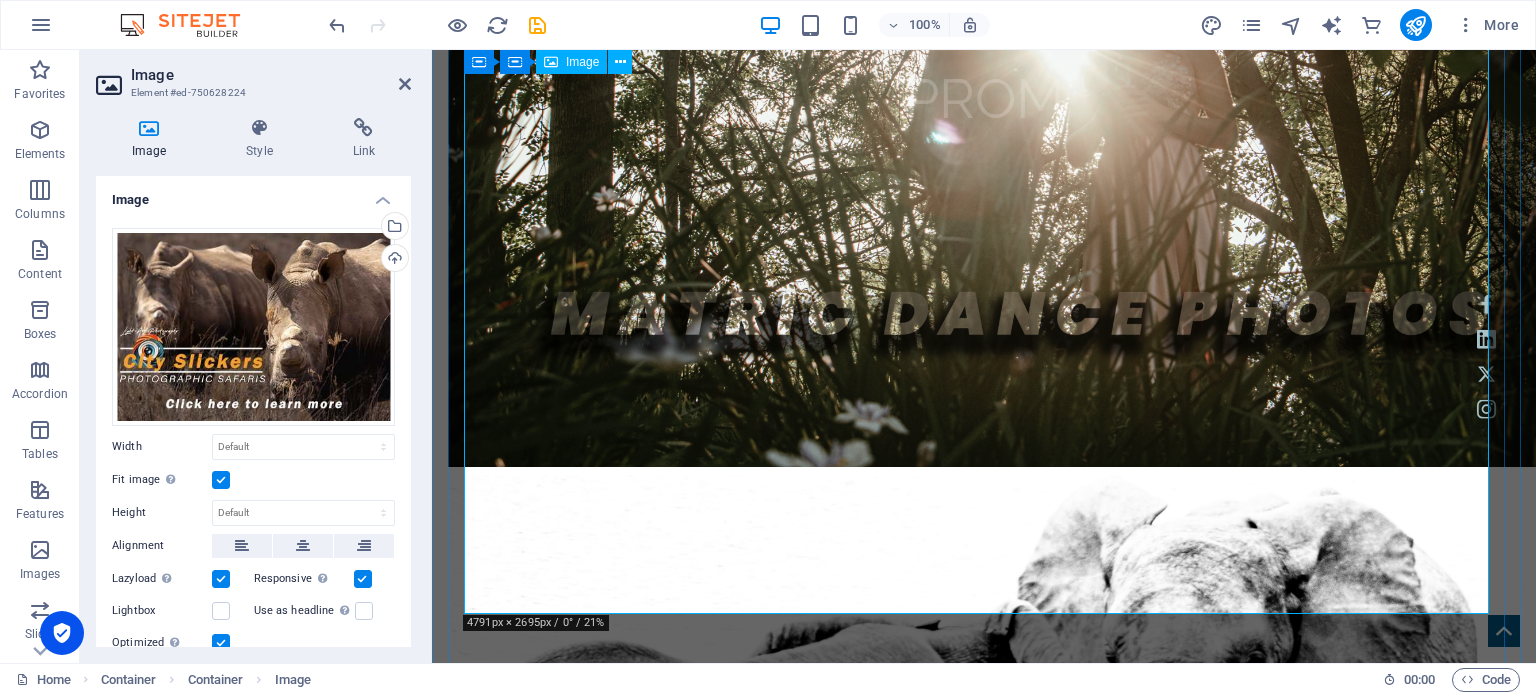click at bounding box center [984, 2412] 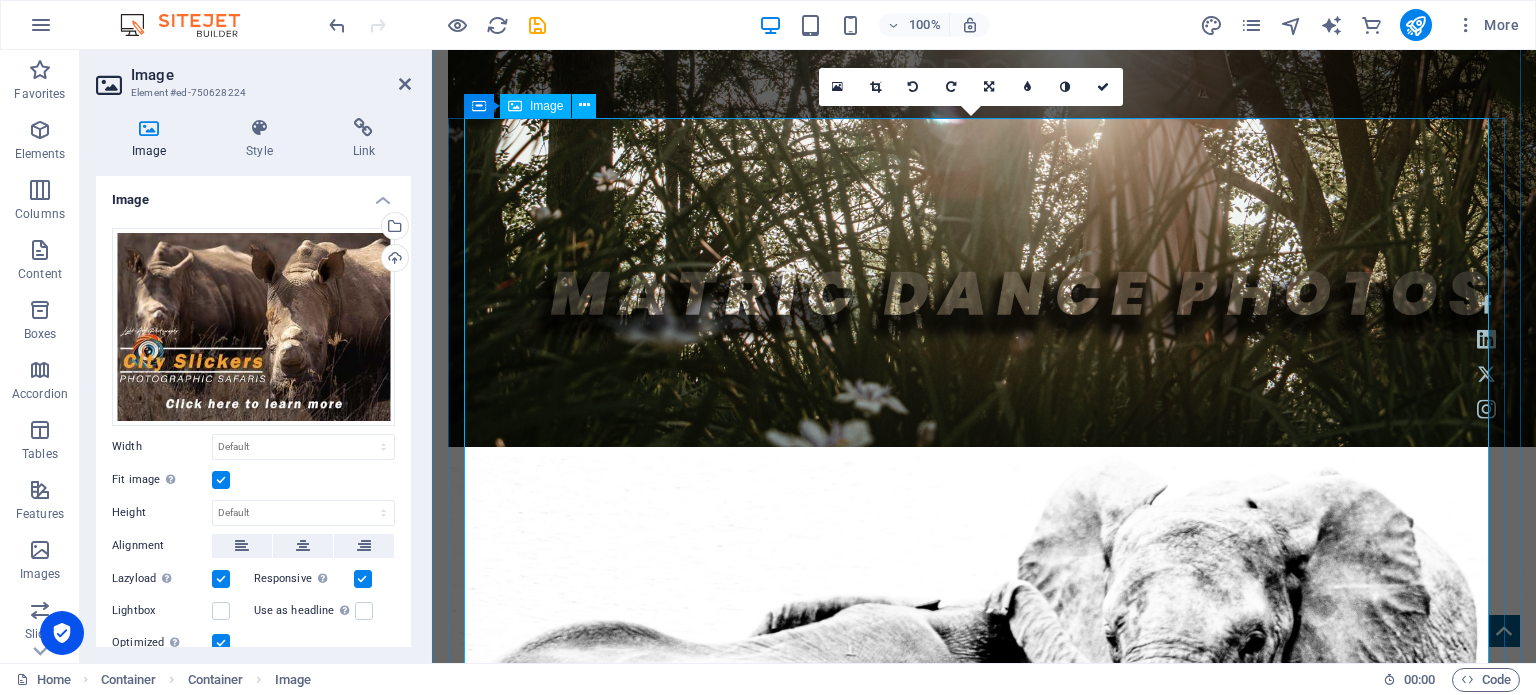 scroll, scrollTop: 2101, scrollLeft: 0, axis: vertical 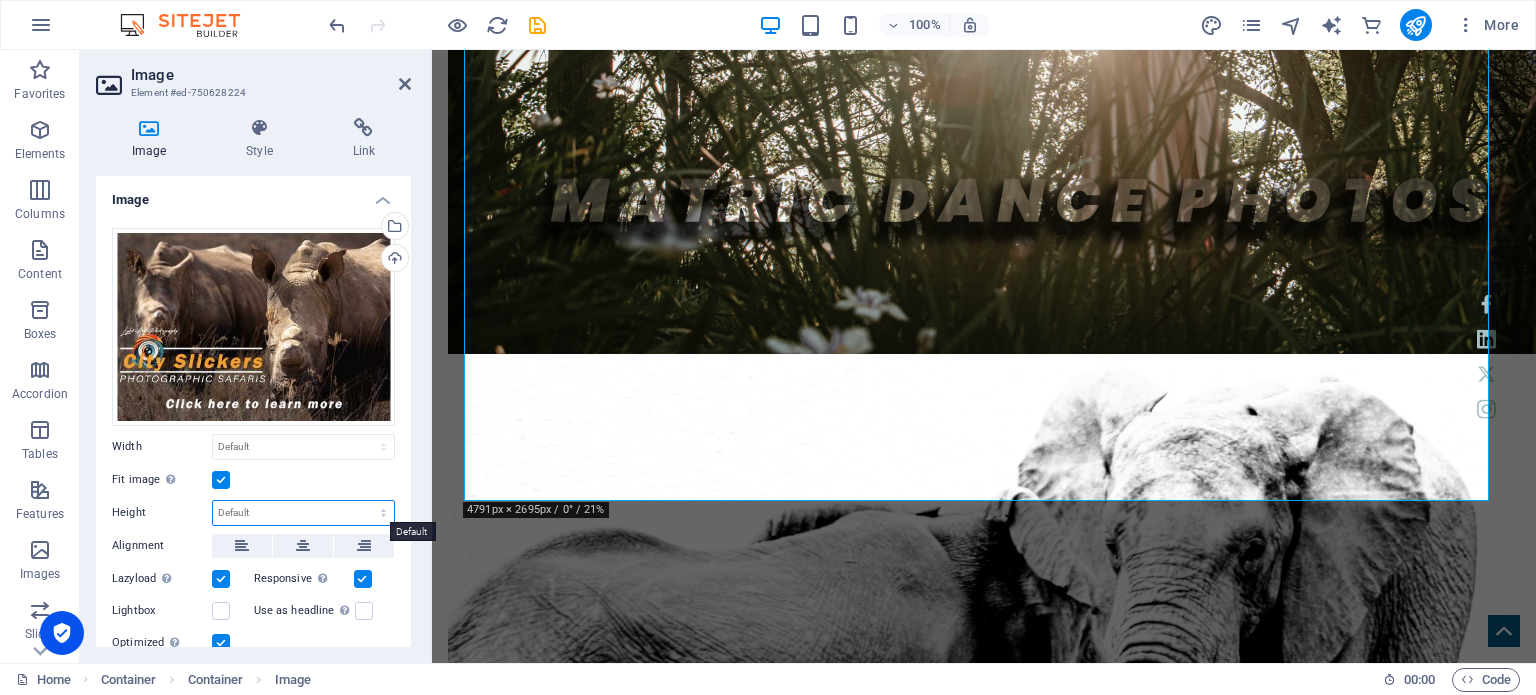 click on "Default auto px" at bounding box center [303, 513] 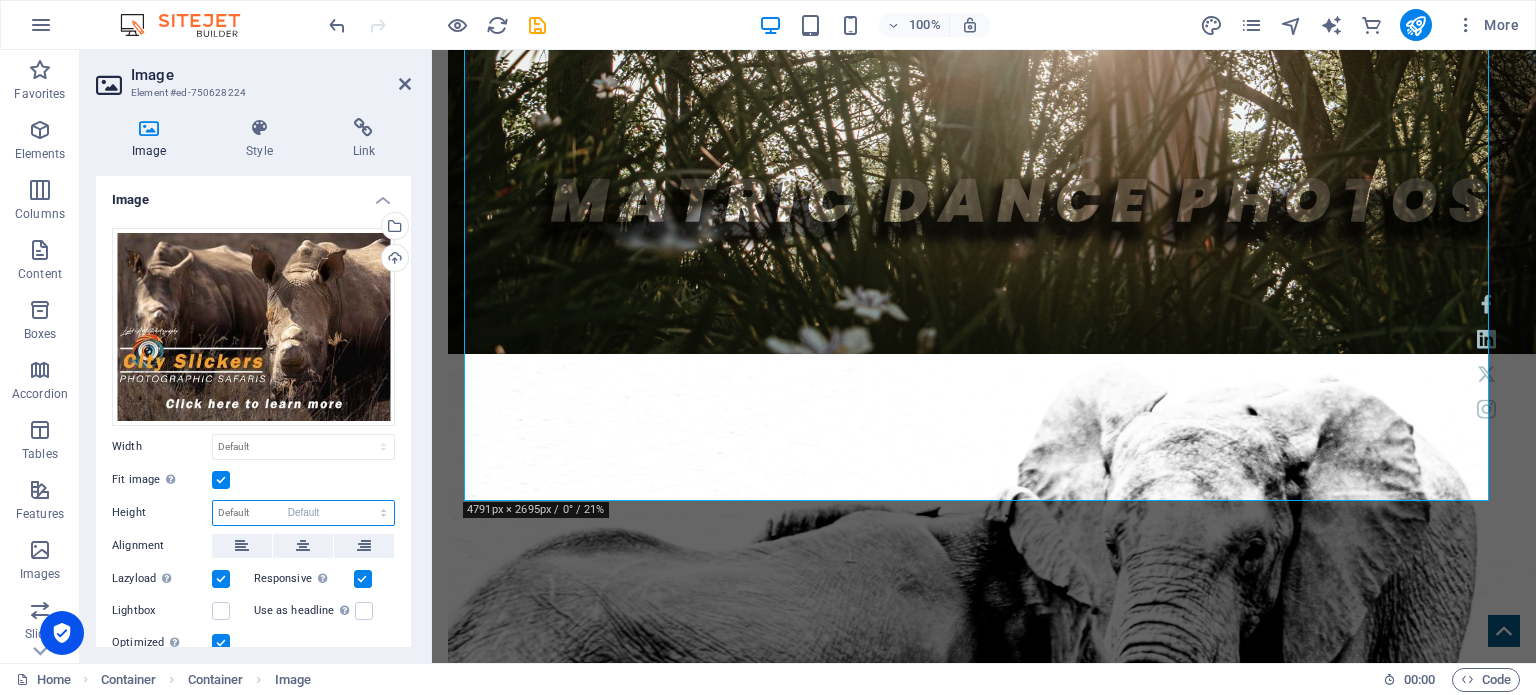 click on "Default auto px" at bounding box center (303, 513) 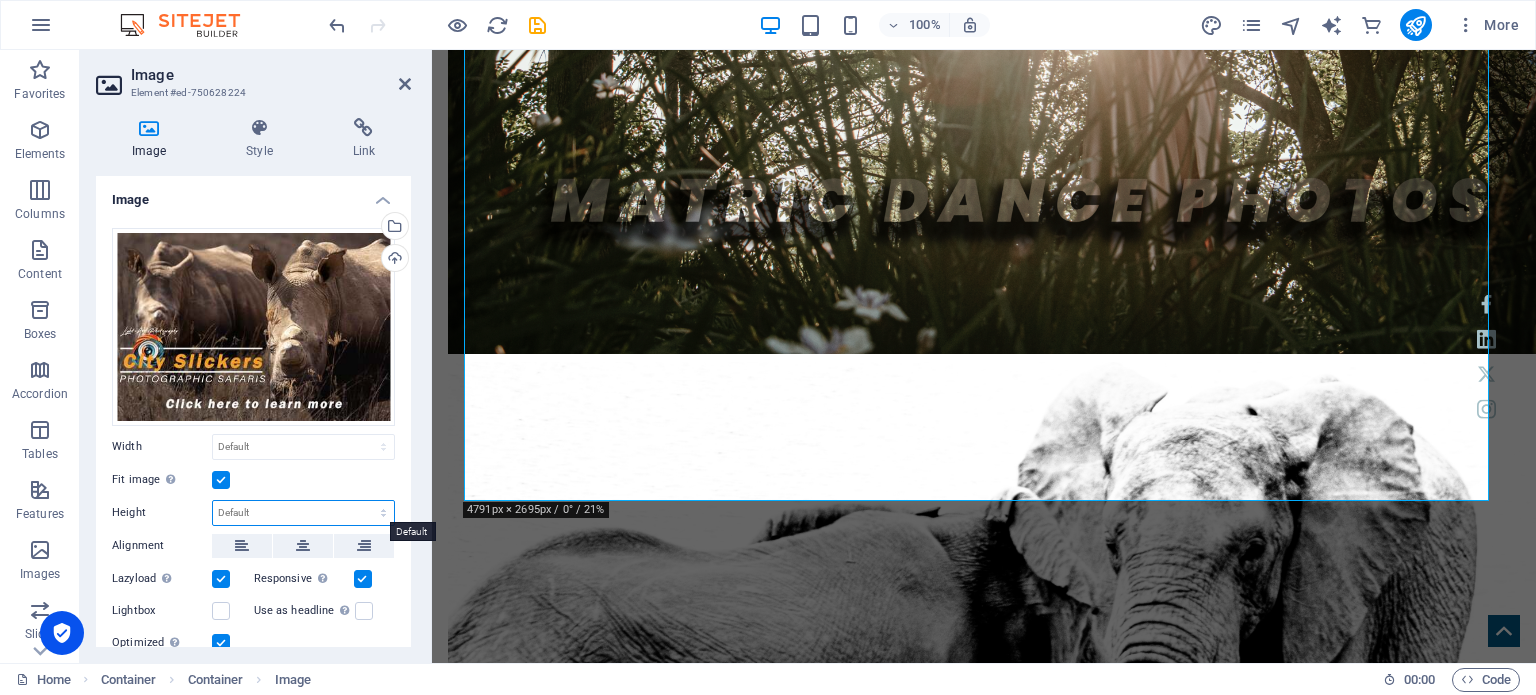 click on "Default auto px" at bounding box center (303, 513) 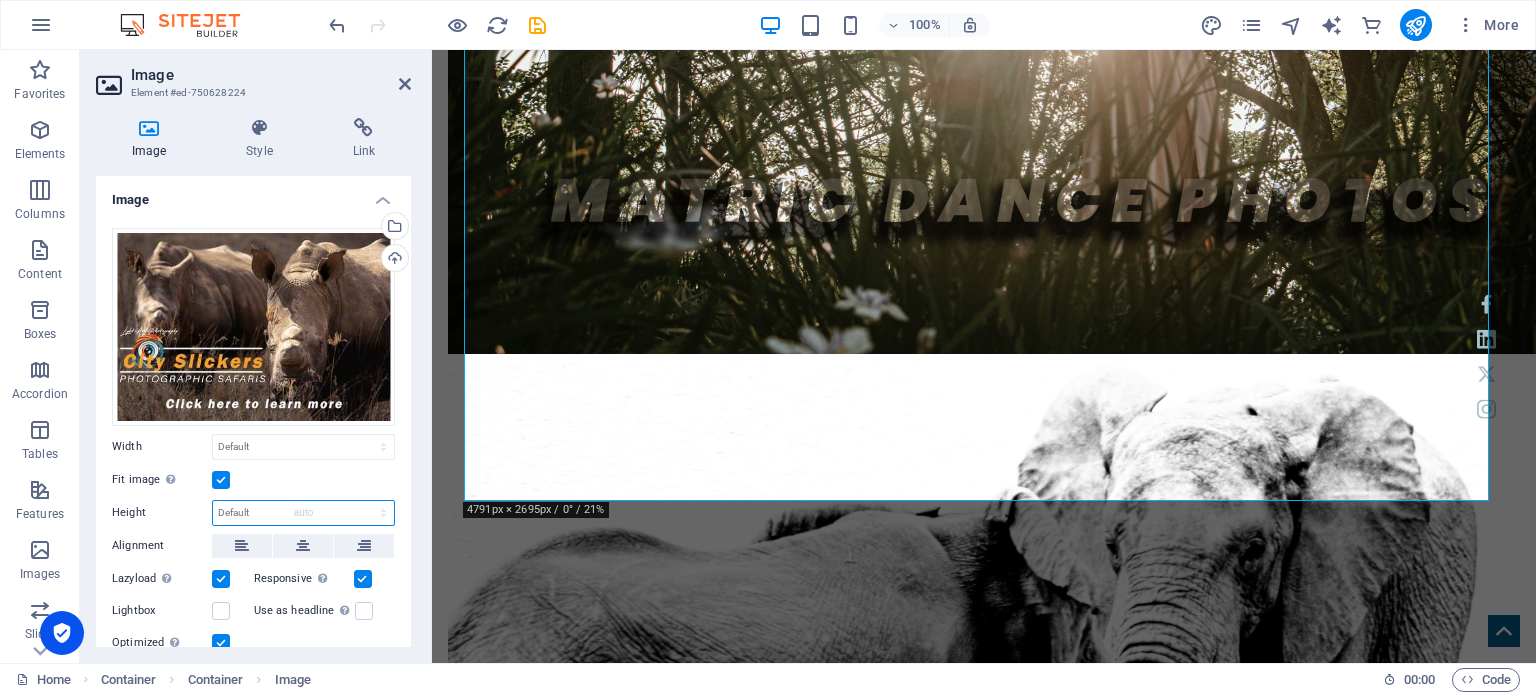 click on "Default auto px" at bounding box center (303, 513) 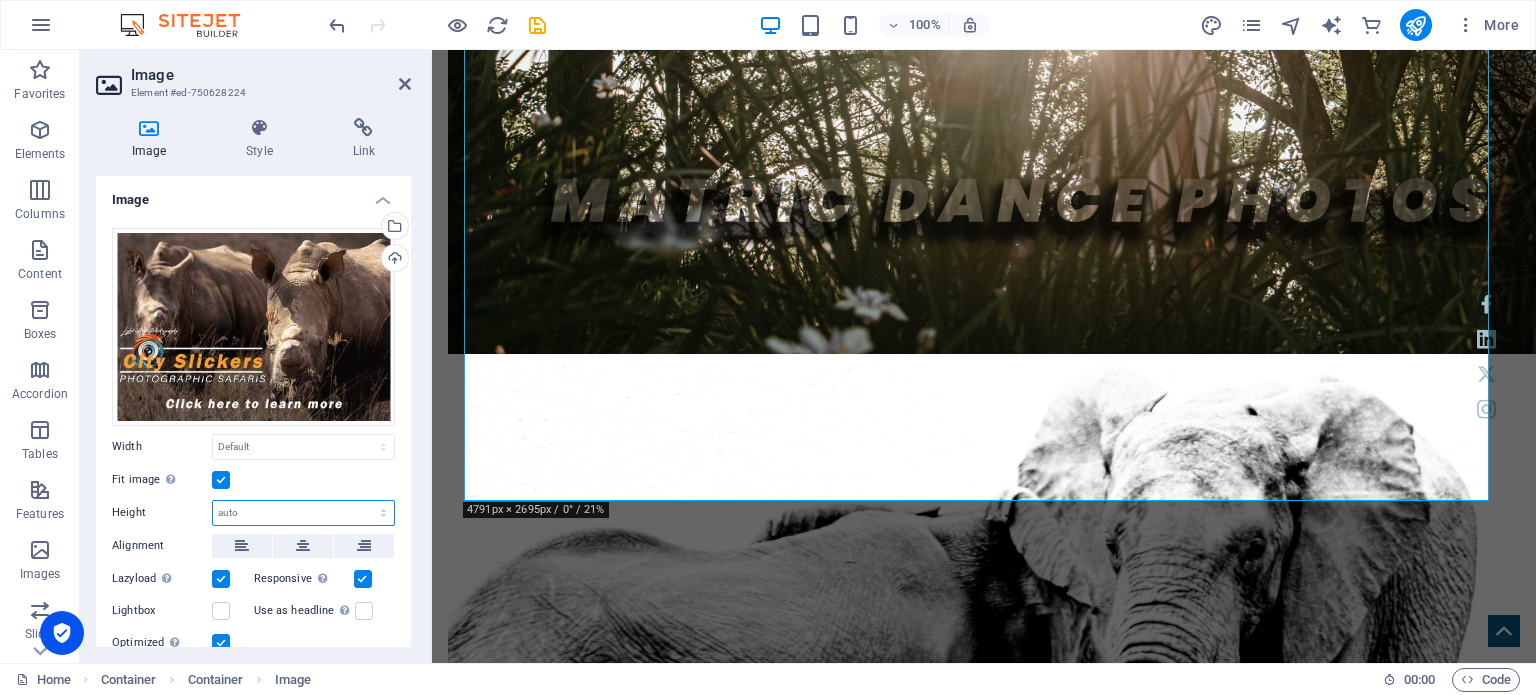 click on "Default auto px" at bounding box center [303, 513] 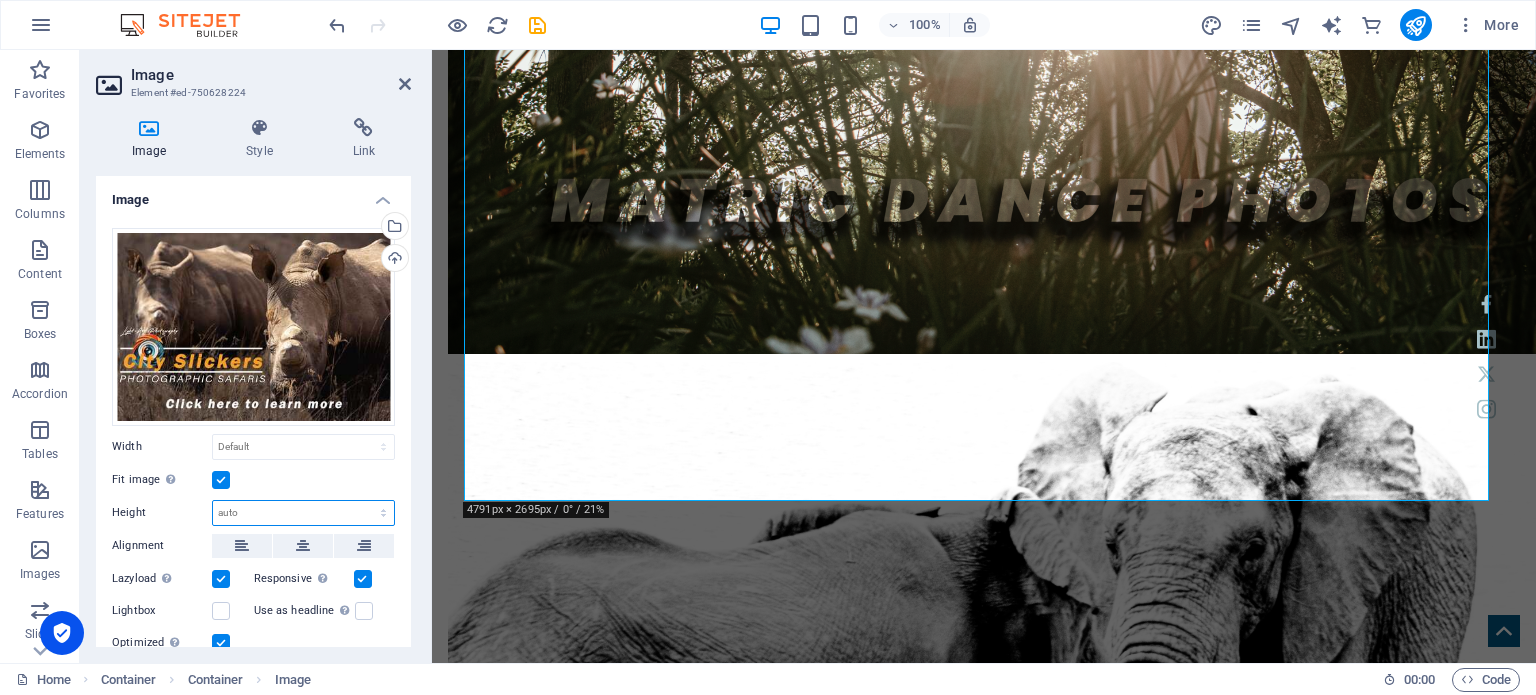 select on "px" 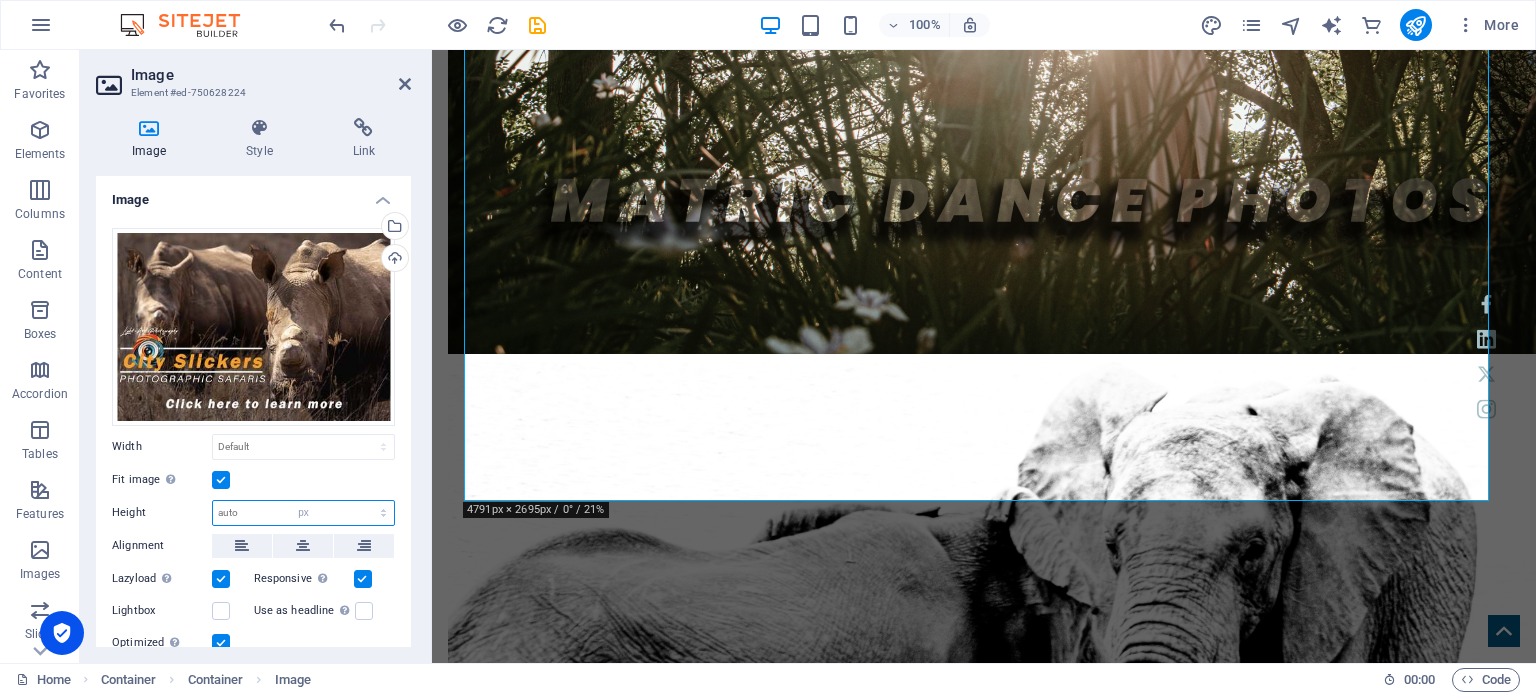 click on "Default auto px" at bounding box center [303, 513] 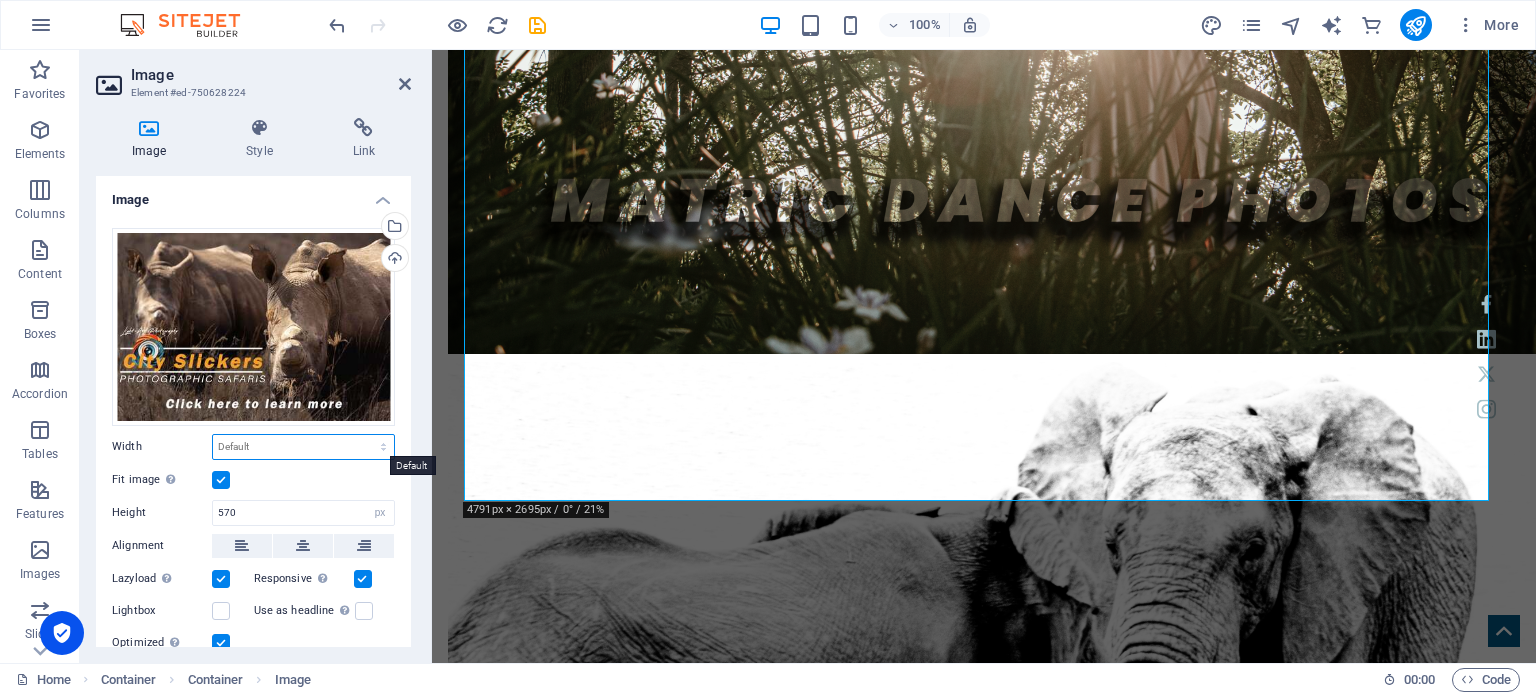 click on "Default auto px rem % em vh vw" at bounding box center [303, 447] 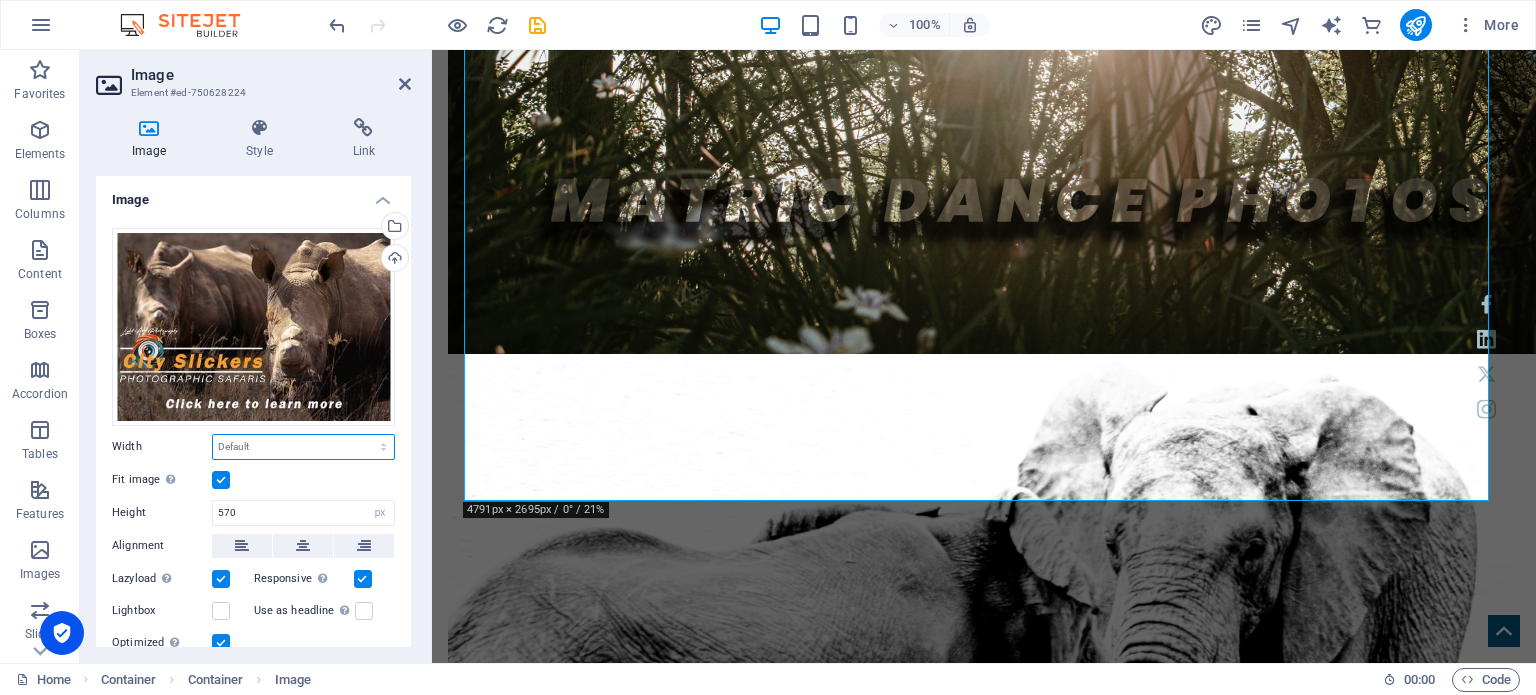 select on "px" 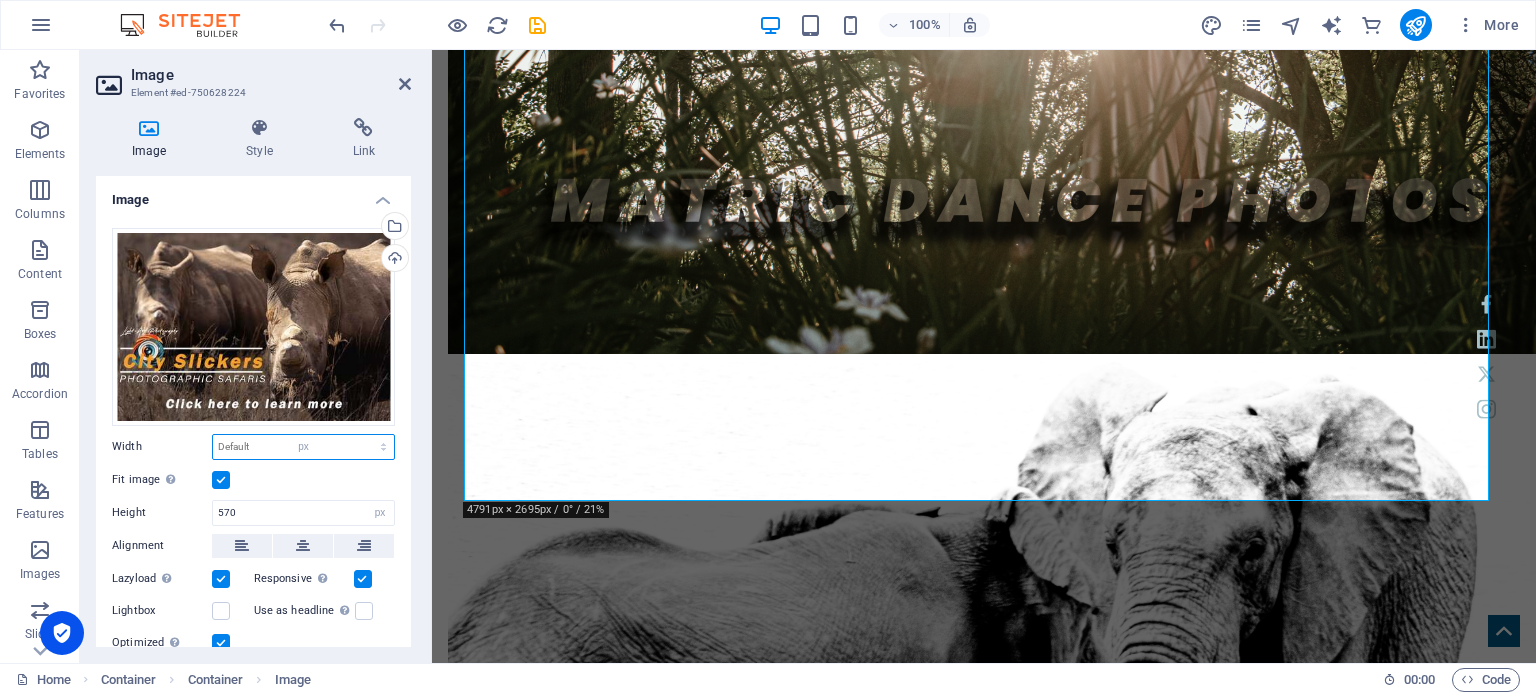 click on "Default auto px rem % em vh vw" at bounding box center (303, 447) 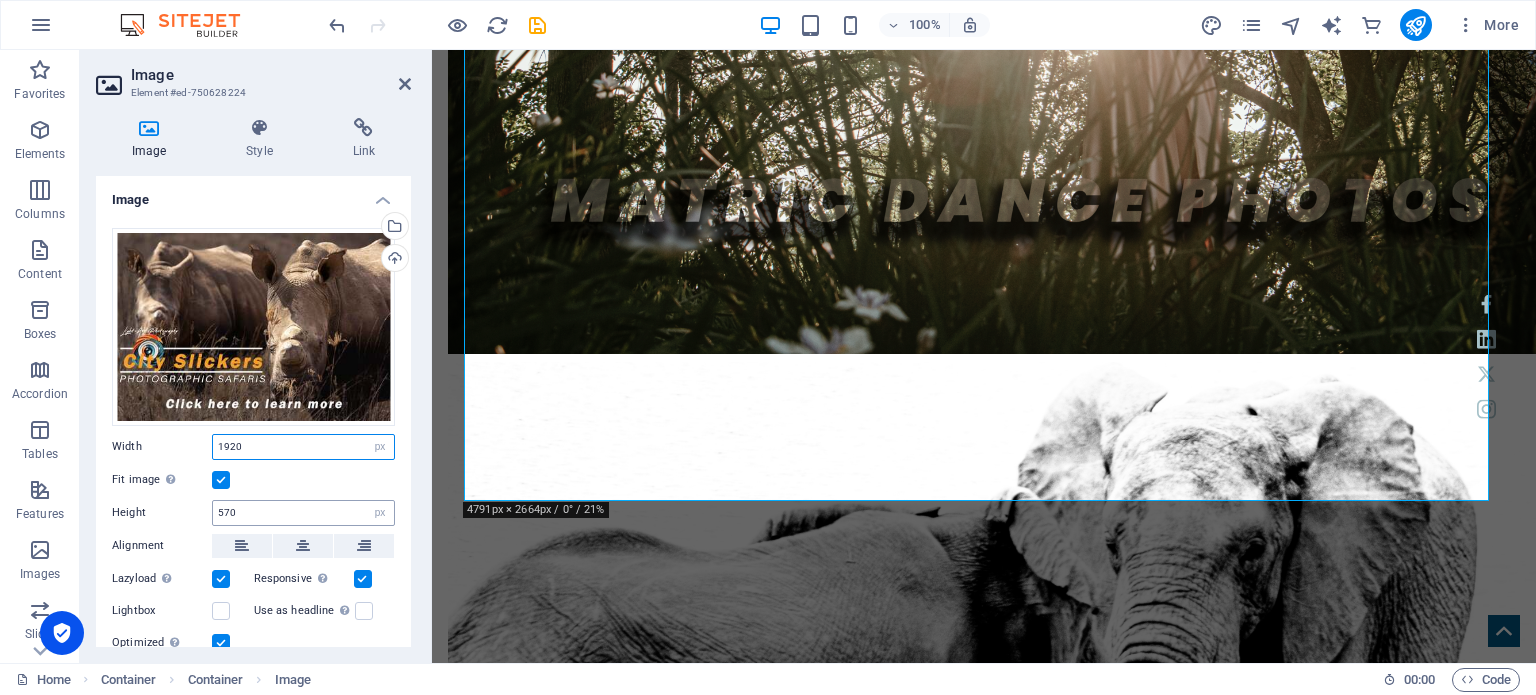 type on "1920" 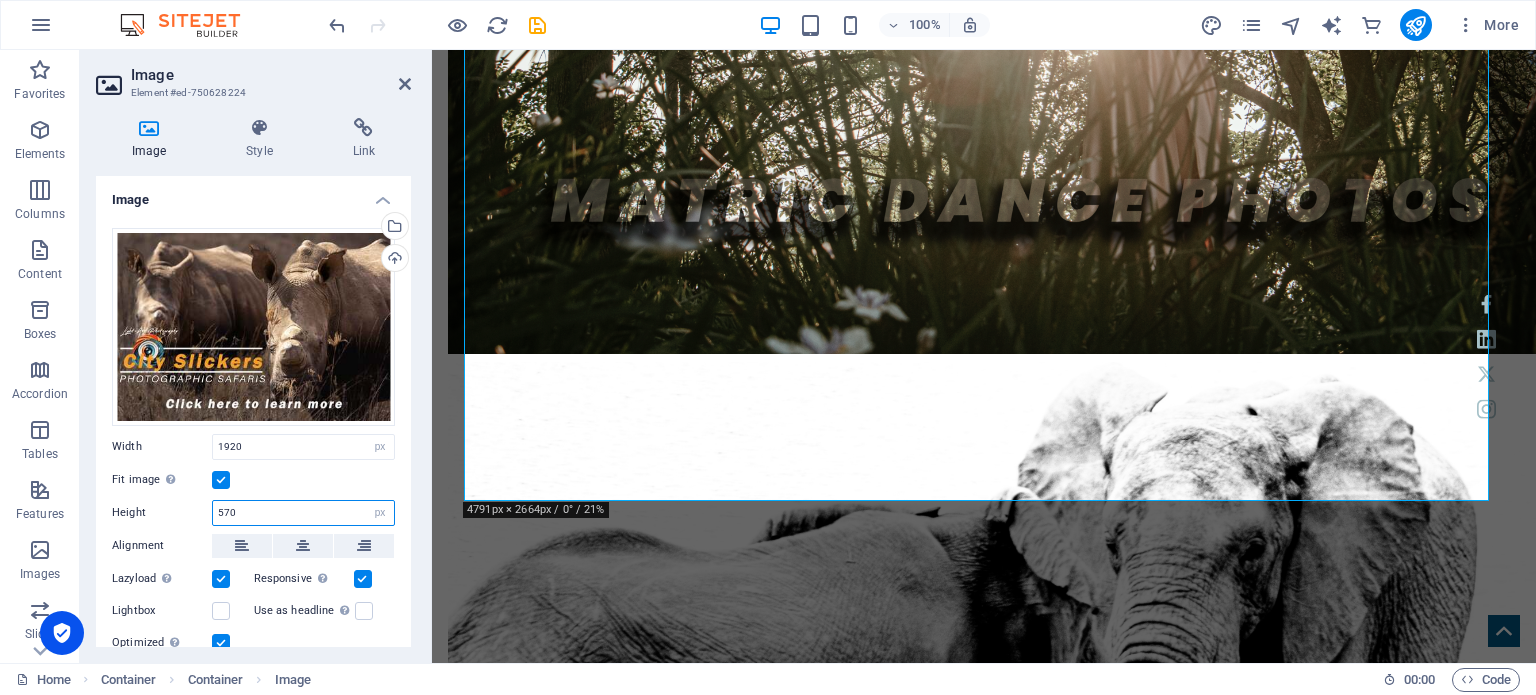 drag, startPoint x: 262, startPoint y: 503, endPoint x: 188, endPoint y: 498, distance: 74.168724 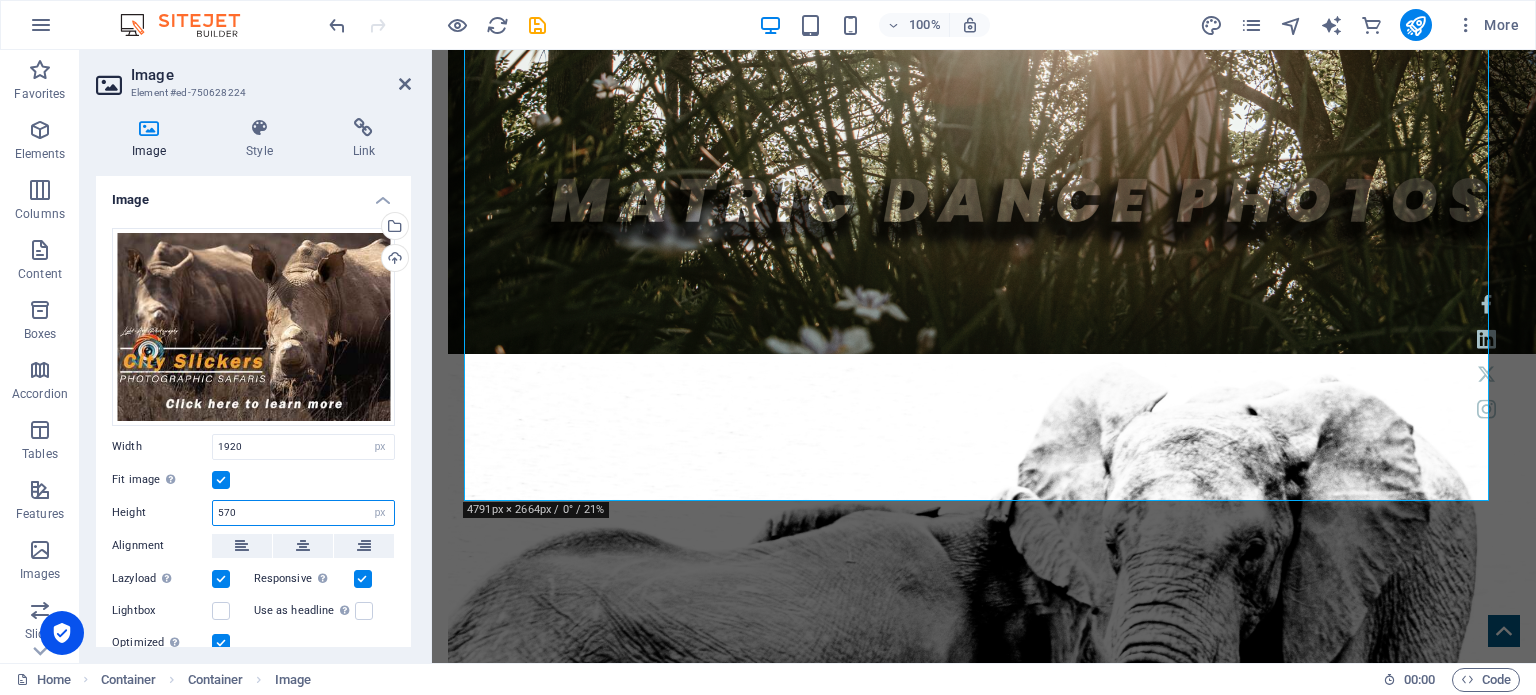click on "570" at bounding box center [303, 513] 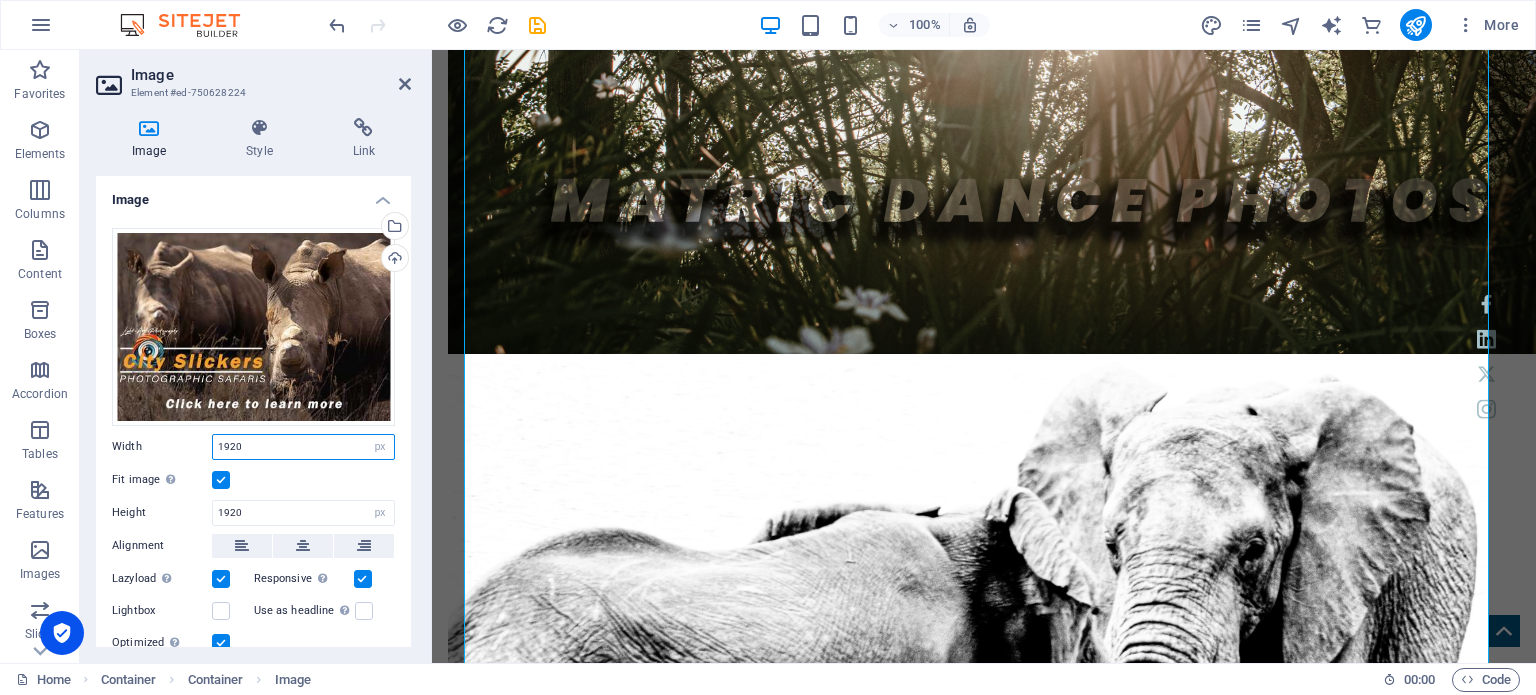 drag, startPoint x: 255, startPoint y: 445, endPoint x: 190, endPoint y: 439, distance: 65.27634 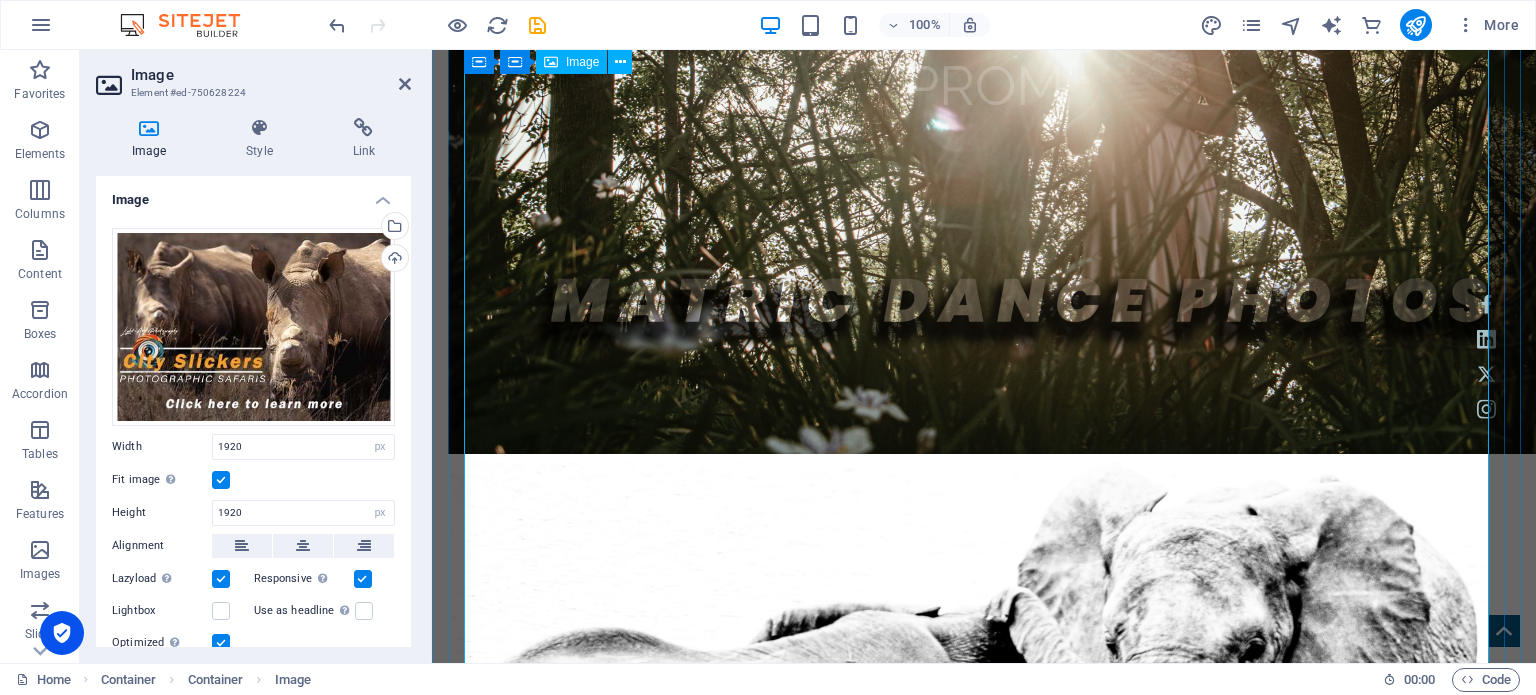 scroll, scrollTop: 1801, scrollLeft: 0, axis: vertical 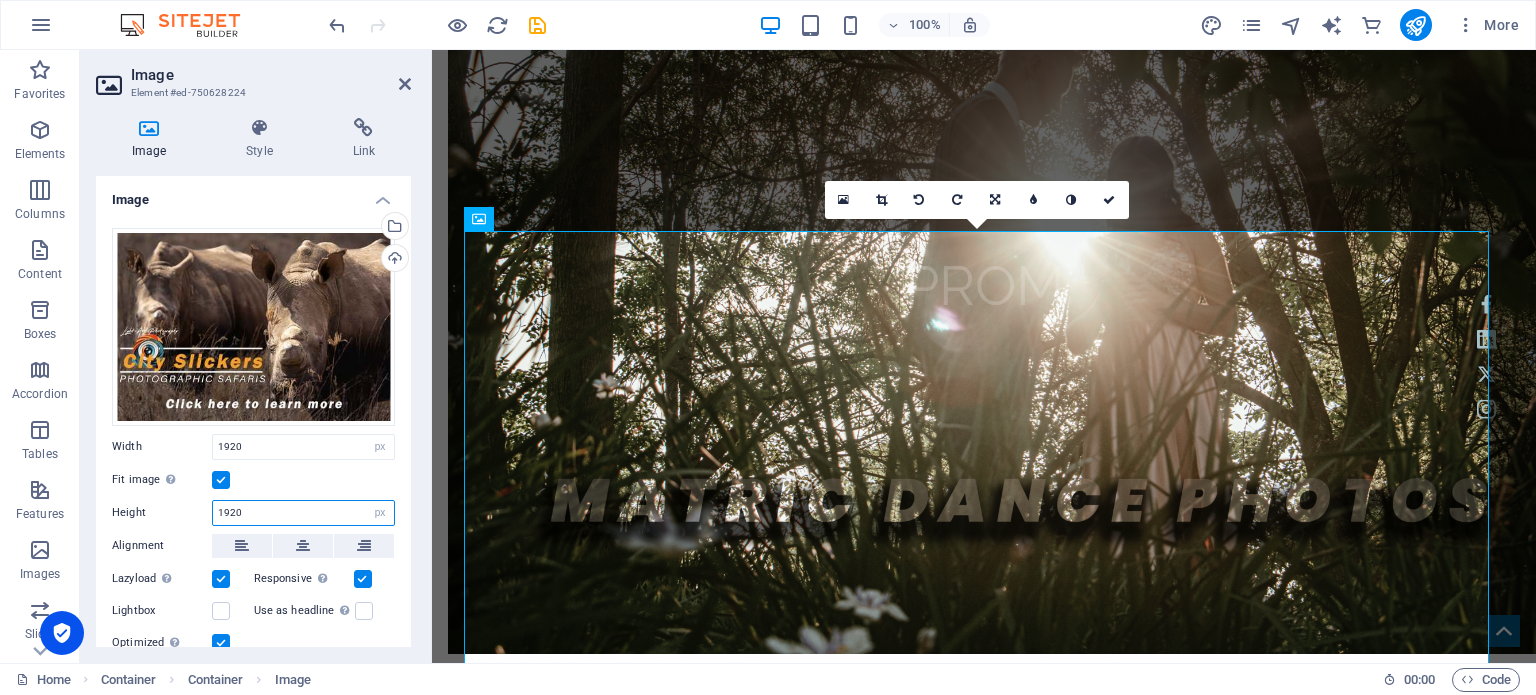 drag, startPoint x: 253, startPoint y: 507, endPoint x: 172, endPoint y: 503, distance: 81.09871 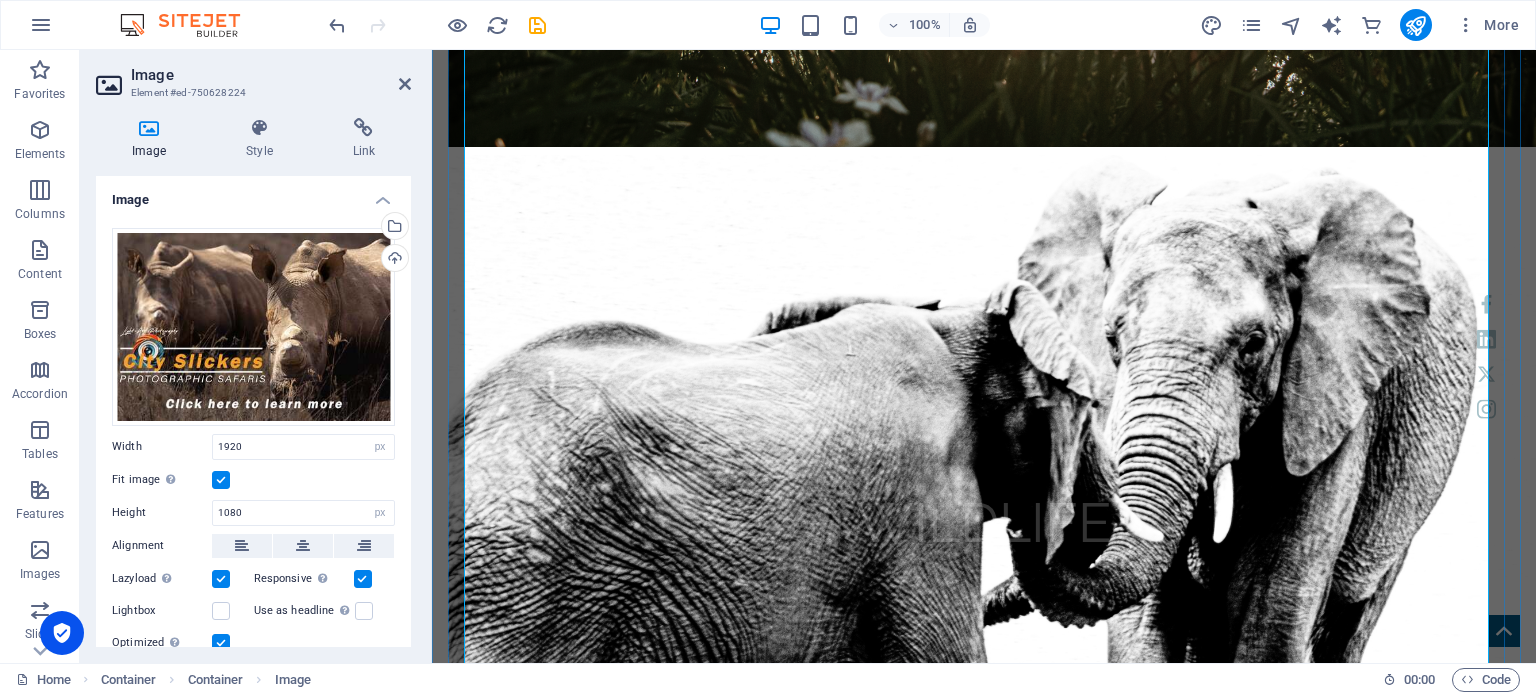 scroll, scrollTop: 2501, scrollLeft: 0, axis: vertical 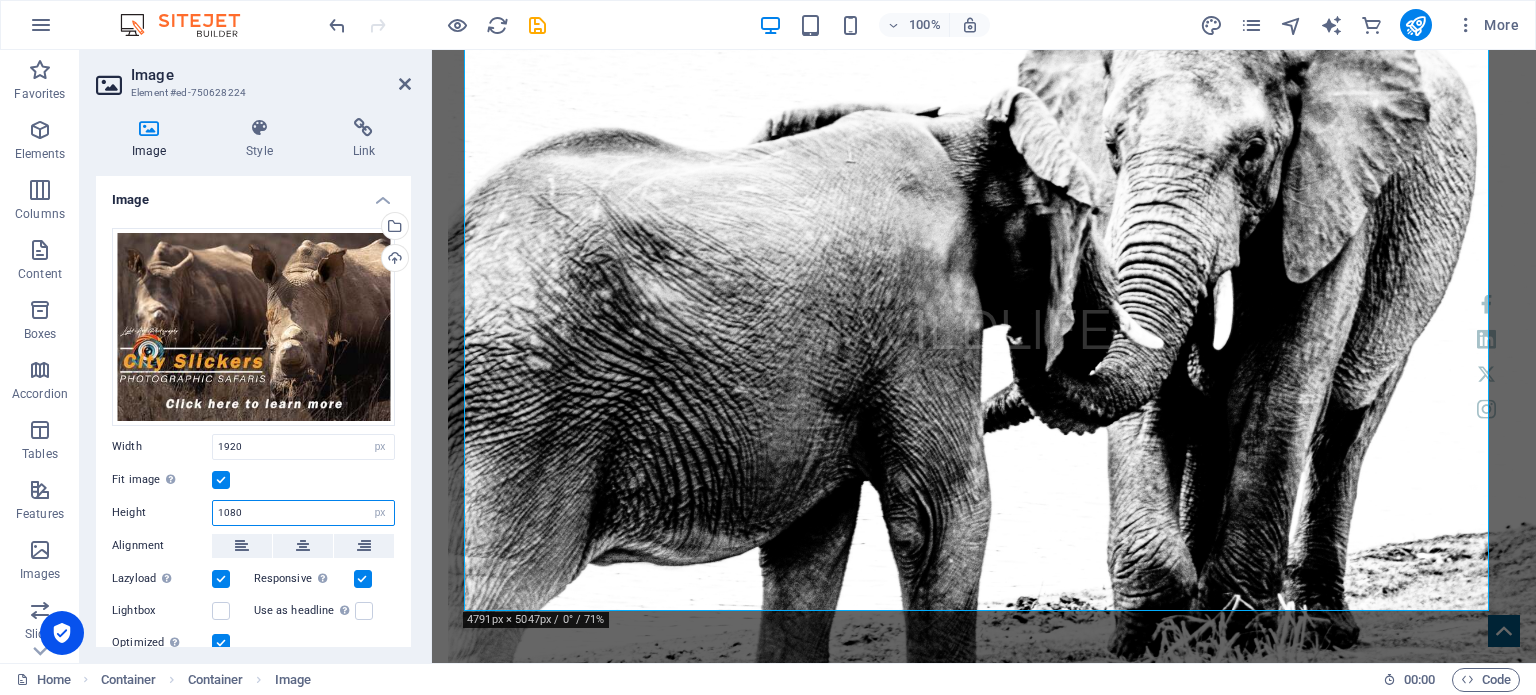 drag, startPoint x: 252, startPoint y: 512, endPoint x: 192, endPoint y: 512, distance: 60 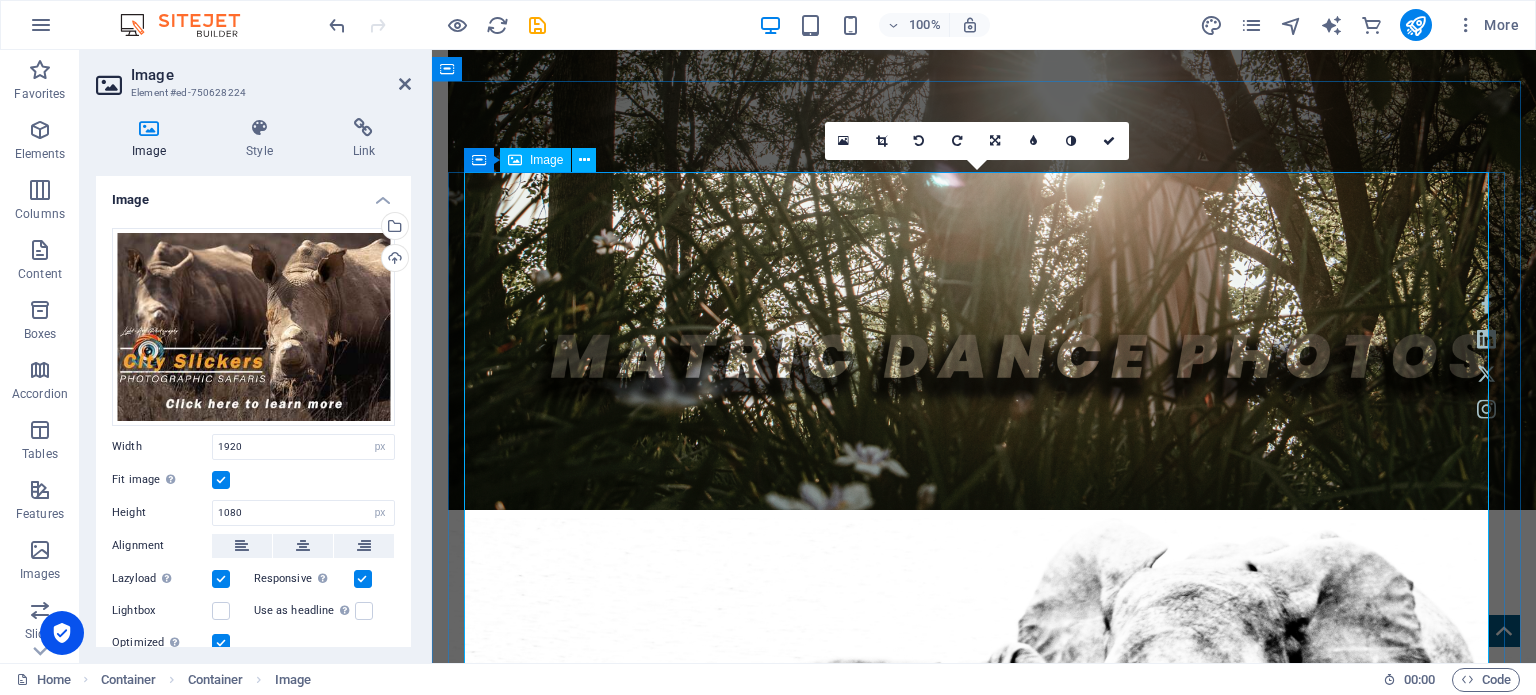 scroll, scrollTop: 2201, scrollLeft: 0, axis: vertical 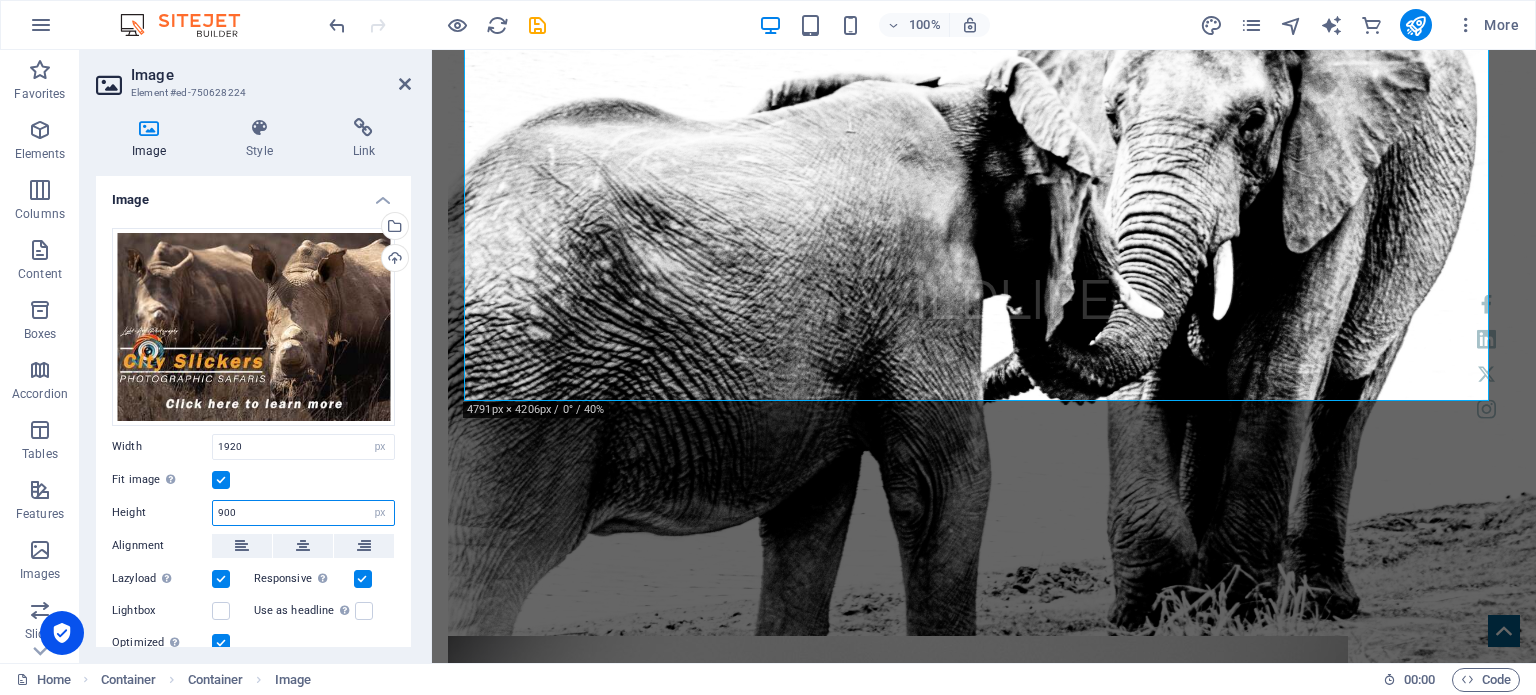 drag, startPoint x: 218, startPoint y: 507, endPoint x: 184, endPoint y: 502, distance: 34.36568 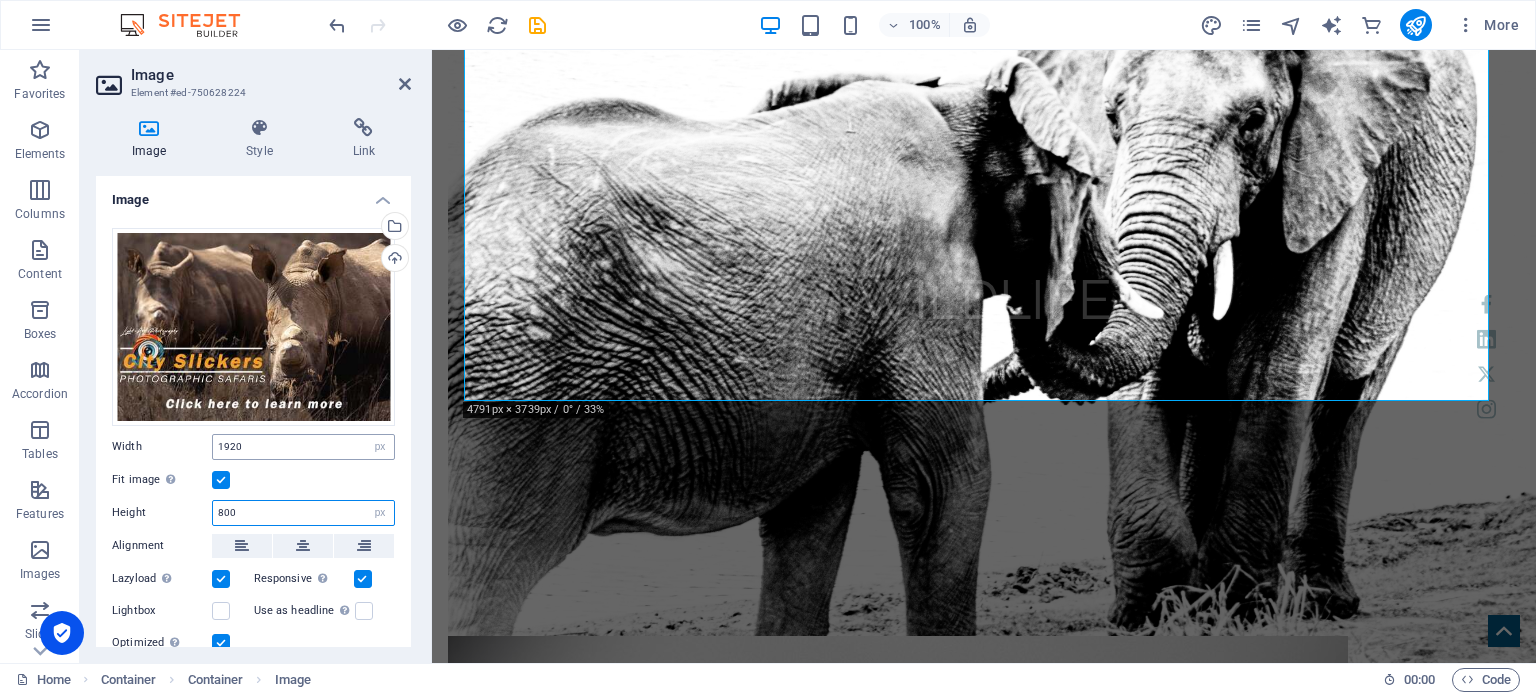 type on "800" 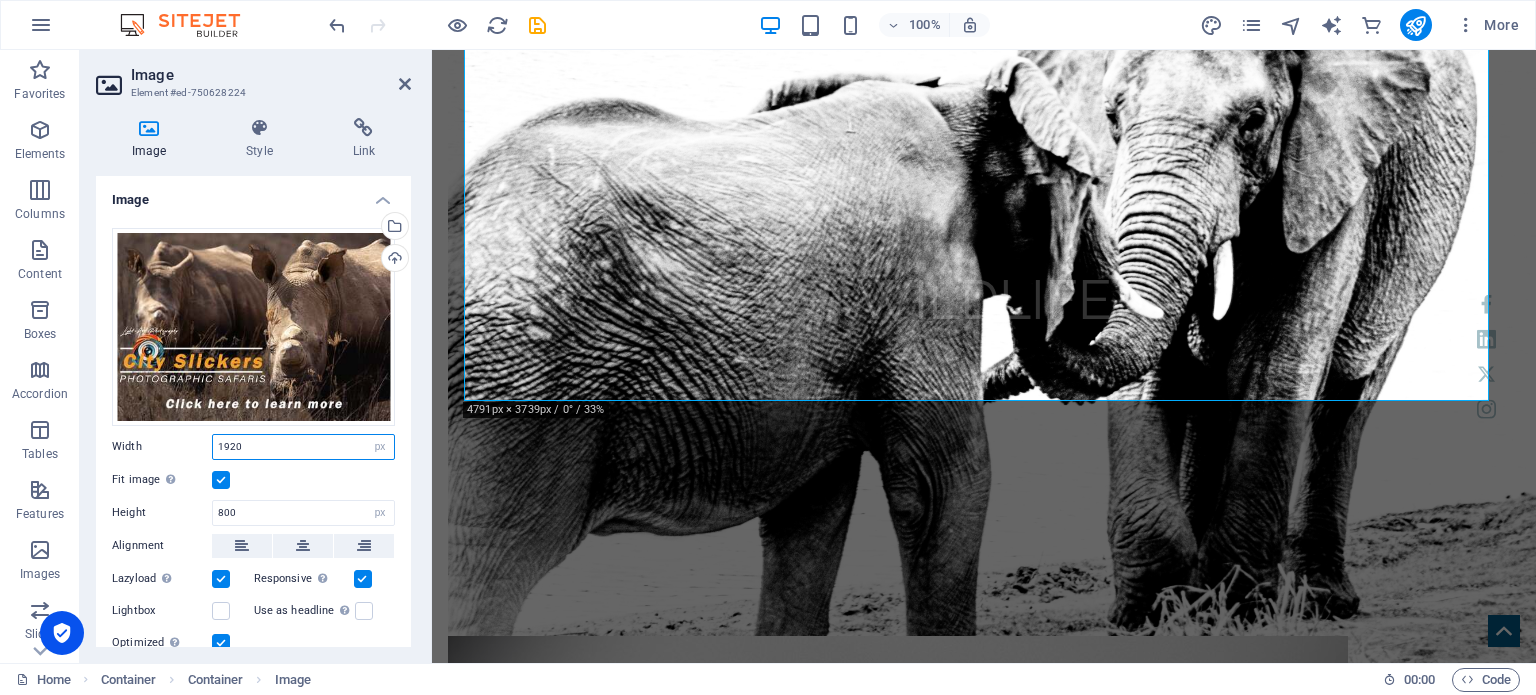 scroll, scrollTop: 2431, scrollLeft: 0, axis: vertical 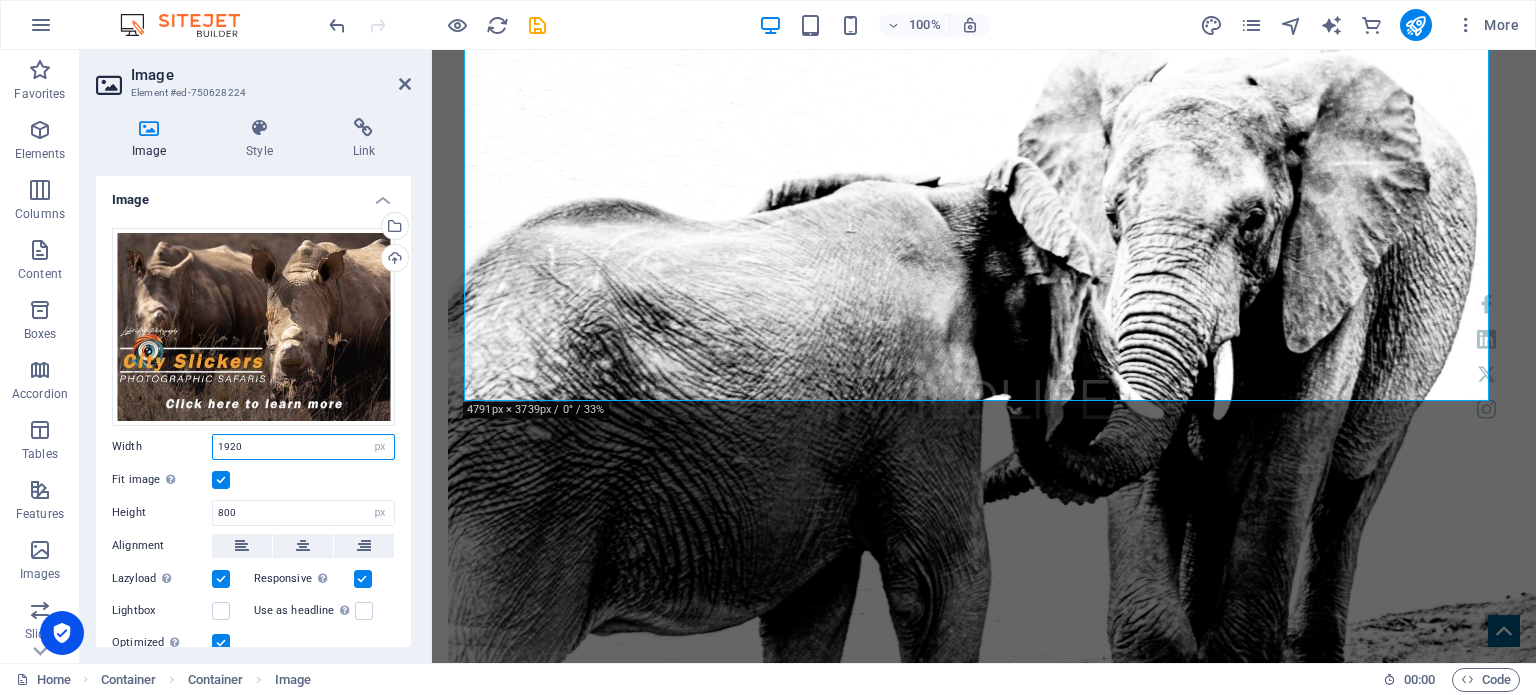click on "1920" at bounding box center (303, 447) 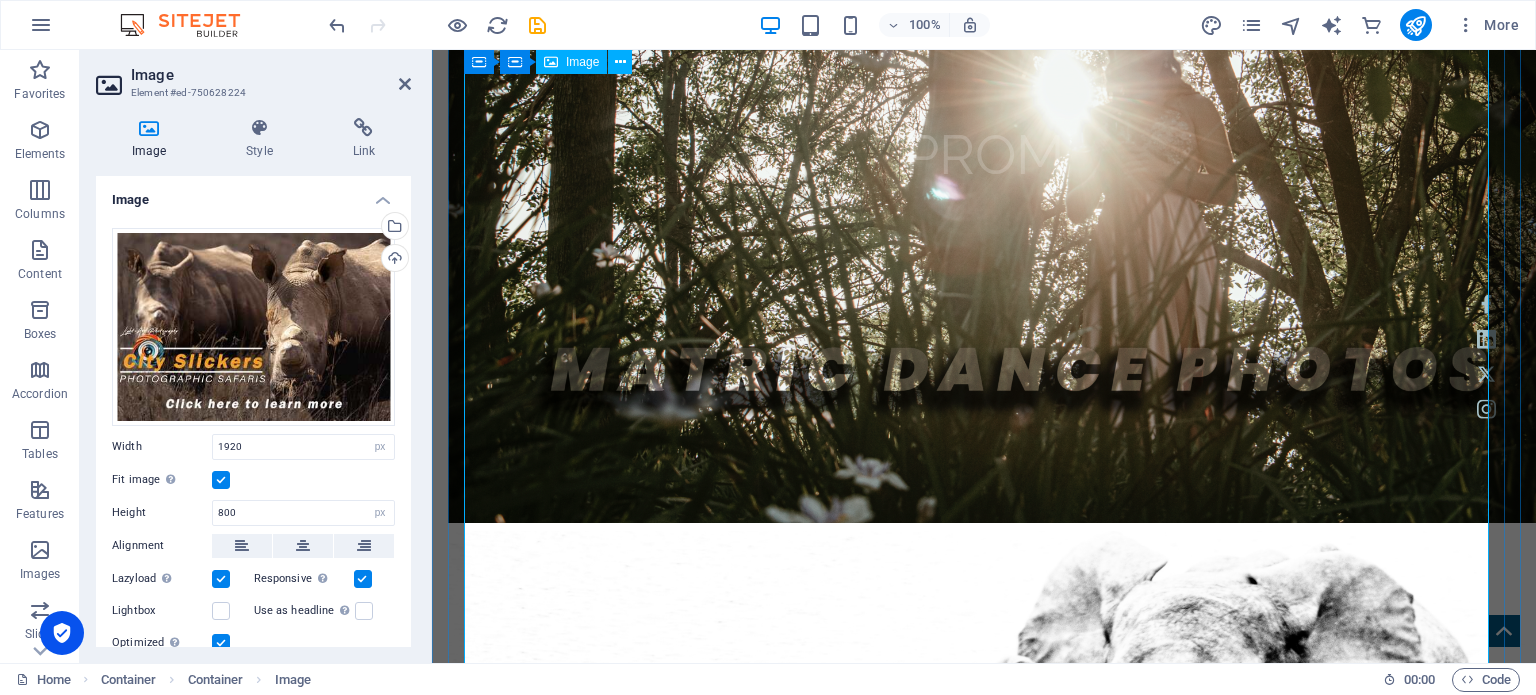 scroll, scrollTop: 1931, scrollLeft: 0, axis: vertical 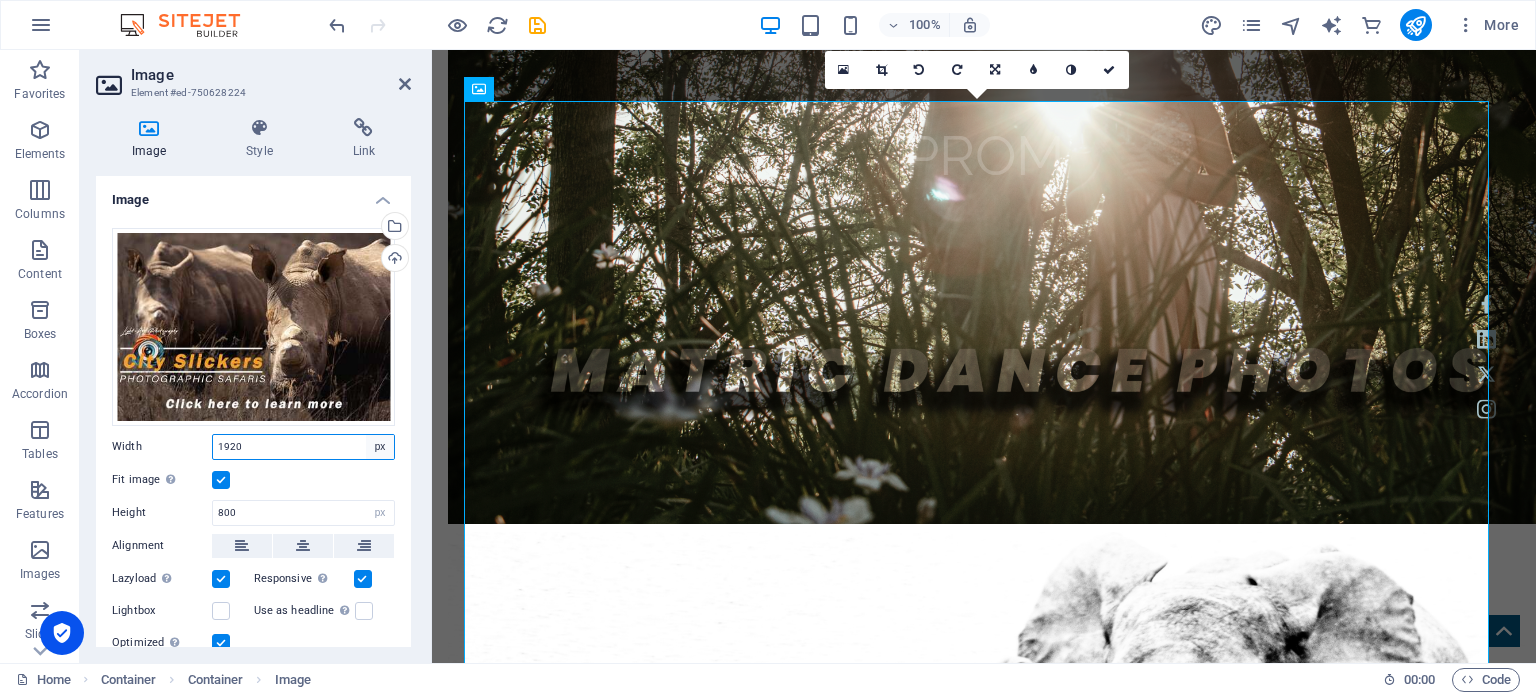 click on "Default auto px rem % em vh vw" at bounding box center [380, 447] 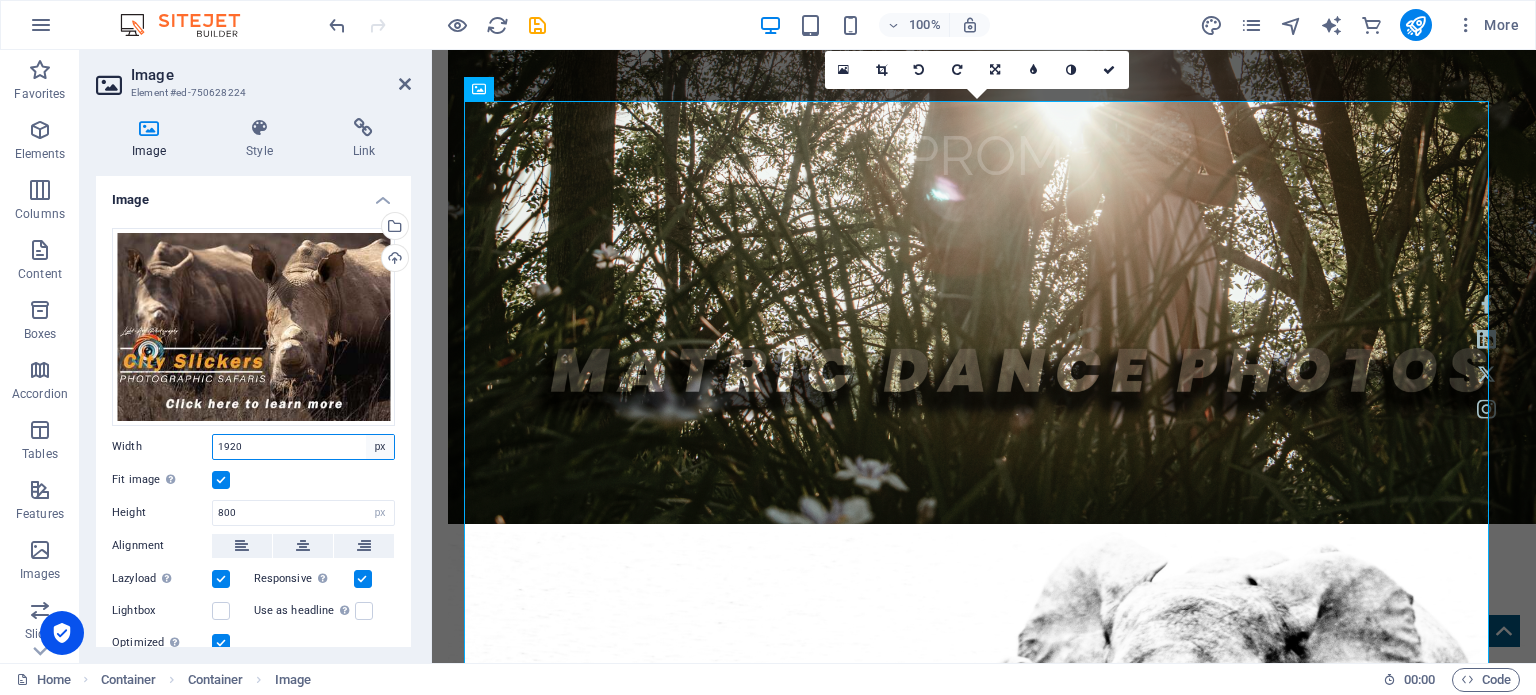 select on "%" 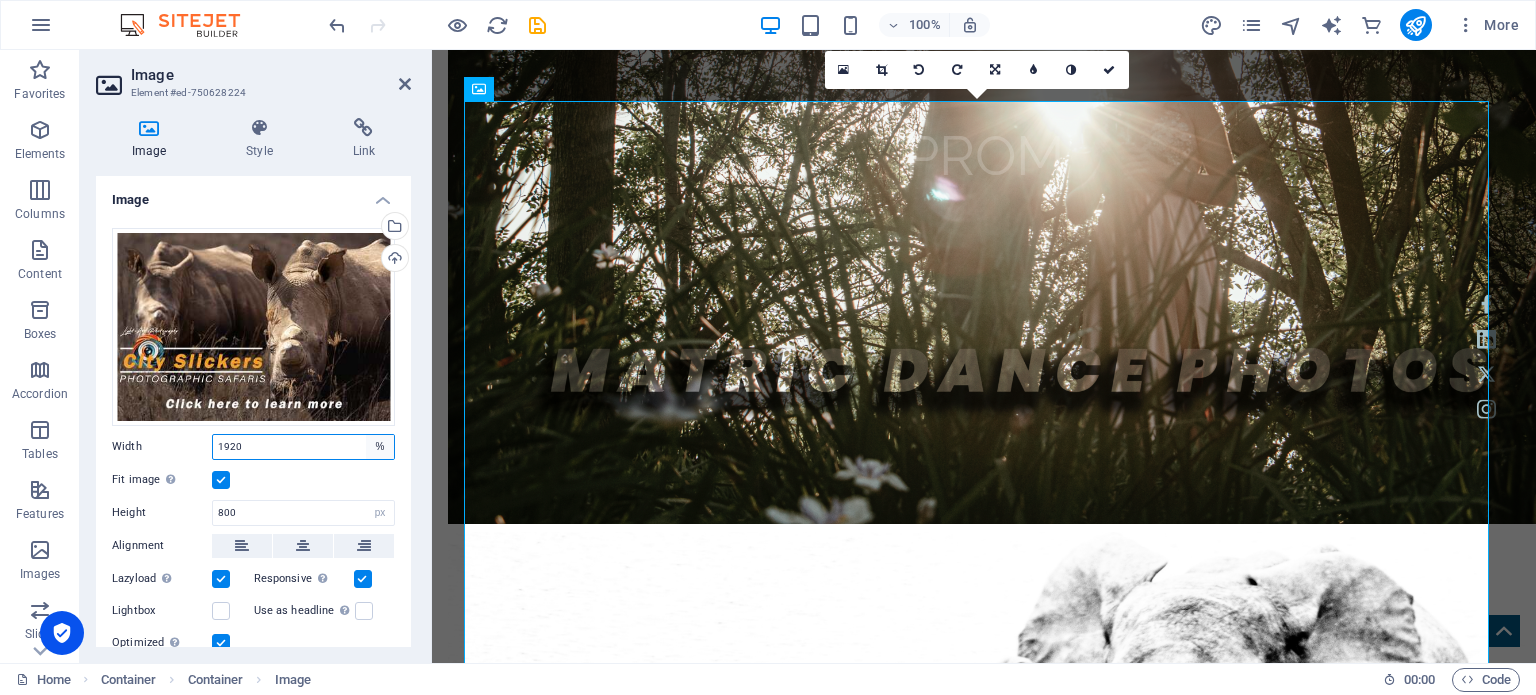 click on "Default auto px rem % em vh vw" at bounding box center [380, 447] 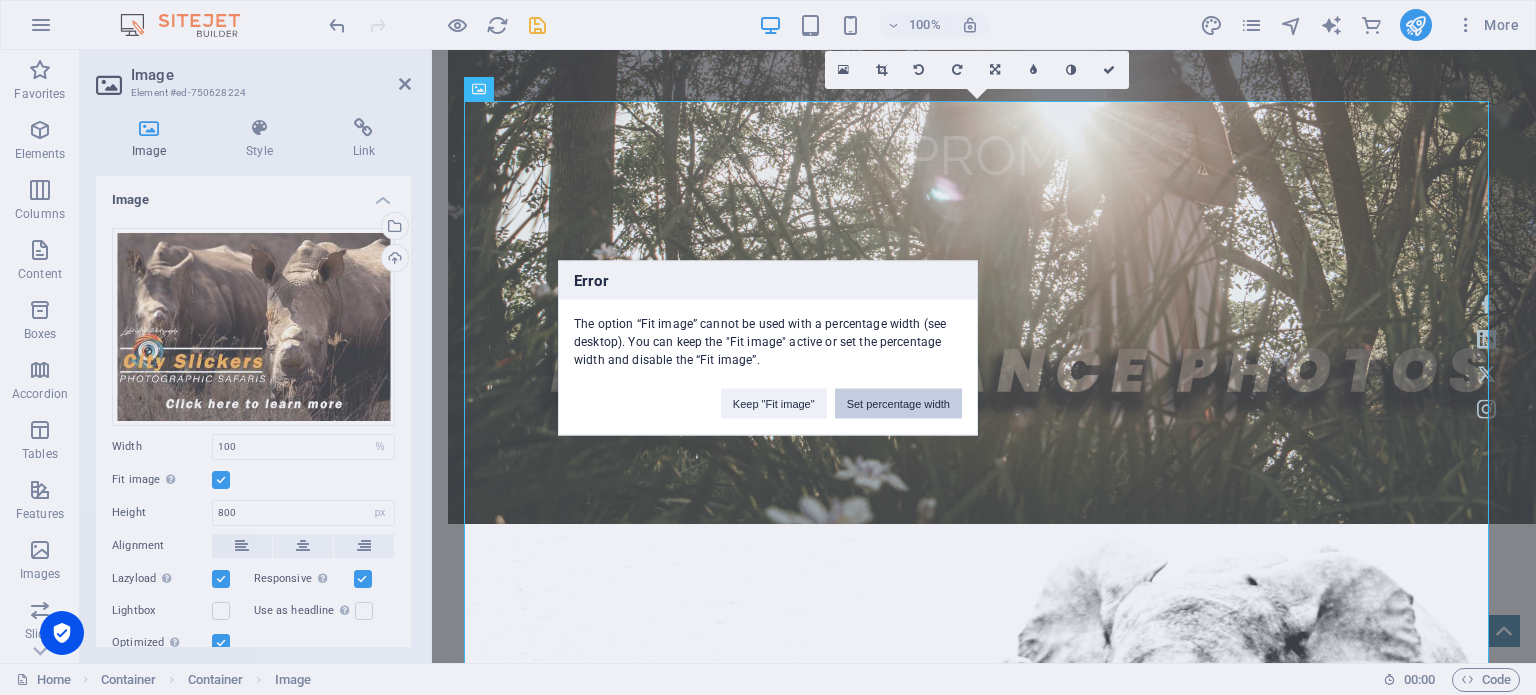 click on "Set percentage width" at bounding box center (898, 403) 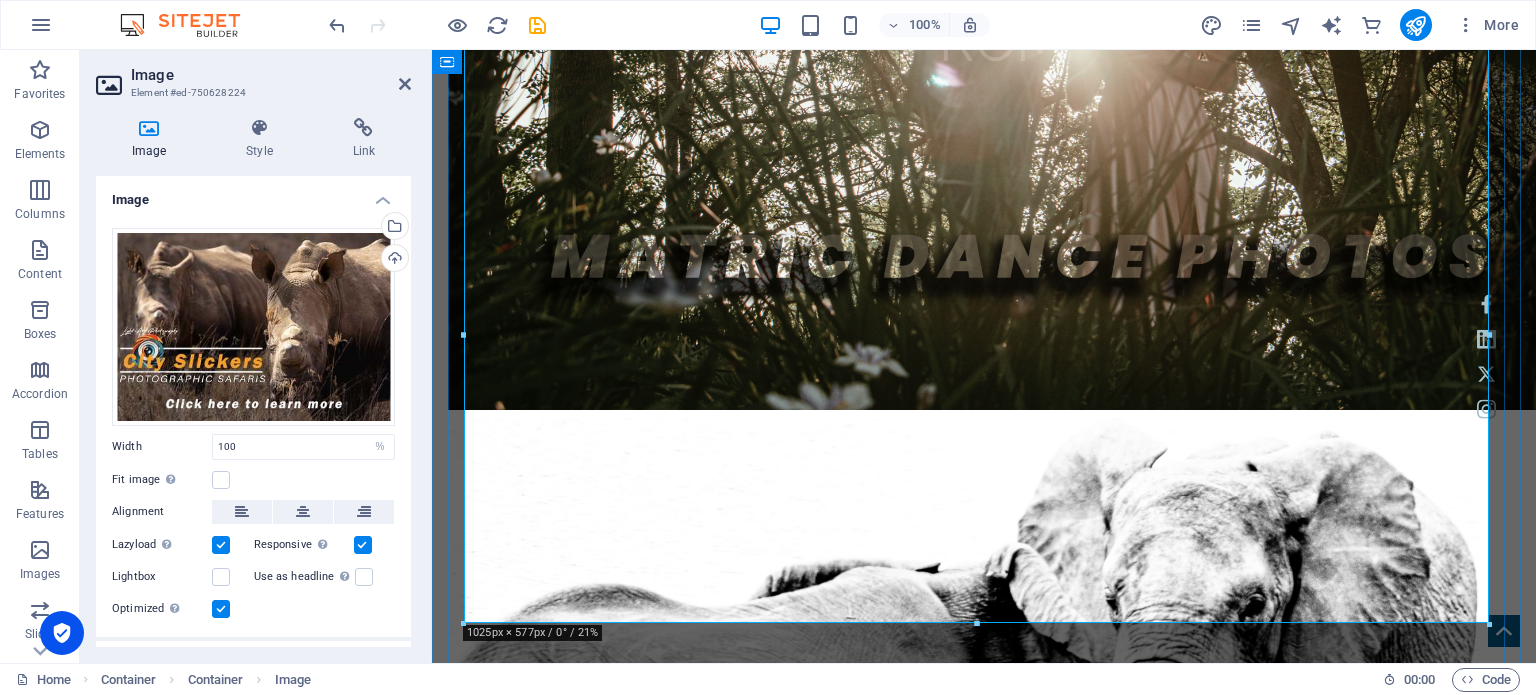 scroll, scrollTop: 2131, scrollLeft: 0, axis: vertical 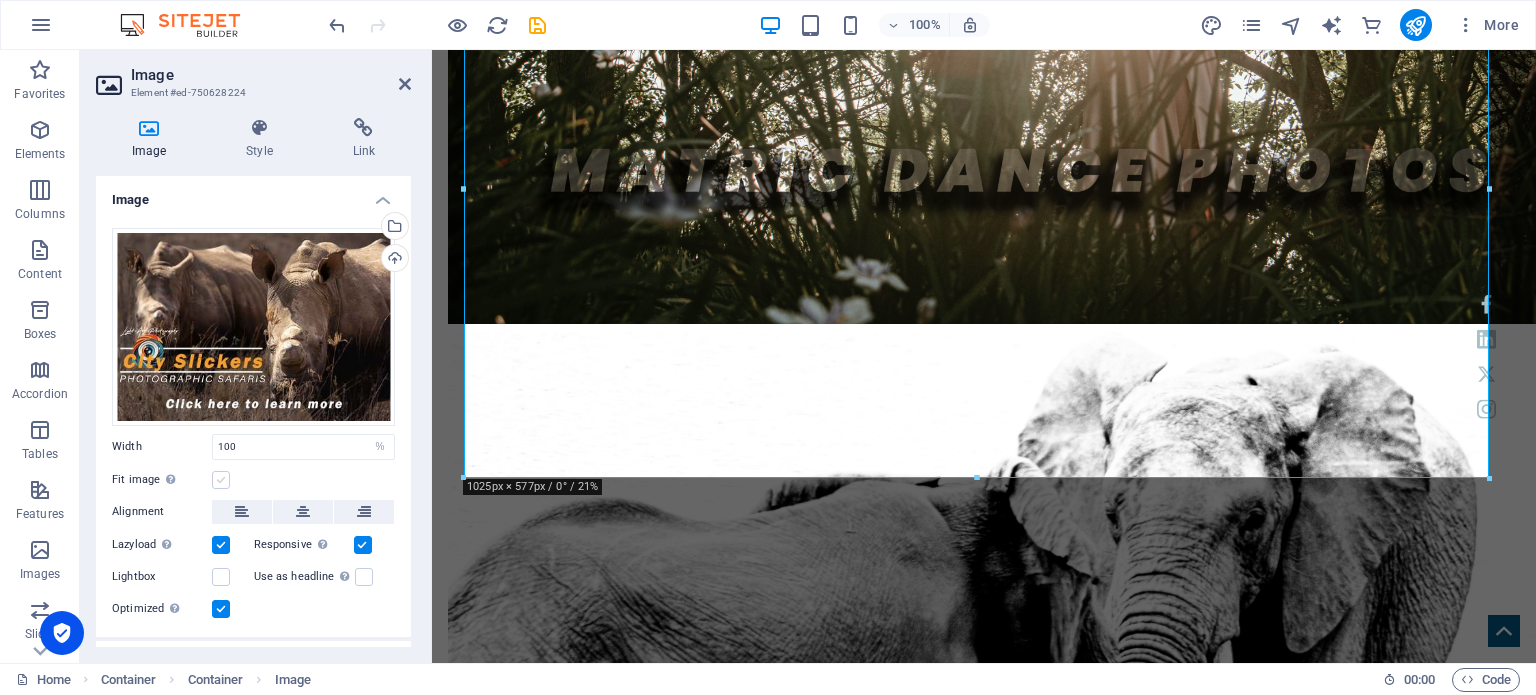 click at bounding box center [221, 480] 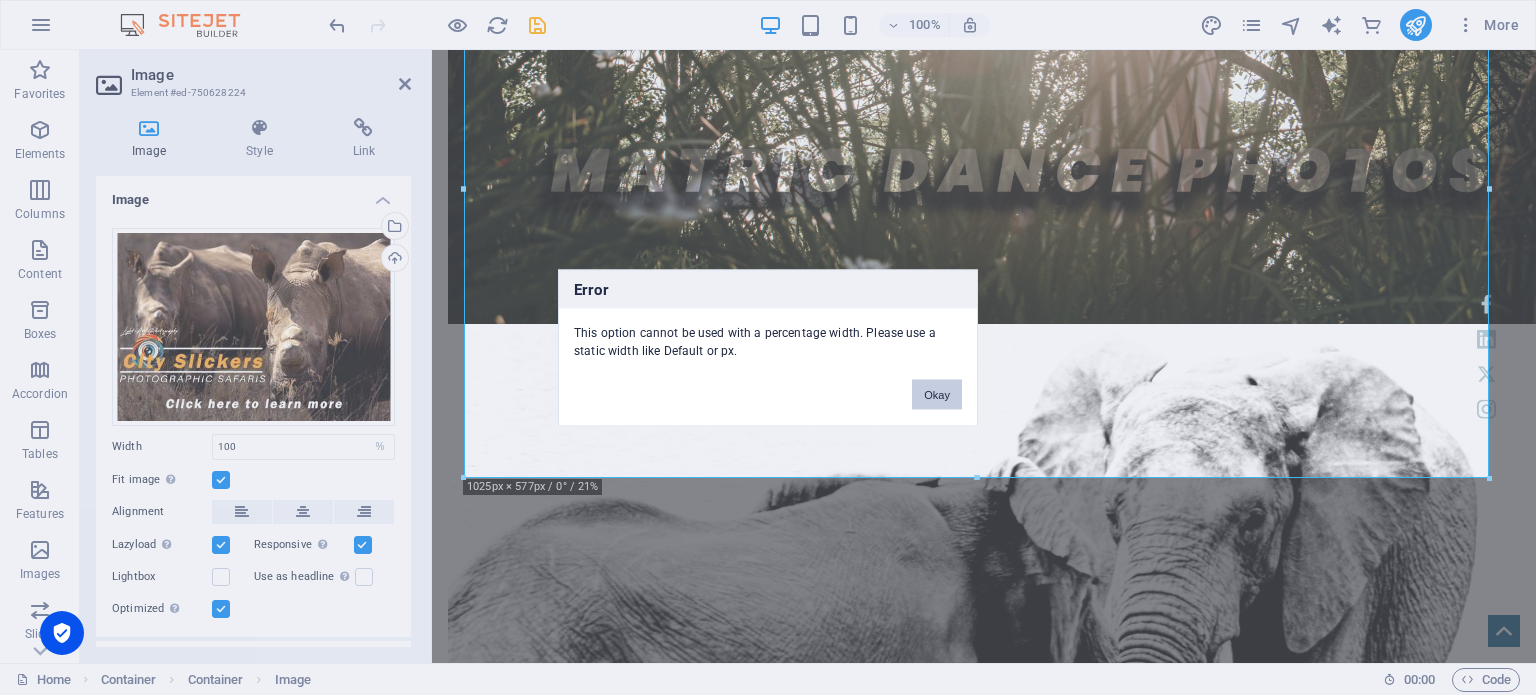 click on "Okay" at bounding box center [937, 394] 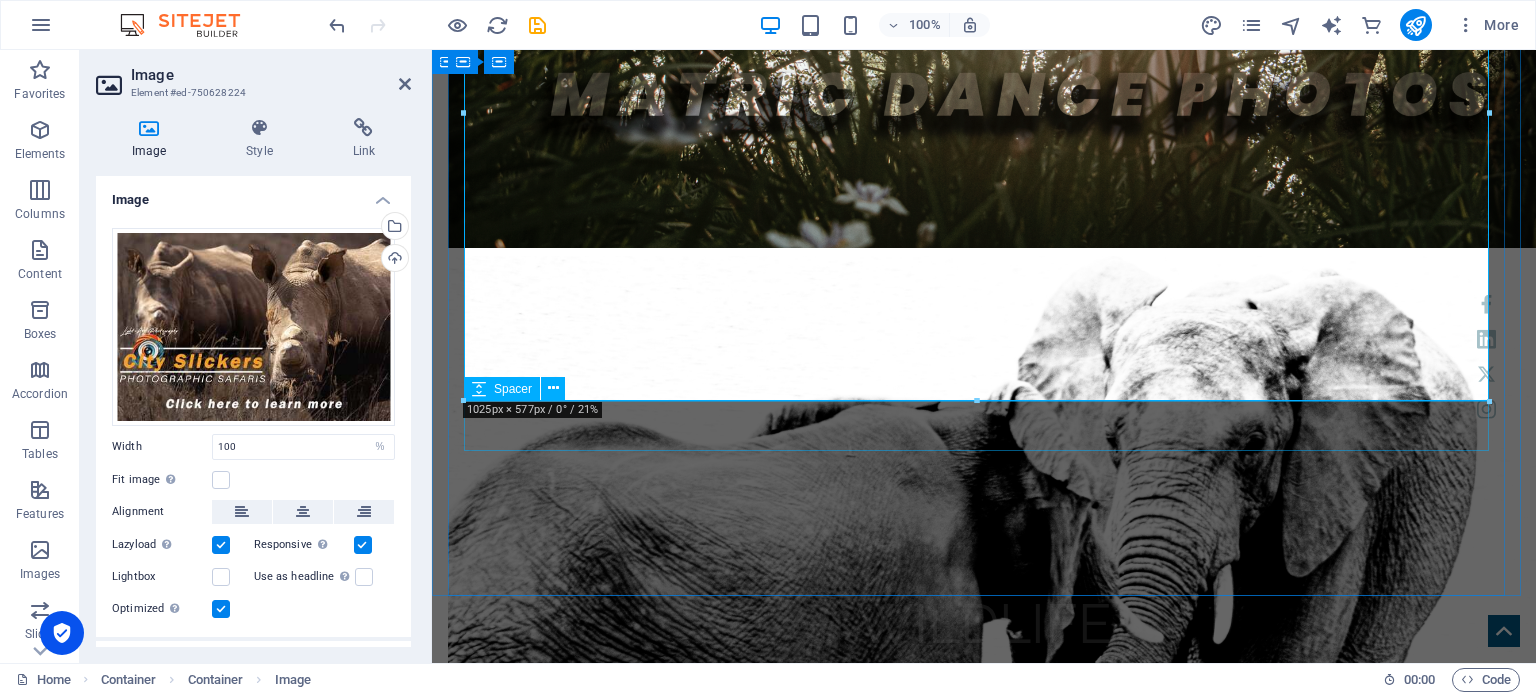 scroll, scrollTop: 2208, scrollLeft: 0, axis: vertical 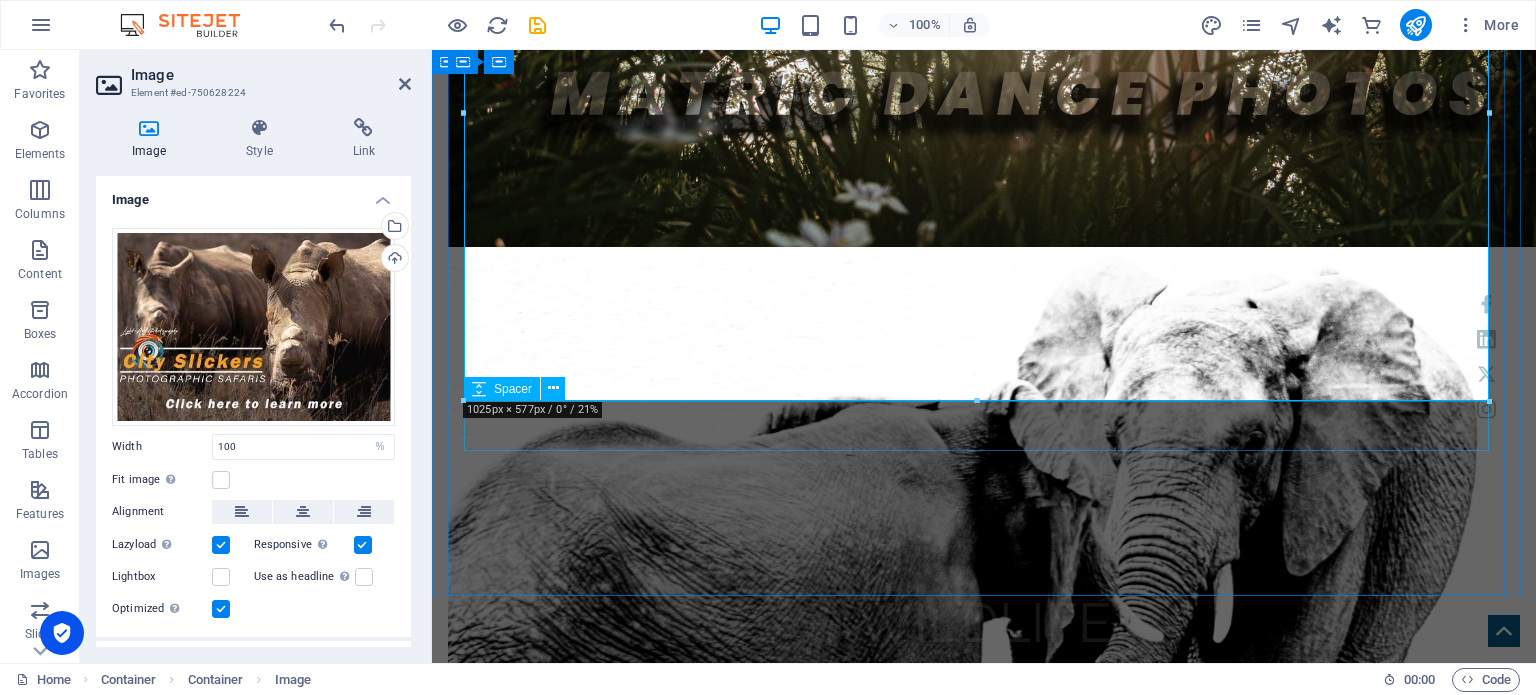 click at bounding box center (984, 2517) 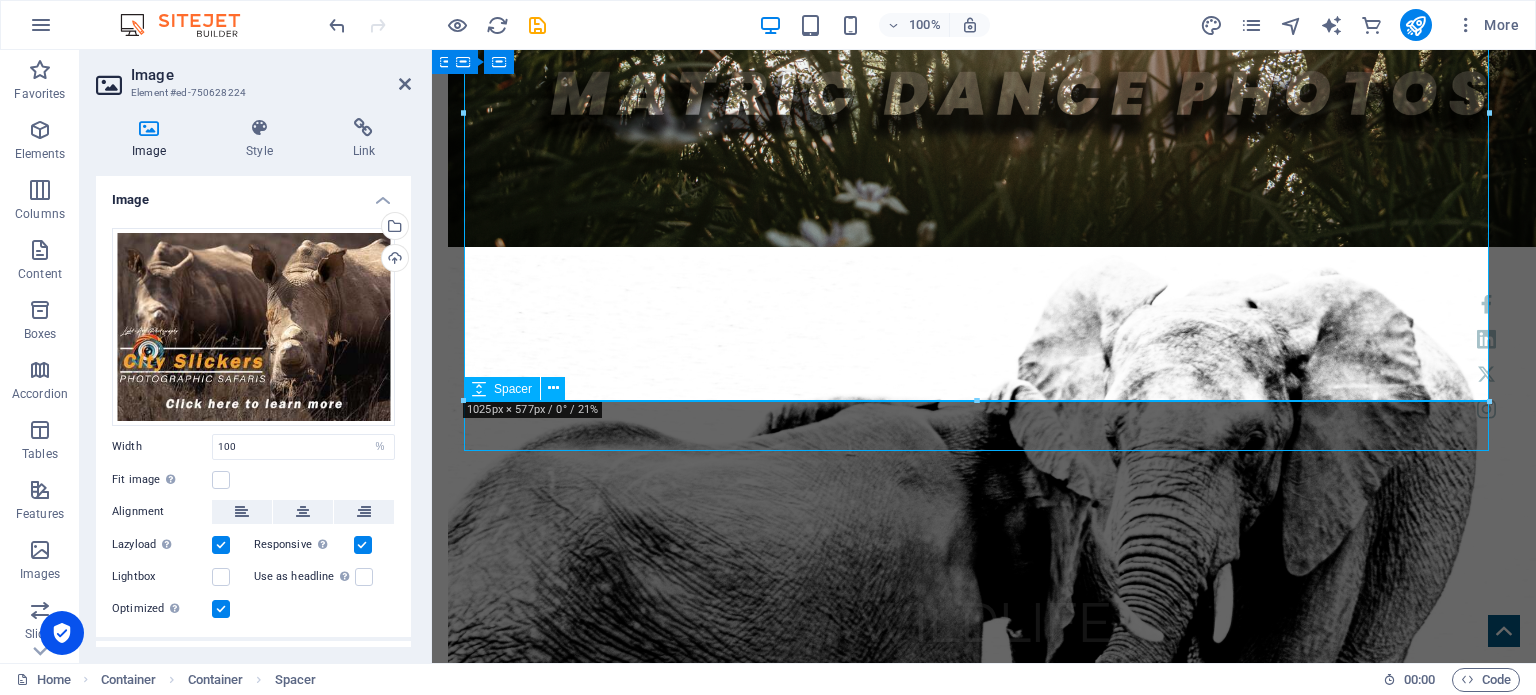 scroll, scrollTop: 2180, scrollLeft: 0, axis: vertical 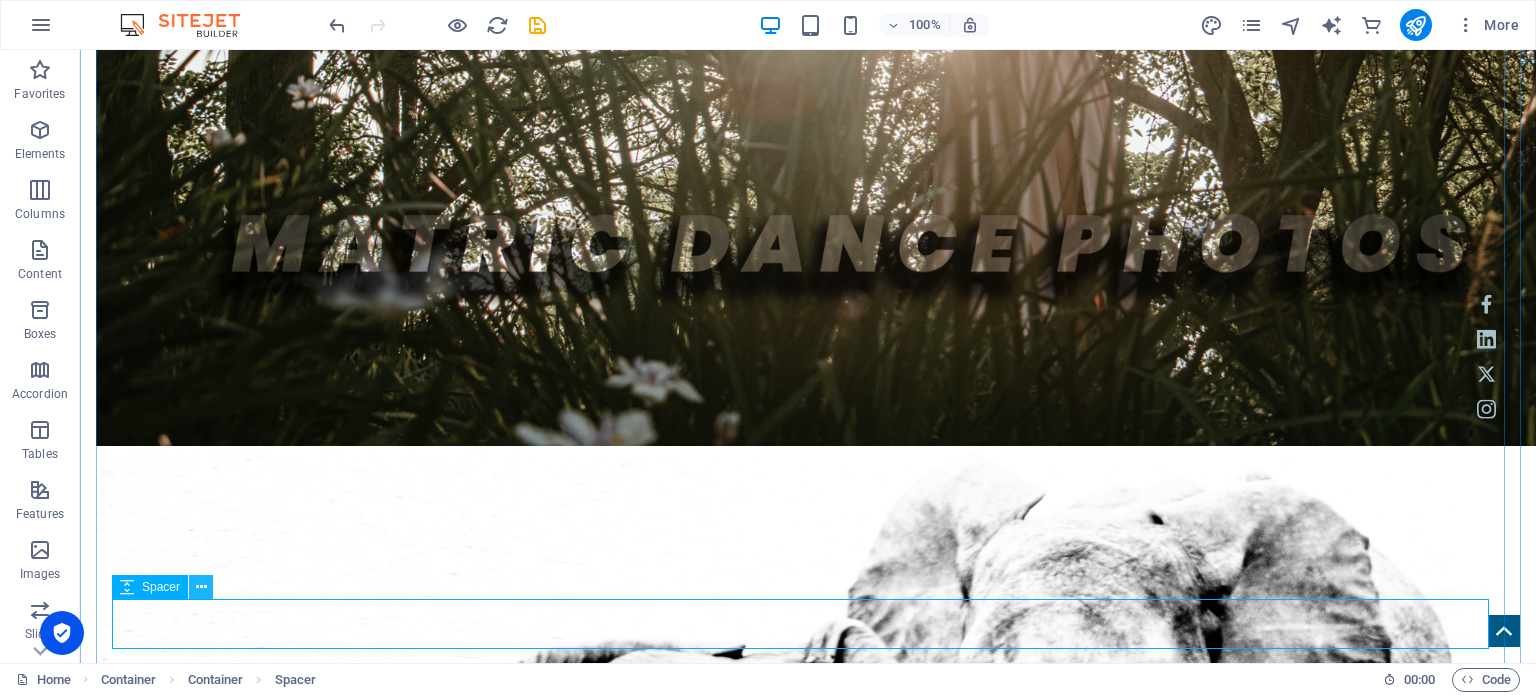 click at bounding box center [201, 587] 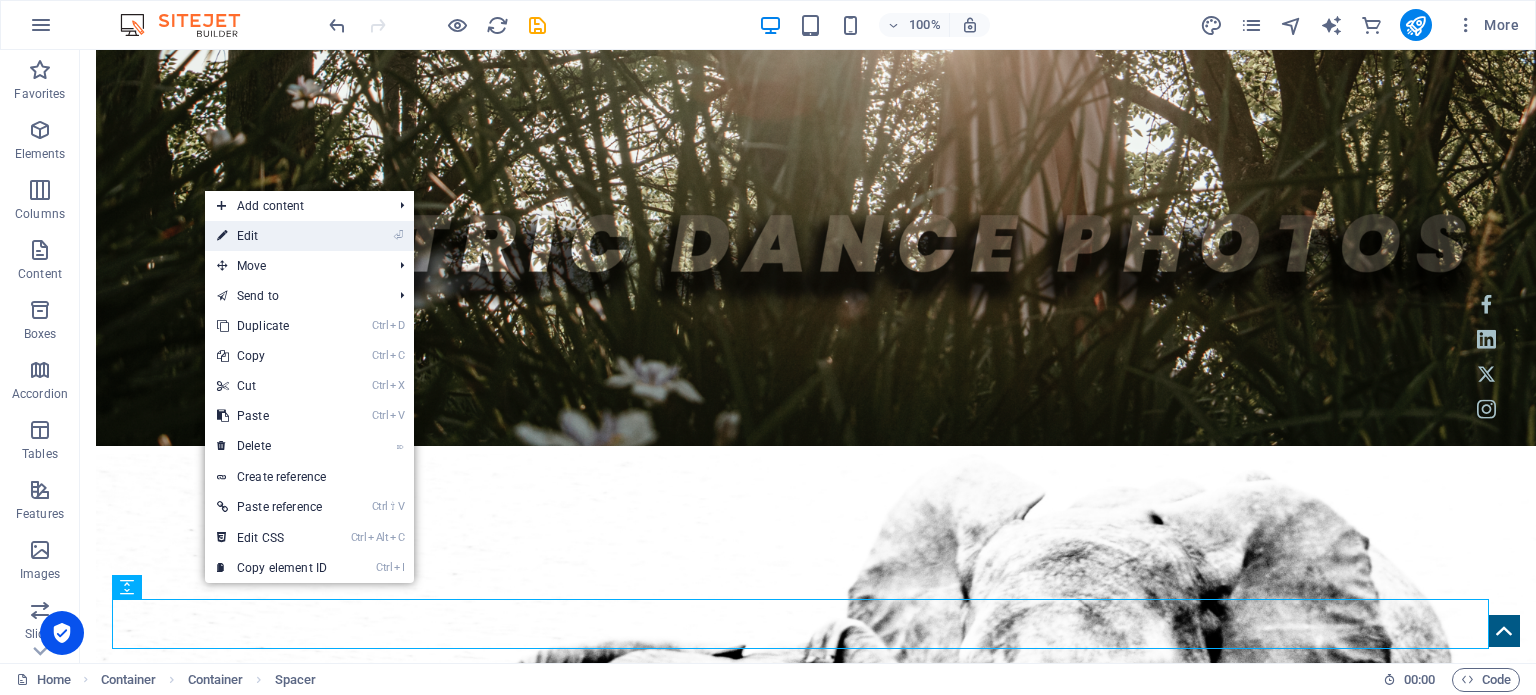 click on "⏎  Edit" at bounding box center (272, 236) 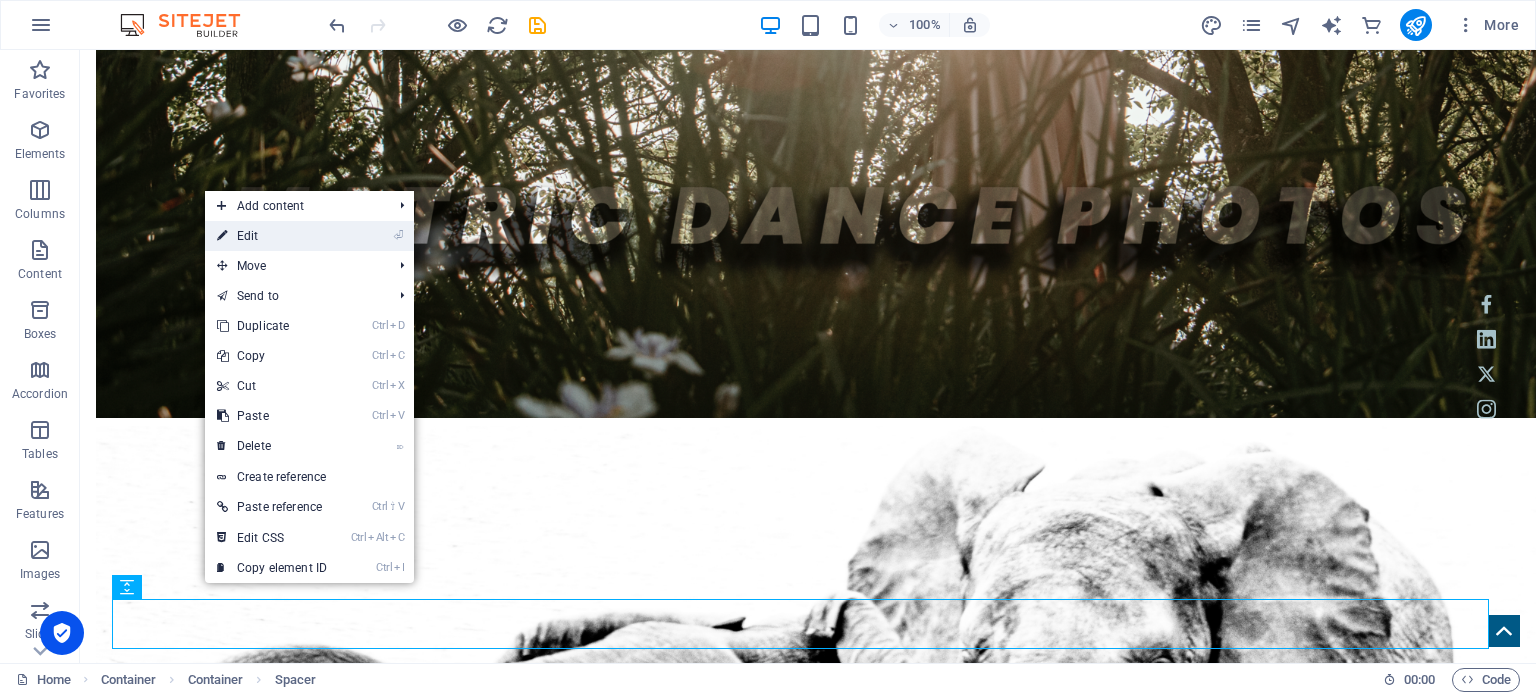 select on "px" 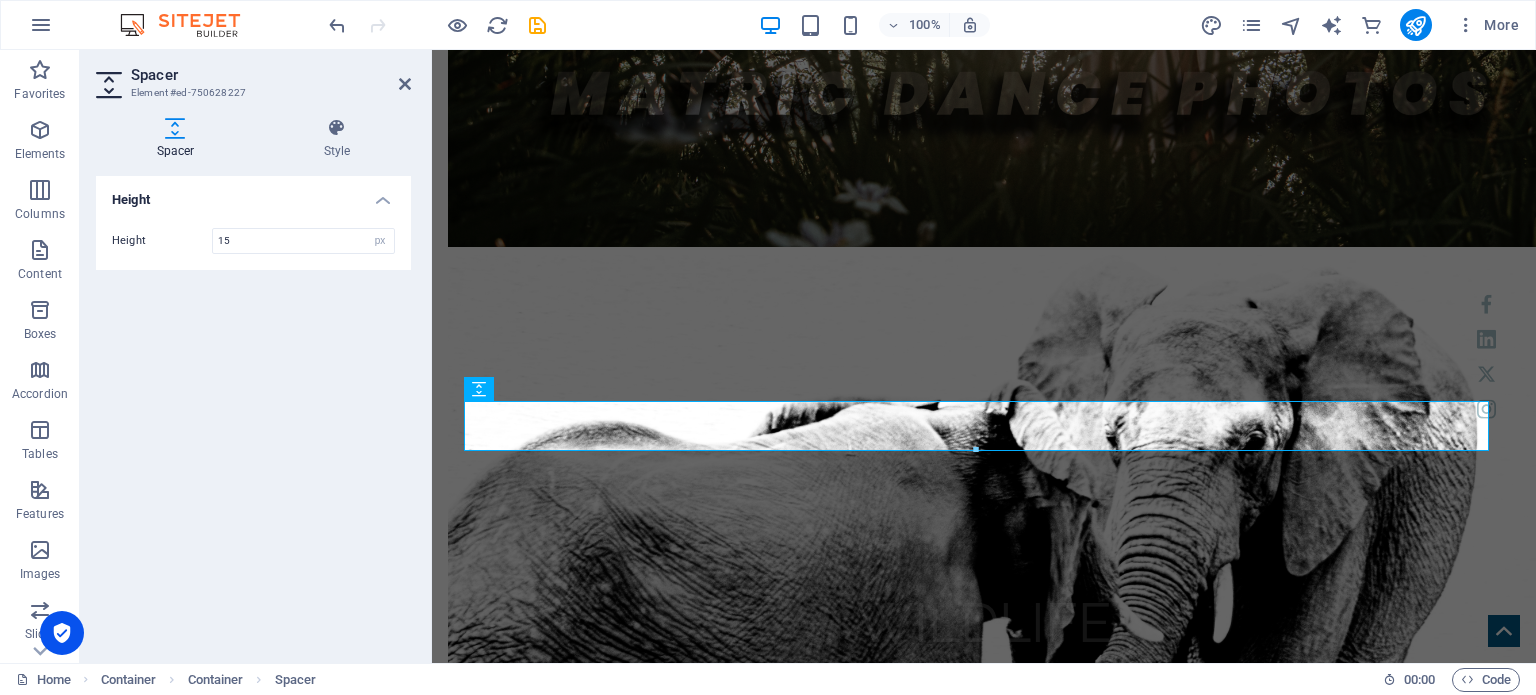 type on "15" 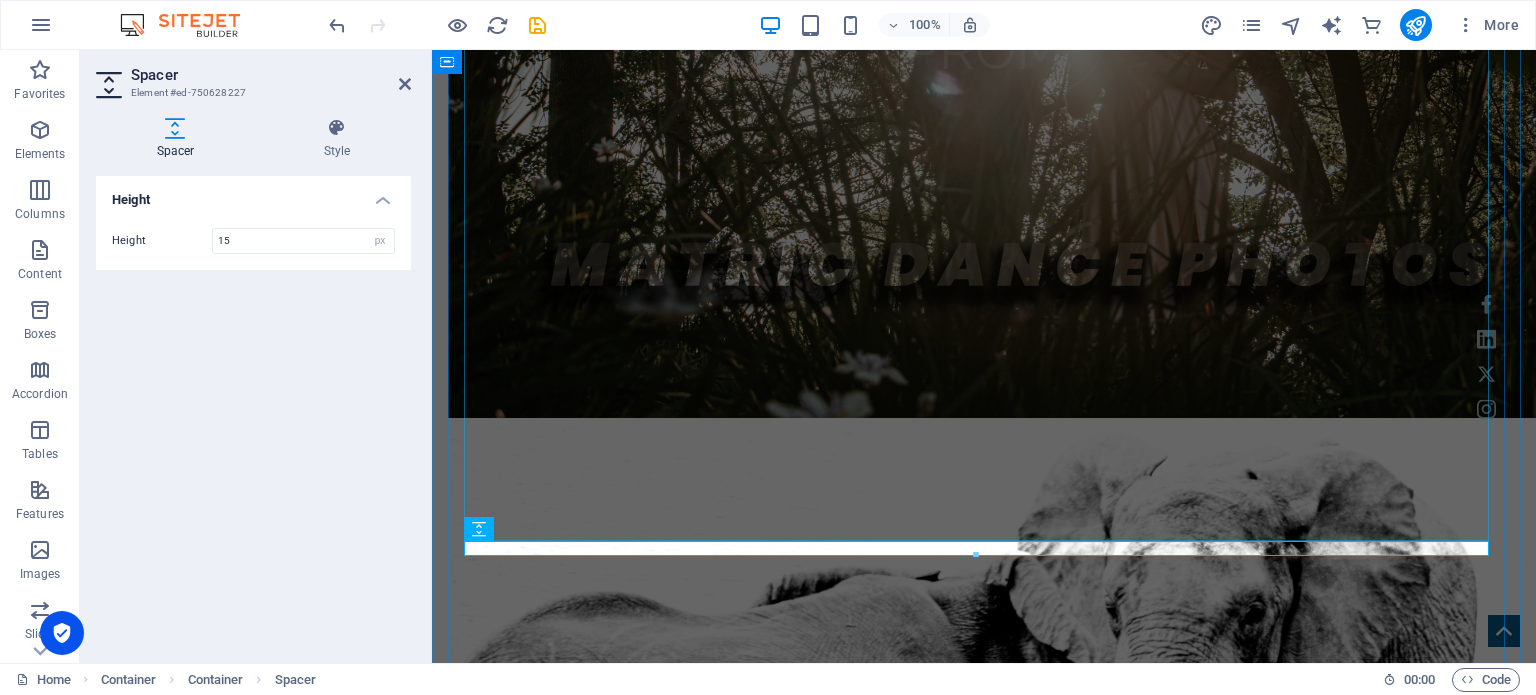 scroll, scrollTop: 2072, scrollLeft: 0, axis: vertical 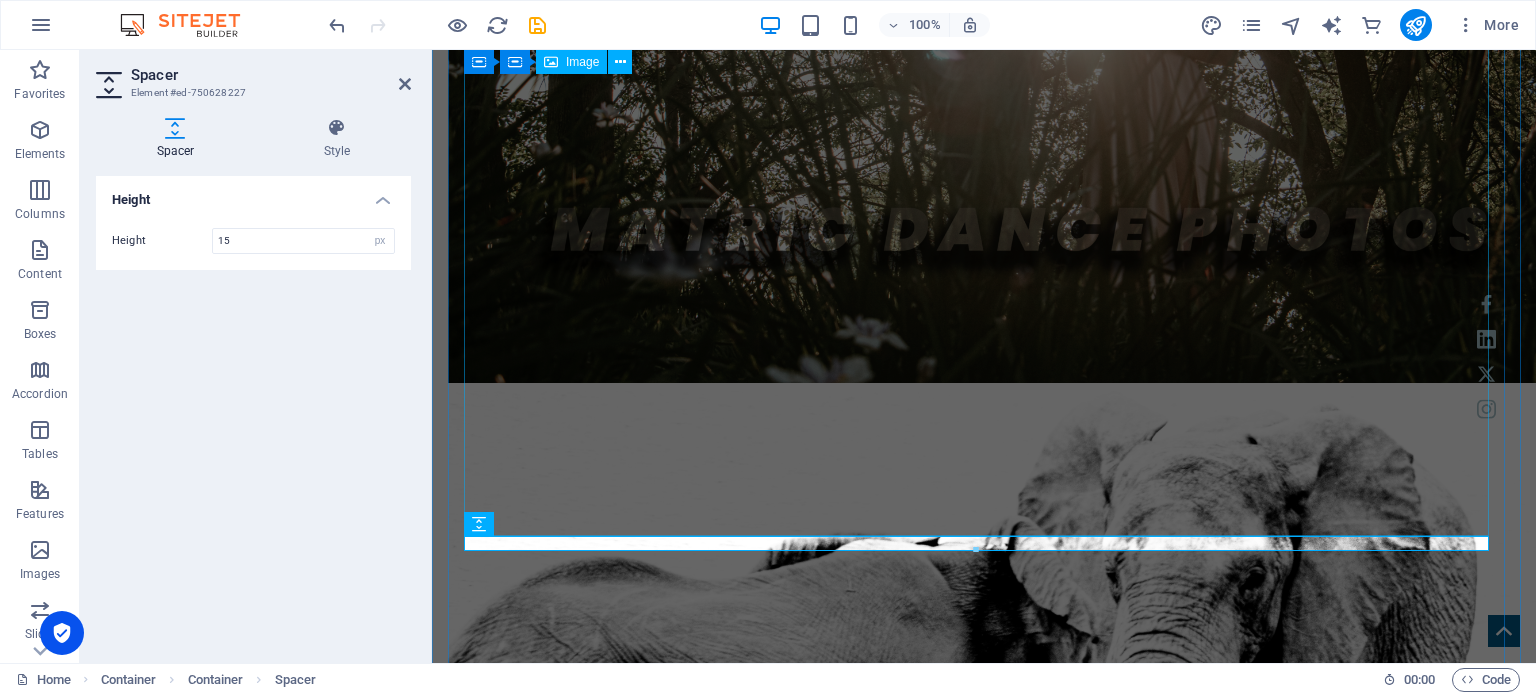 click at bounding box center (984, 2335) 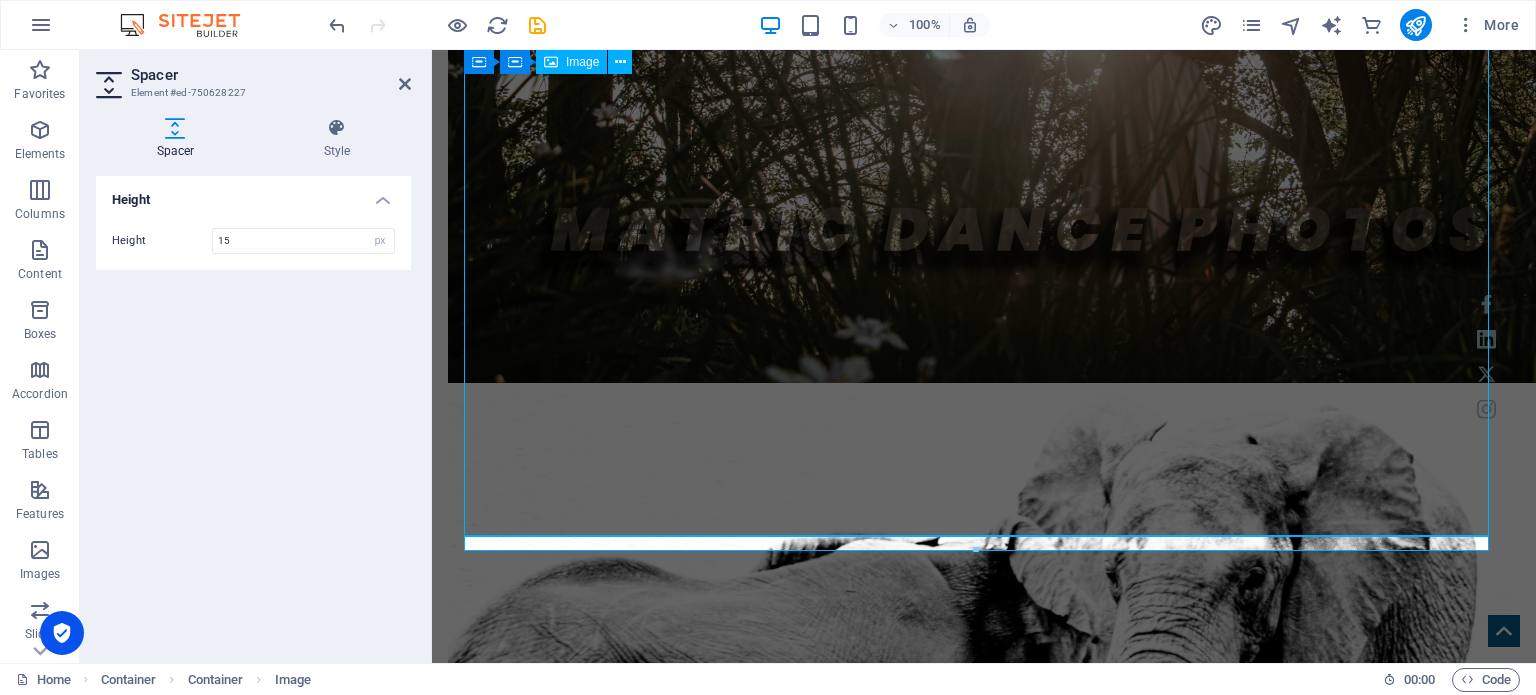 scroll, scrollTop: 2045, scrollLeft: 0, axis: vertical 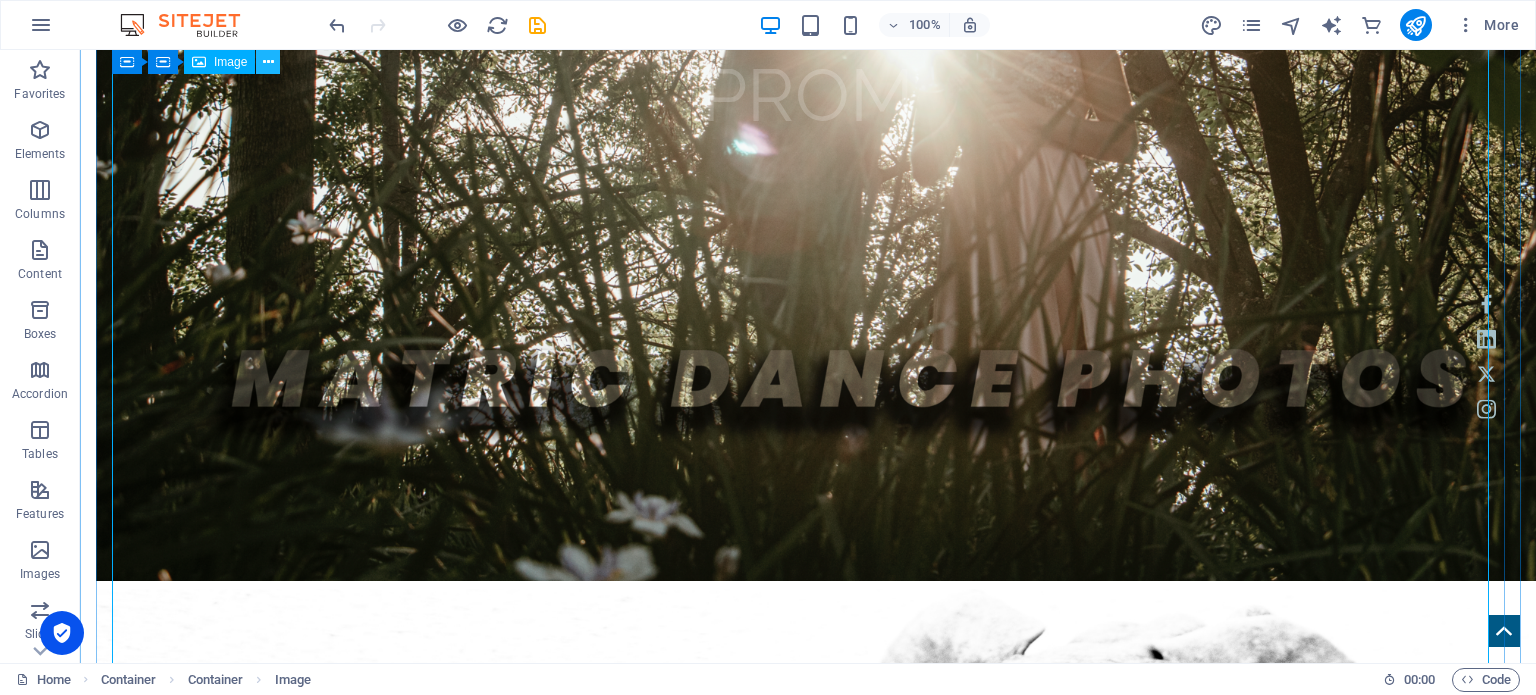 click at bounding box center (268, 62) 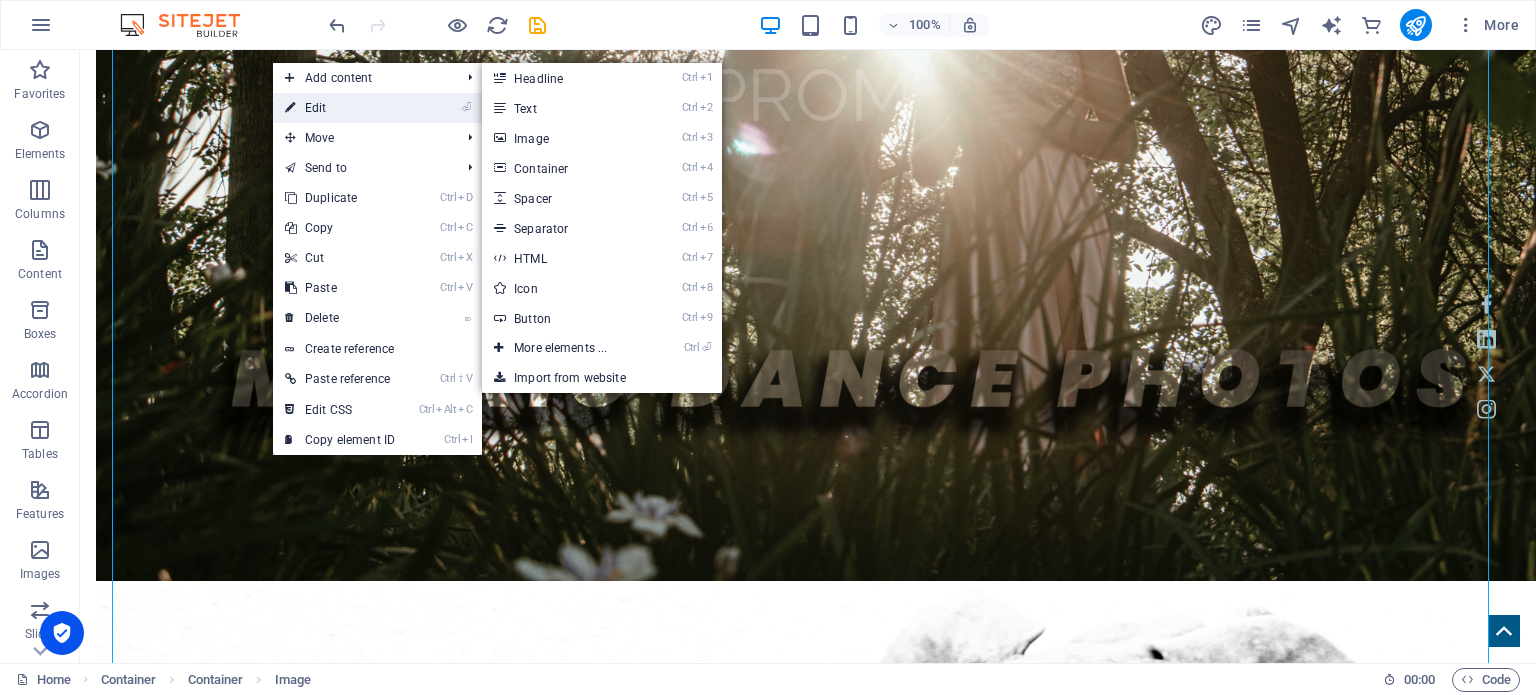 click on "⏎  Edit" at bounding box center (340, 108) 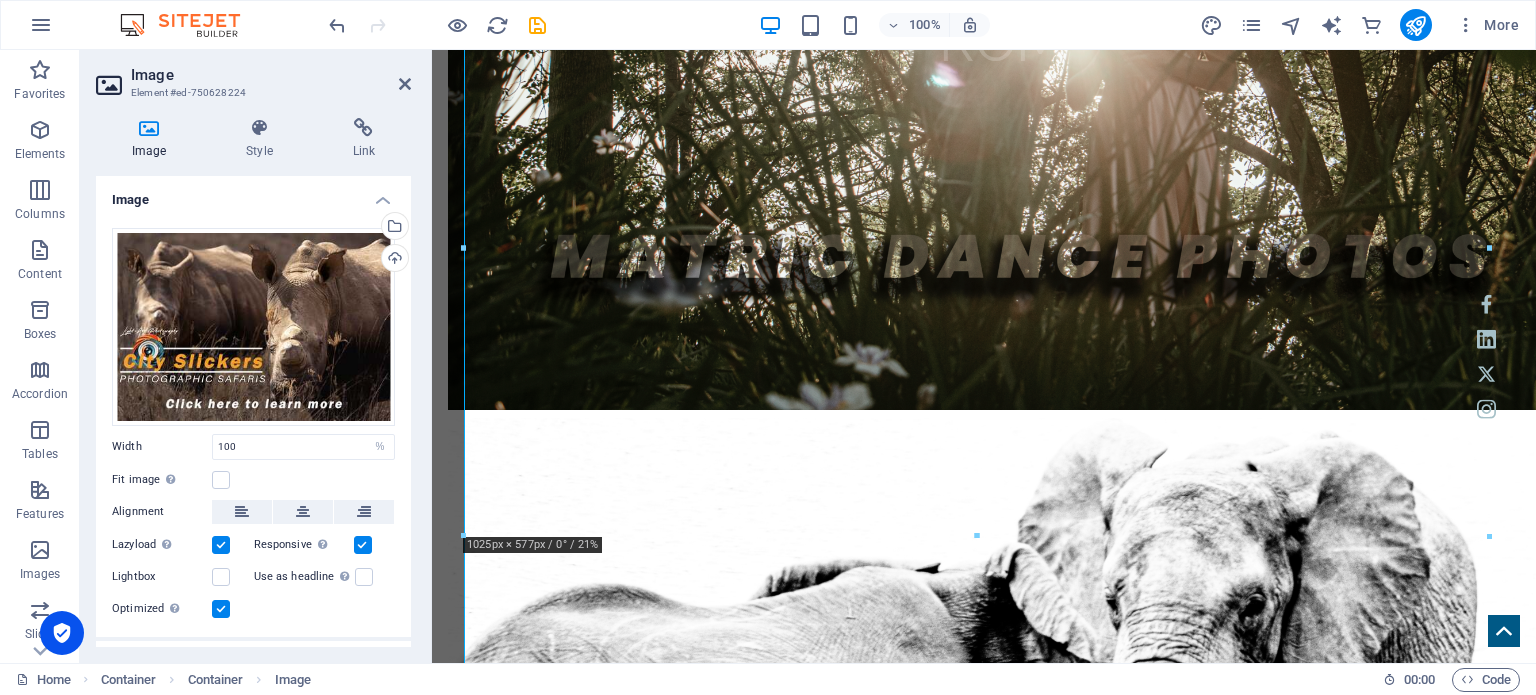 scroll, scrollTop: 2072, scrollLeft: 0, axis: vertical 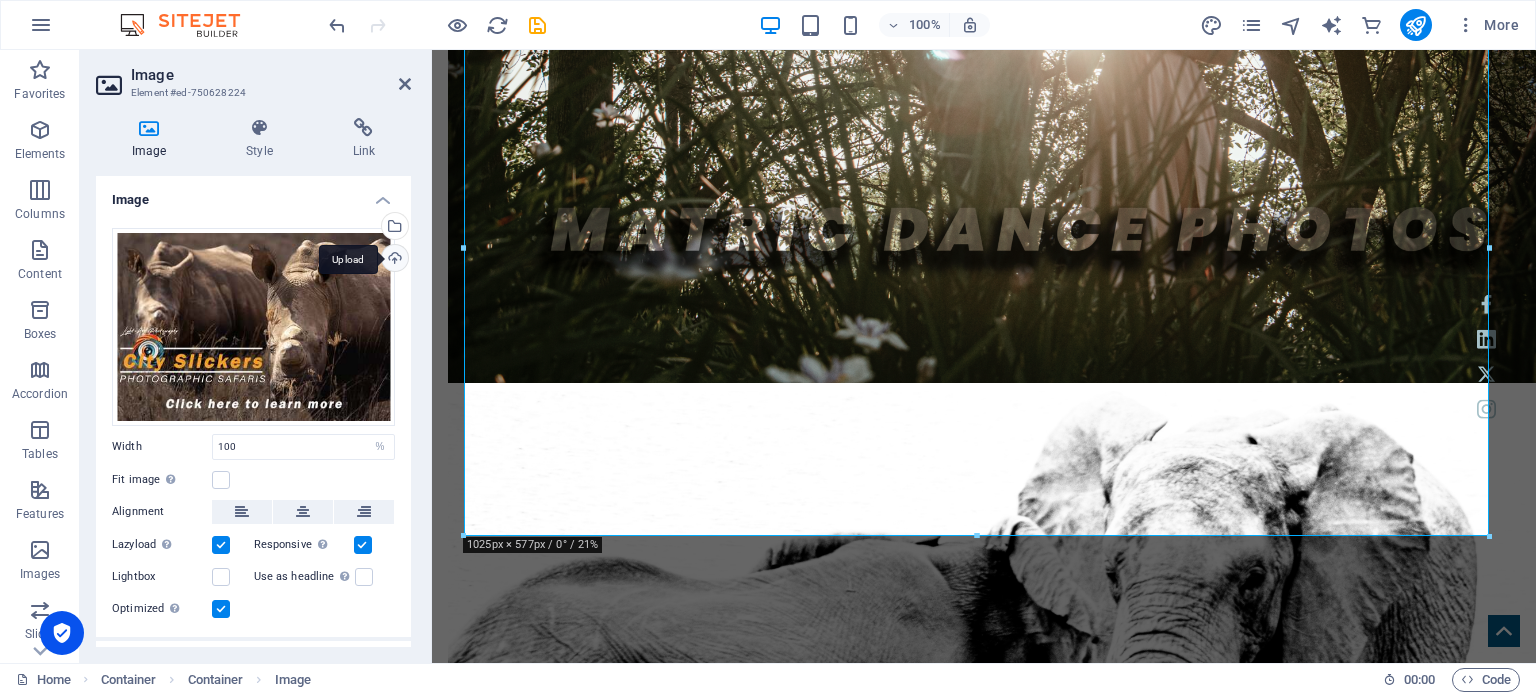 click on "Upload" at bounding box center [393, 260] 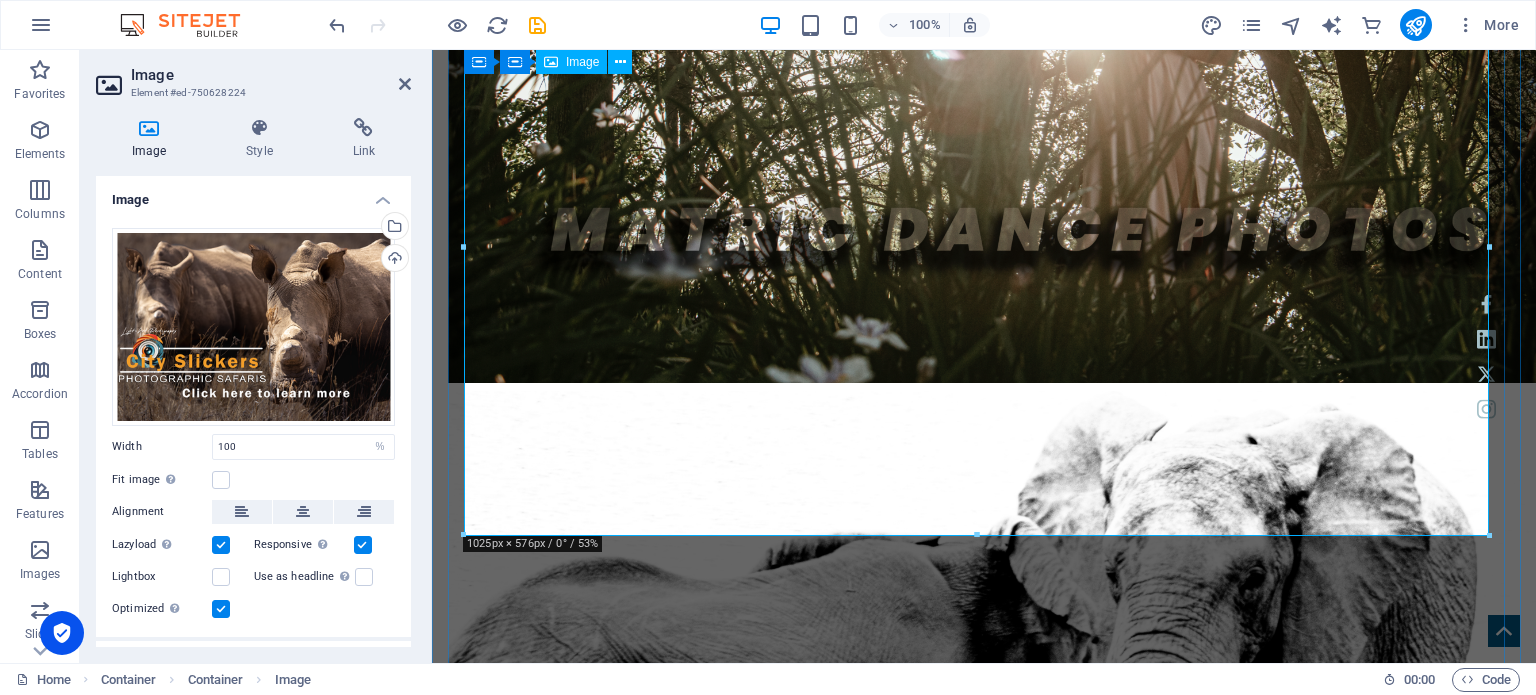 scroll, scrollTop: 2172, scrollLeft: 0, axis: vertical 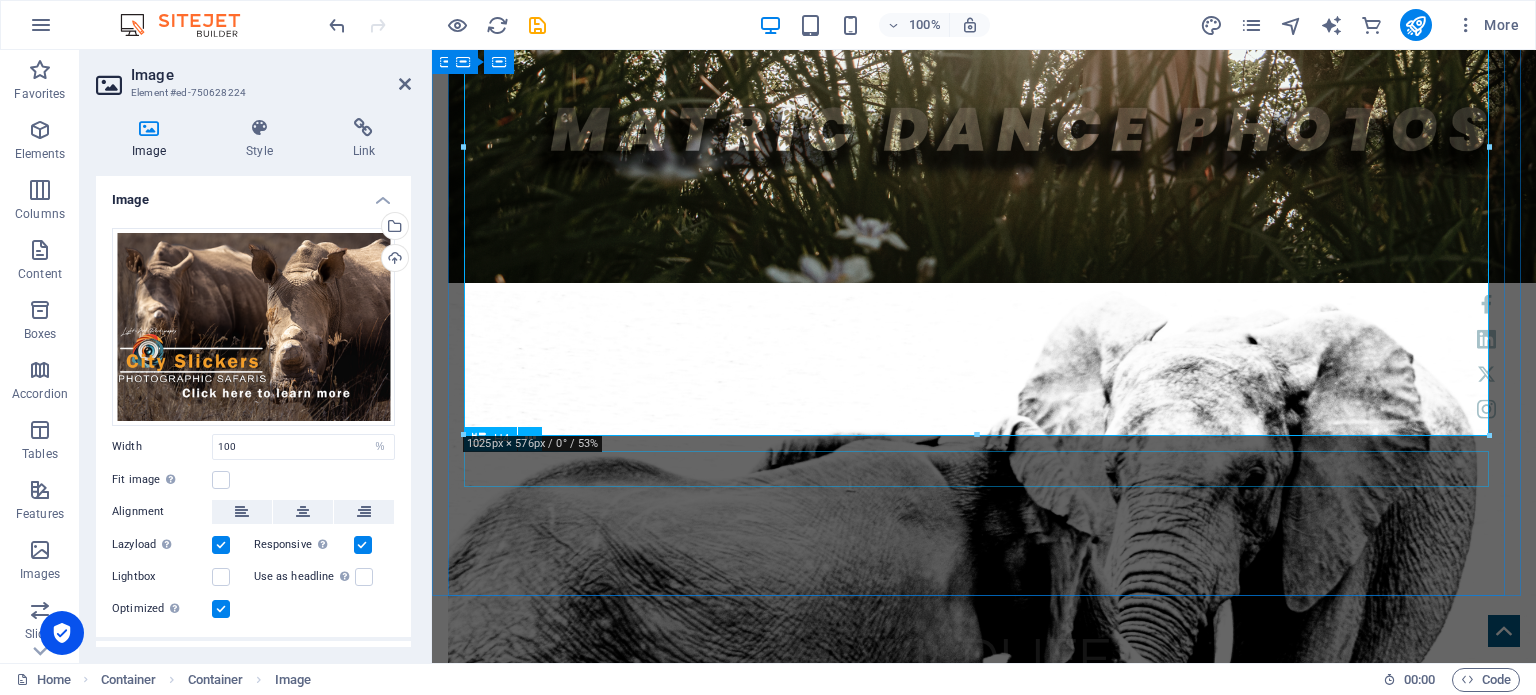click on "Chromosomally Cool: A Down Syndrome Photo Showcase" at bounding box center (984, 2561) 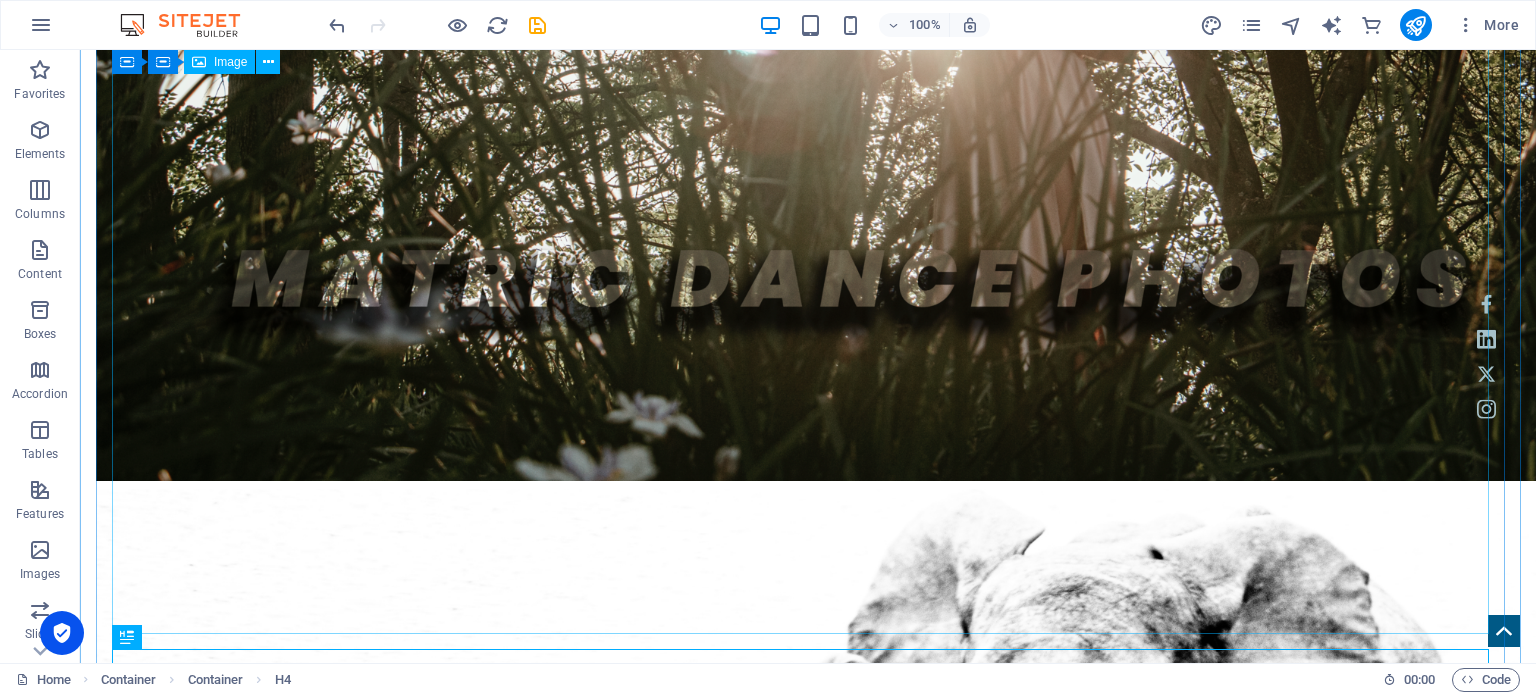 scroll, scrollTop: 2323, scrollLeft: 0, axis: vertical 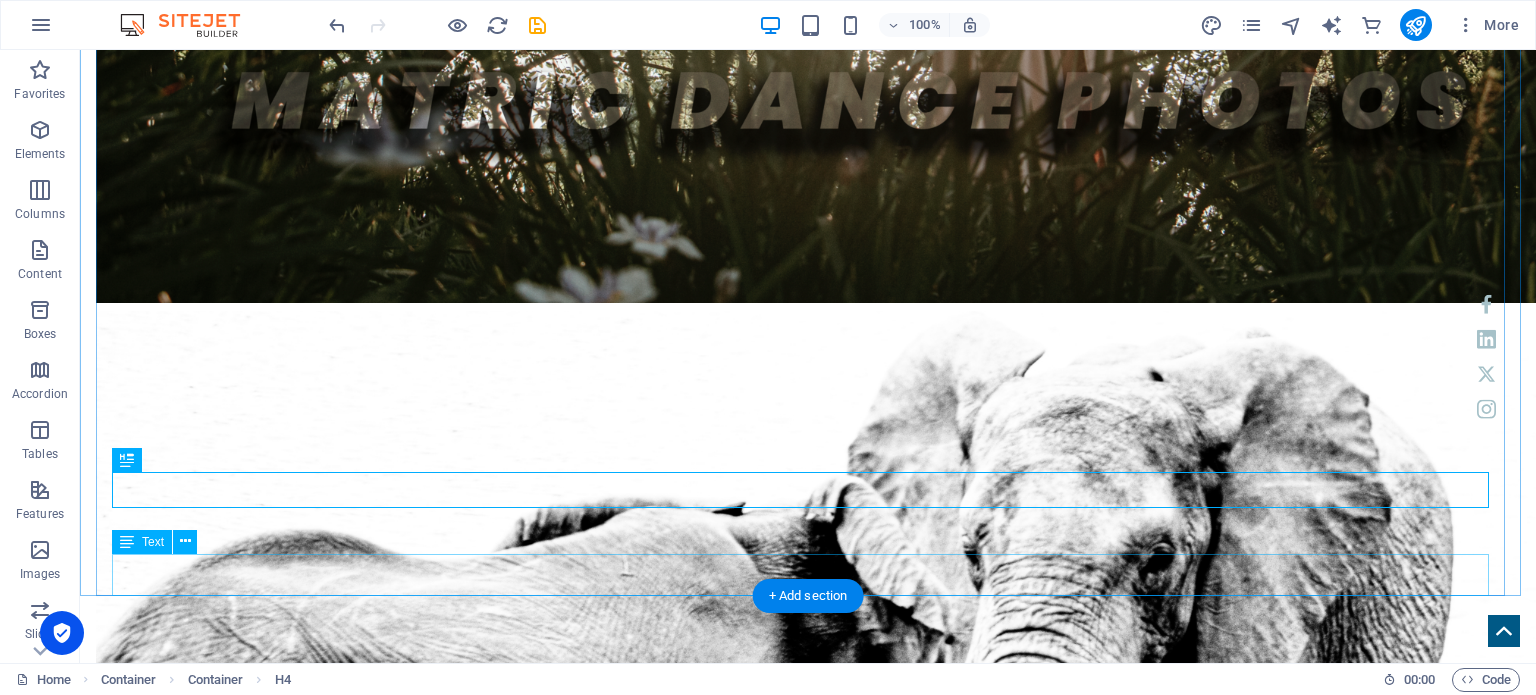 click on "Date to be confirmed. Join us as we showcase the award-winning, wonderful, abstract, and sometimes bizarre photos of the students from club21 School. A School for people with Down syndrome" at bounding box center (808, 3099) 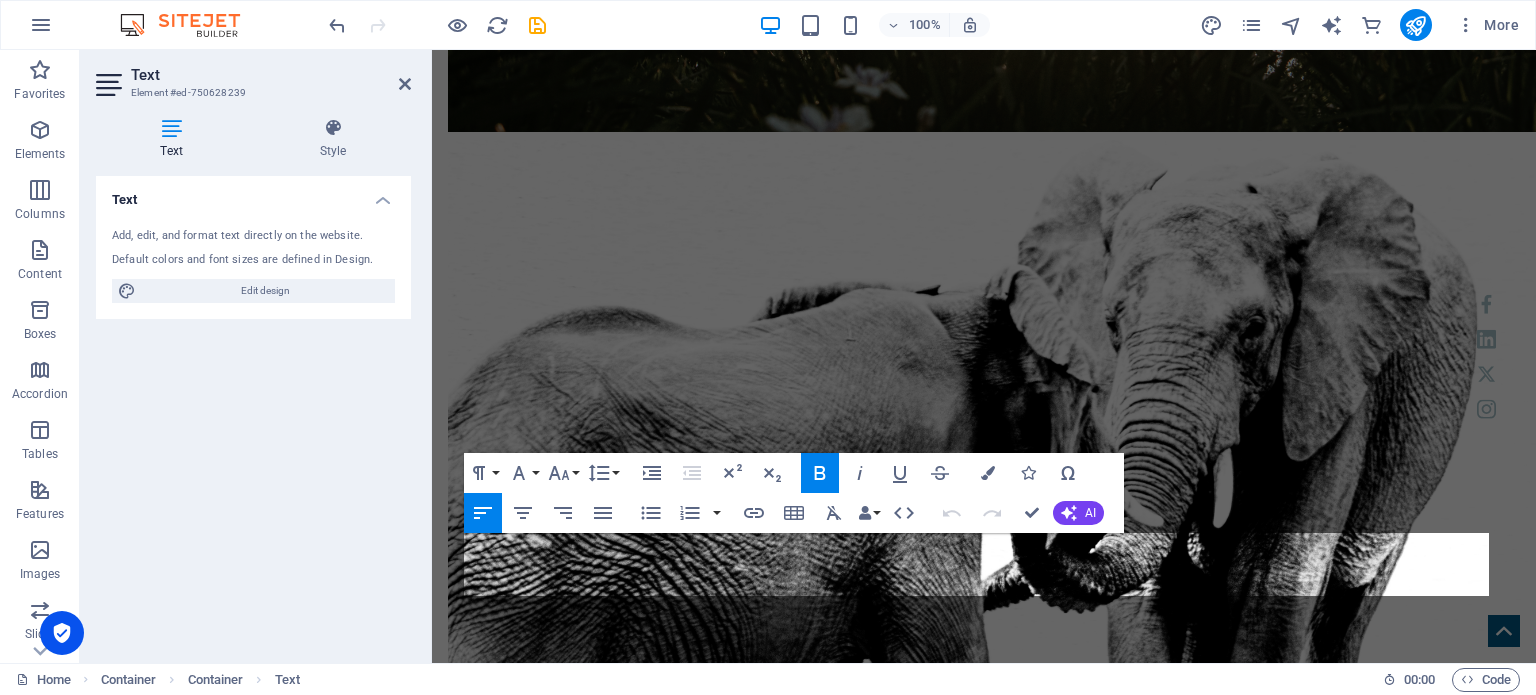 scroll, scrollTop: 2172, scrollLeft: 0, axis: vertical 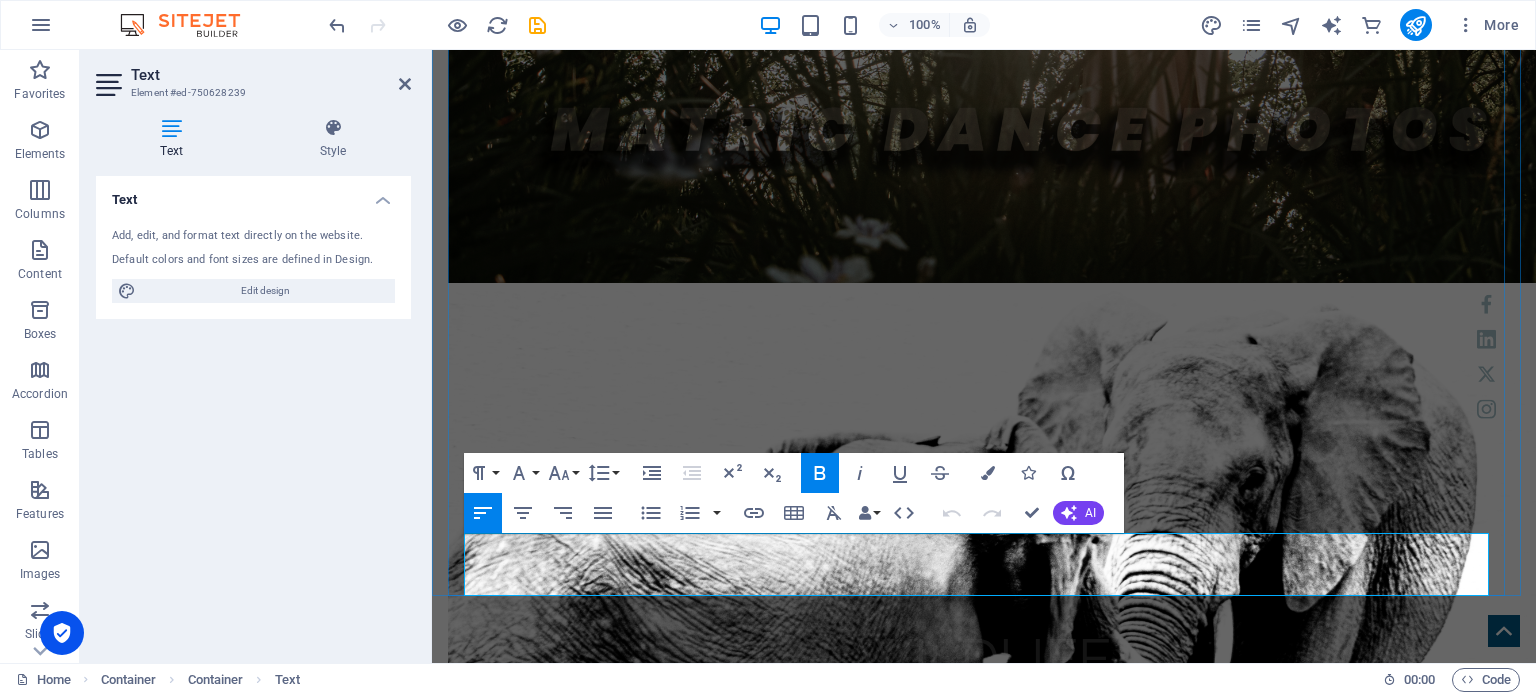 click on "Date to be confirmed." at bounding box center (984, 2635) 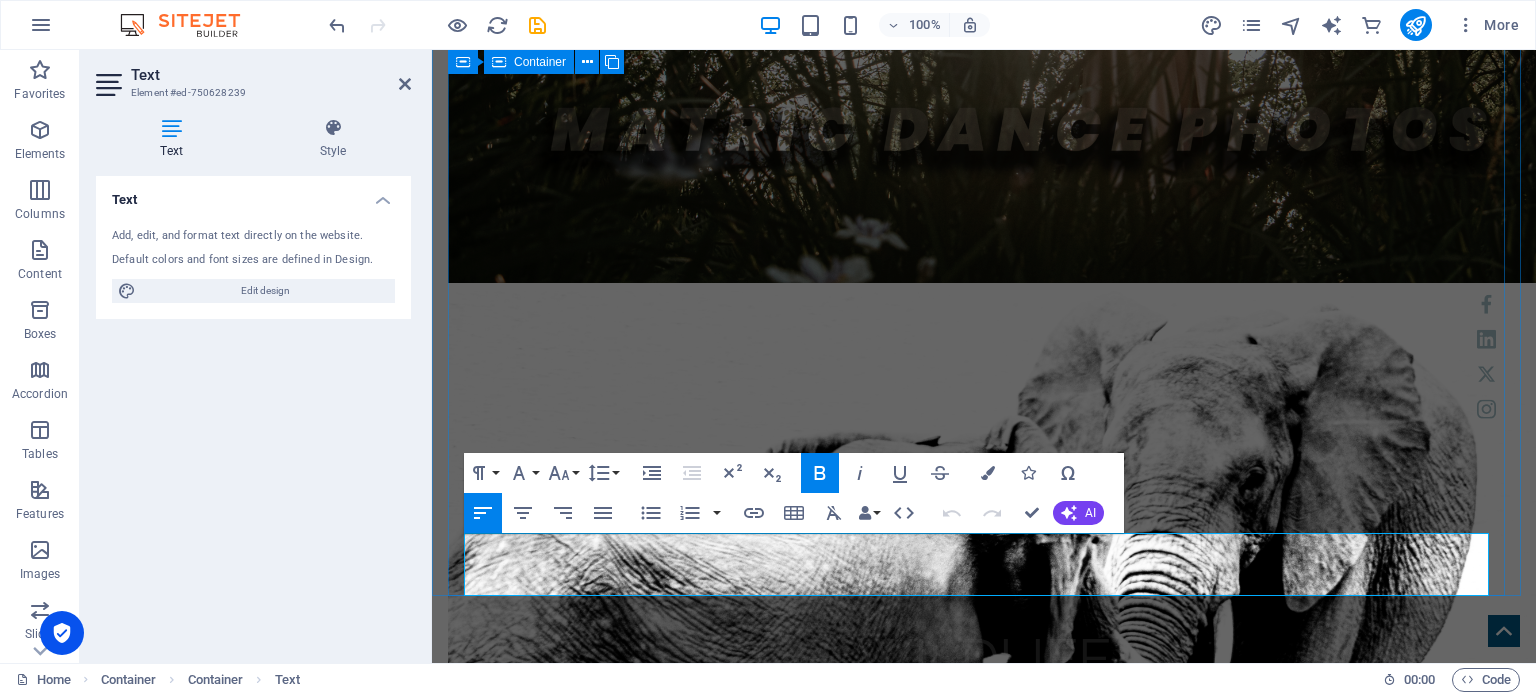 drag, startPoint x: 564, startPoint y: 539, endPoint x: 455, endPoint y: 539, distance: 109 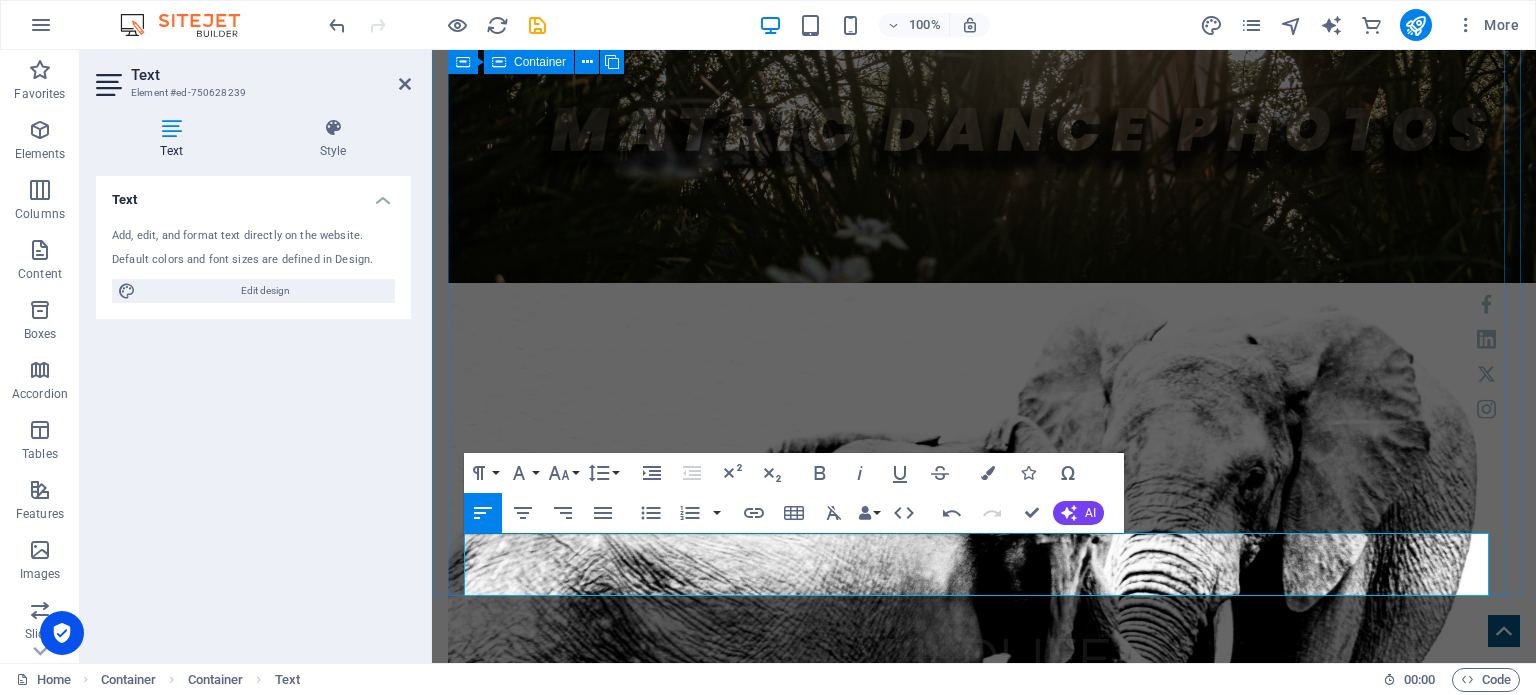 drag, startPoint x: 522, startPoint y: 539, endPoint x: 453, endPoint y: 539, distance: 69 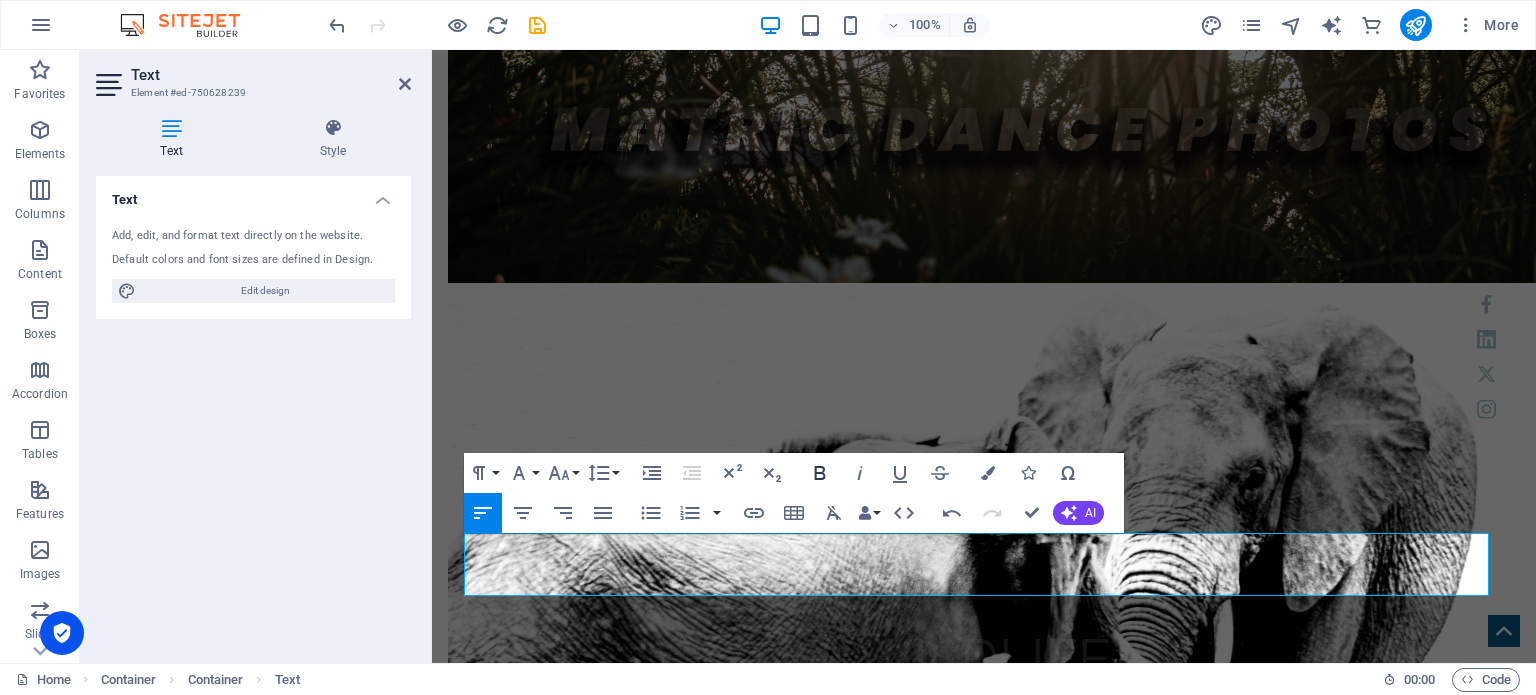 click 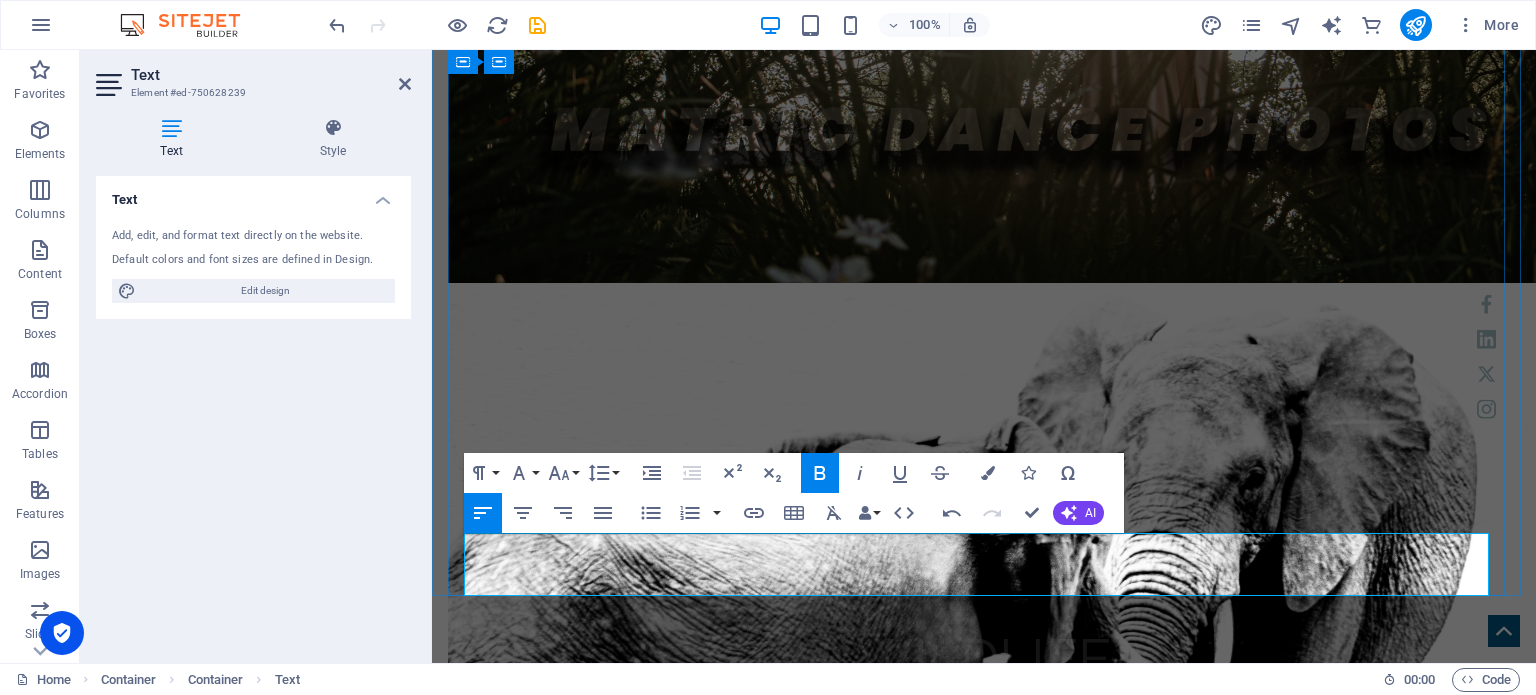 click on "Join us as we showcase the award-winning, wonderful, abstract, and sometimes bizarre photos of the students from club21 School. A School for people with Down syndrome" at bounding box center [984, 2667] 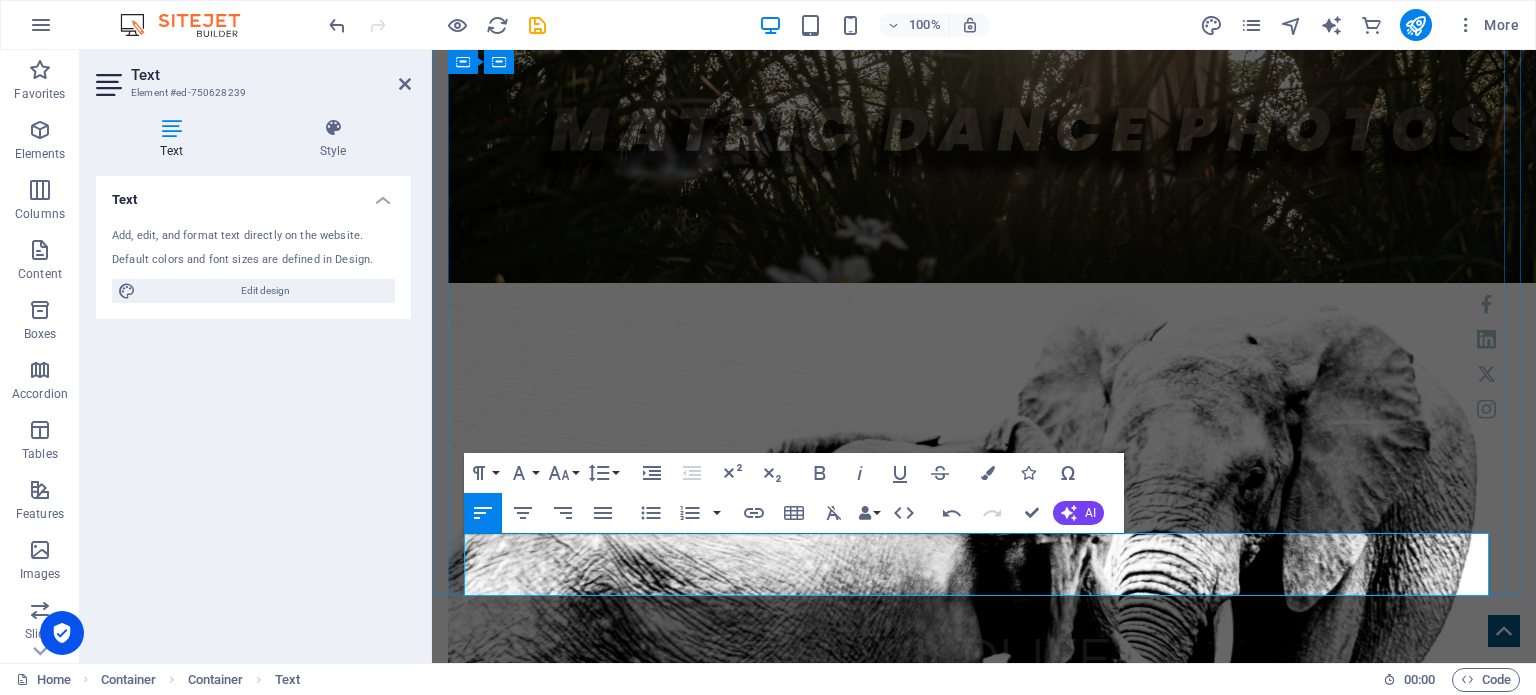 drag, startPoint x: 465, startPoint y: 565, endPoint x: 588, endPoint y: 589, distance: 125.31959 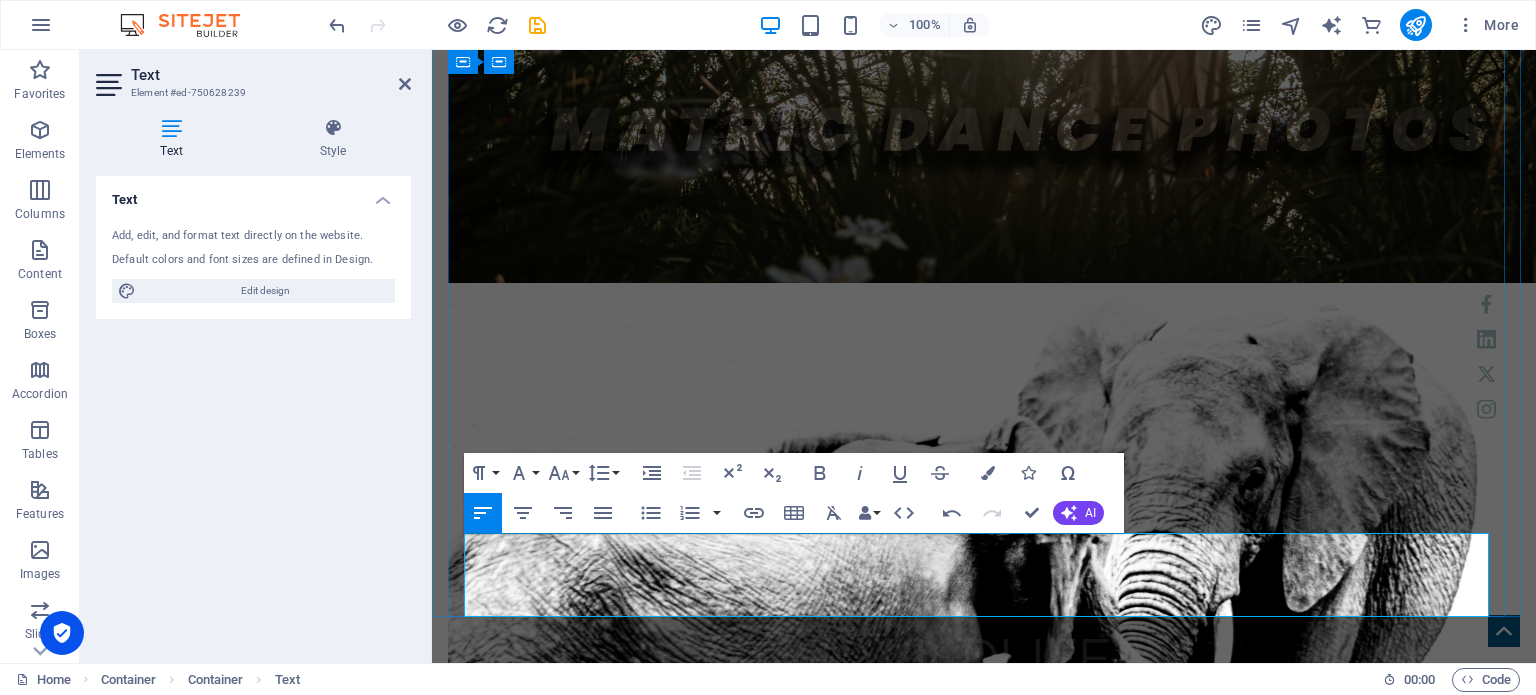 click on "Join us for an unforgettable day of Wildlife Photographer within the City limits or [GEOGRAPHIC_DATA]." at bounding box center [984, 2656] 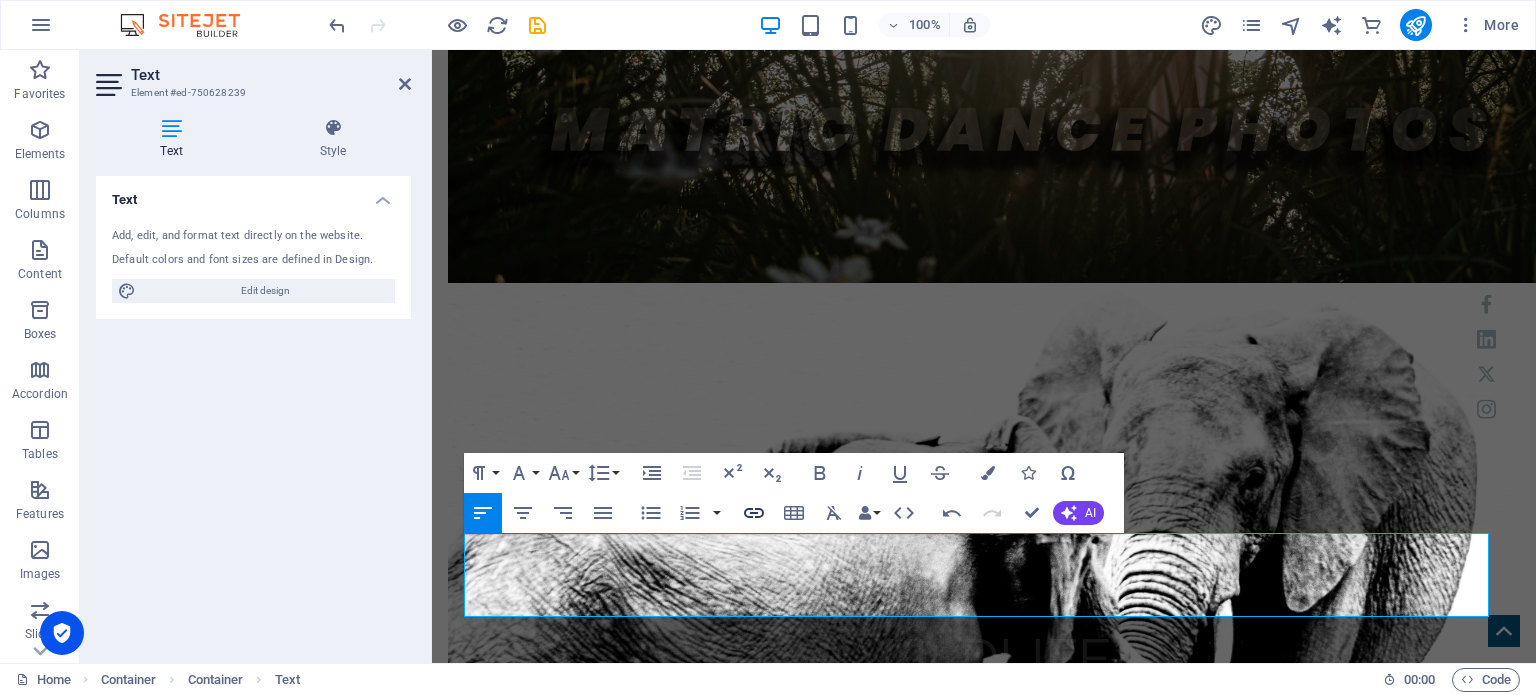 click on "Insert Link" at bounding box center [754, 513] 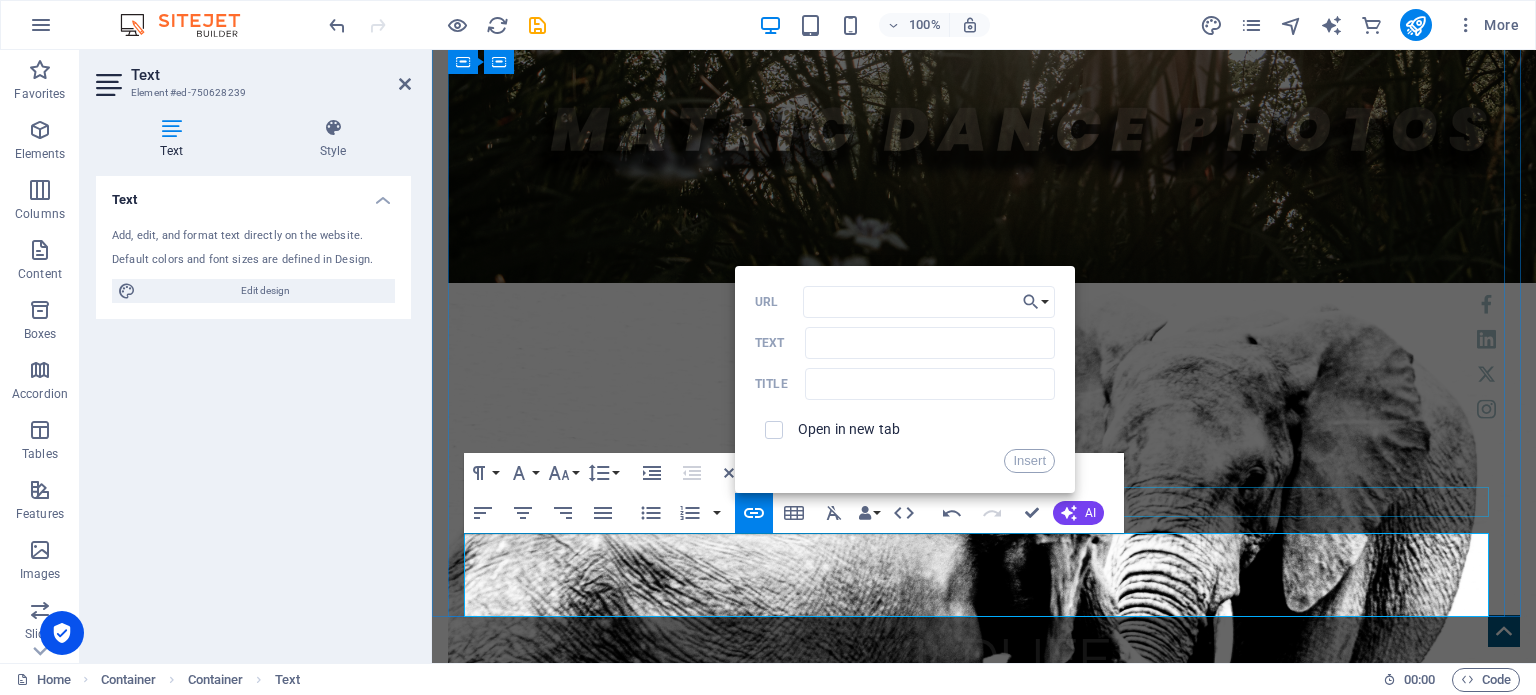 click on "Pretoria , CENTURION" at bounding box center (984, 2594) 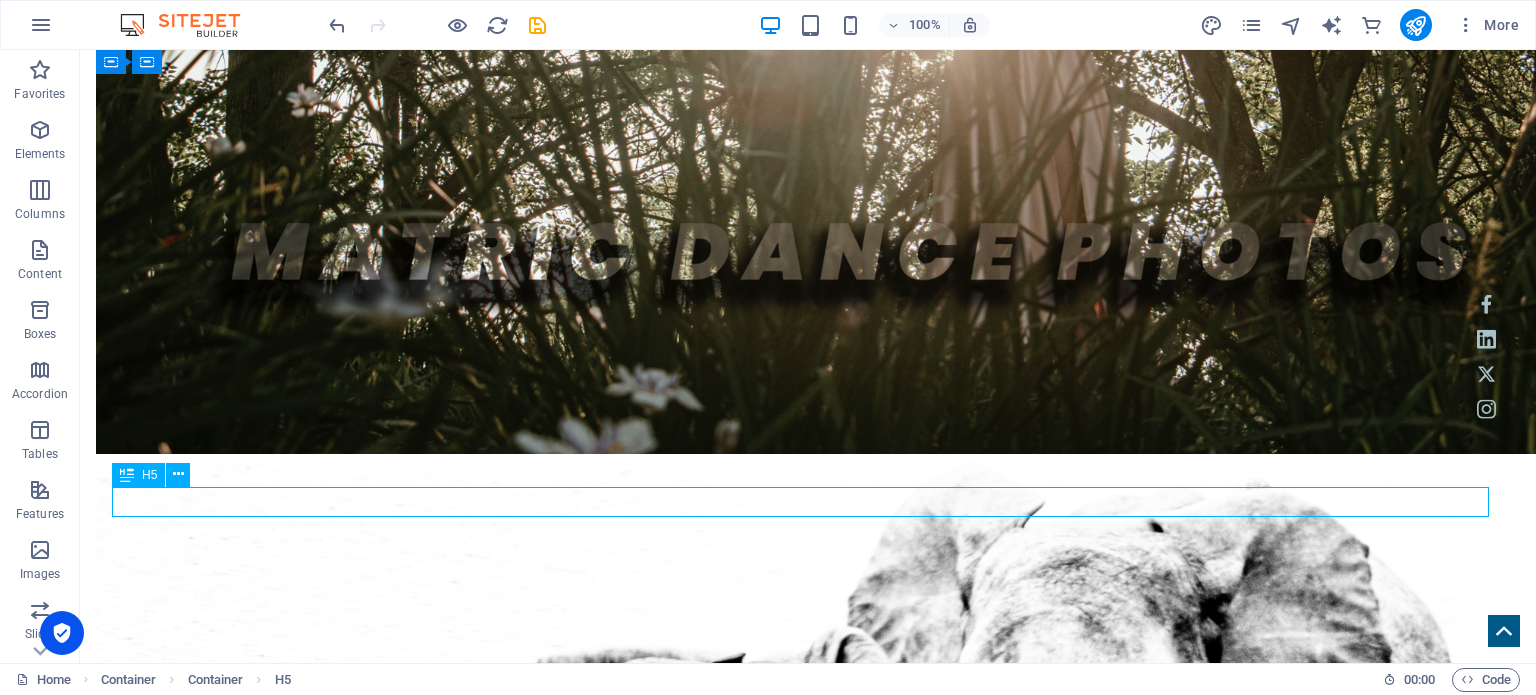 scroll, scrollTop: 2344, scrollLeft: 0, axis: vertical 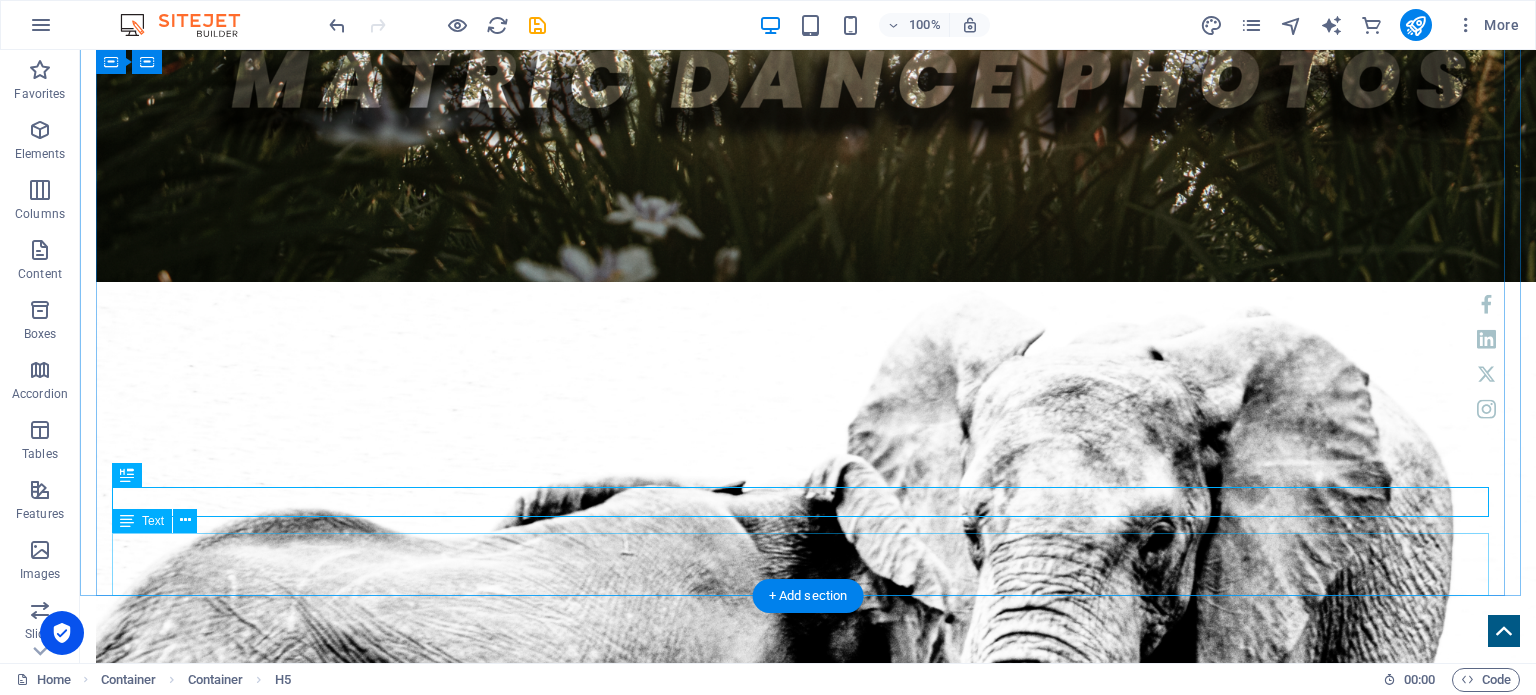 click on "JOIN US! Join us for an unforgettable day of Wildlife Photography within the city limits of Pretoria.  Imagine this: the wind whipping through your hair as you cruise through the African bush in a classic open-air Suzuki SJ410, the golden light glinting off zebra stripes and eland antlers. Sounds pretty epic, right?" at bounding box center [808, 3099] 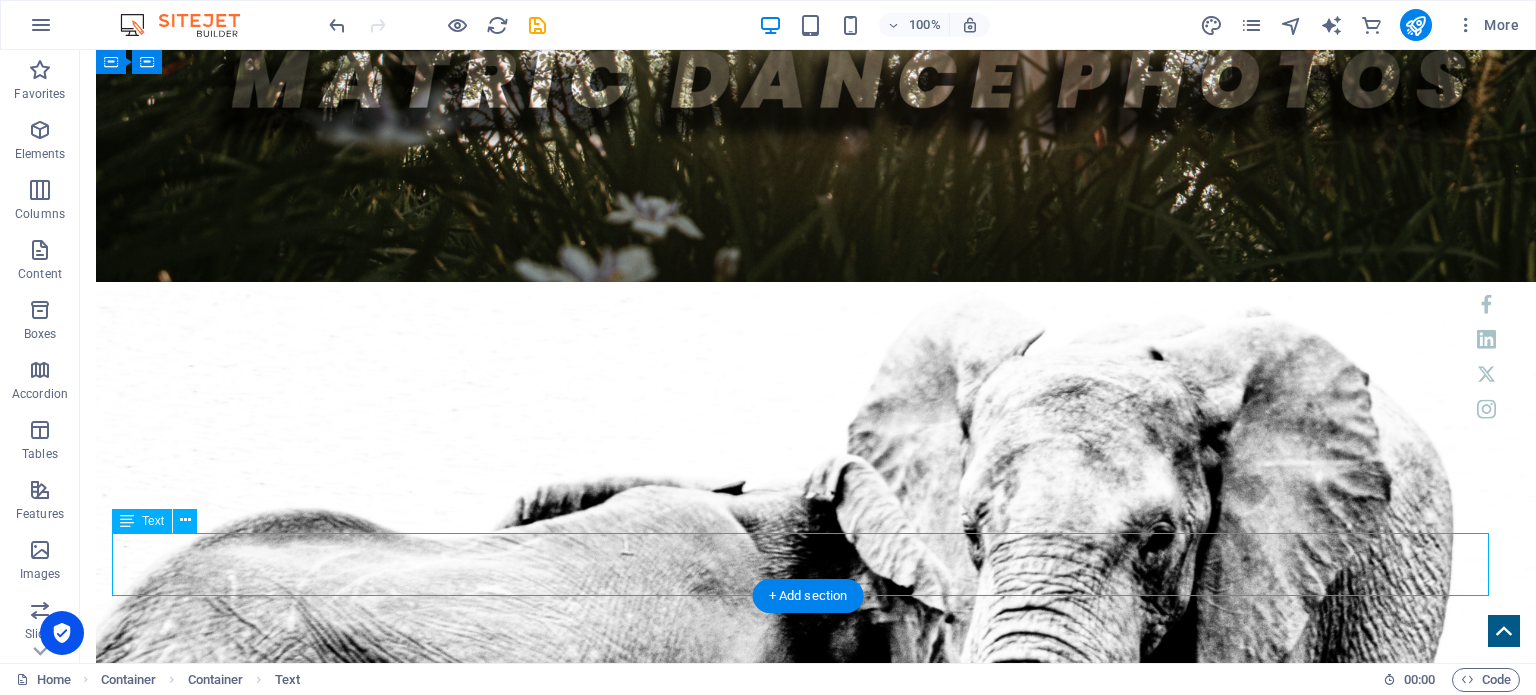 click on "JOIN US! Join us for an unforgettable day of Wildlife Photography within the city limits of Pretoria.  Imagine this: the wind whipping through your hair as you cruise through the African bush in a classic open-air Suzuki SJ410, the golden light glinting off zebra stripes and eland antlers. Sounds pretty epic, right?" at bounding box center (808, 3099) 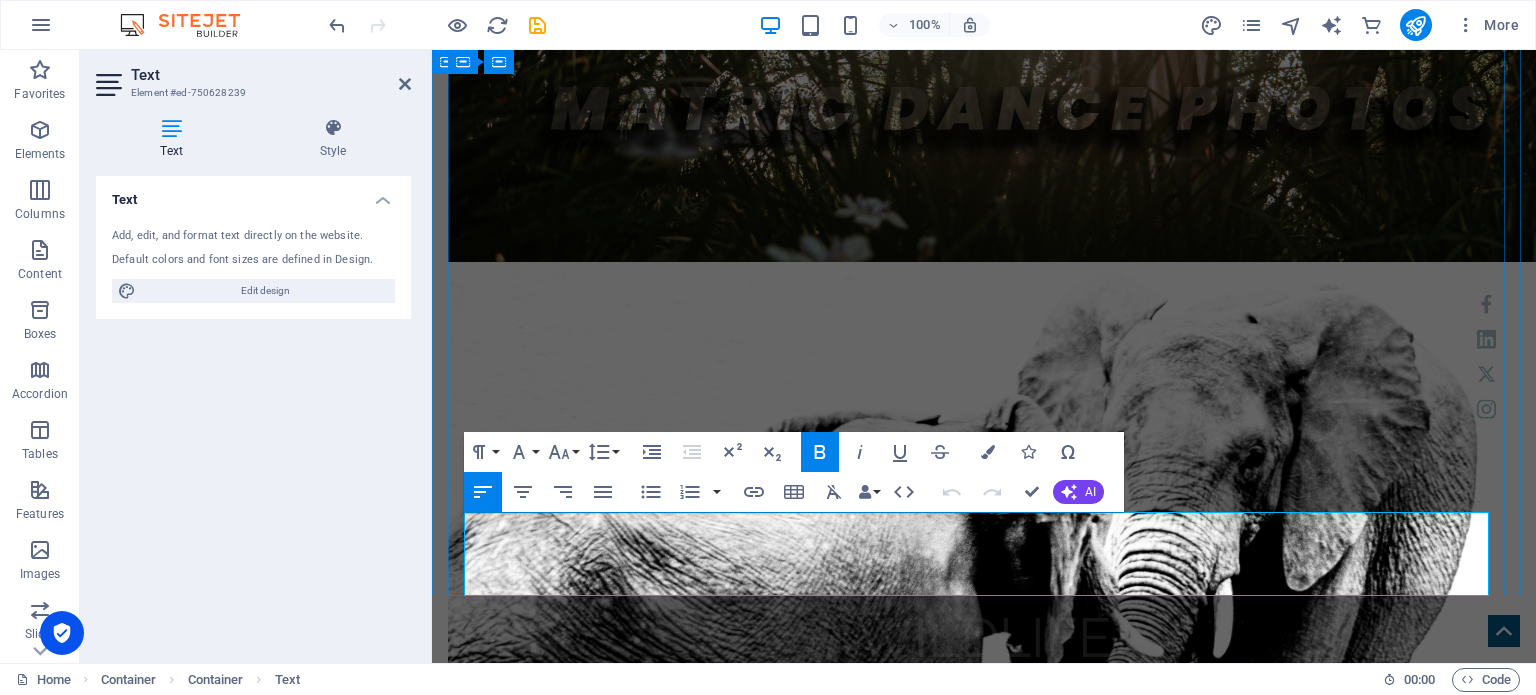drag, startPoint x: 689, startPoint y: 542, endPoint x: 699, endPoint y: 543, distance: 10.049875 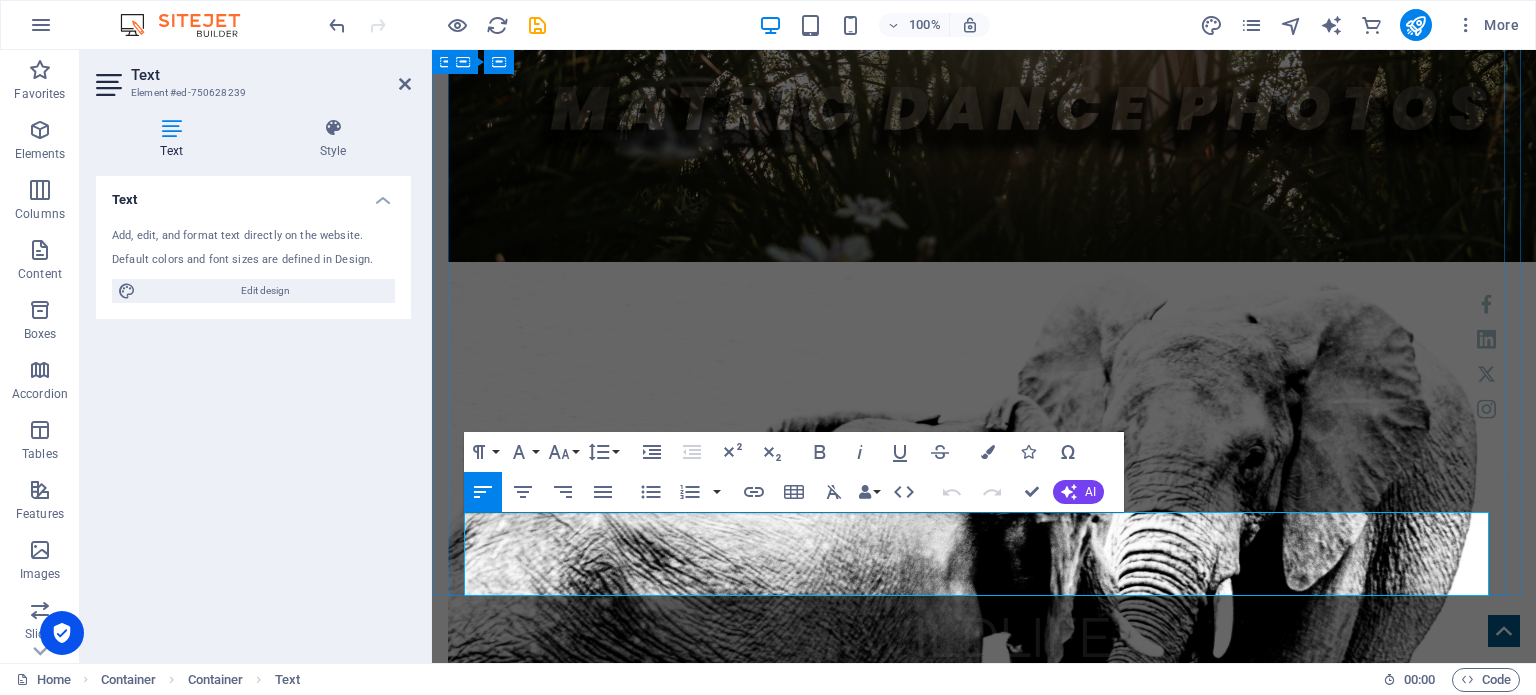 click on "Imagine this: the wind [MEDICAL_DATA] through your hair as you cruise through the African [PERSON_NAME] in a classic open-air Suzuki SJ410, the golden light glinting off zebra stripes and eland antlers. Sounds pretty epic, right?" at bounding box center (984, 2667) 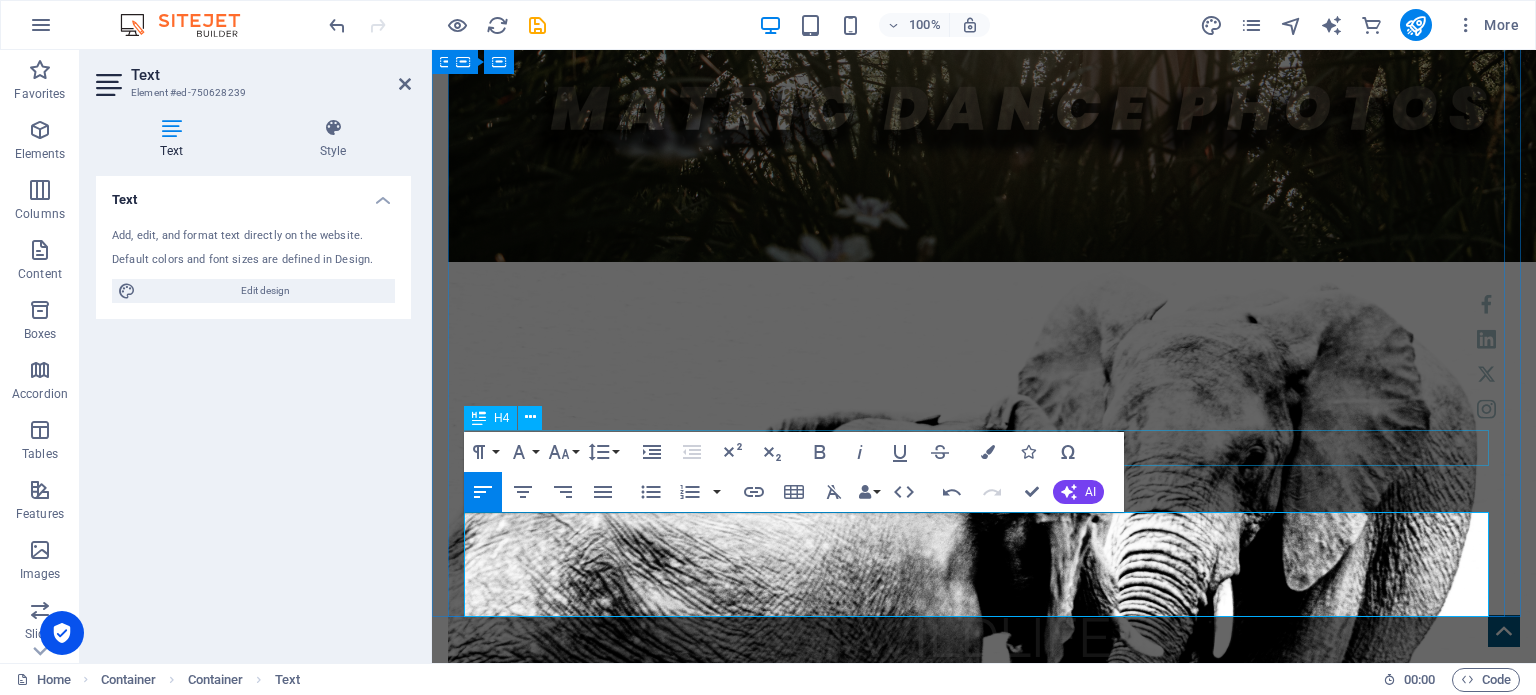 click on "Chromosomally Cool: A Down Syndrome Photo Showcase" at bounding box center (984, 2540) 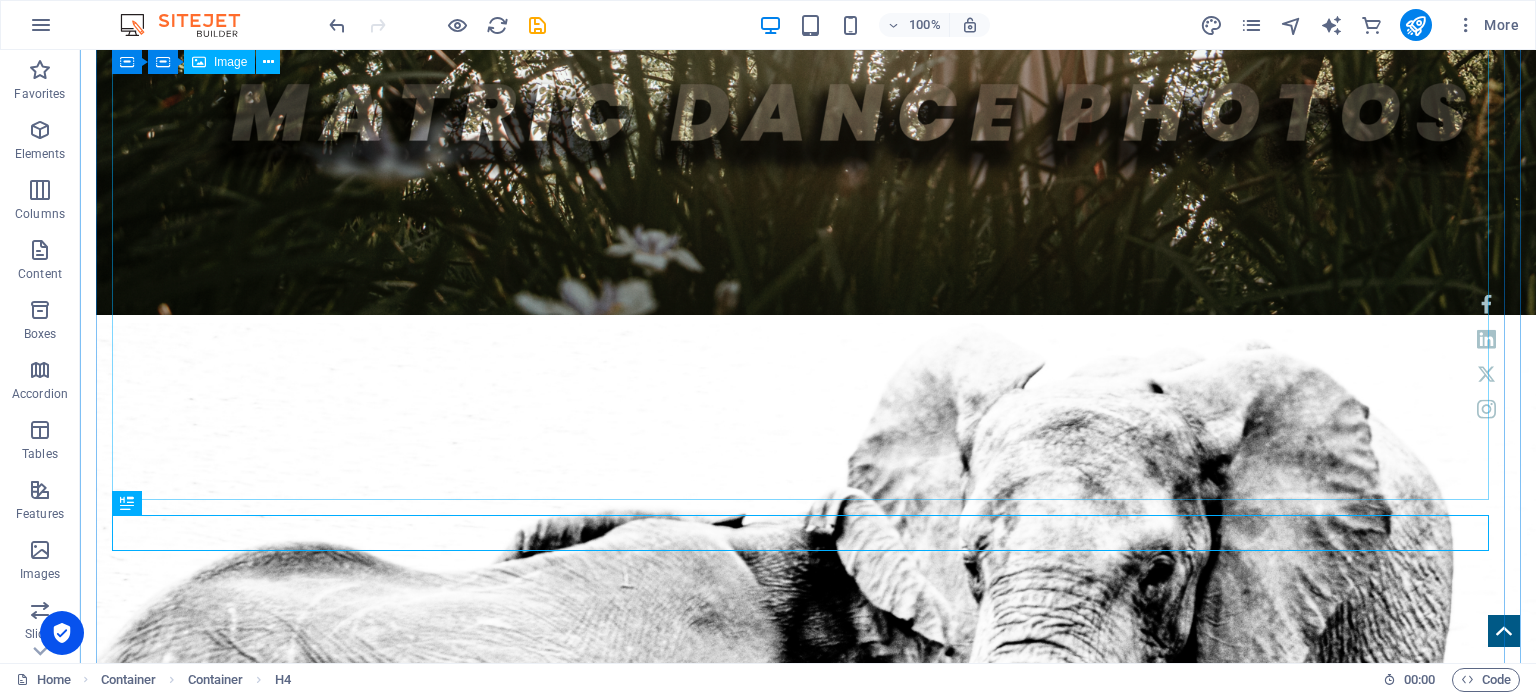 scroll, scrollTop: 2365, scrollLeft: 0, axis: vertical 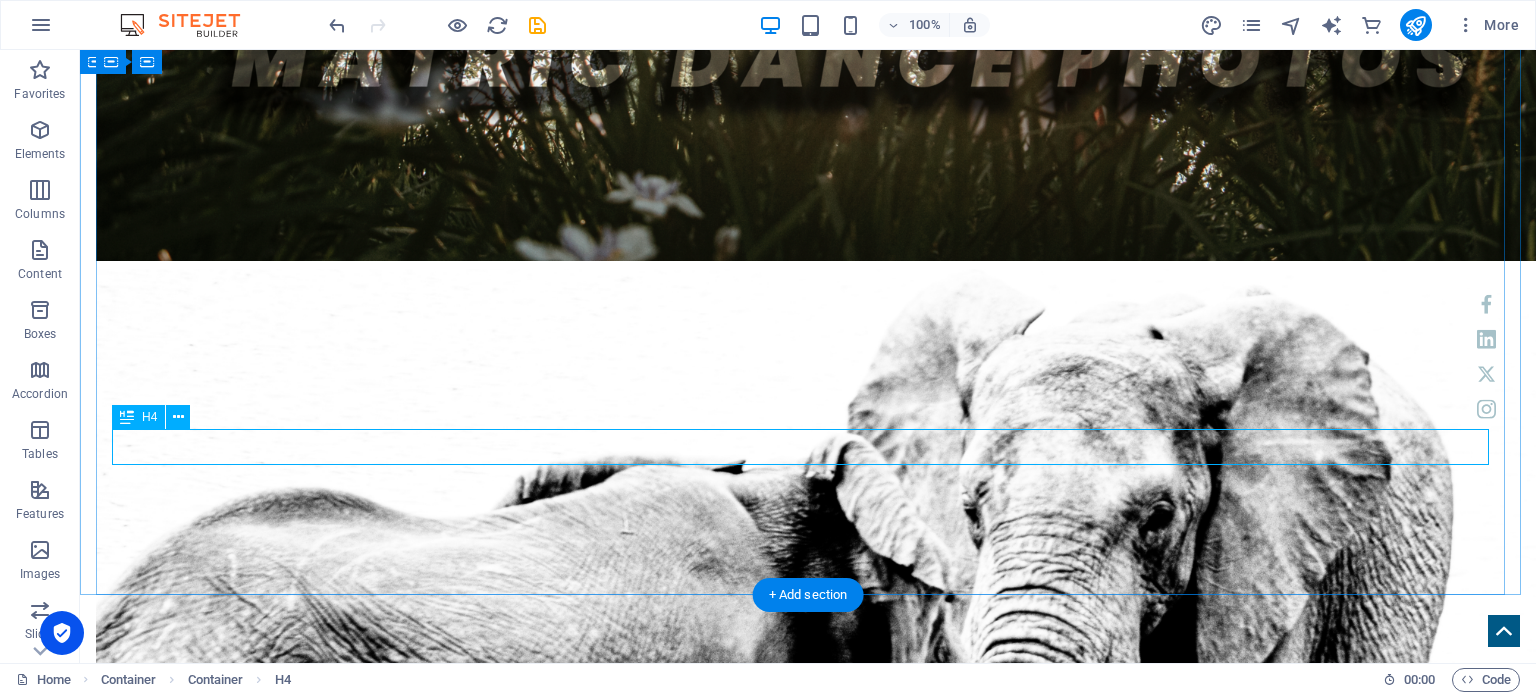 click on "Chromosomally Cool: A Down Syndrome Photo Showcase" at bounding box center (808, 2972) 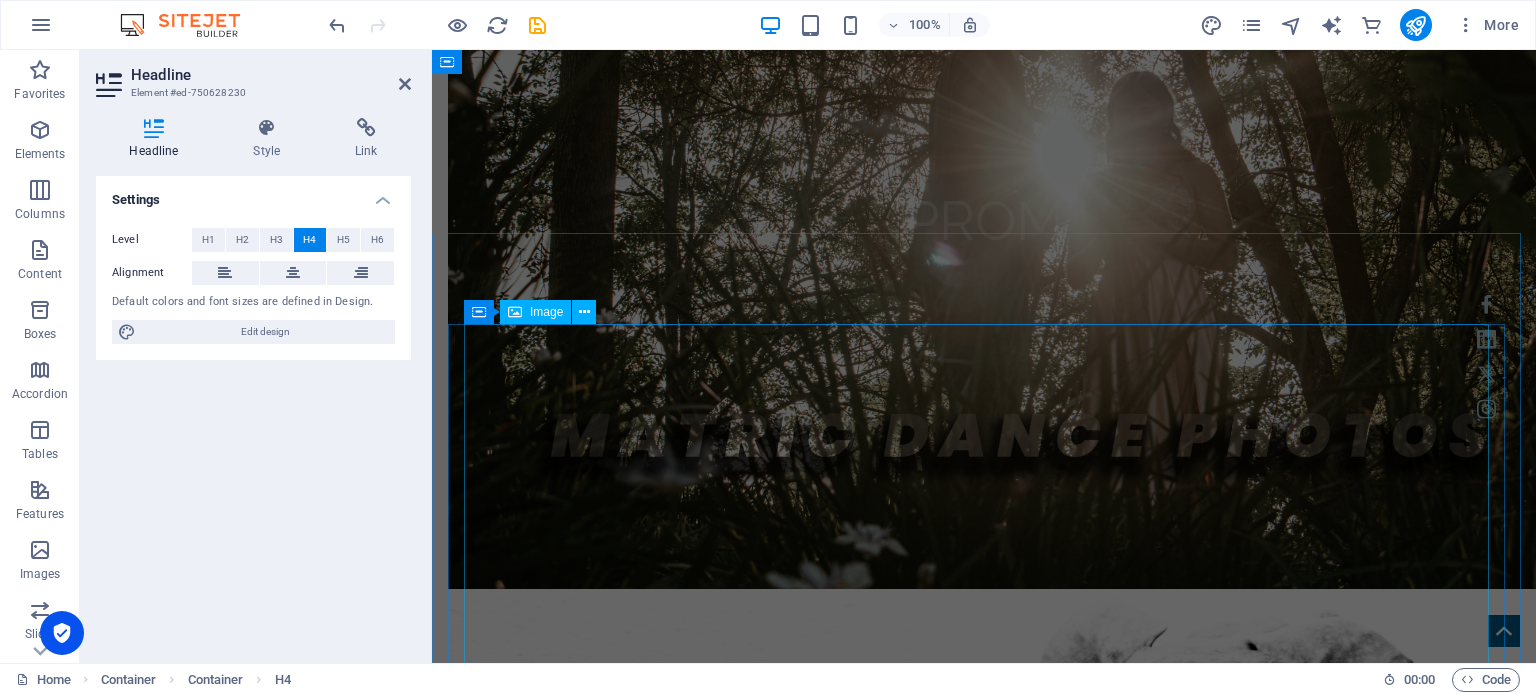 scroll, scrollTop: 1615, scrollLeft: 0, axis: vertical 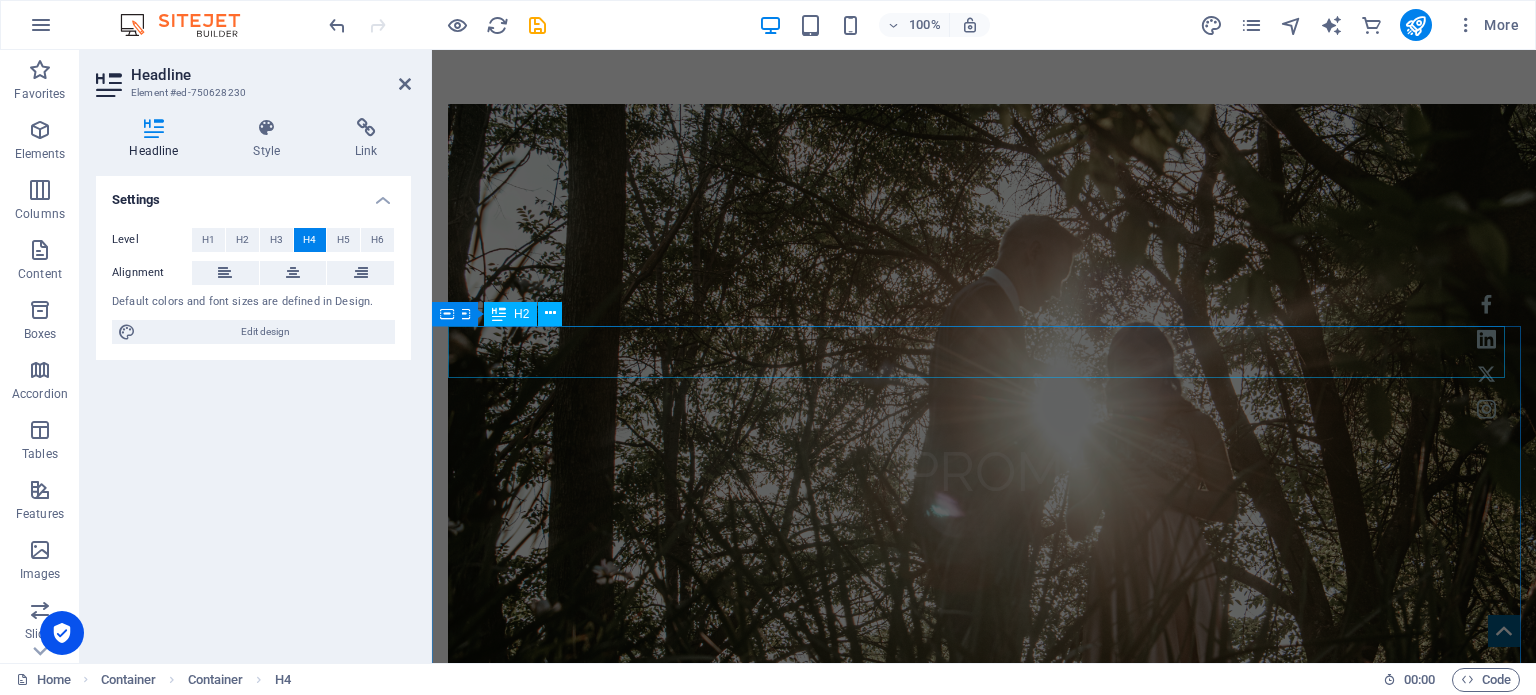 click on "City Slickers Phtoographic Safaris" at bounding box center [984, 2434] 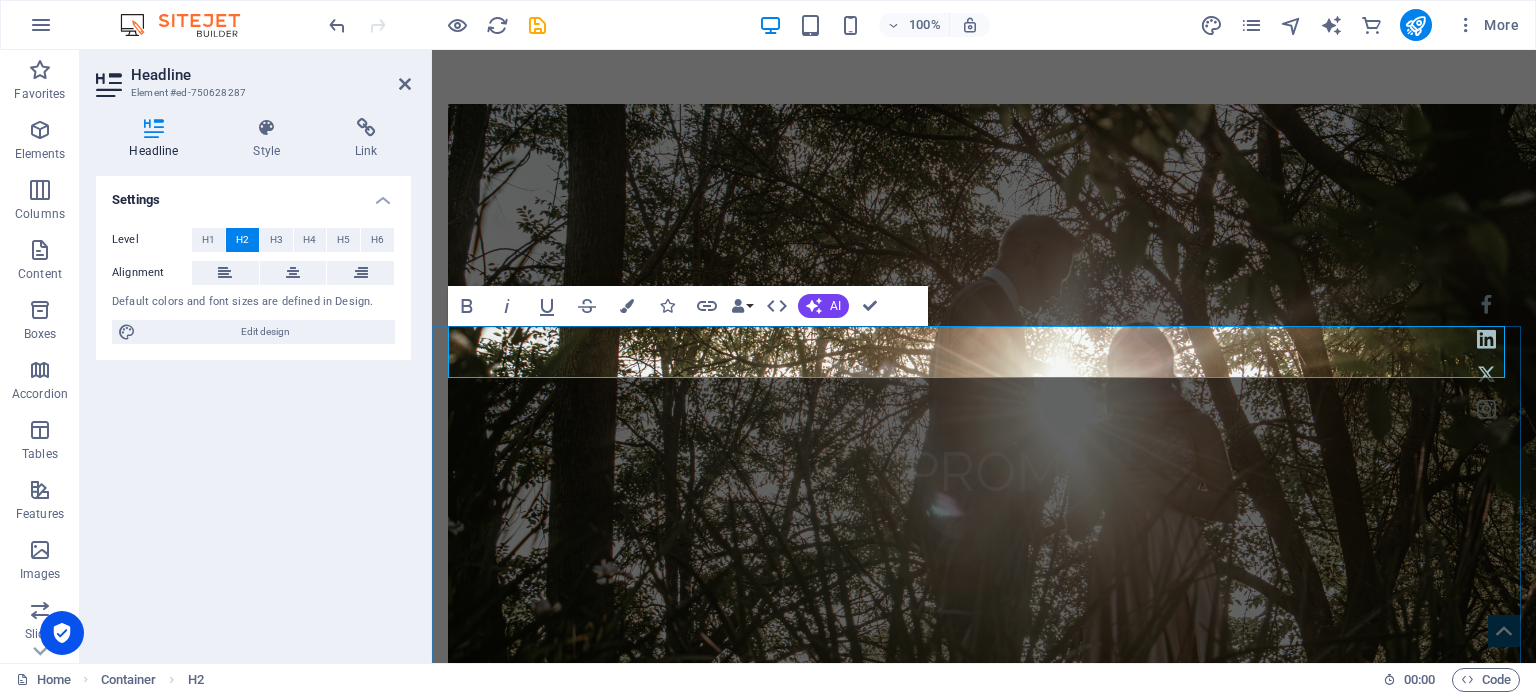 click on "City Slickers Phtoographic Safaris" at bounding box center (984, 2434) 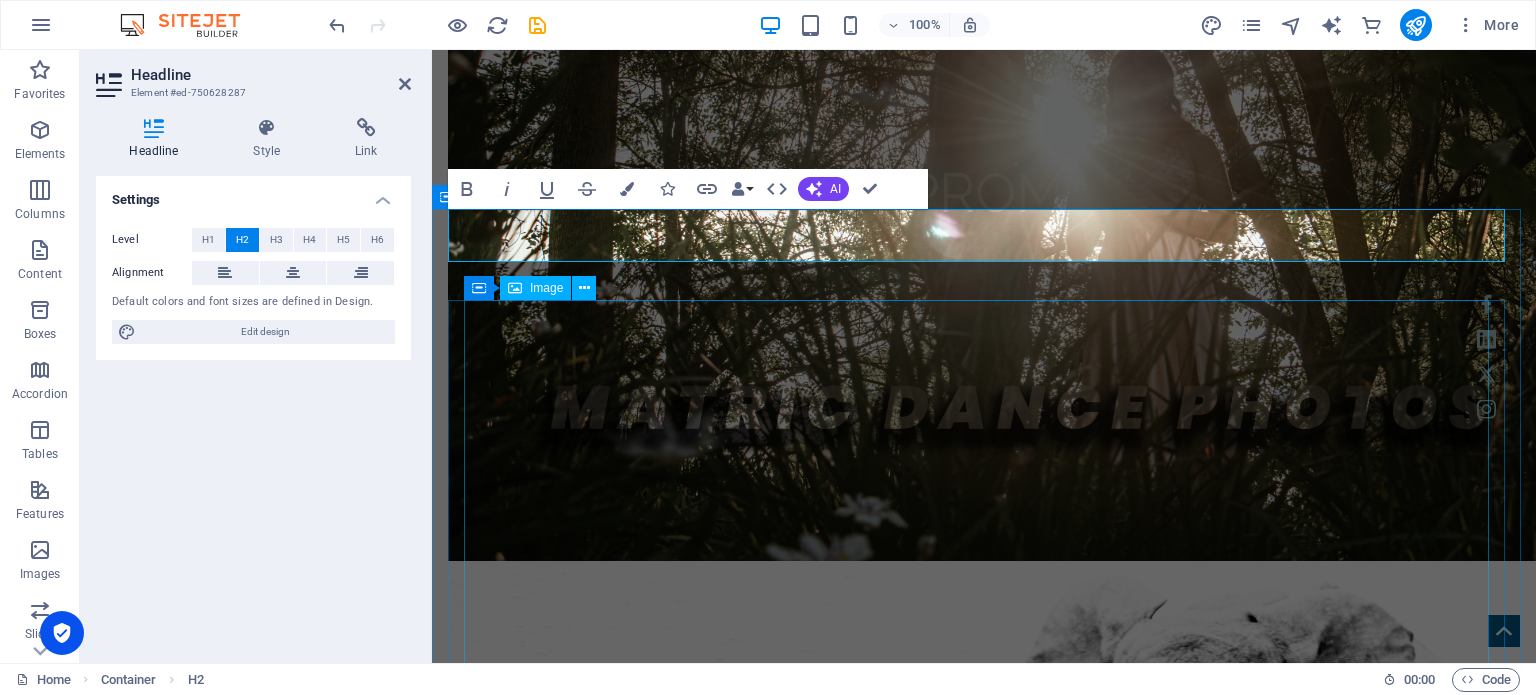 scroll, scrollTop: 2115, scrollLeft: 0, axis: vertical 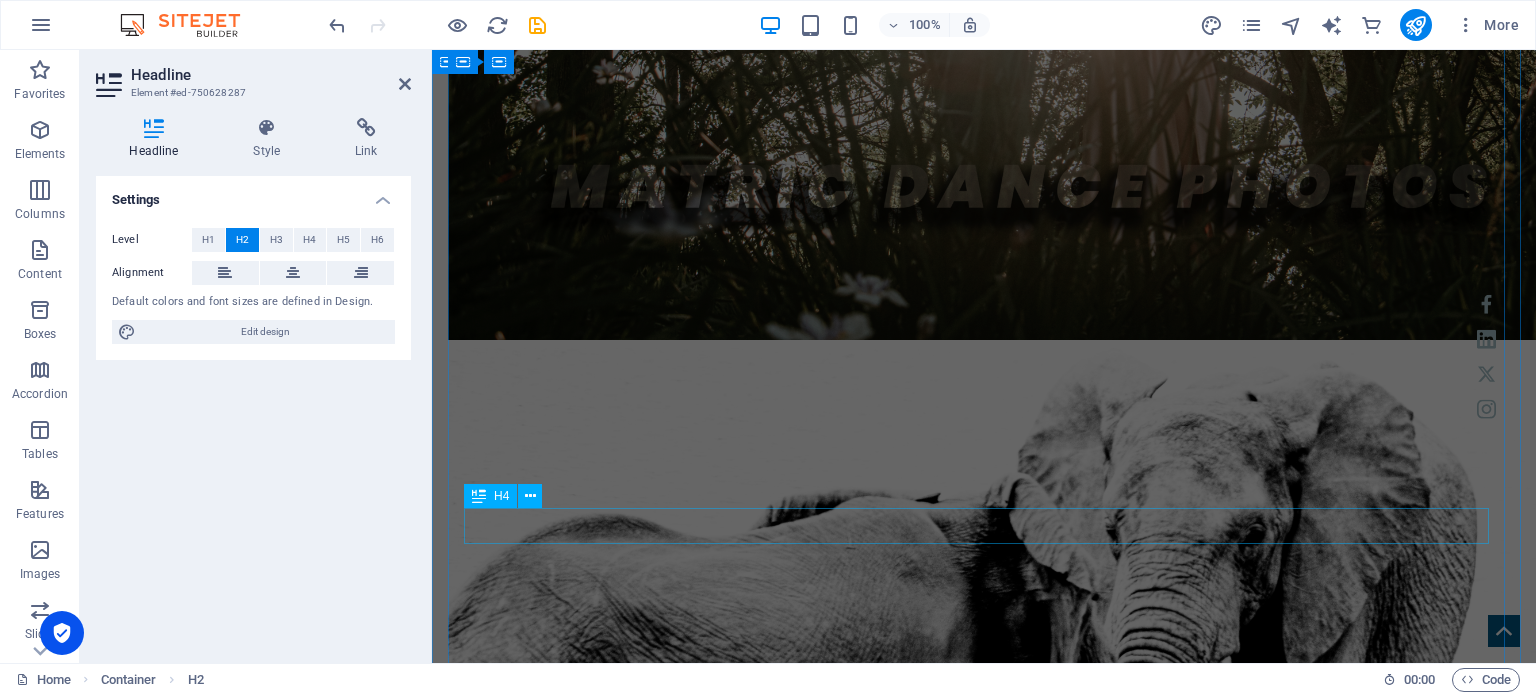 click on "Chromosomally Cool: A Down Syndrome Photo Showcase" at bounding box center (984, 2618) 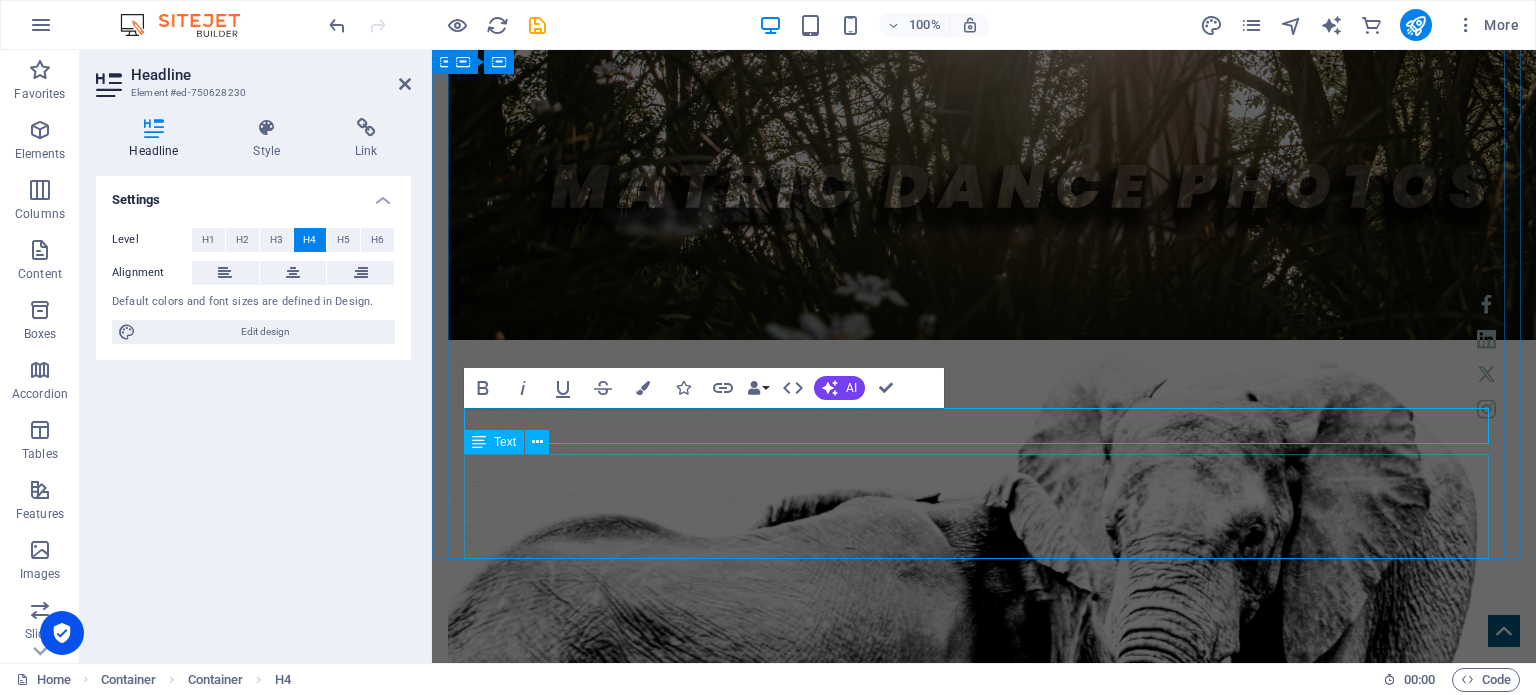 scroll, scrollTop: 2215, scrollLeft: 0, axis: vertical 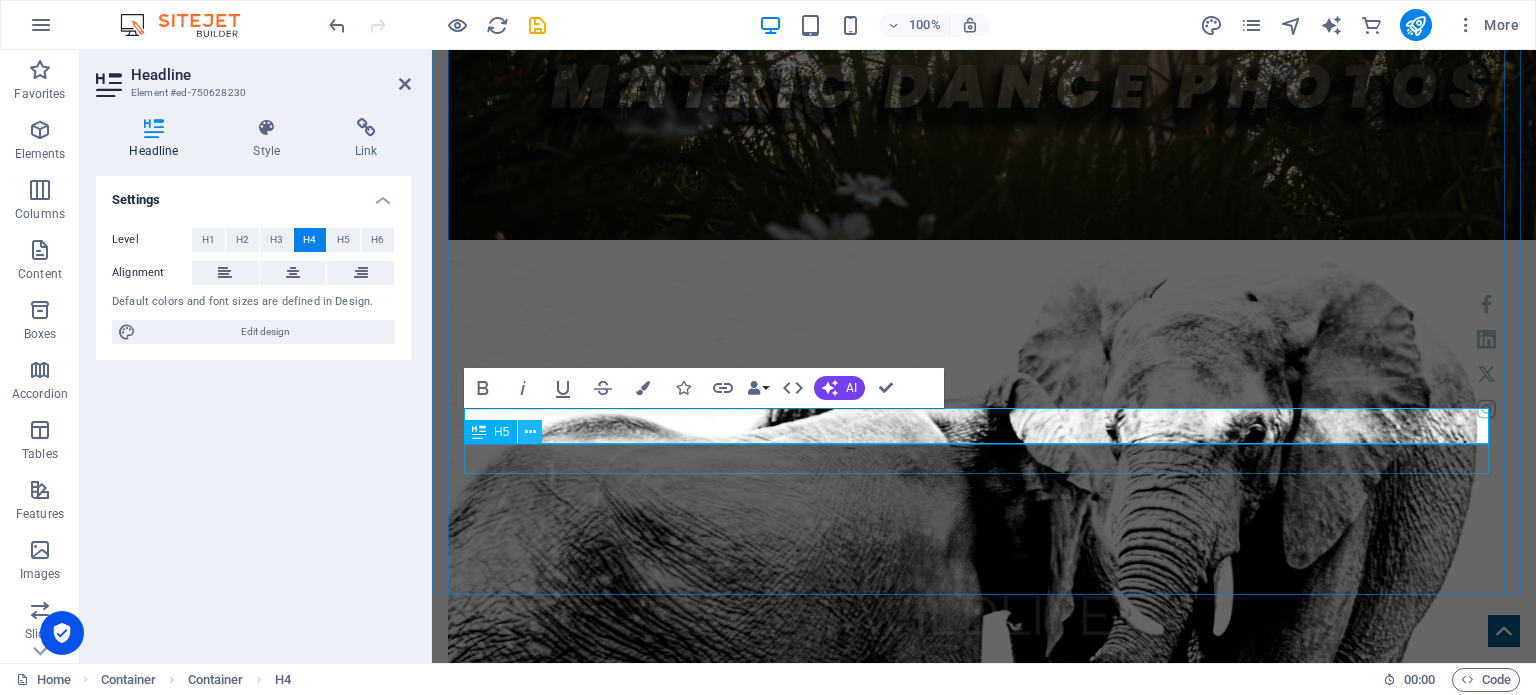 click at bounding box center [530, 432] 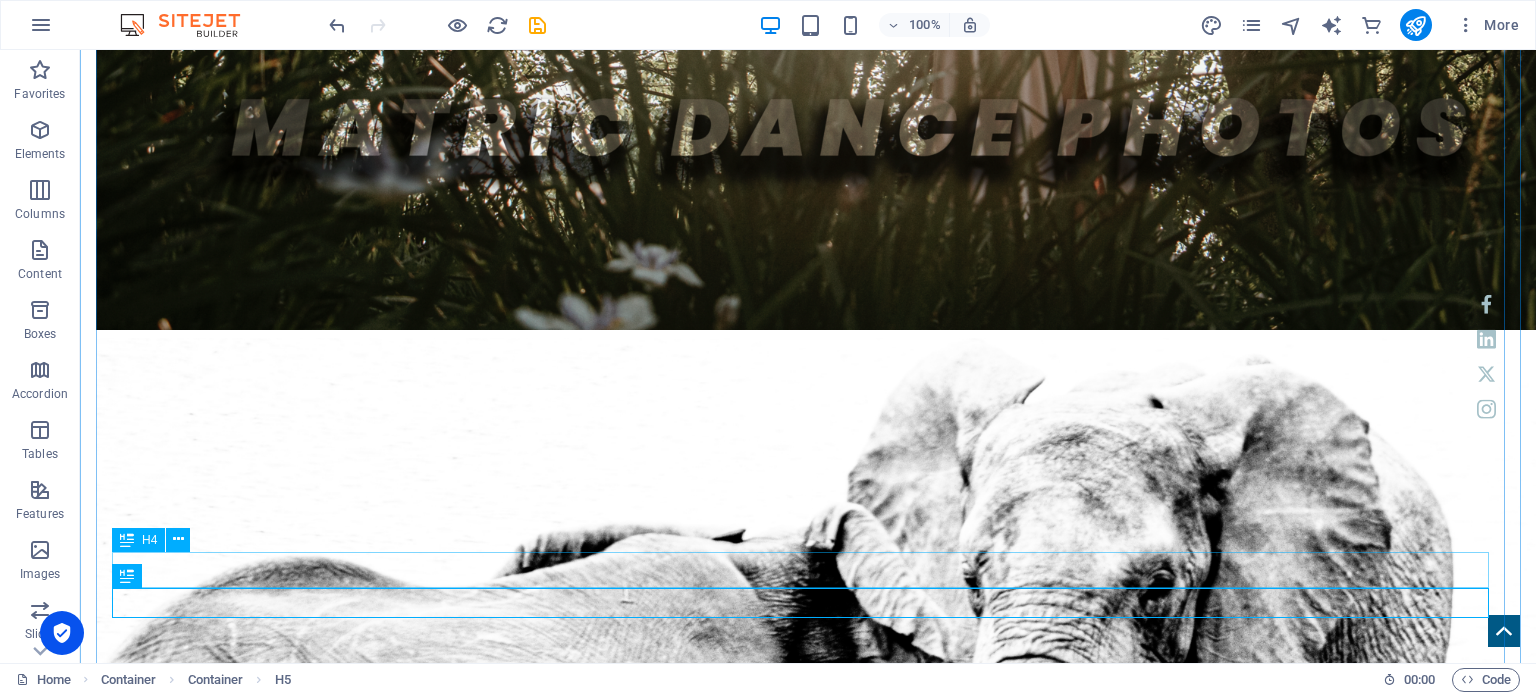 scroll, scrollTop: 2365, scrollLeft: 0, axis: vertical 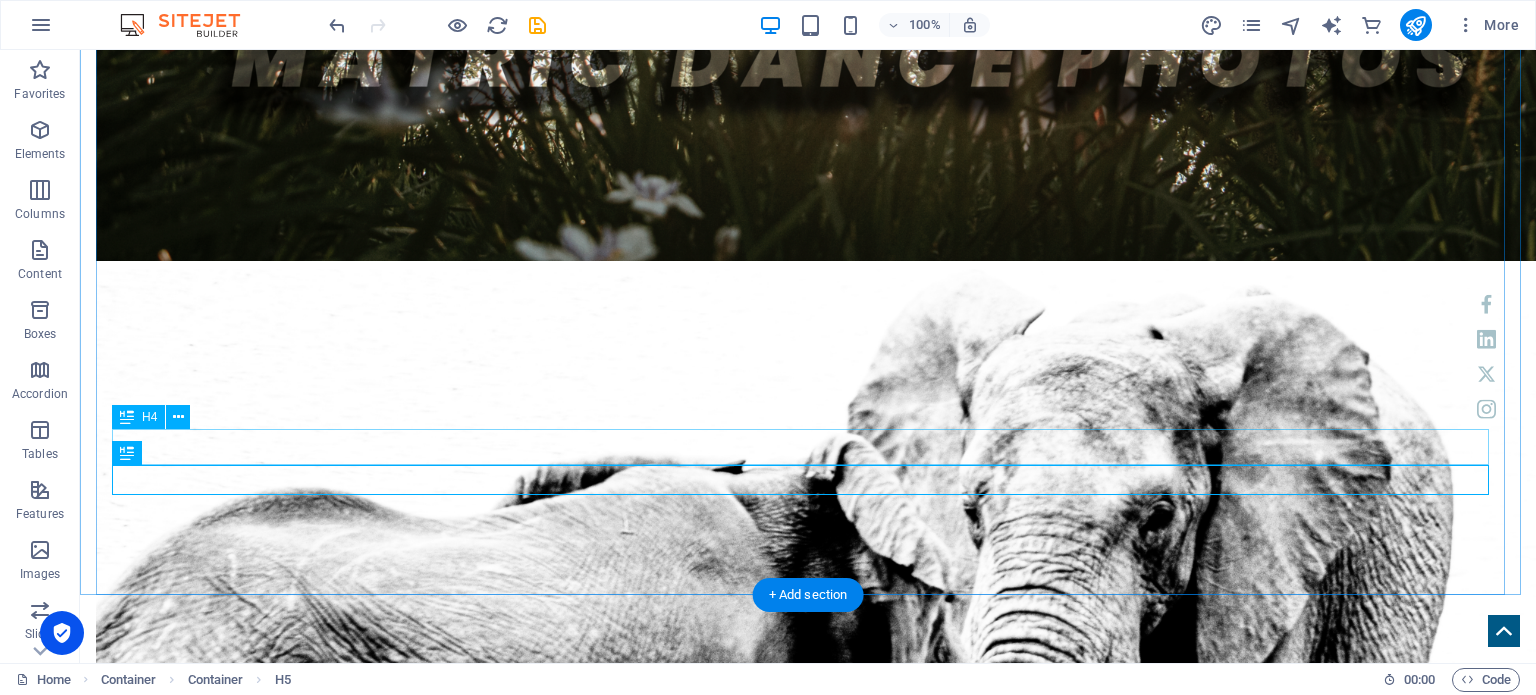 click on "Phtoographic Safaris" at bounding box center [808, 2972] 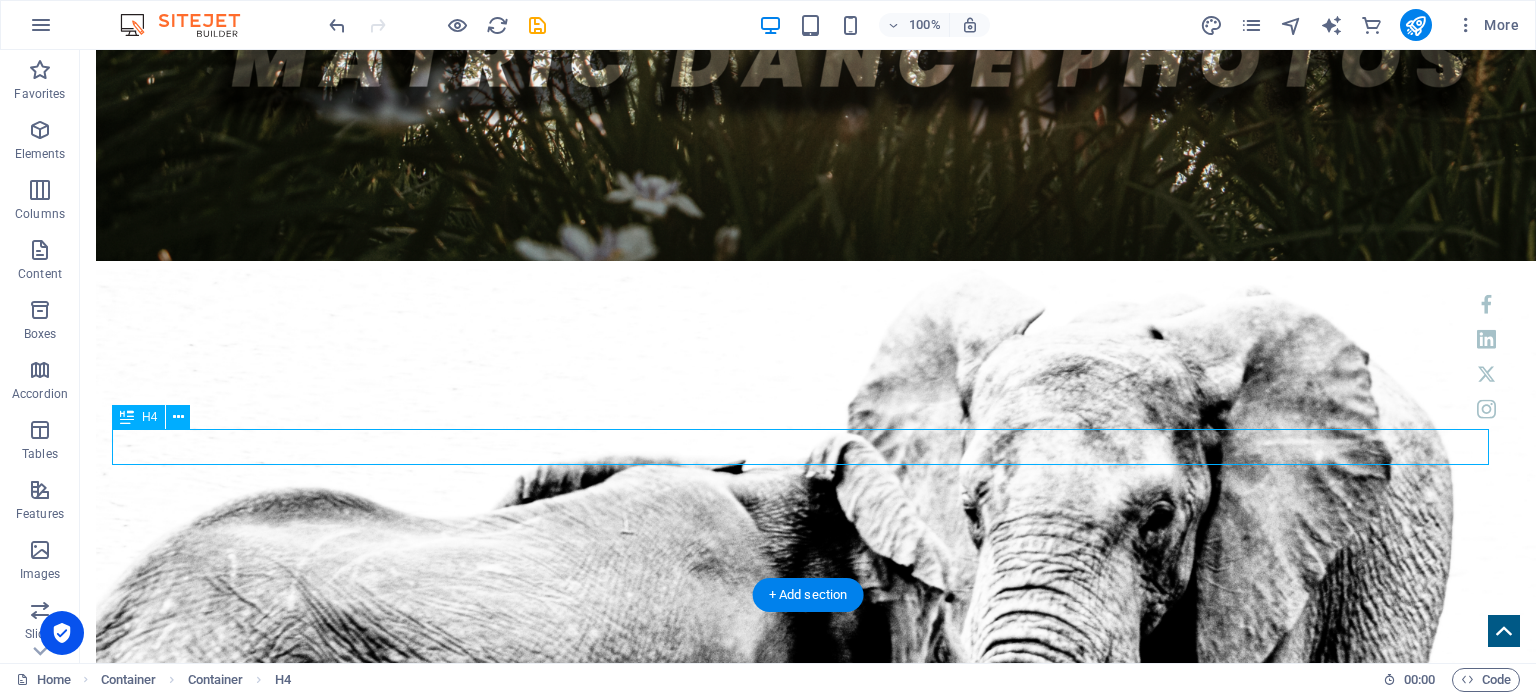 click on "Phtoographic Safaris" at bounding box center [808, 2972] 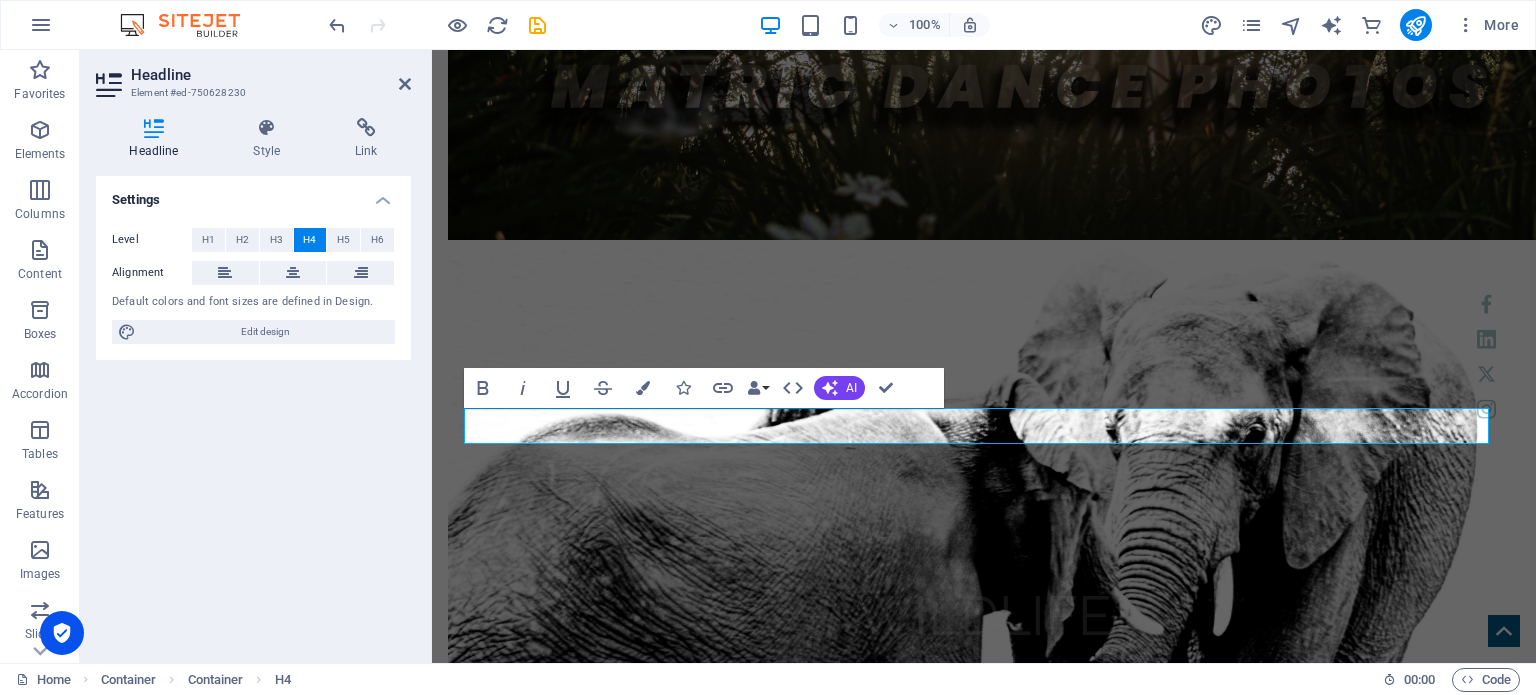 type 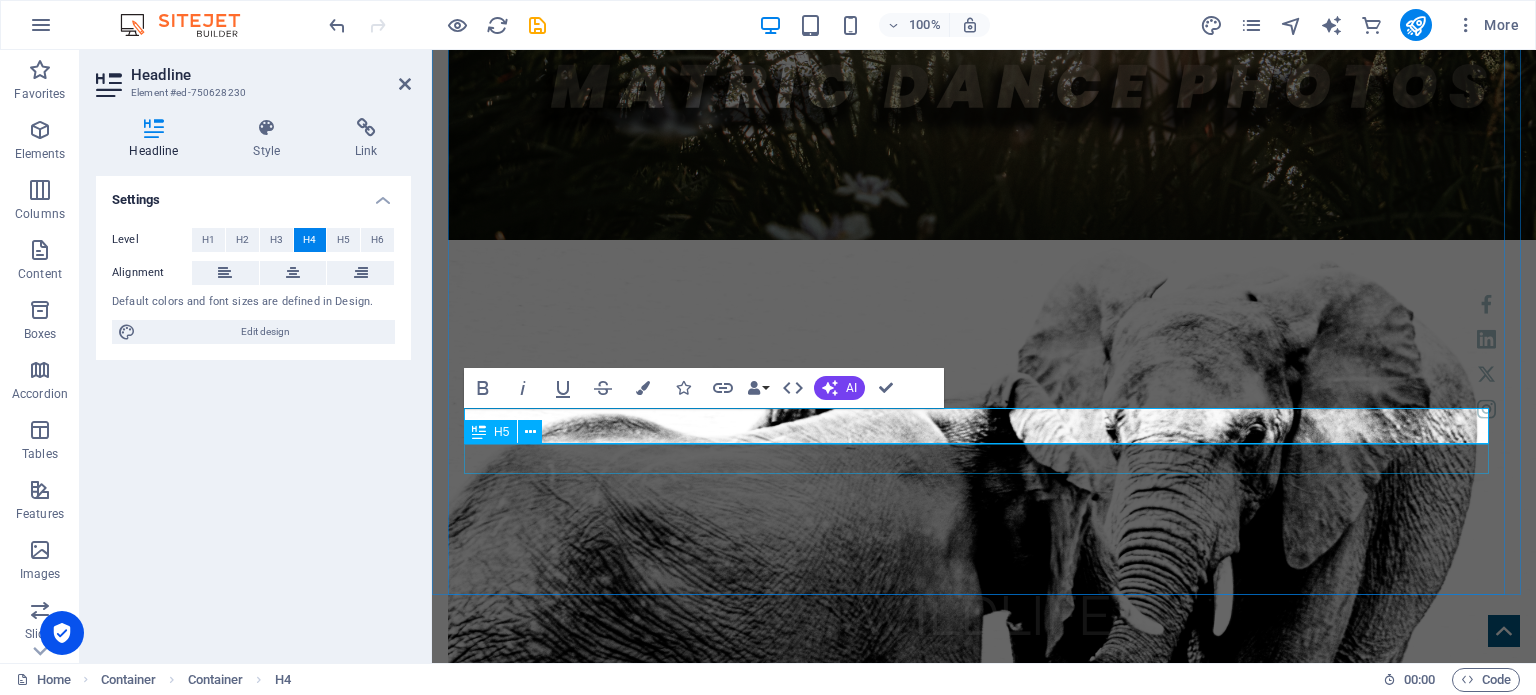 click on "Pretoria , CENTURION" at bounding box center [984, 2551] 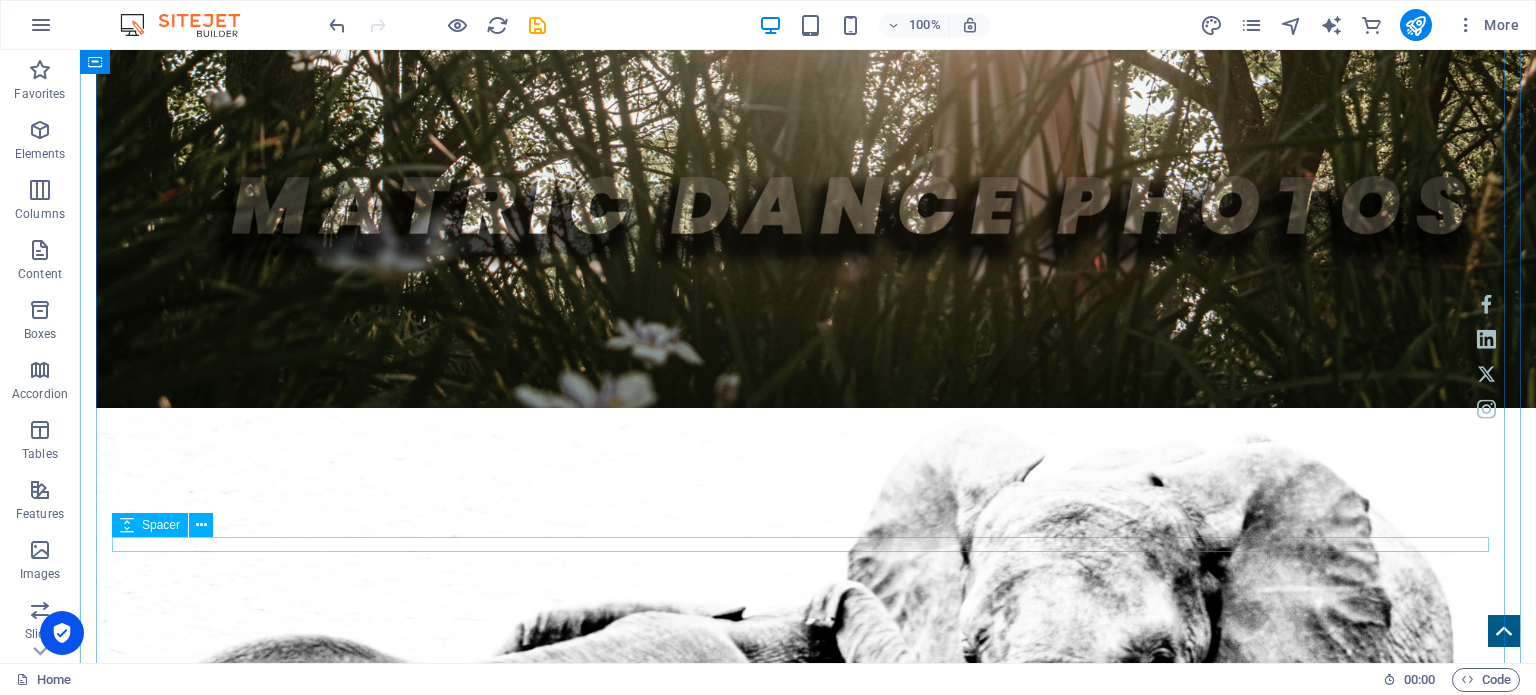 scroll, scrollTop: 2265, scrollLeft: 0, axis: vertical 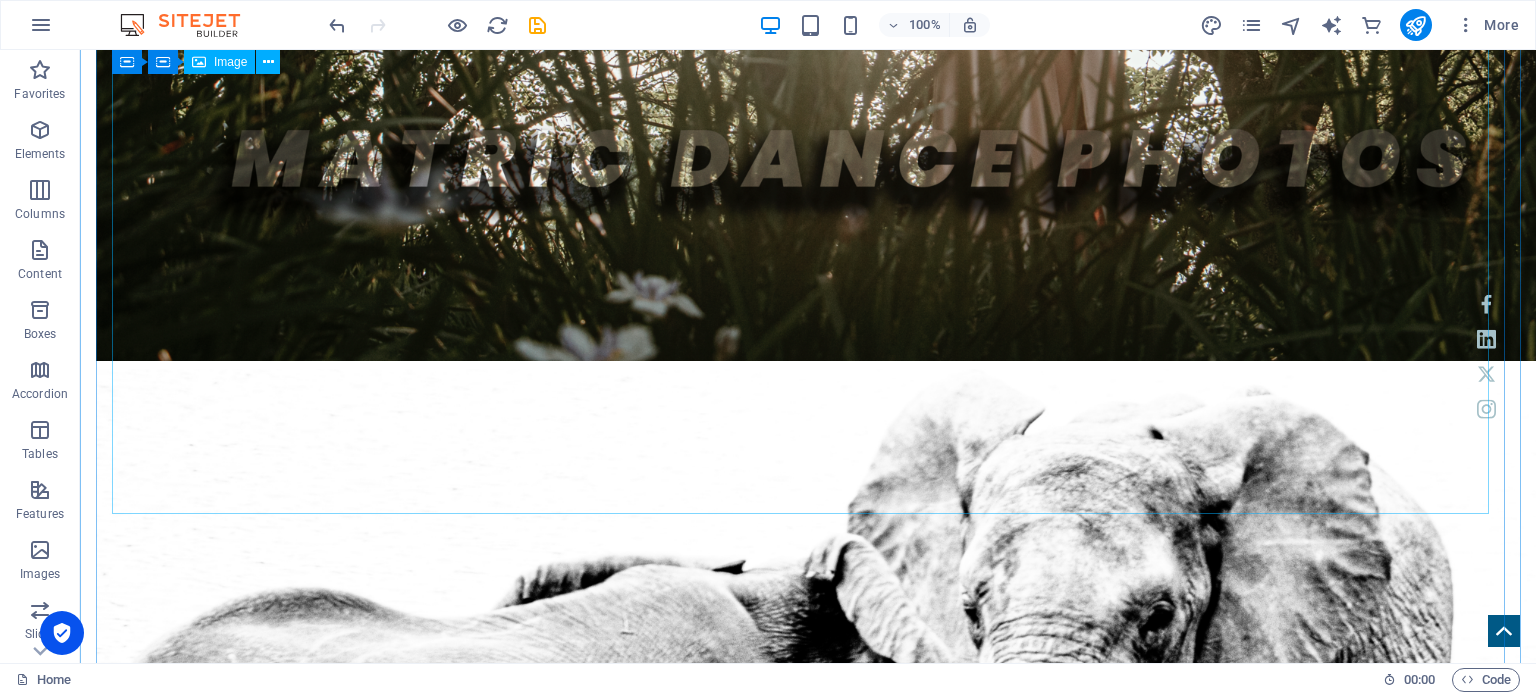 click at bounding box center (808, 2647) 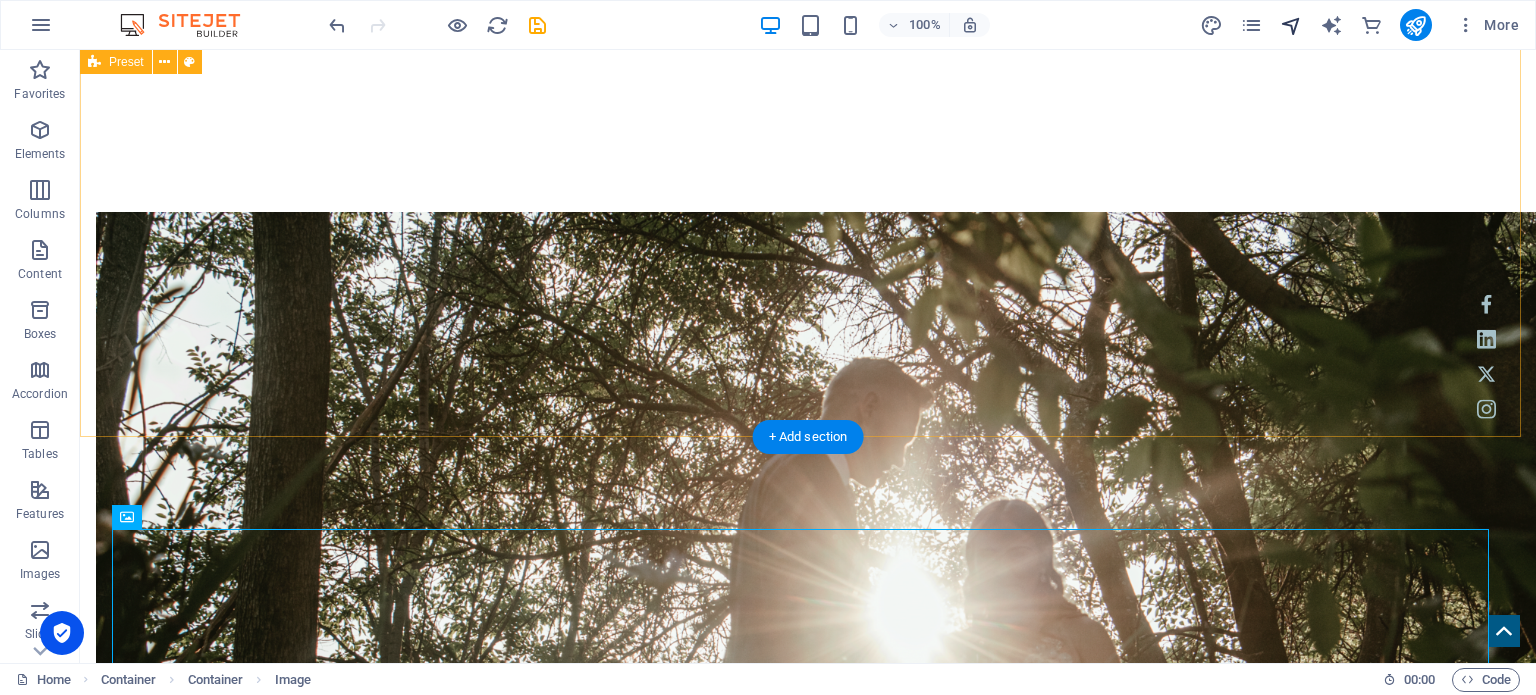 scroll, scrollTop: 1365, scrollLeft: 0, axis: vertical 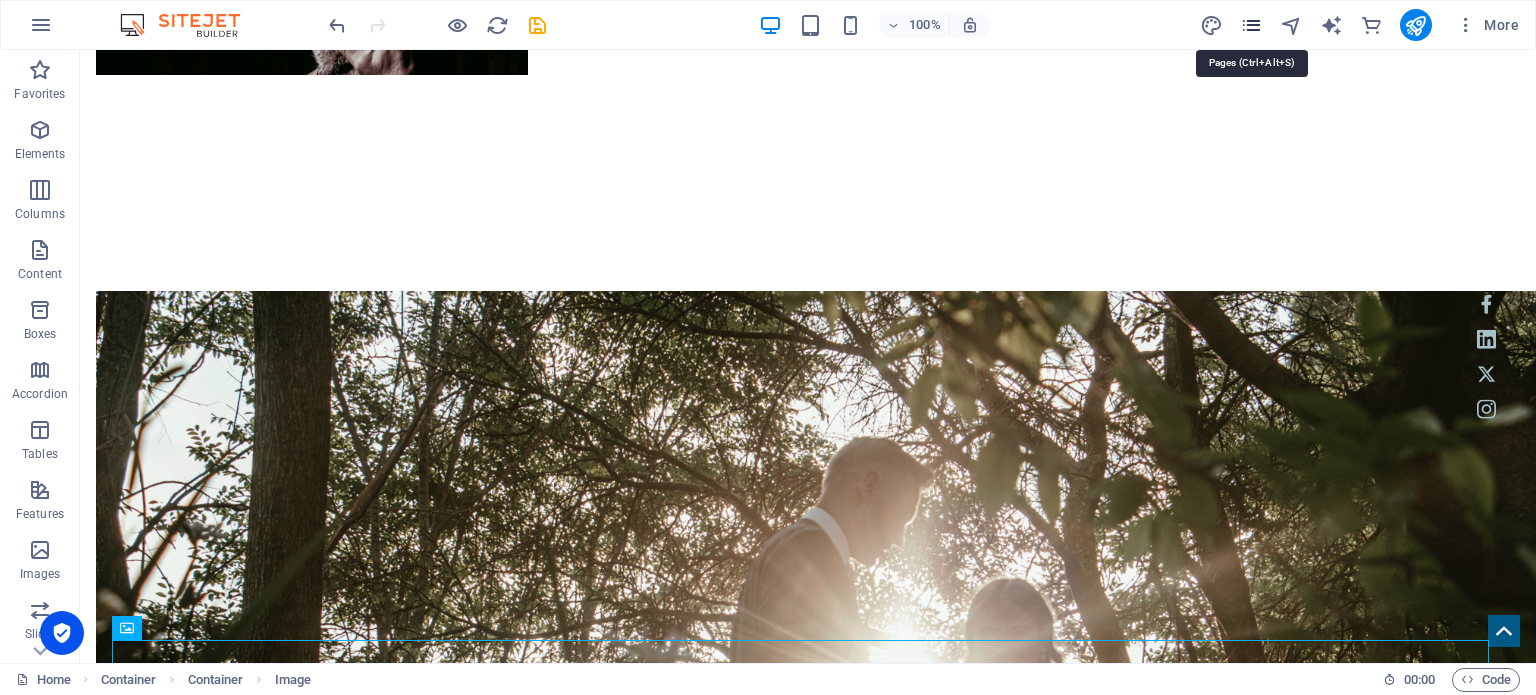 click at bounding box center (1251, 25) 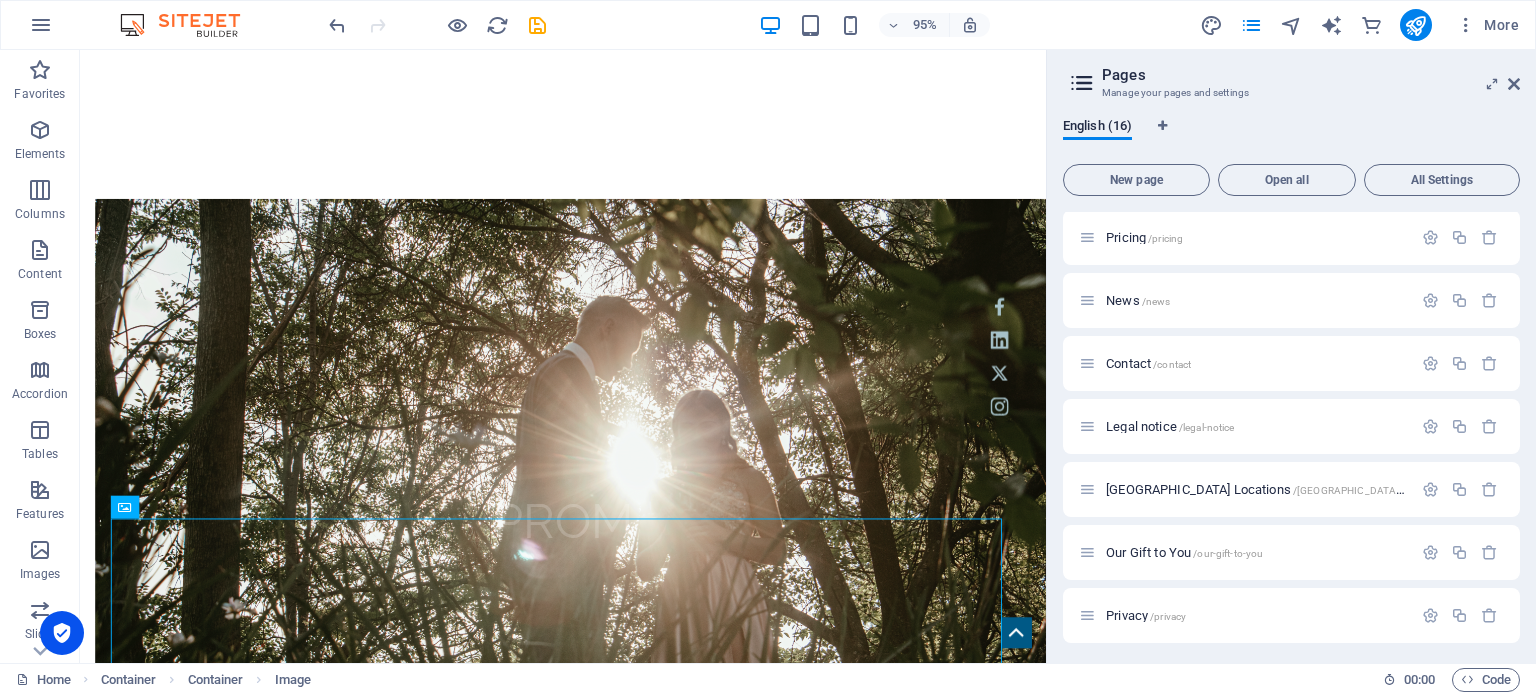 scroll, scrollTop: 428, scrollLeft: 0, axis: vertical 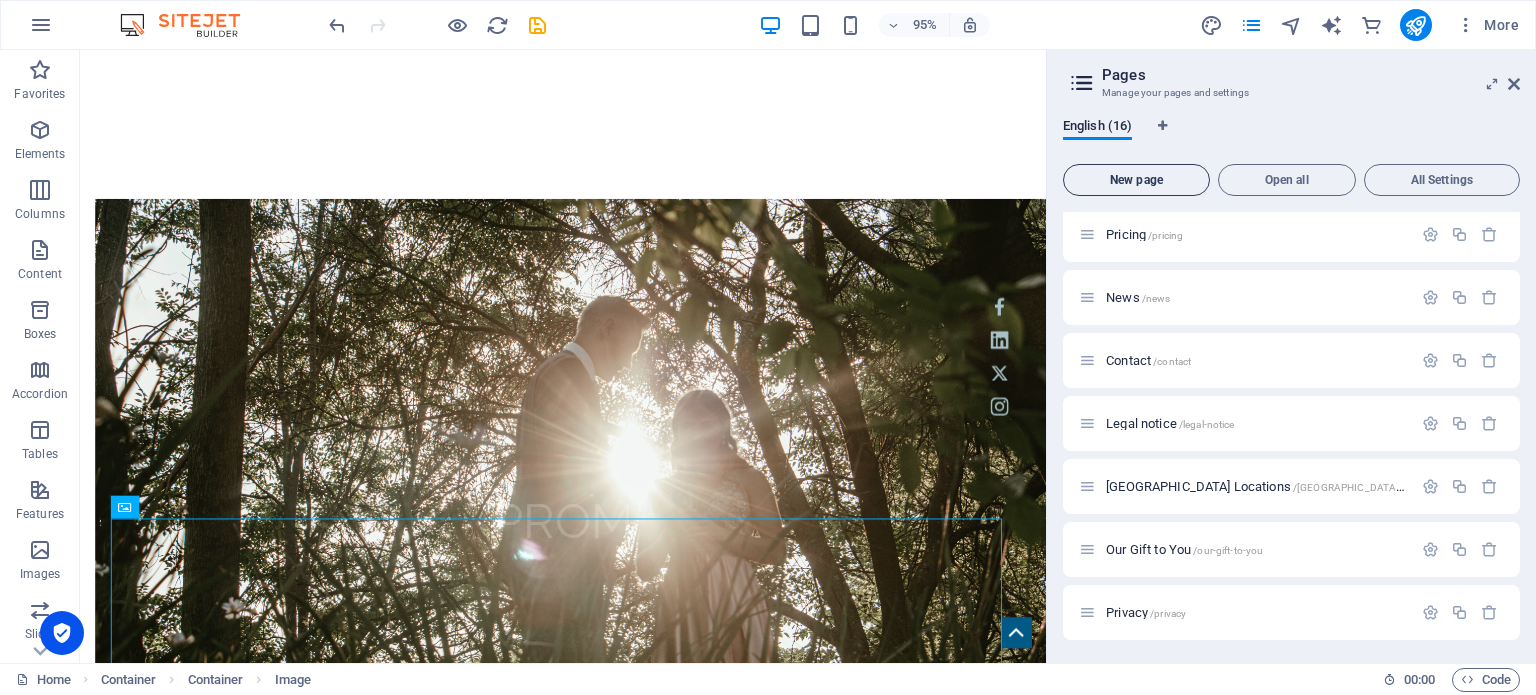 click on "New page" at bounding box center (1136, 180) 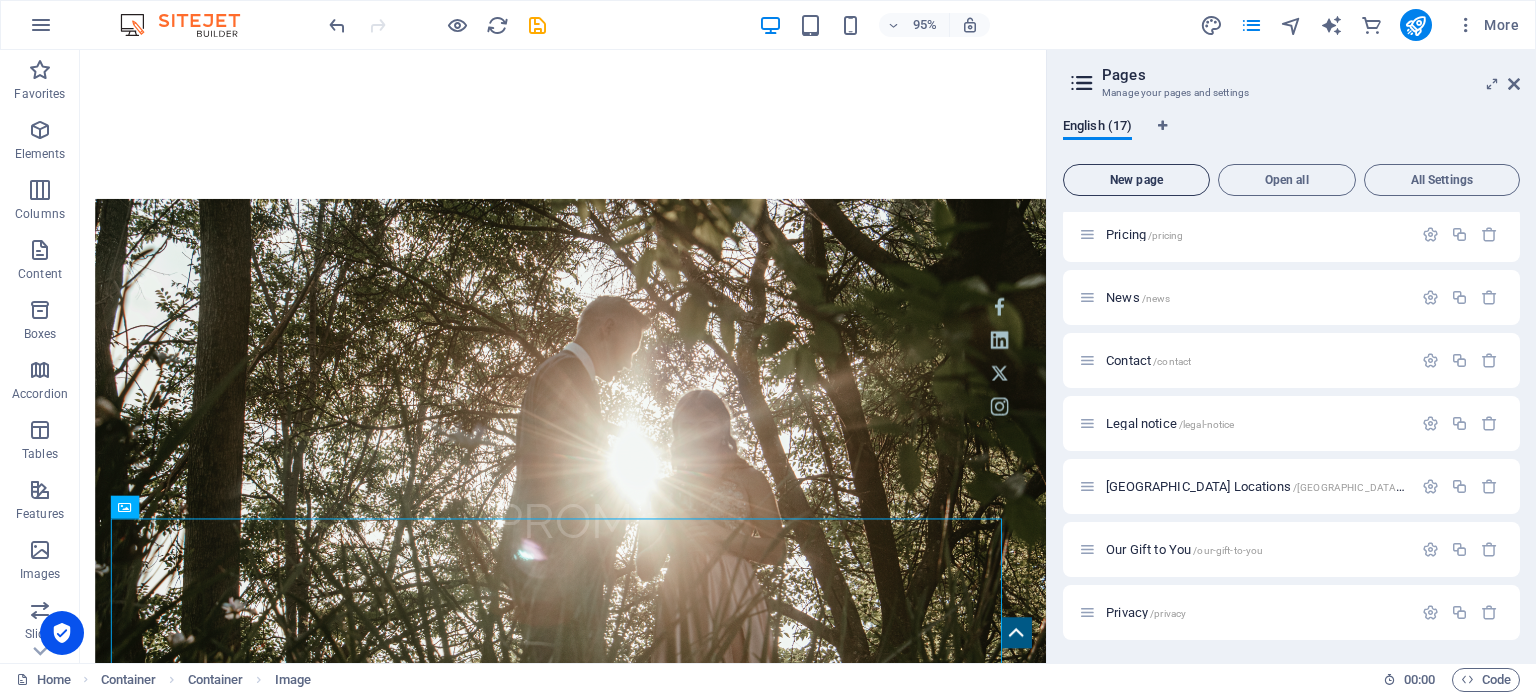 scroll, scrollTop: 749, scrollLeft: 0, axis: vertical 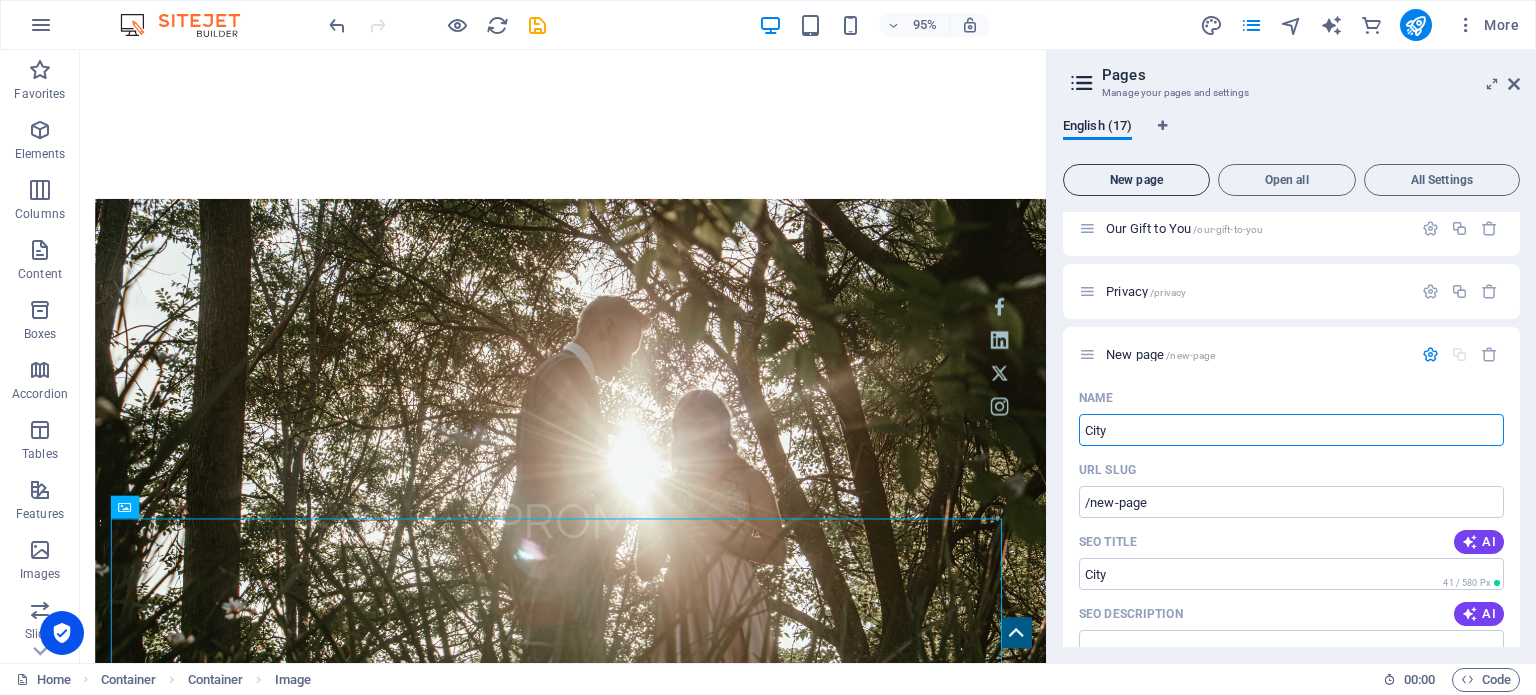 type on "City S" 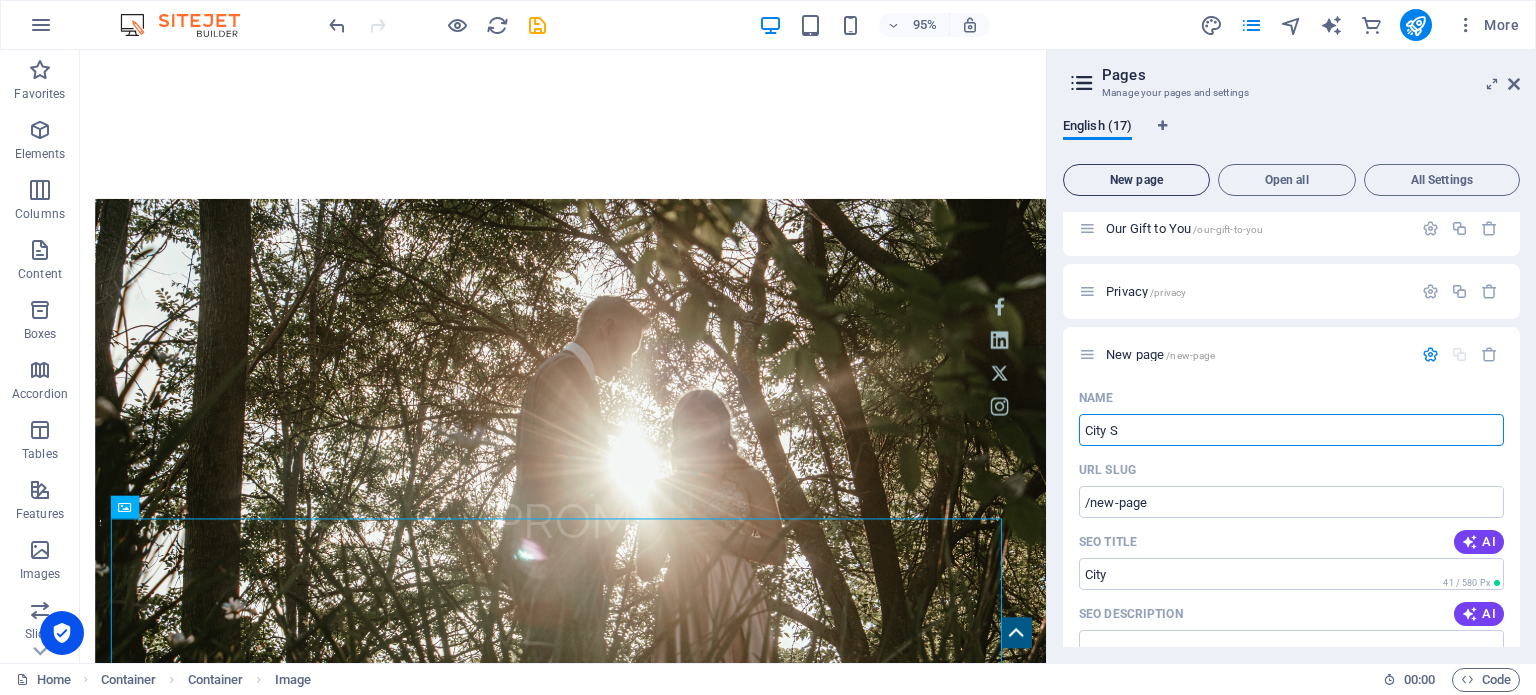 type on "/city" 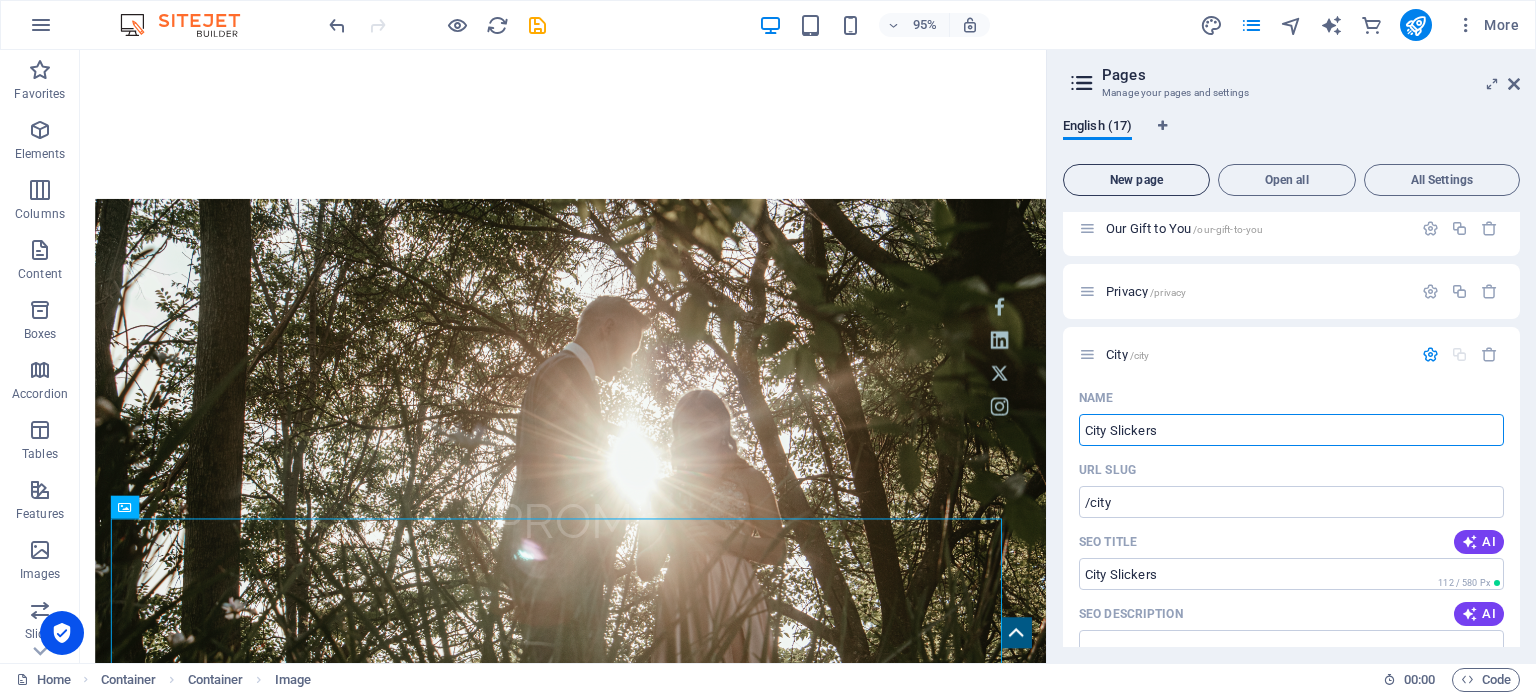 type on "City Slickers" 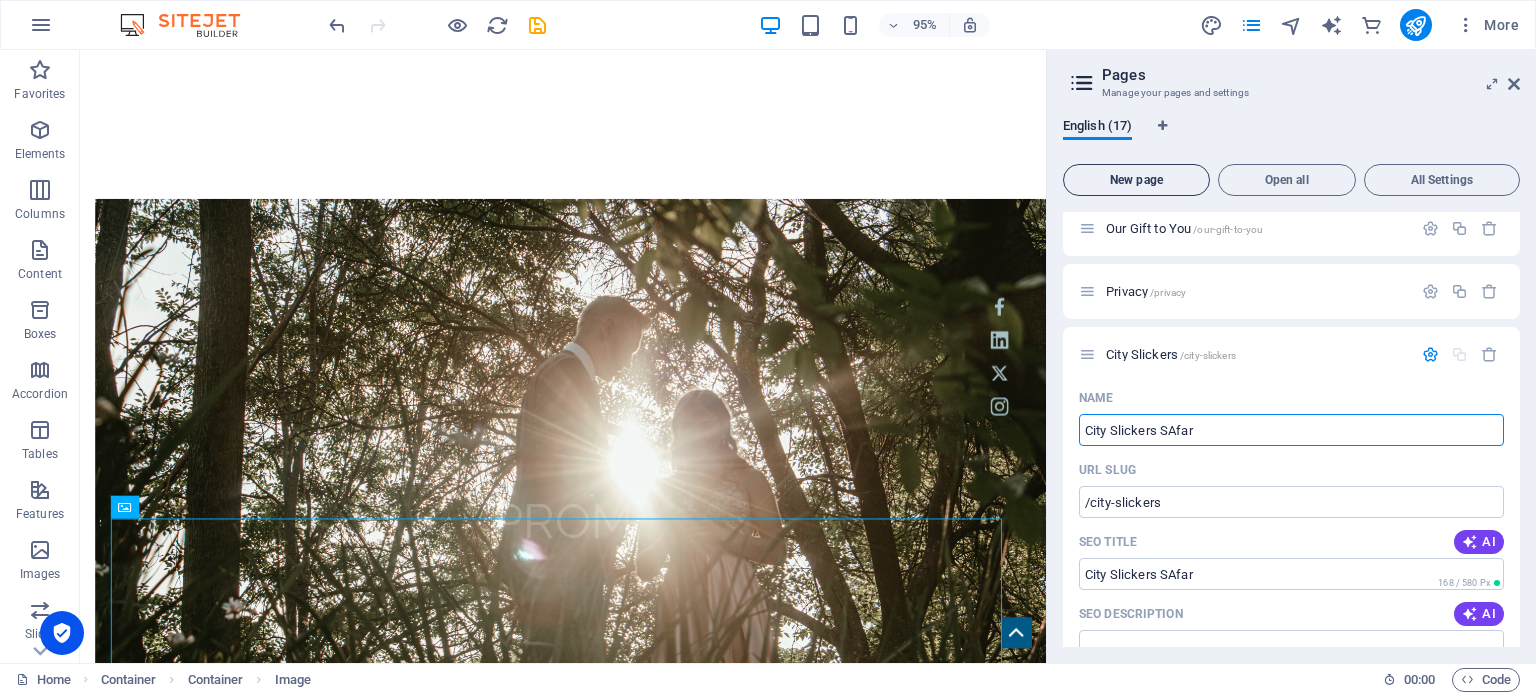 type on "City Slickers SAfar" 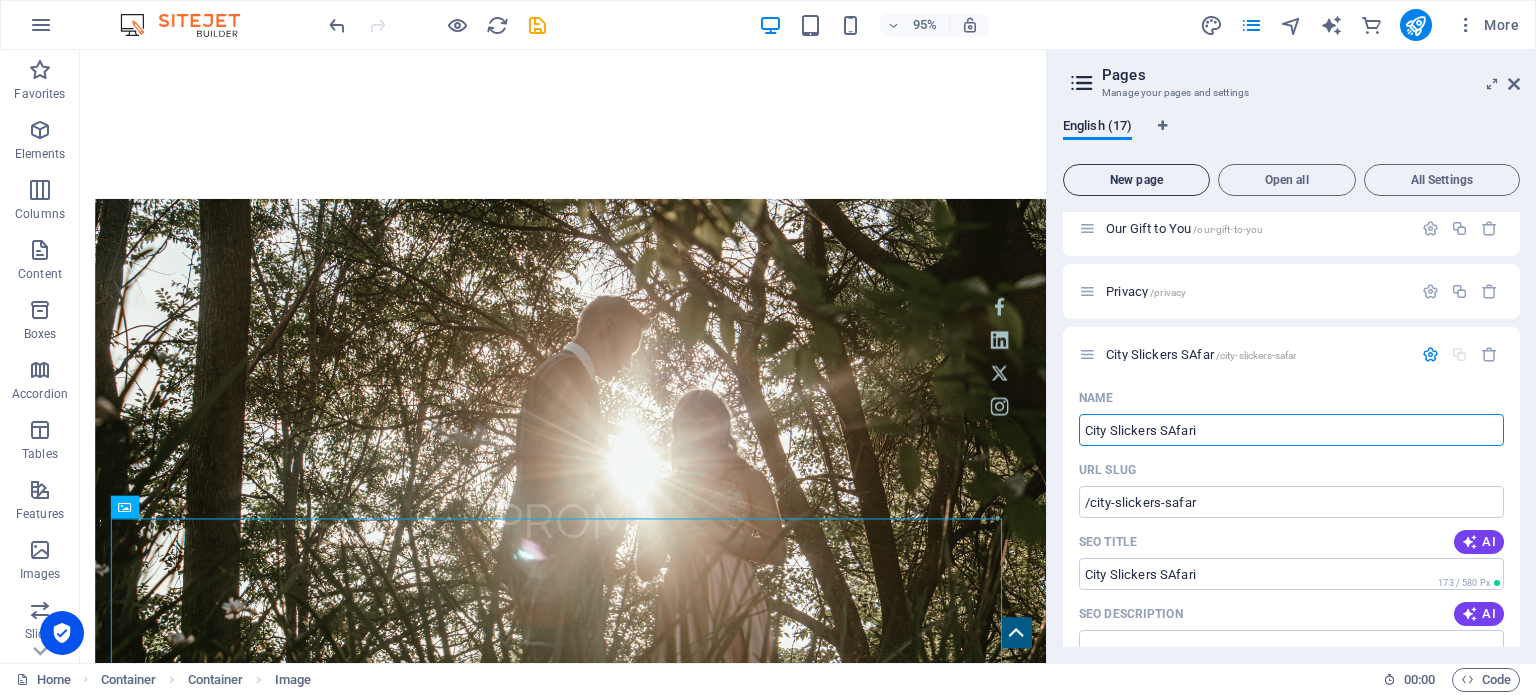 type on "City Slickers SAfari" 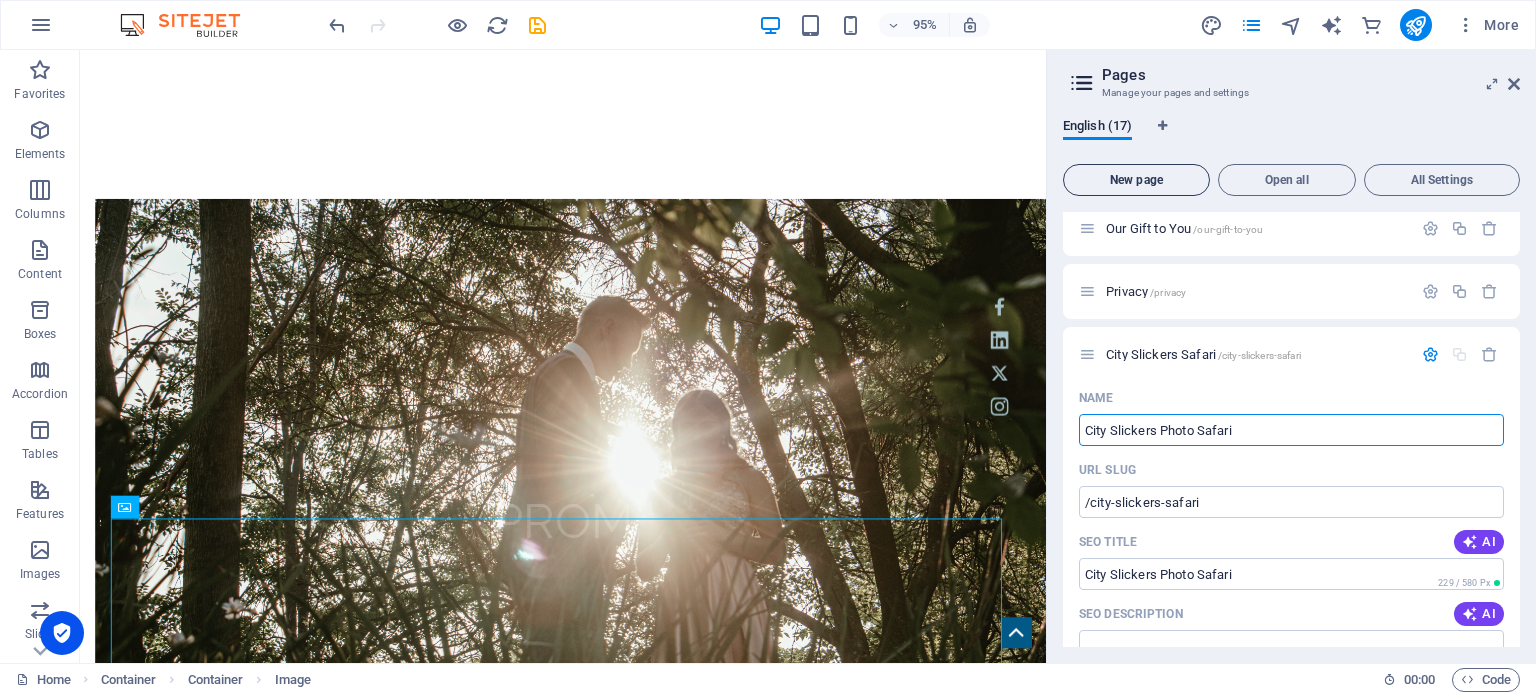 type on "City Slickers Photo Safari" 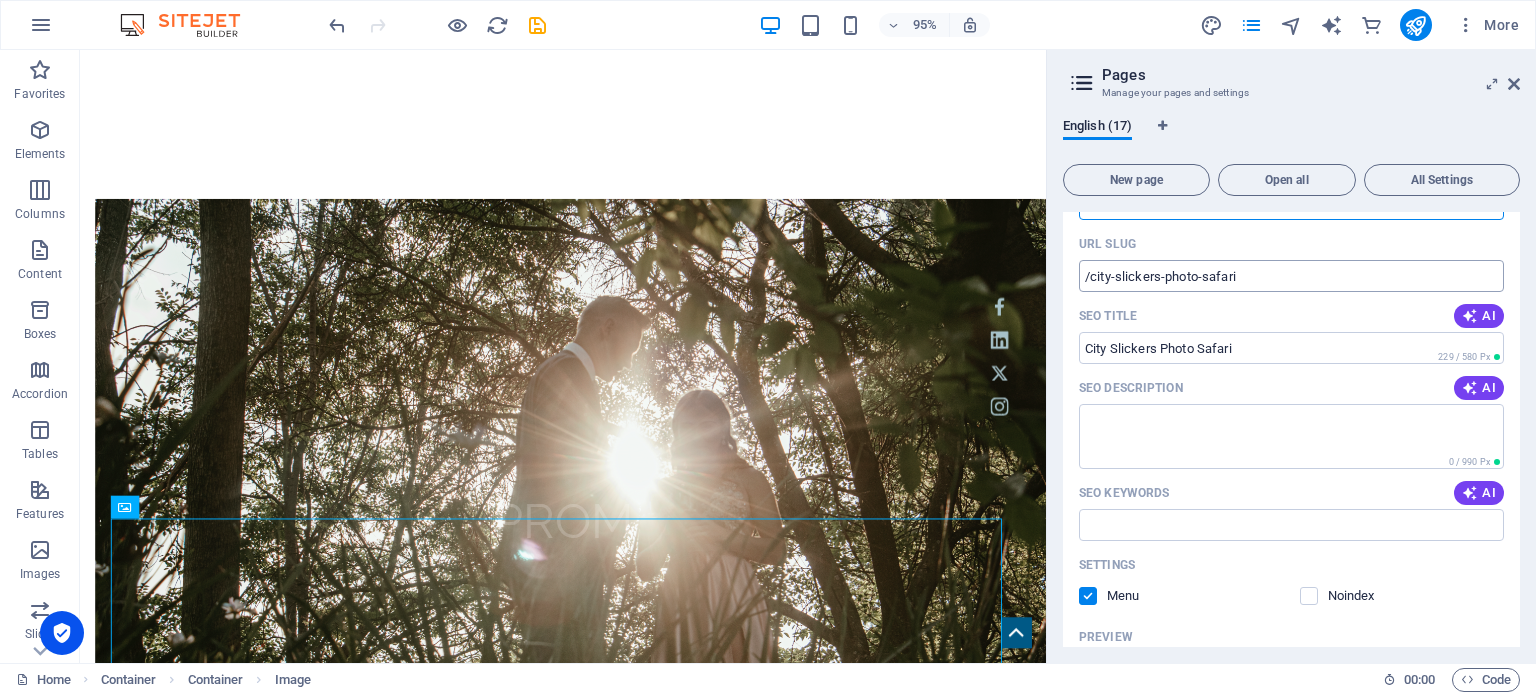 scroll, scrollTop: 1049, scrollLeft: 0, axis: vertical 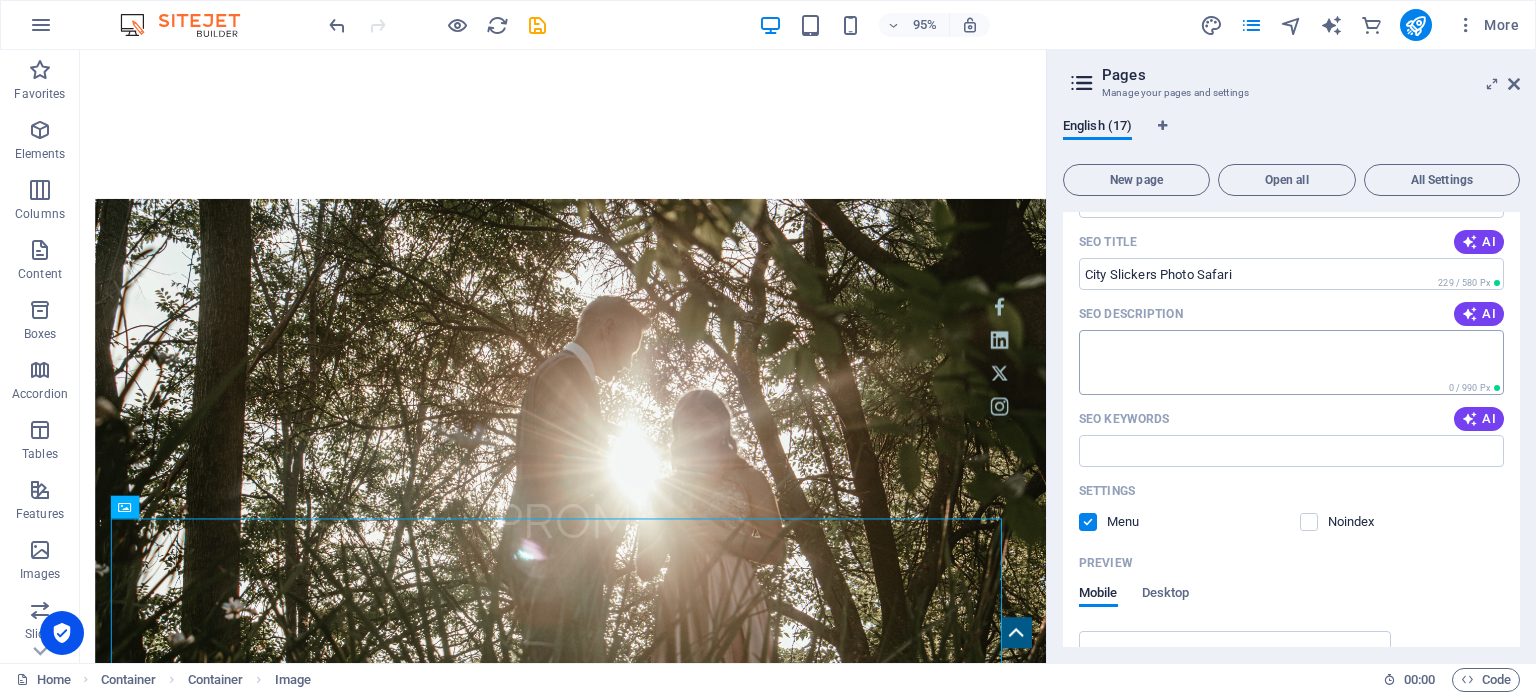type on "City Slickers Photo Safari" 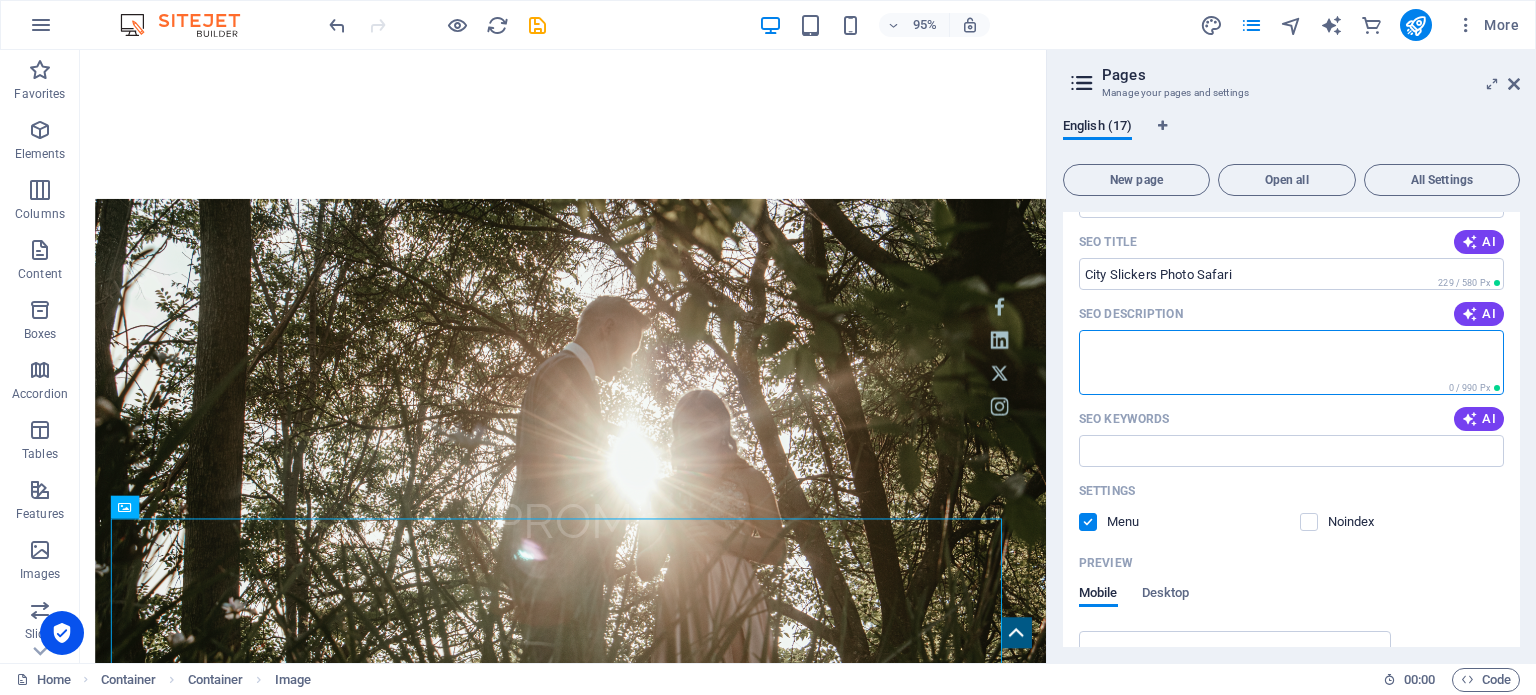 click on "SEO Description" at bounding box center (1291, 362) 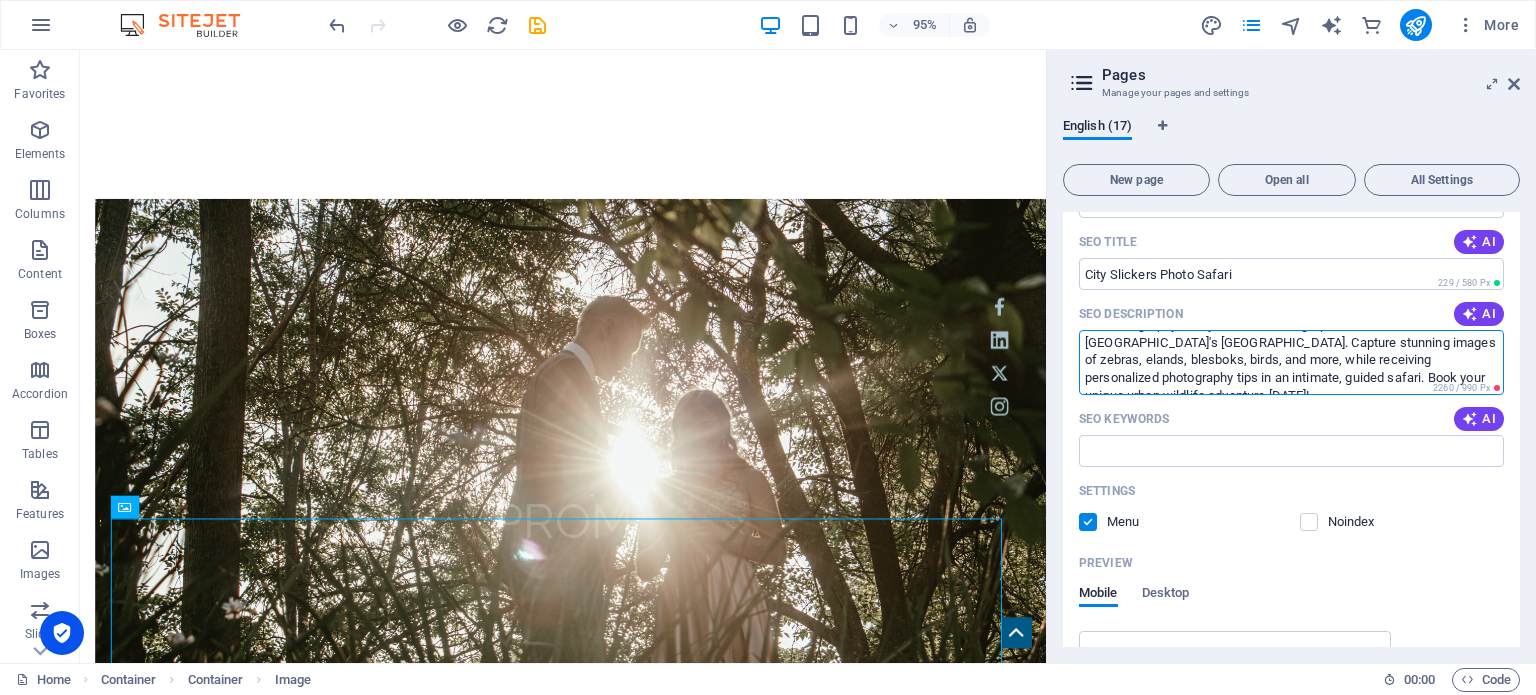 scroll, scrollTop: 52, scrollLeft: 0, axis: vertical 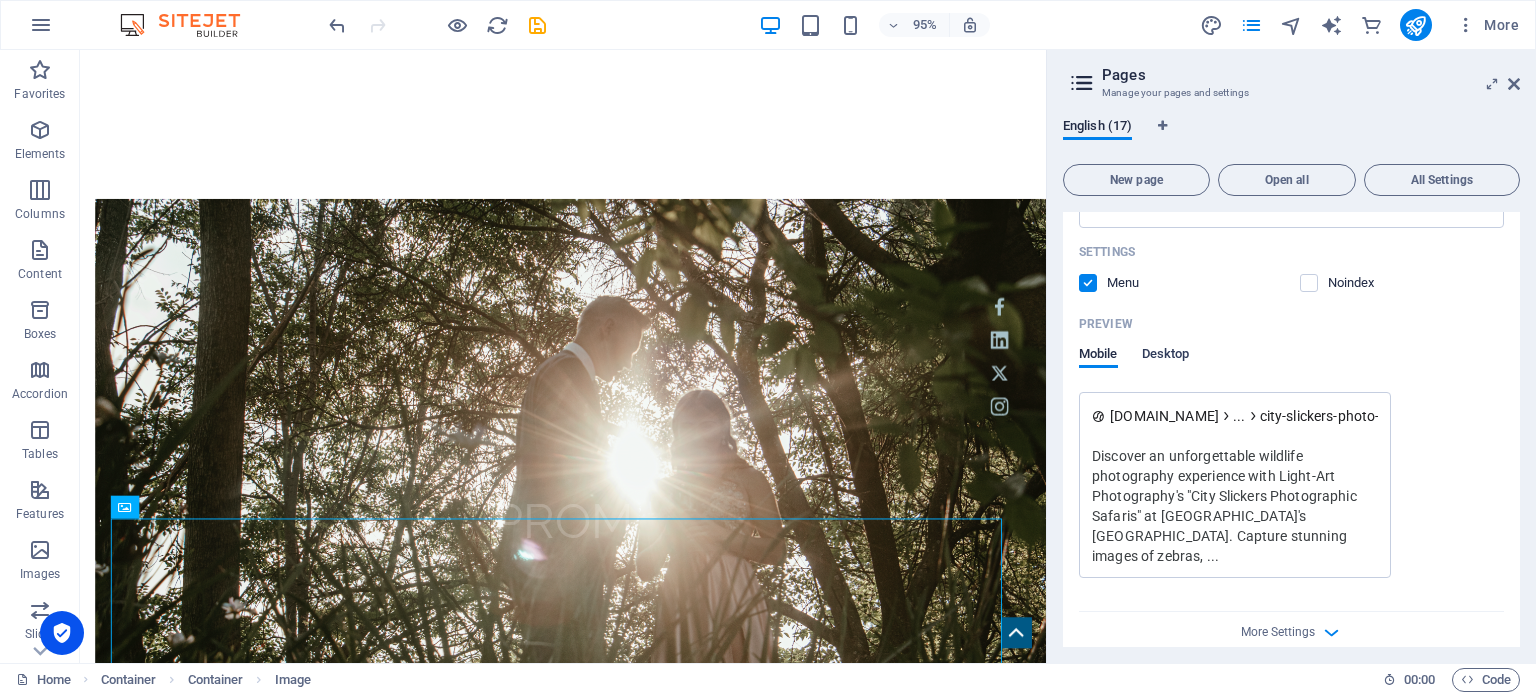 type on "Discover an unforgettable wildlife photography experience with Light-Art Photography's "City Slickers Photographic Safaris" at Pretoria's Rietvlei Nature Reserve. Capture stunning images of zebras, elands, blesboks, birds, and more, while receiving personalized photography tips in an intimate, guided safari. Book your unique urban wildlife adventure today!" 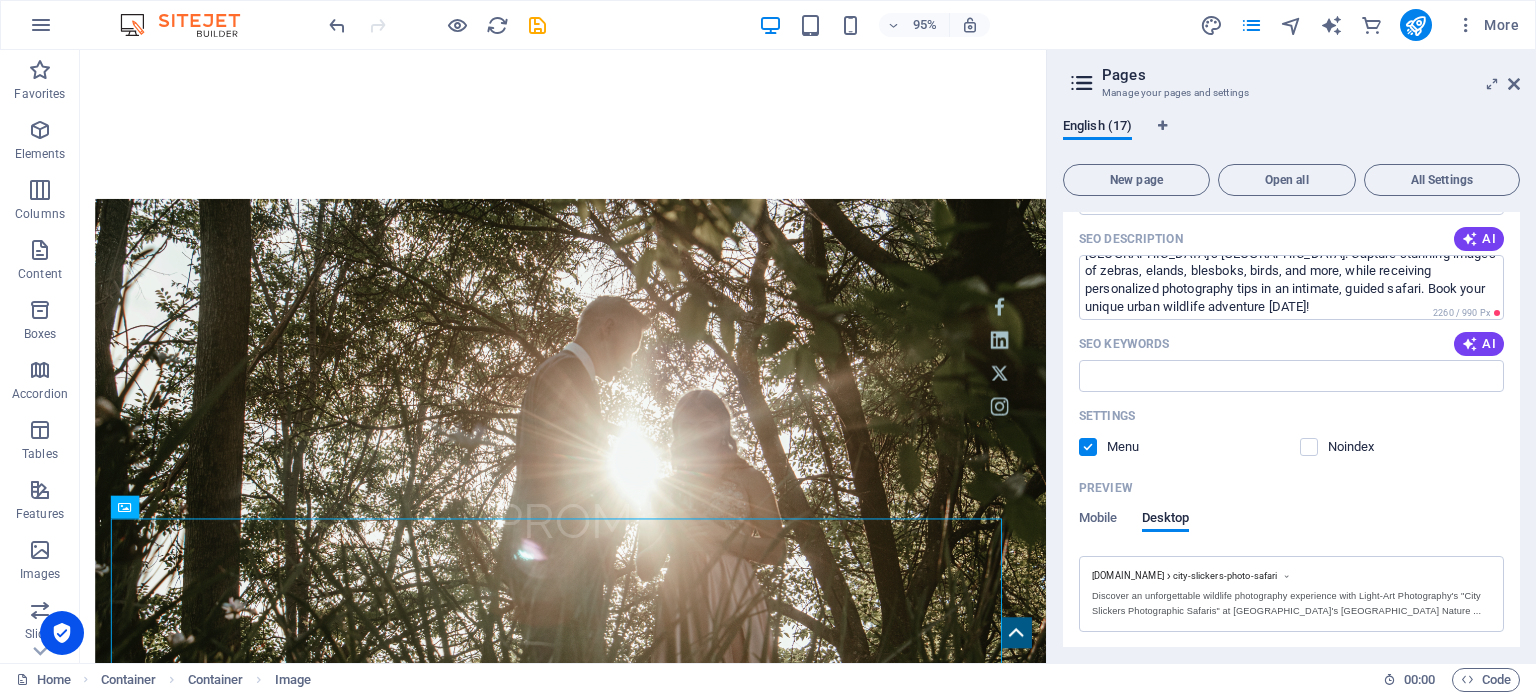 scroll, scrollTop: 1097, scrollLeft: 0, axis: vertical 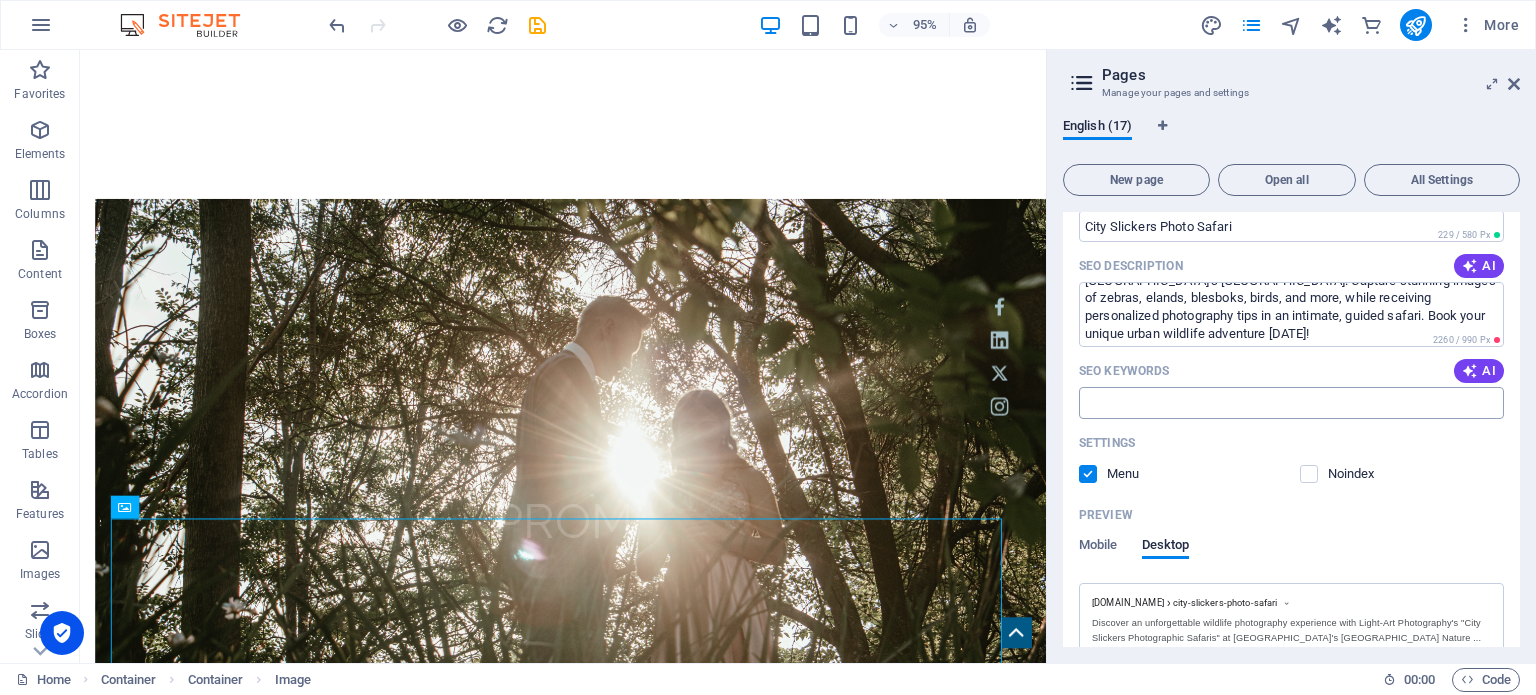 click on "SEO Keywords" at bounding box center [1291, 403] 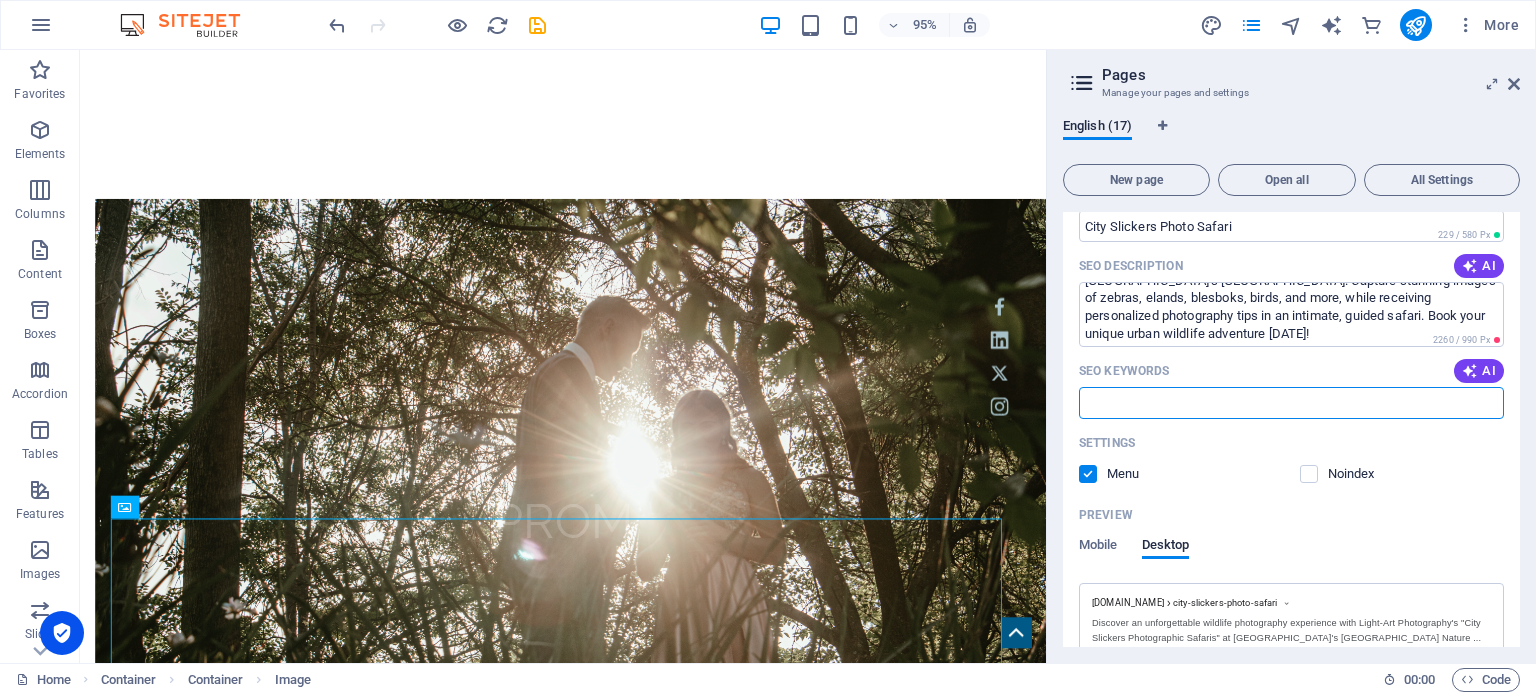 click on "SEO Keywords" at bounding box center [1291, 403] 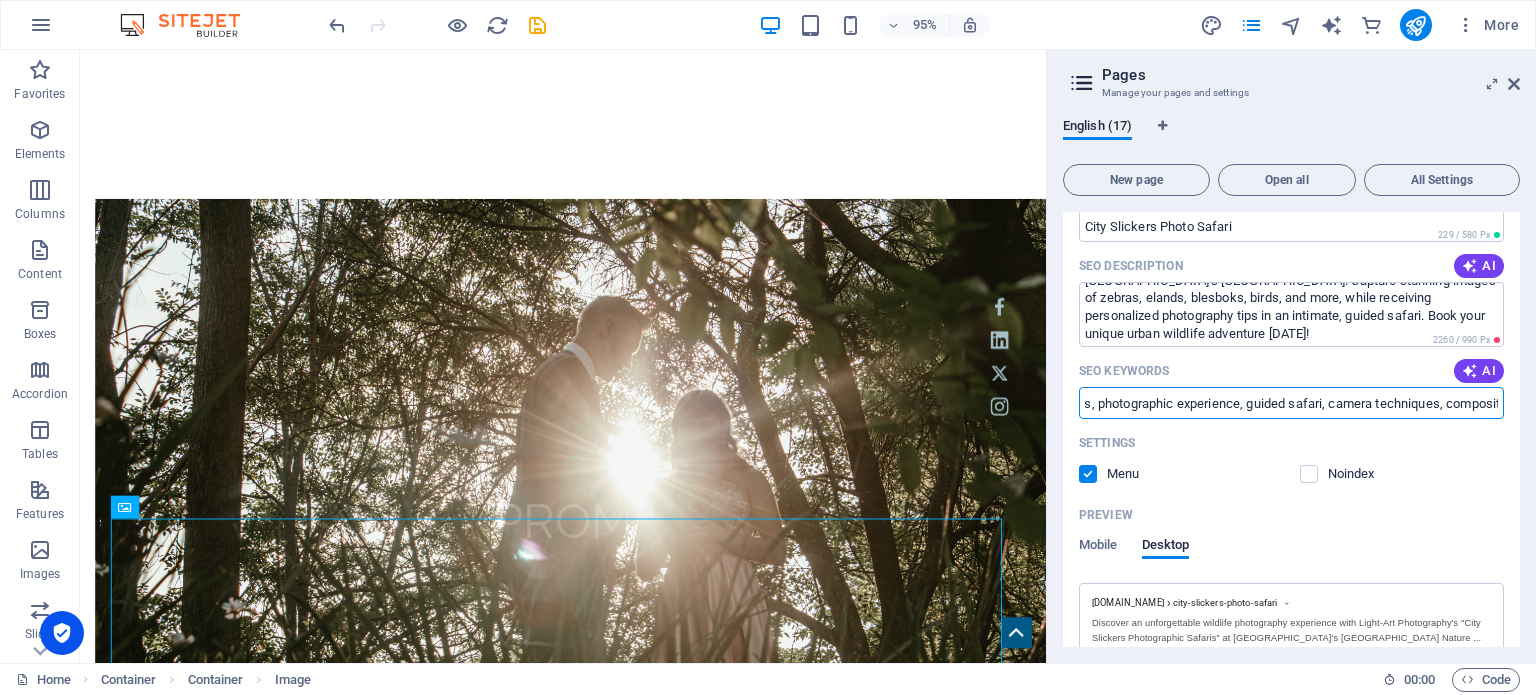 scroll, scrollTop: 0, scrollLeft: 1542, axis: horizontal 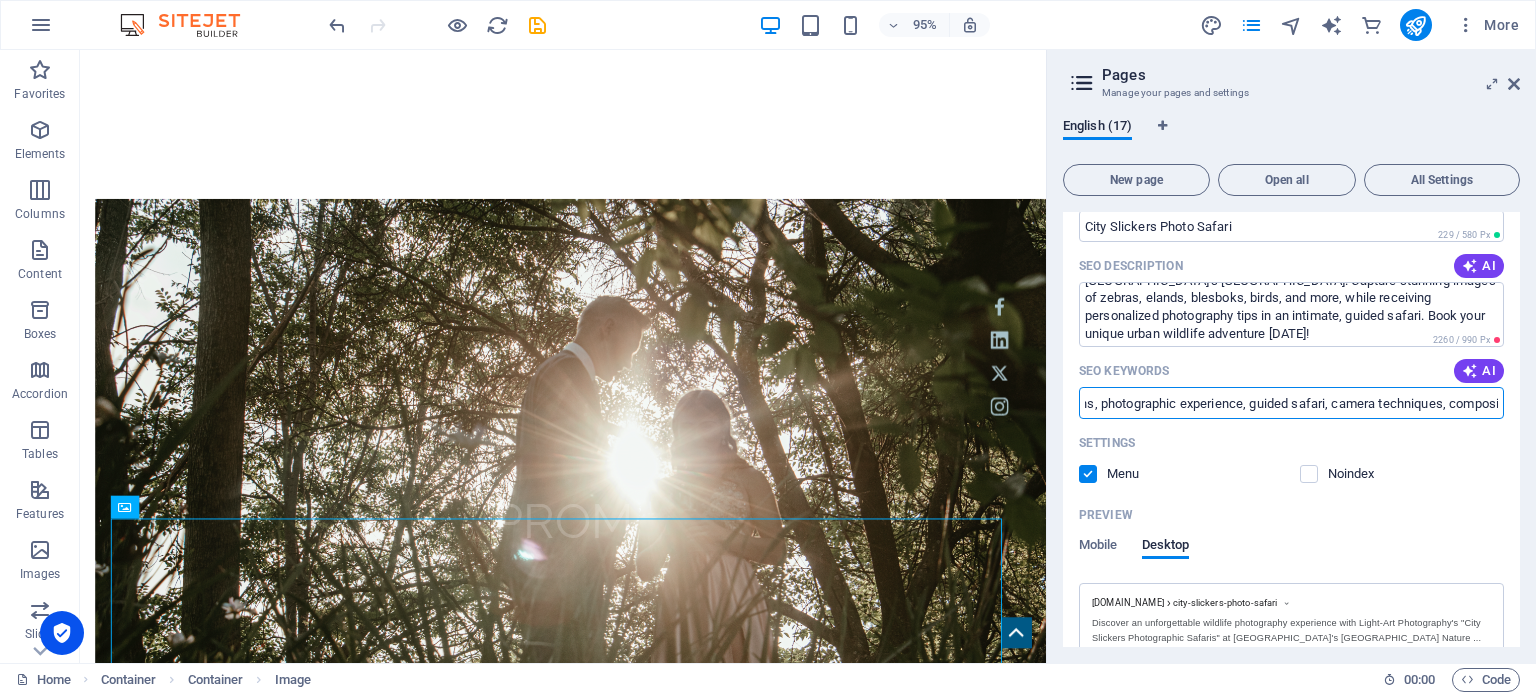 type on "wildlife photography, Rietvlei Nature Reserve, Pretoria, photographic safari, urban wildlife, photography tips, nature photography, South Africa, Light-Art Photography, animal photography, Suzuki SJ410, zebras, elands, blesboks, birds, rhinos, cheetahs, photographic experience, guided safari, camera techniques, composition, exposure" 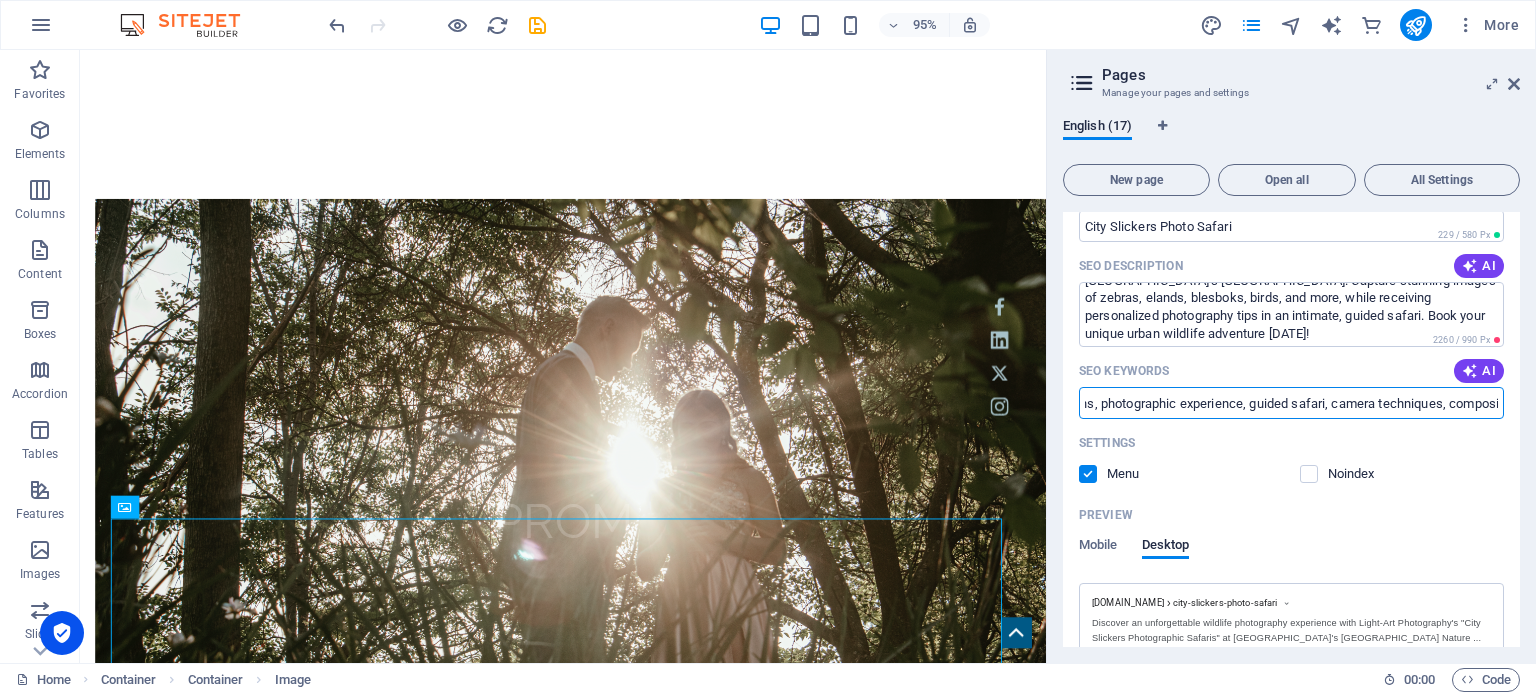 scroll, scrollTop: 0, scrollLeft: 0, axis: both 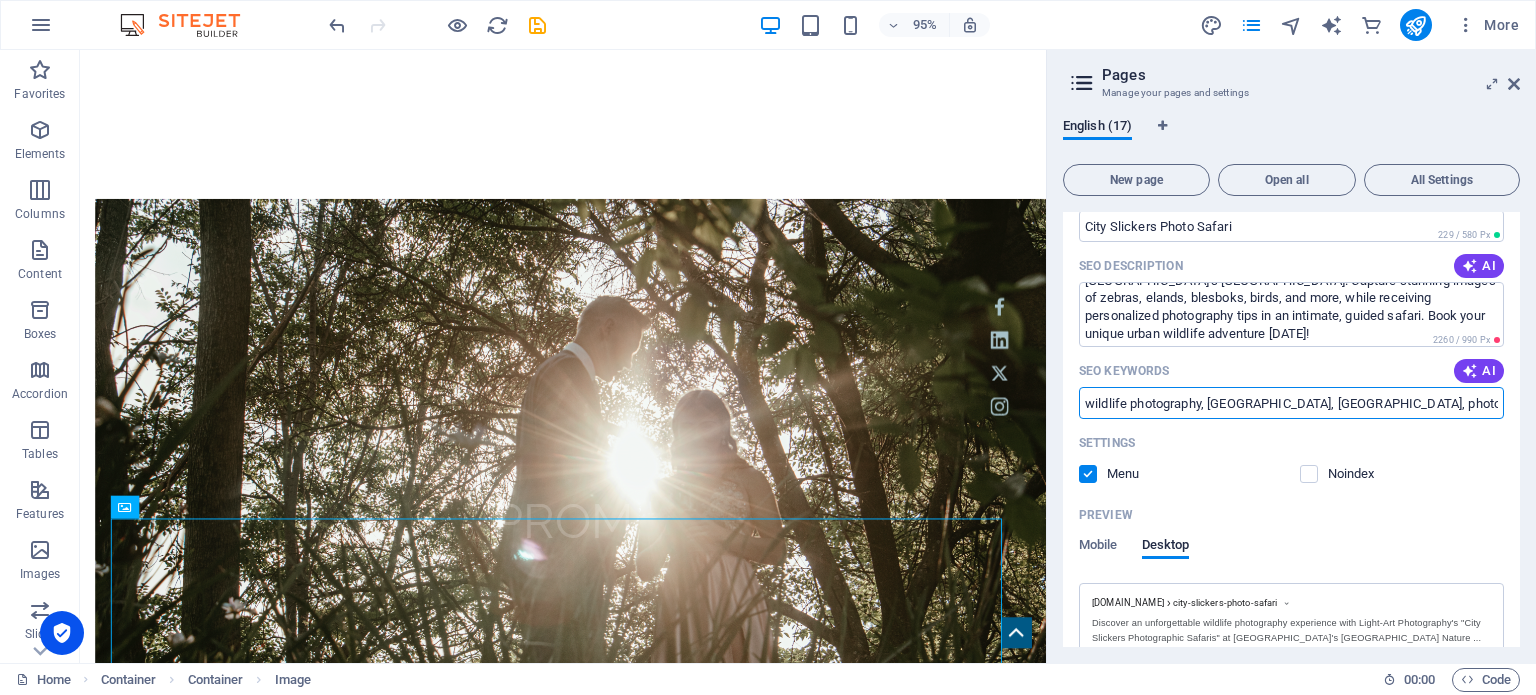 click on "Settings" at bounding box center (1291, 443) 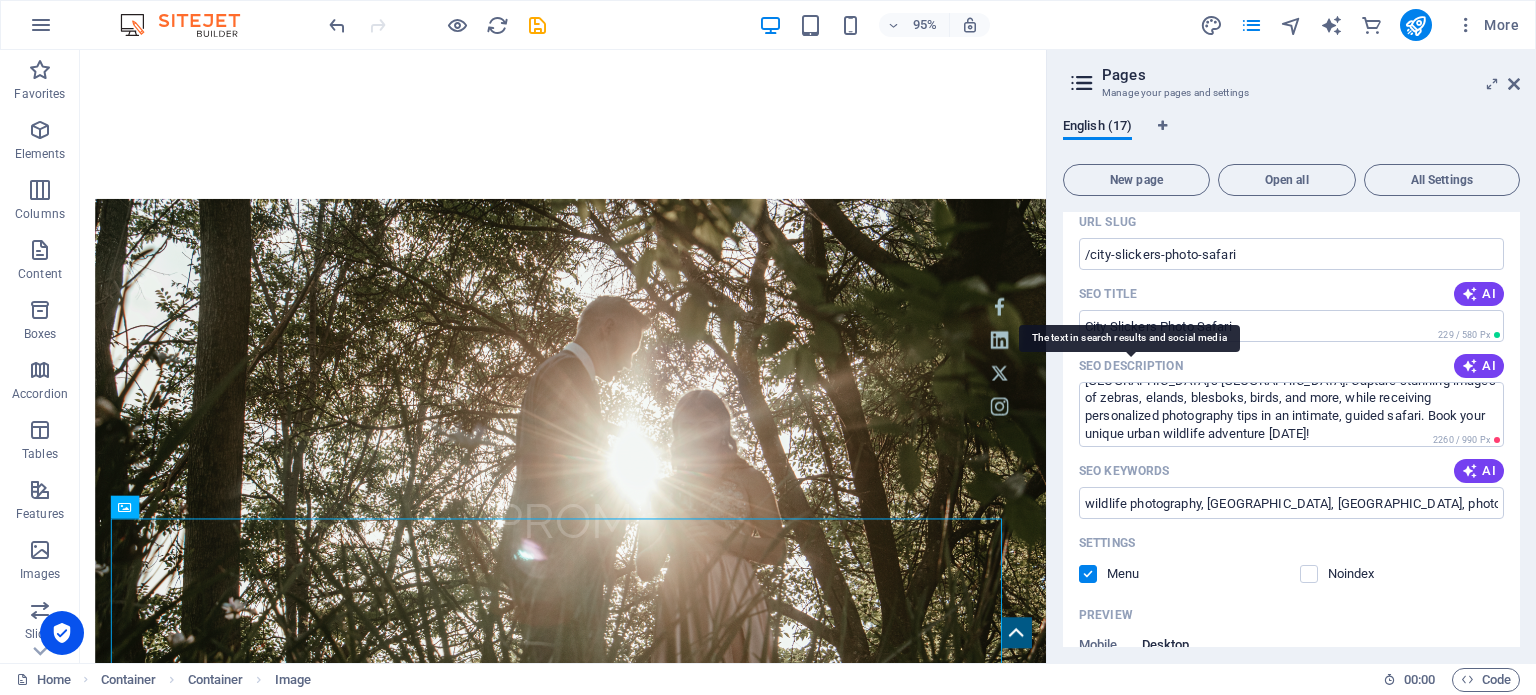 scroll, scrollTop: 797, scrollLeft: 0, axis: vertical 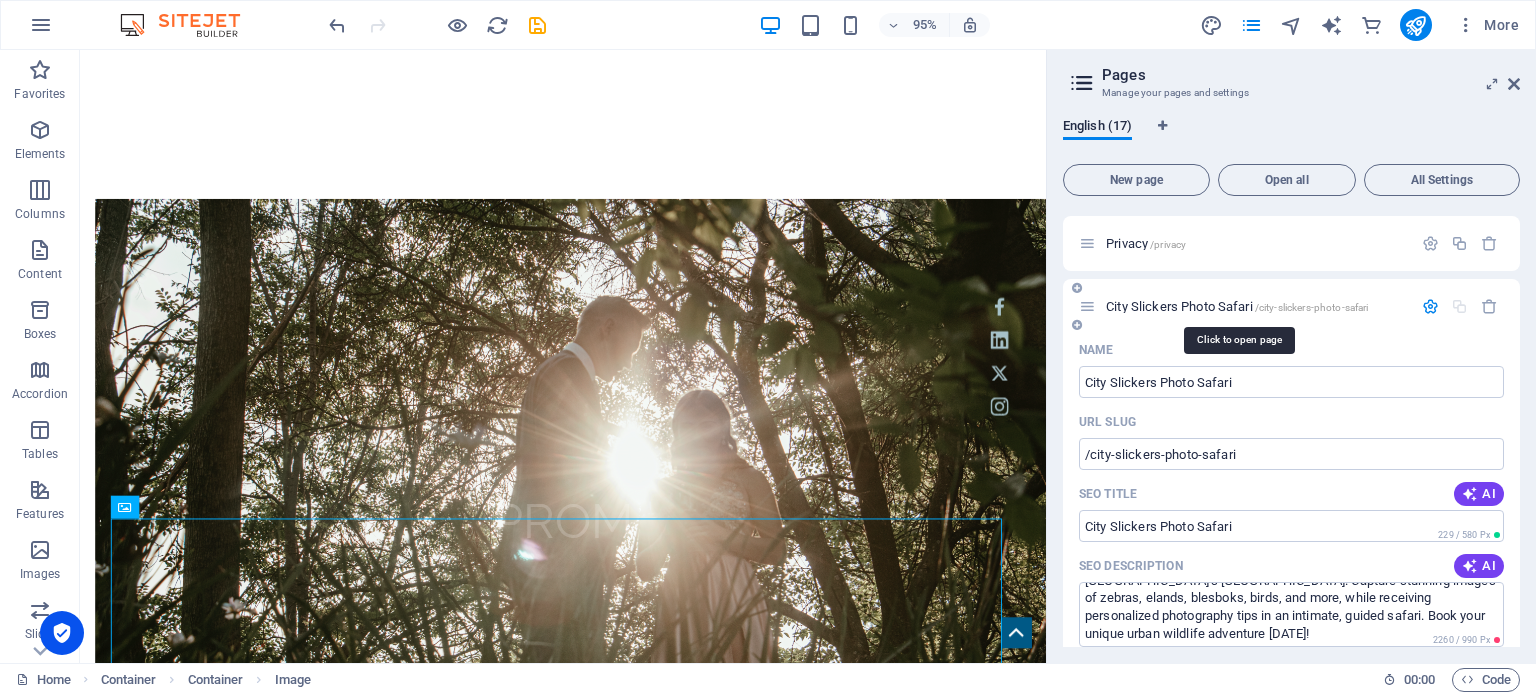 click on "City Slickers Photo Safari /city-slickers-photo-safari" at bounding box center (1237, 306) 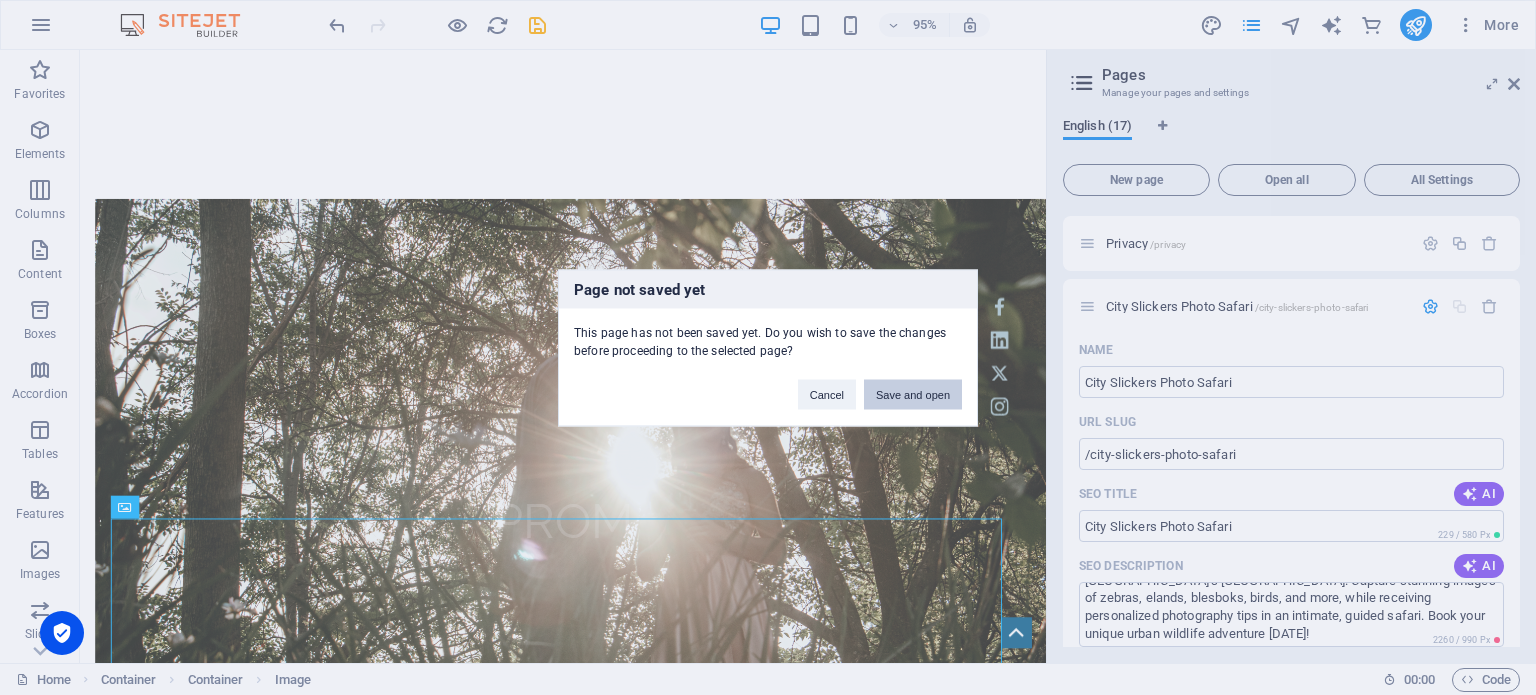 click on "Save and open" at bounding box center (913, 394) 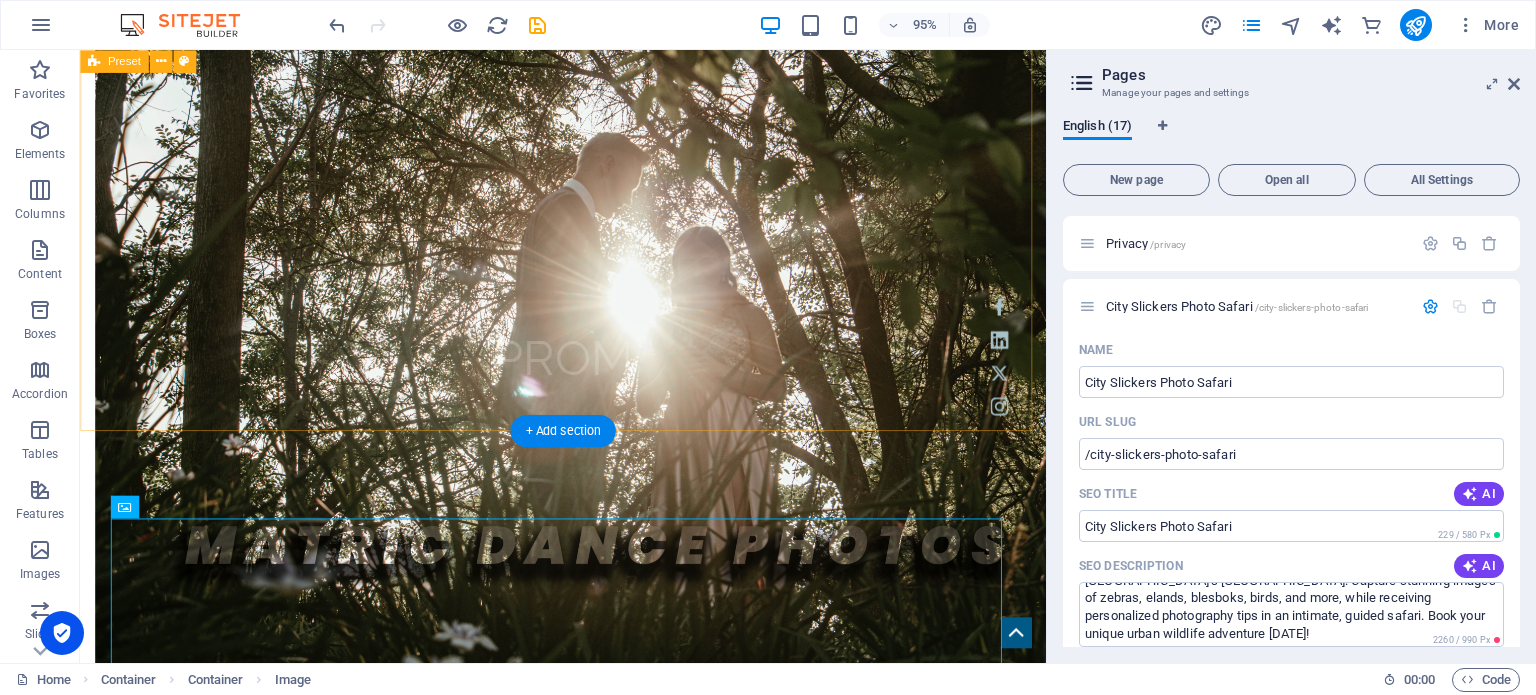 scroll, scrollTop: 0, scrollLeft: 0, axis: both 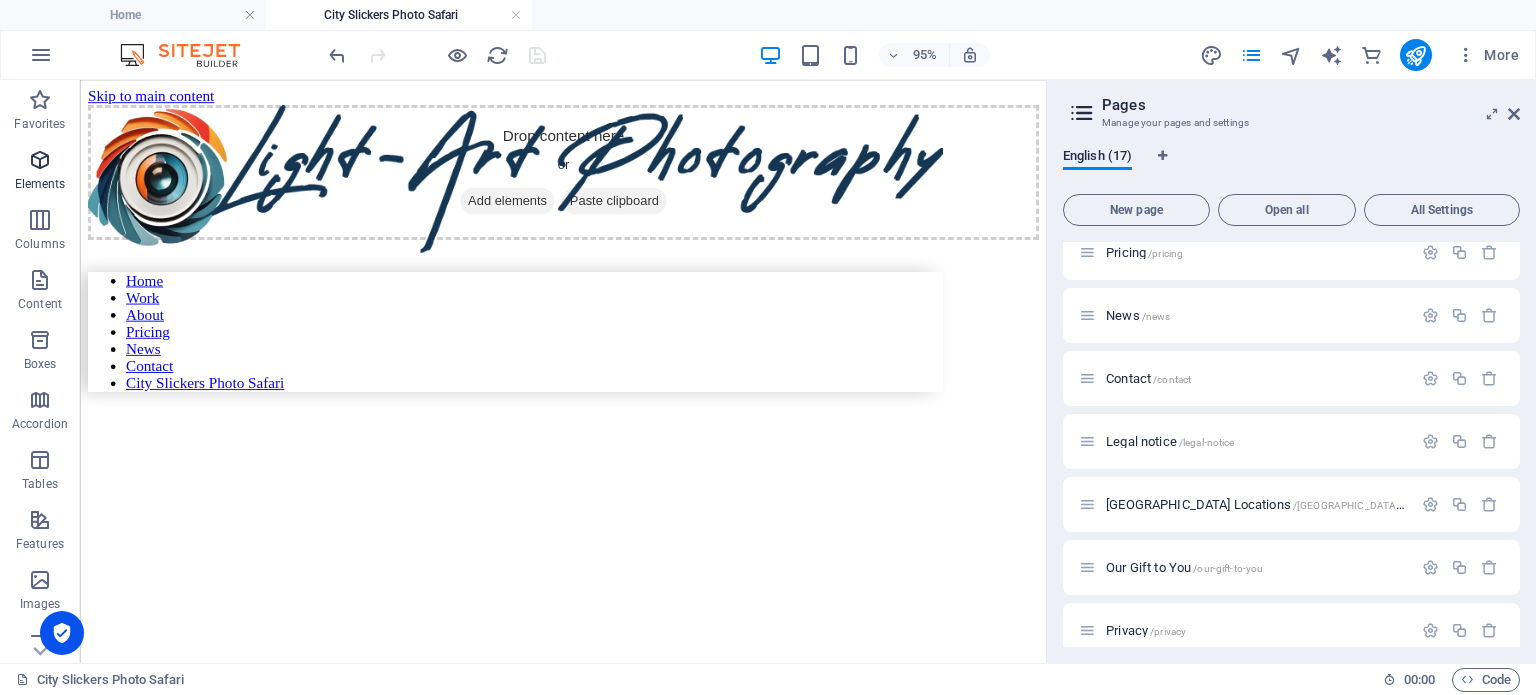 click at bounding box center [40, 160] 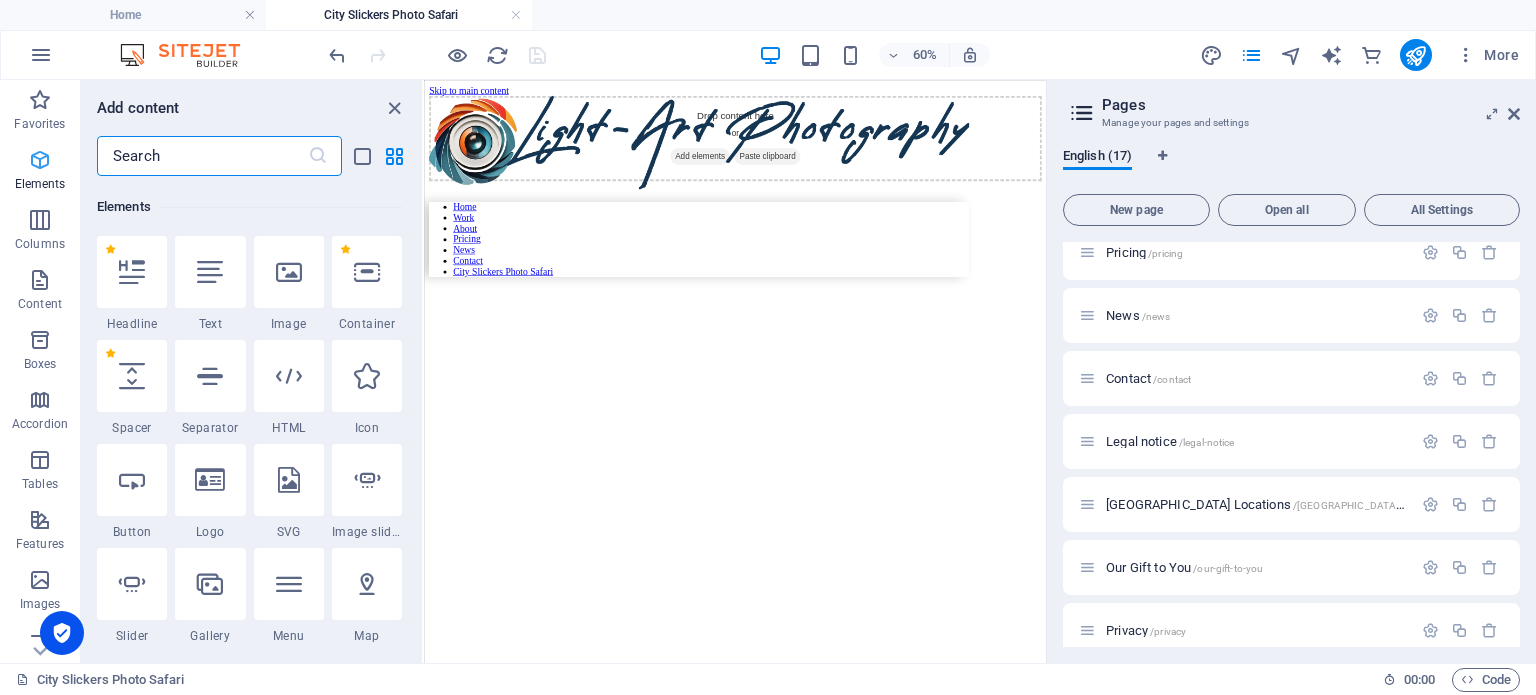 scroll, scrollTop: 540, scrollLeft: 0, axis: vertical 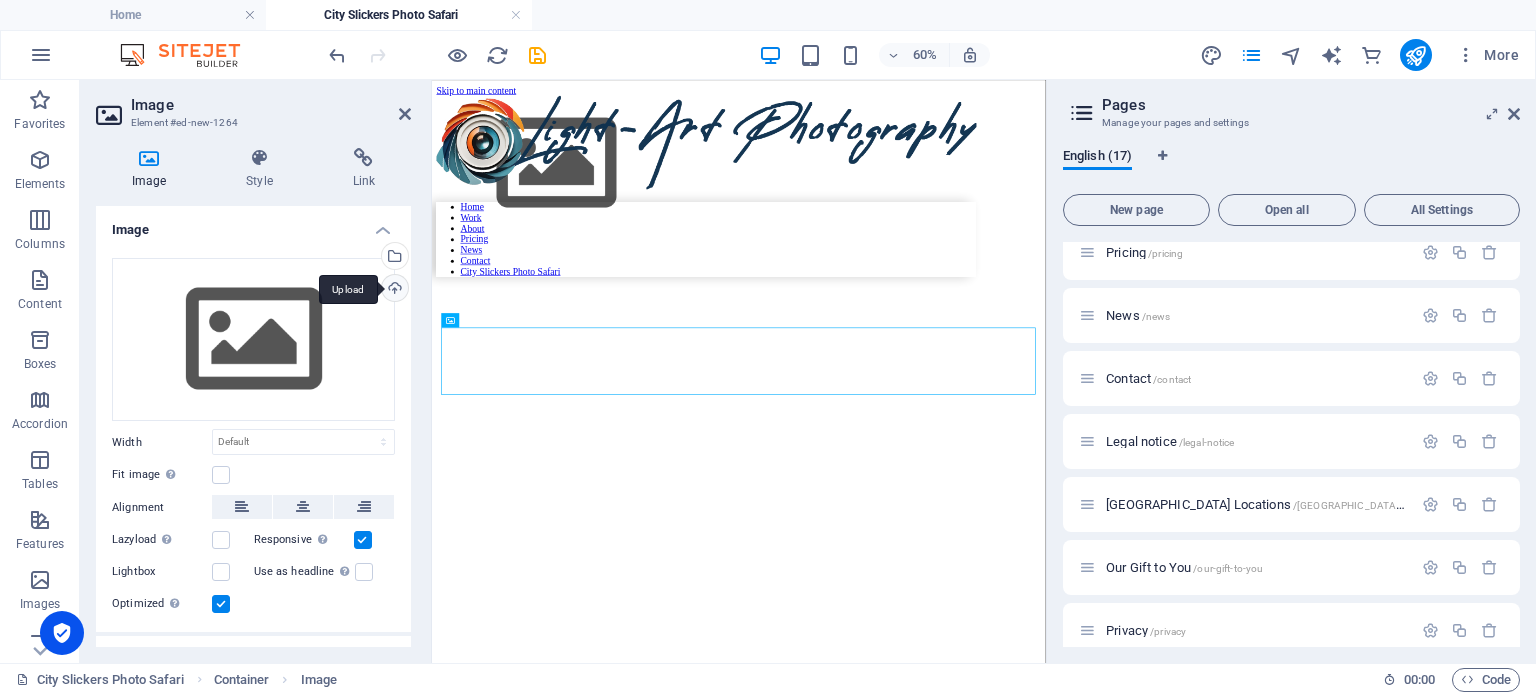 click on "Upload" at bounding box center (393, 290) 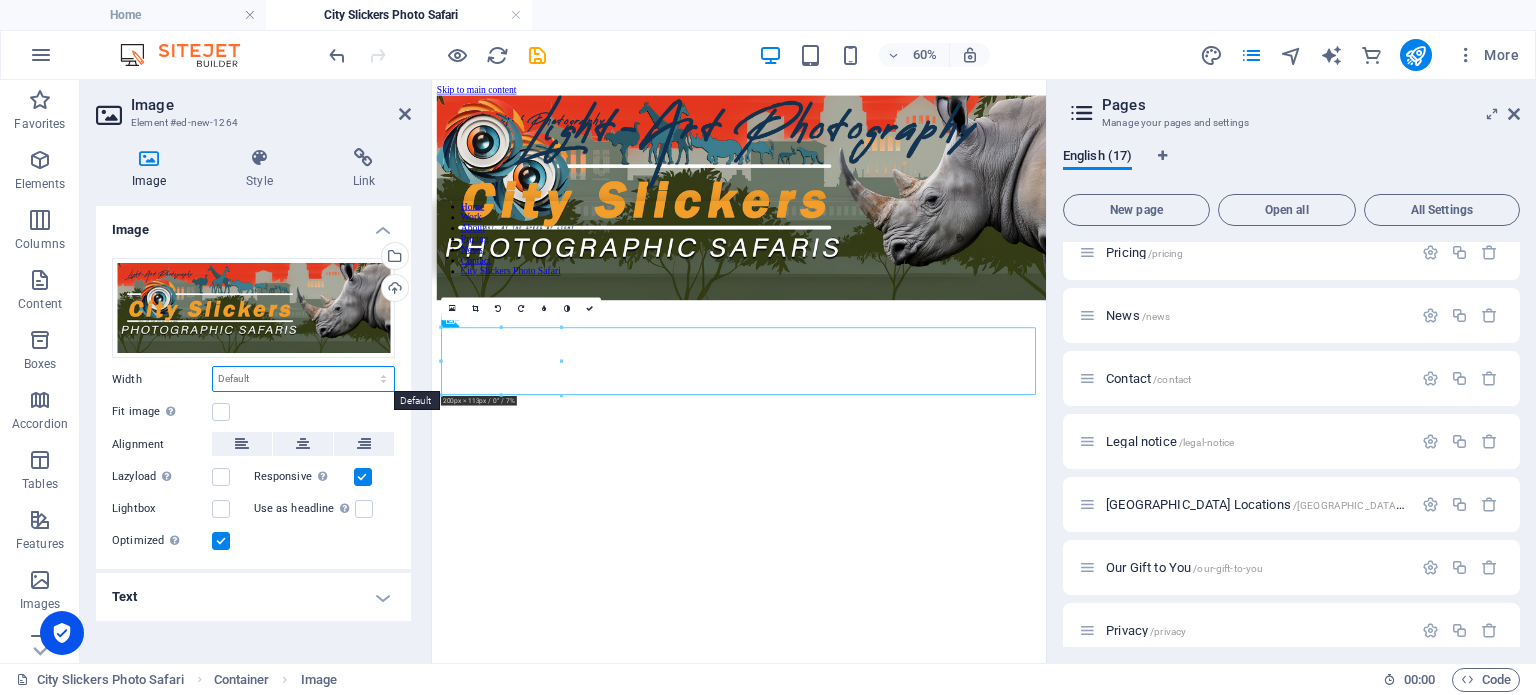 click on "Default auto px rem % em vh vw" at bounding box center [303, 379] 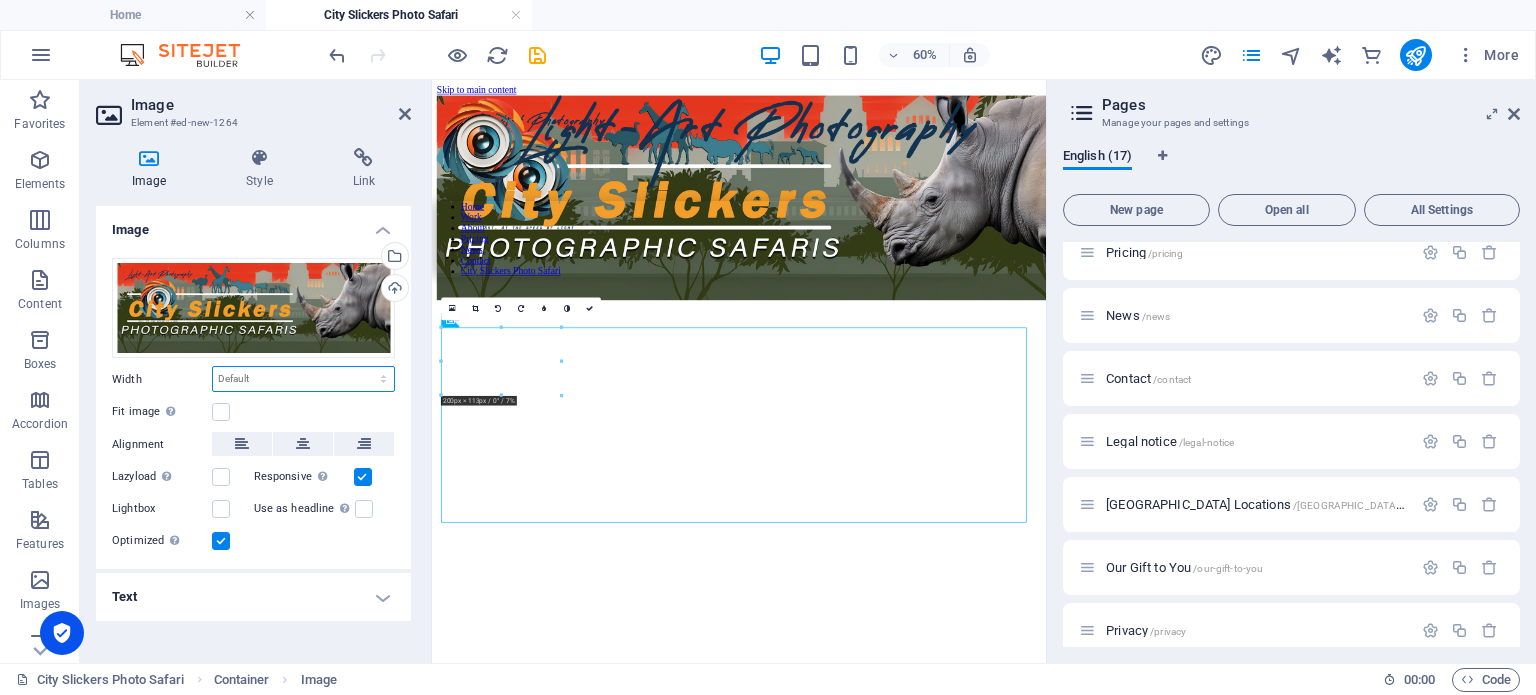 click on "Default auto px rem % em vh vw" at bounding box center (303, 379) 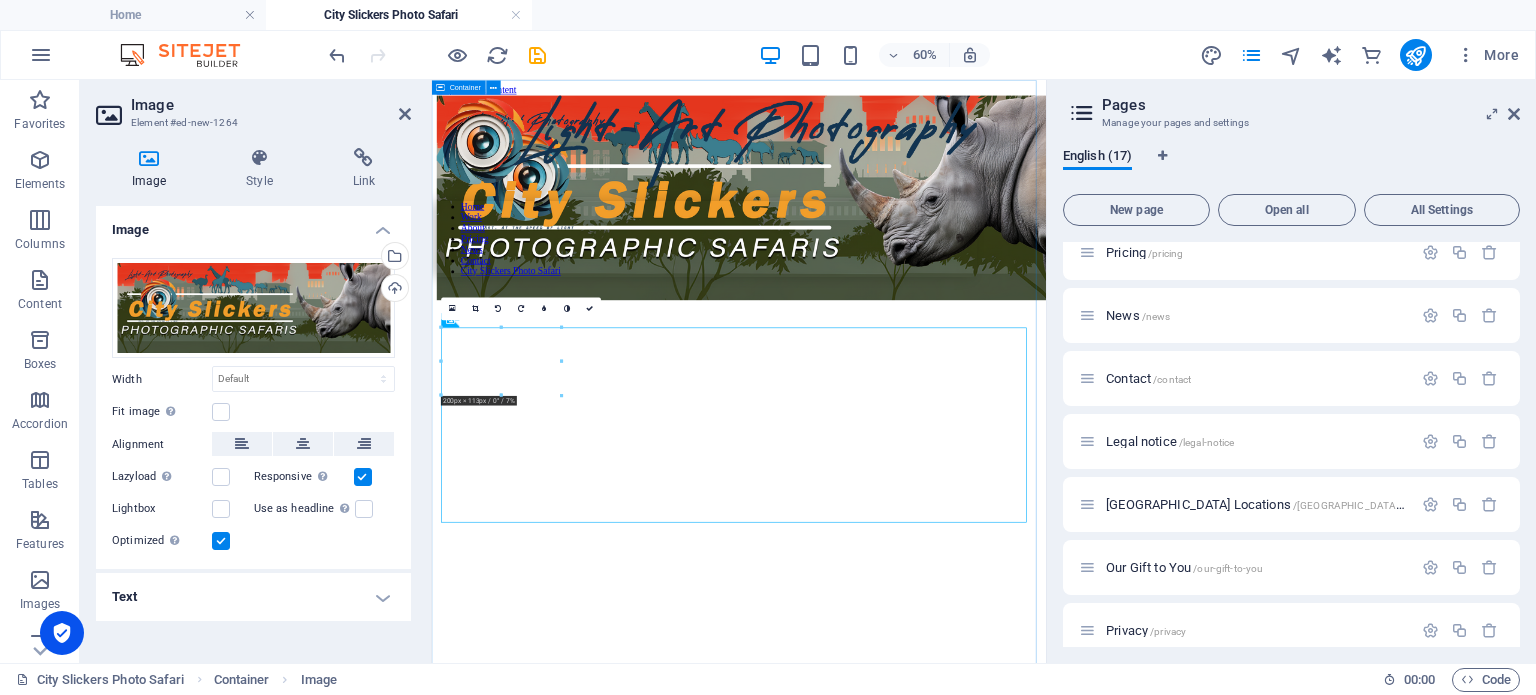 click at bounding box center (943, 278) 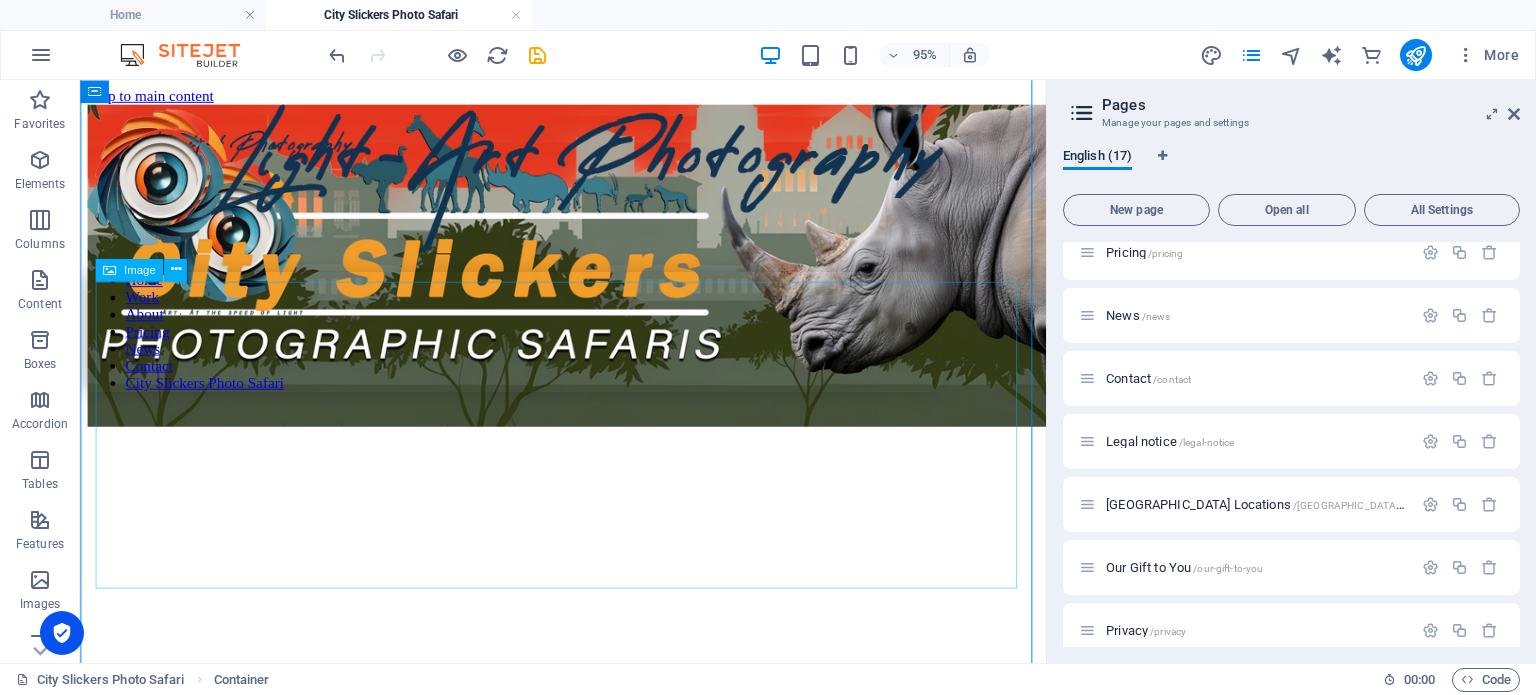 scroll, scrollTop: 0, scrollLeft: 0, axis: both 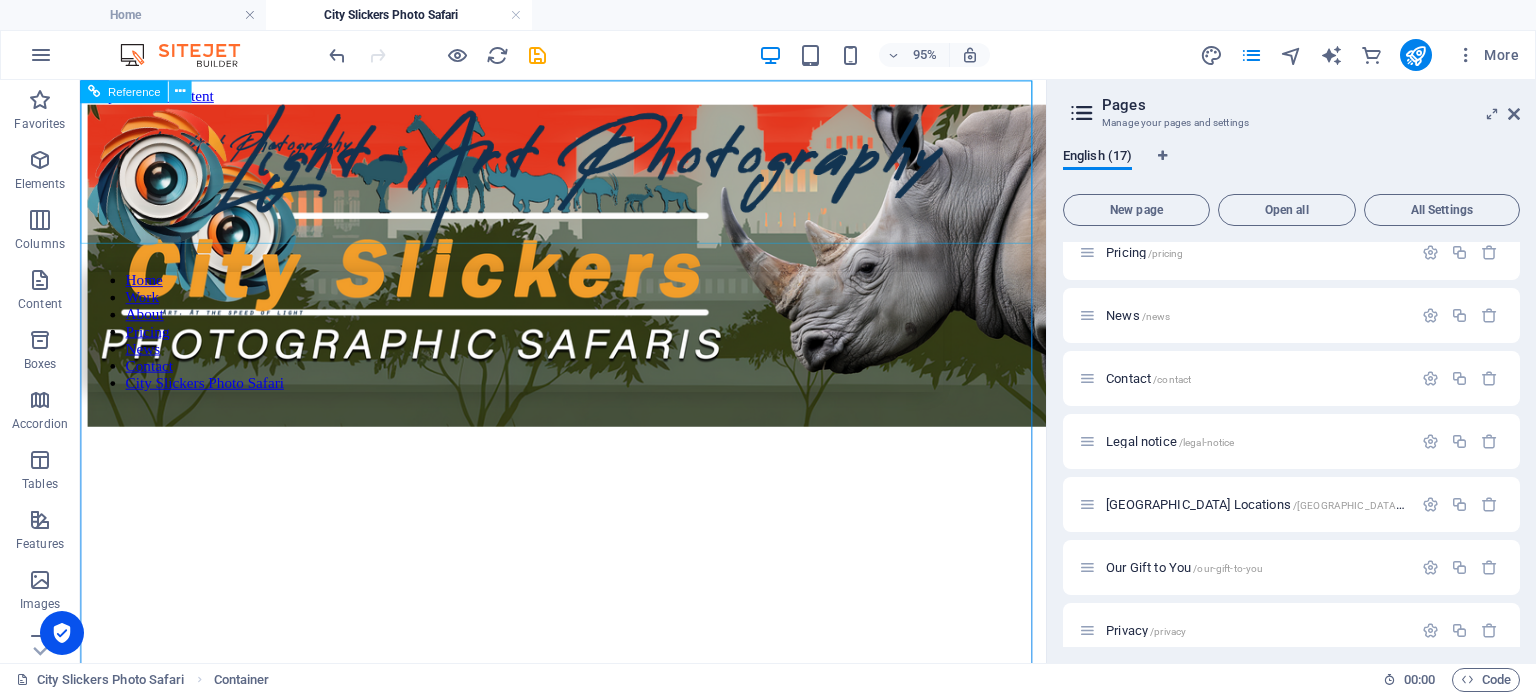 click at bounding box center (180, 91) 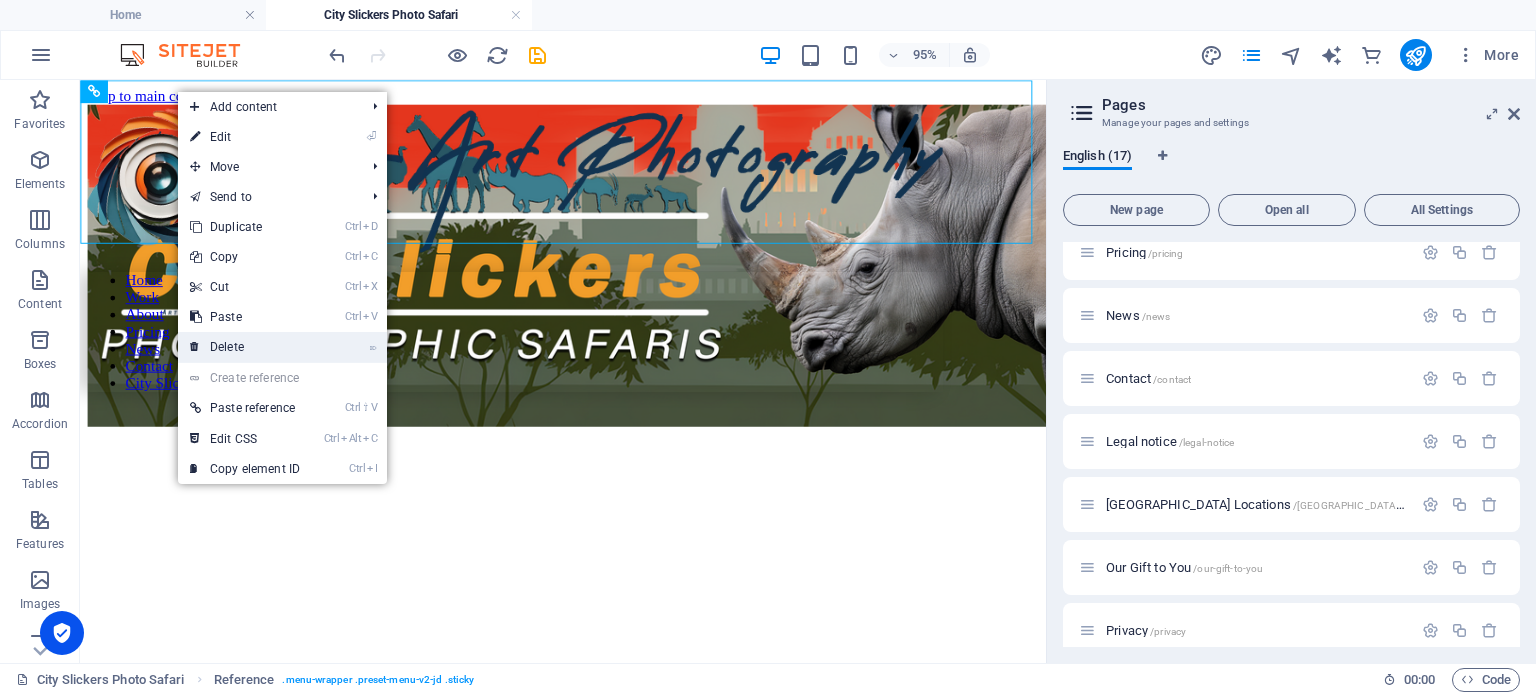 click on "⌦  Delete" at bounding box center [245, 347] 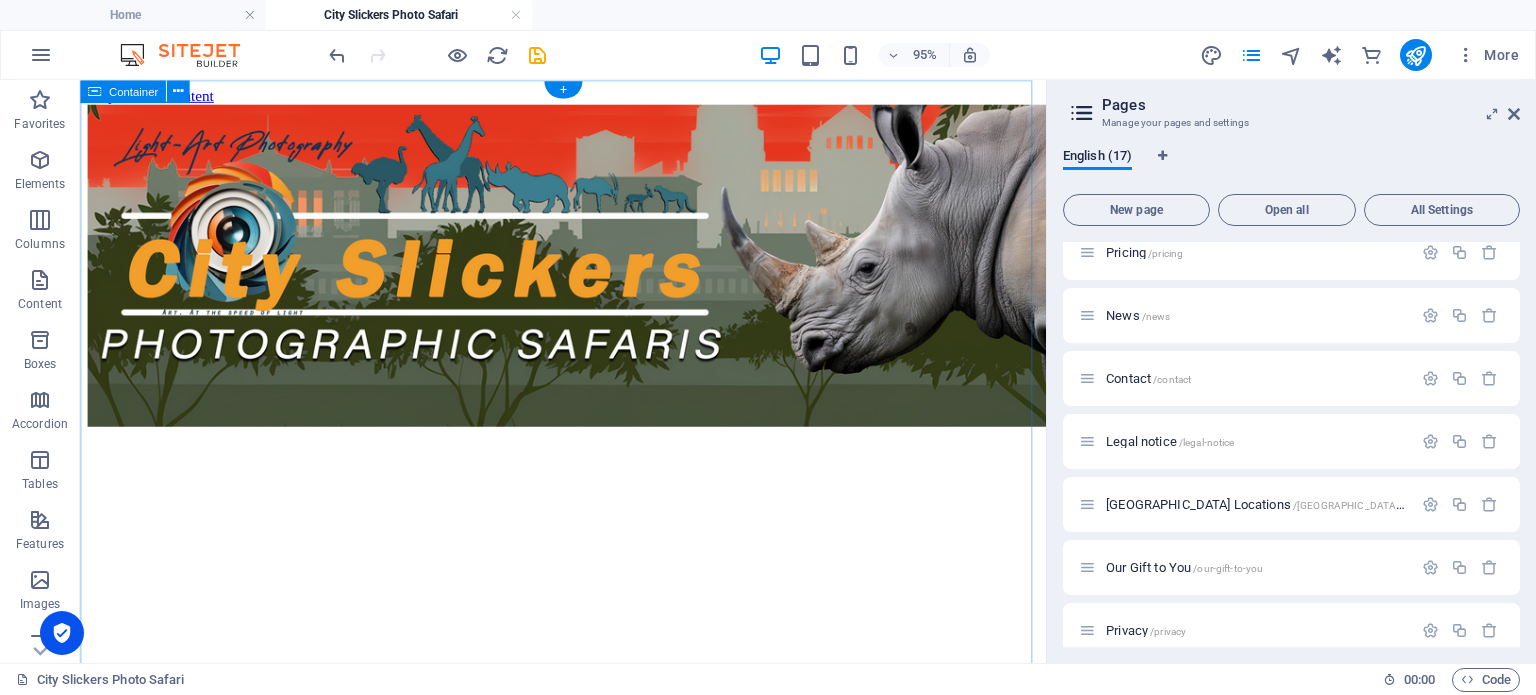 click at bounding box center [588, 277] 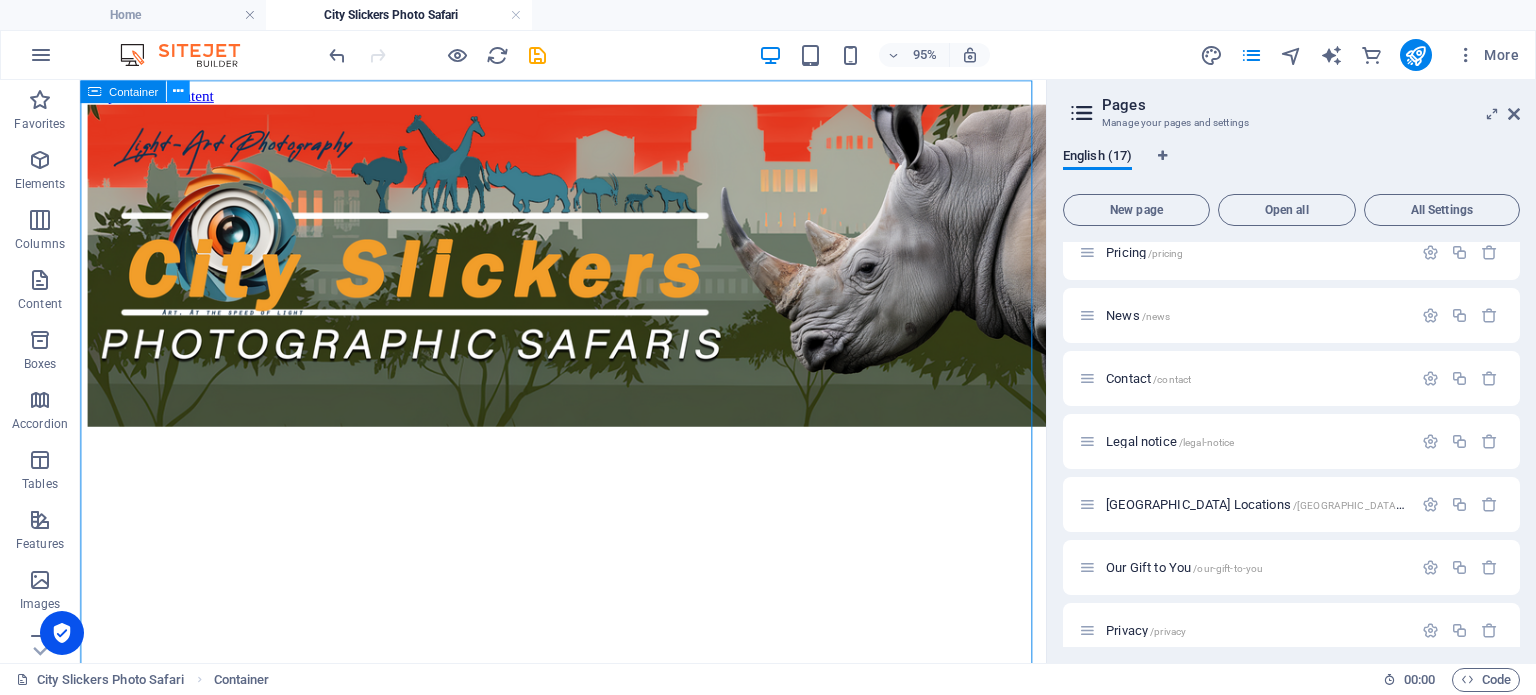 click at bounding box center [178, 91] 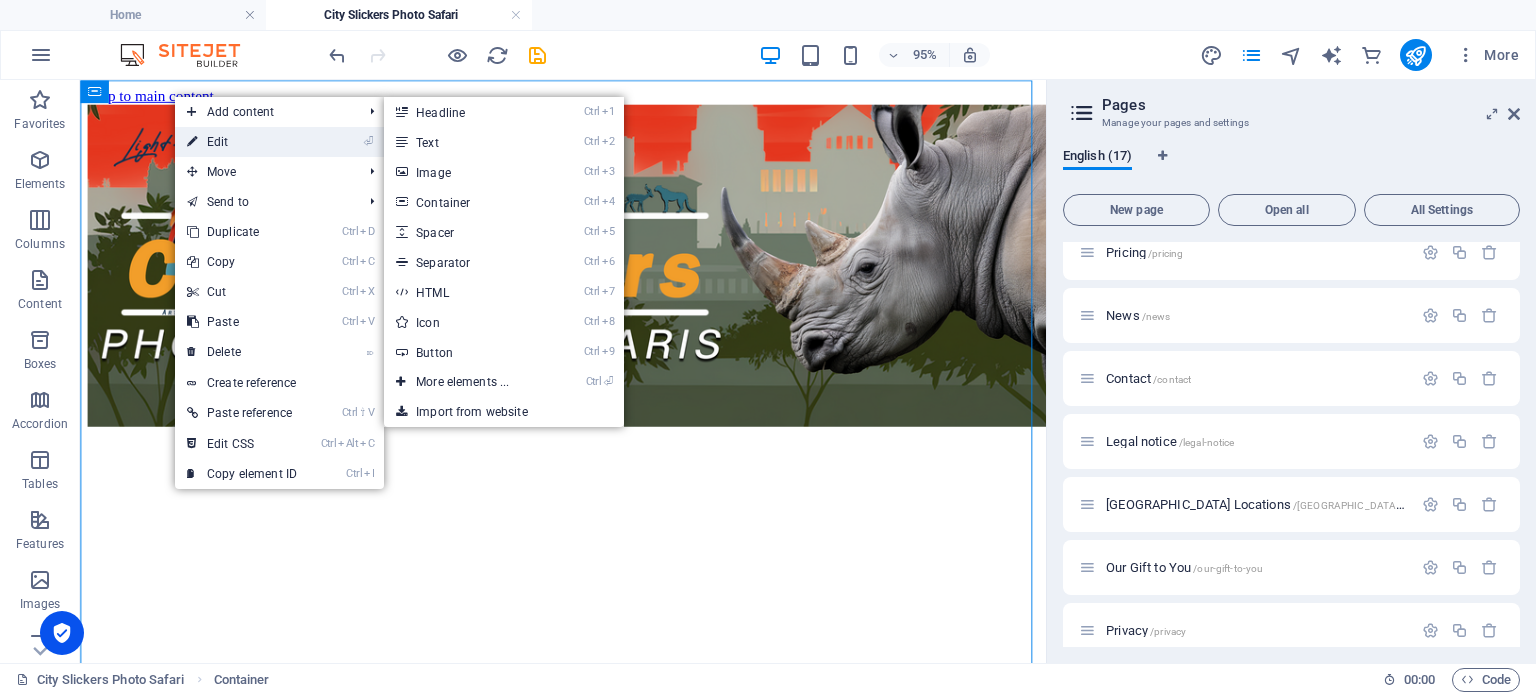 click on "⏎  Edit" at bounding box center [242, 142] 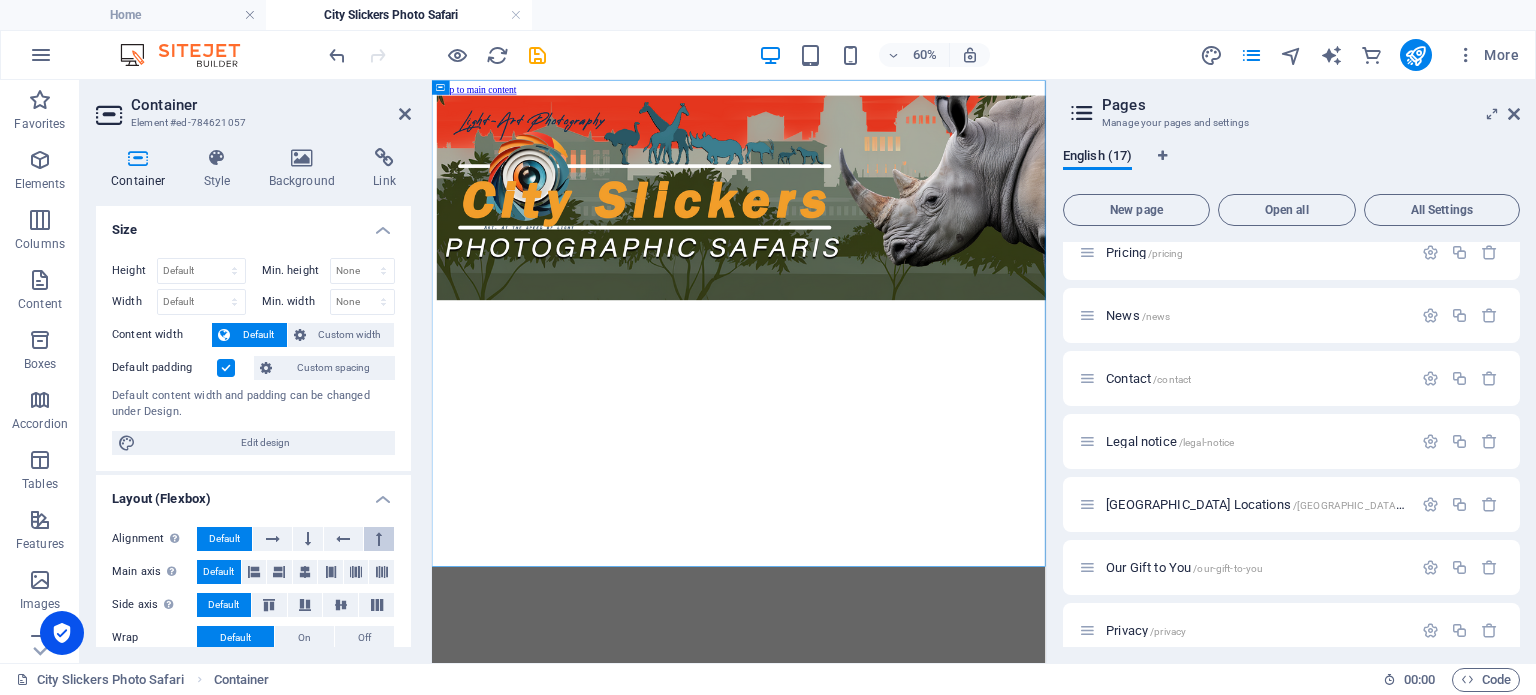 click at bounding box center (379, 539) 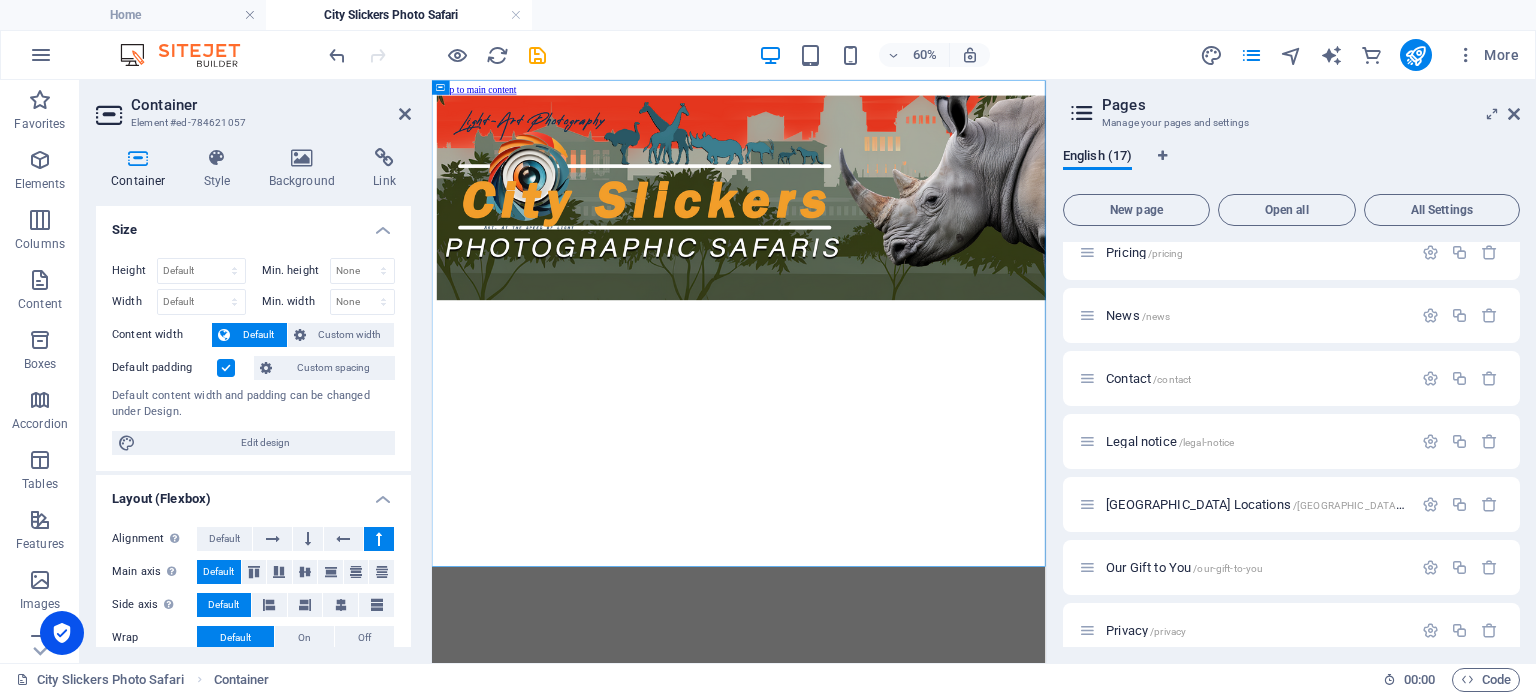 click on "Default" at bounding box center [258, 335] 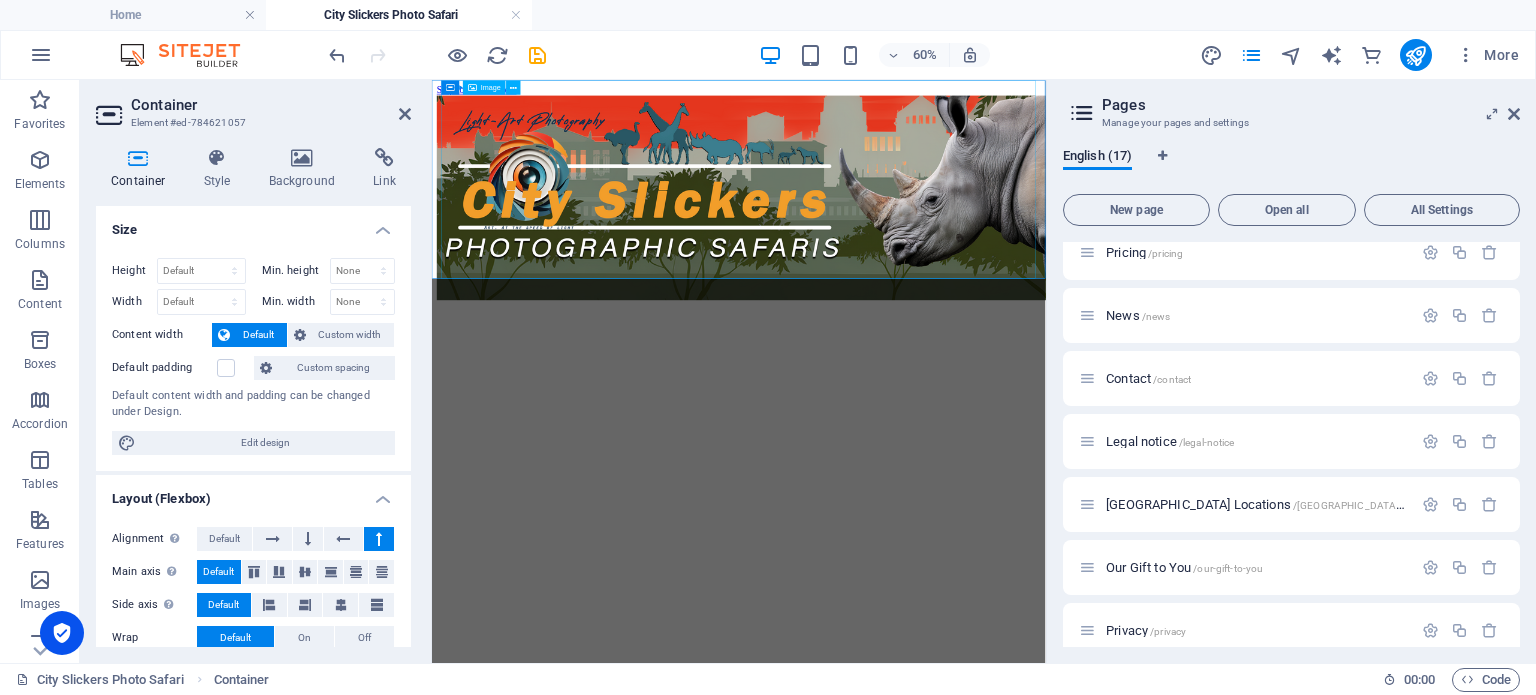 click at bounding box center [943, 278] 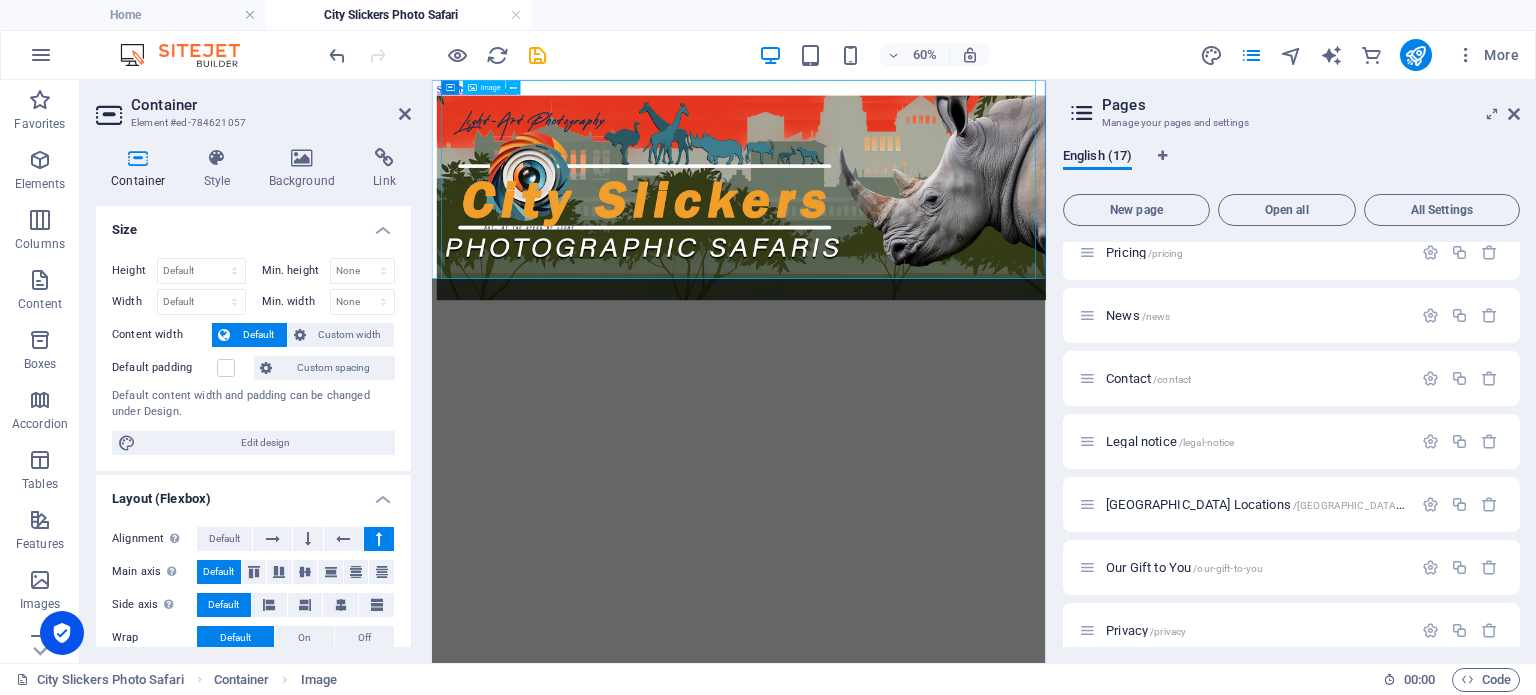 click at bounding box center (943, 278) 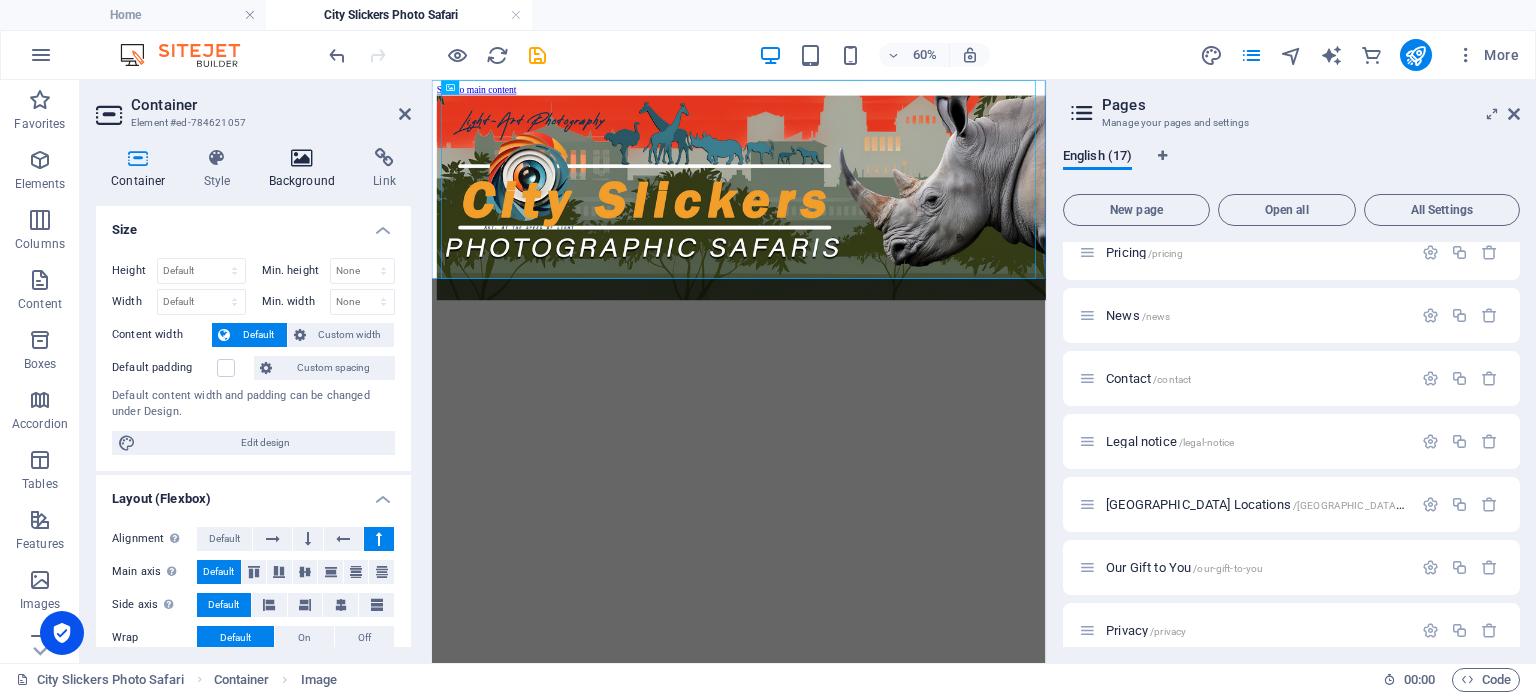 click at bounding box center (302, 158) 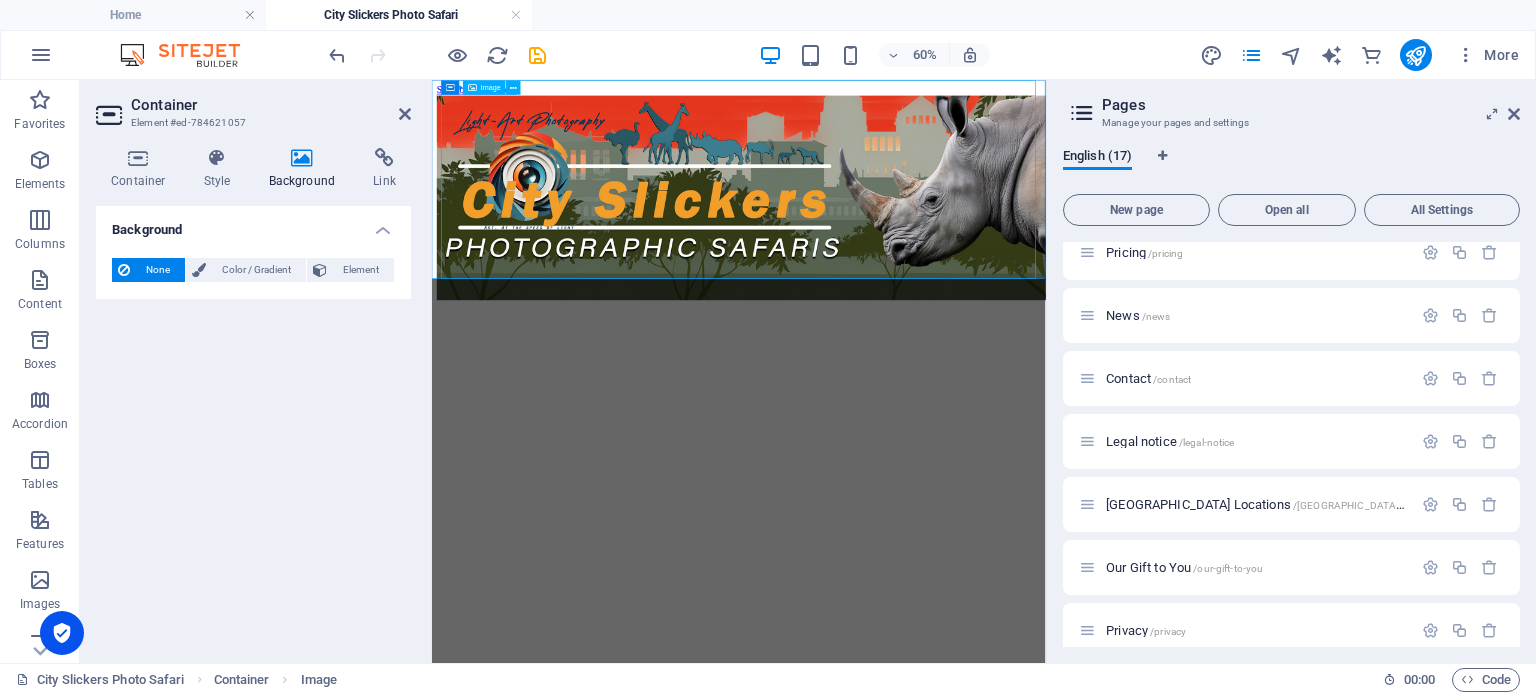 drag, startPoint x: 555, startPoint y: 141, endPoint x: 880, endPoint y: 120, distance: 325.67776 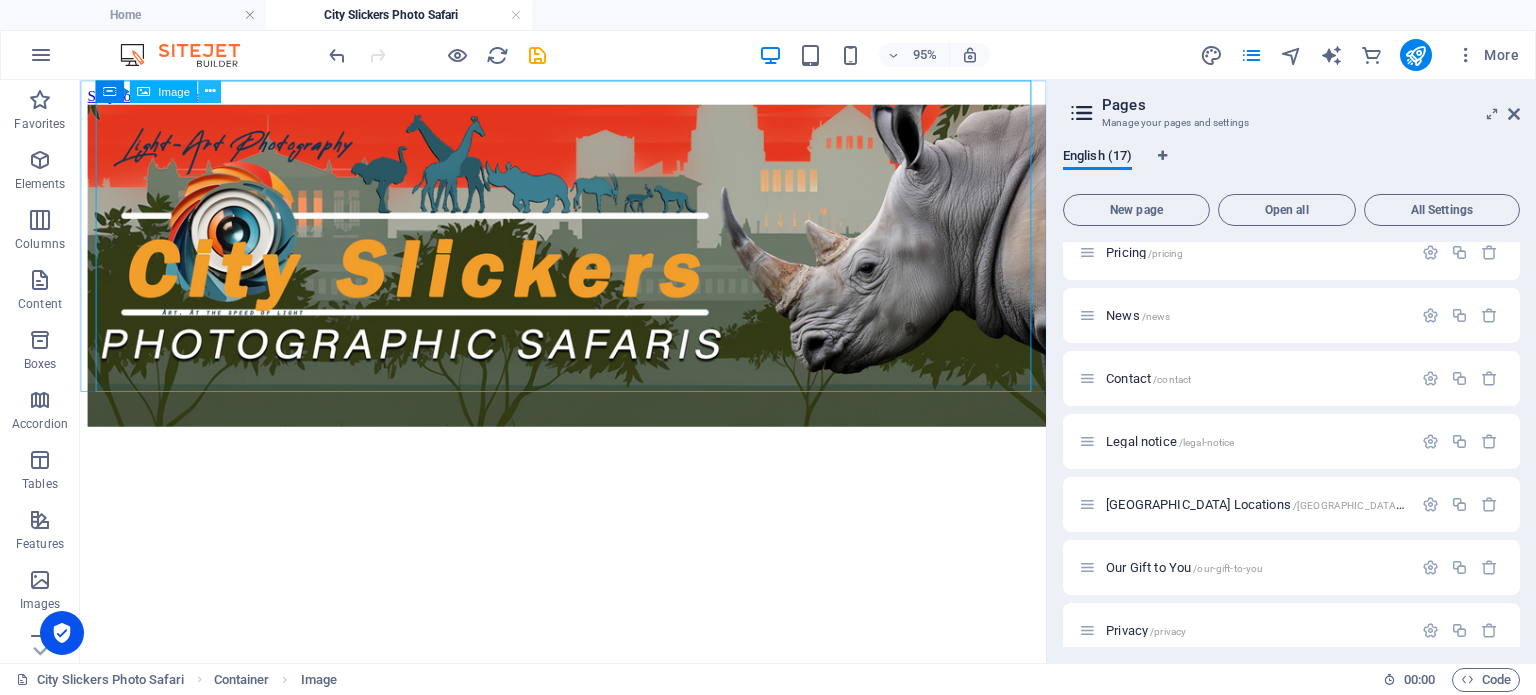 click at bounding box center [209, 91] 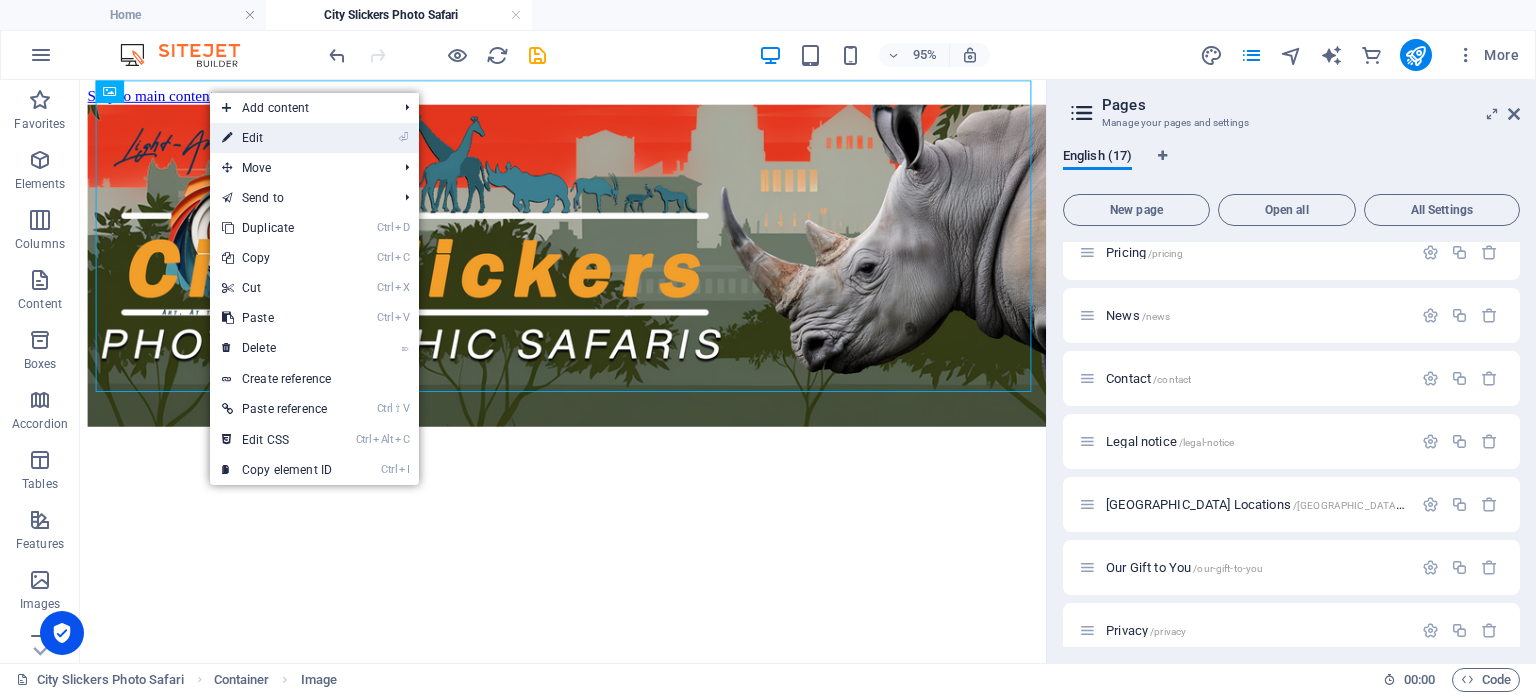 click on "⏎  Edit" at bounding box center (277, 138) 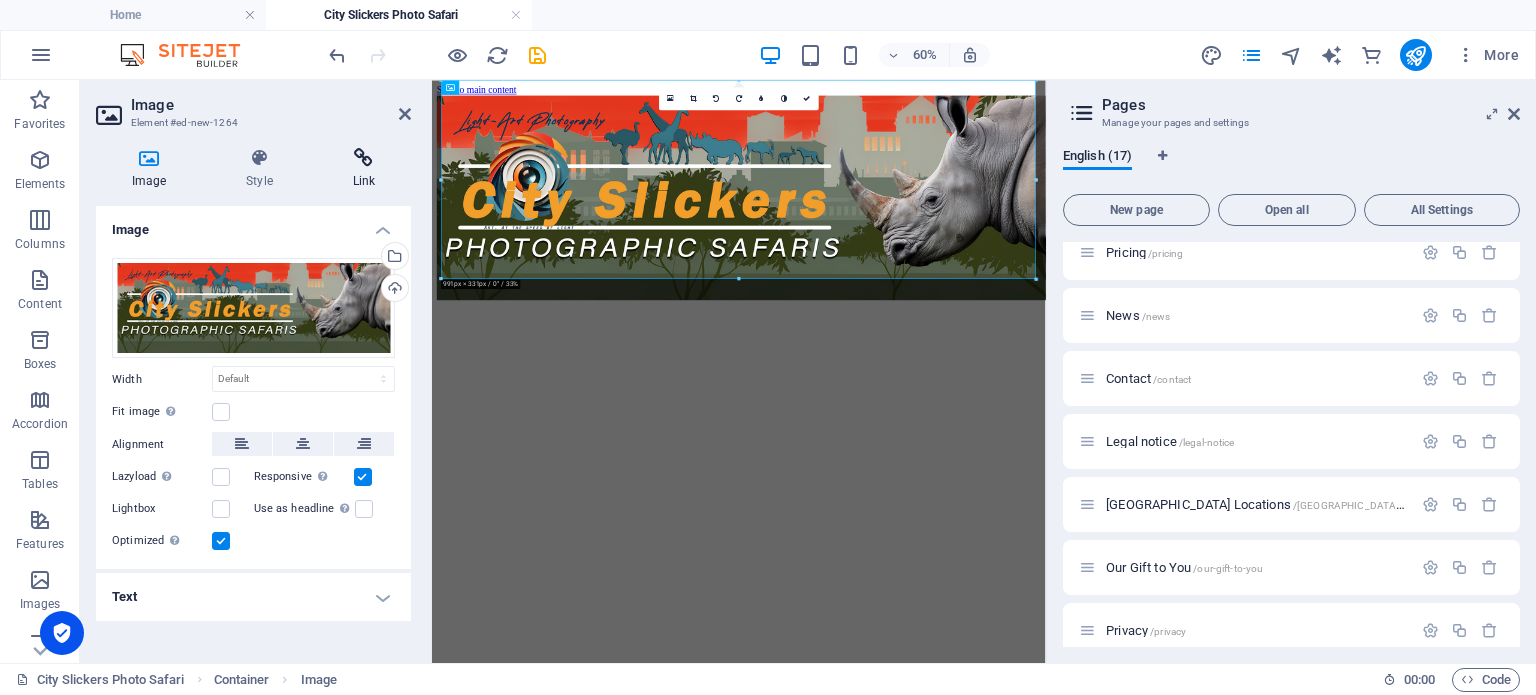 click at bounding box center [364, 158] 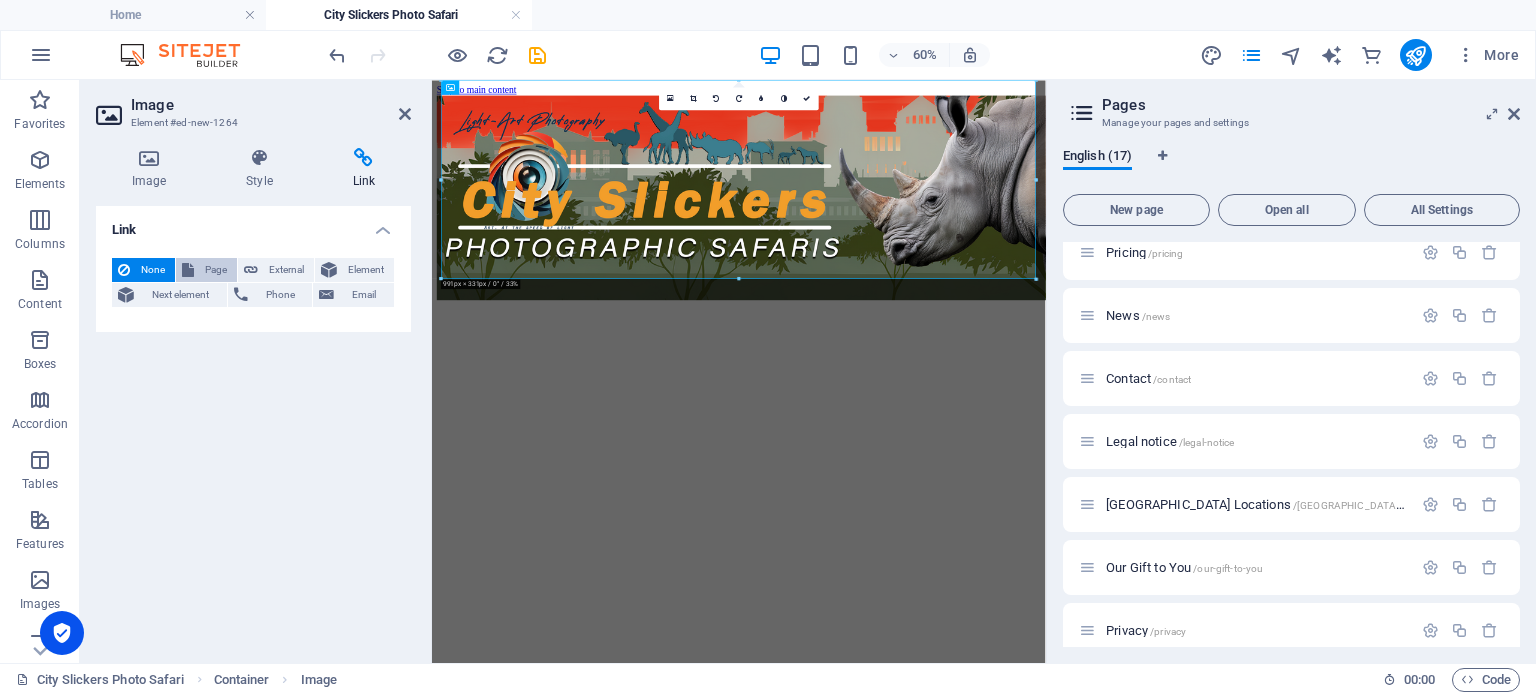click on "Page" at bounding box center (215, 270) 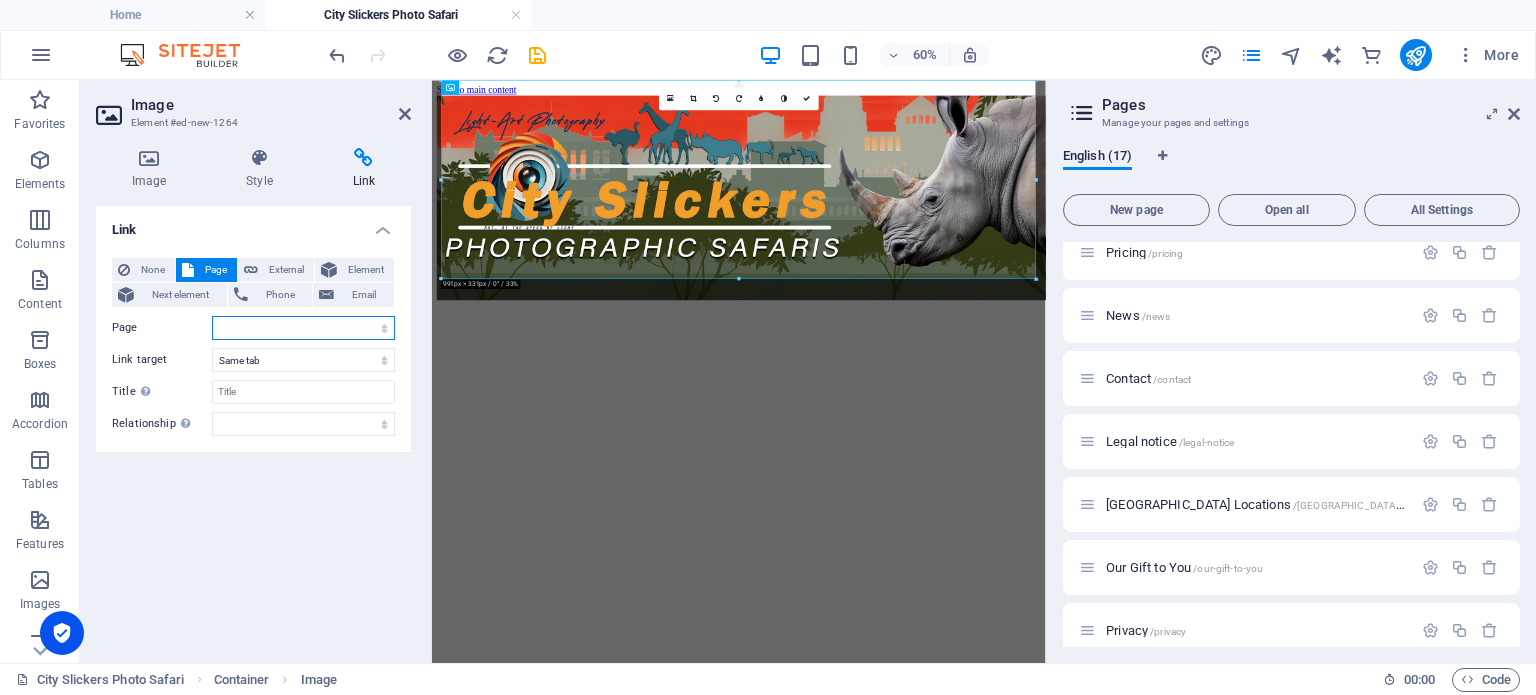 click on "Home Work -- Single work People -- Single Work Weddings -- Single Work Wildlife -- Single Work Product -- Single Work Studio -- Single Work Prom About Pricing News Contact Legal notice Pretoria Locations Our Gift to You Privacy City Slickers Photo Safari" at bounding box center (303, 328) 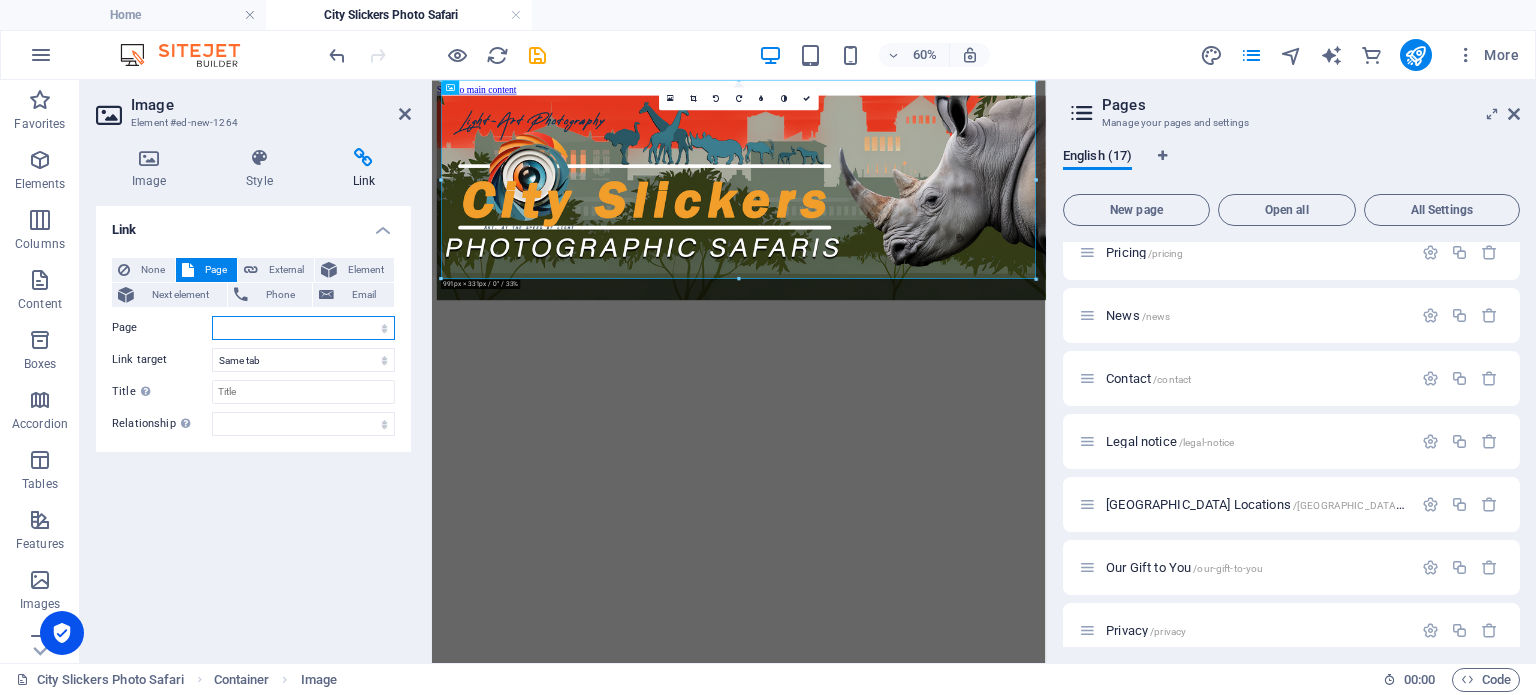 select on "0" 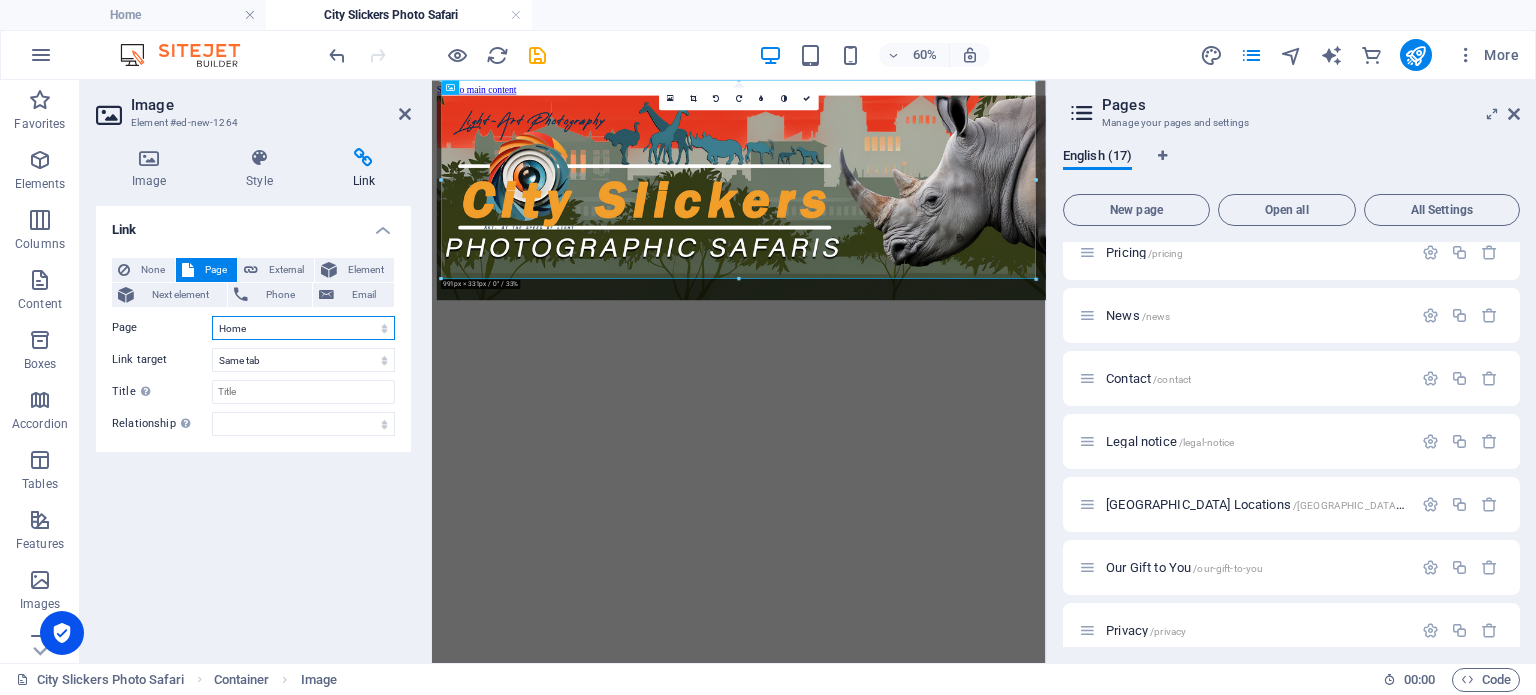 click on "Home Work -- Single work People -- Single Work Weddings -- Single Work Wildlife -- Single Work Product -- Single Work Studio -- Single Work Prom About Pricing News Contact Legal notice Pretoria Locations Our Gift to You Privacy City Slickers Photo Safari" at bounding box center [303, 328] 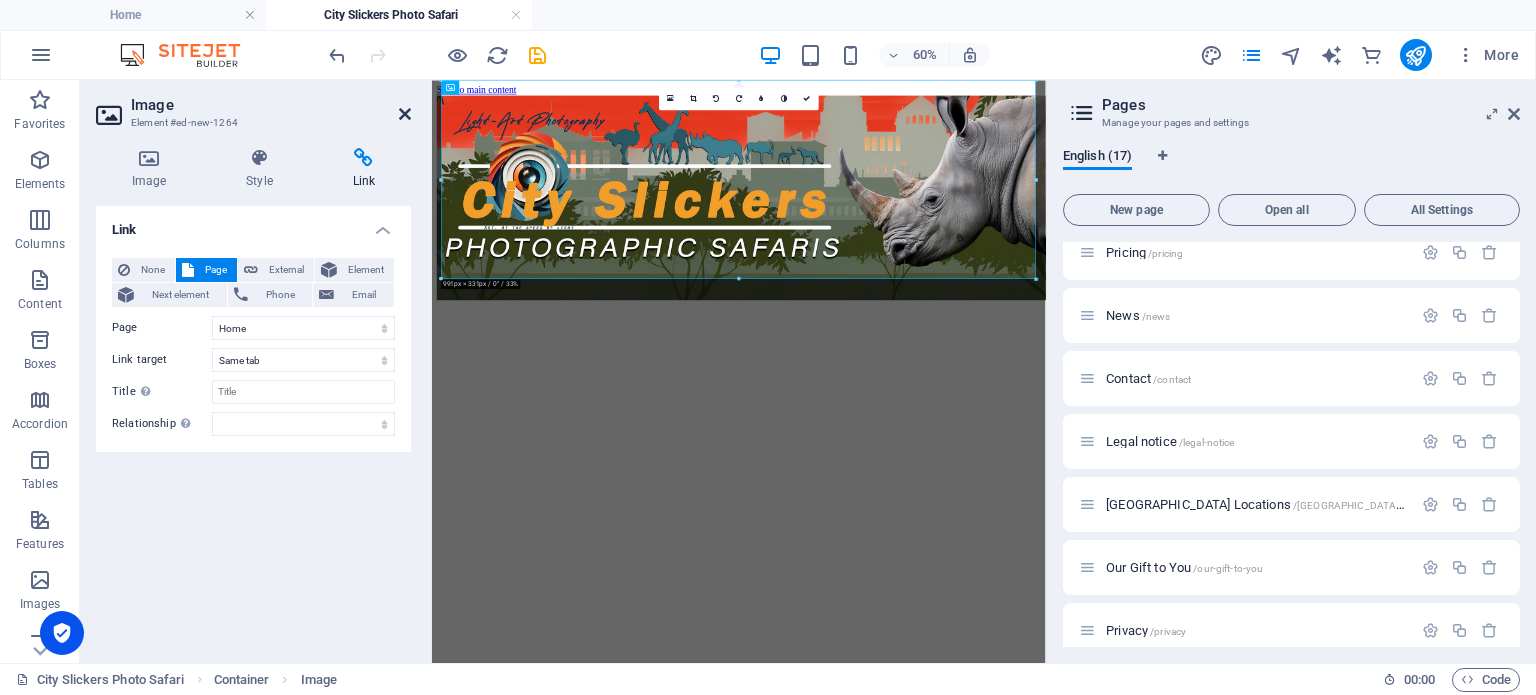 drag, startPoint x: 403, startPoint y: 112, endPoint x: 224, endPoint y: 3, distance: 209.57576 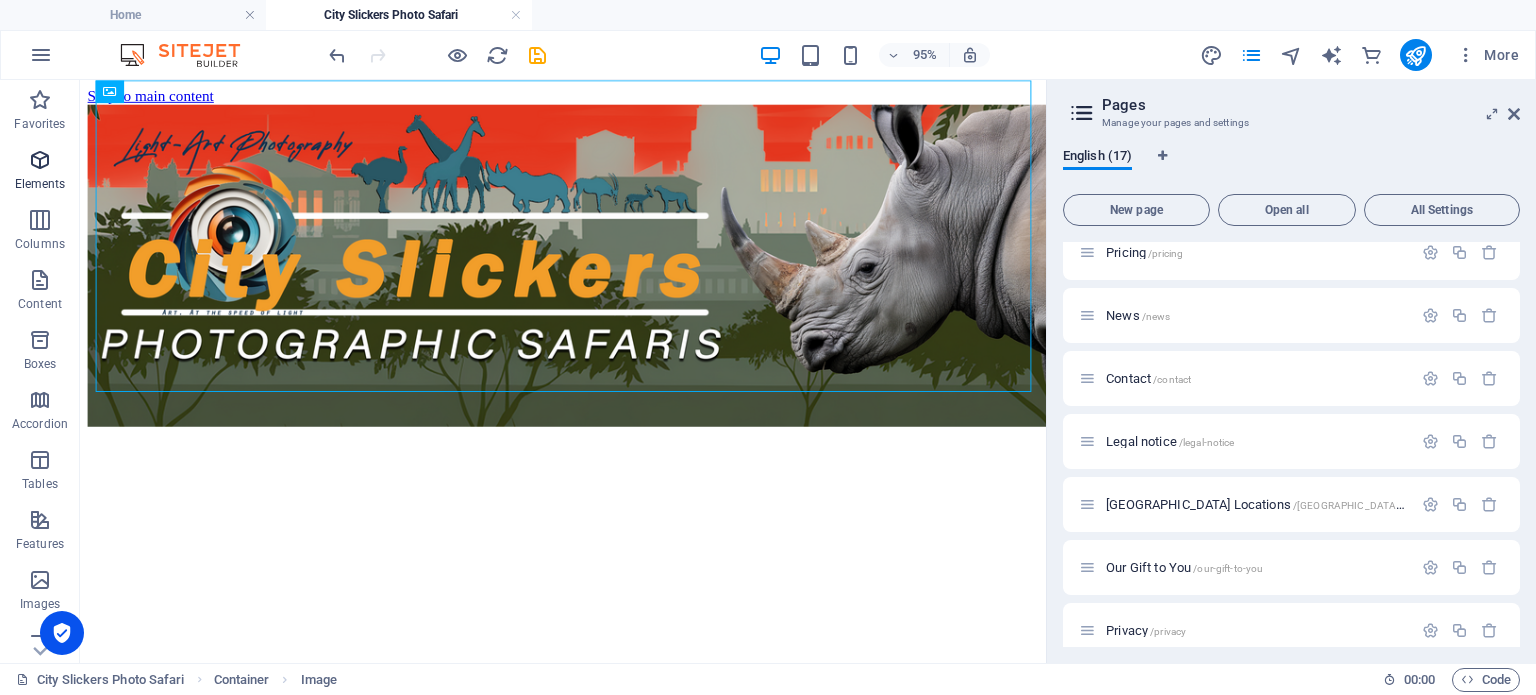 click at bounding box center (40, 160) 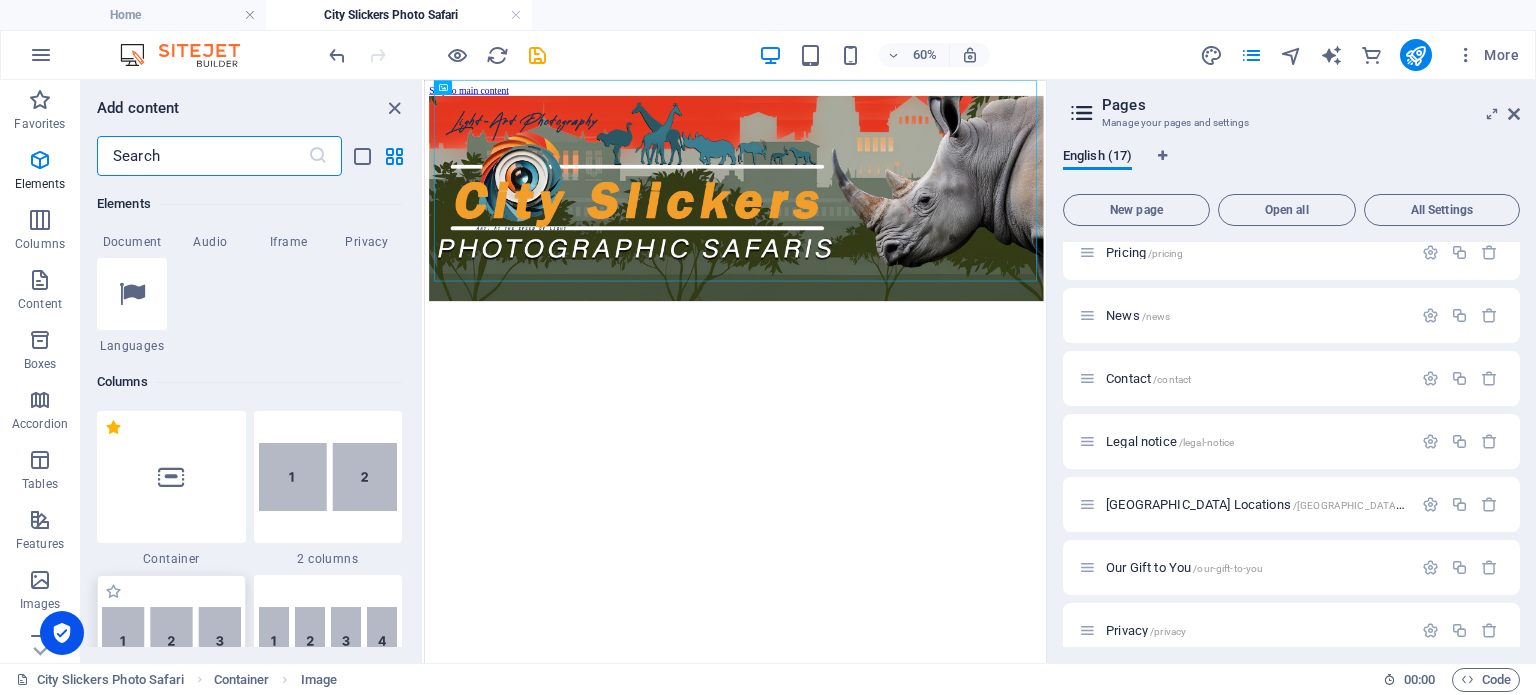 scroll, scrollTop: 1240, scrollLeft: 0, axis: vertical 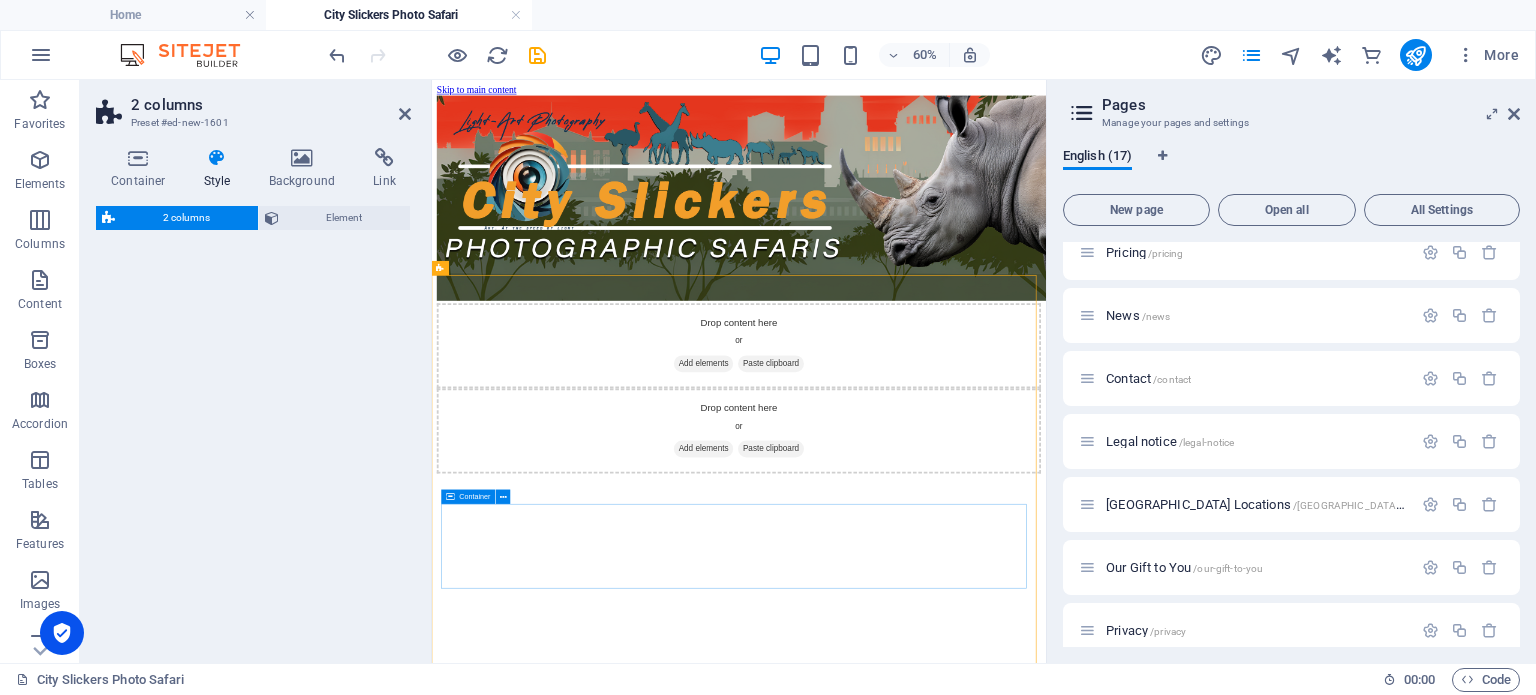select on "rem" 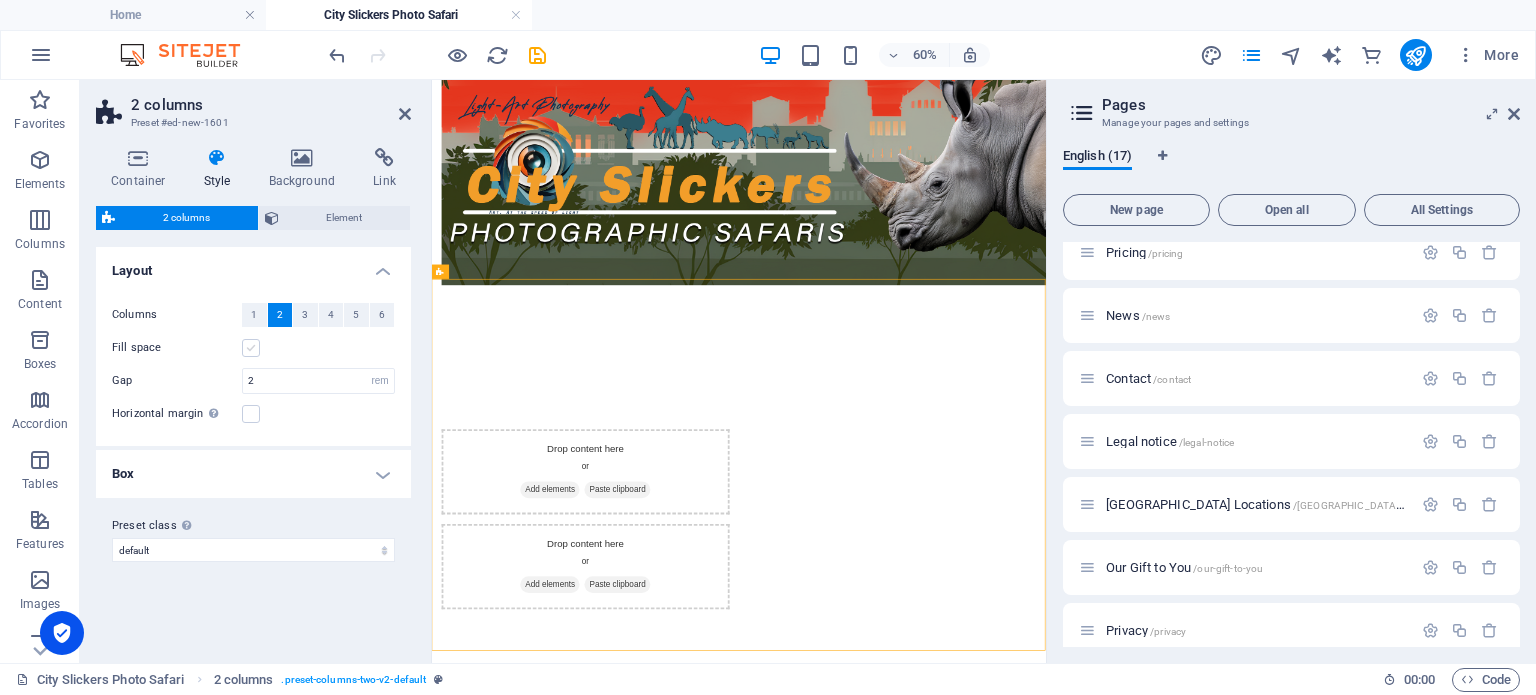 click at bounding box center (251, 348) 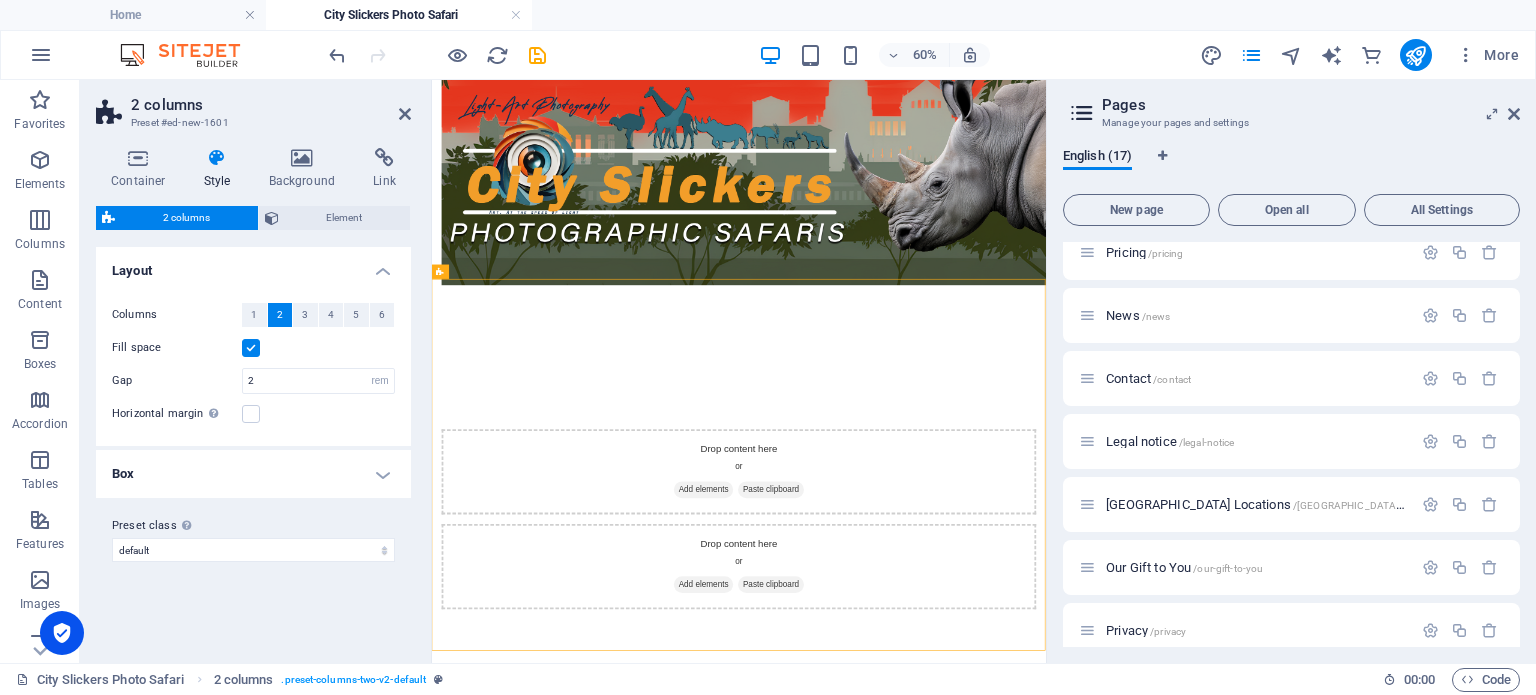 click on "Box" at bounding box center [253, 474] 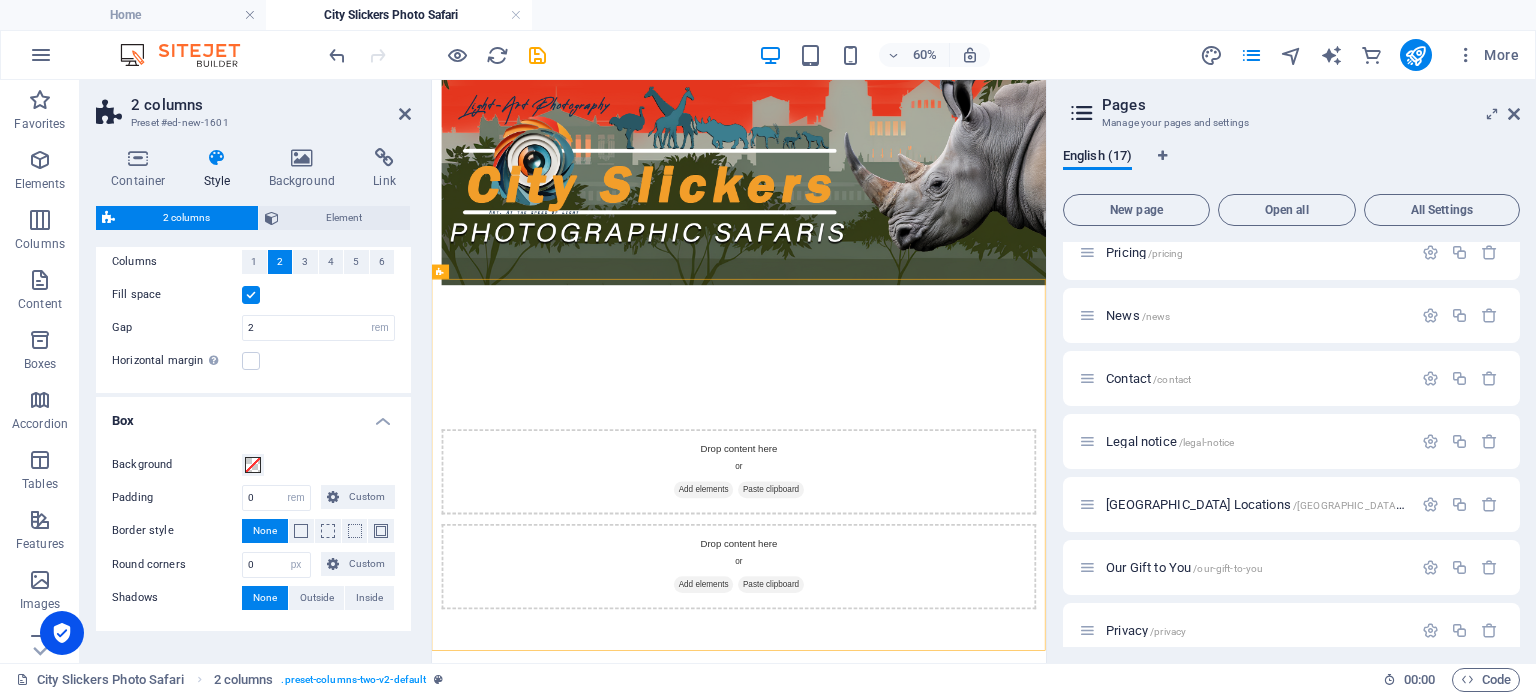 scroll, scrollTop: 0, scrollLeft: 0, axis: both 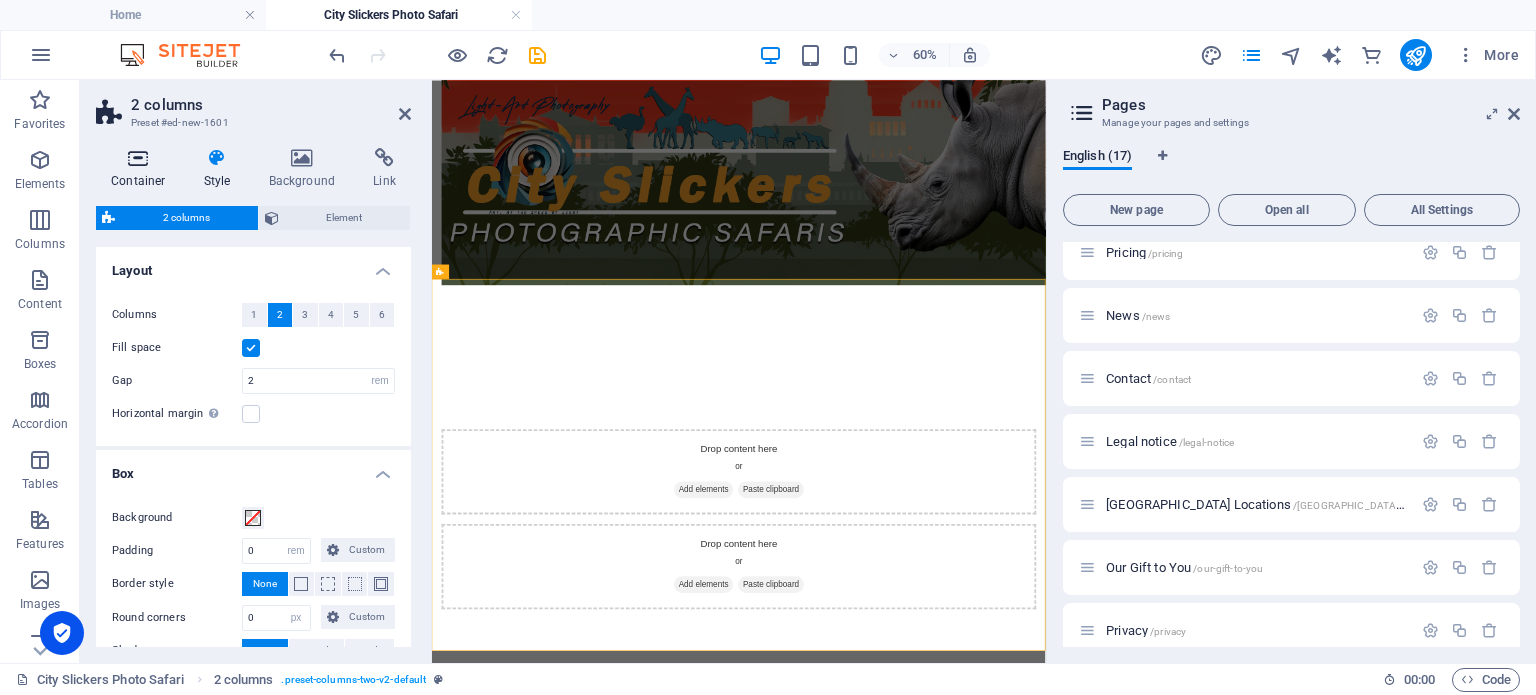 click at bounding box center [138, 158] 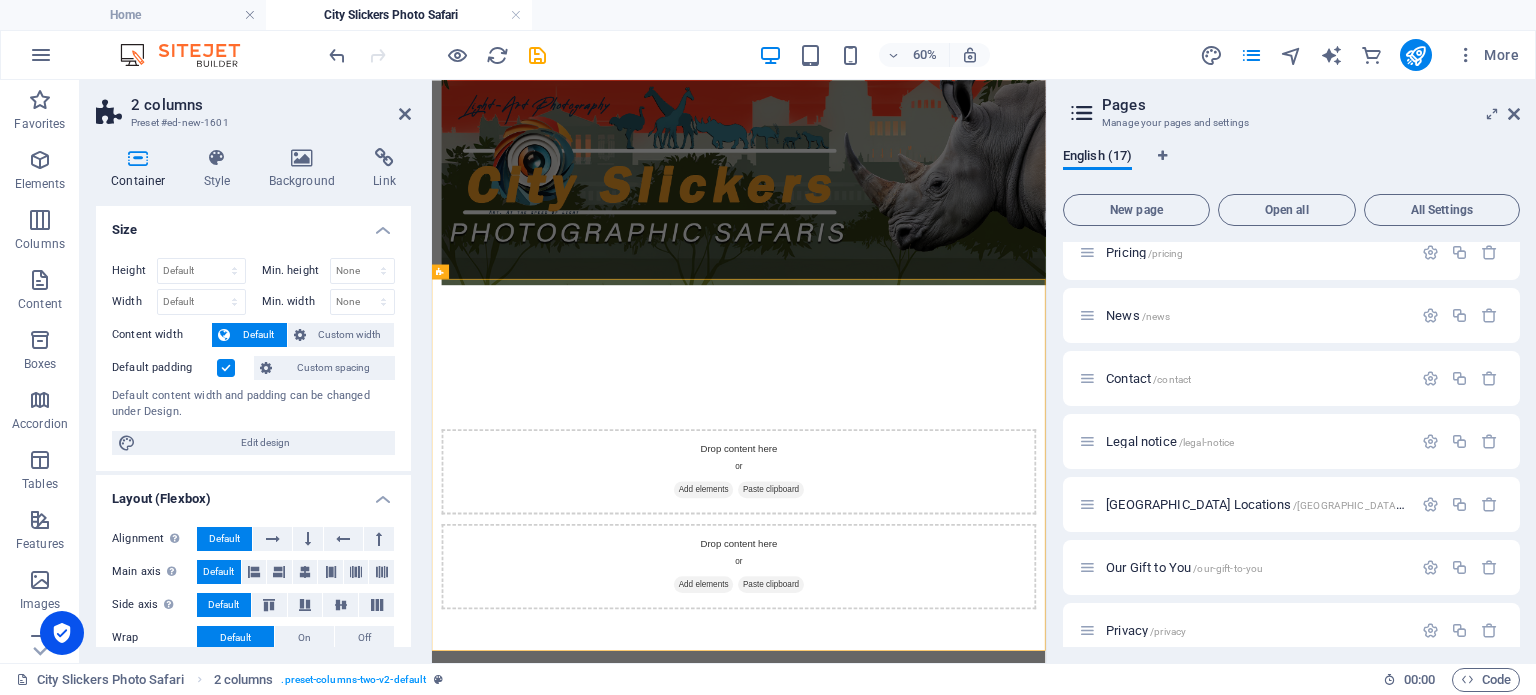 click at bounding box center (226, 368) 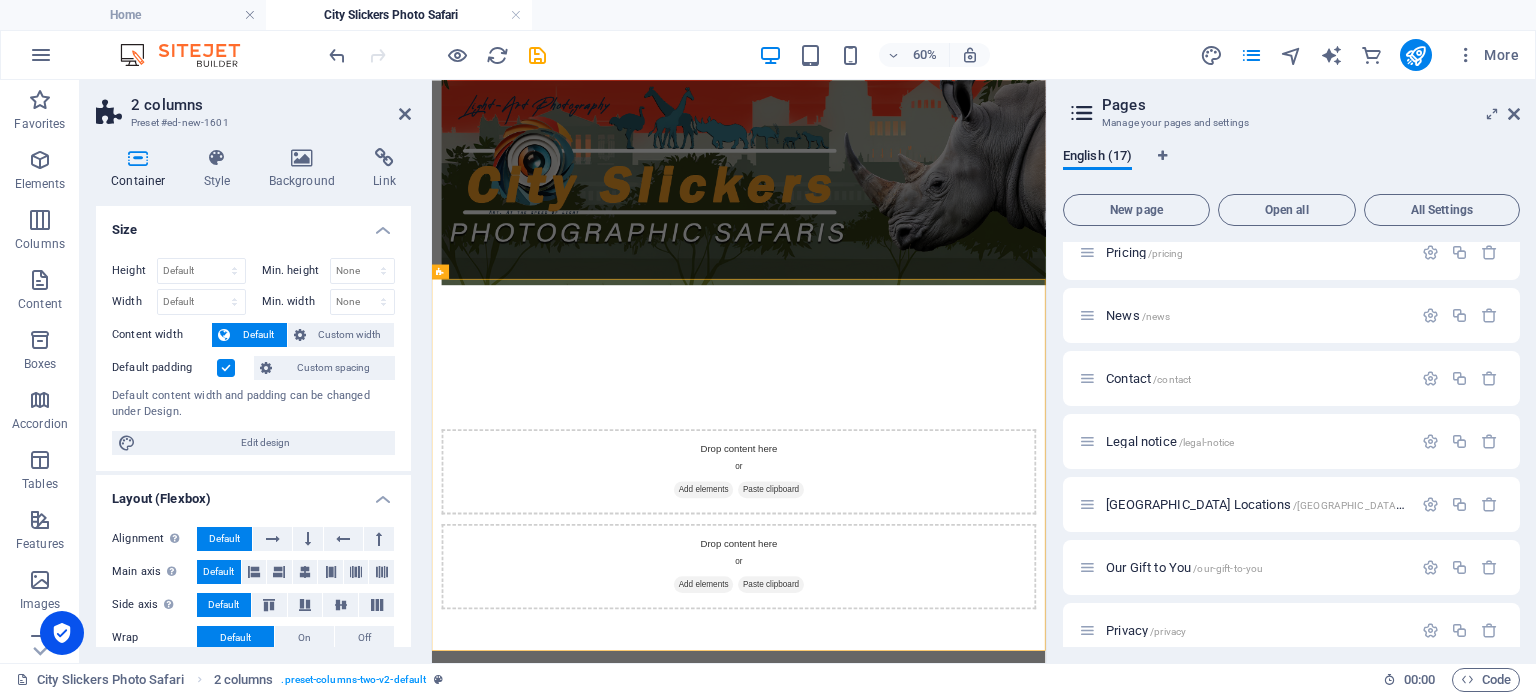 click on "Default padding" at bounding box center [0, 0] 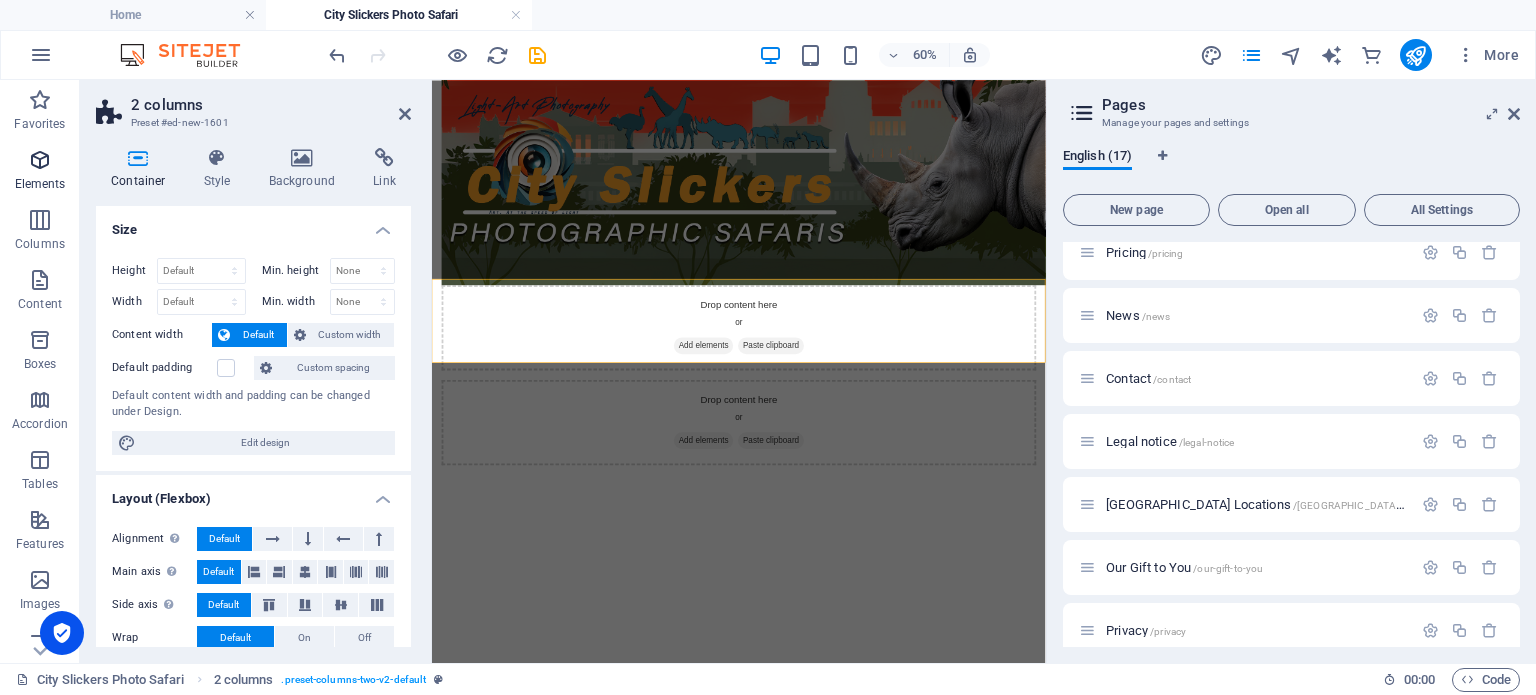 click at bounding box center (40, 160) 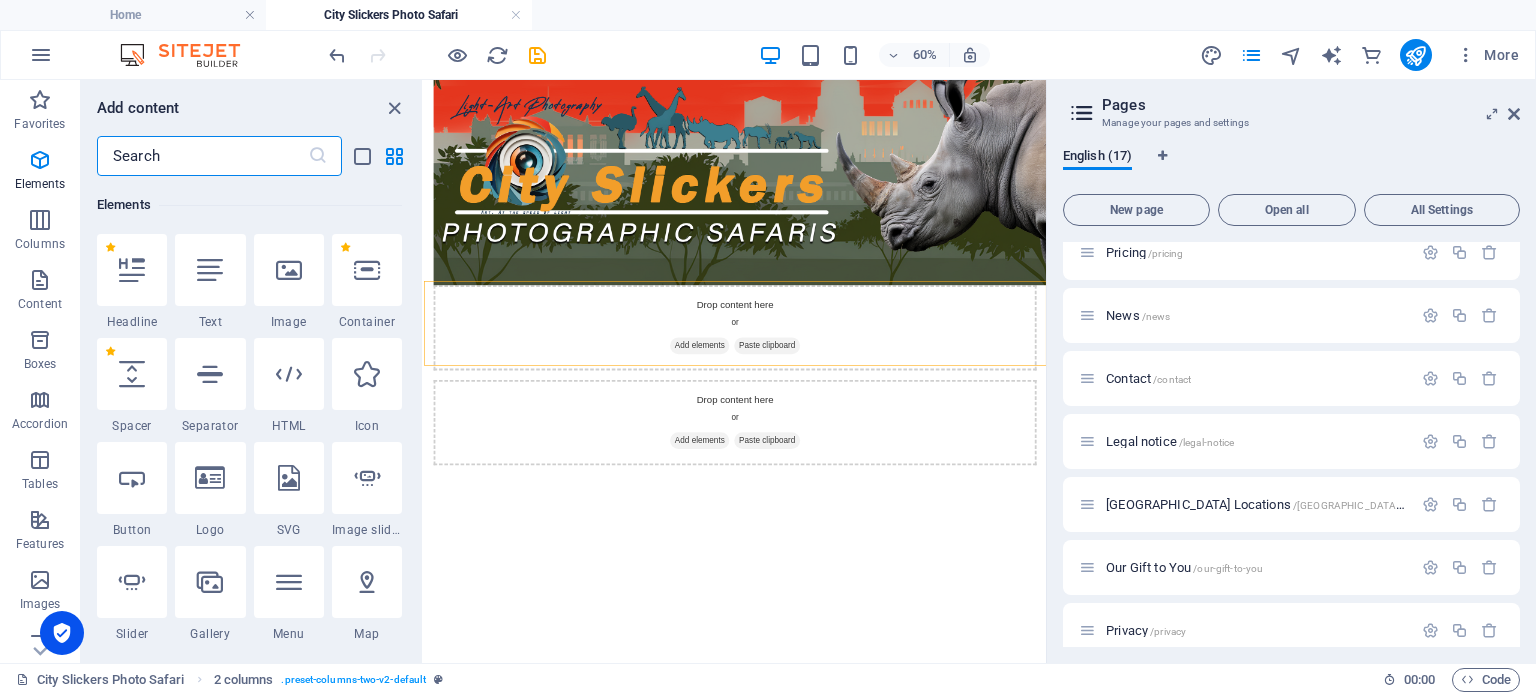 scroll, scrollTop: 640, scrollLeft: 0, axis: vertical 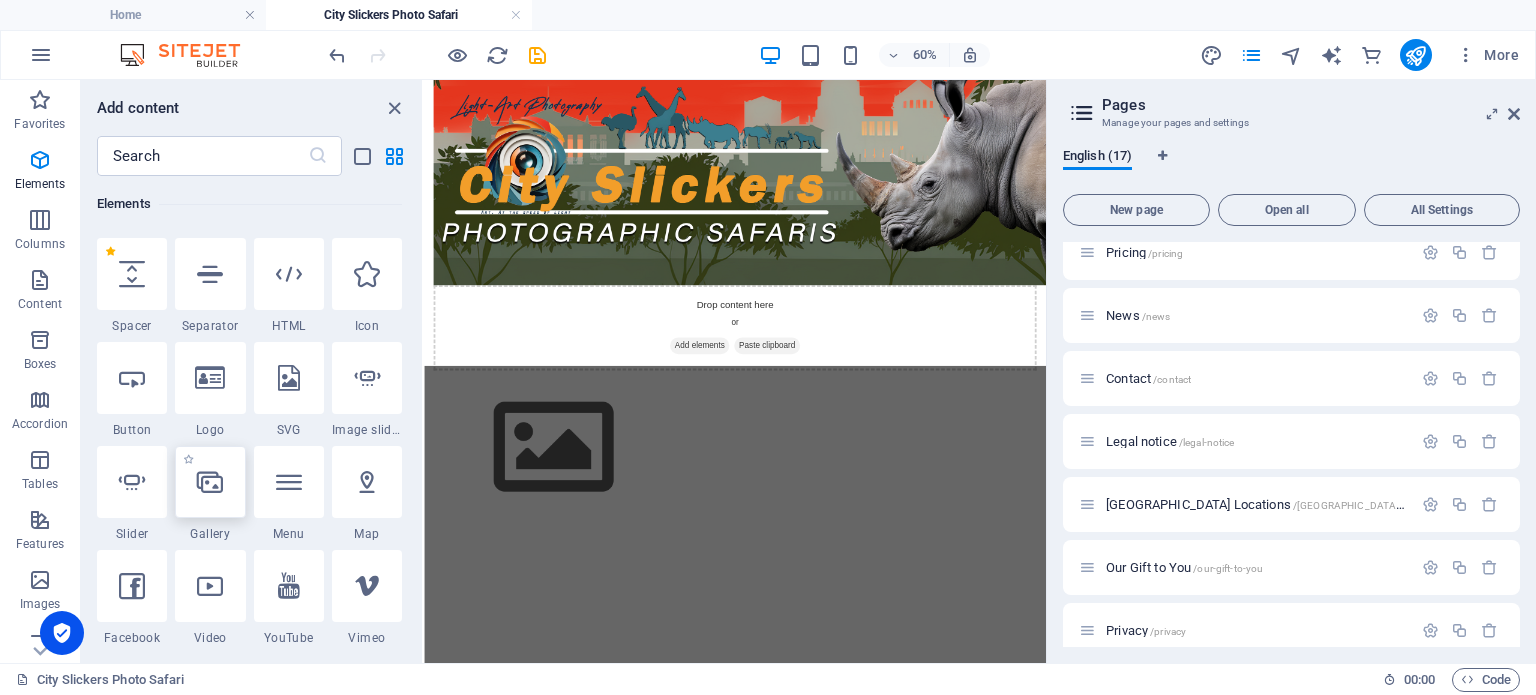 select on "4" 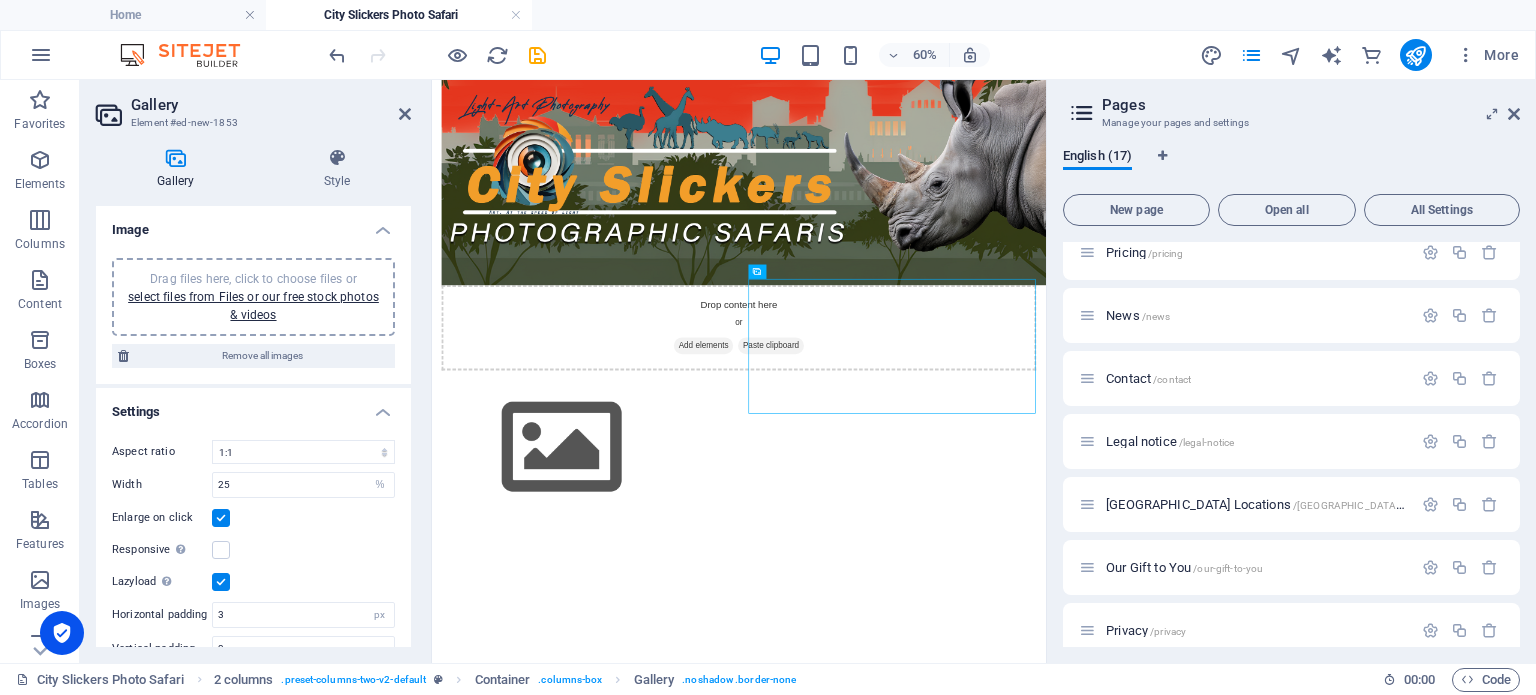 scroll, scrollTop: 28, scrollLeft: 0, axis: vertical 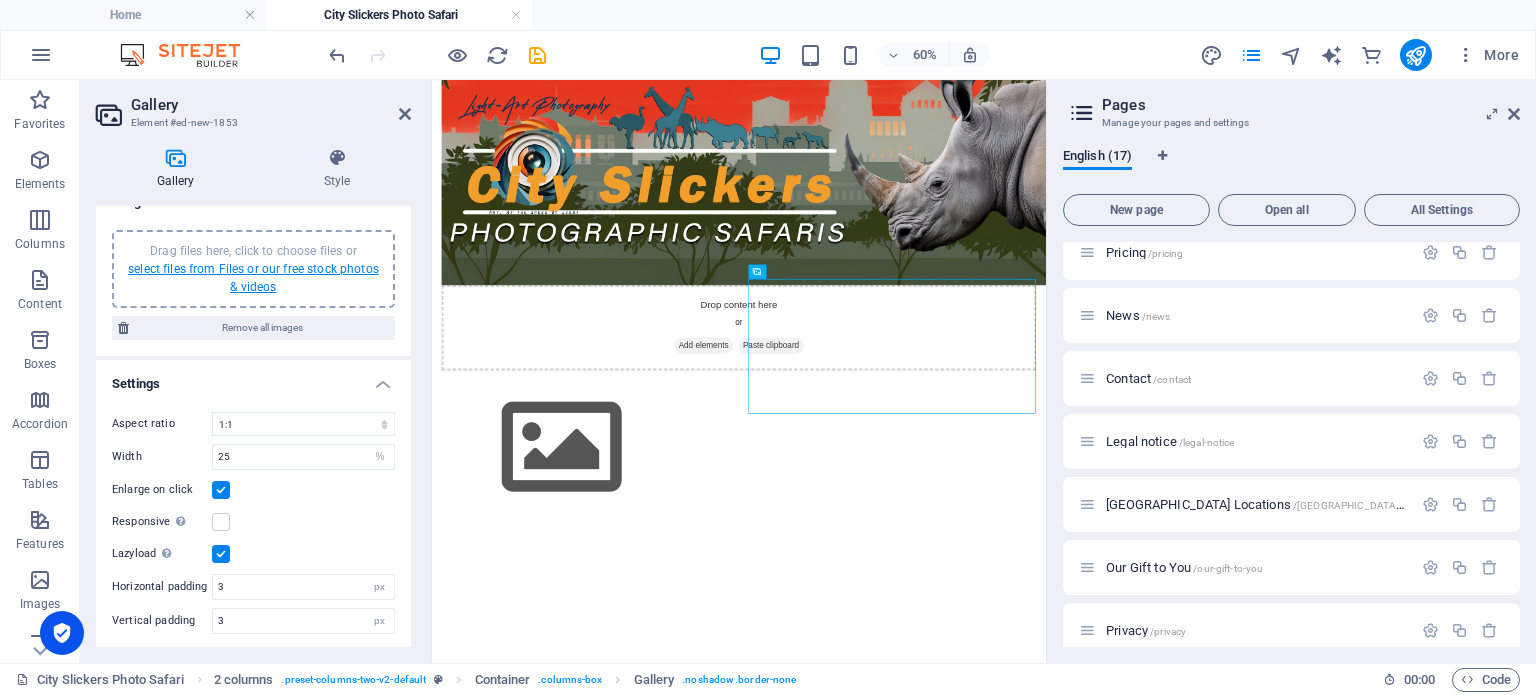 click on "select files from Files or our free stock photos & videos" at bounding box center (253, 278) 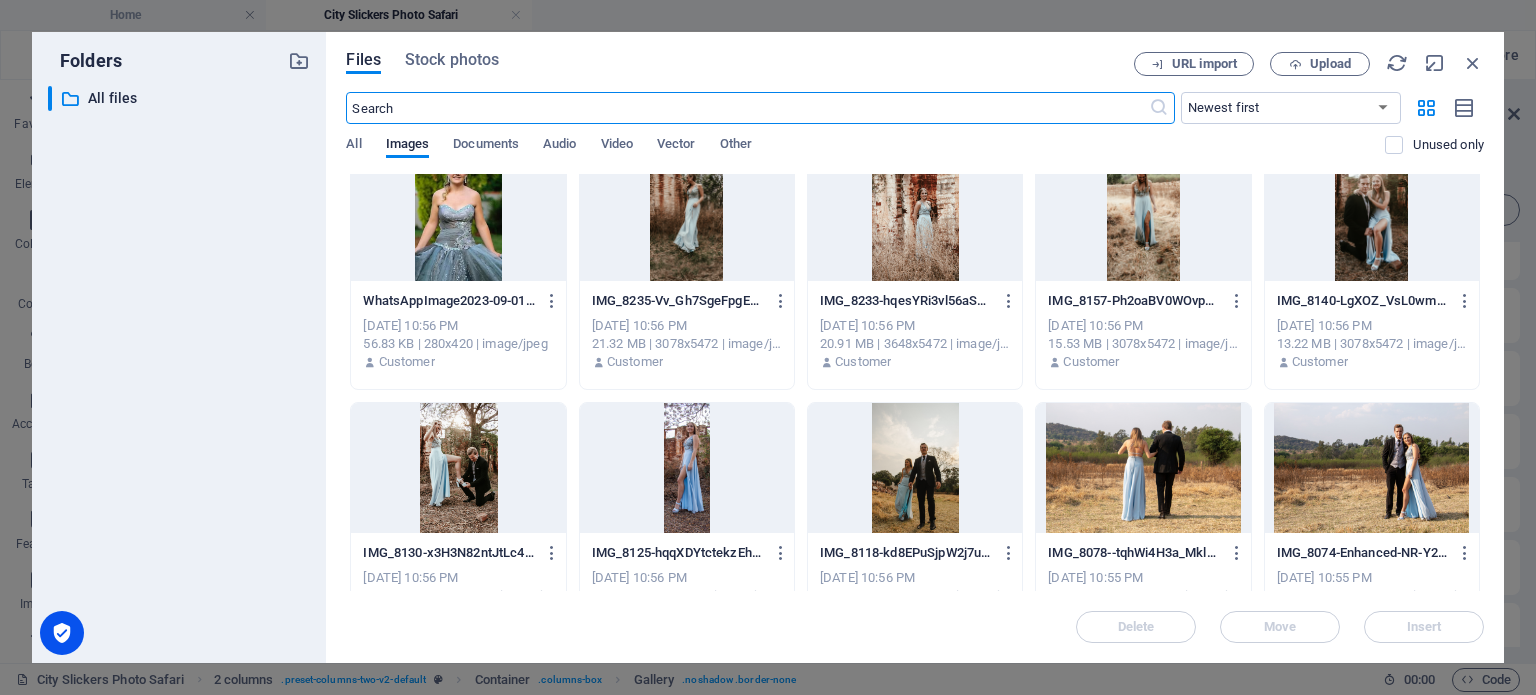scroll, scrollTop: 2300, scrollLeft: 0, axis: vertical 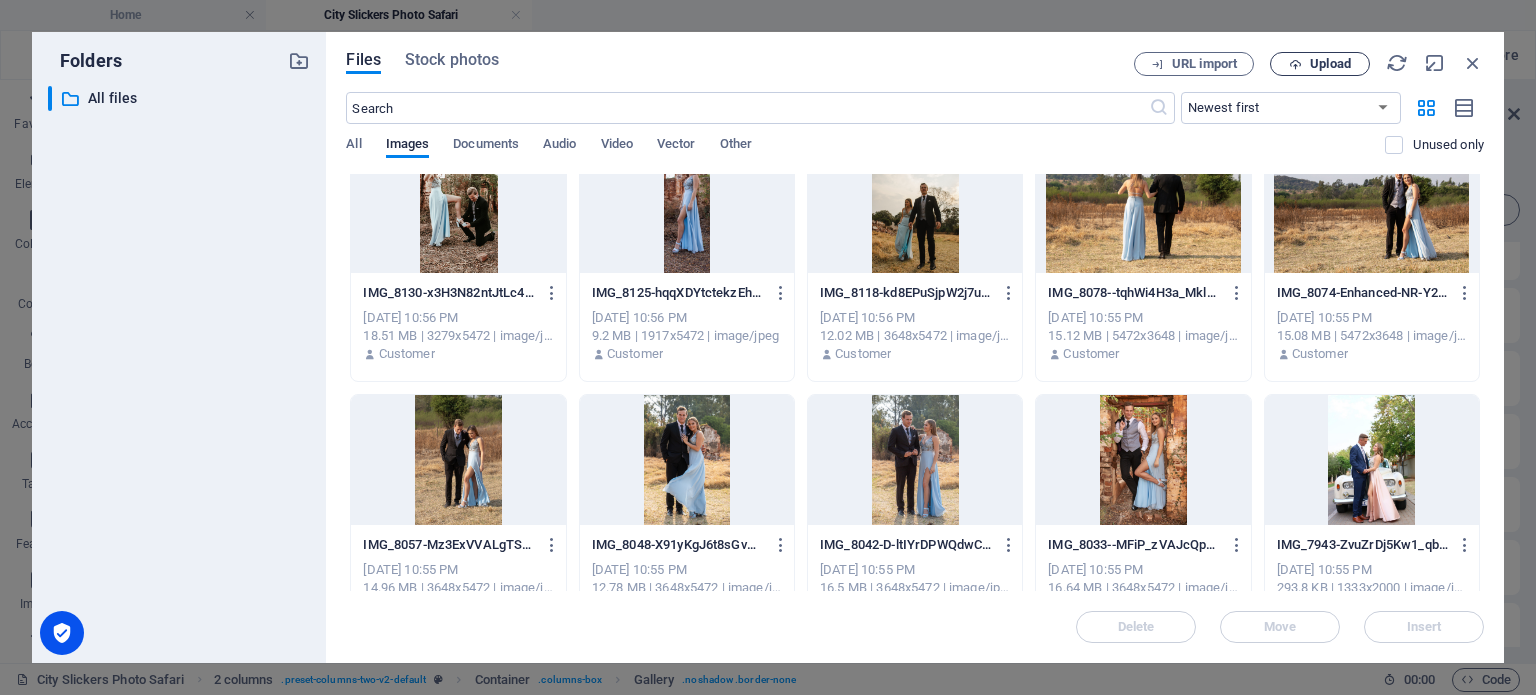 click on "Upload" at bounding box center [1330, 64] 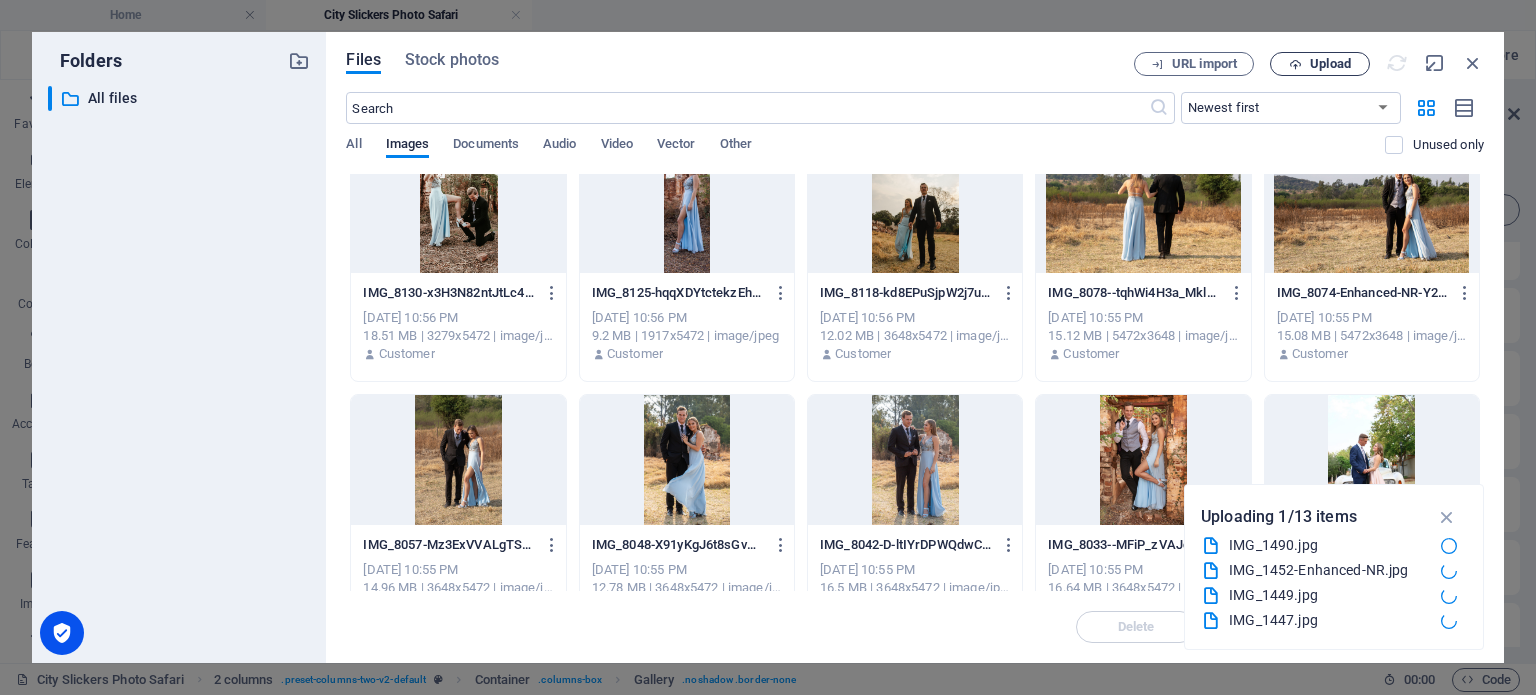 click on "Upload" at bounding box center (1330, 64) 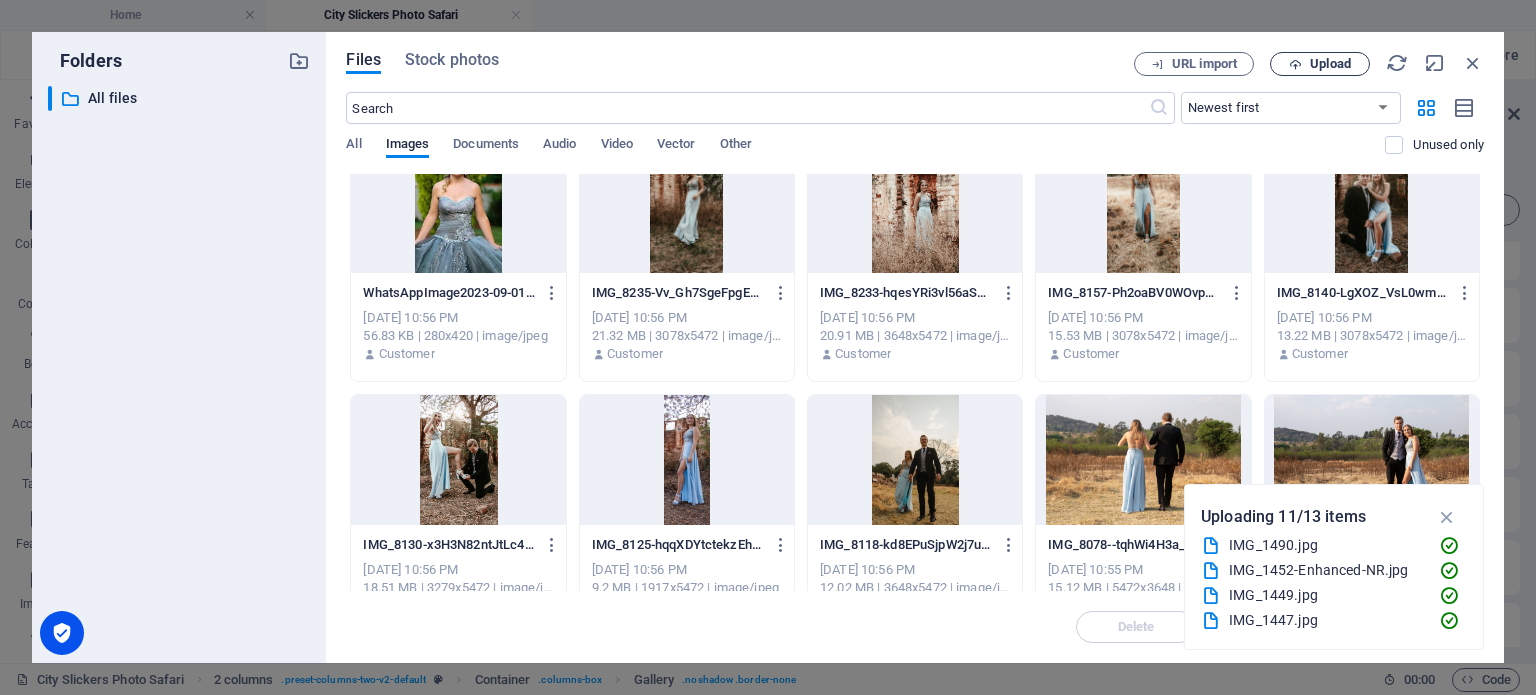 scroll, scrollTop: 2804, scrollLeft: 0, axis: vertical 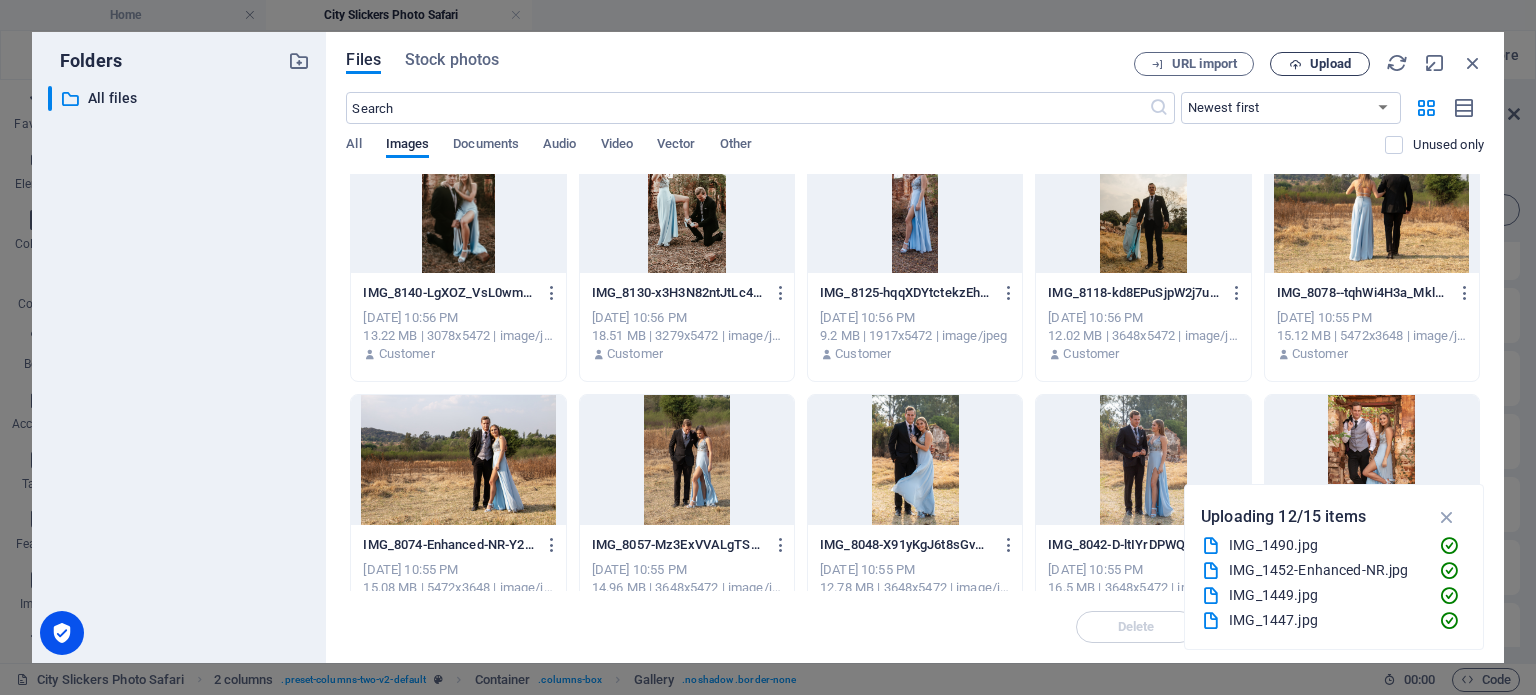 click on "Upload" at bounding box center (1330, 64) 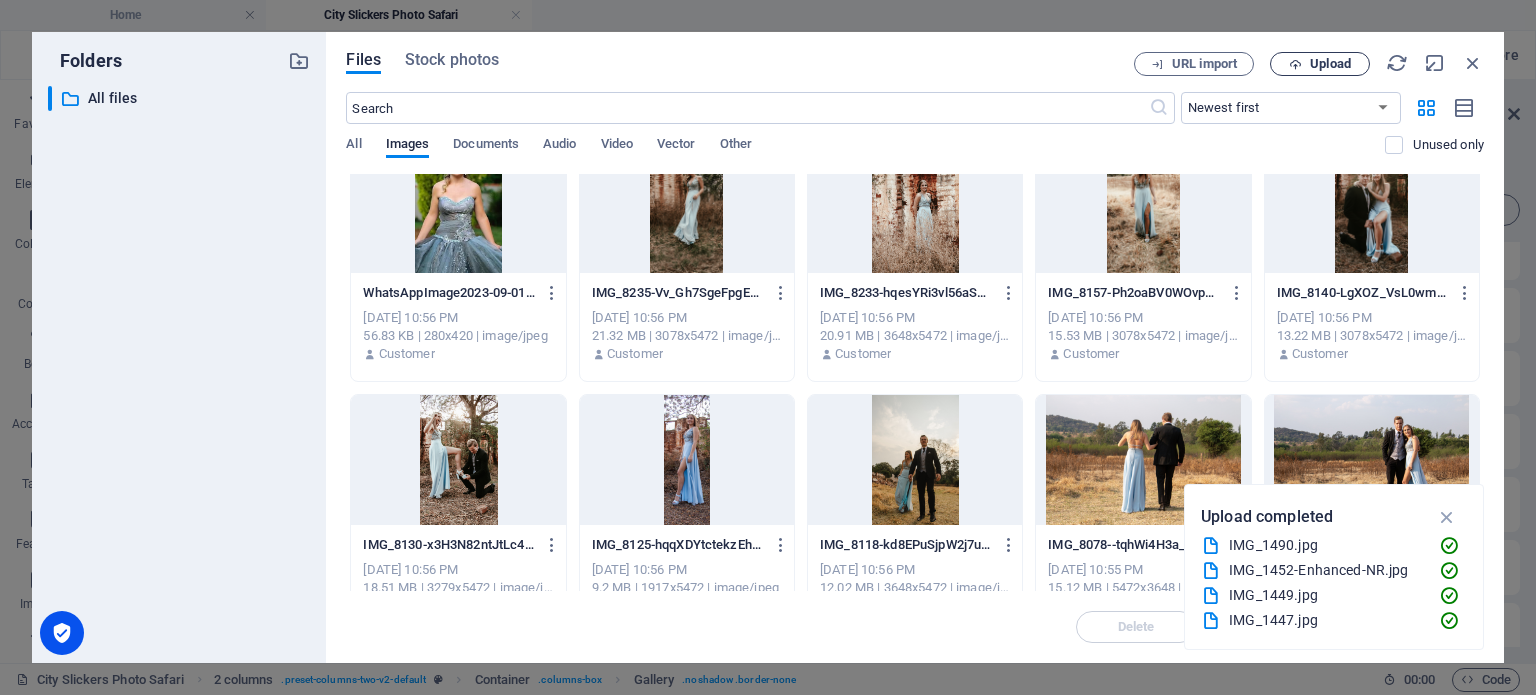 scroll, scrollTop: 3056, scrollLeft: 0, axis: vertical 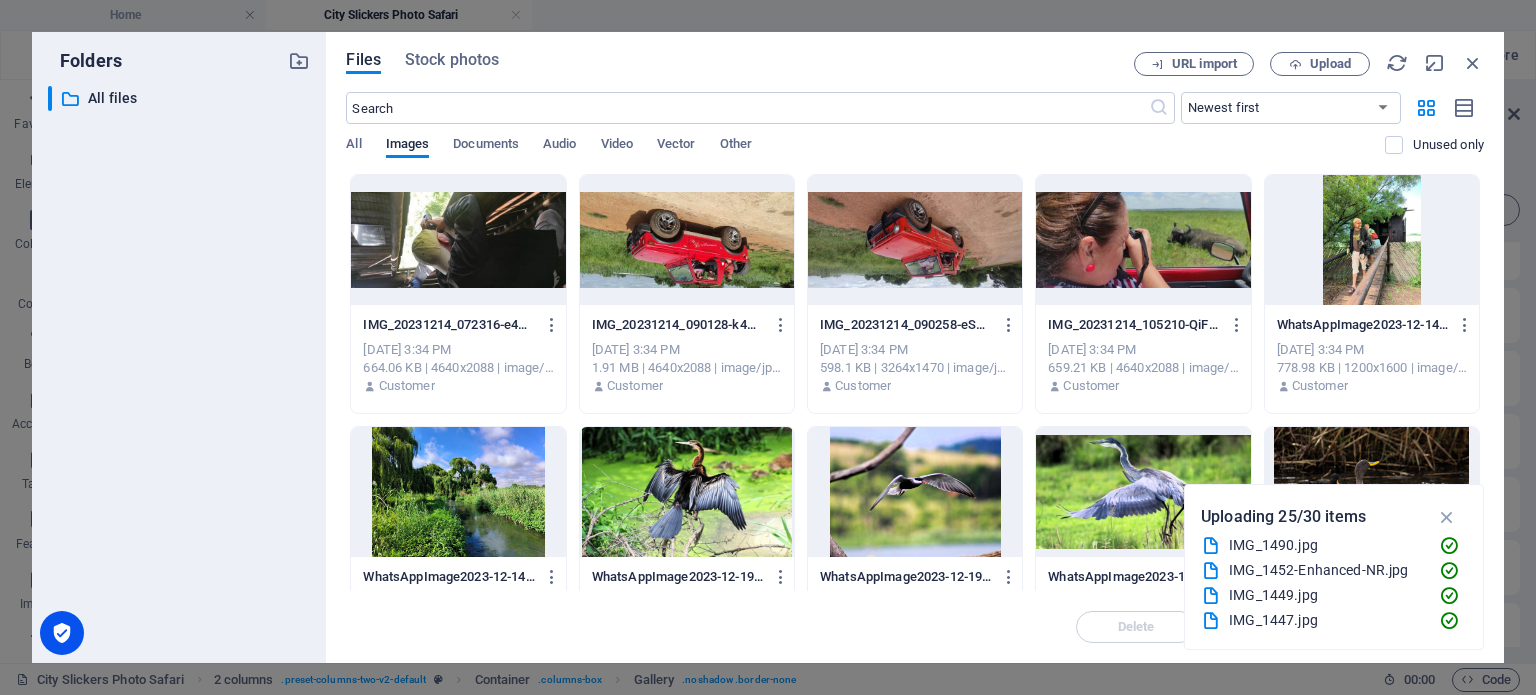 click at bounding box center (687, 240) 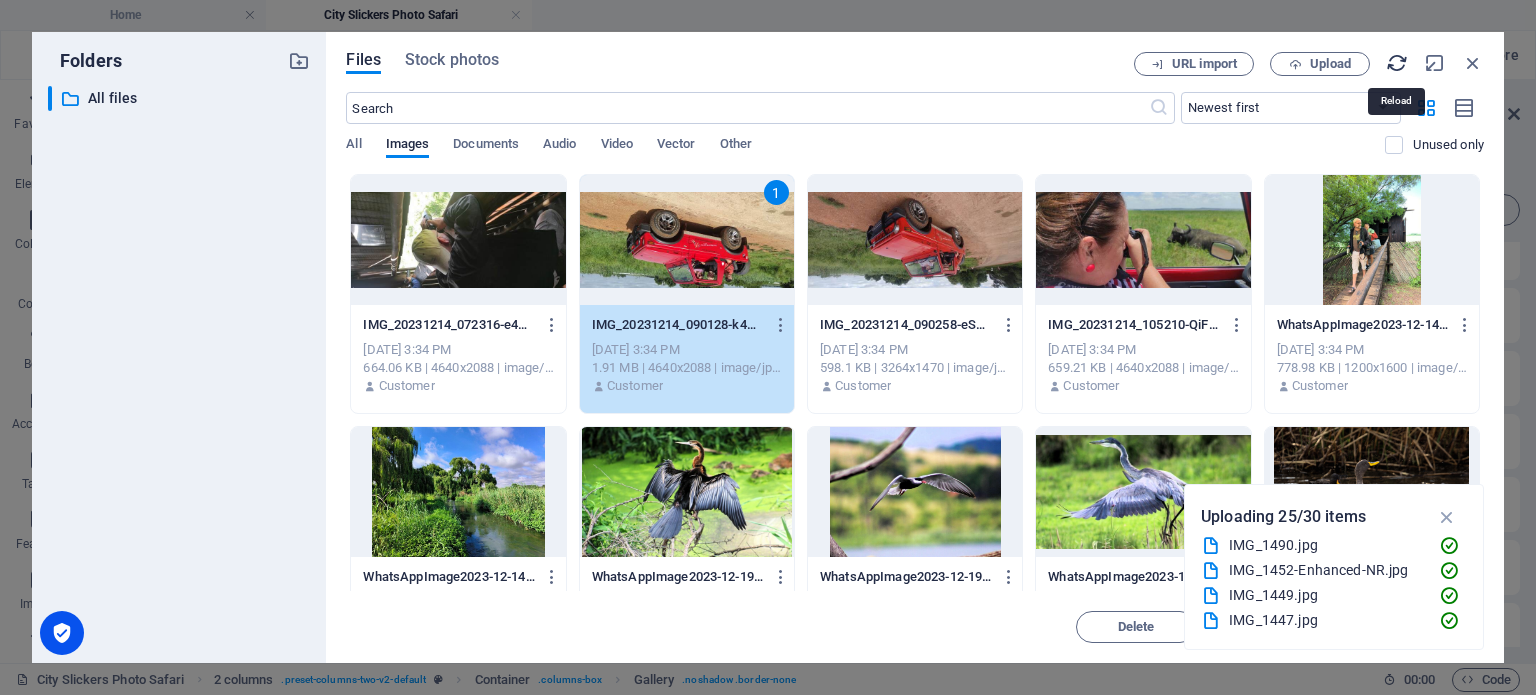 click at bounding box center (1397, 63) 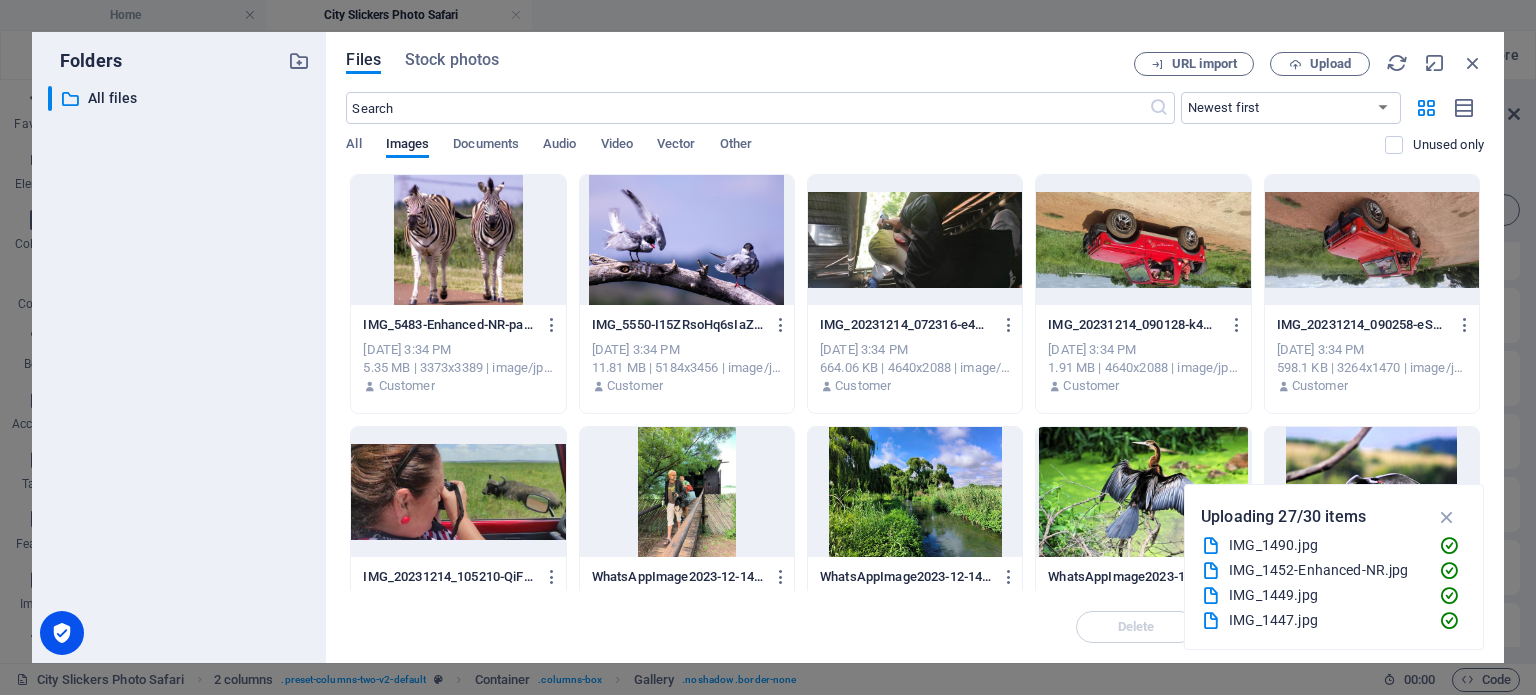 click at bounding box center (1143, 240) 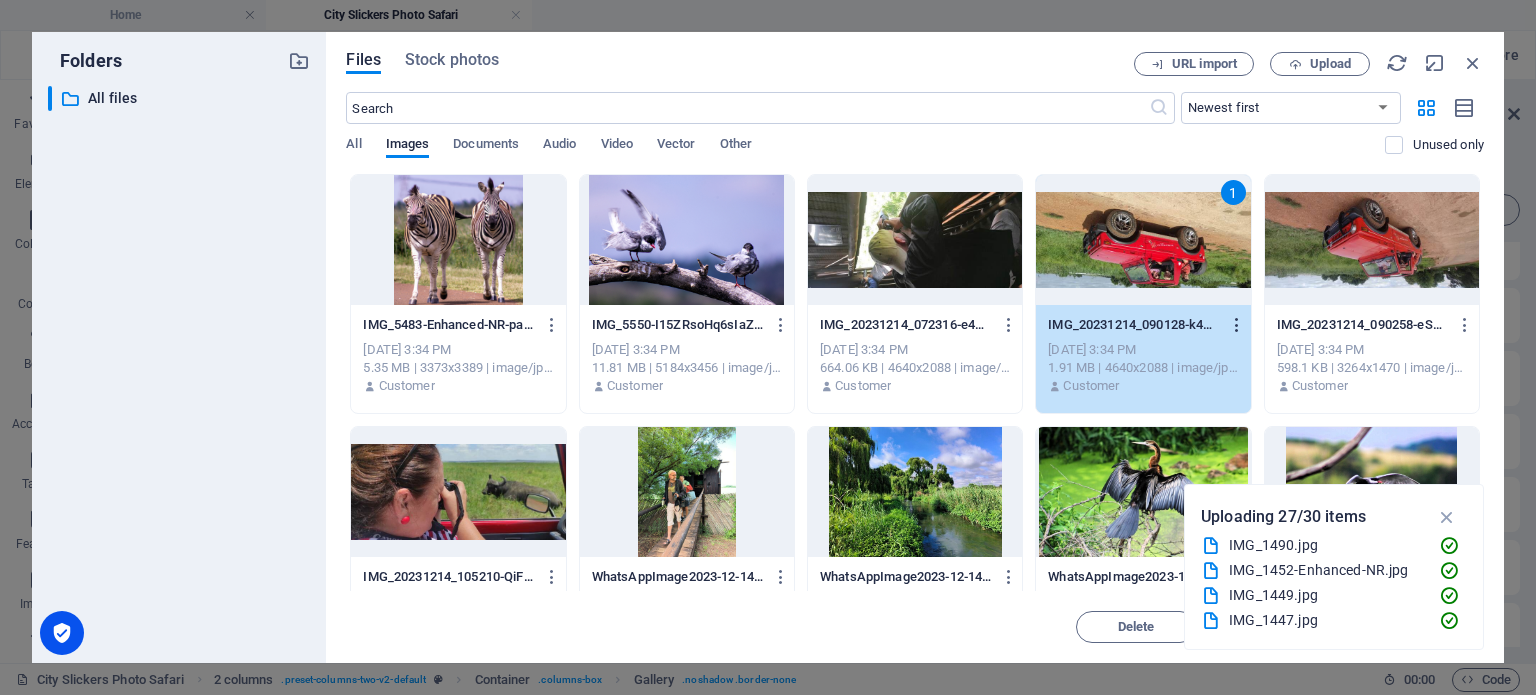 click at bounding box center [1237, 325] 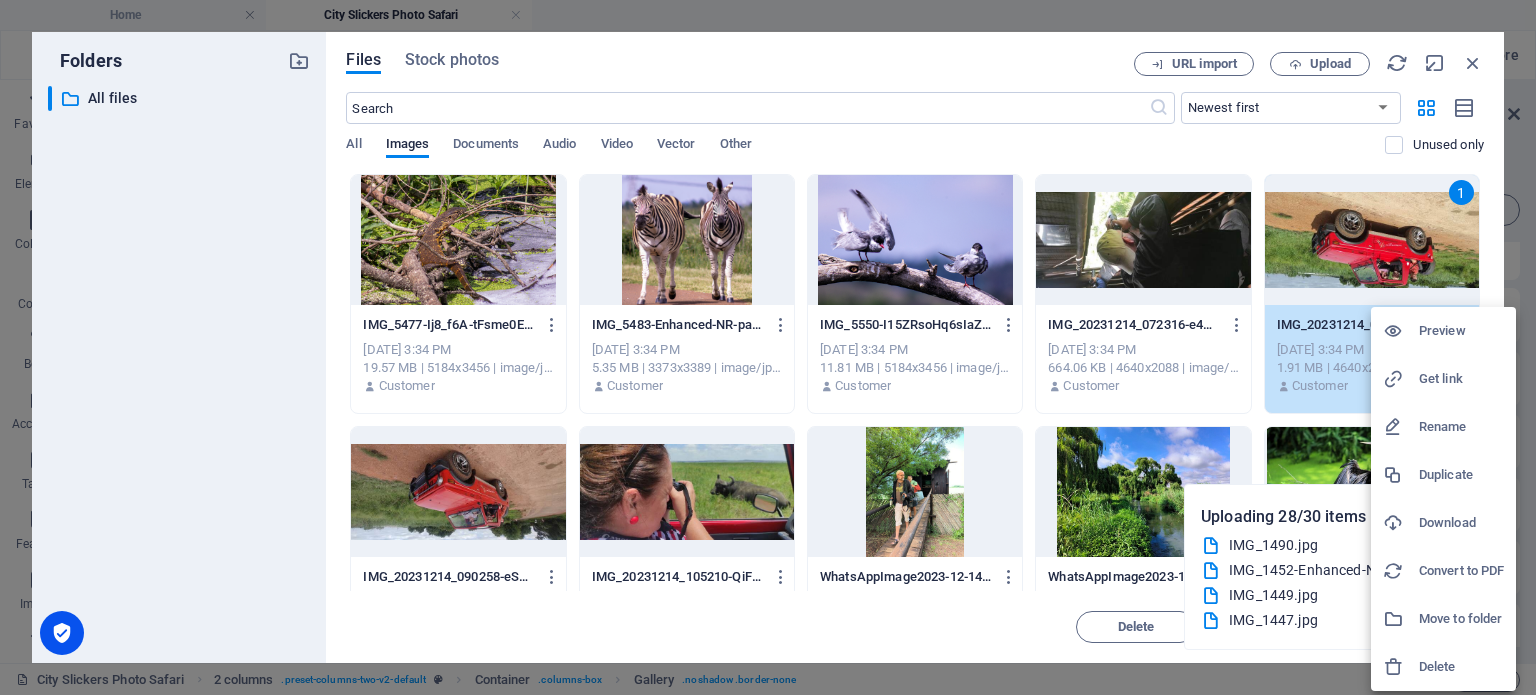 click at bounding box center [768, 347] 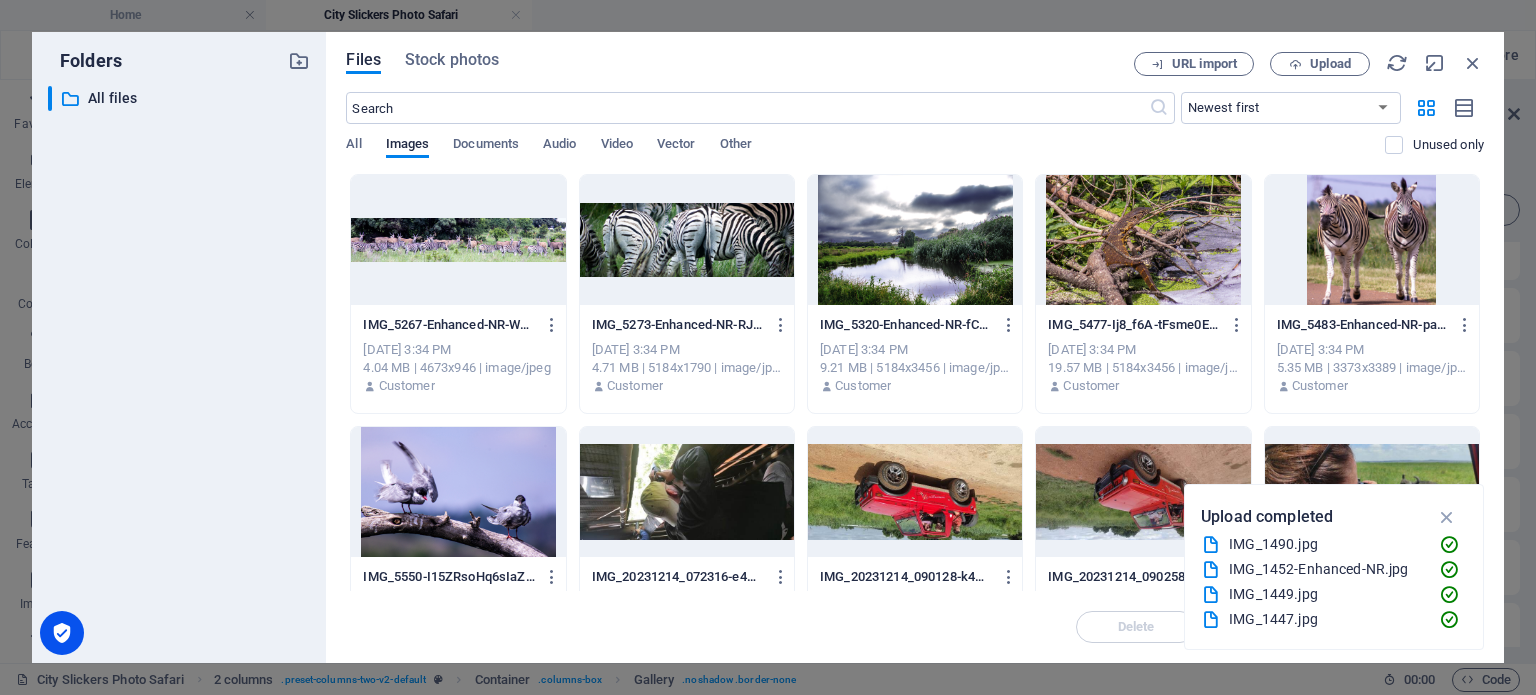 scroll, scrollTop: 0, scrollLeft: 0, axis: both 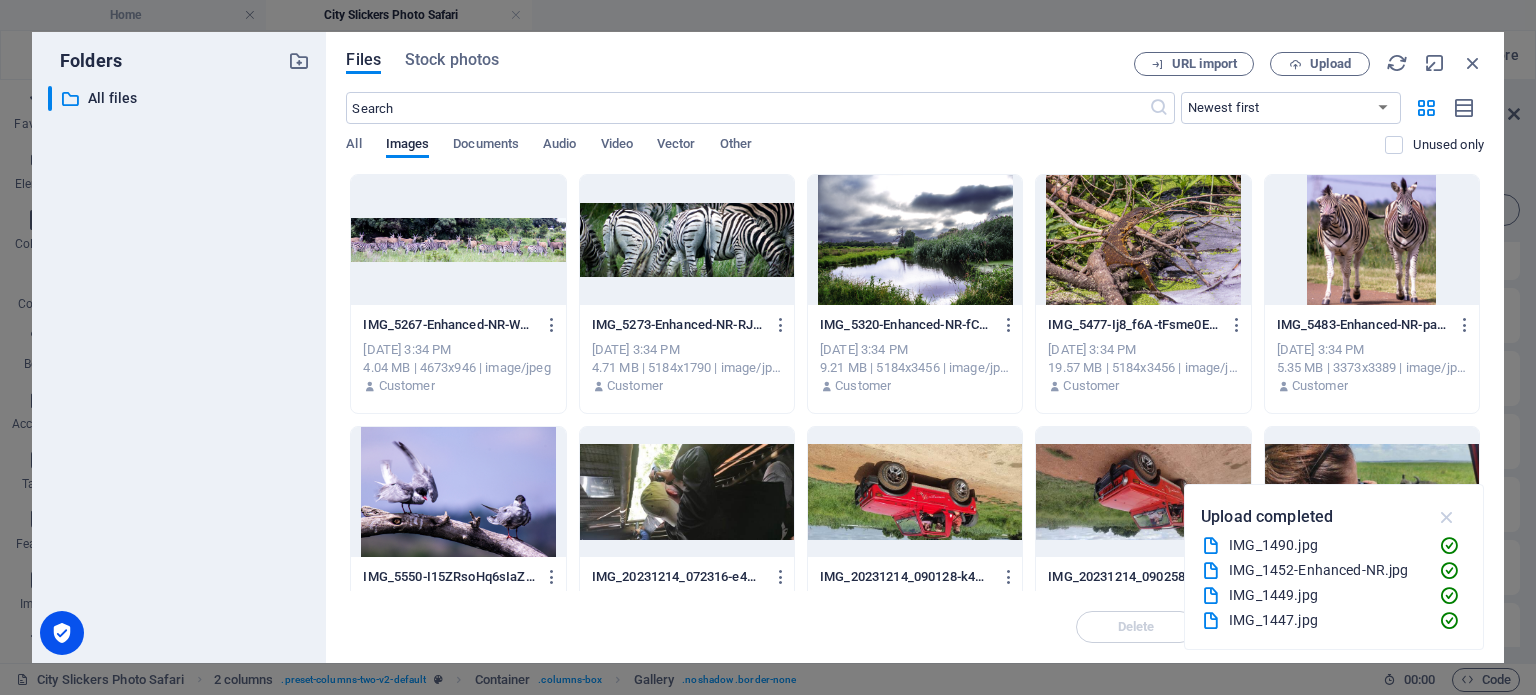 click at bounding box center (1447, 517) 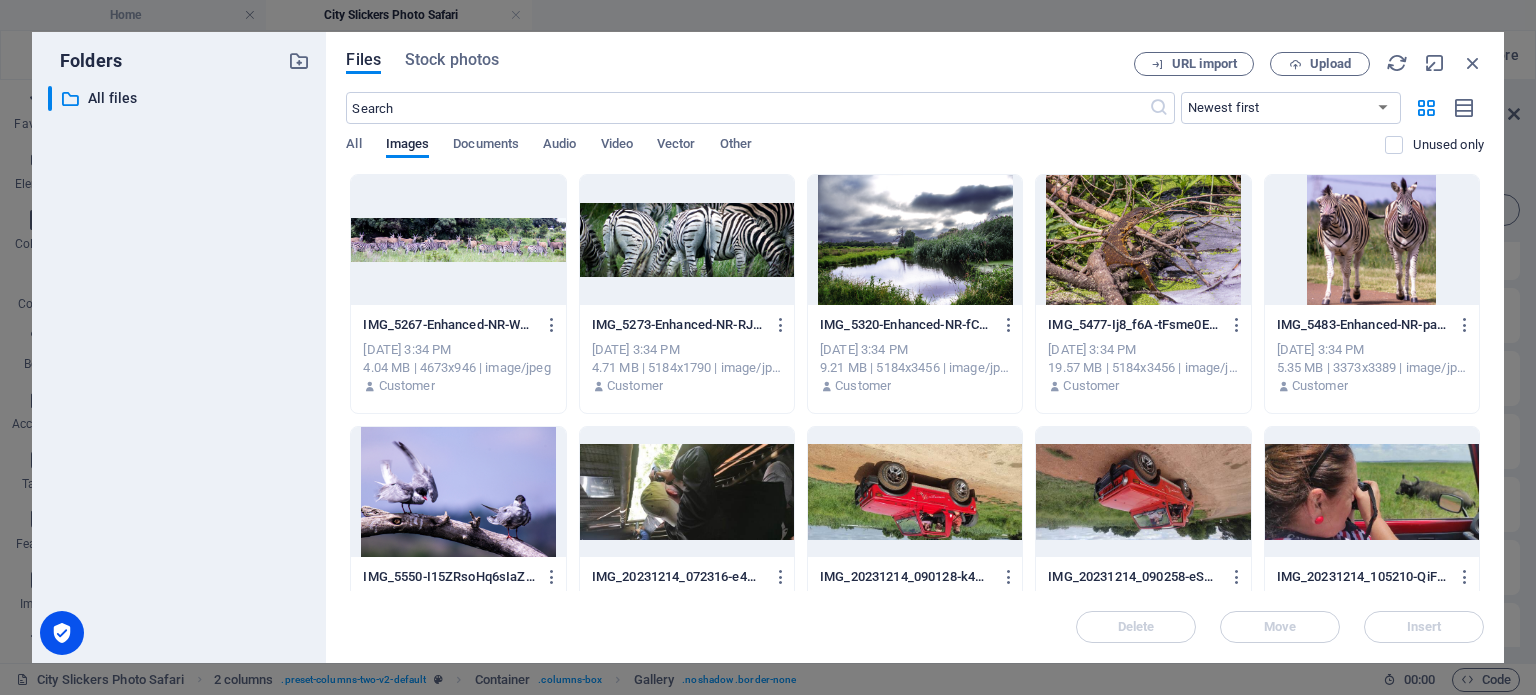 click at bounding box center (458, 240) 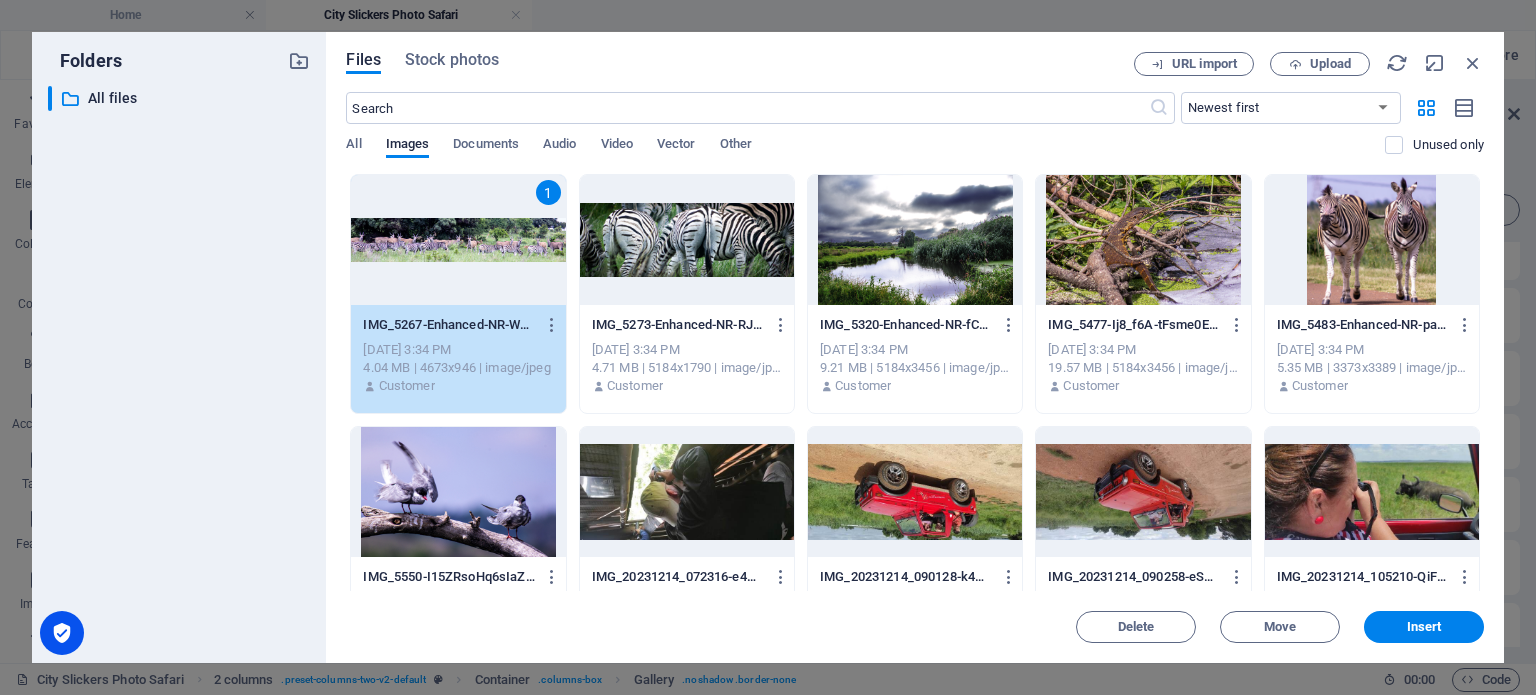 click at bounding box center [687, 240] 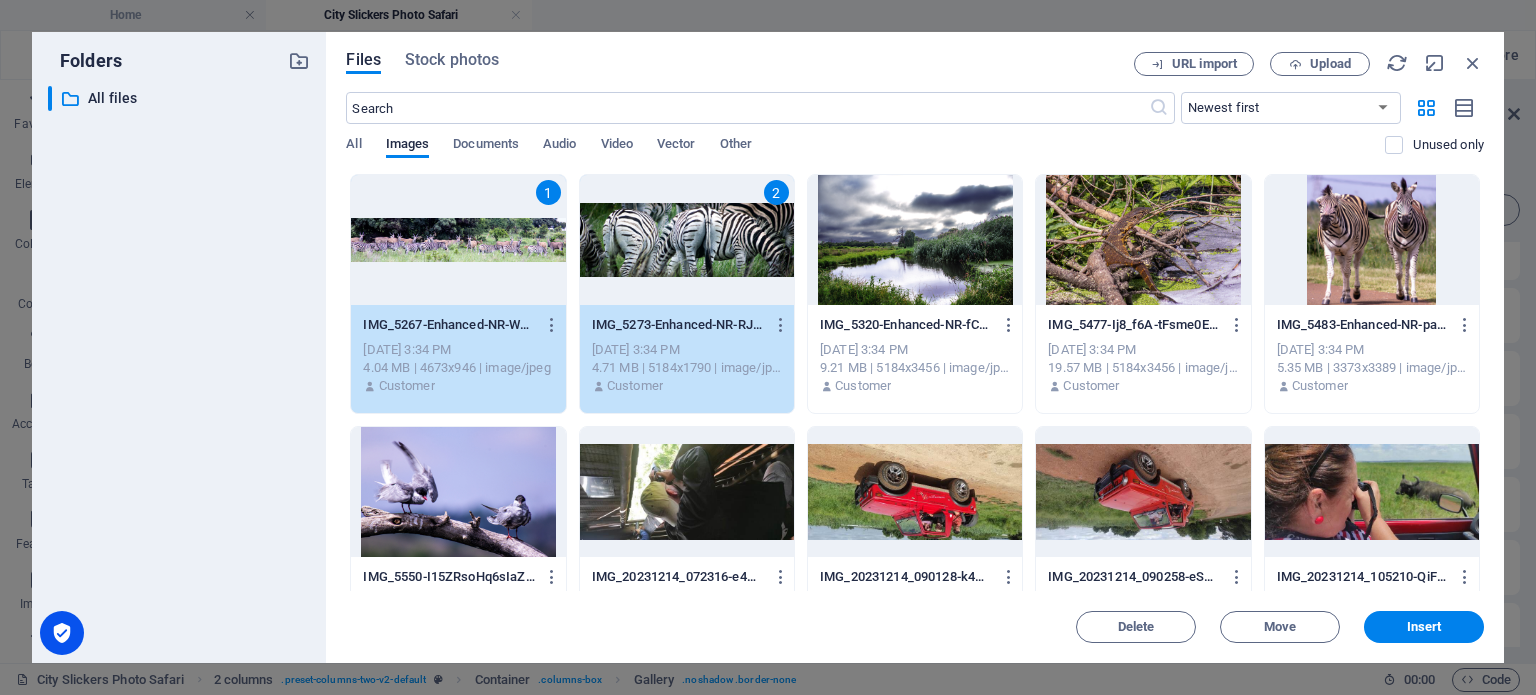 click at bounding box center [915, 240] 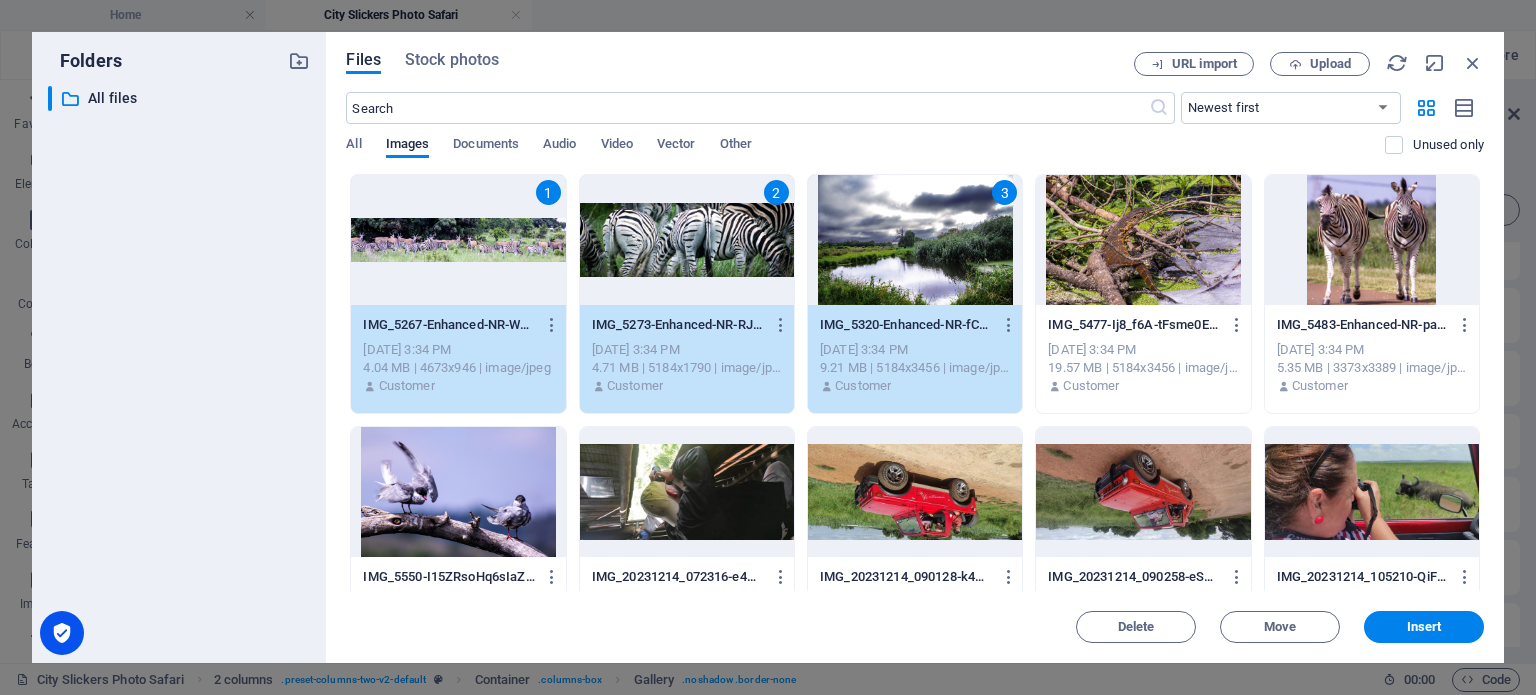 click at bounding box center (1143, 240) 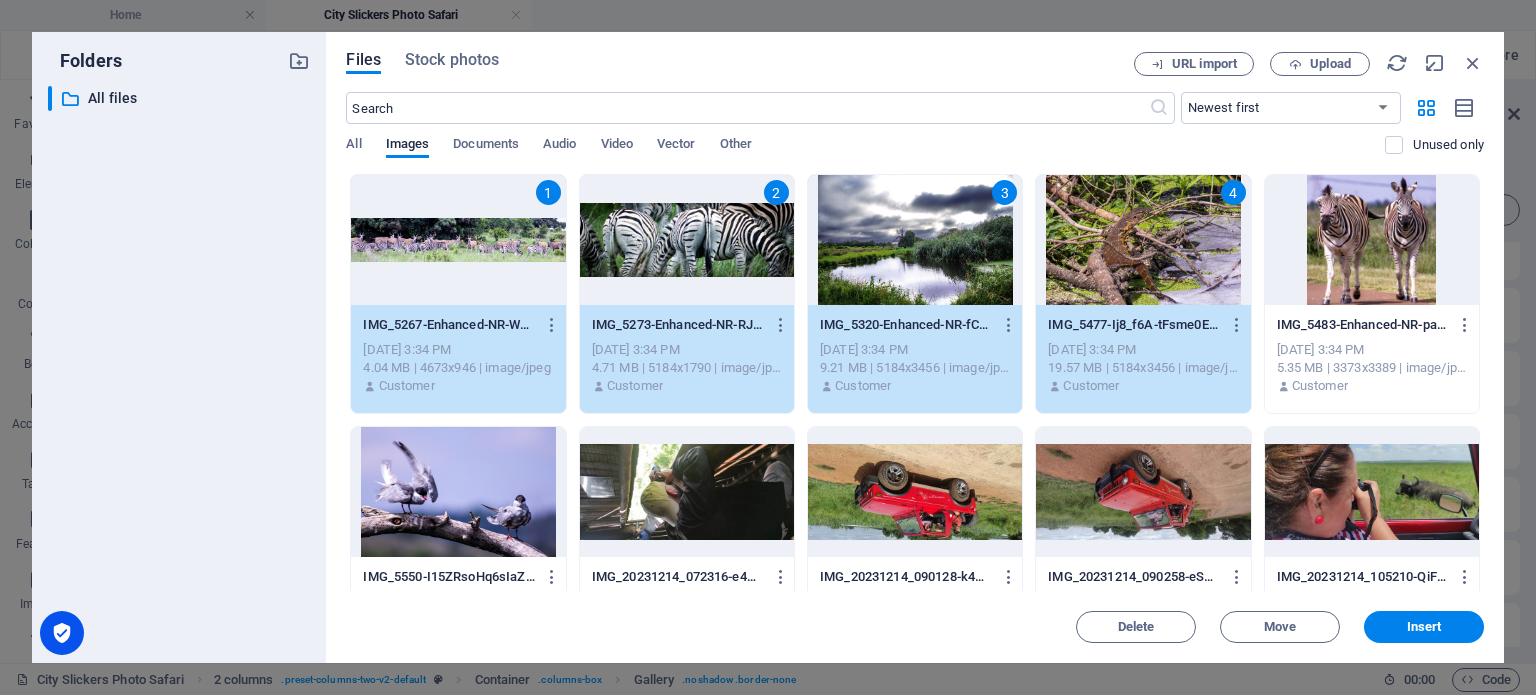click at bounding box center (1372, 240) 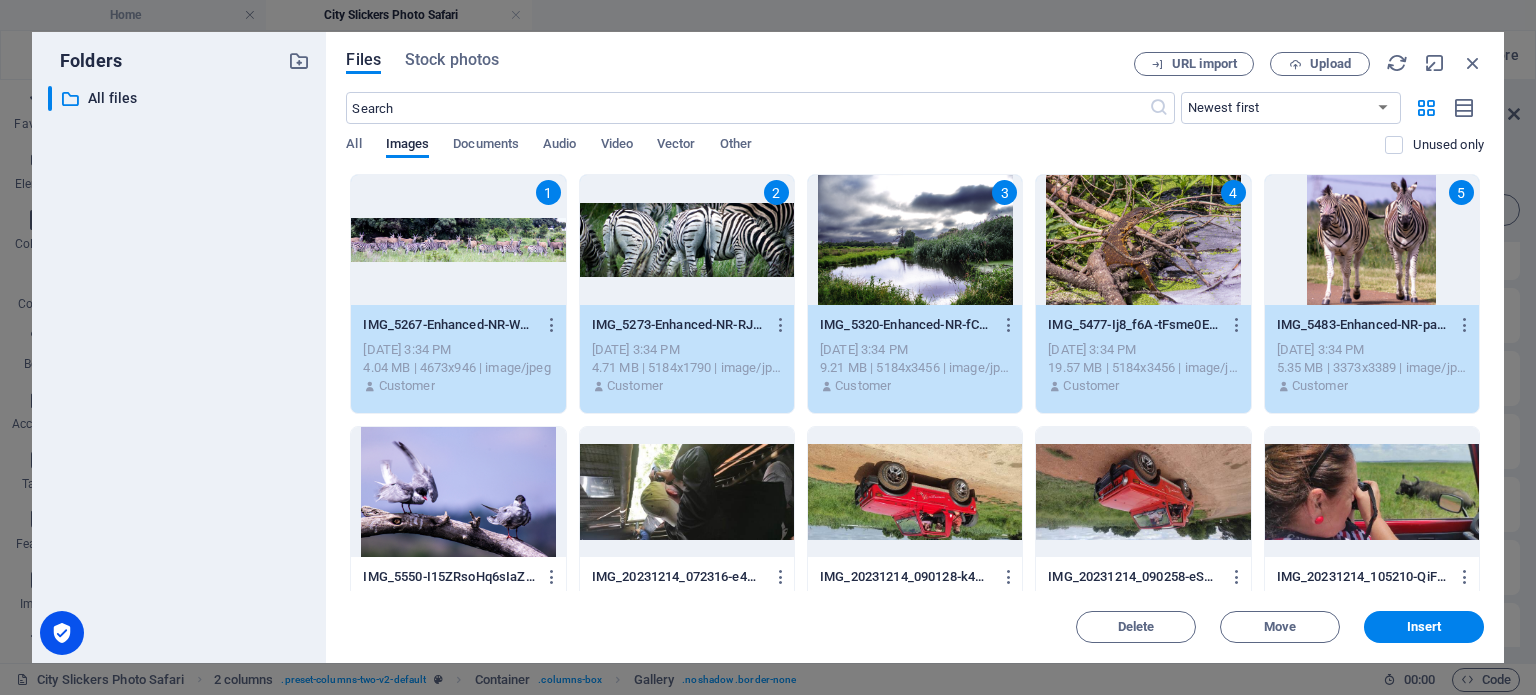click at bounding box center [458, 492] 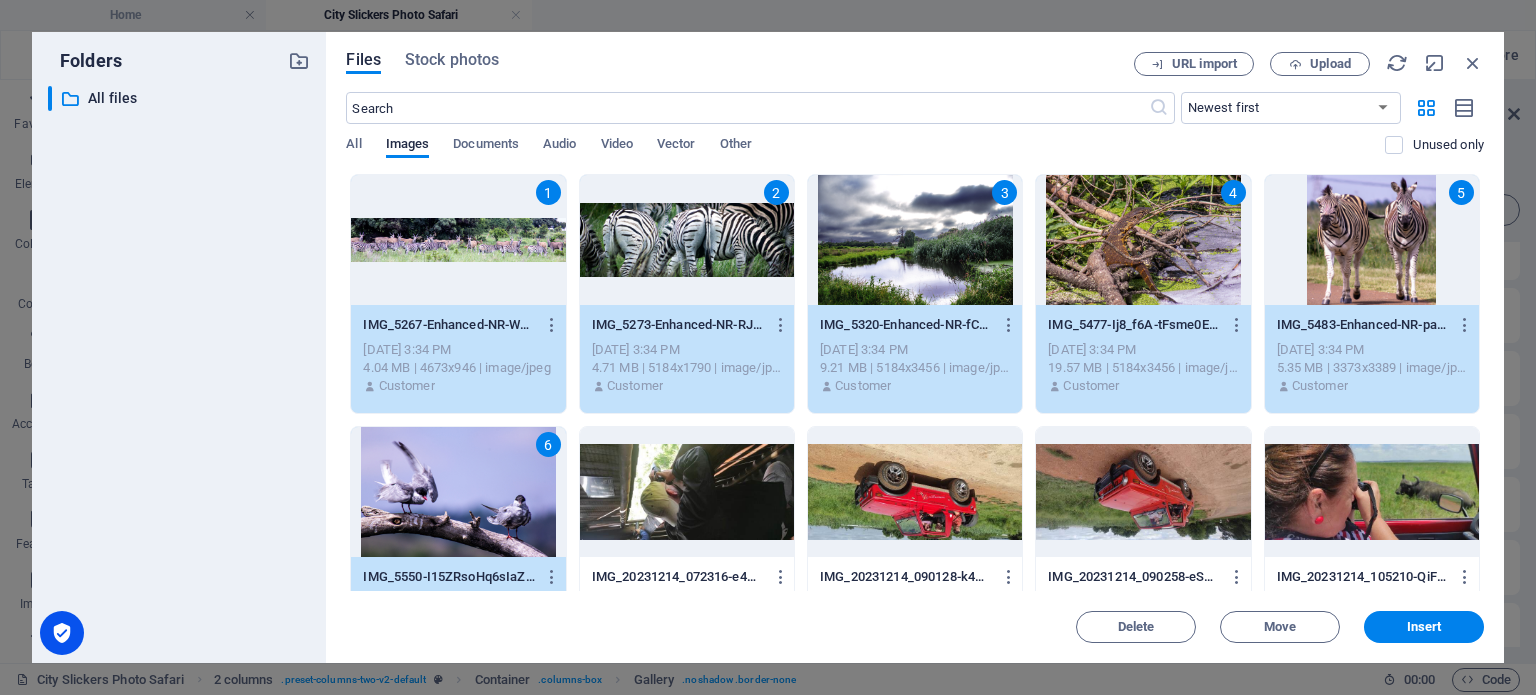 click at bounding box center (687, 492) 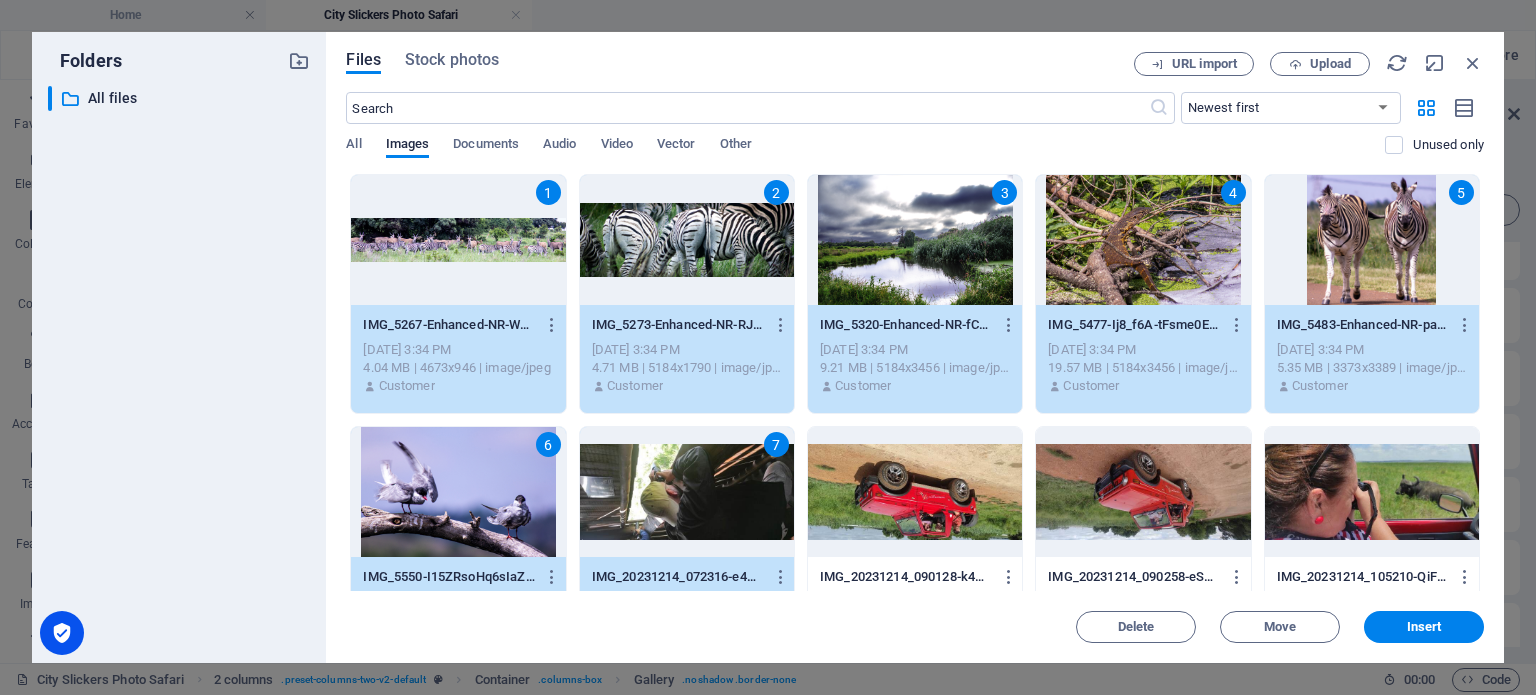 click at bounding box center [915, 492] 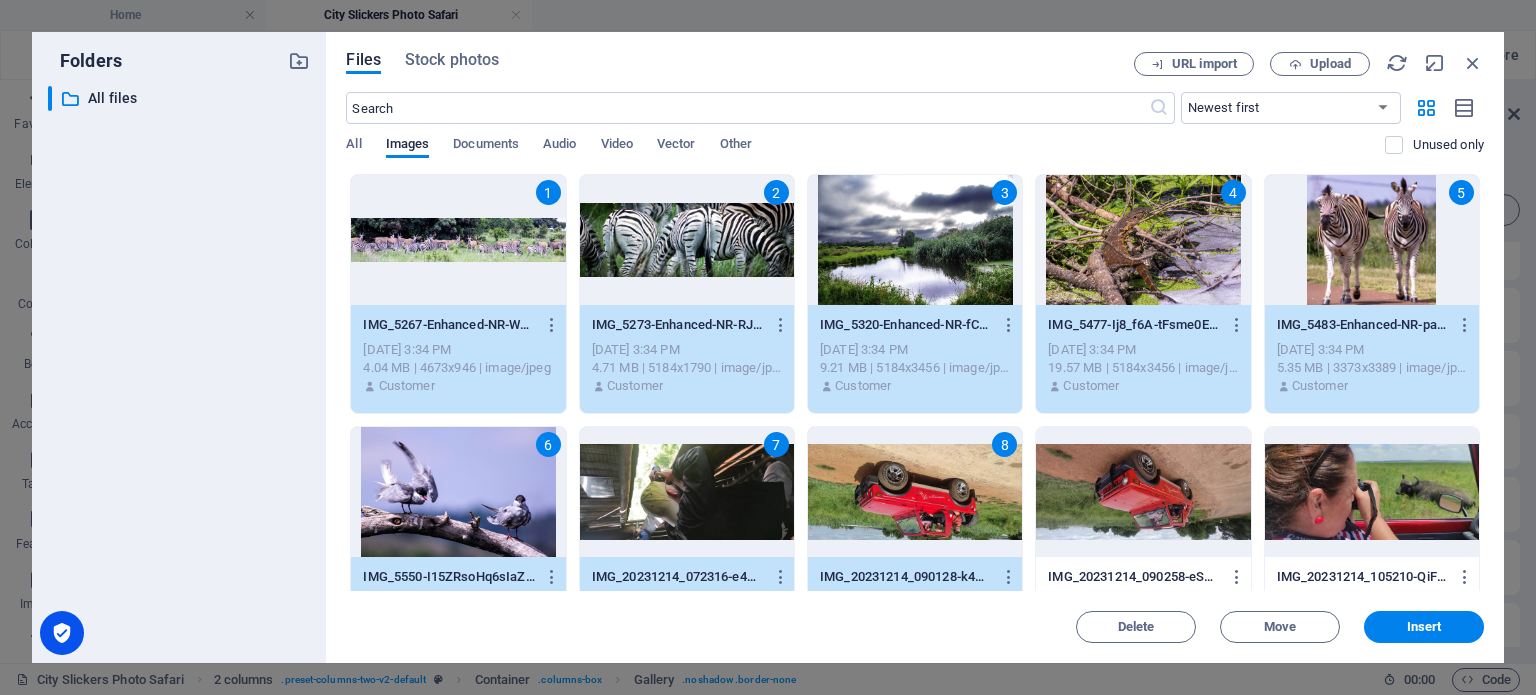 click at bounding box center [1143, 492] 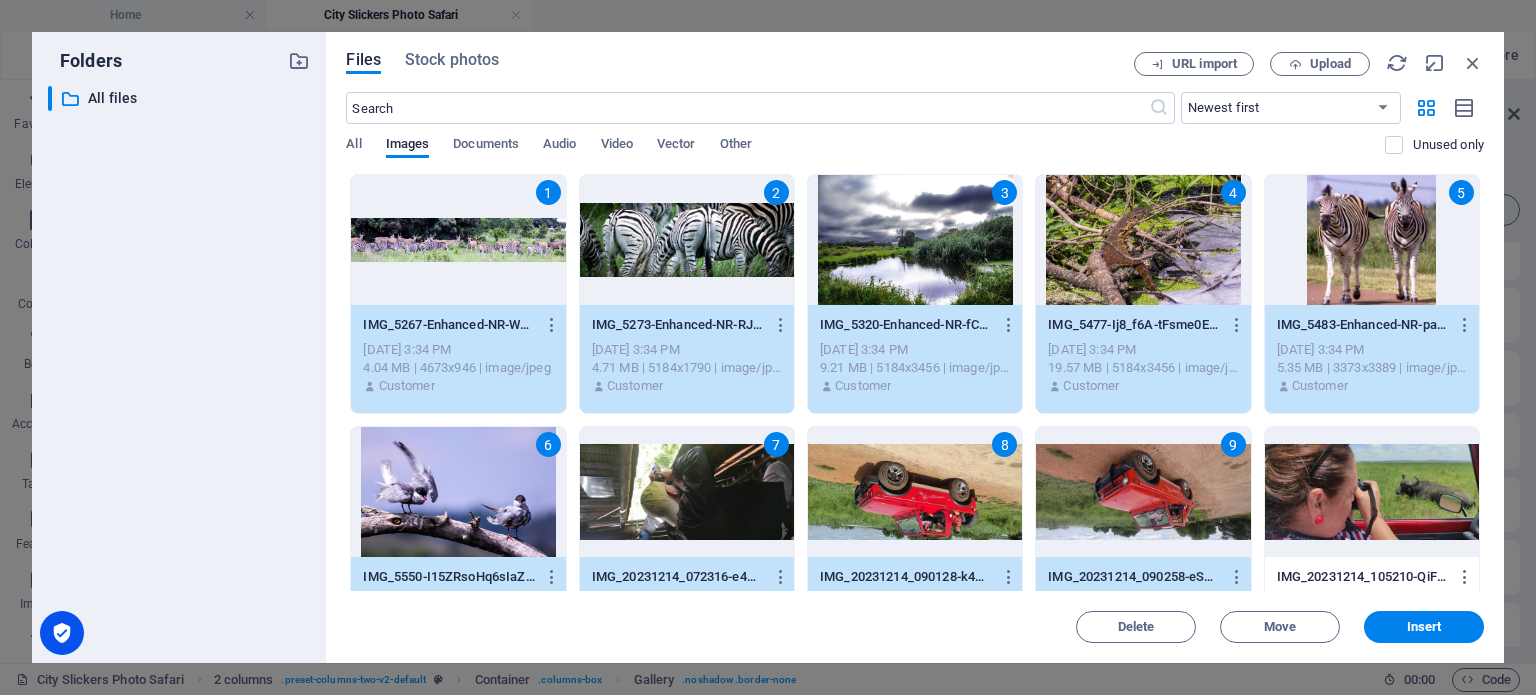 click at bounding box center (1372, 492) 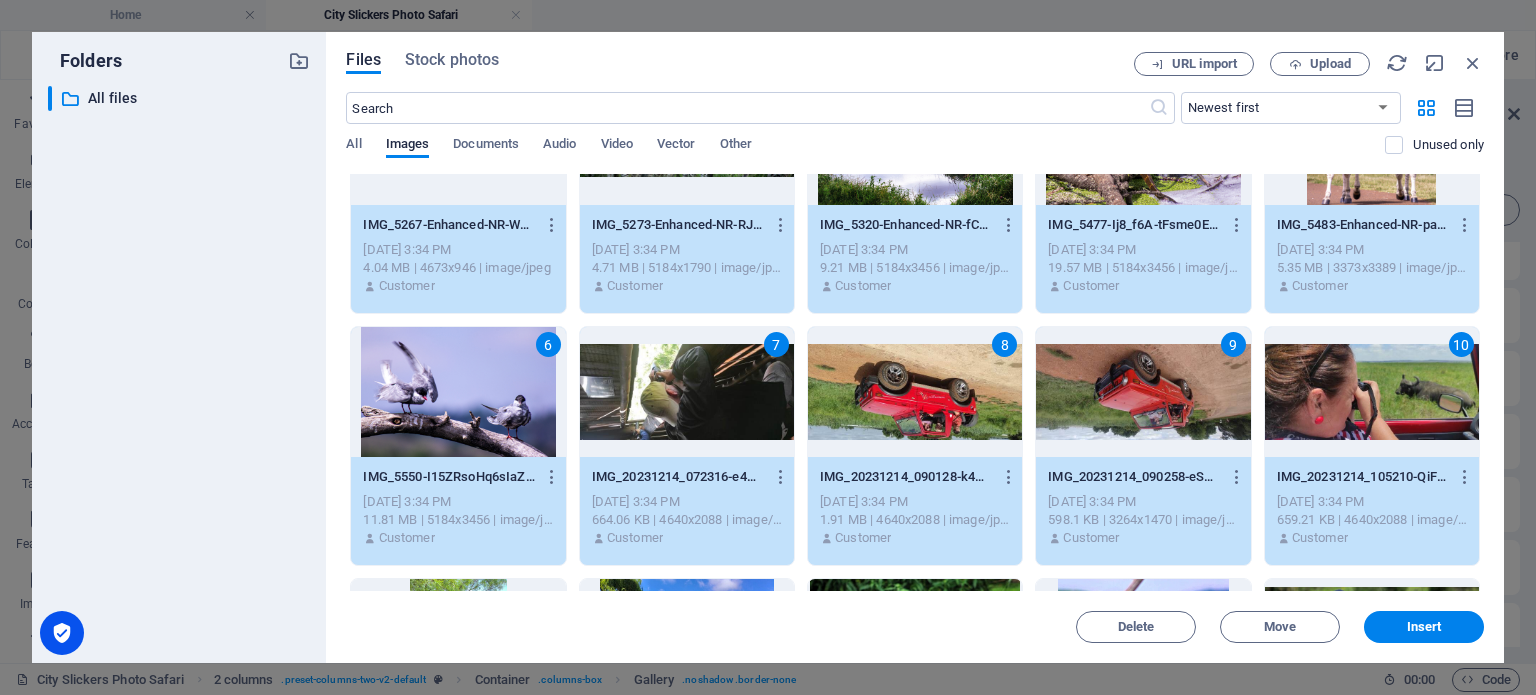 scroll, scrollTop: 300, scrollLeft: 0, axis: vertical 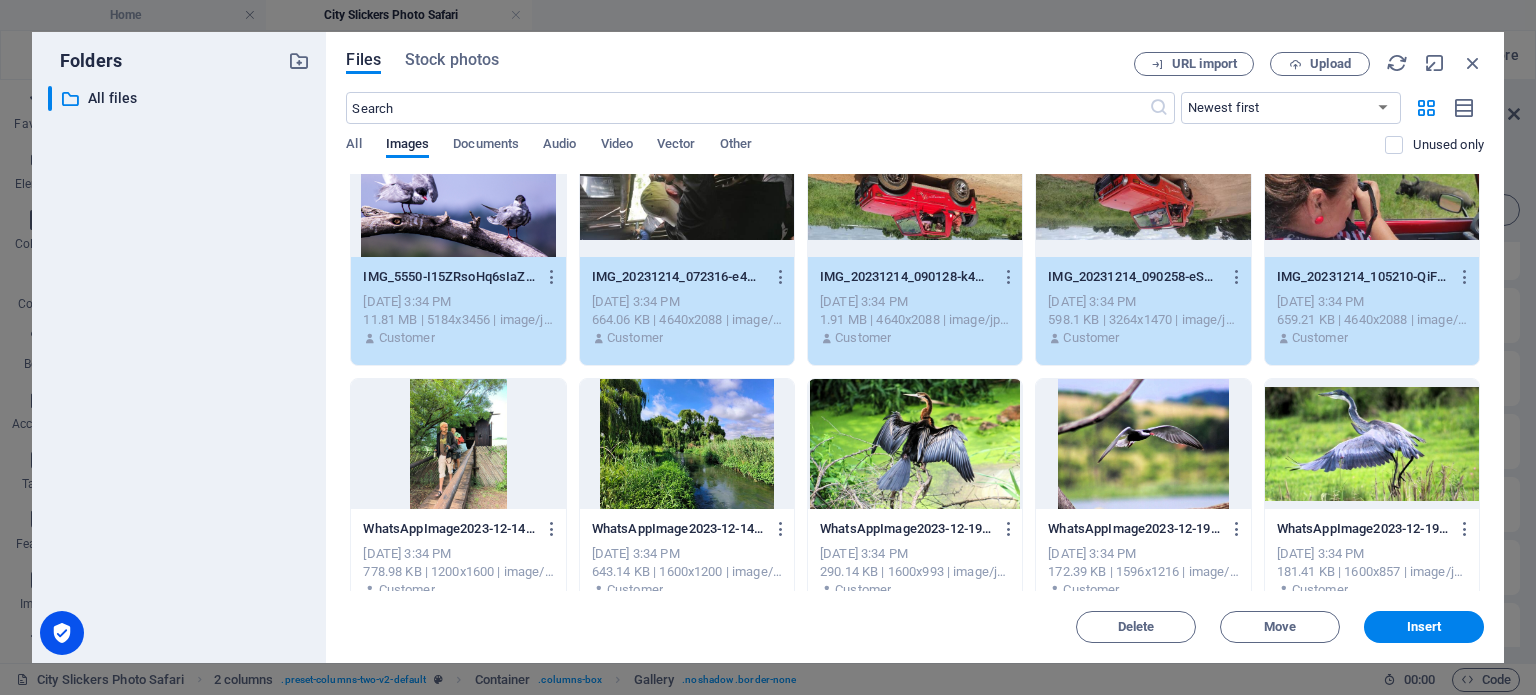 drag, startPoint x: 403, startPoint y: 439, endPoint x: 414, endPoint y: 443, distance: 11.7046995 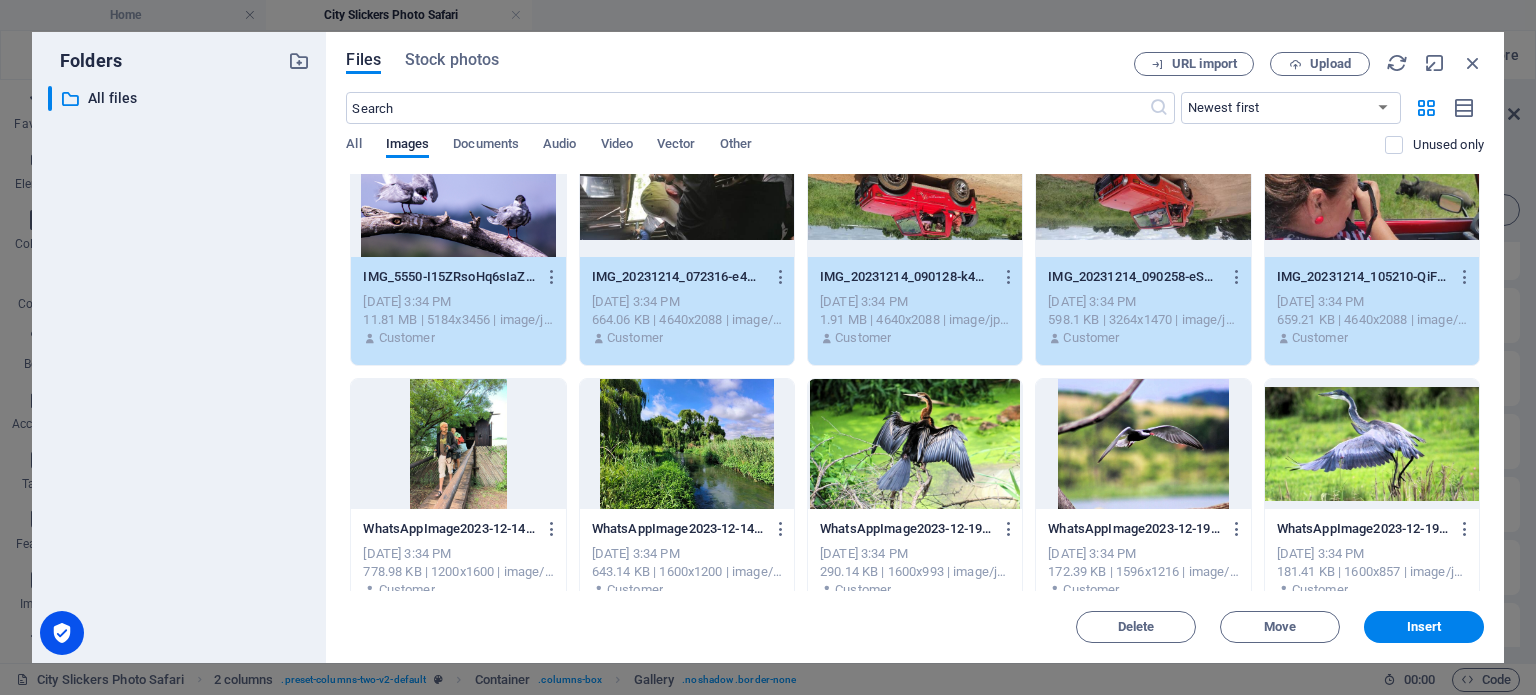 click at bounding box center (458, 444) 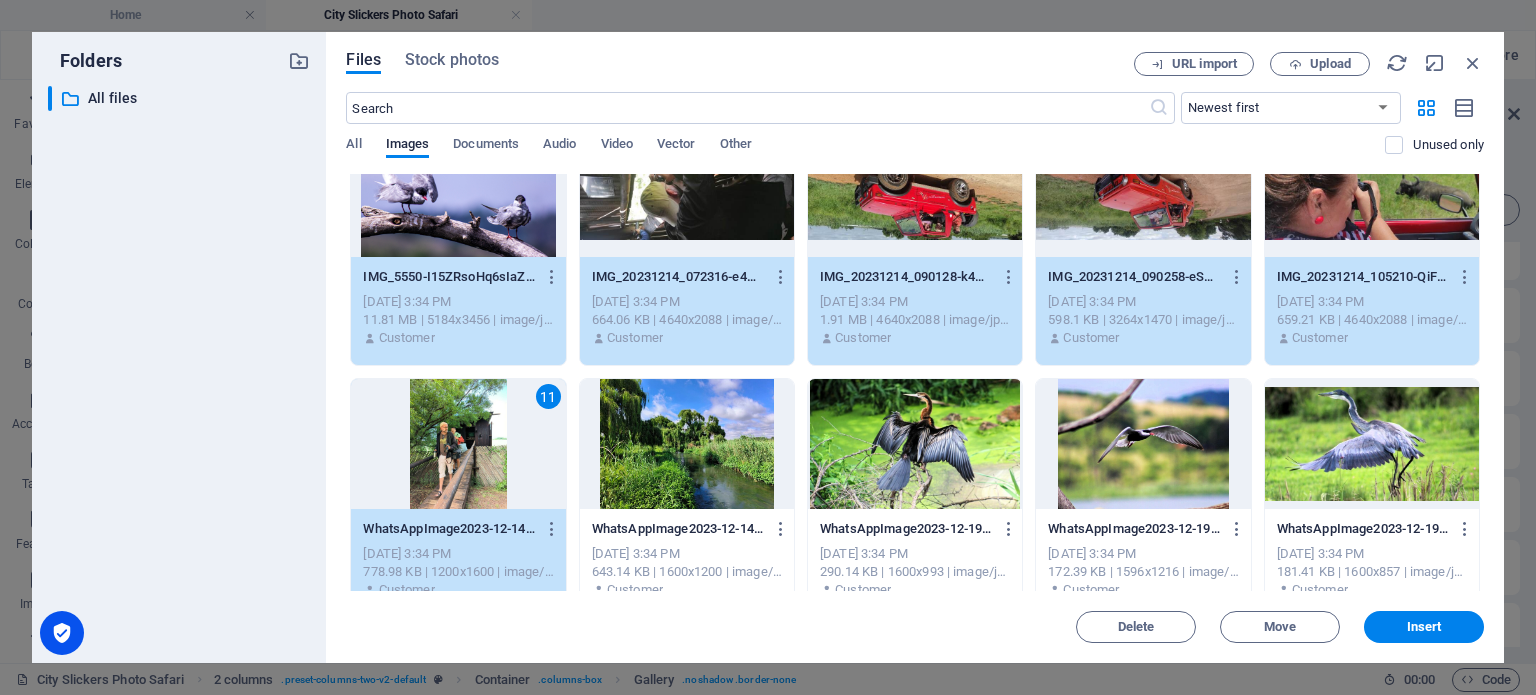 click at bounding box center [687, 444] 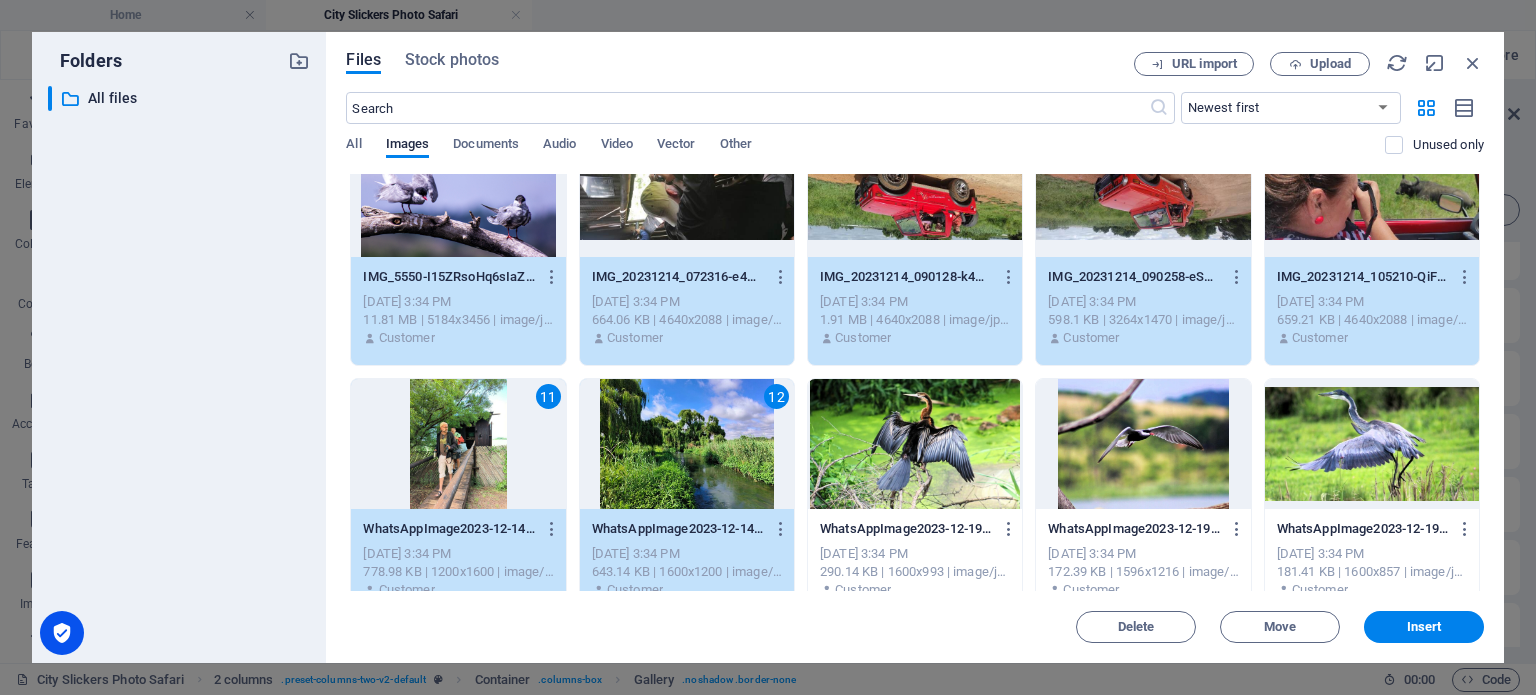 click at bounding box center [915, 444] 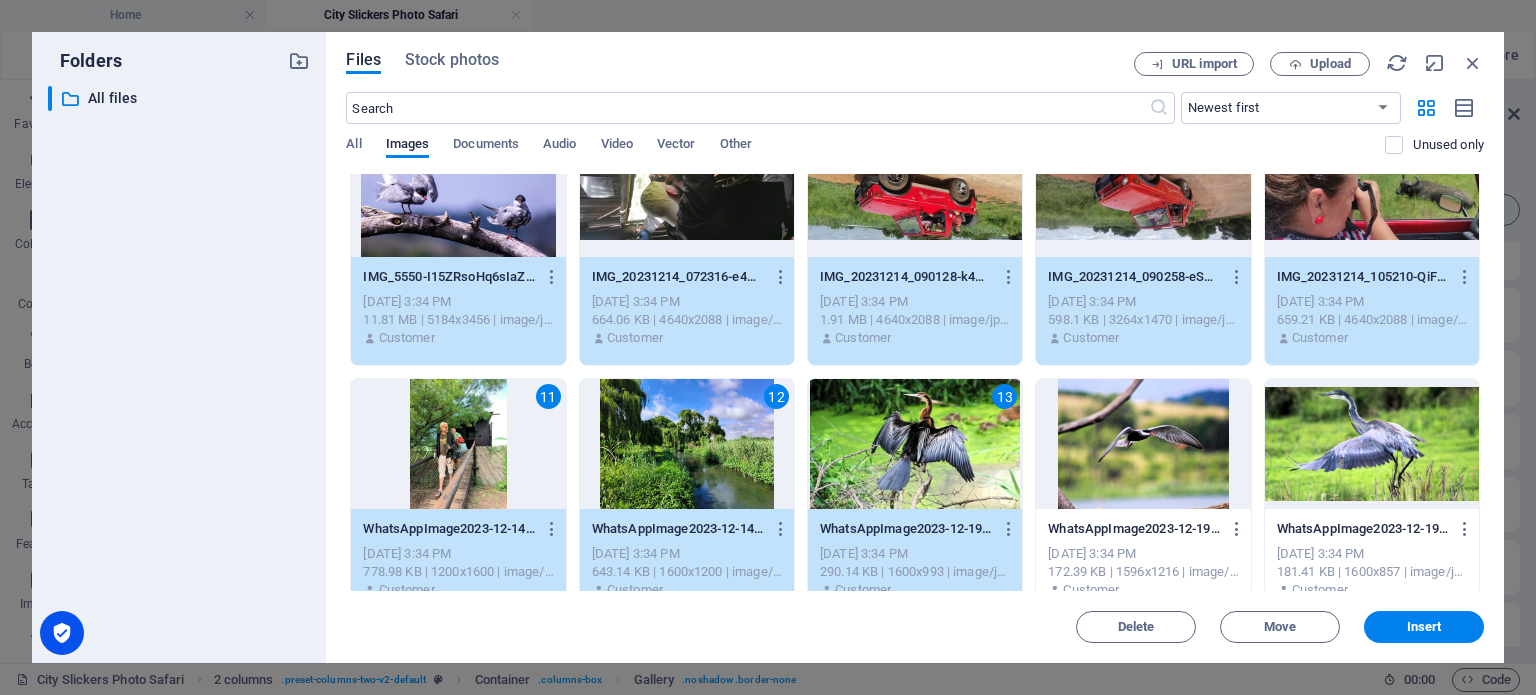 click at bounding box center (1143, 444) 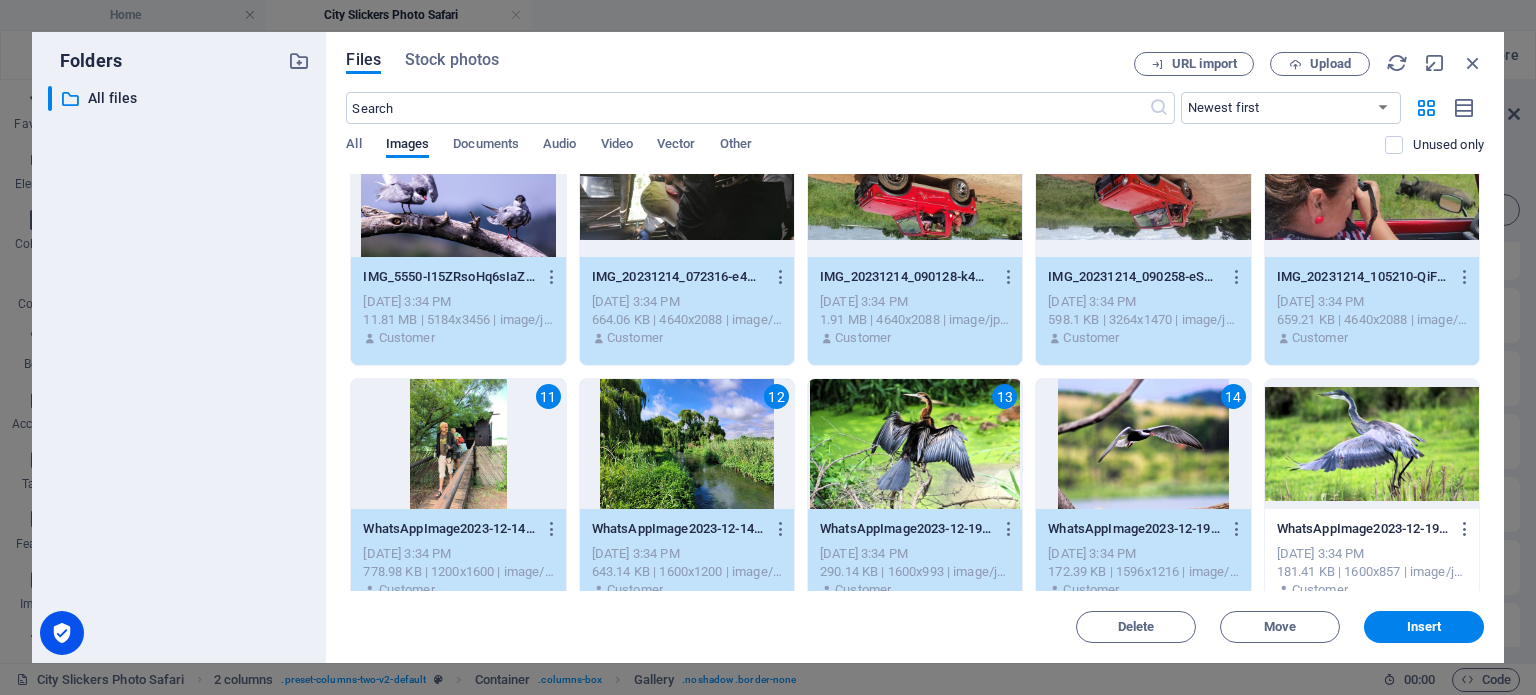 click at bounding box center (1372, 444) 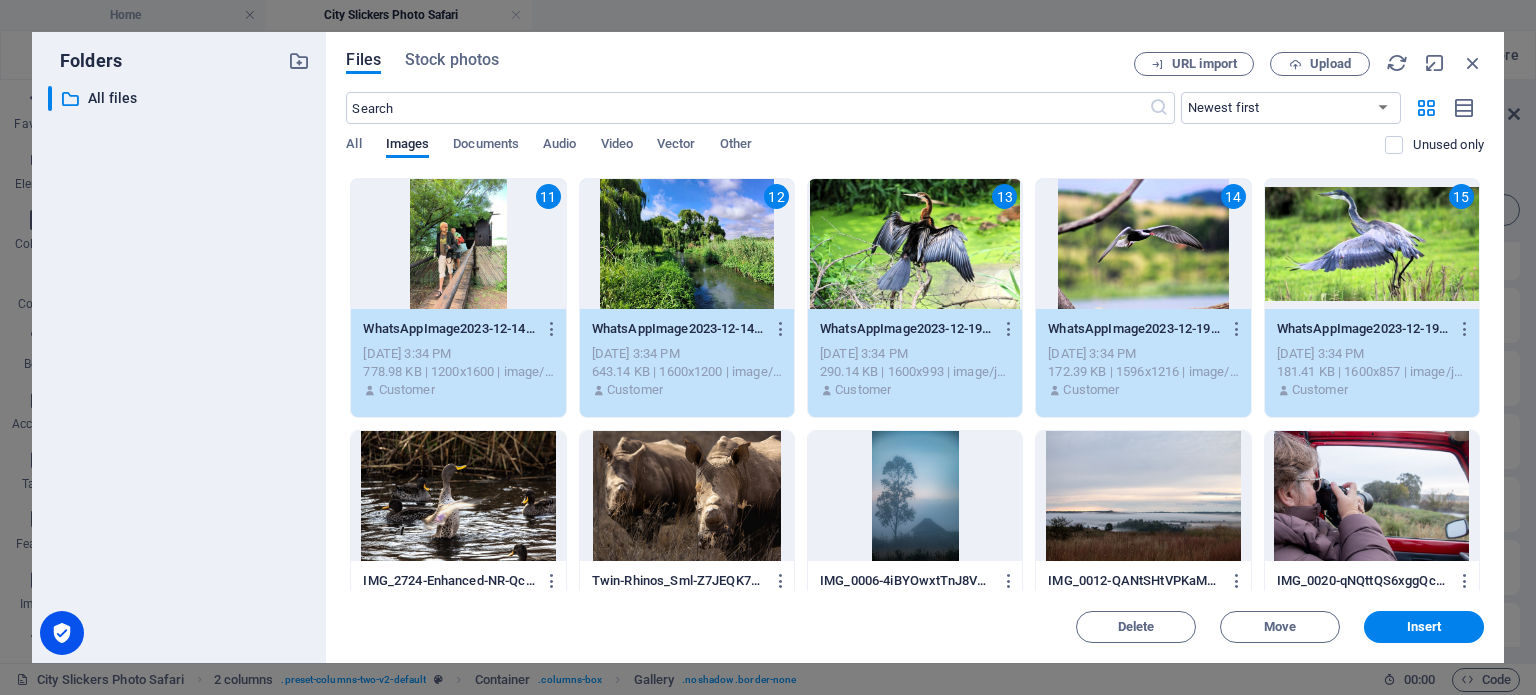 scroll, scrollTop: 600, scrollLeft: 0, axis: vertical 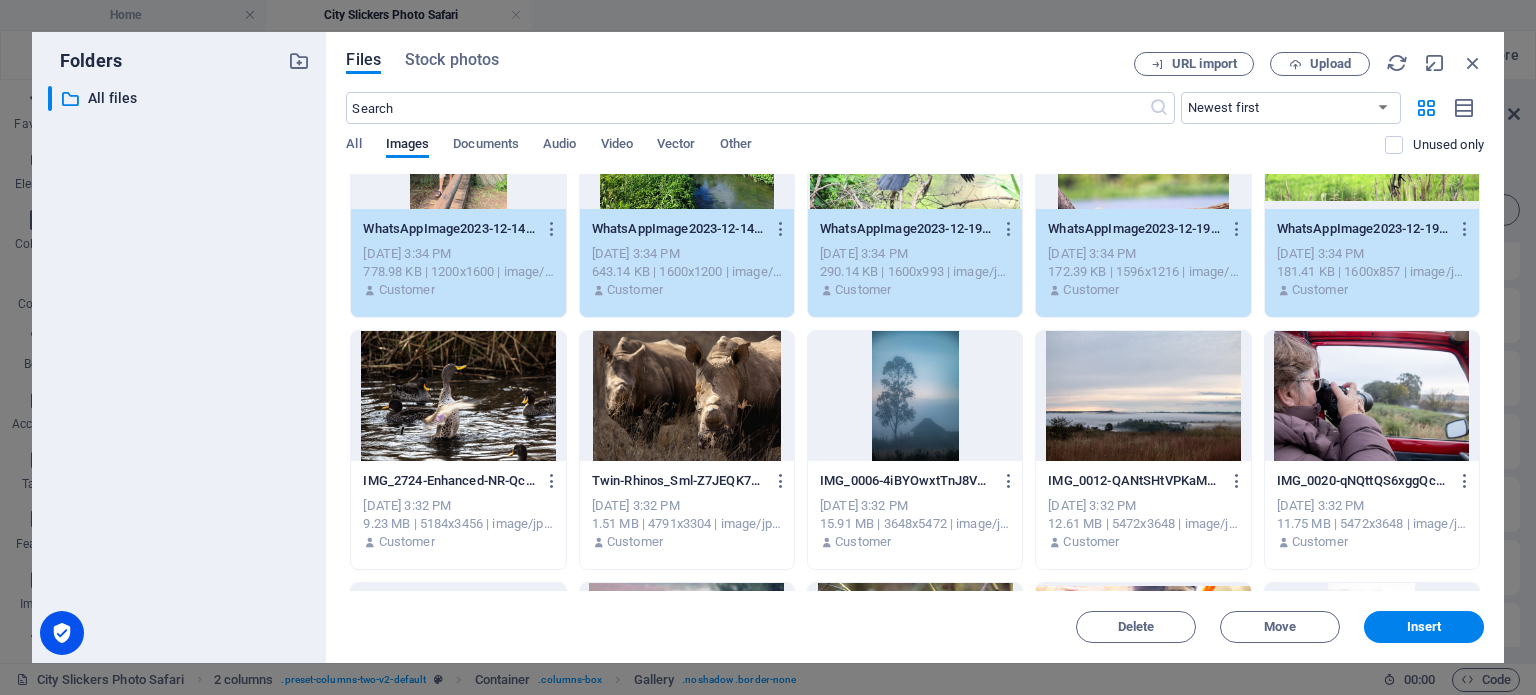 click at bounding box center [458, 396] 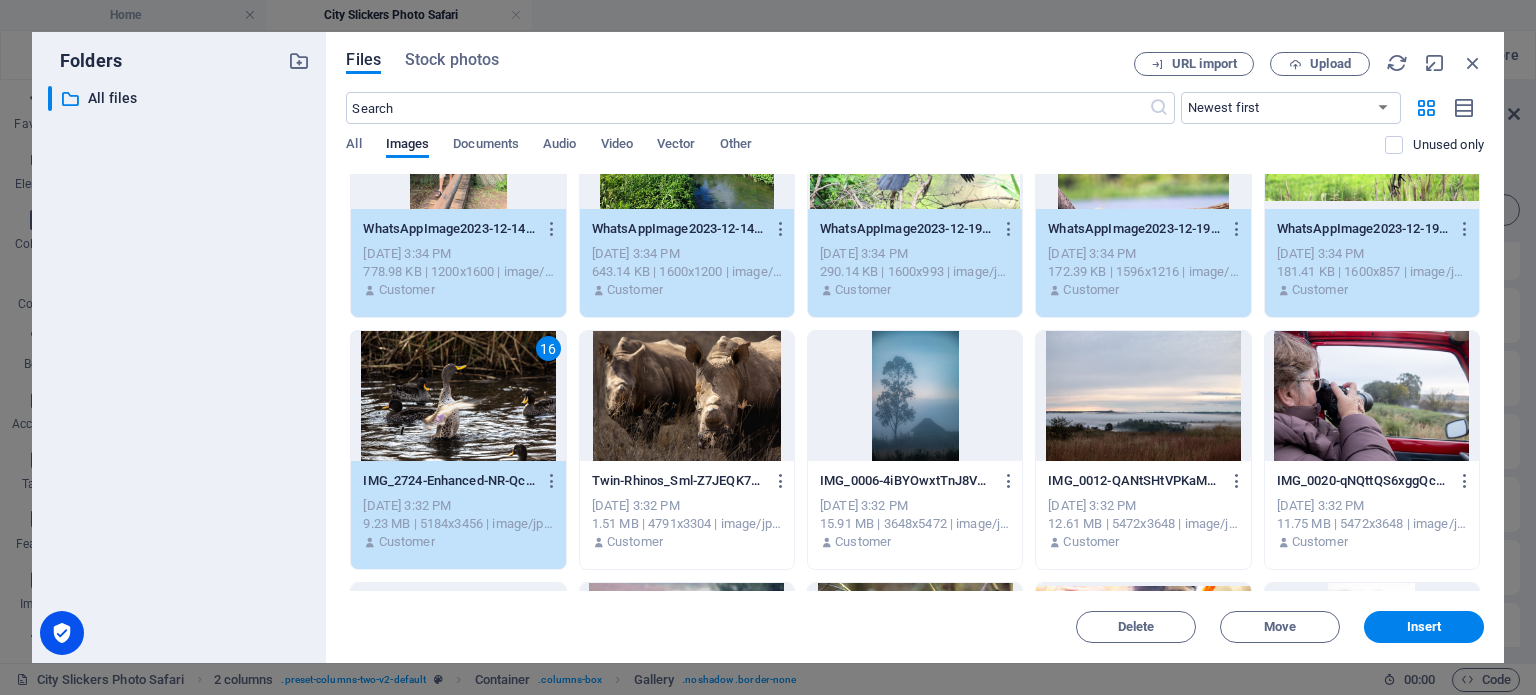click at bounding box center (687, 396) 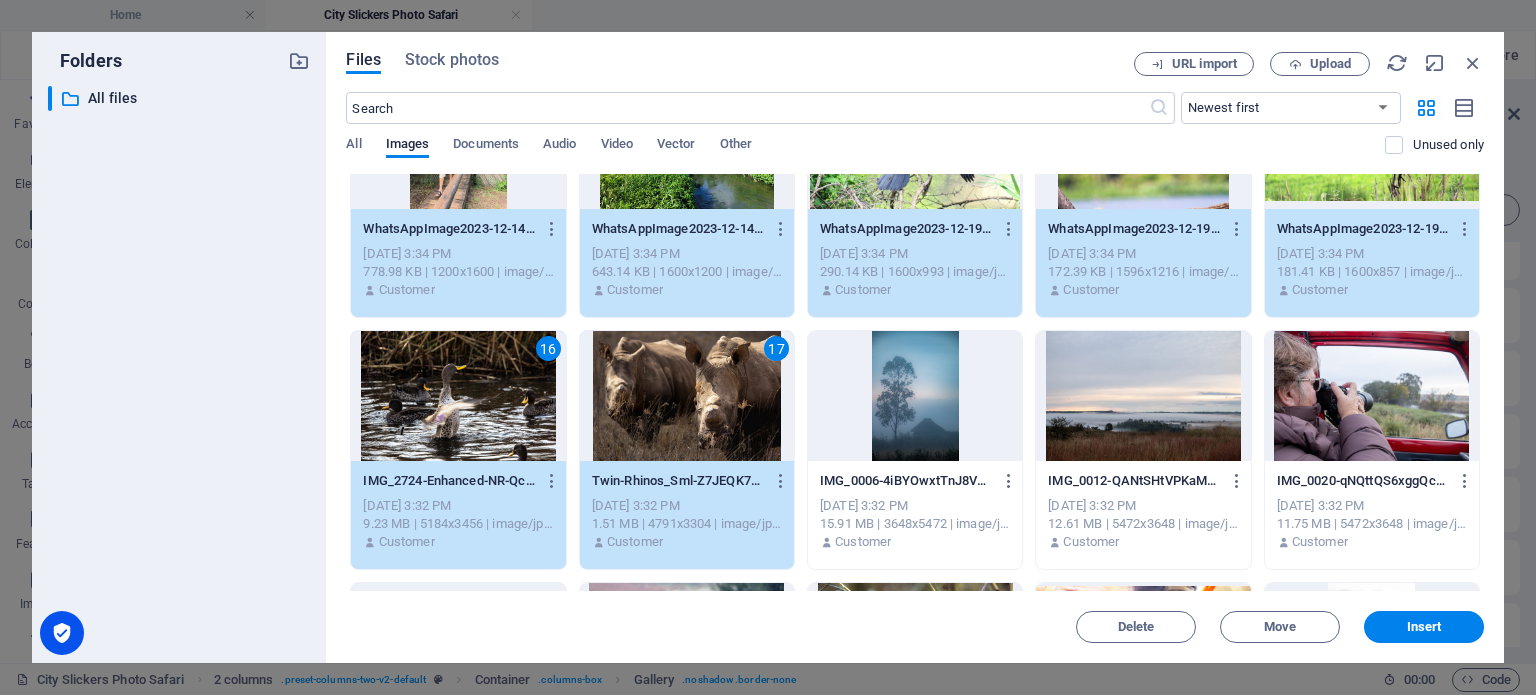 click at bounding box center [915, 396] 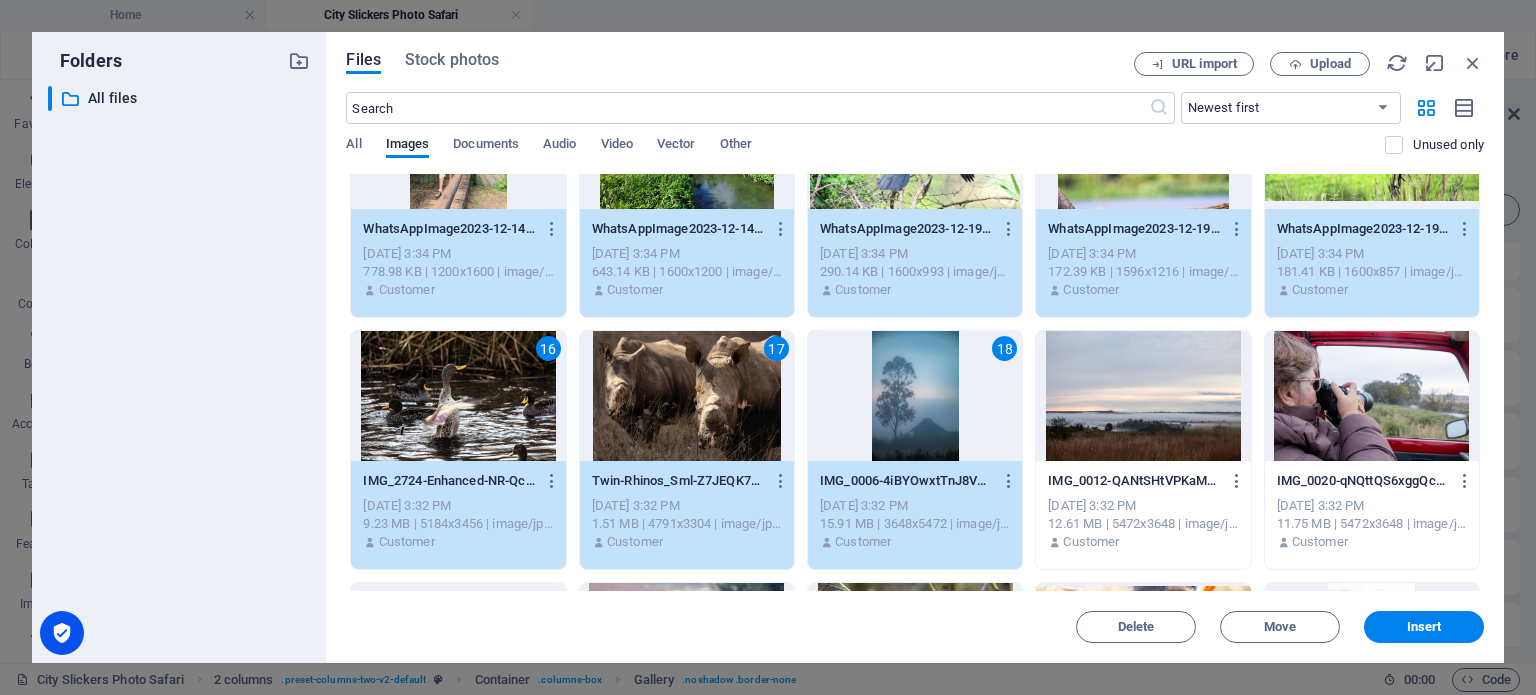 click at bounding box center [1143, 396] 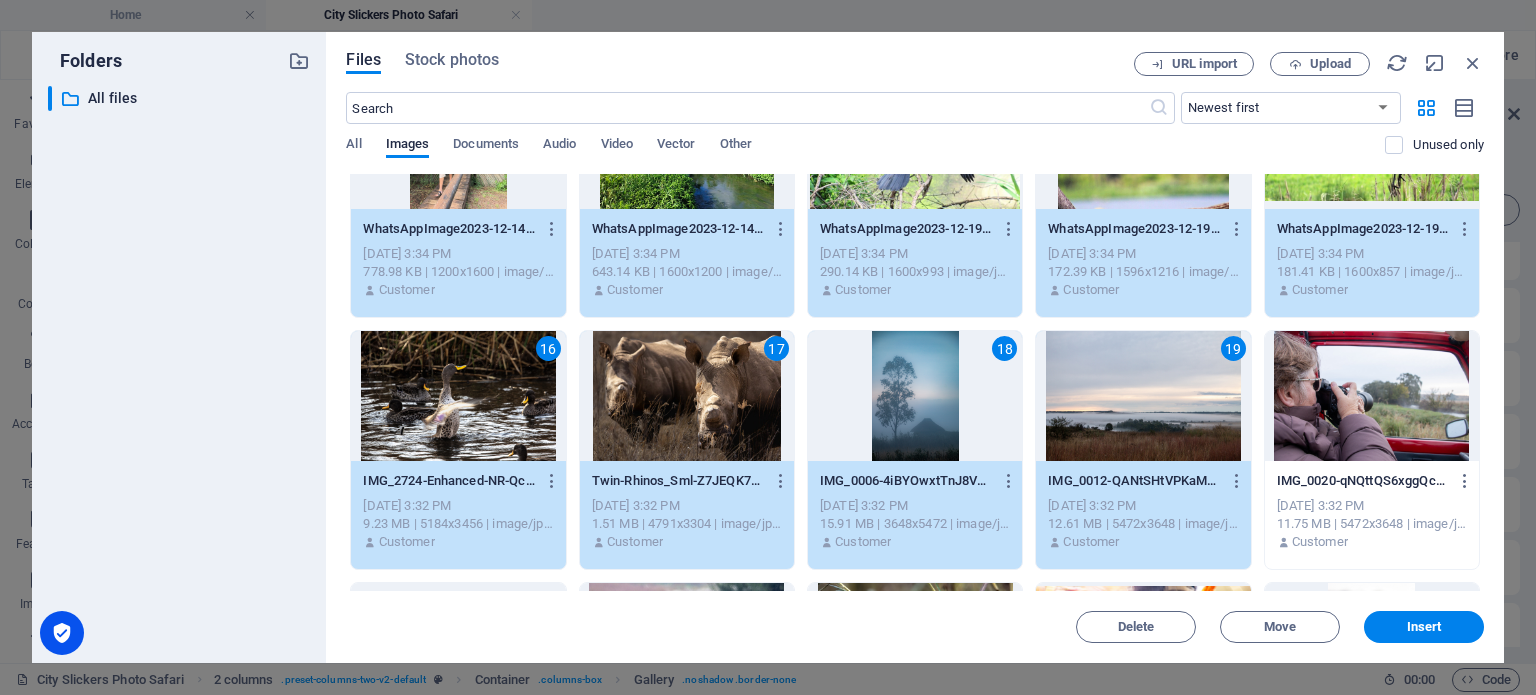 click at bounding box center (1372, 396) 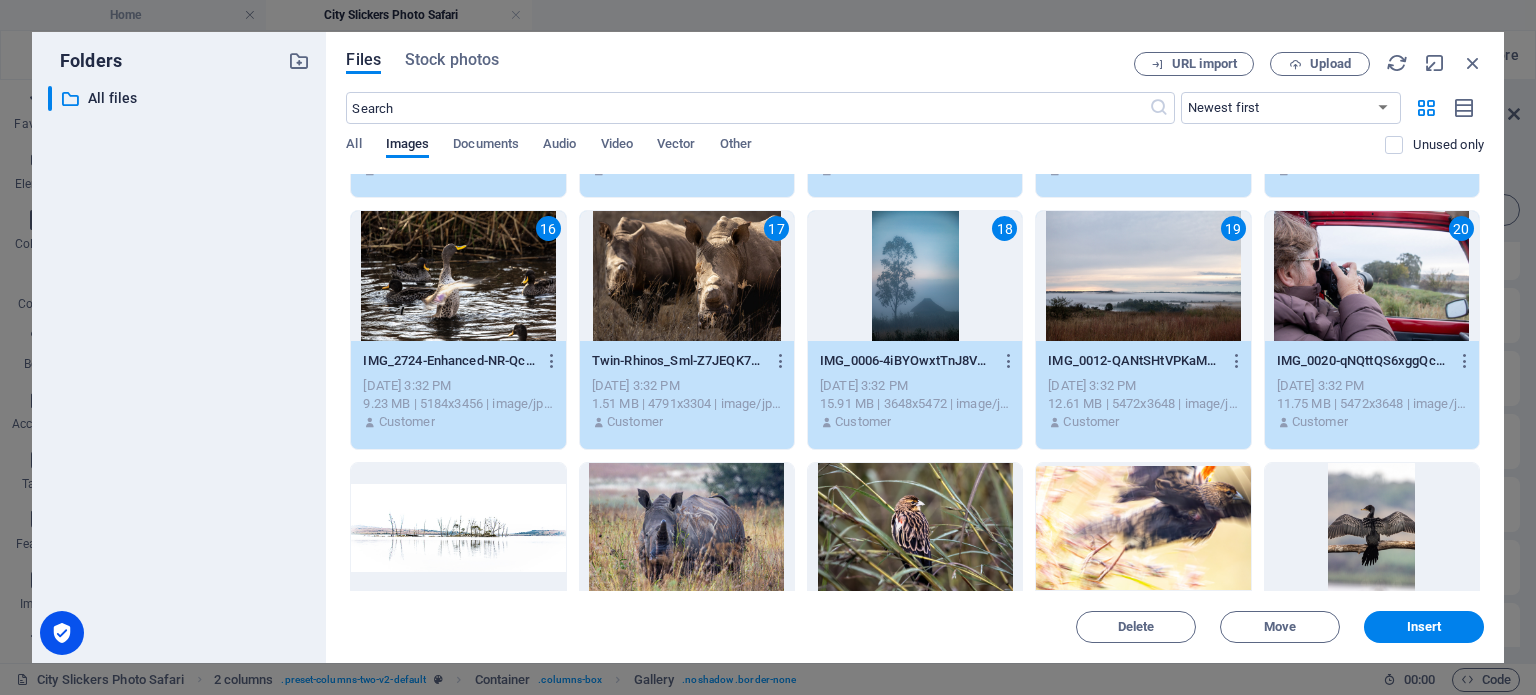 scroll, scrollTop: 800, scrollLeft: 0, axis: vertical 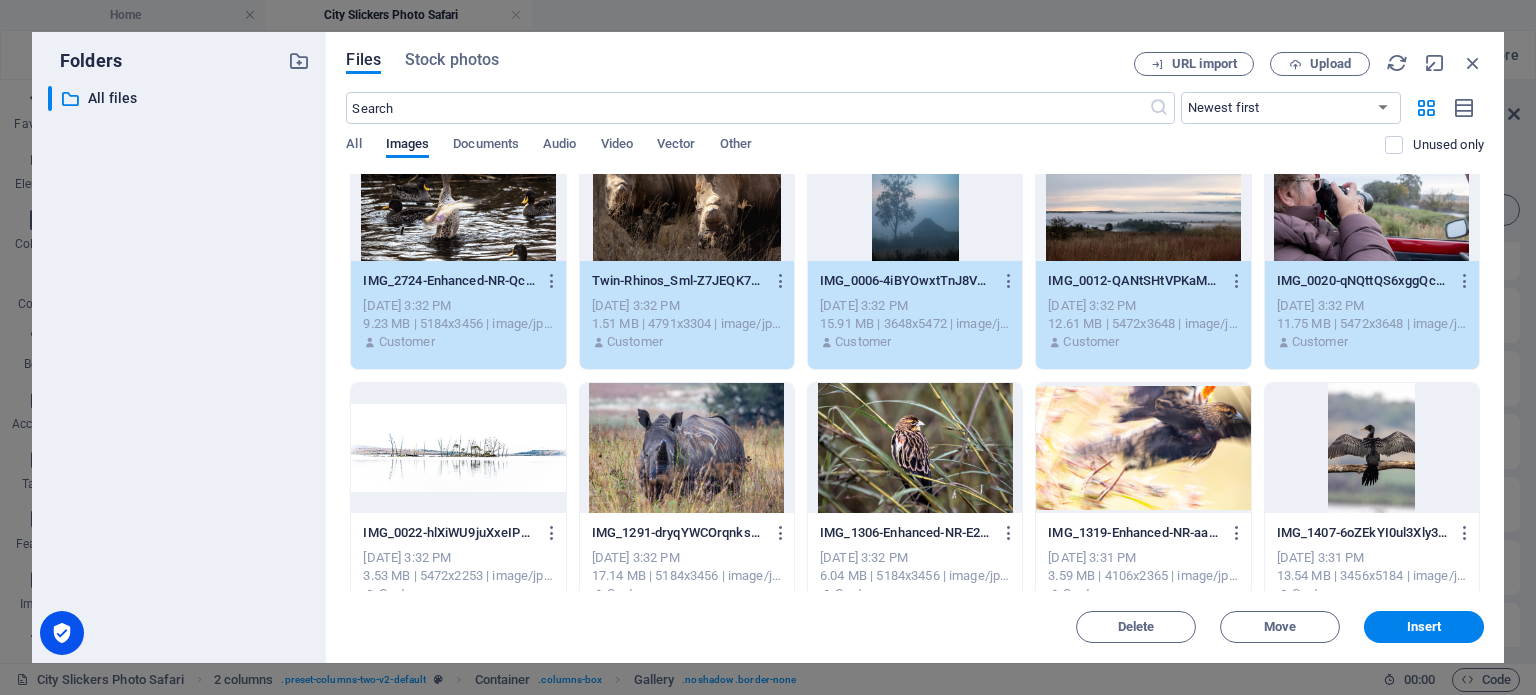 click at bounding box center (458, 448) 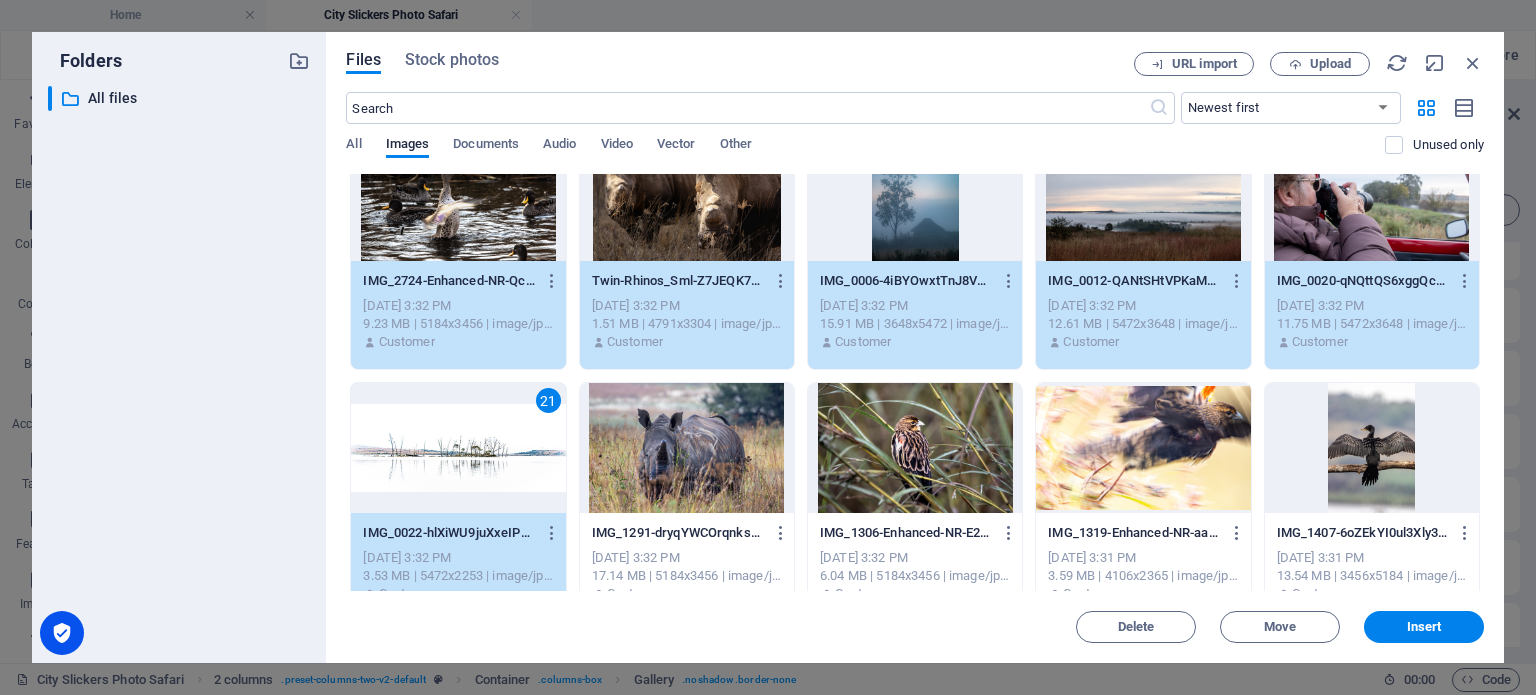 click at bounding box center [687, 448] 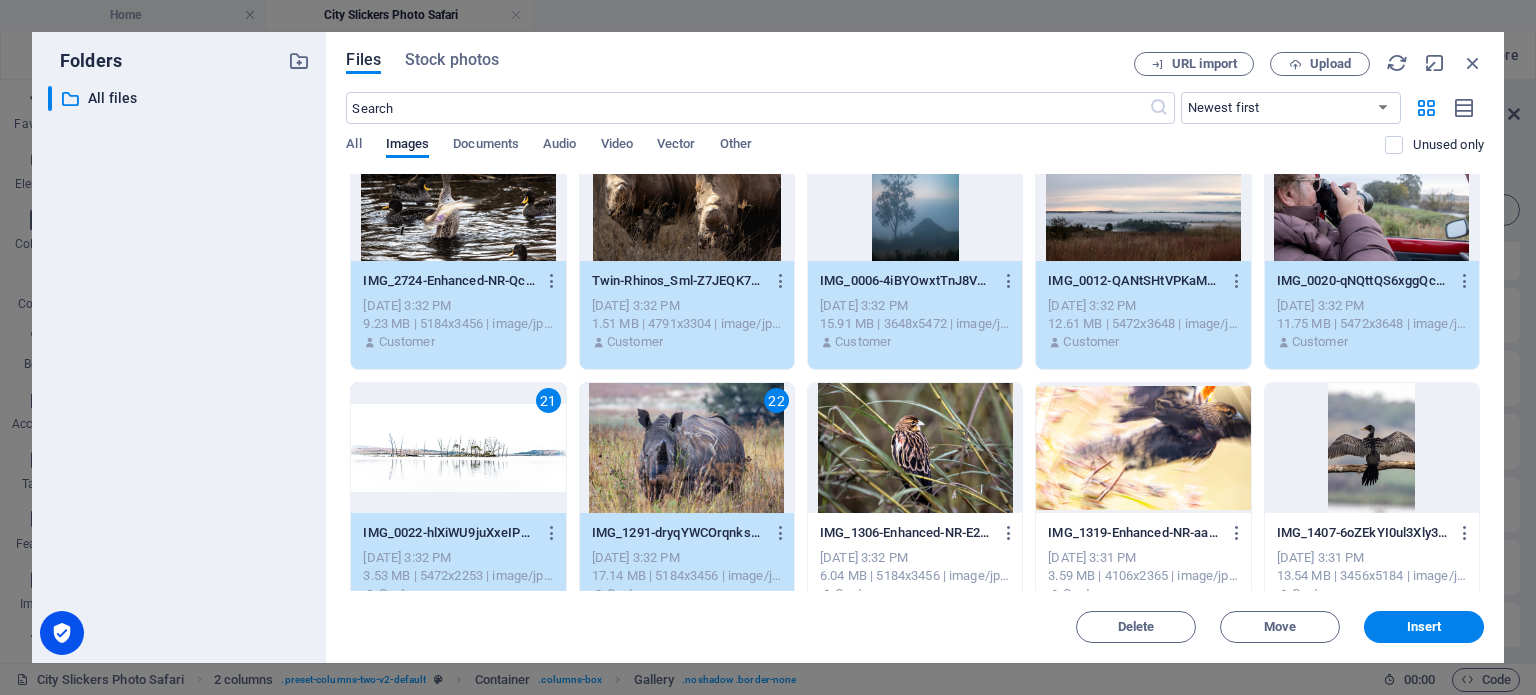 click at bounding box center [915, 448] 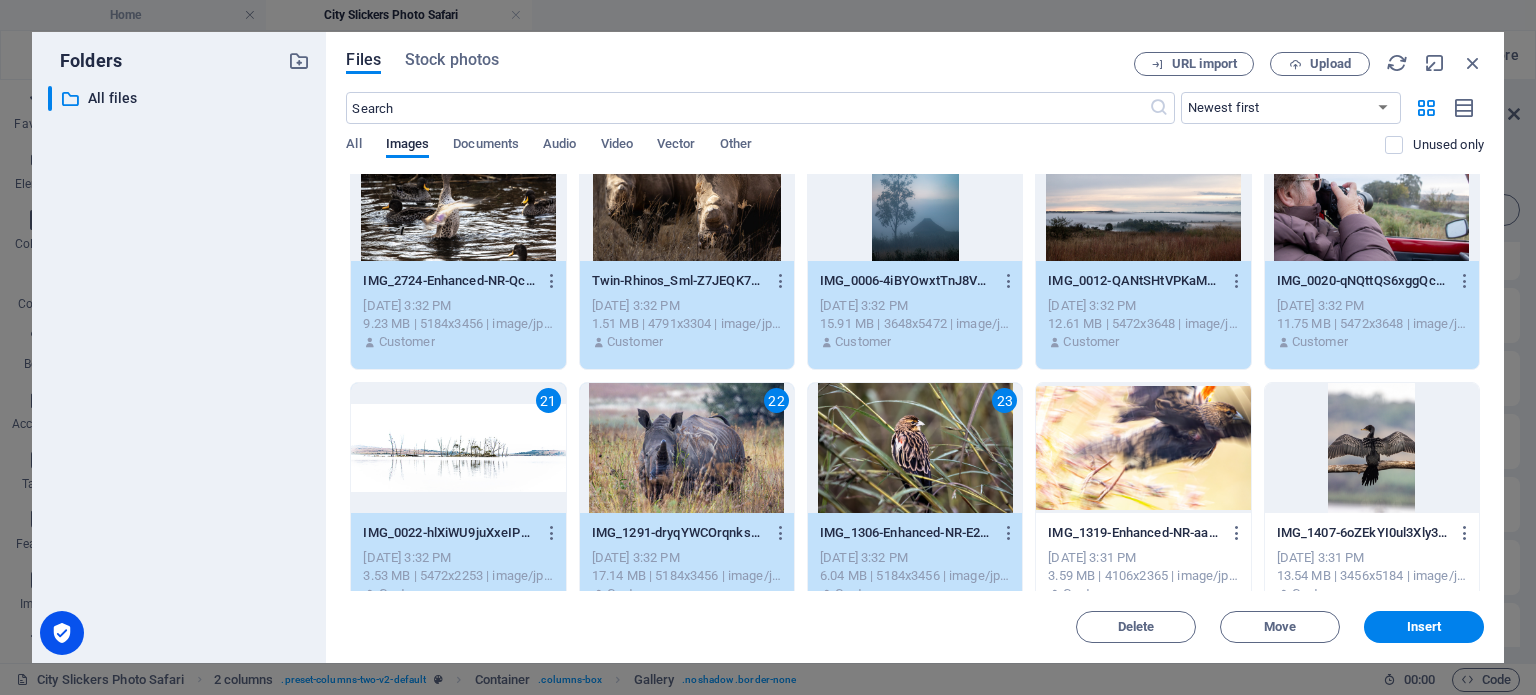 click at bounding box center (1143, 448) 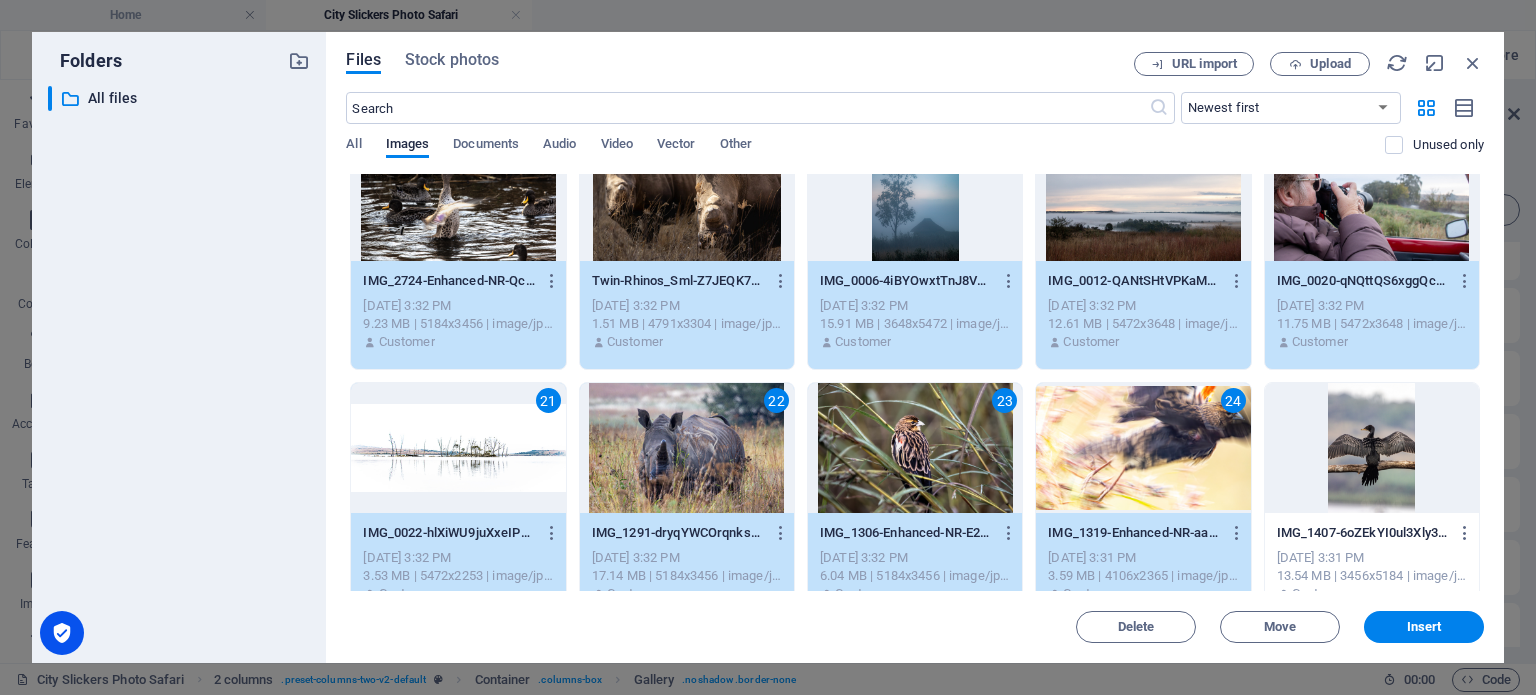 click at bounding box center (1372, 448) 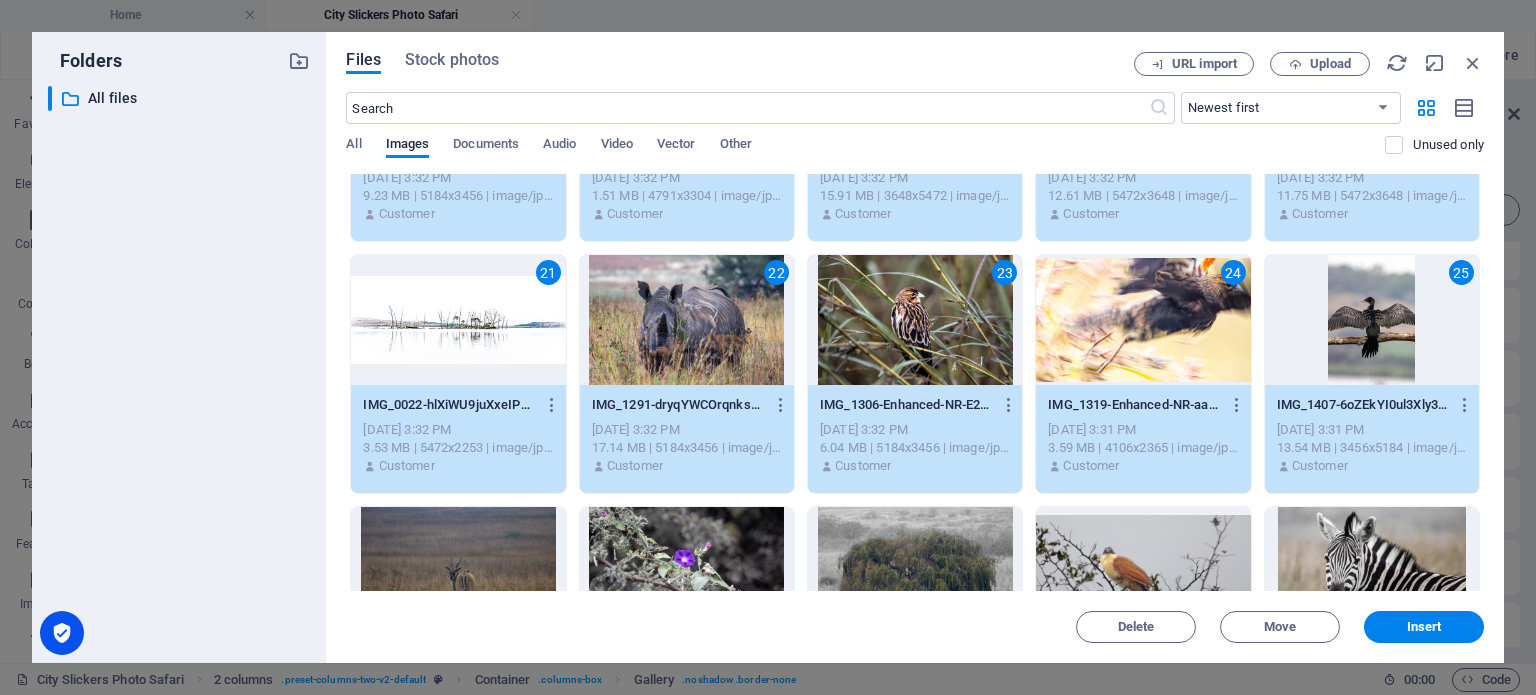 scroll, scrollTop: 1100, scrollLeft: 0, axis: vertical 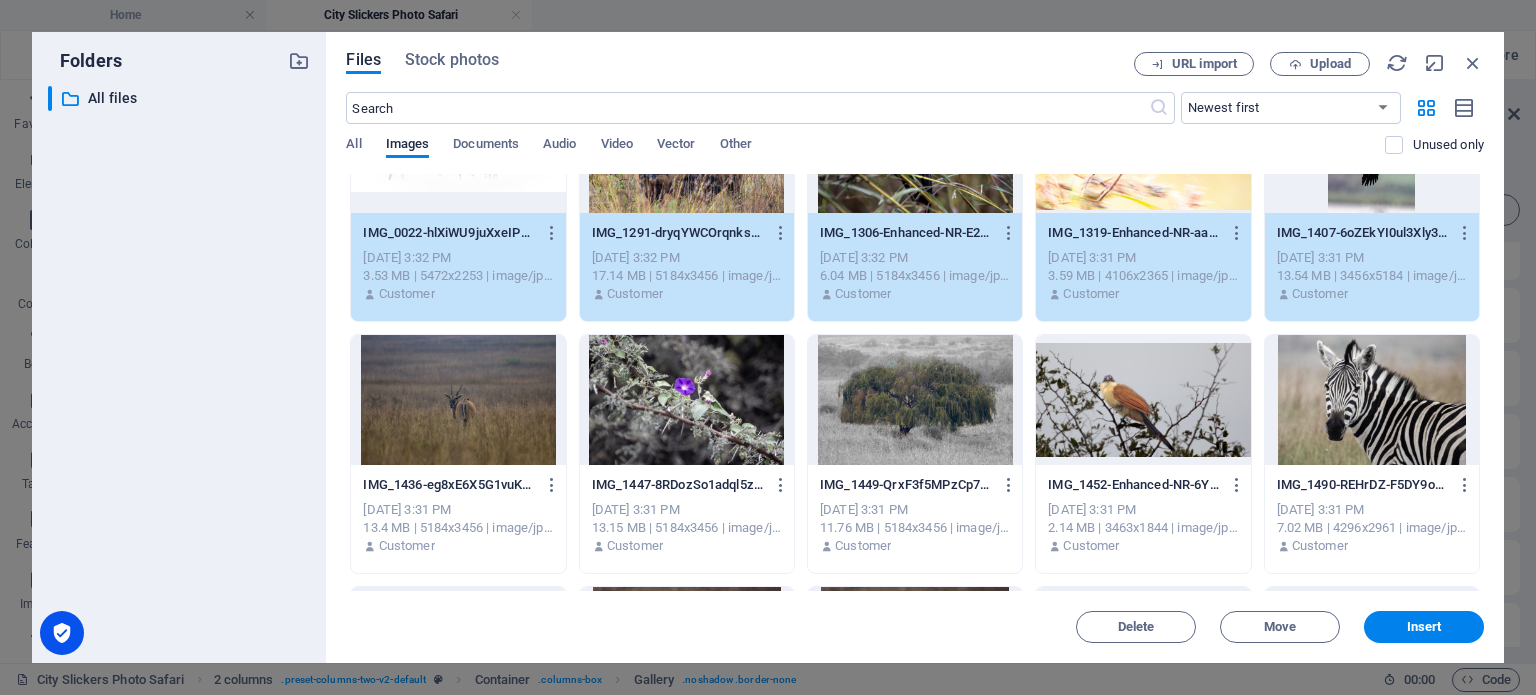 click at bounding box center [458, 400] 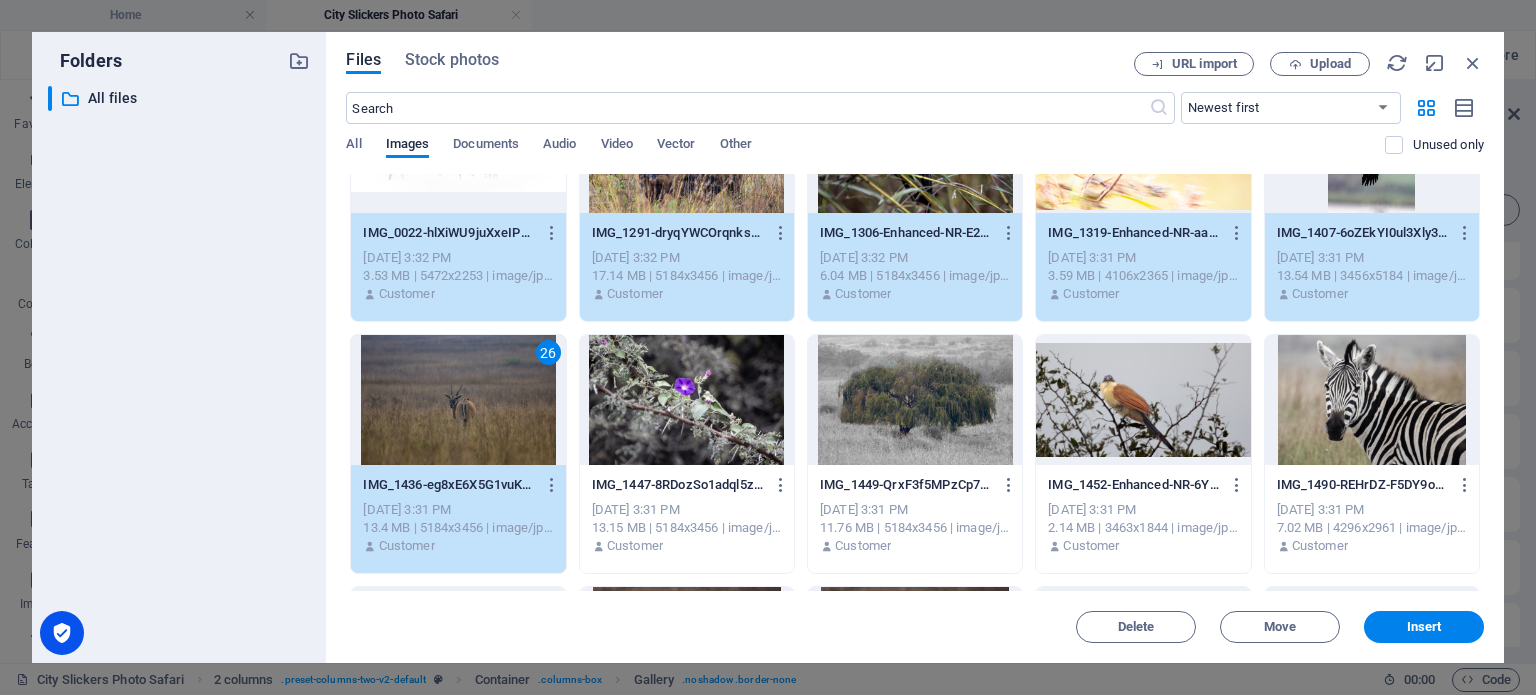 click at bounding box center (687, 400) 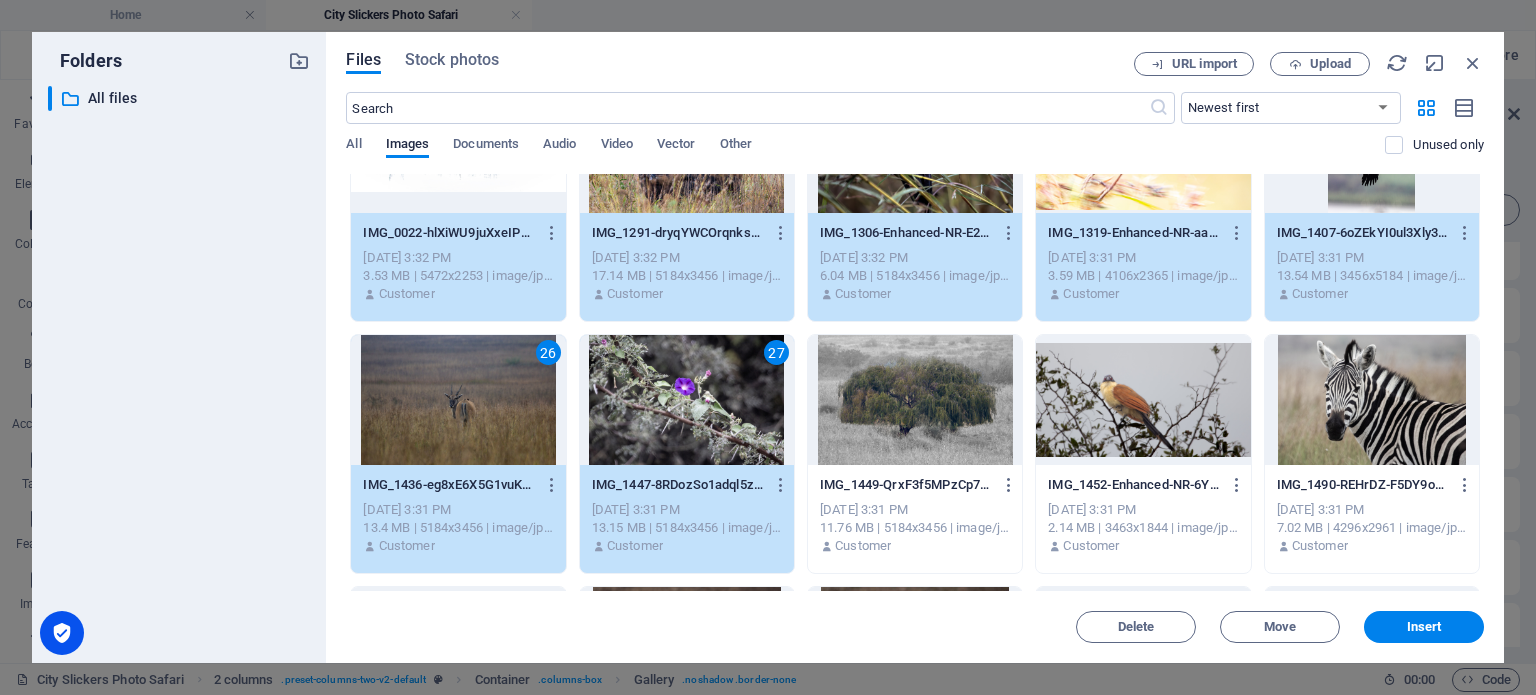 drag, startPoint x: 966, startPoint y: 427, endPoint x: 985, endPoint y: 427, distance: 19 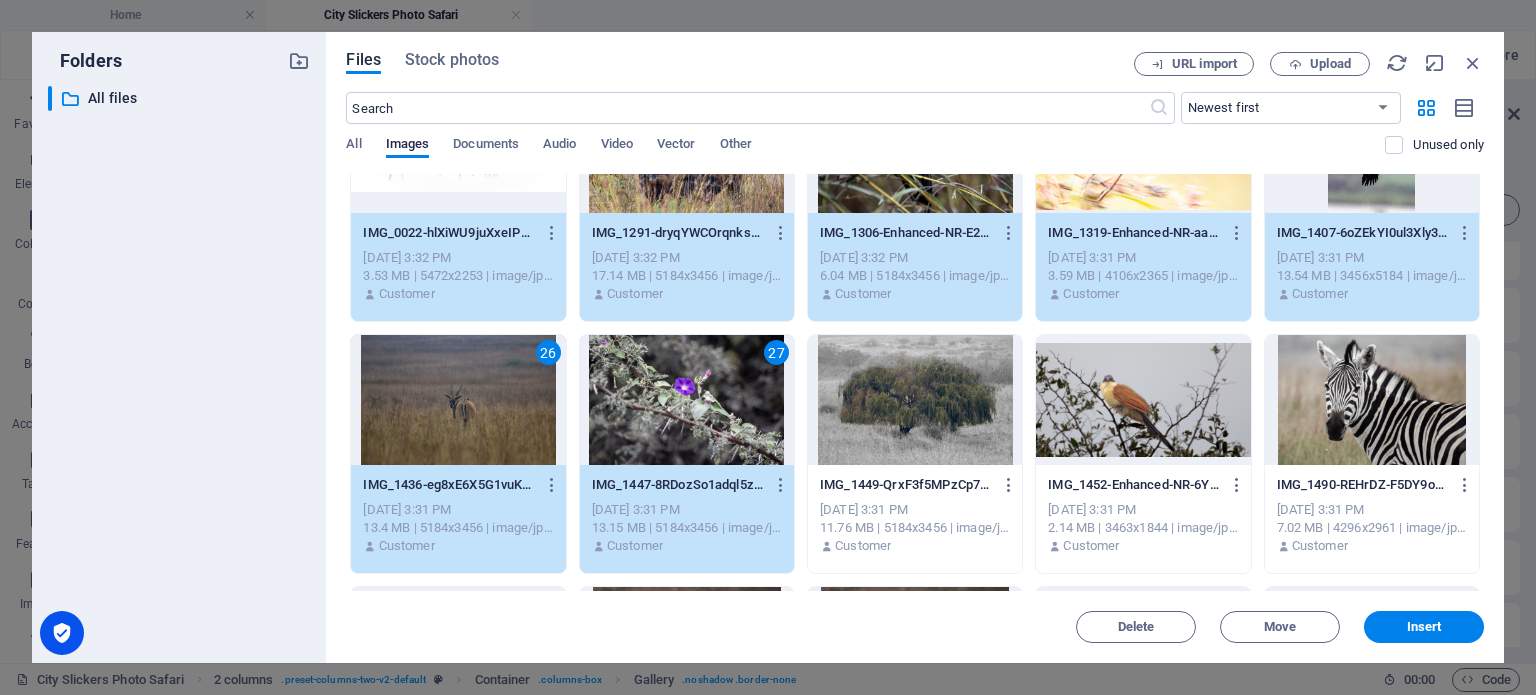 click at bounding box center [915, 400] 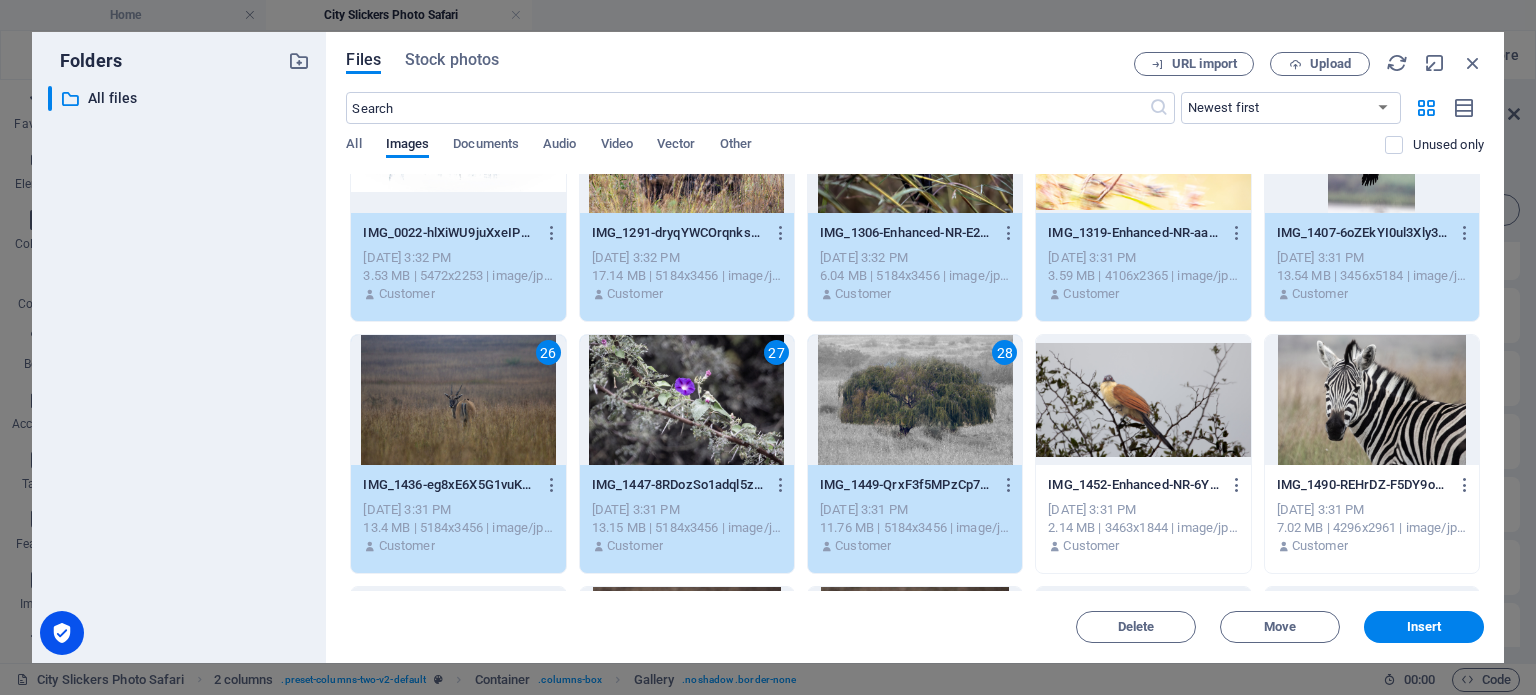 drag, startPoint x: 1131, startPoint y: 419, endPoint x: 1381, endPoint y: 419, distance: 250 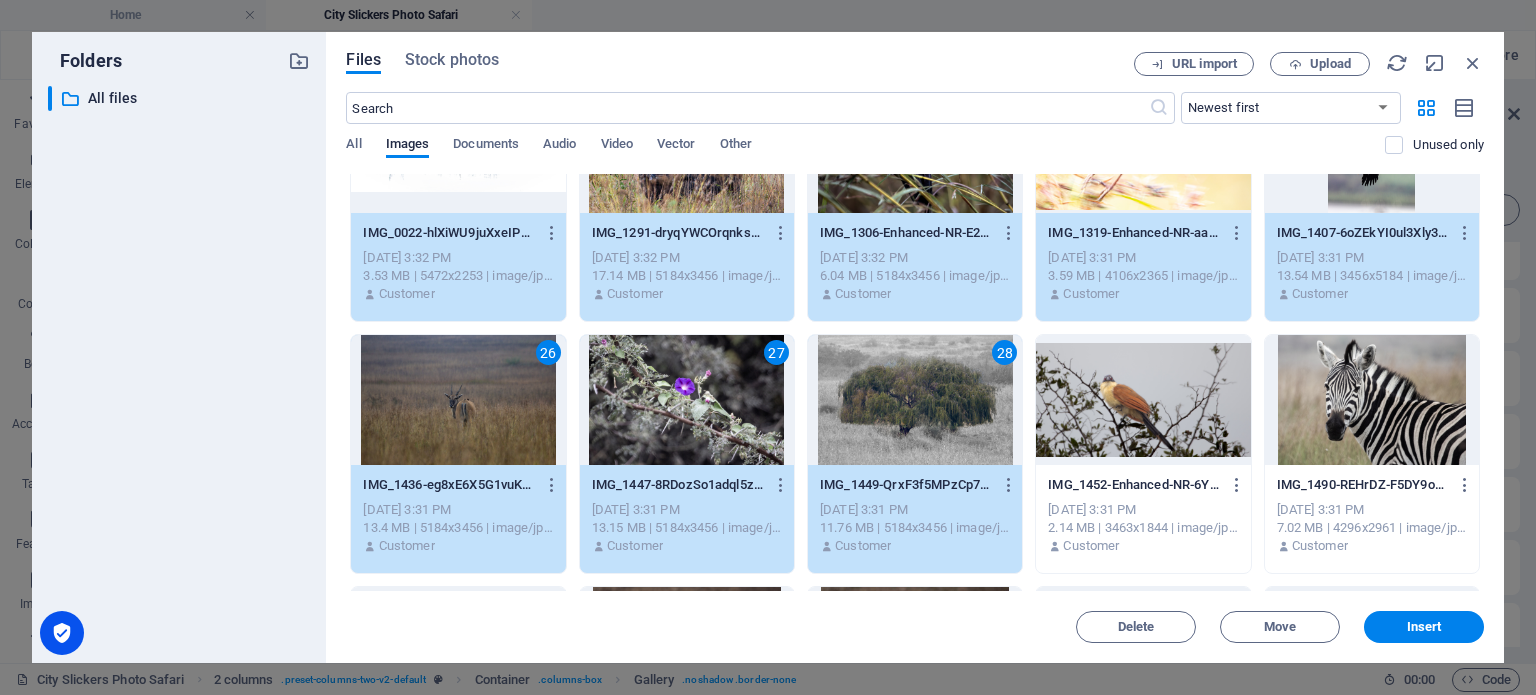 click at bounding box center [1143, 400] 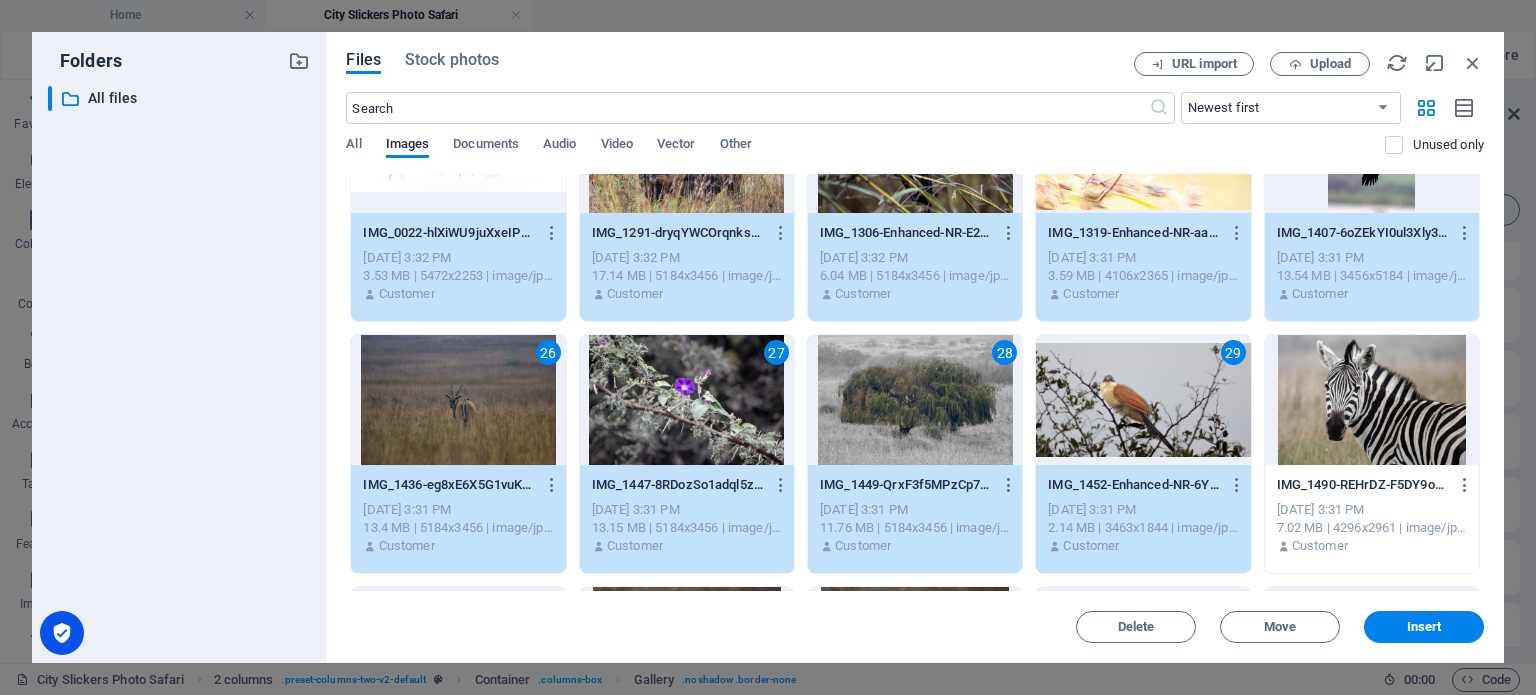 click at bounding box center [1372, 400] 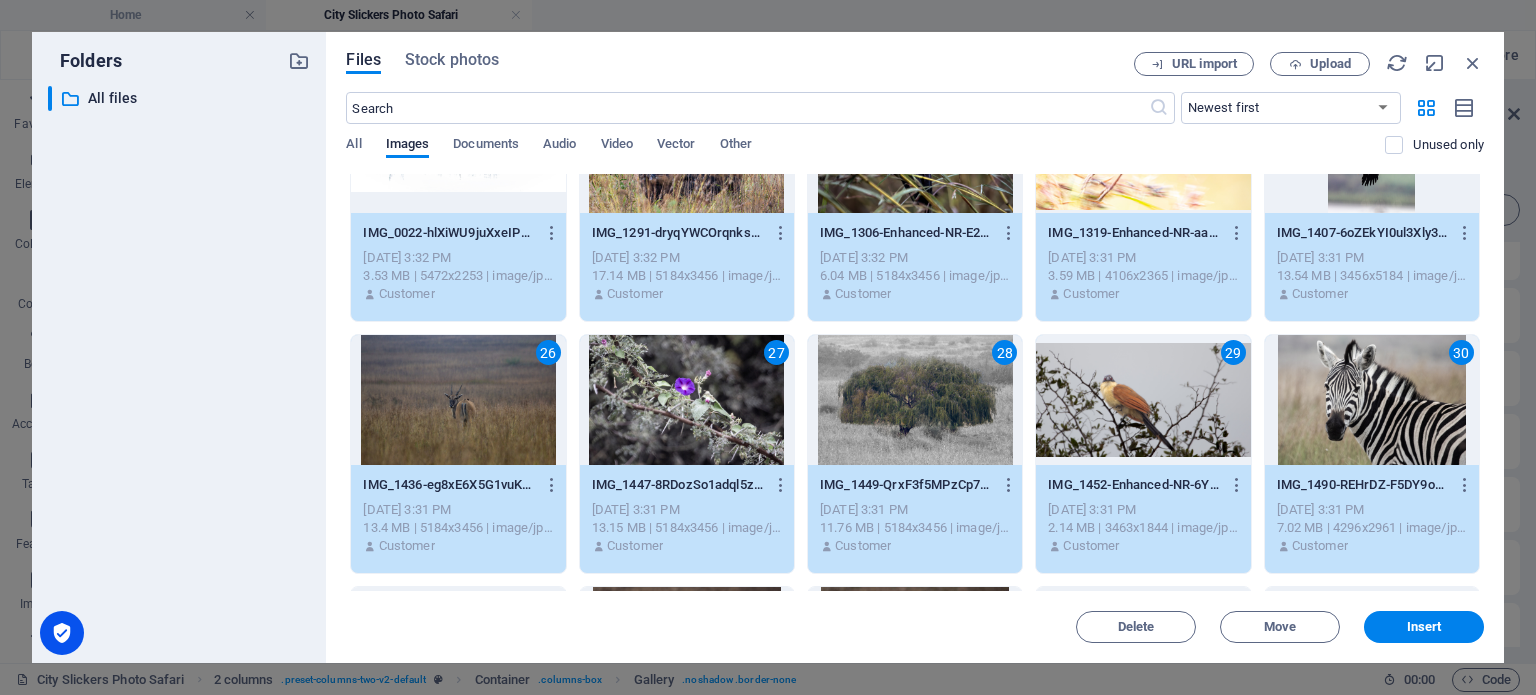 scroll, scrollTop: 1300, scrollLeft: 0, axis: vertical 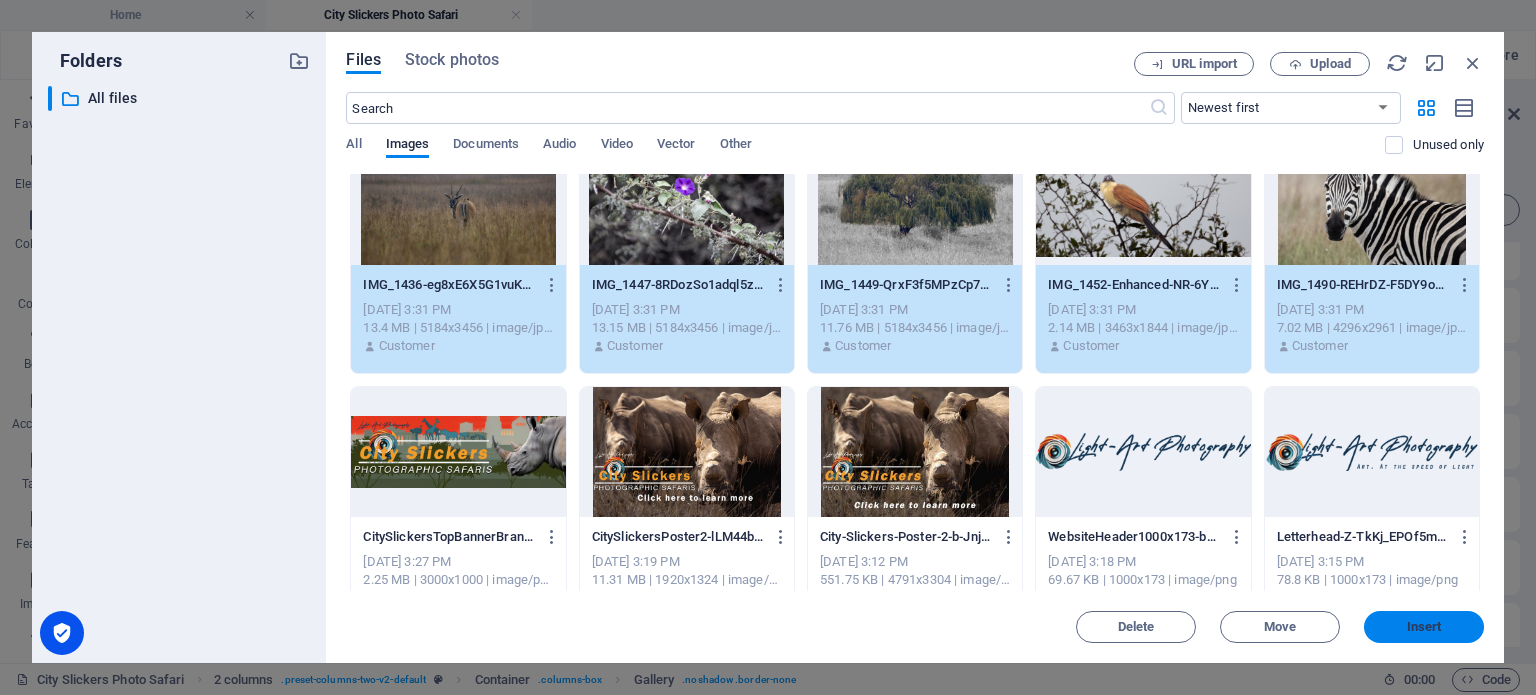 click on "Insert" at bounding box center (1424, 627) 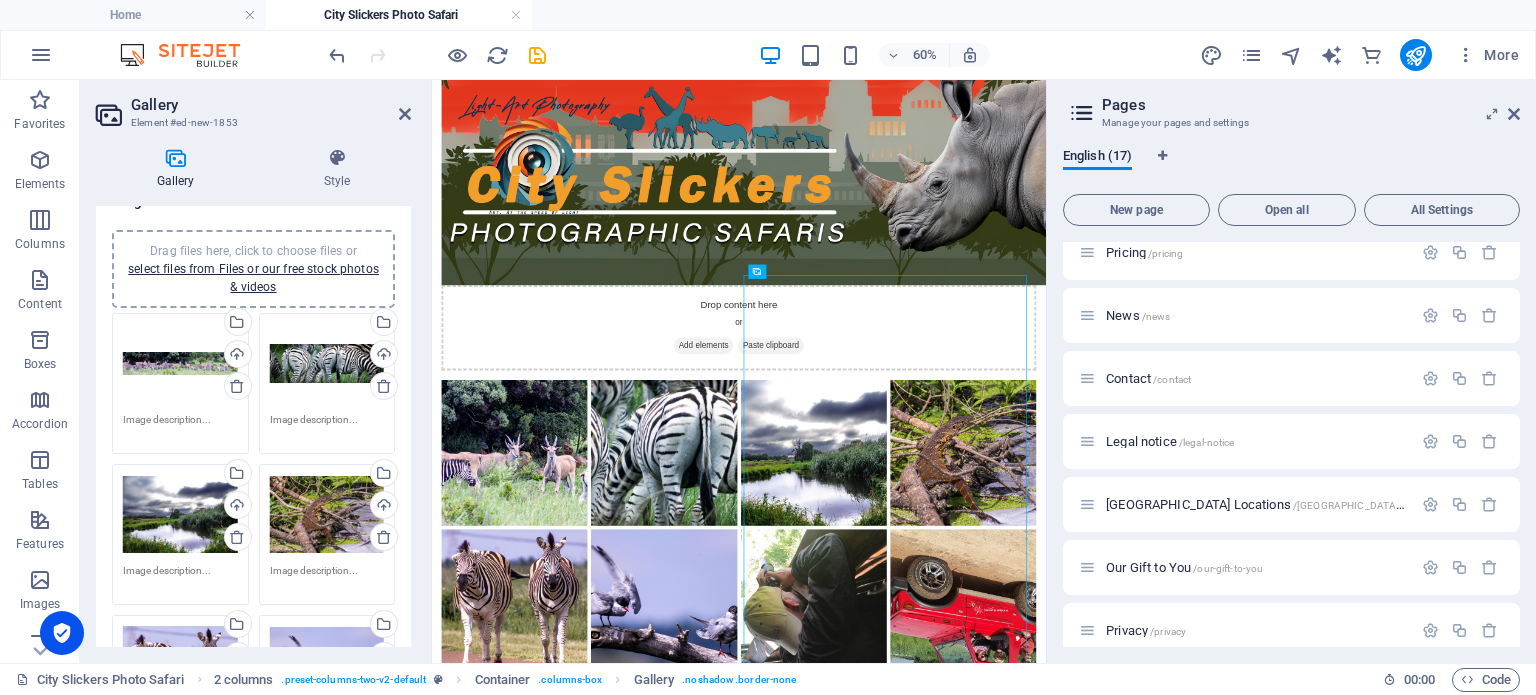 scroll, scrollTop: 328, scrollLeft: 0, axis: vertical 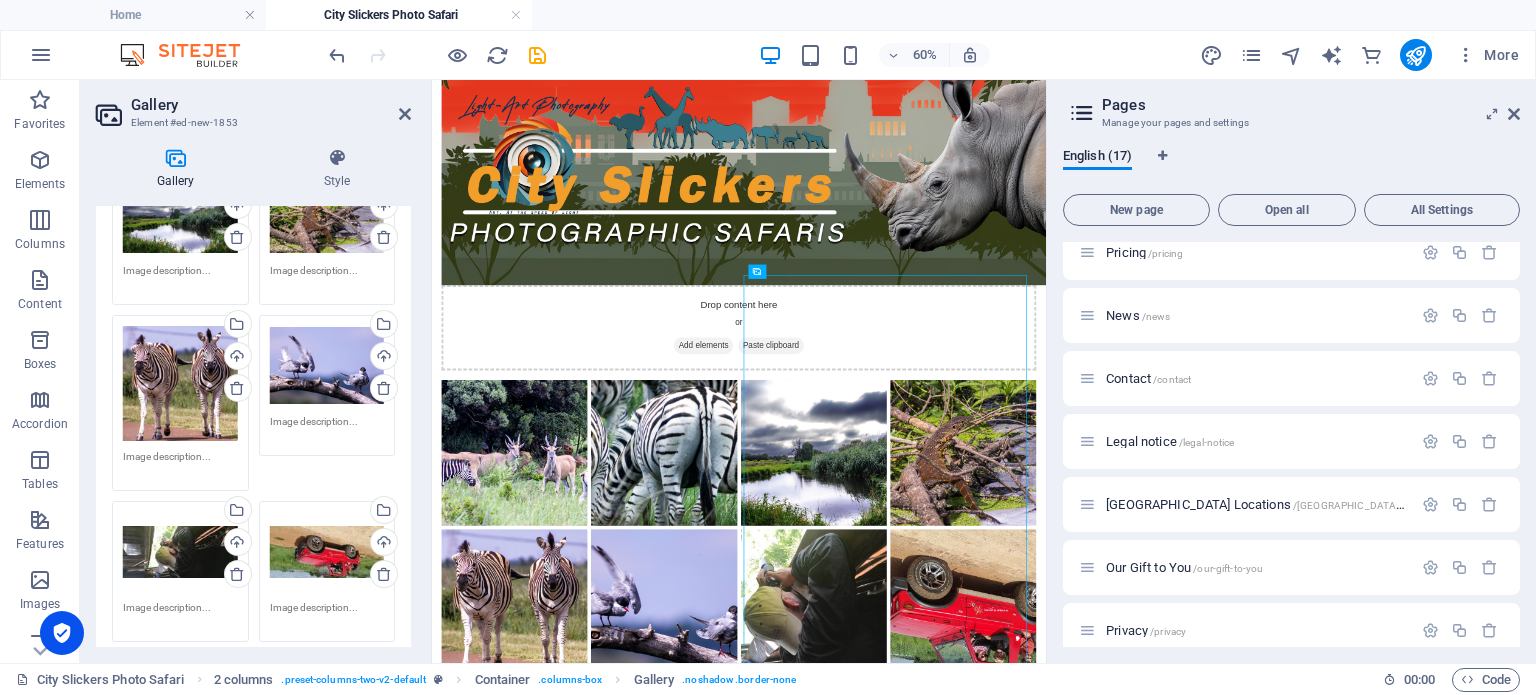 click on "Drag files here, click to choose files or select files from Files or our free stock photos & videos" at bounding box center [327, 552] 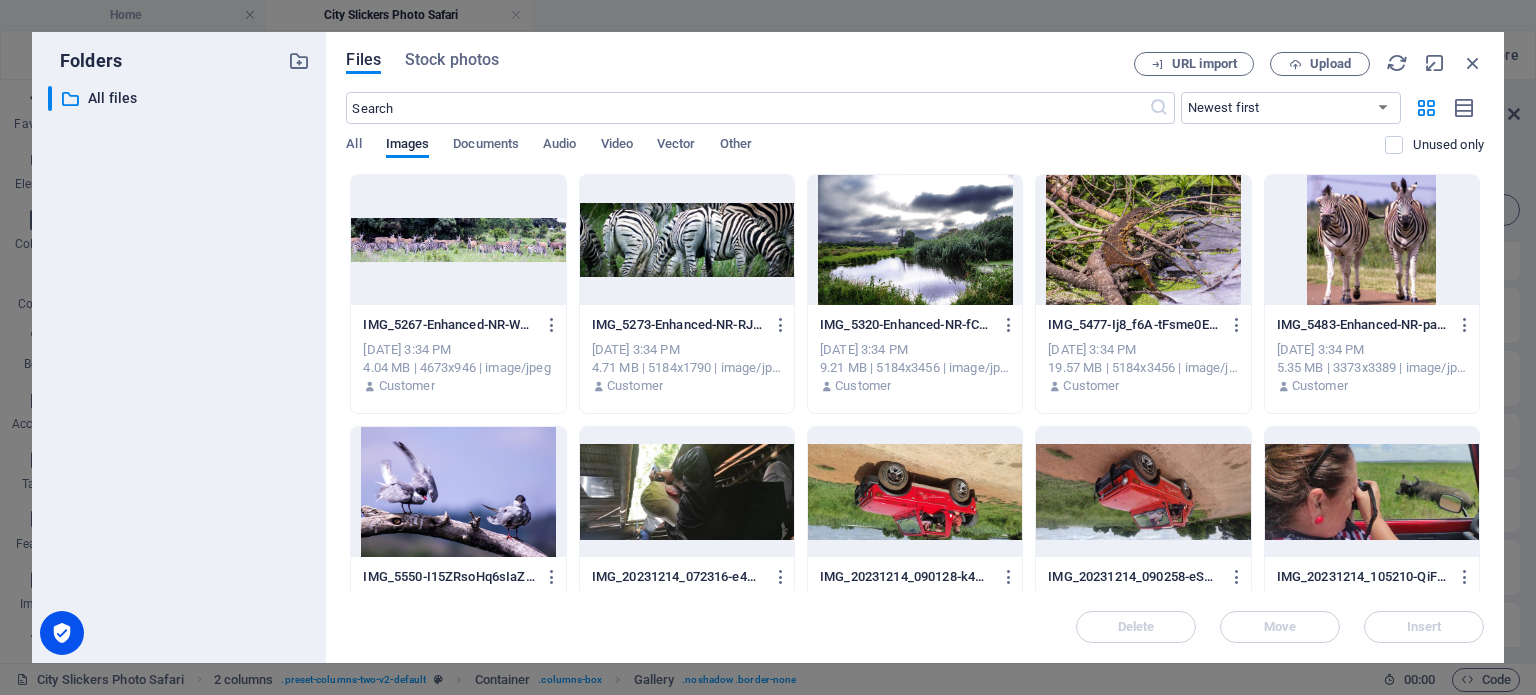 click at bounding box center [915, 492] 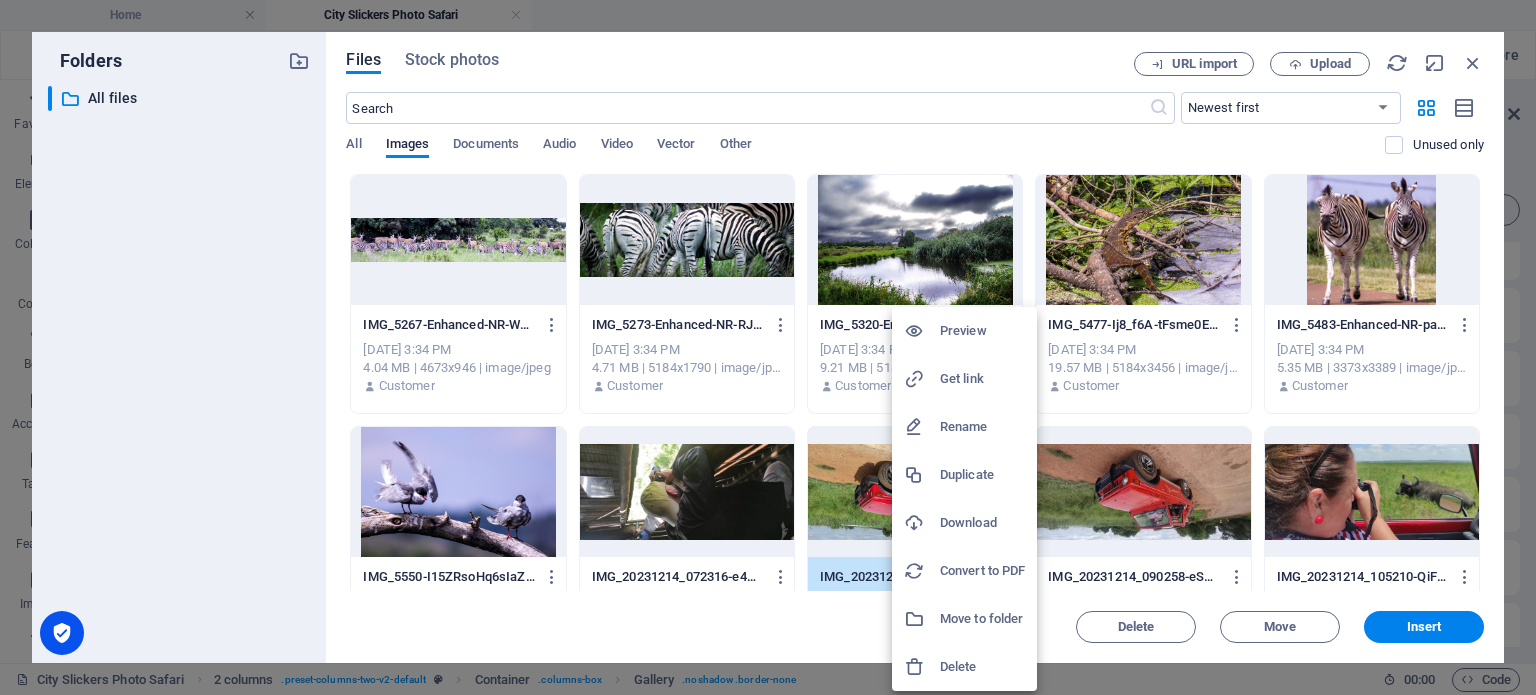 click on "Preview" at bounding box center (982, 331) 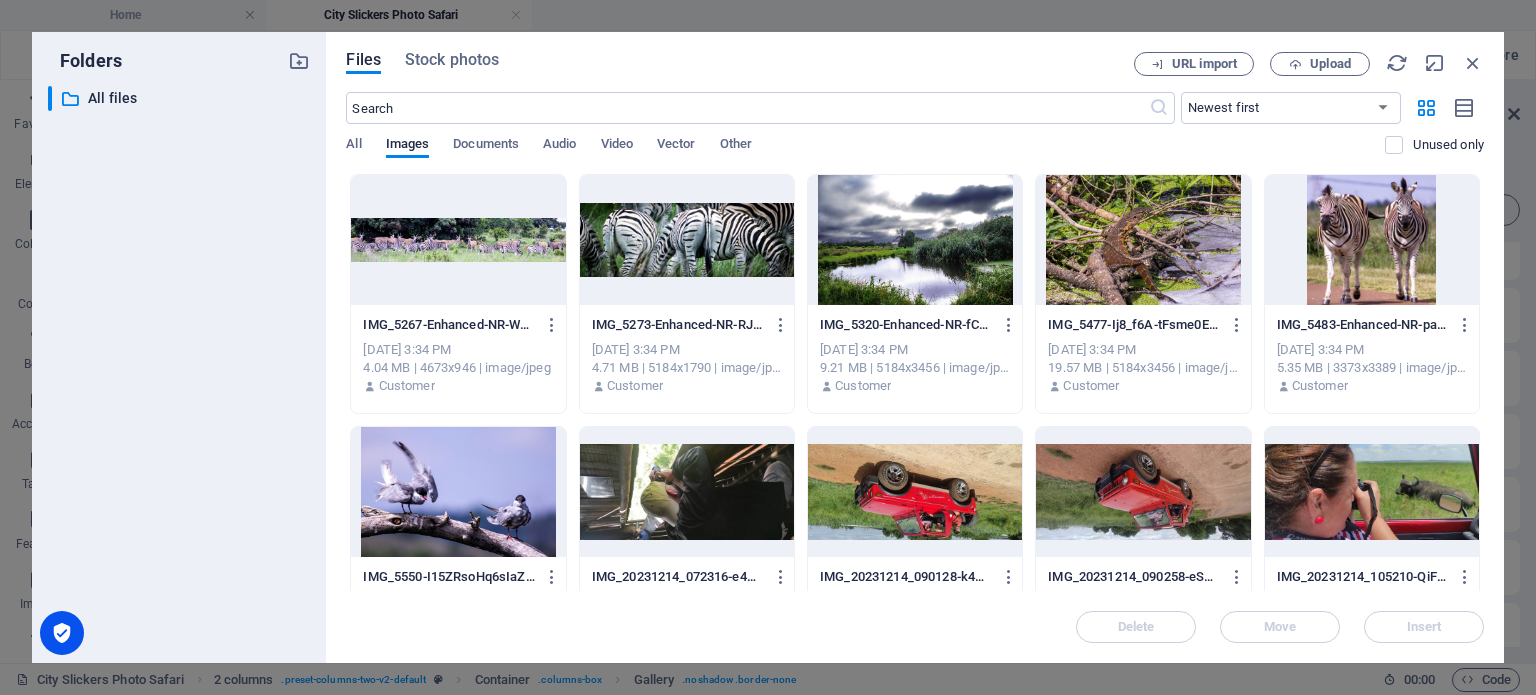 click on "Delete Move Insert" at bounding box center [915, 617] 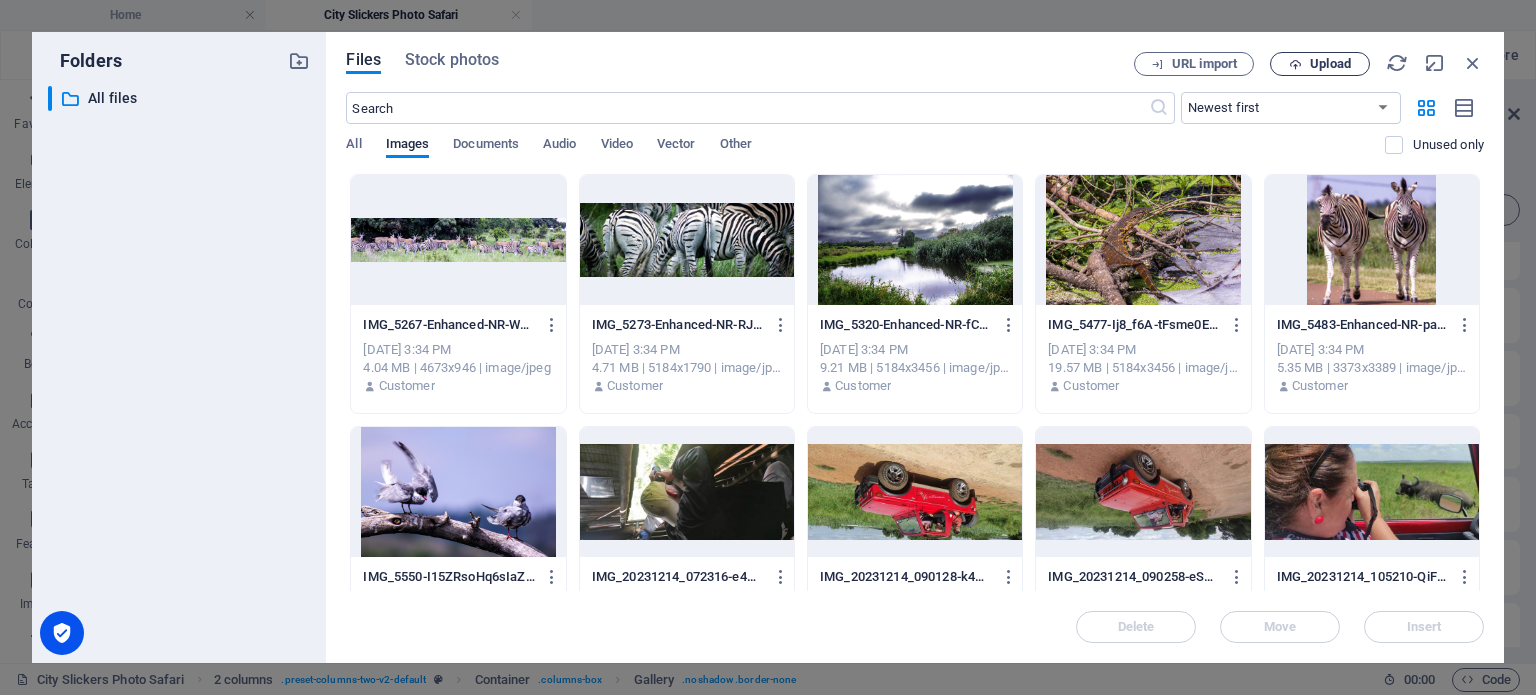 click on "Upload" at bounding box center [1330, 64] 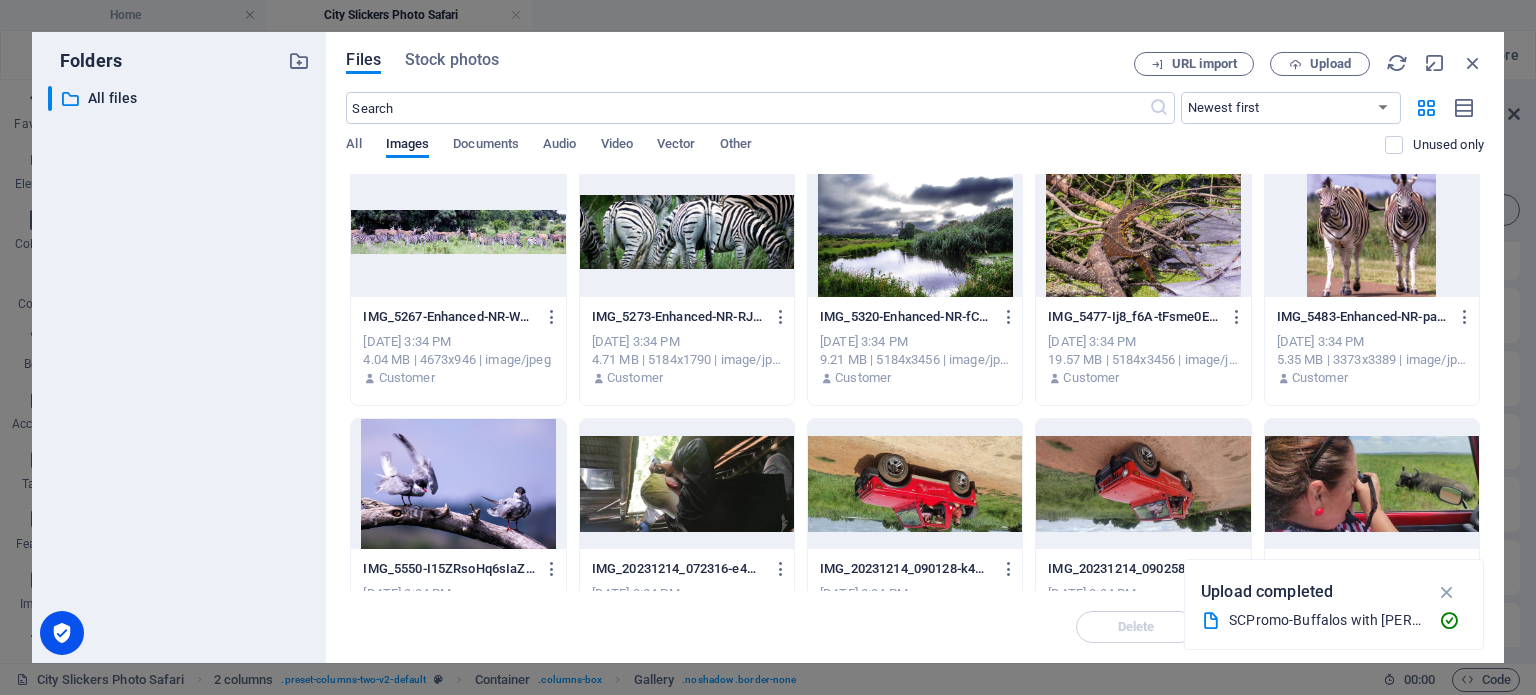 scroll, scrollTop: 0, scrollLeft: 0, axis: both 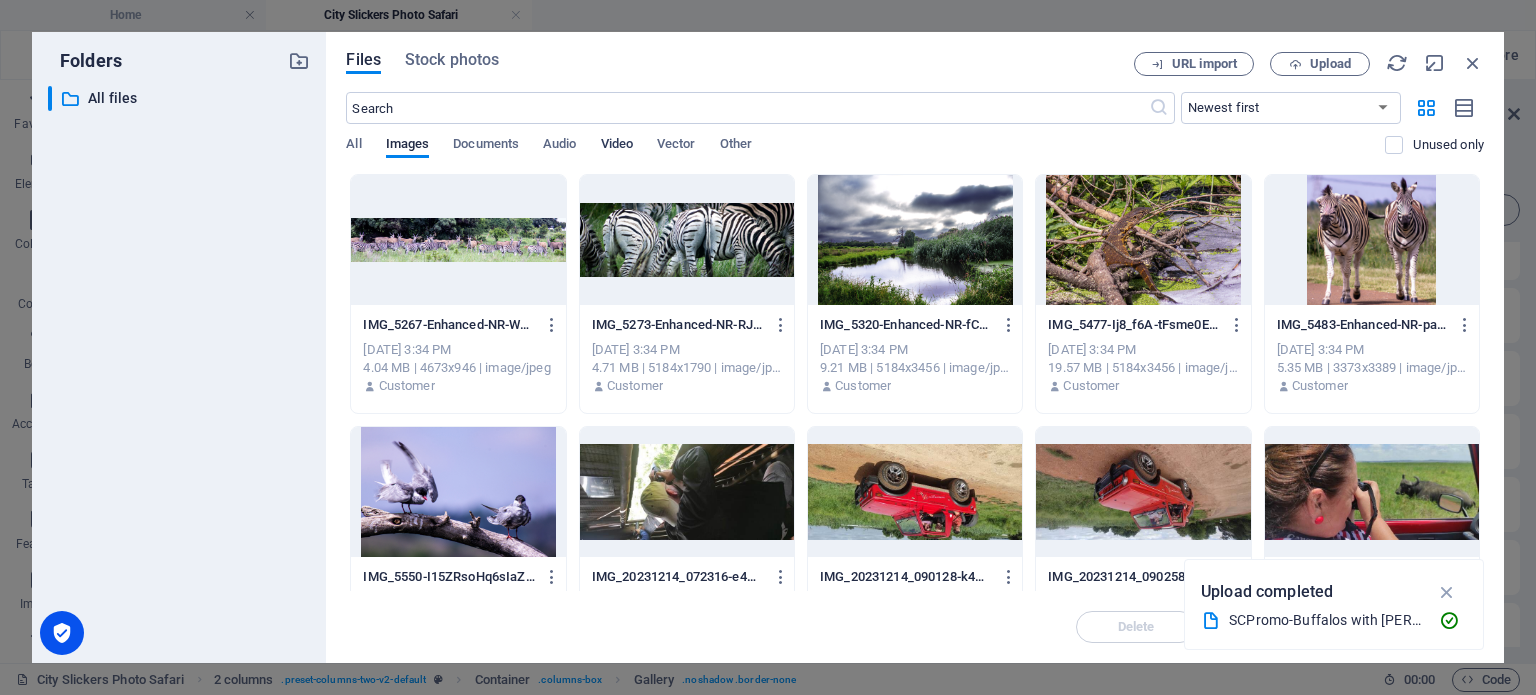click on "Video" at bounding box center [617, 146] 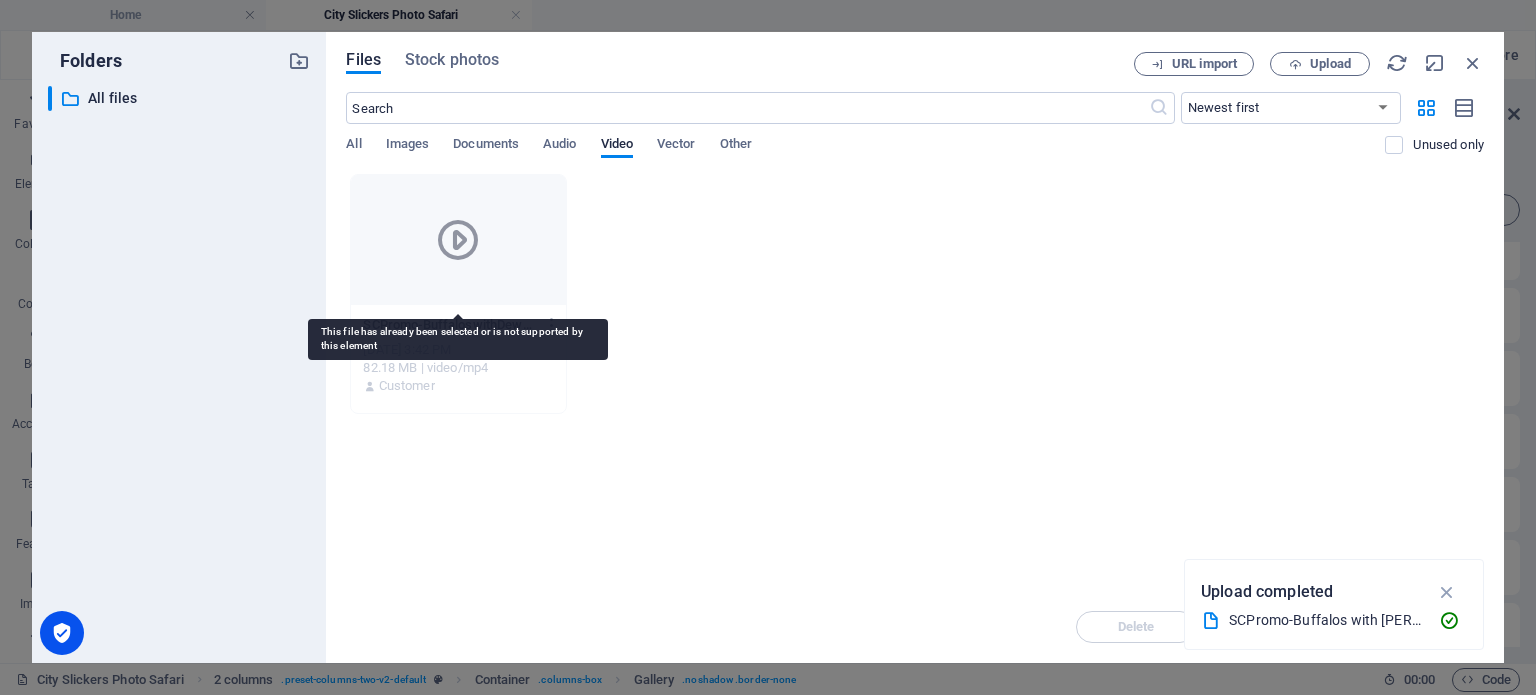 click at bounding box center (458, 240) 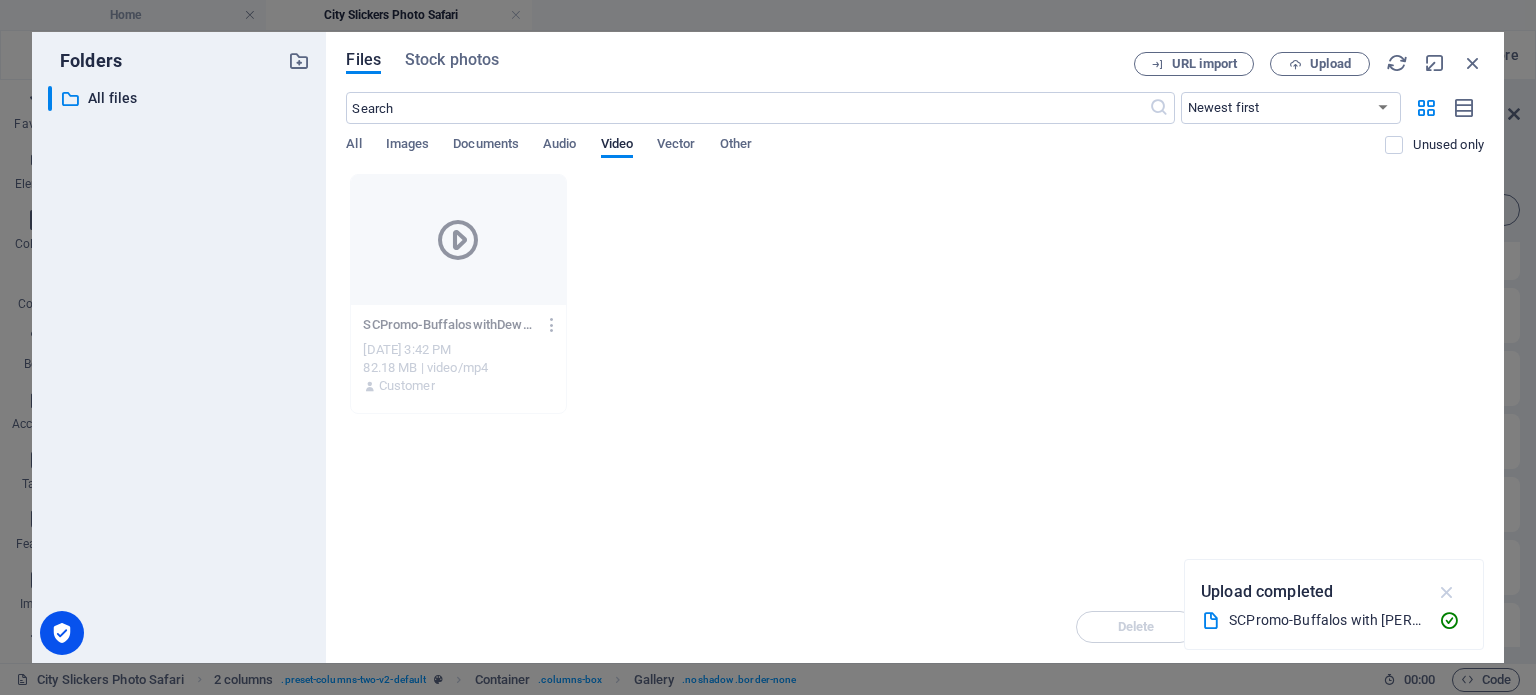 click at bounding box center [1447, 592] 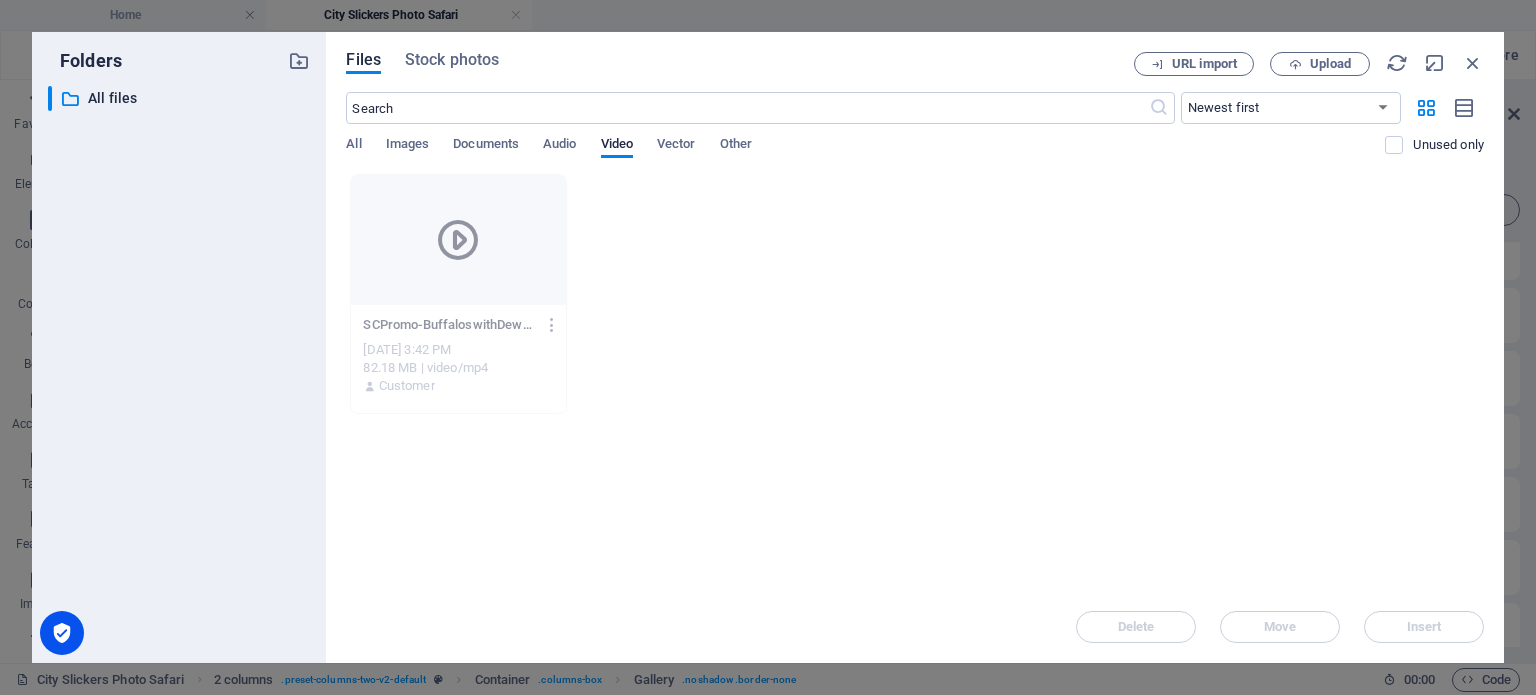 click on "SCPromo-BuffaloswithDewald-wgf2s3kYq2mlTFvKoXpgyQ.mp4 SCPromo-BuffaloswithDewald-wgf2s3kYq2mlTFvKoXpgyQ.mp4 Jul 11, 2025 3:42 PM 82.18 MB | video/mp4 Customer" at bounding box center (915, 294) 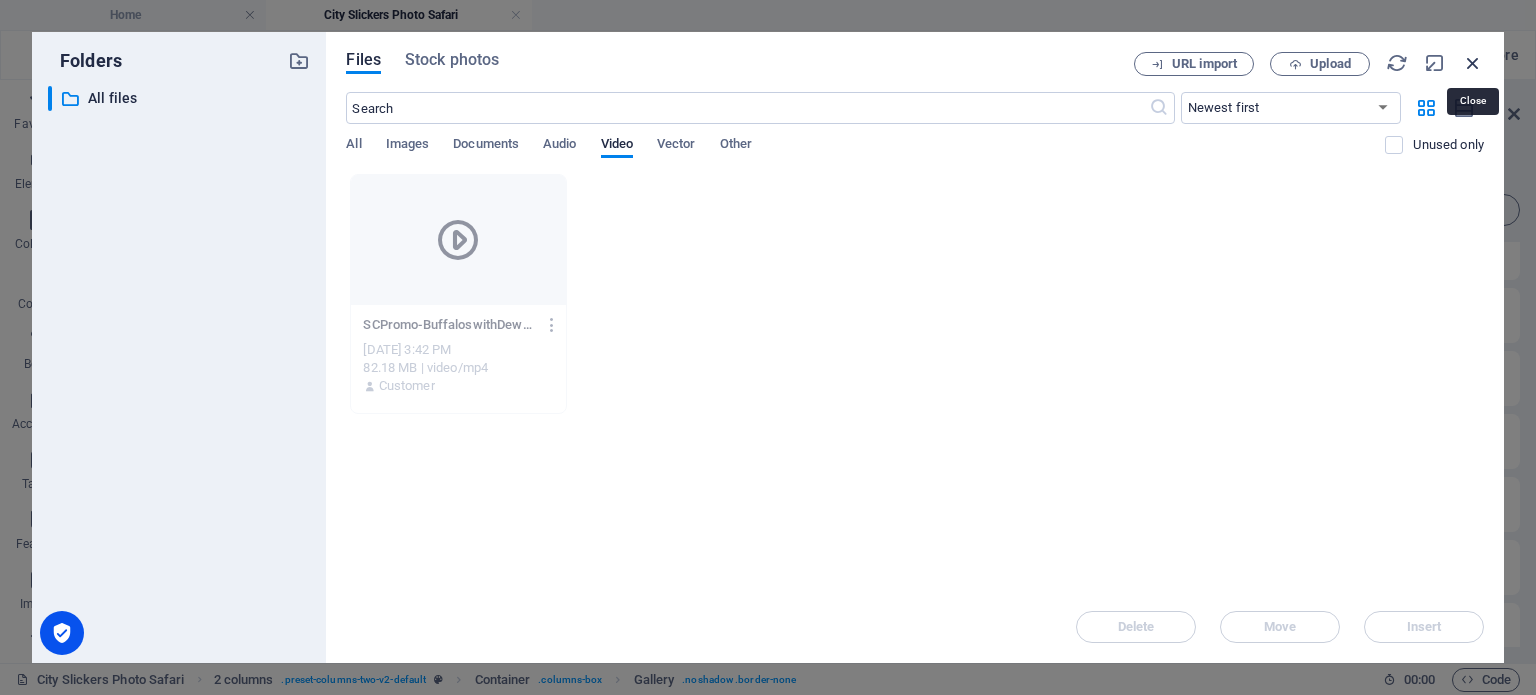 click at bounding box center (1473, 63) 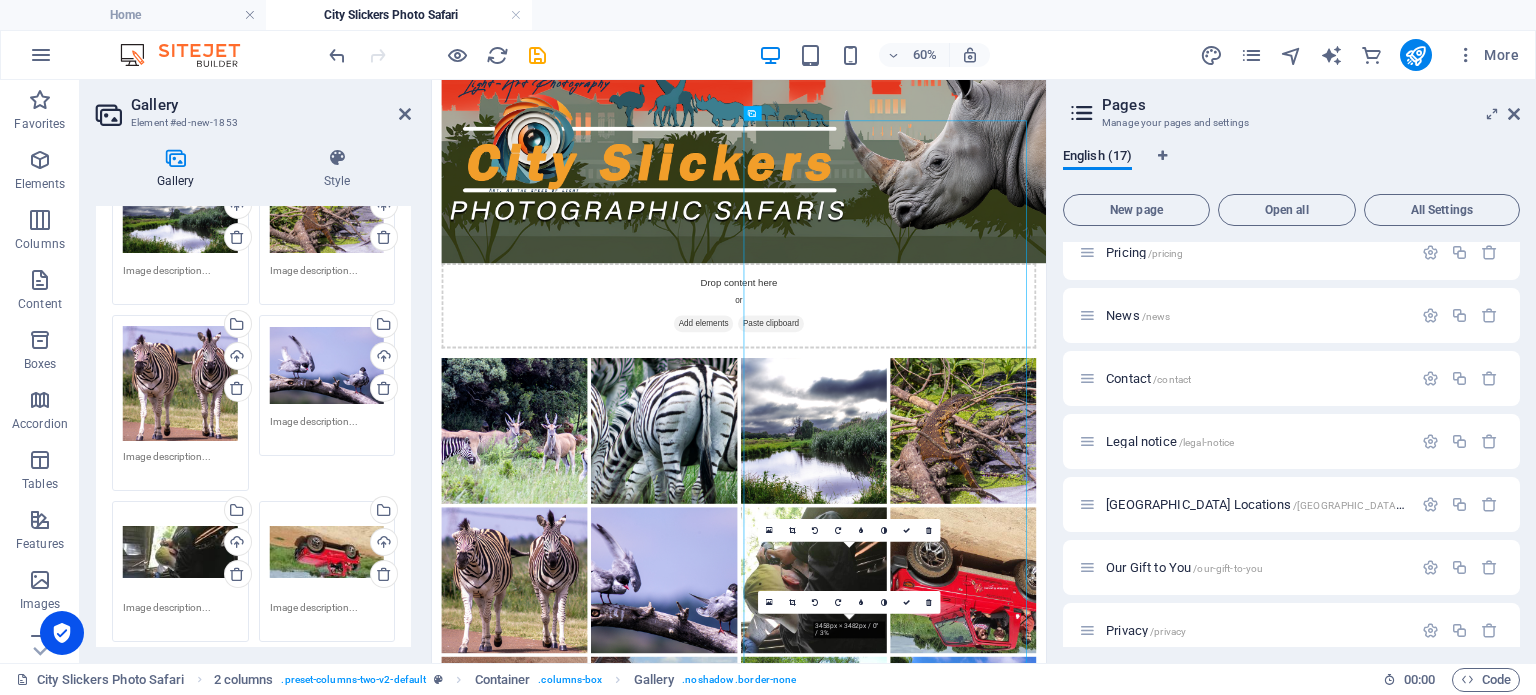 scroll, scrollTop: 0, scrollLeft: 0, axis: both 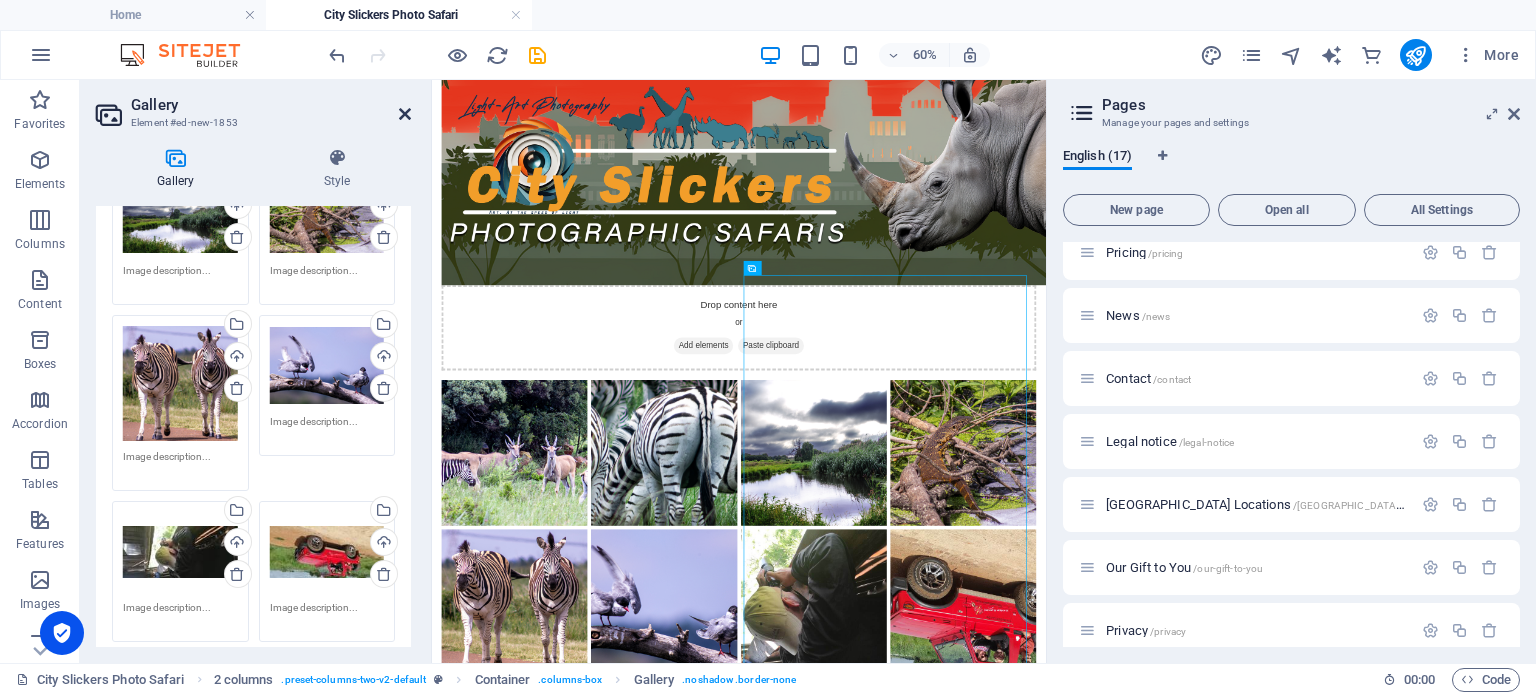 click at bounding box center (405, 114) 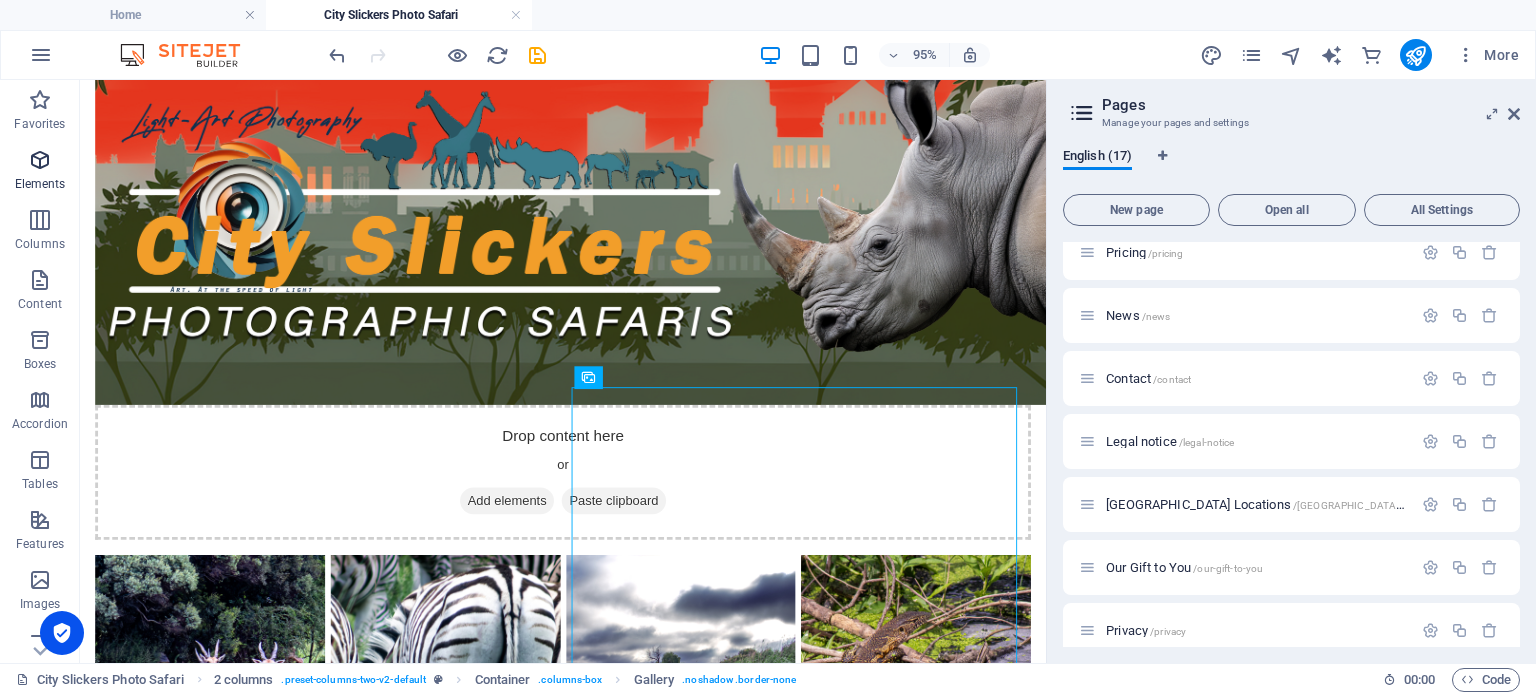 click at bounding box center [40, 160] 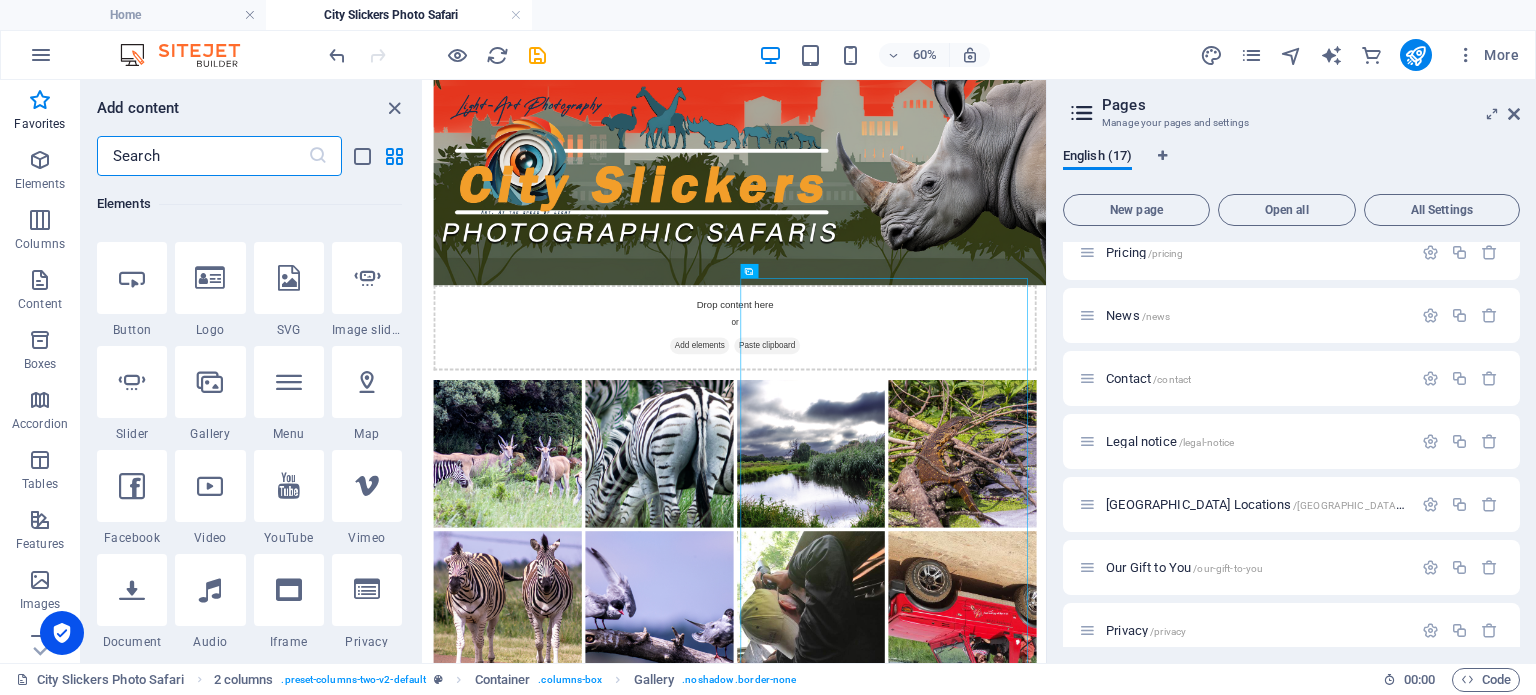 scroll, scrollTop: 740, scrollLeft: 0, axis: vertical 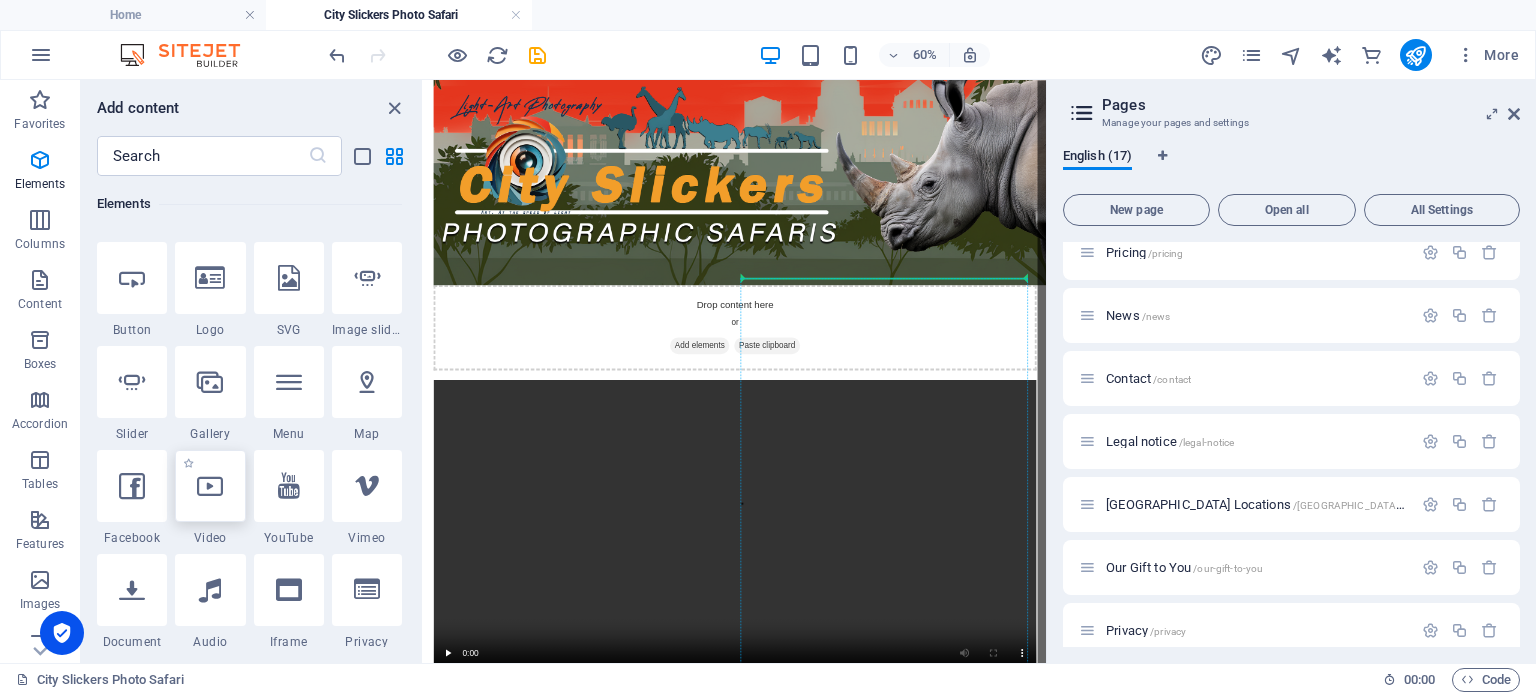 select on "%" 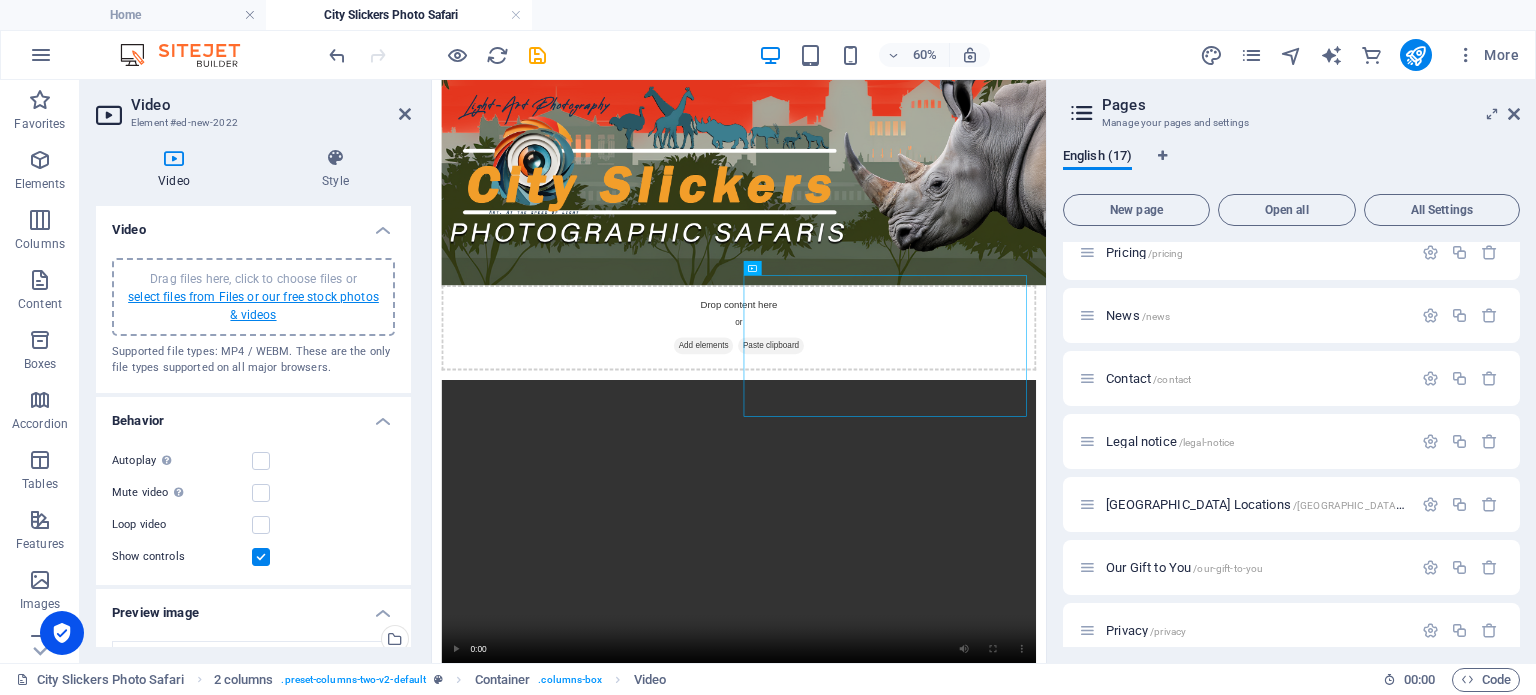 click on "select files from Files or our free stock photos & videos" at bounding box center (253, 306) 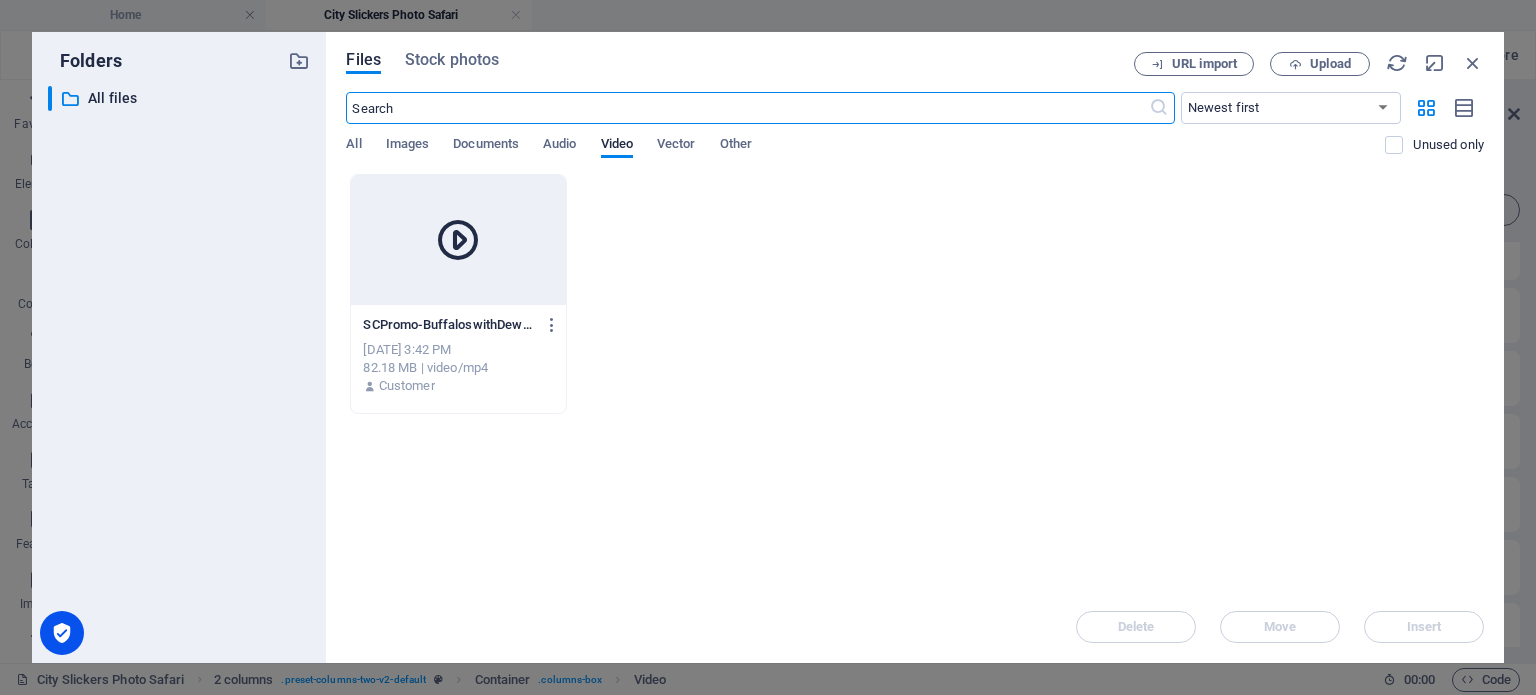 click at bounding box center (458, 240) 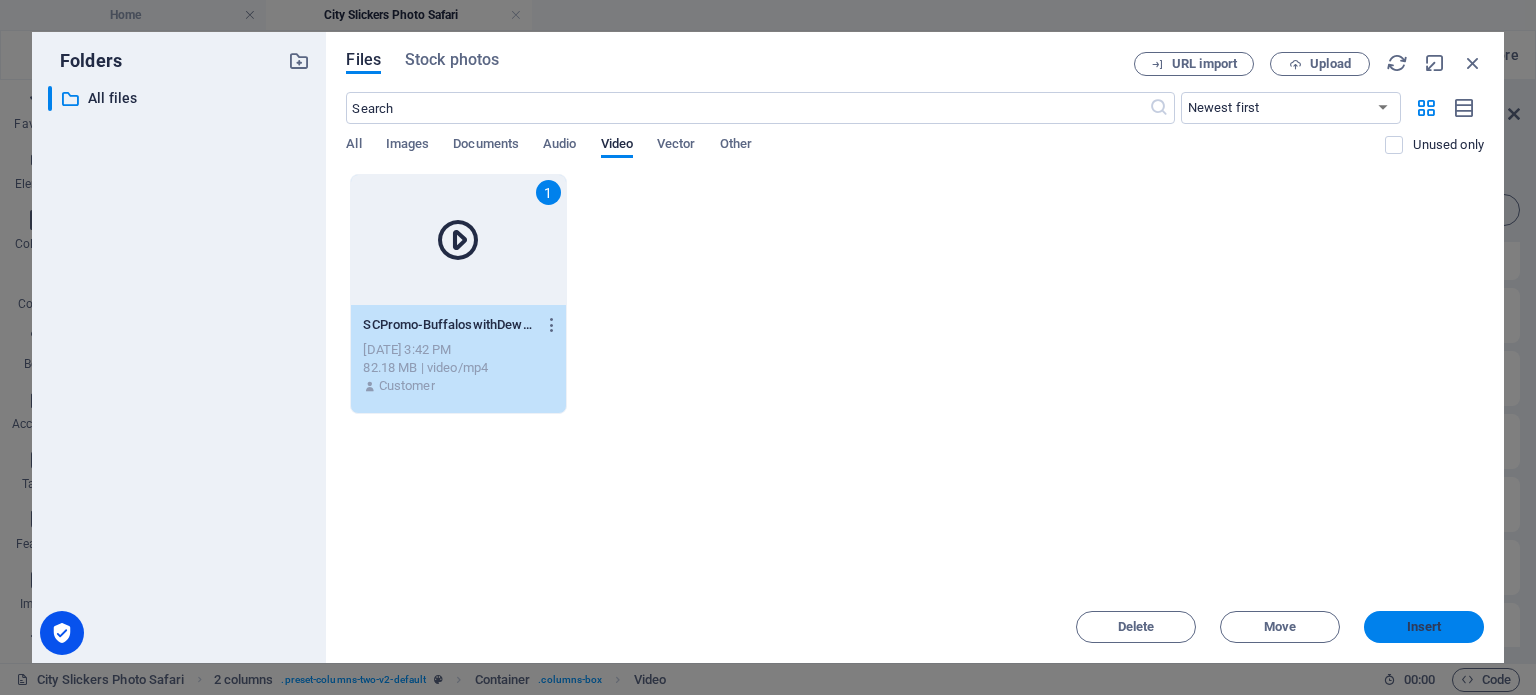 click on "Insert" at bounding box center (1424, 627) 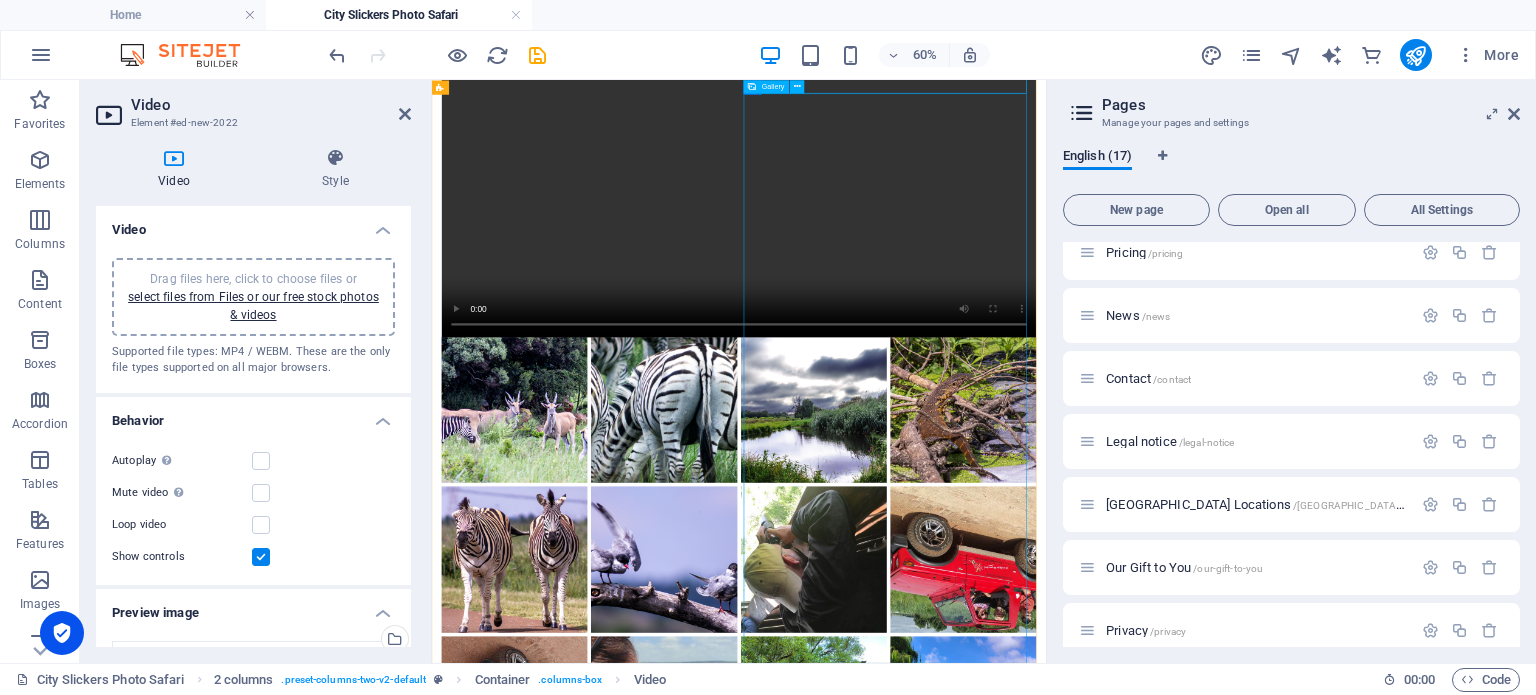 scroll, scrollTop: 68, scrollLeft: 0, axis: vertical 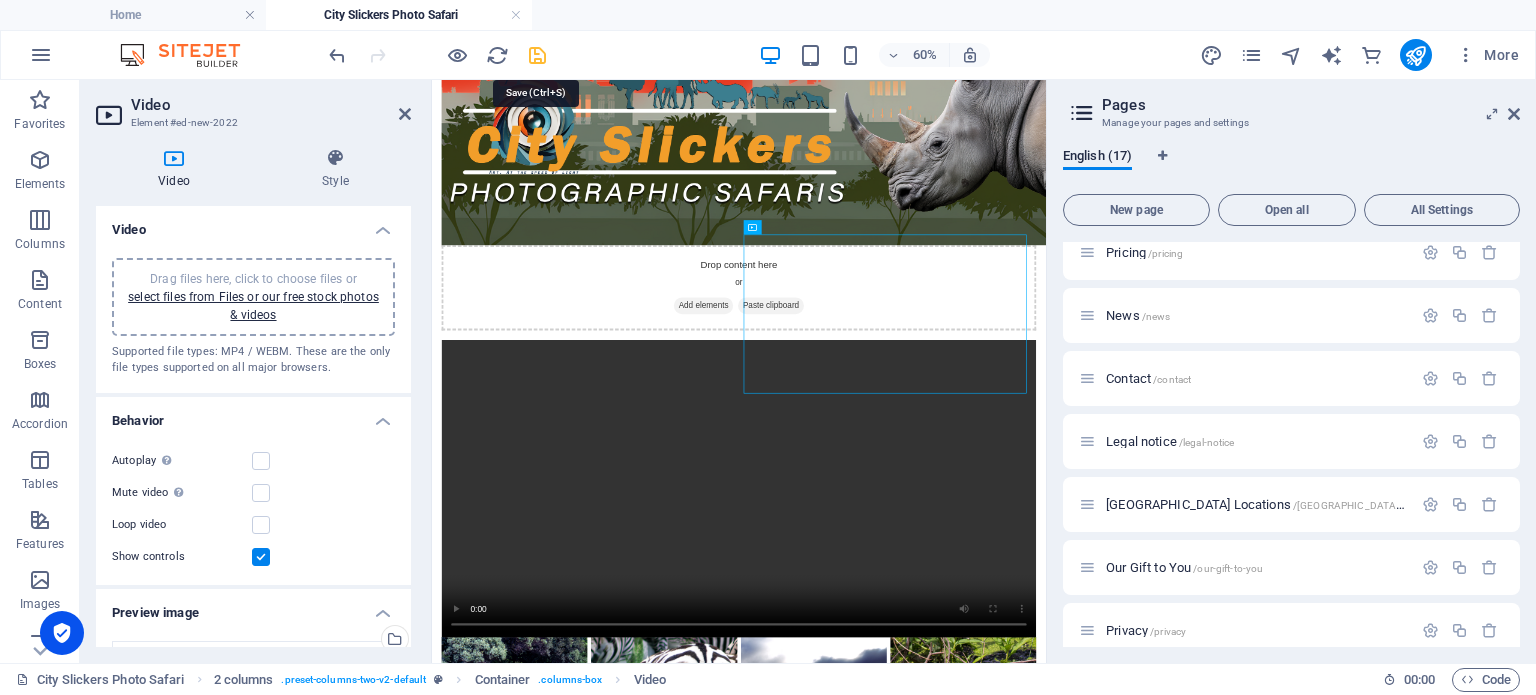 click at bounding box center [537, 55] 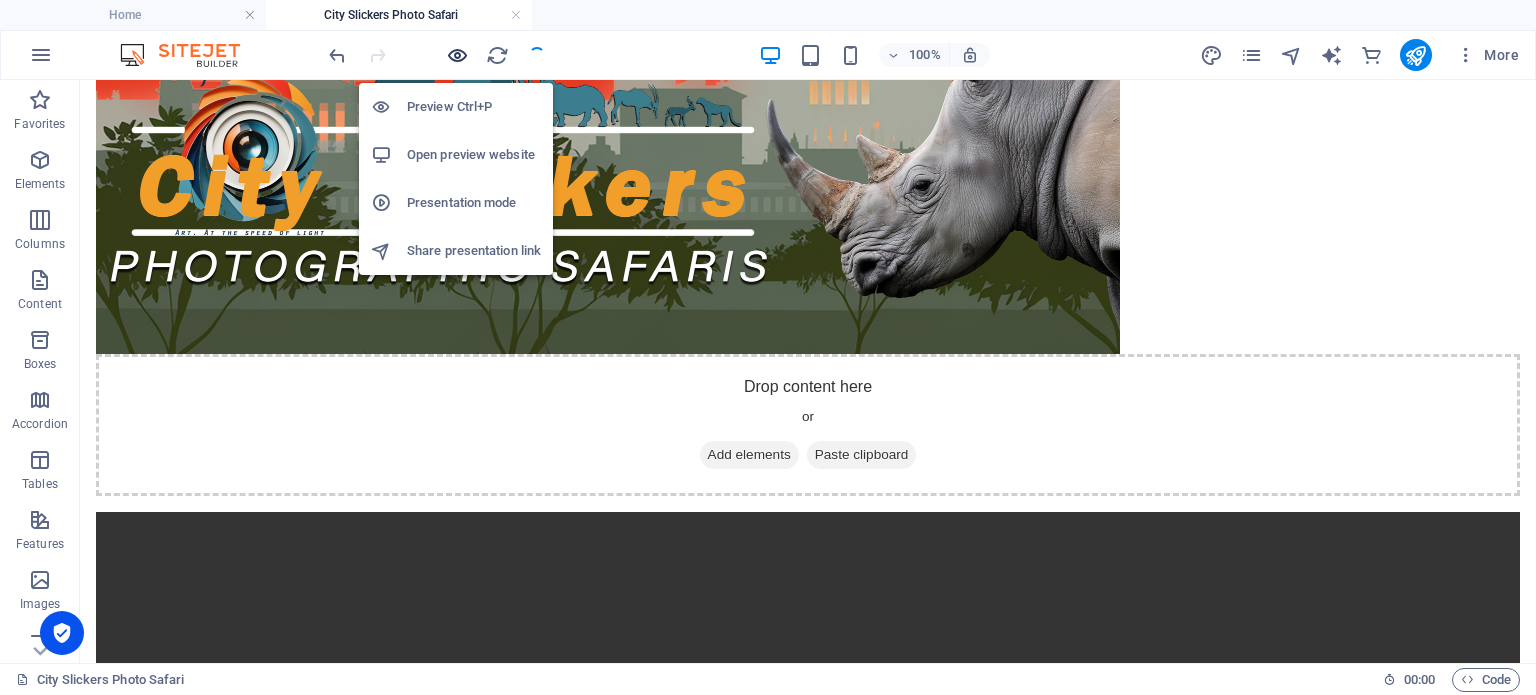 click at bounding box center [457, 55] 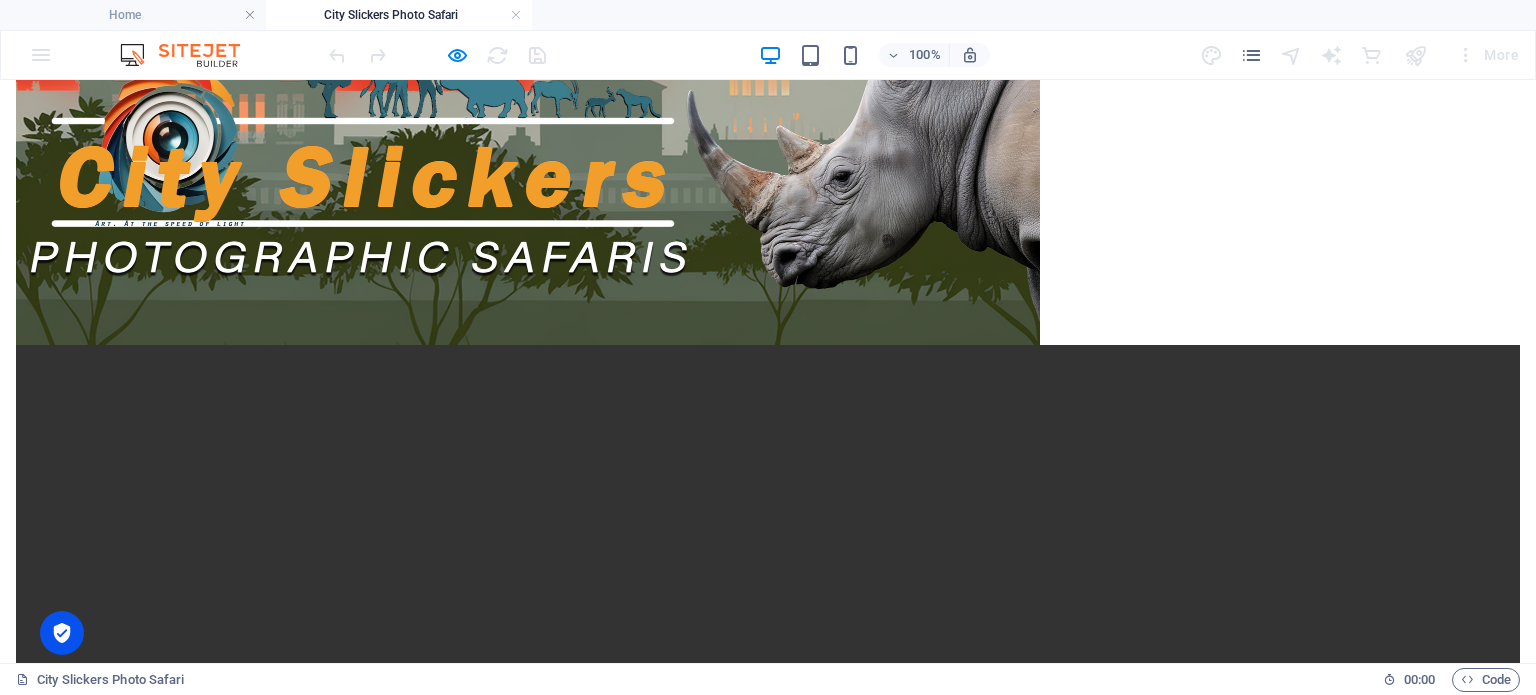 scroll, scrollTop: 0, scrollLeft: 0, axis: both 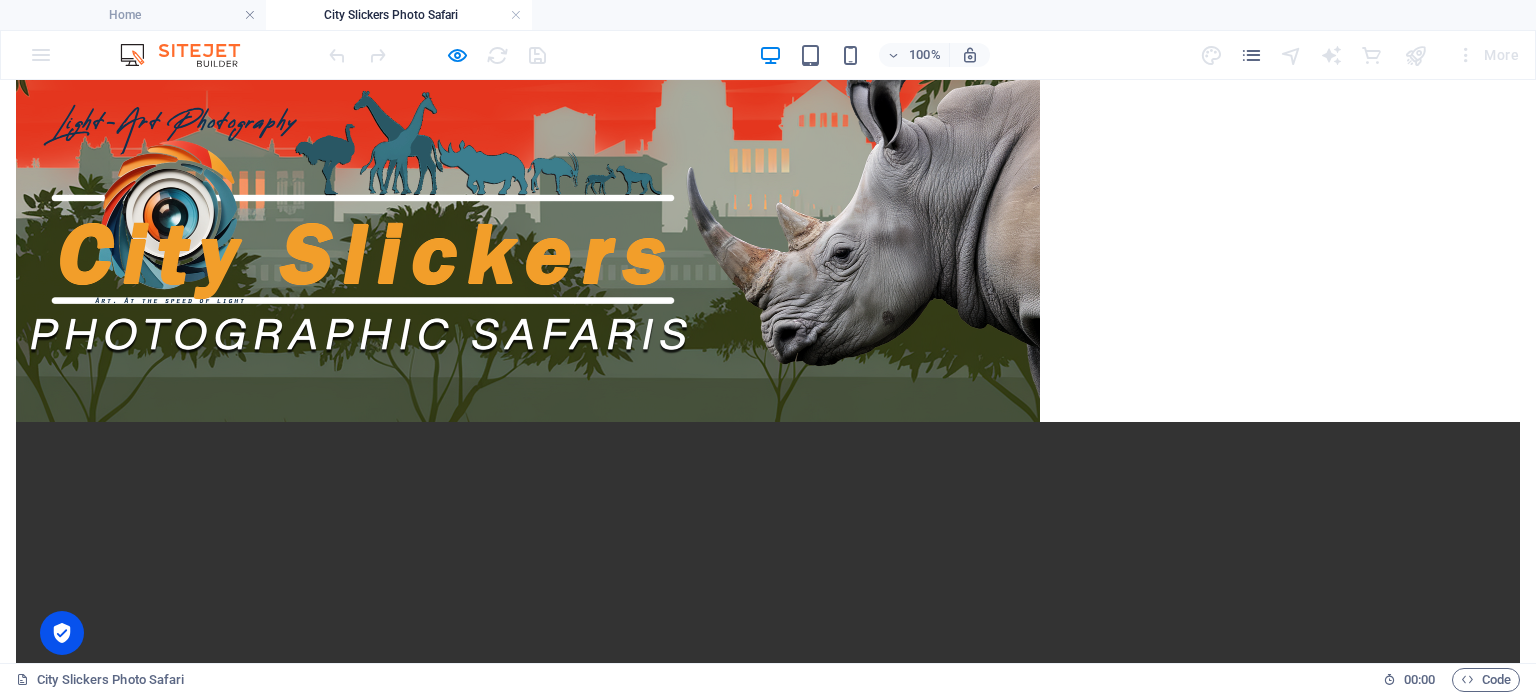 click at bounding box center [528, 251] 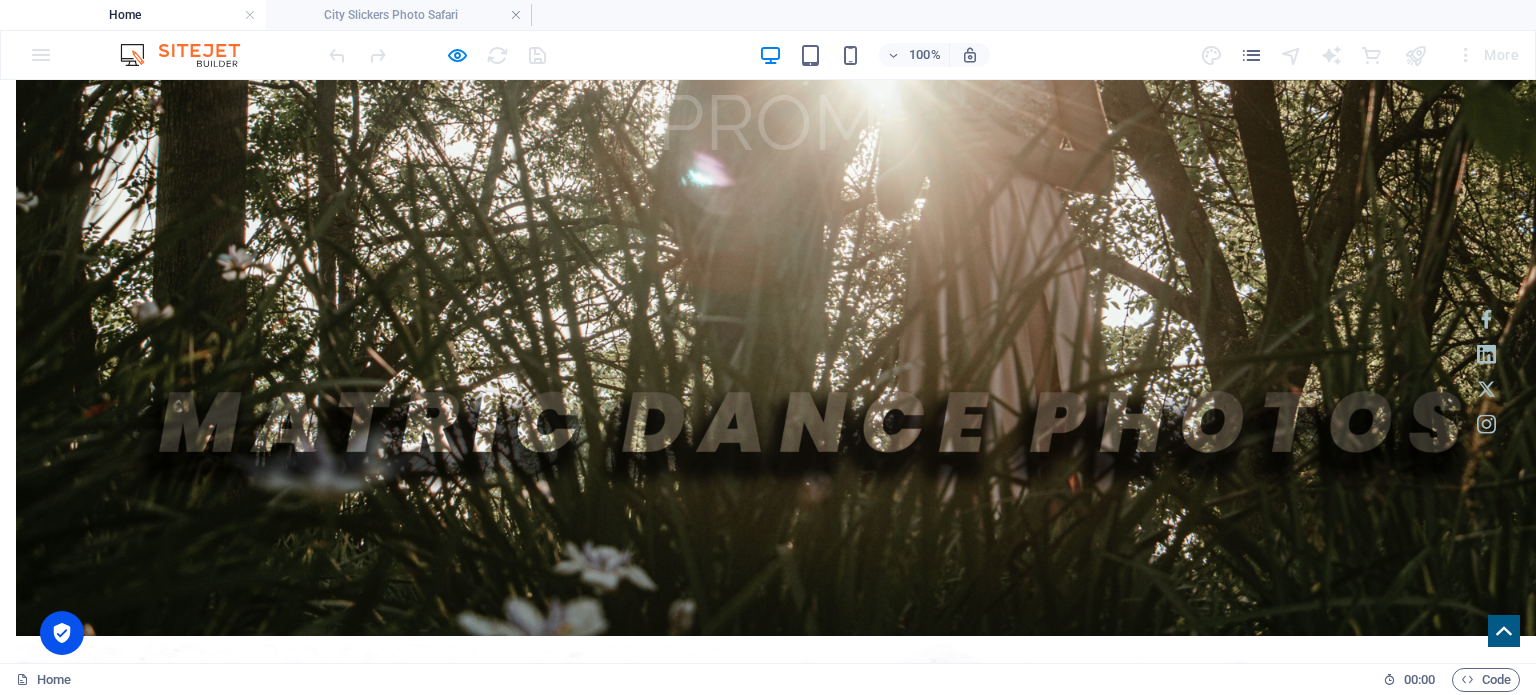 scroll, scrollTop: 2097, scrollLeft: 0, axis: vertical 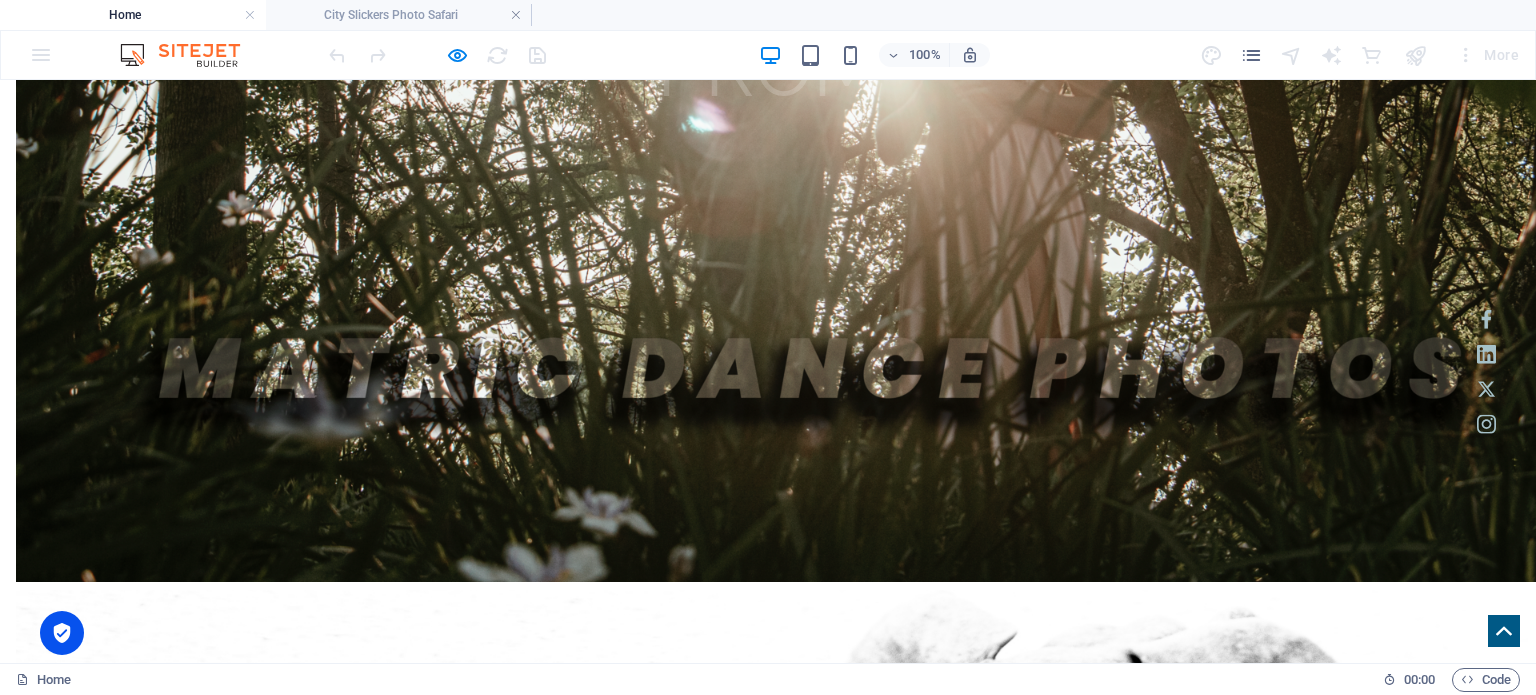 click at bounding box center (768, 2944) 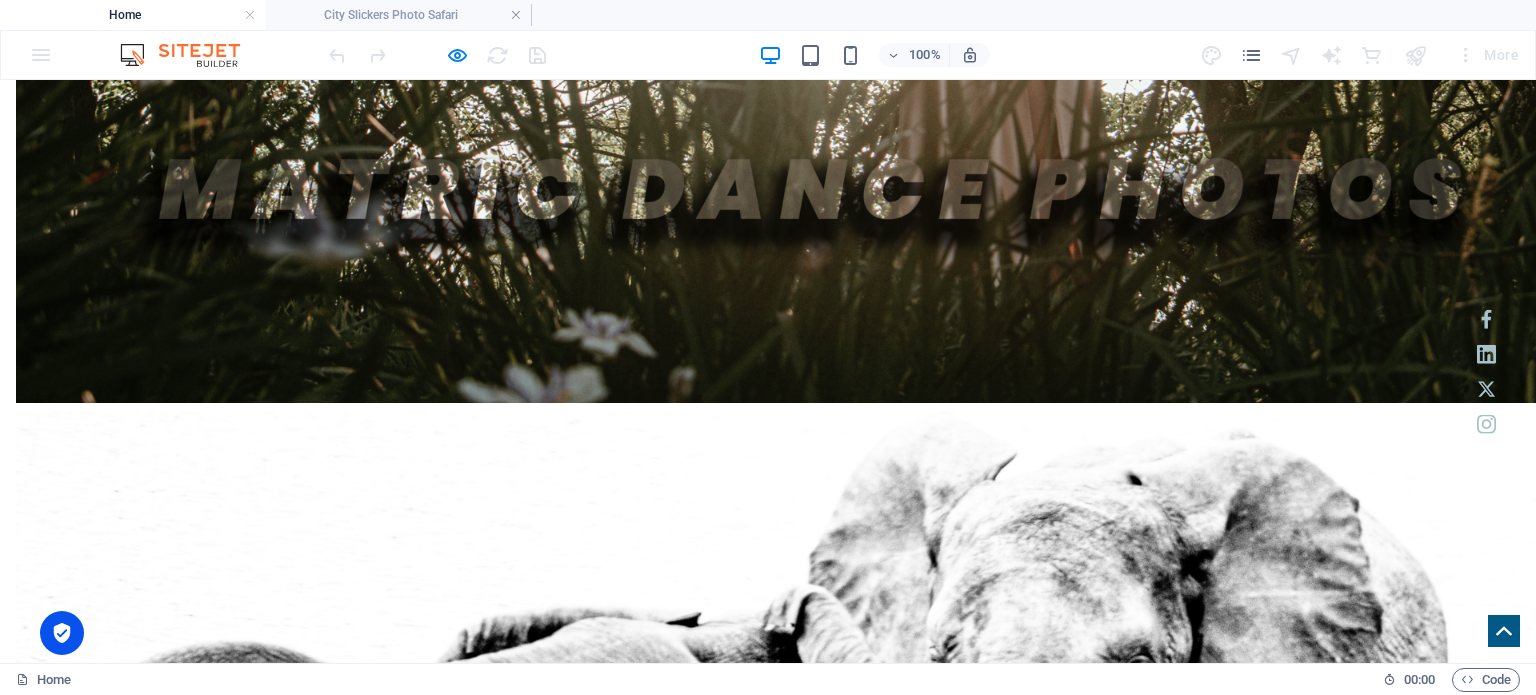 scroll, scrollTop: 2413, scrollLeft: 0, axis: vertical 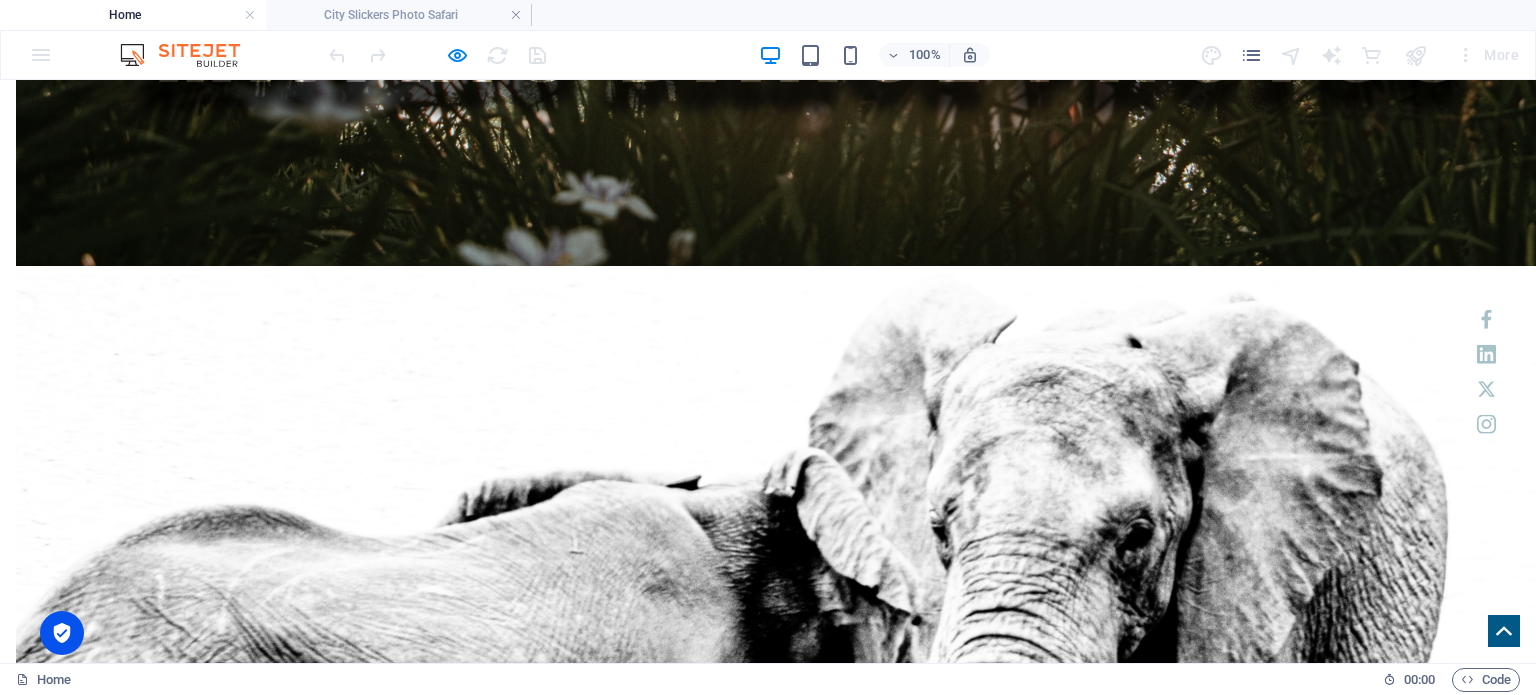 click at bounding box center (768, 2628) 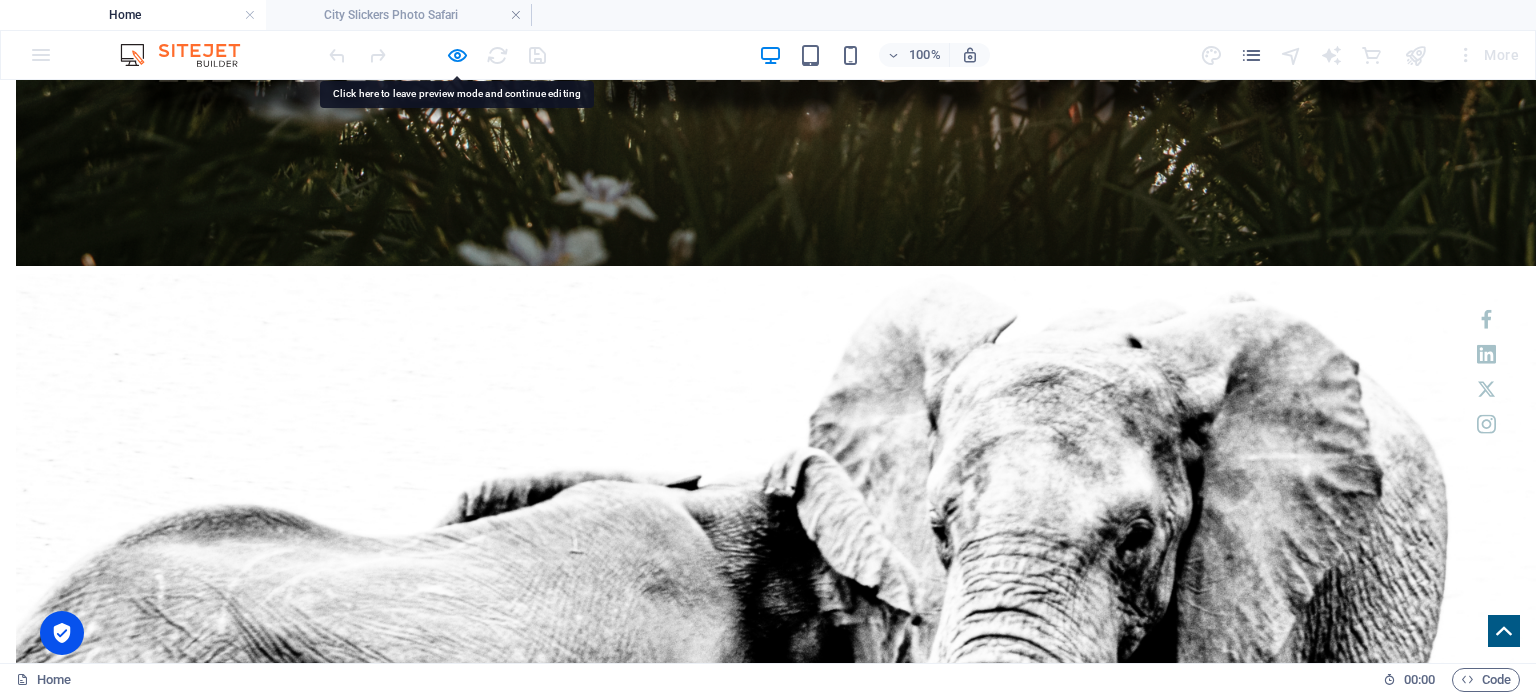 click at bounding box center (768, 2628) 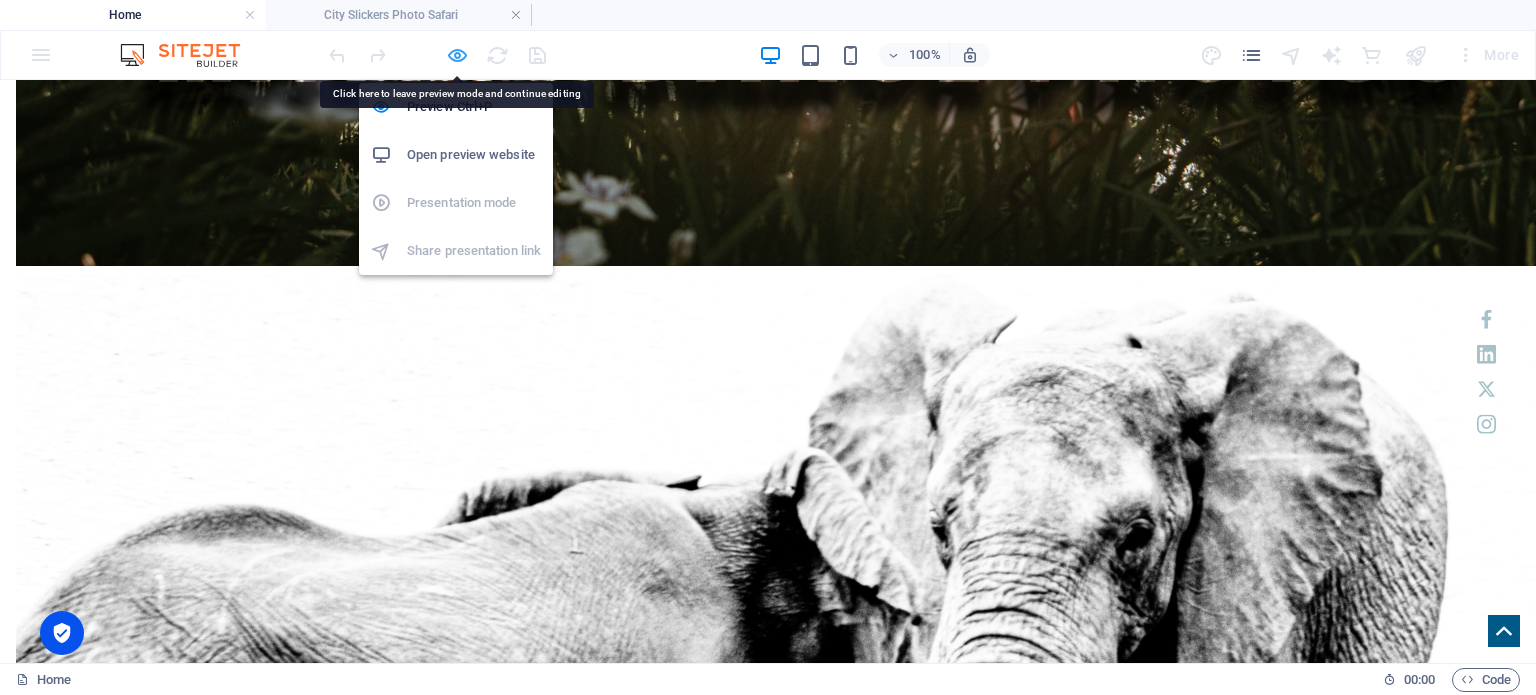 click at bounding box center (457, 55) 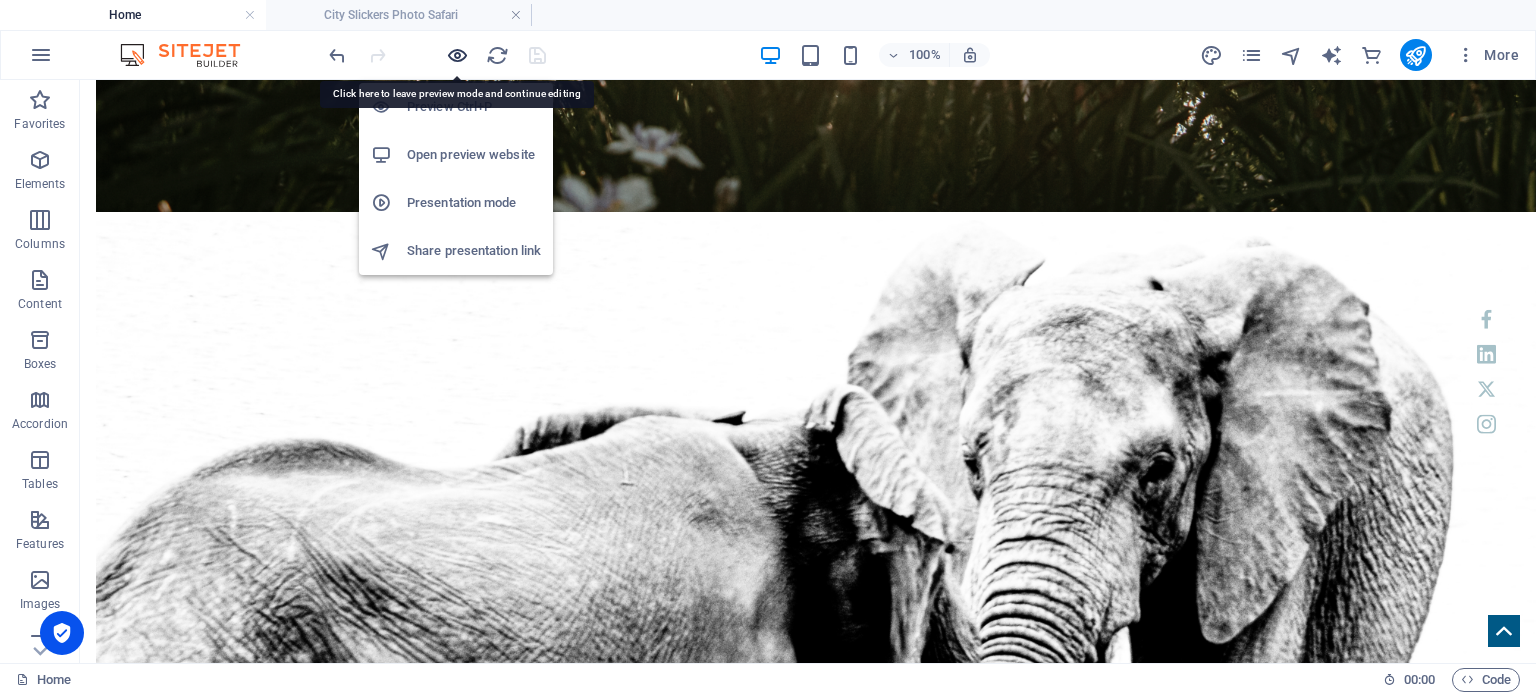 scroll, scrollTop: 2365, scrollLeft: 0, axis: vertical 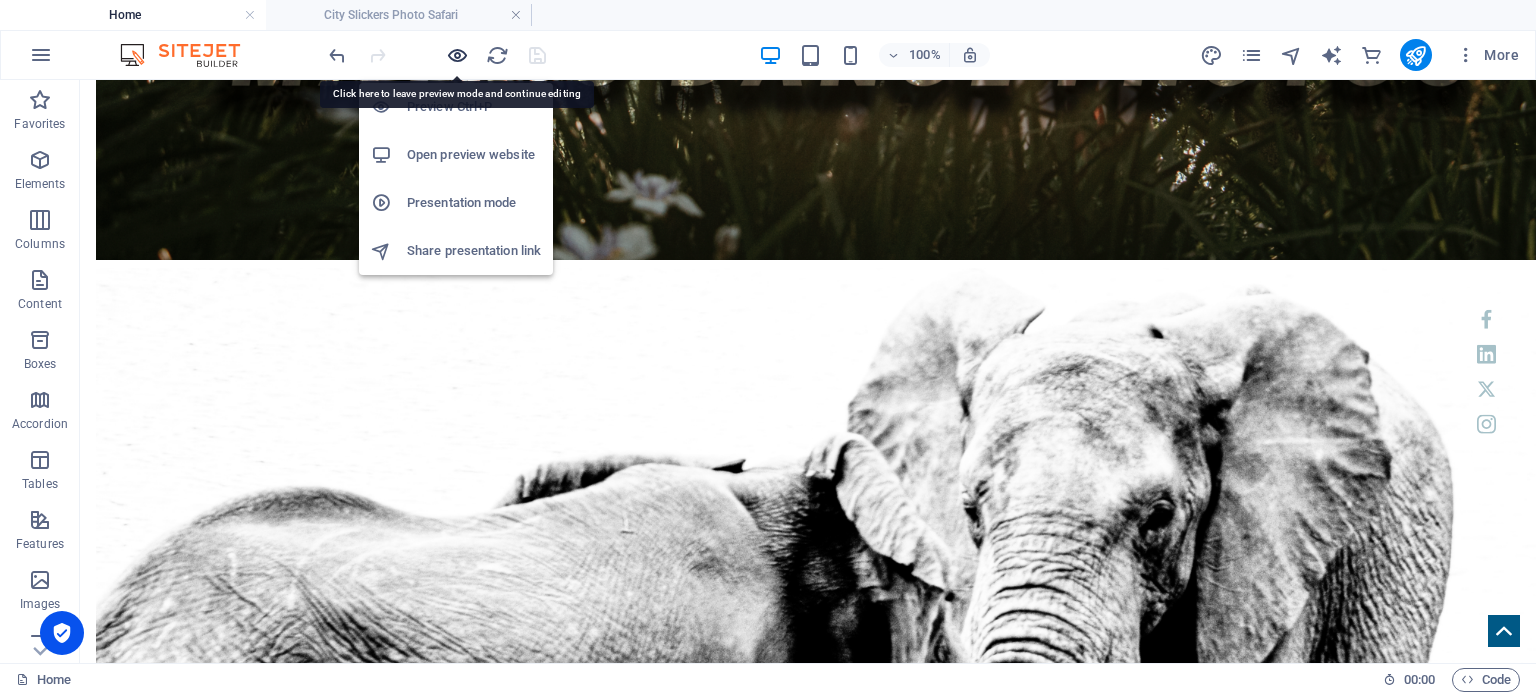 click at bounding box center (457, 55) 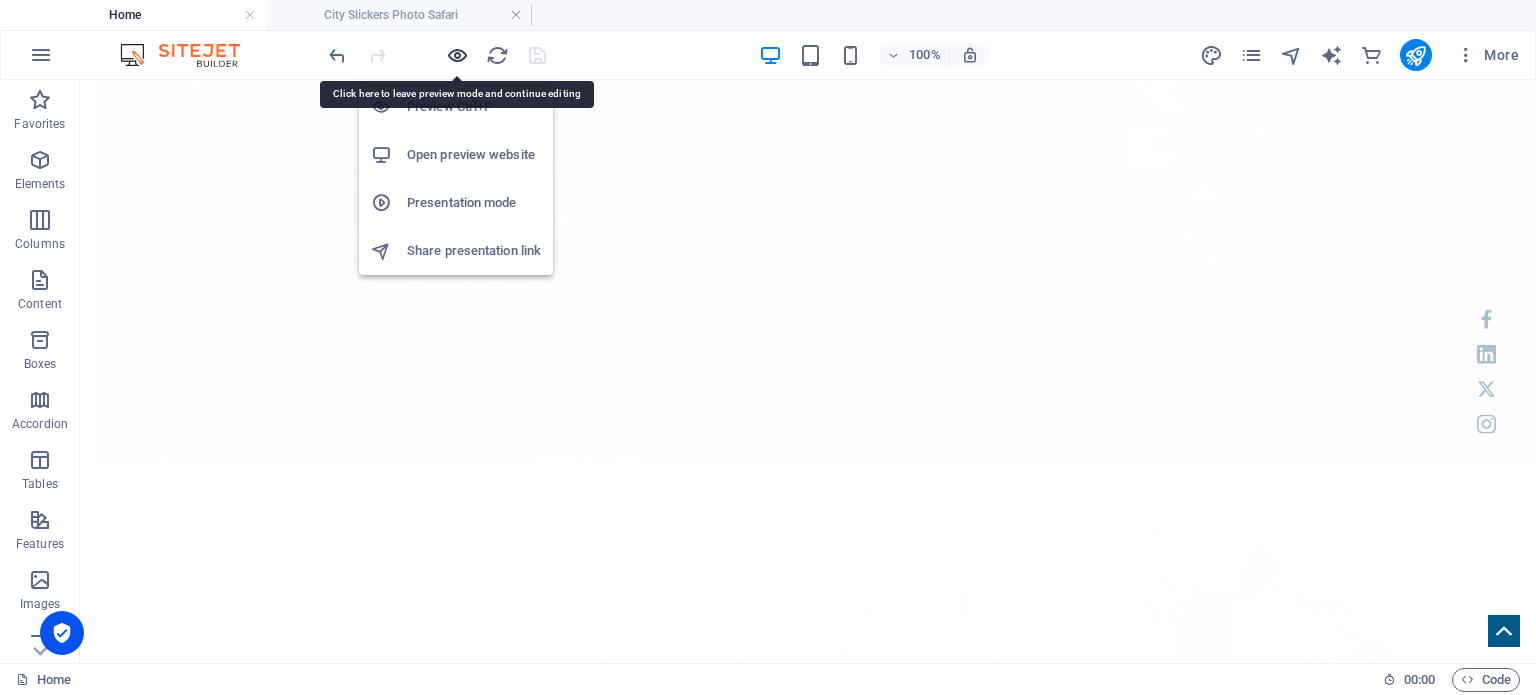 scroll, scrollTop: 2413, scrollLeft: 0, axis: vertical 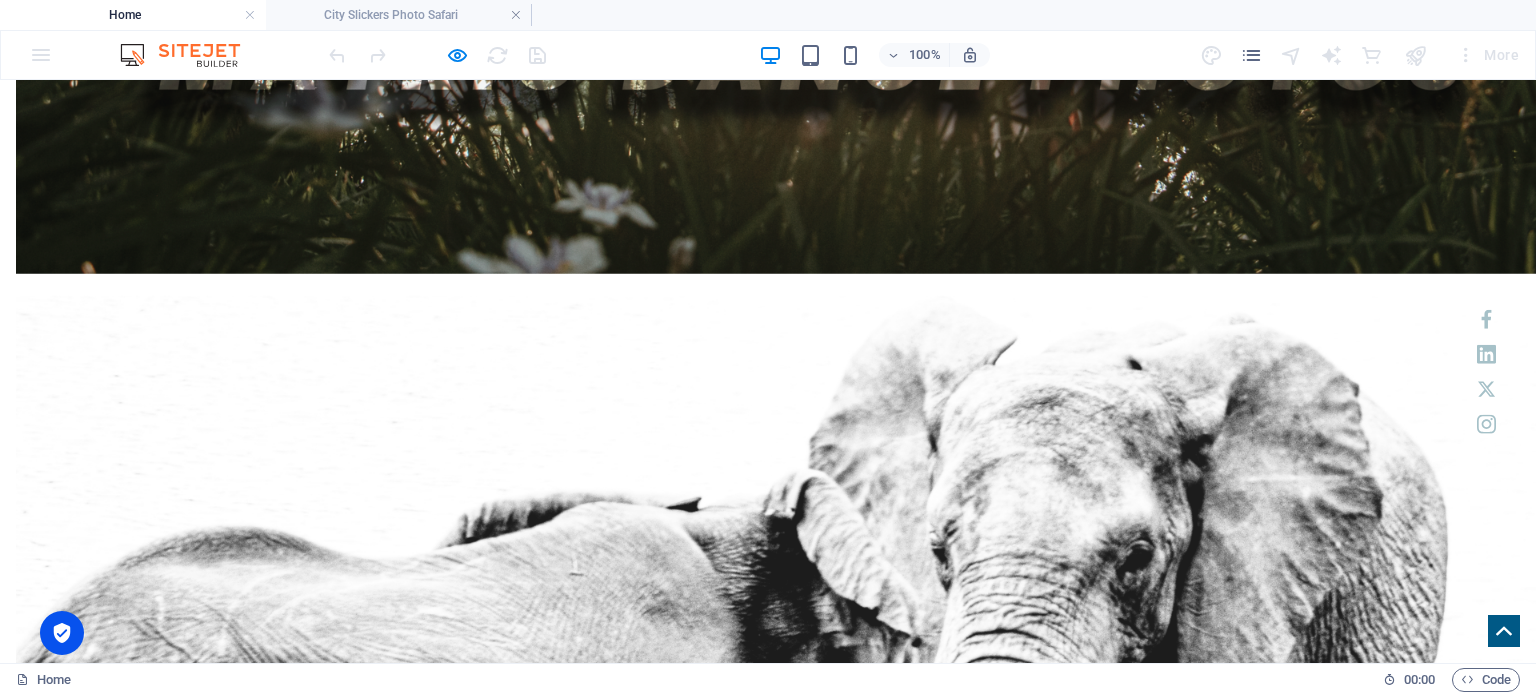 click at bounding box center [768, 2628] 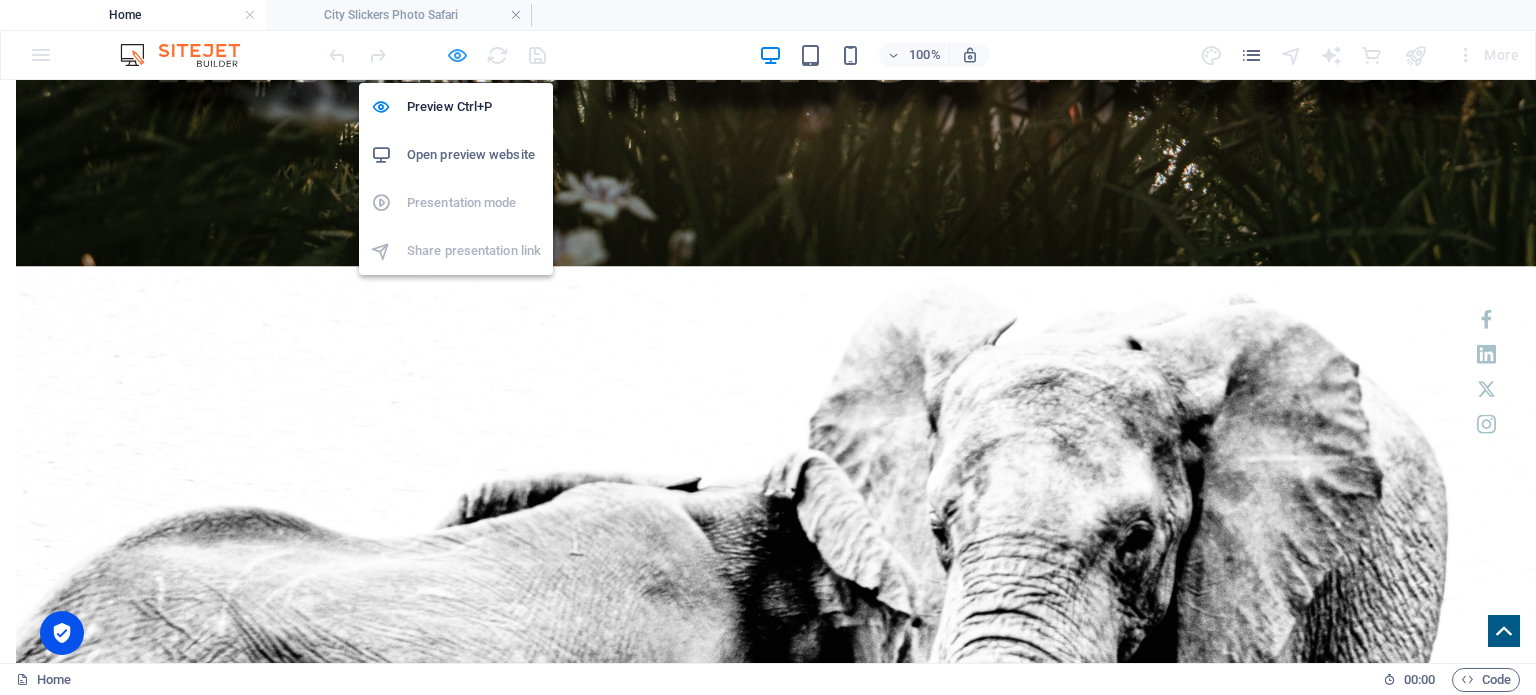 click at bounding box center [457, 55] 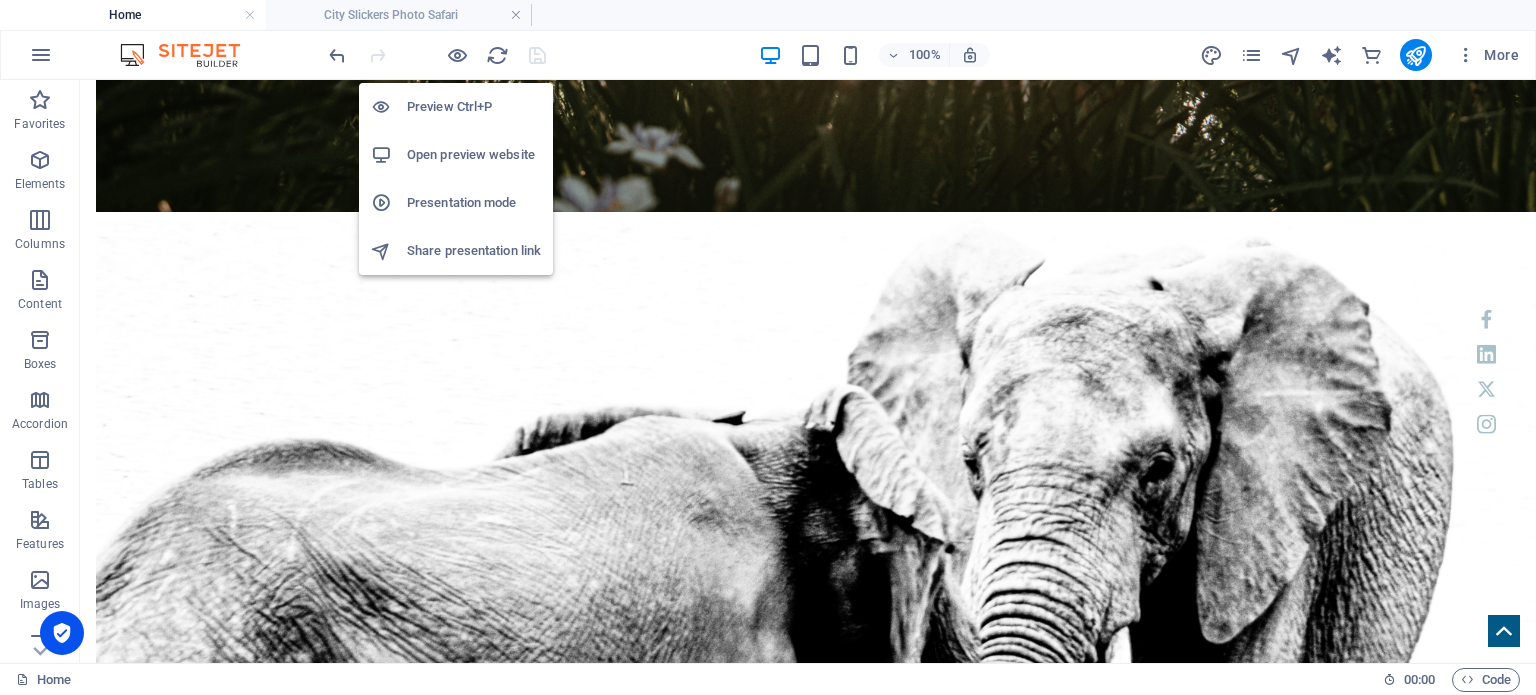 scroll, scrollTop: 2365, scrollLeft: 0, axis: vertical 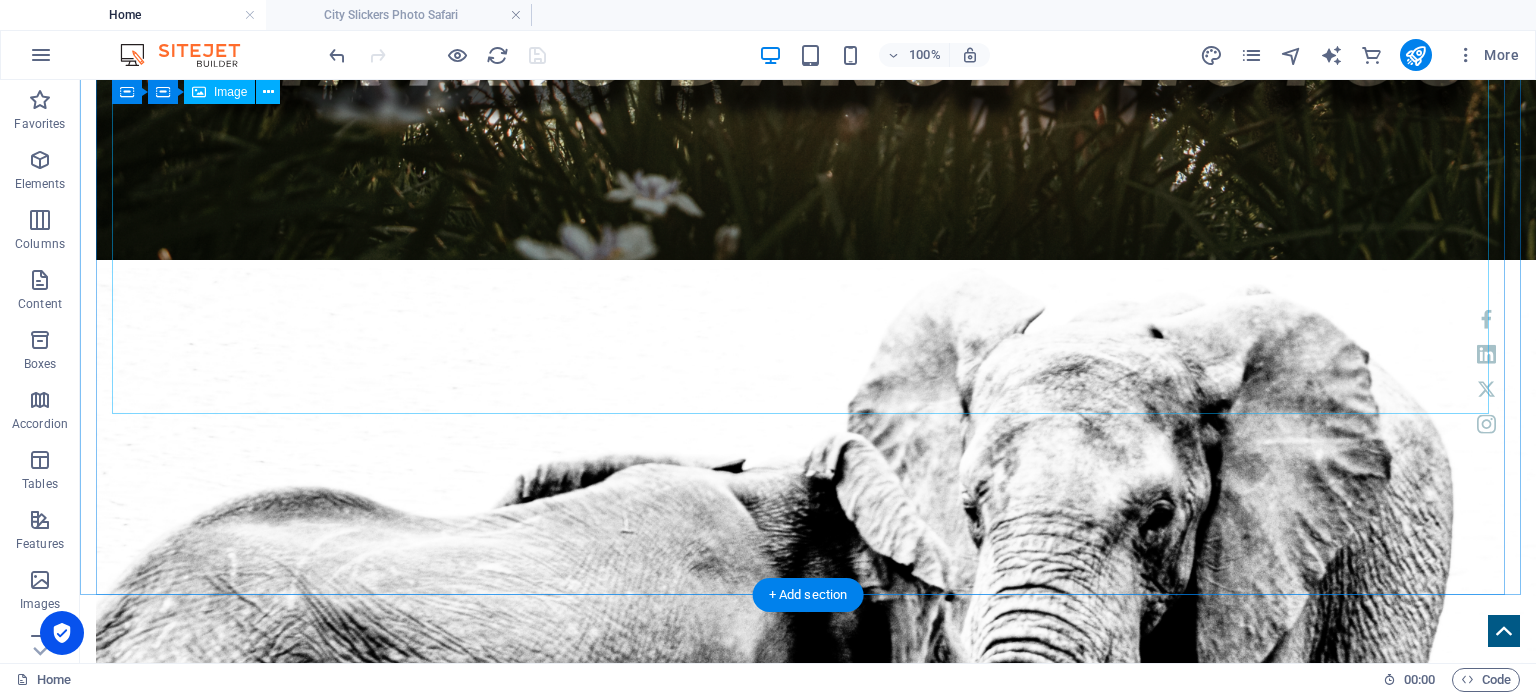 click at bounding box center (808, 2546) 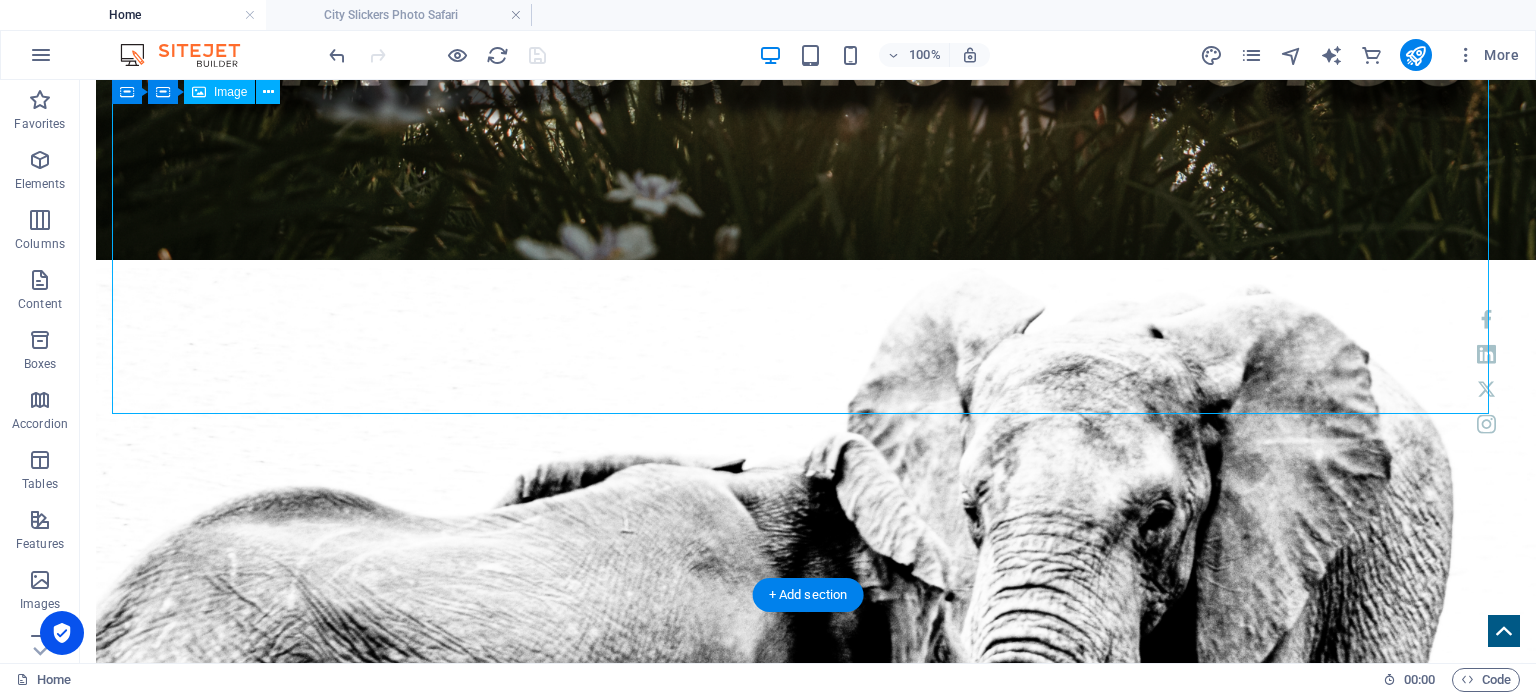 click at bounding box center [808, 2546] 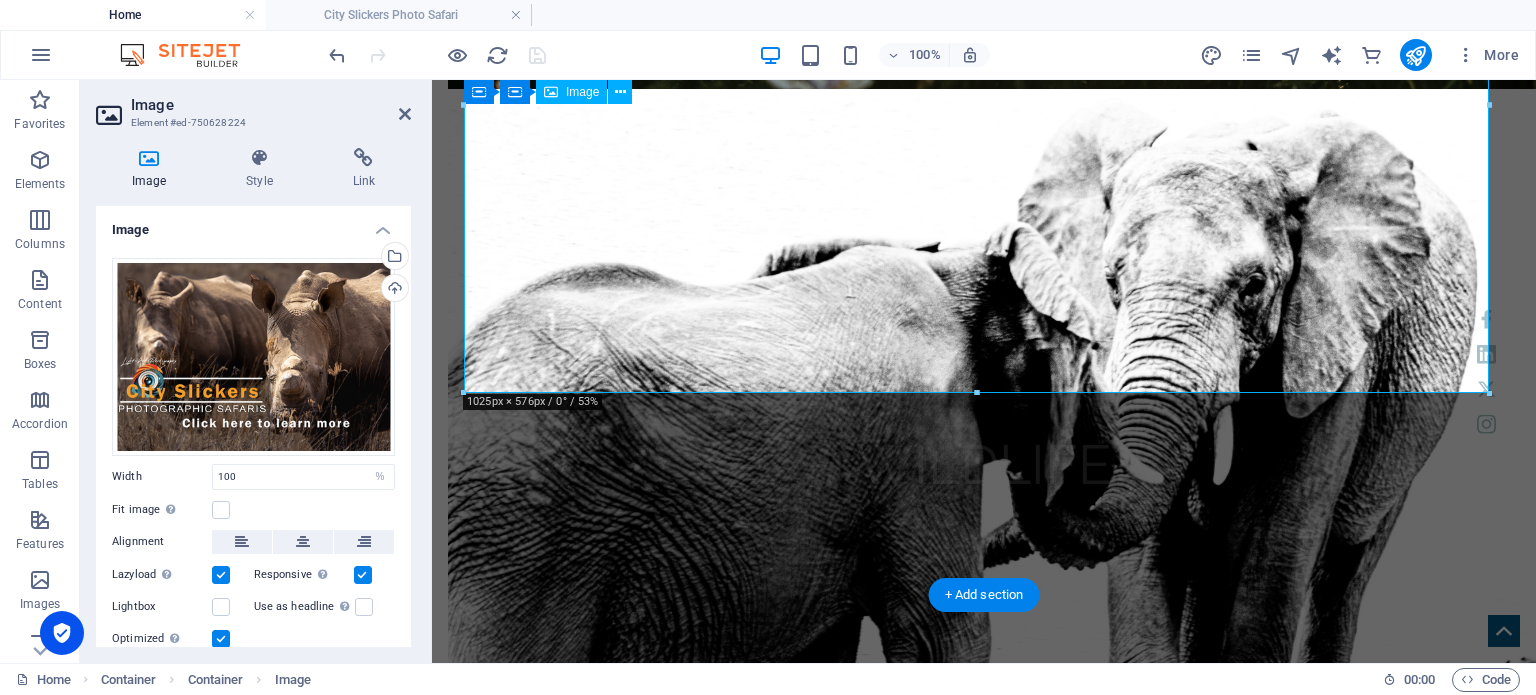 scroll, scrollTop: 2215, scrollLeft: 0, axis: vertical 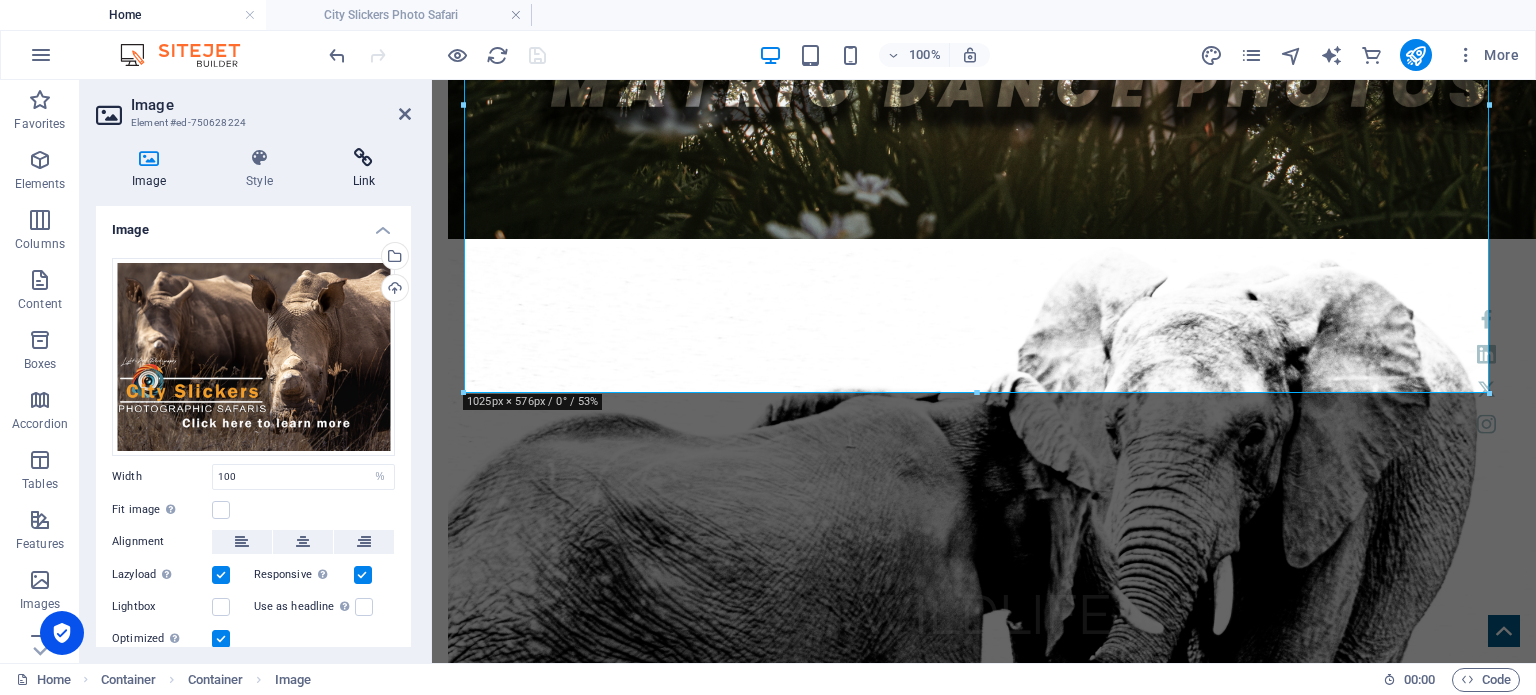 click at bounding box center [364, 158] 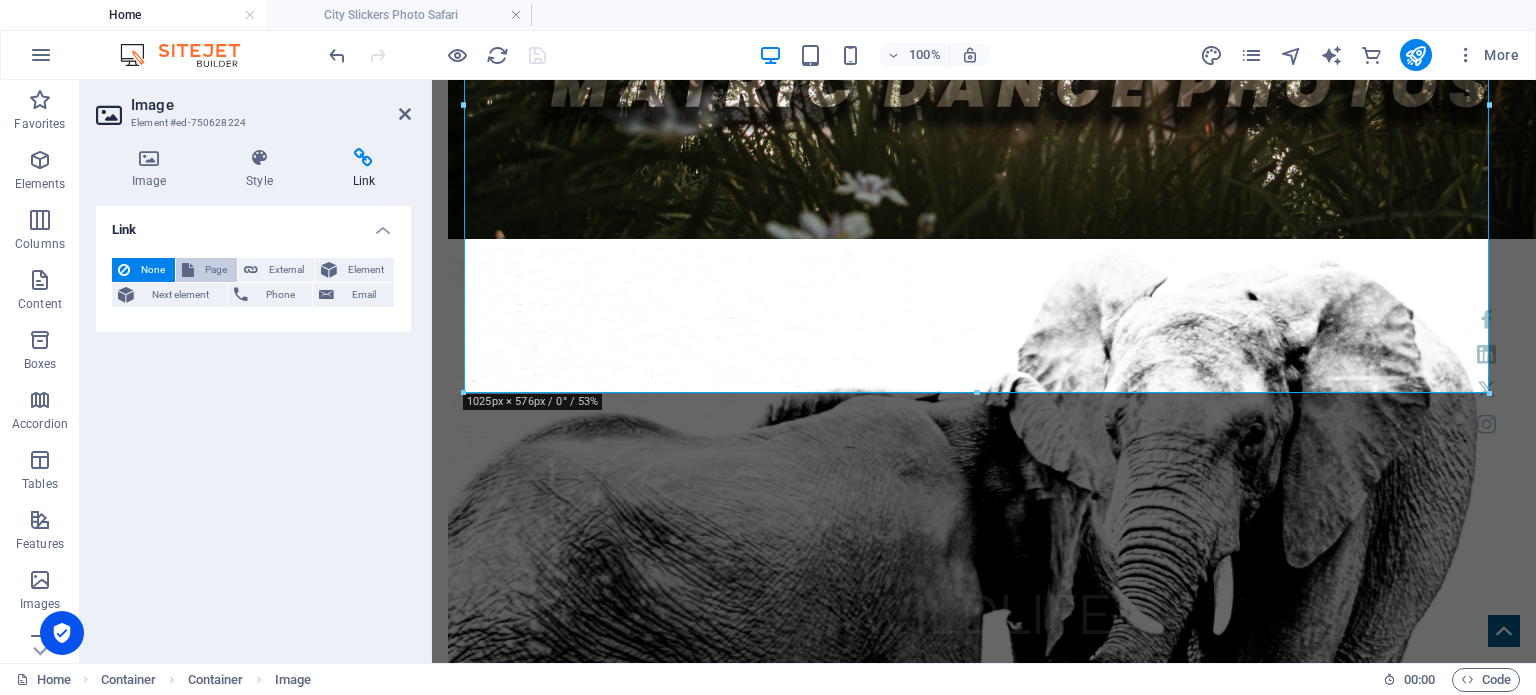 click on "Page" at bounding box center (215, 270) 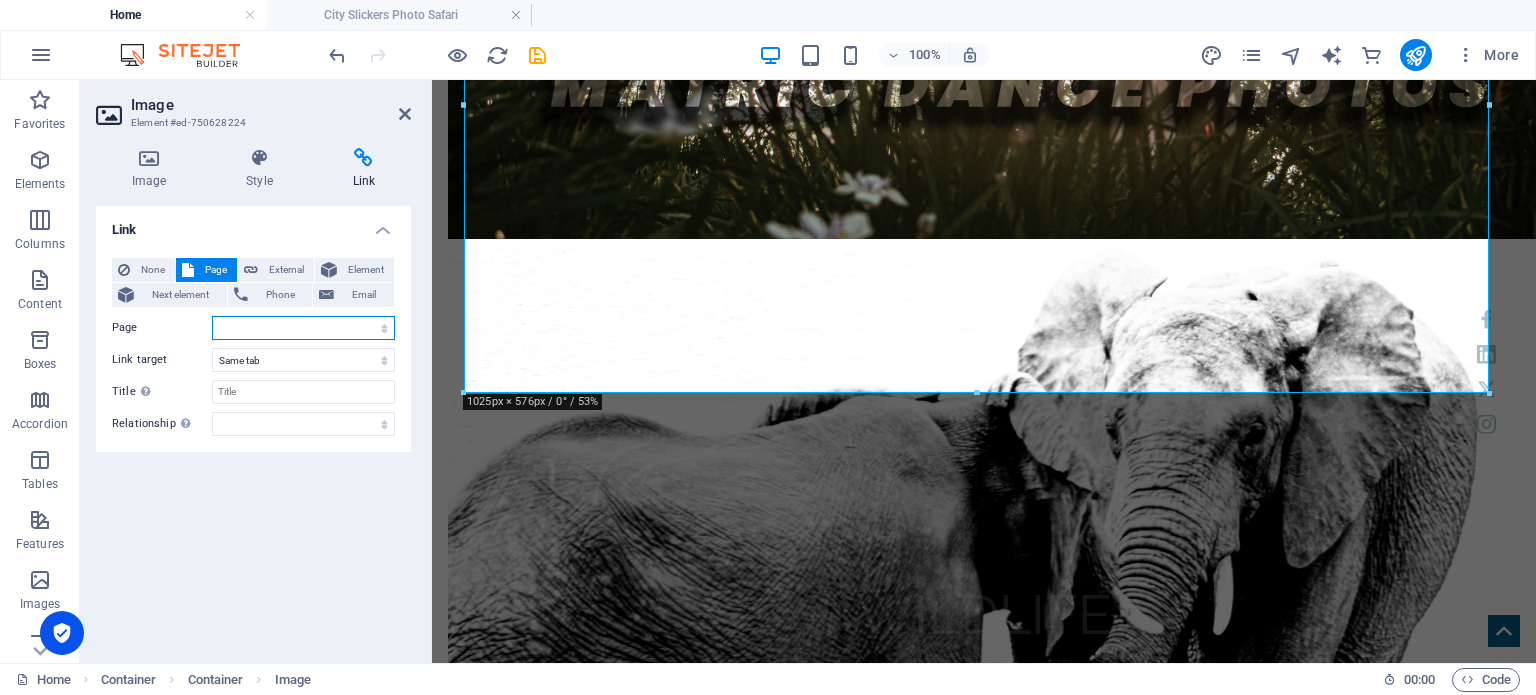click on "Home Work -- Single work People -- Single Work Weddings -- Single Work Wildlife -- Single Work Product -- Single Work Studio -- Single Work Prom About Pricing News Contact Legal notice Pretoria Locations Our Gift to You Privacy City Slickers Photo Safari" at bounding box center [303, 328] 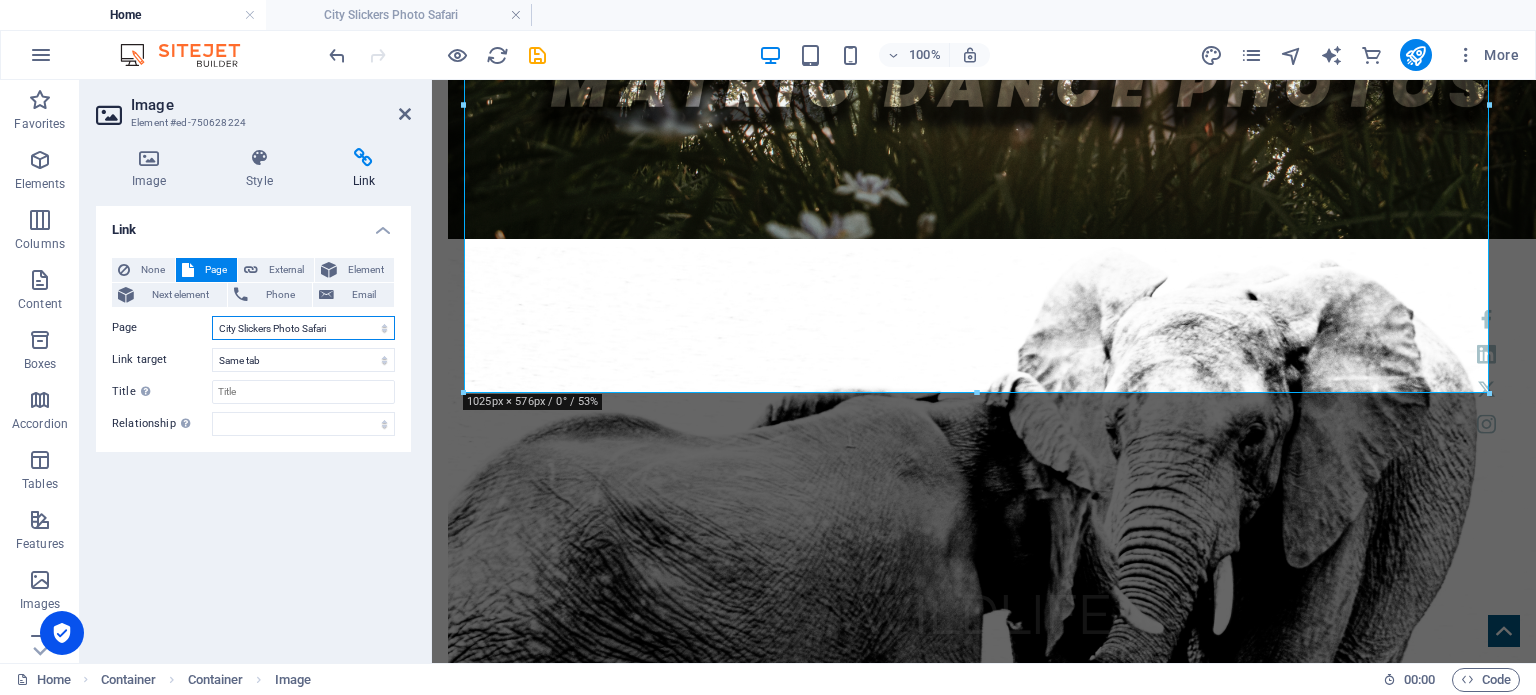 click on "Home Work -- Single work People -- Single Work Weddings -- Single Work Wildlife -- Single Work Product -- Single Work Studio -- Single Work Prom About Pricing News Contact Legal notice Pretoria Locations Our Gift to You Privacy City Slickers Photo Safari" at bounding box center (303, 328) 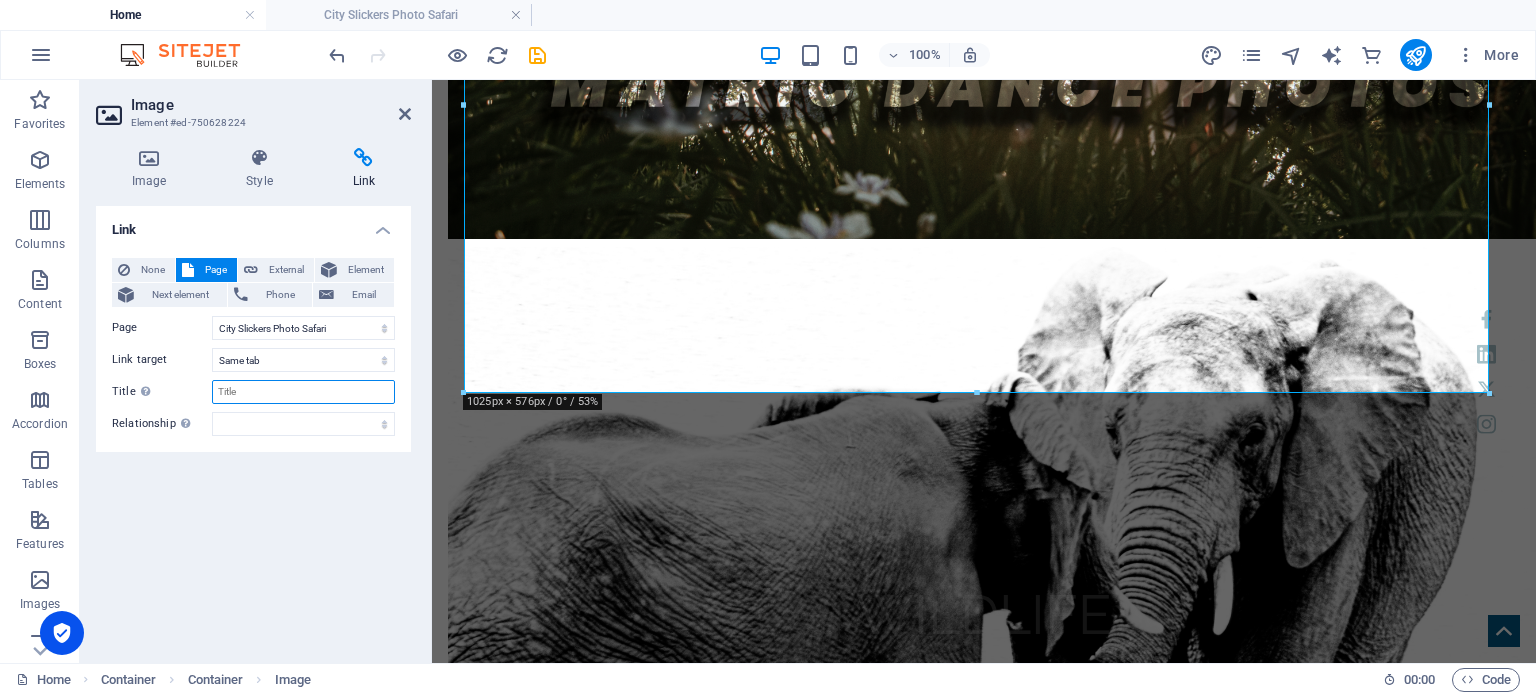 click on "Title Additional link description, should not be the same as the link text. The title is most often shown as a tooltip text when the mouse moves over the element. Leave empty if uncertain." at bounding box center [303, 392] 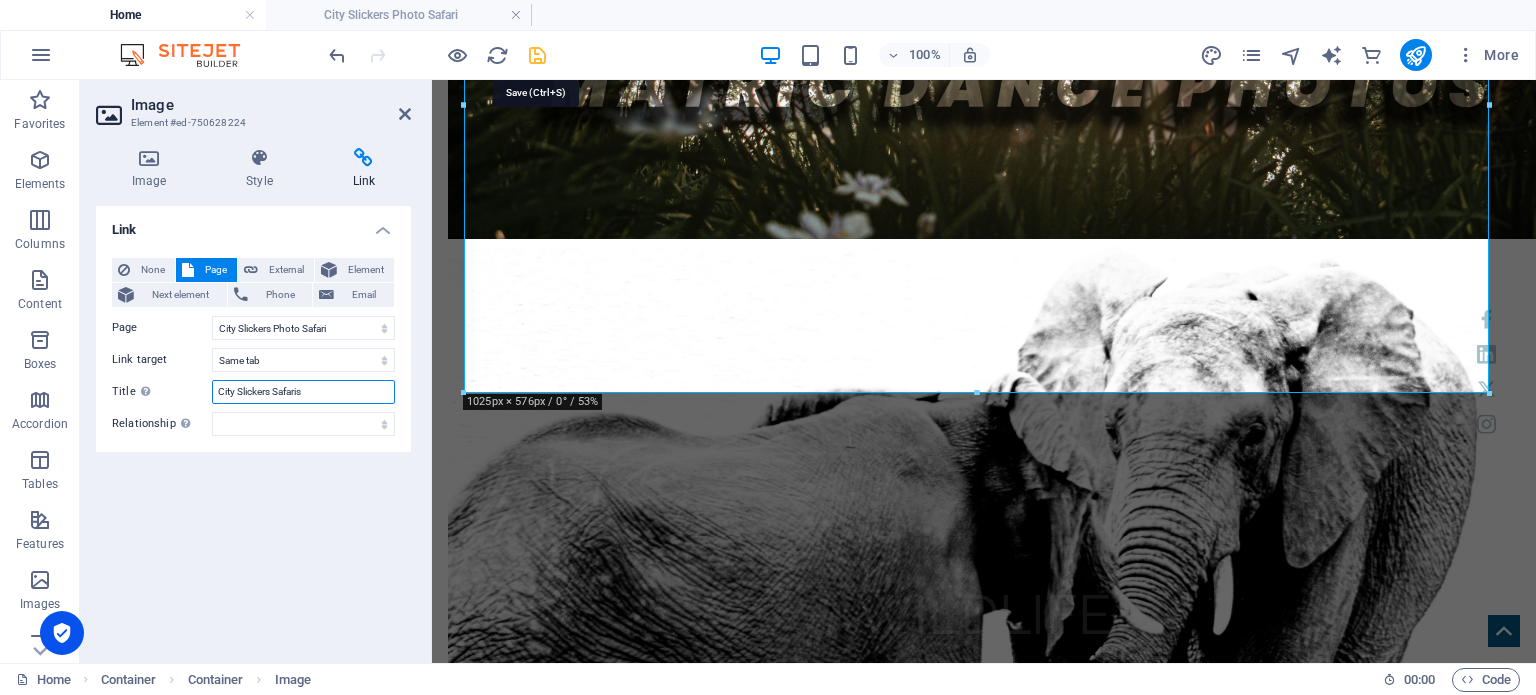 type on "City Slickers Safaris" 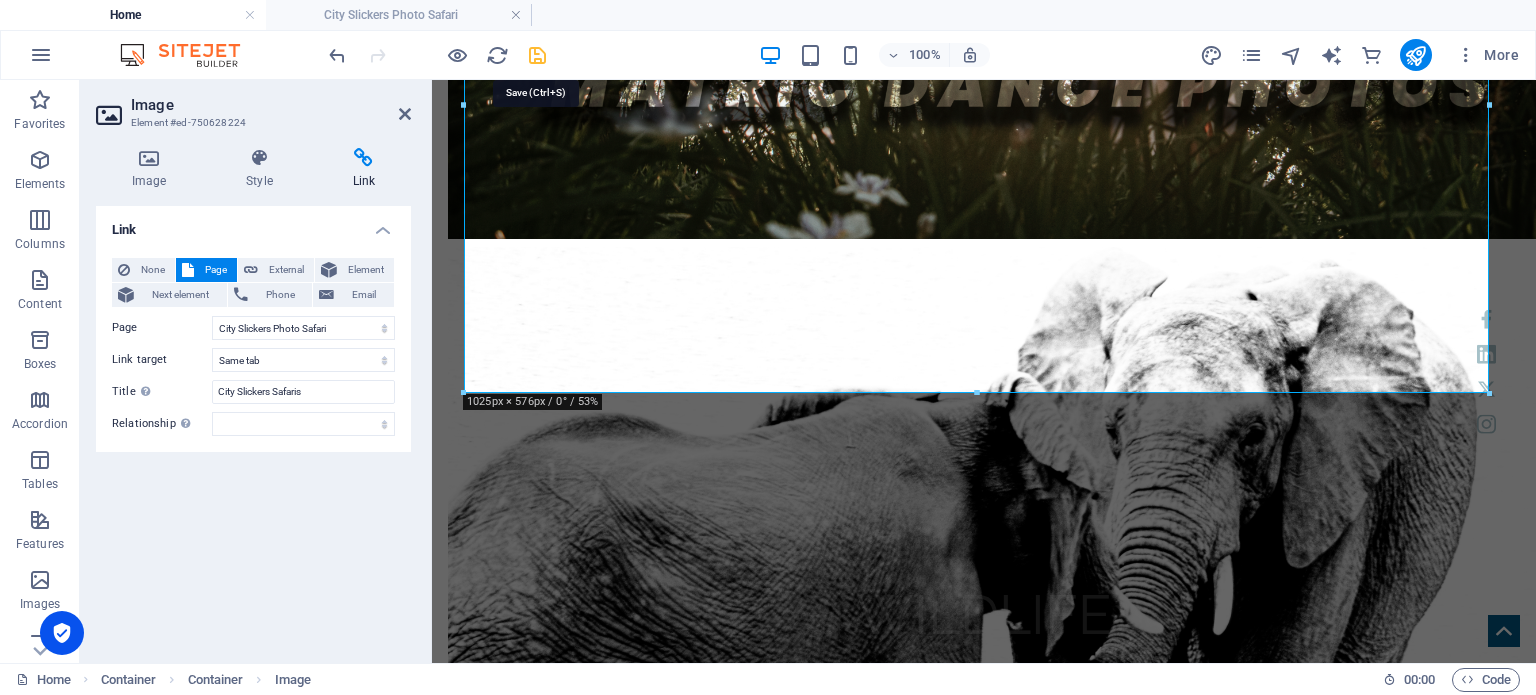 click at bounding box center [537, 55] 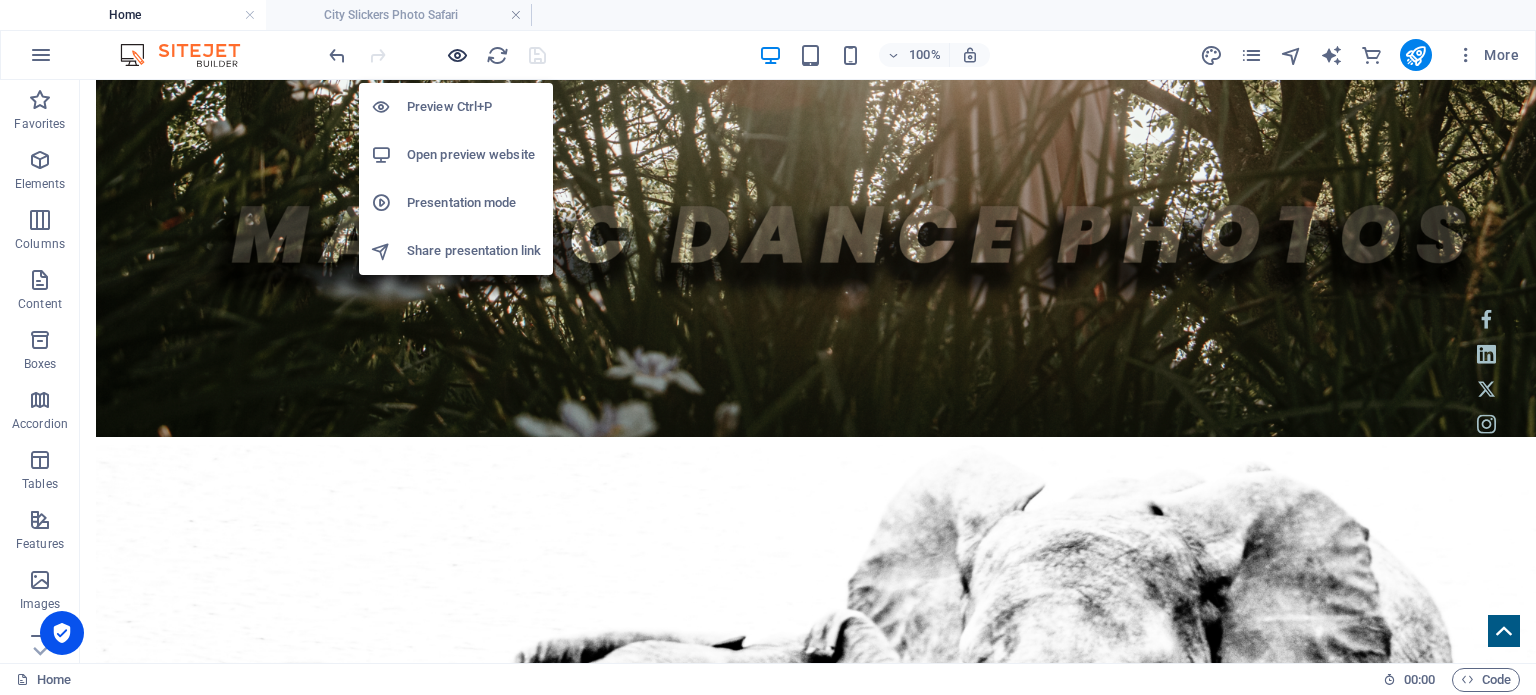 click at bounding box center (457, 55) 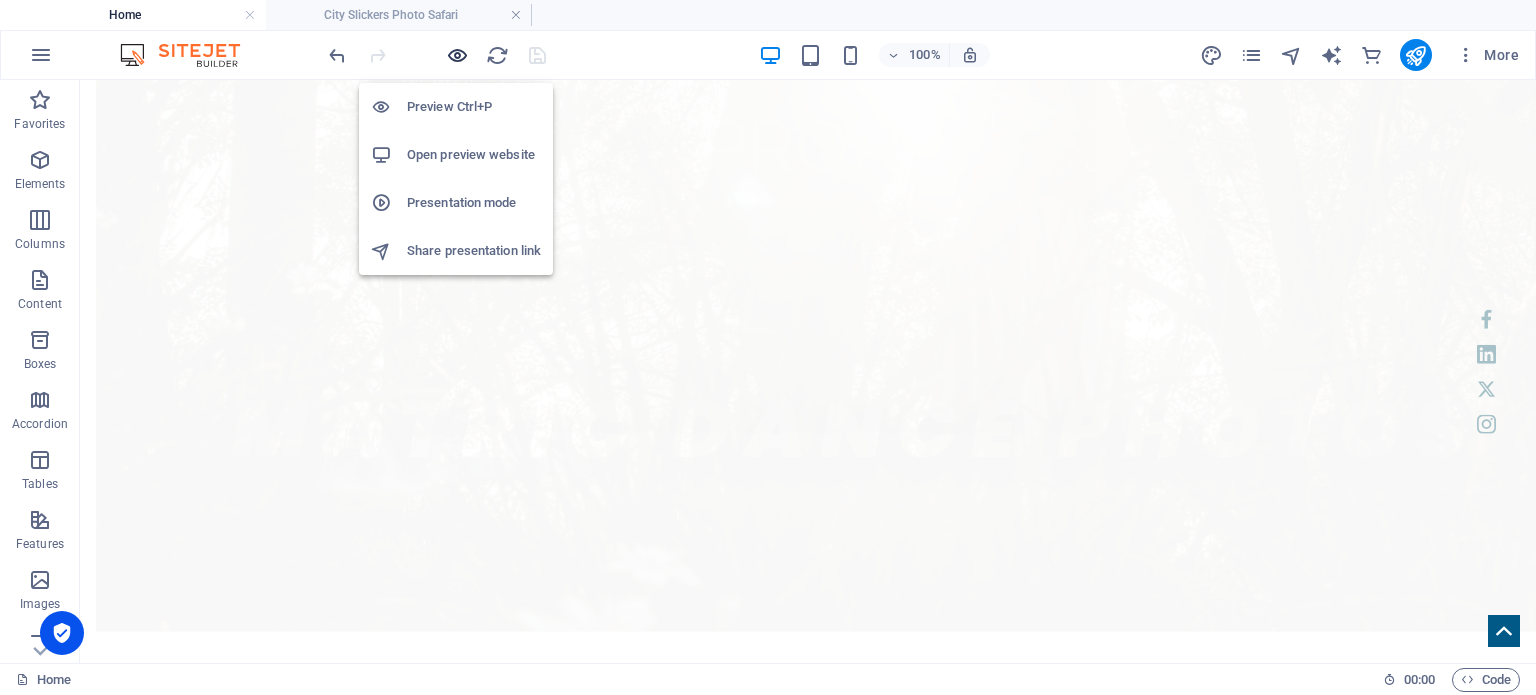 scroll, scrollTop: 2205, scrollLeft: 0, axis: vertical 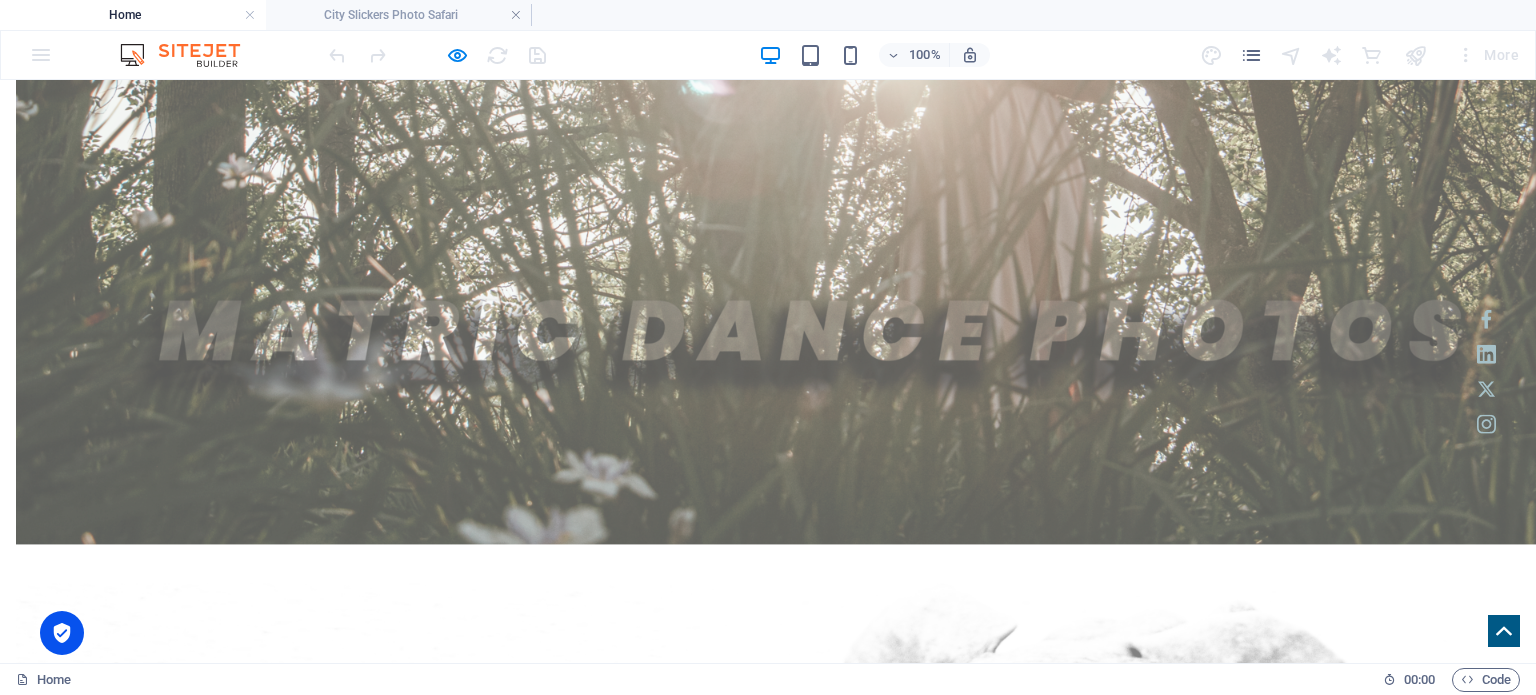 click at bounding box center (768, 2836) 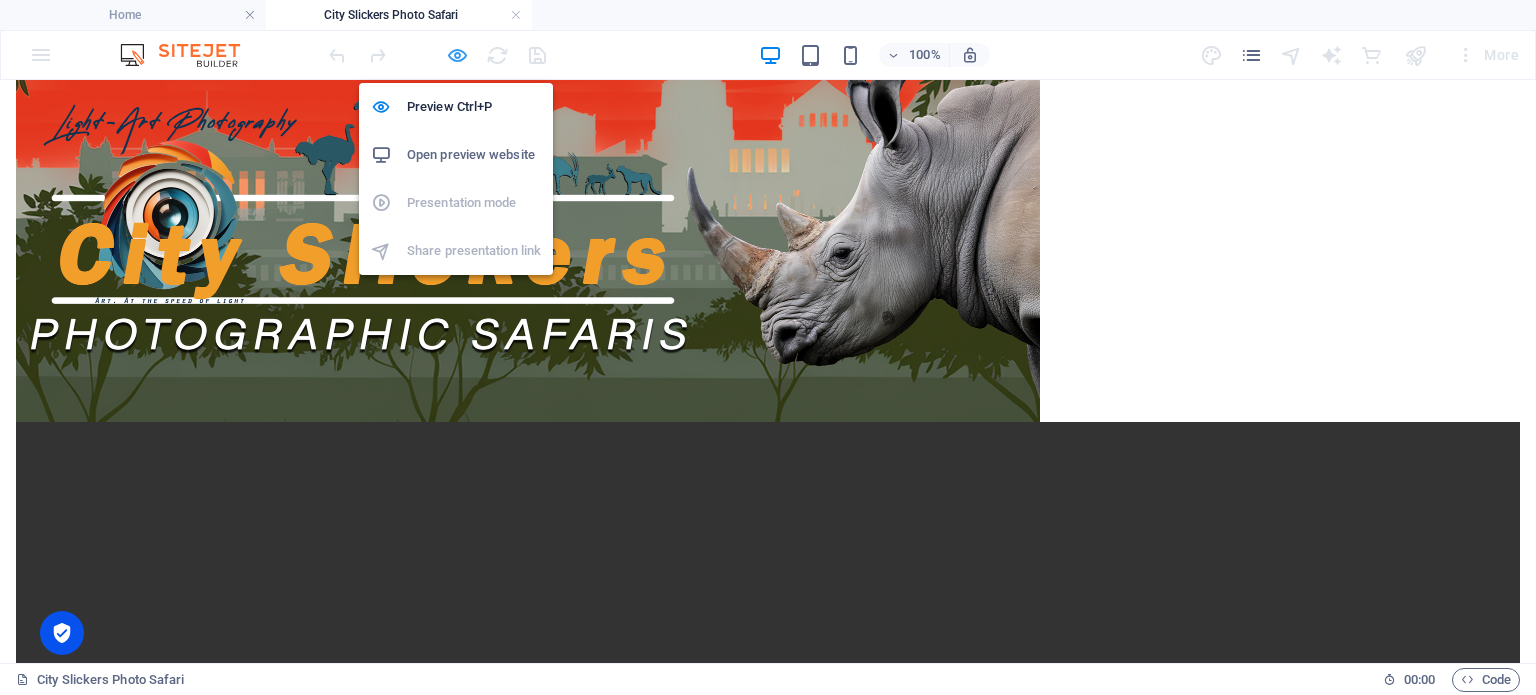 click at bounding box center (457, 55) 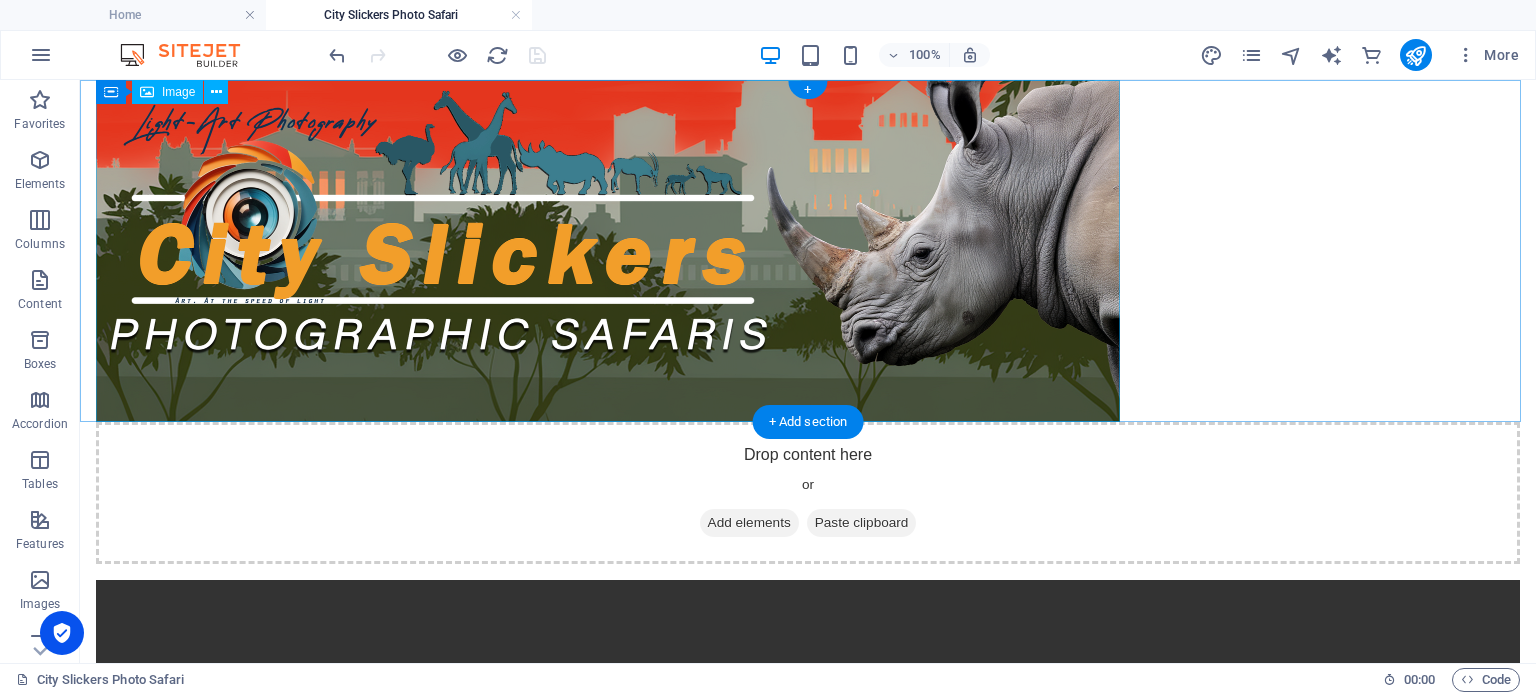 click at bounding box center (808, 251) 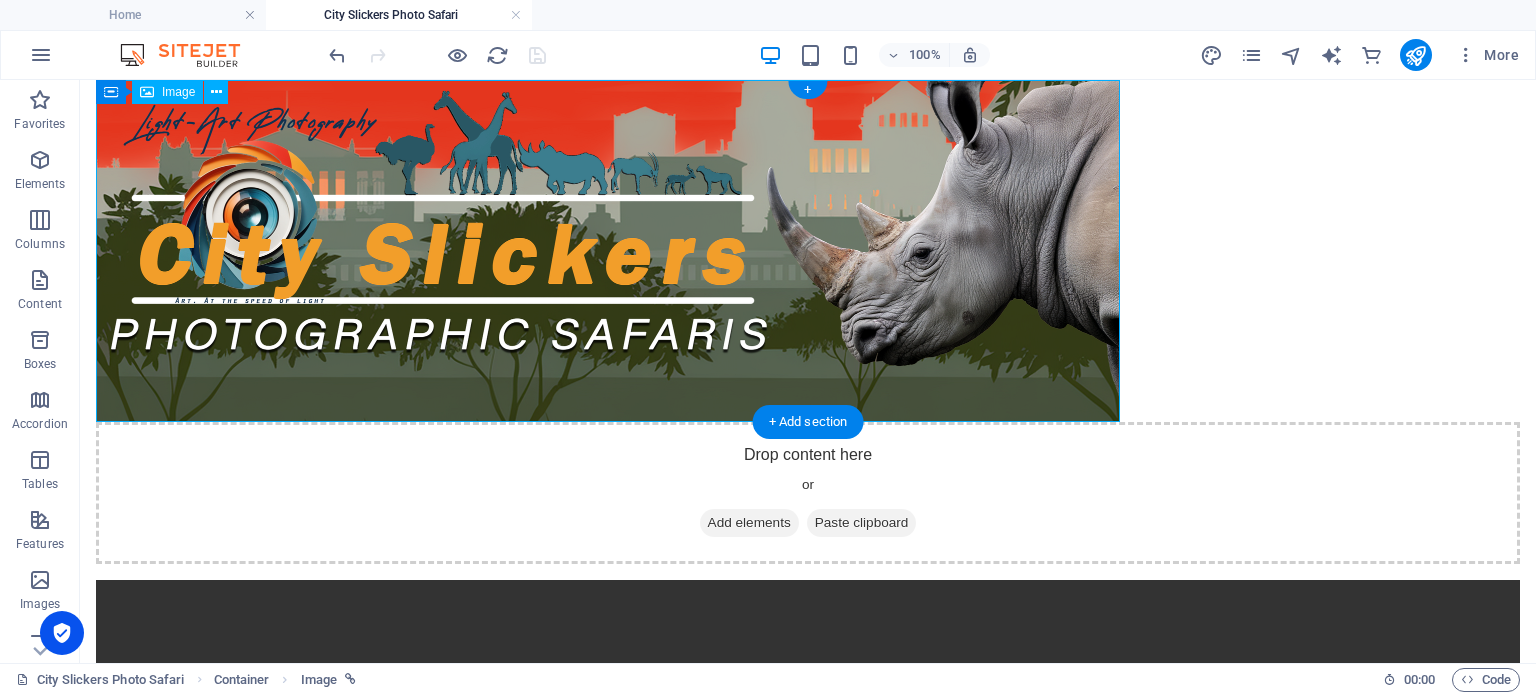 click at bounding box center [808, 251] 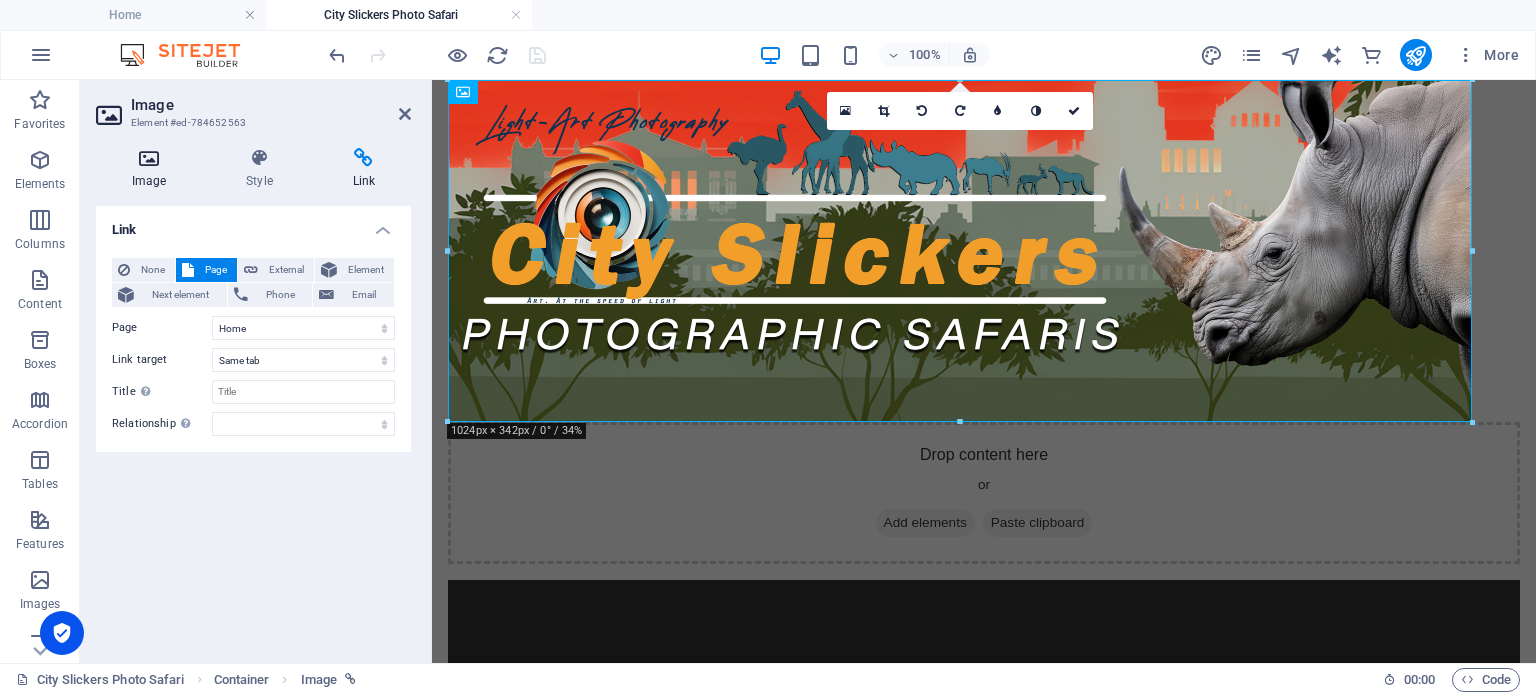 click at bounding box center [149, 158] 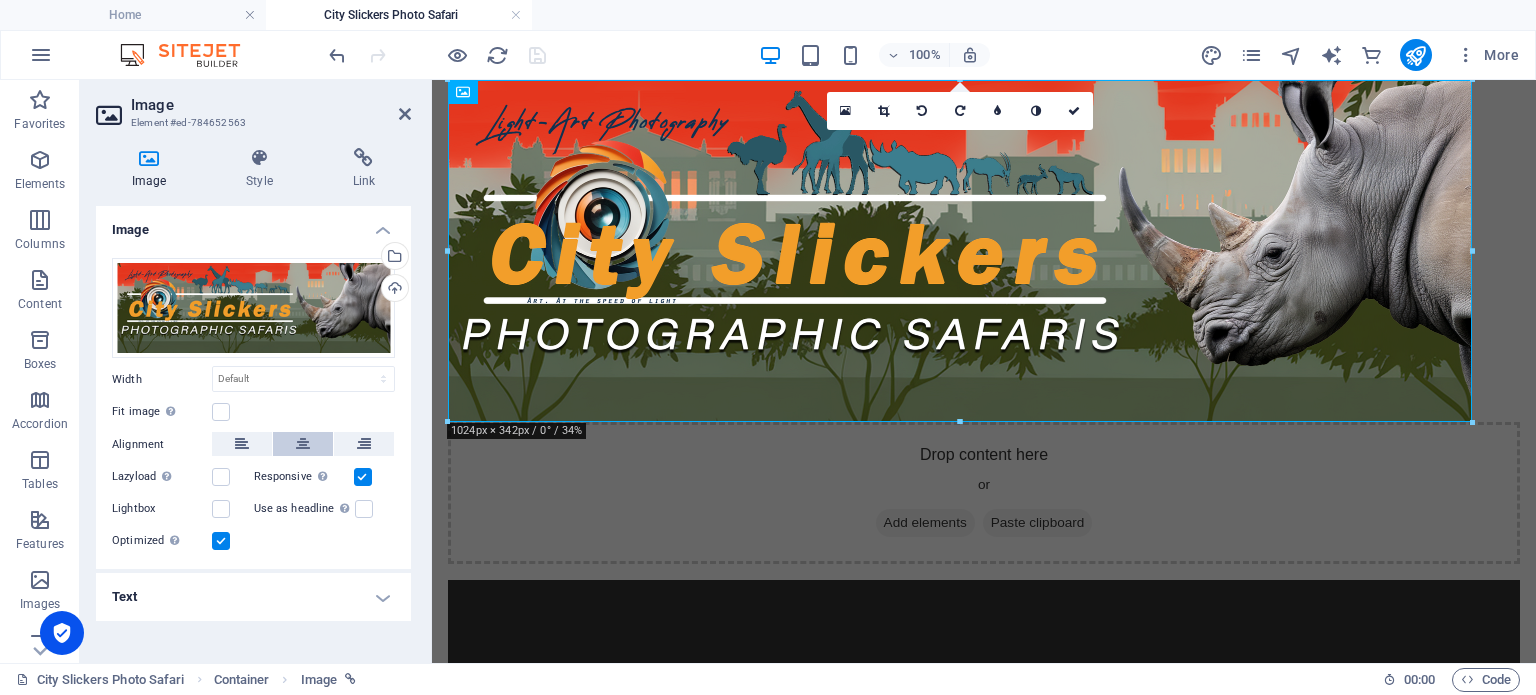 click at bounding box center (303, 444) 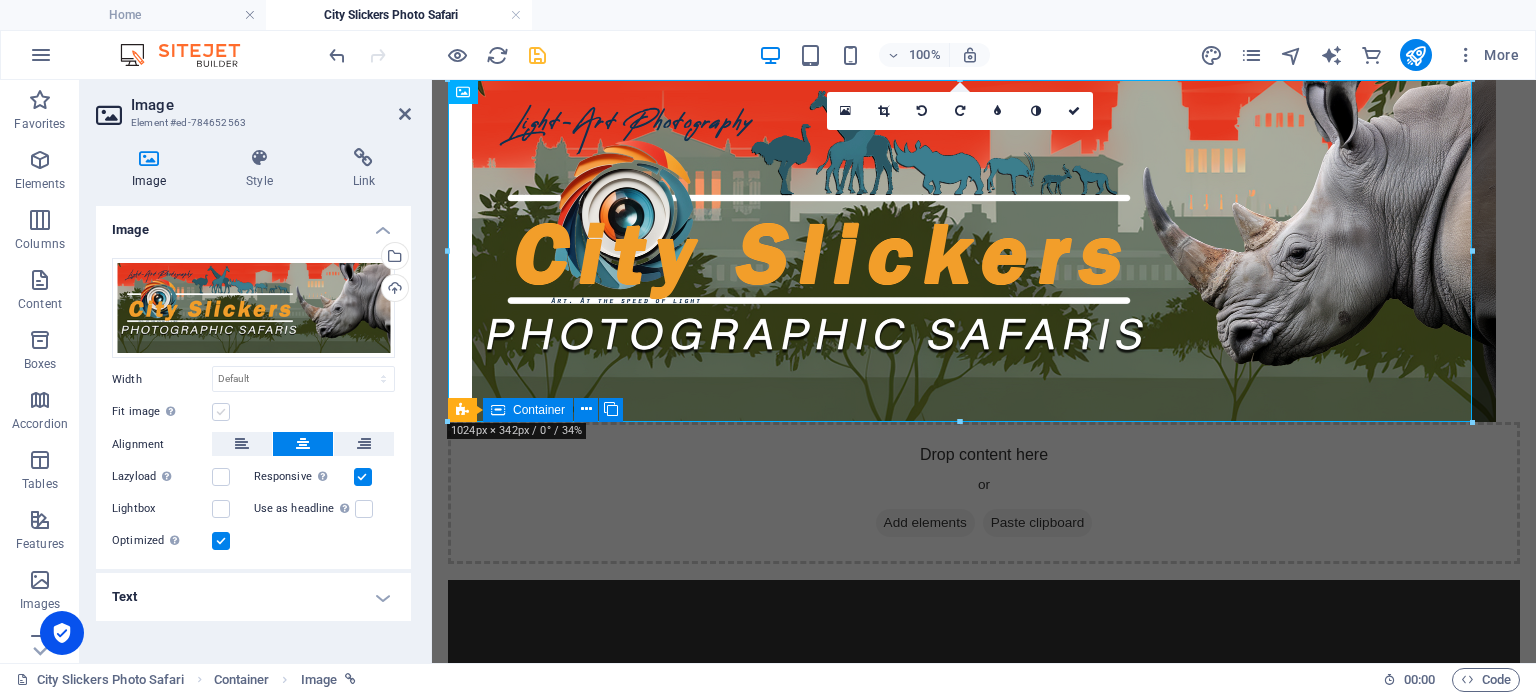 click at bounding box center (221, 412) 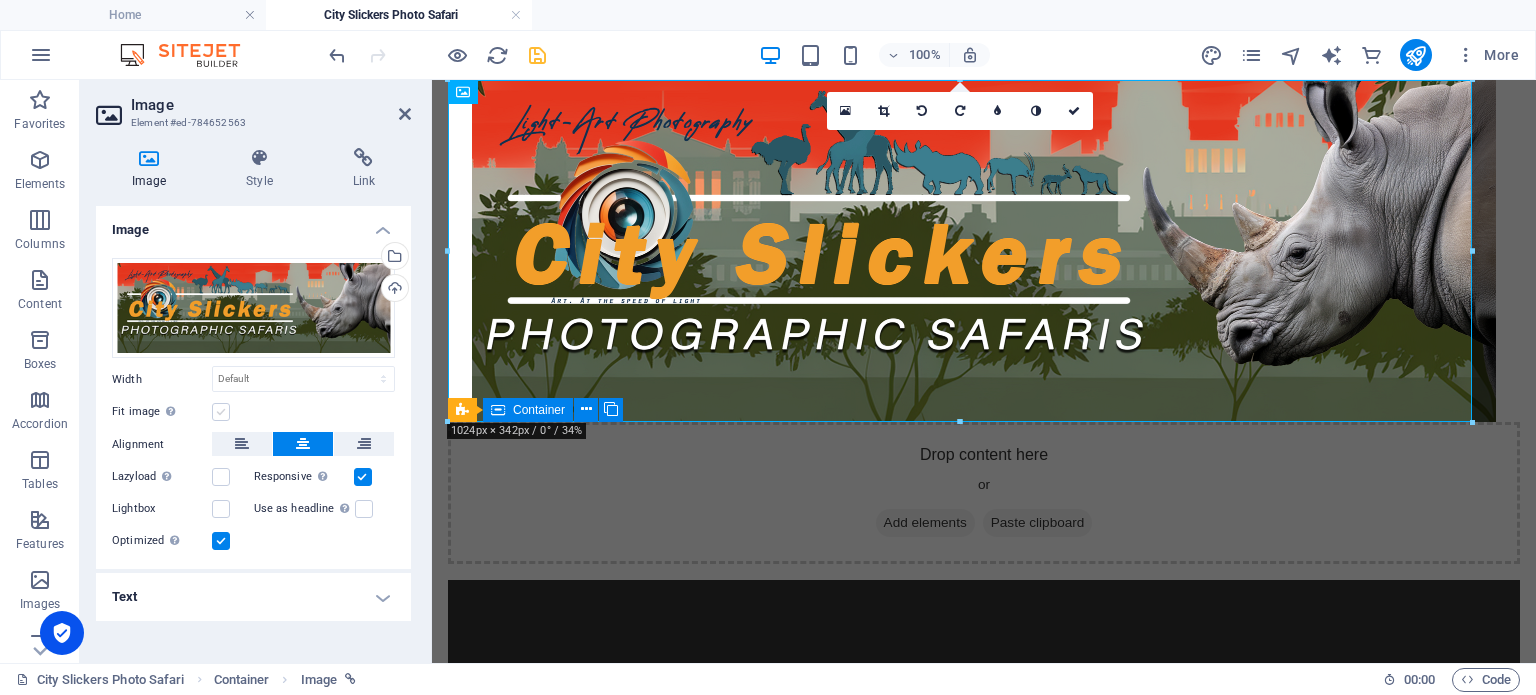 click on "Fit image Automatically fit image to a fixed width and height" at bounding box center (0, 0) 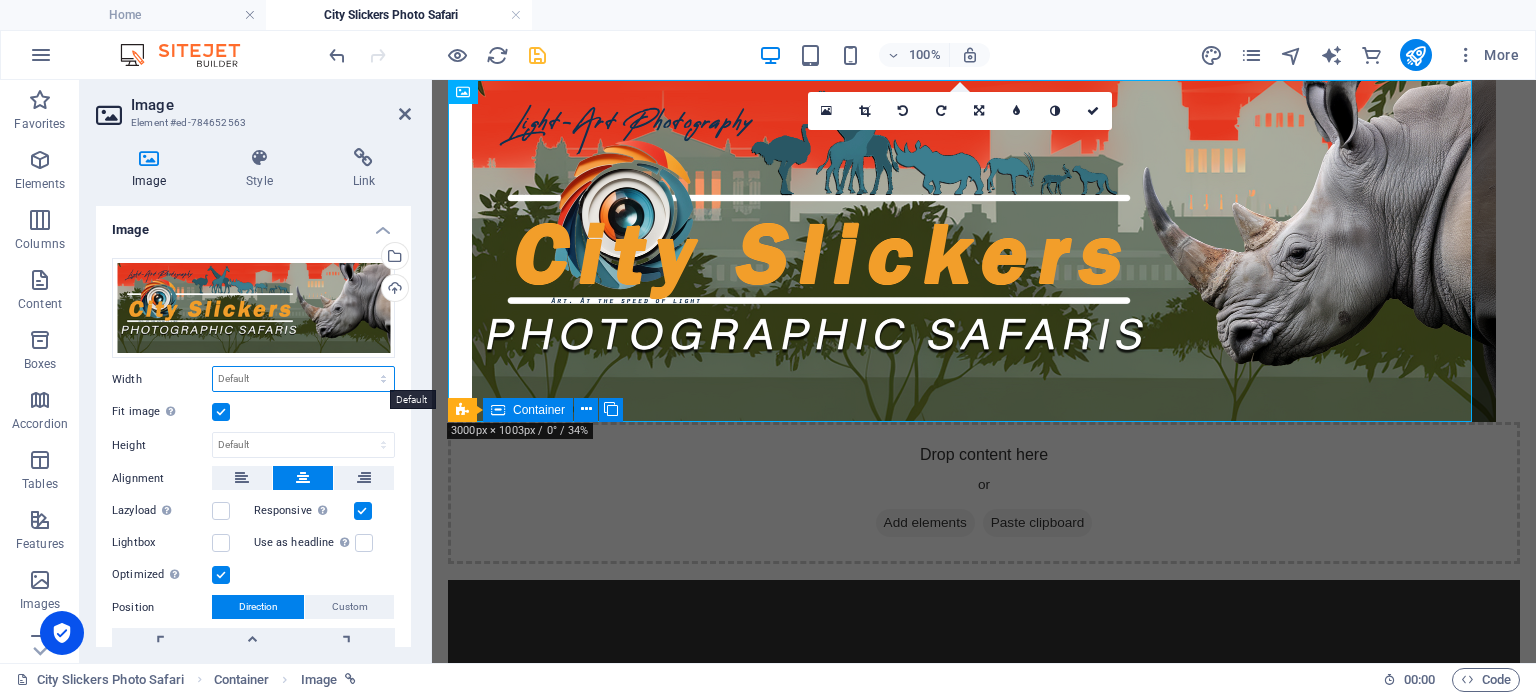 click on "Default auto px rem % em vh vw" at bounding box center [303, 379] 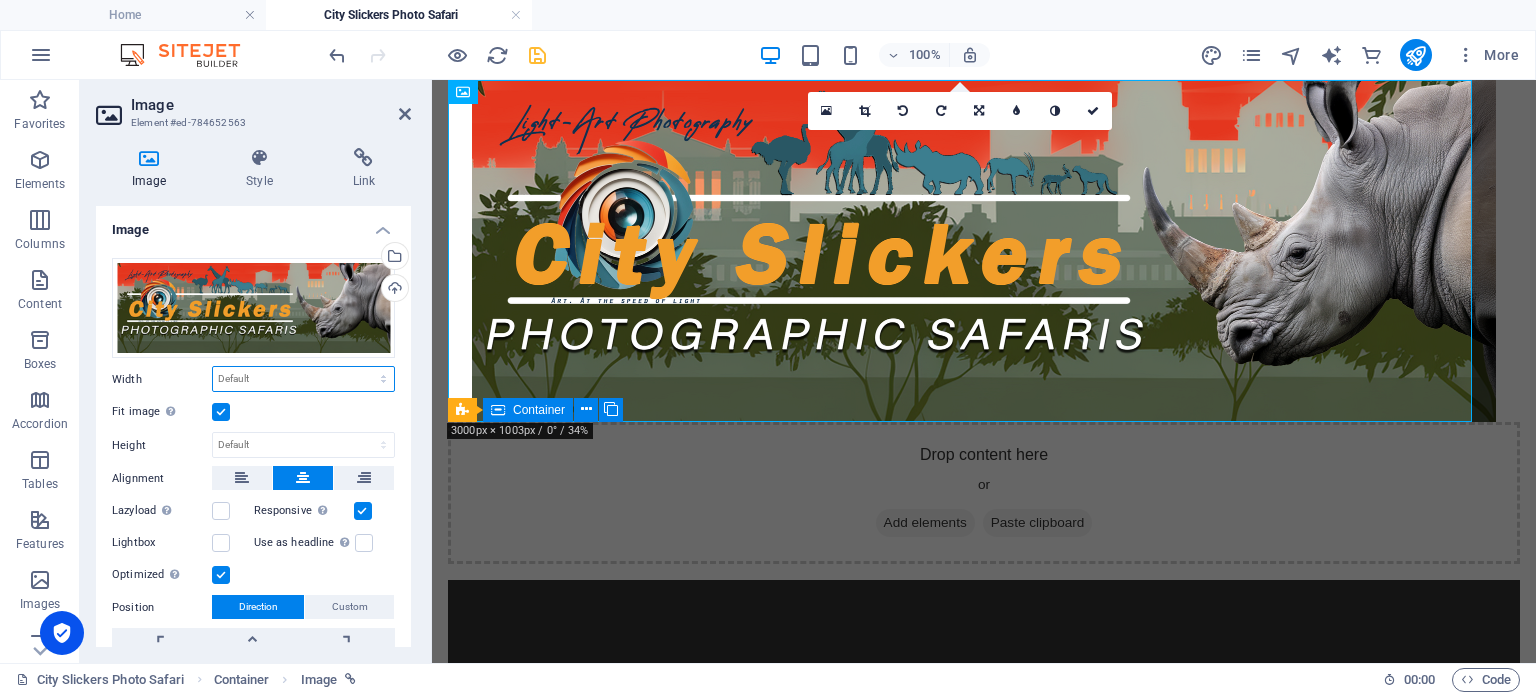 click on "Default auto px rem % em vh vw" at bounding box center [303, 379] 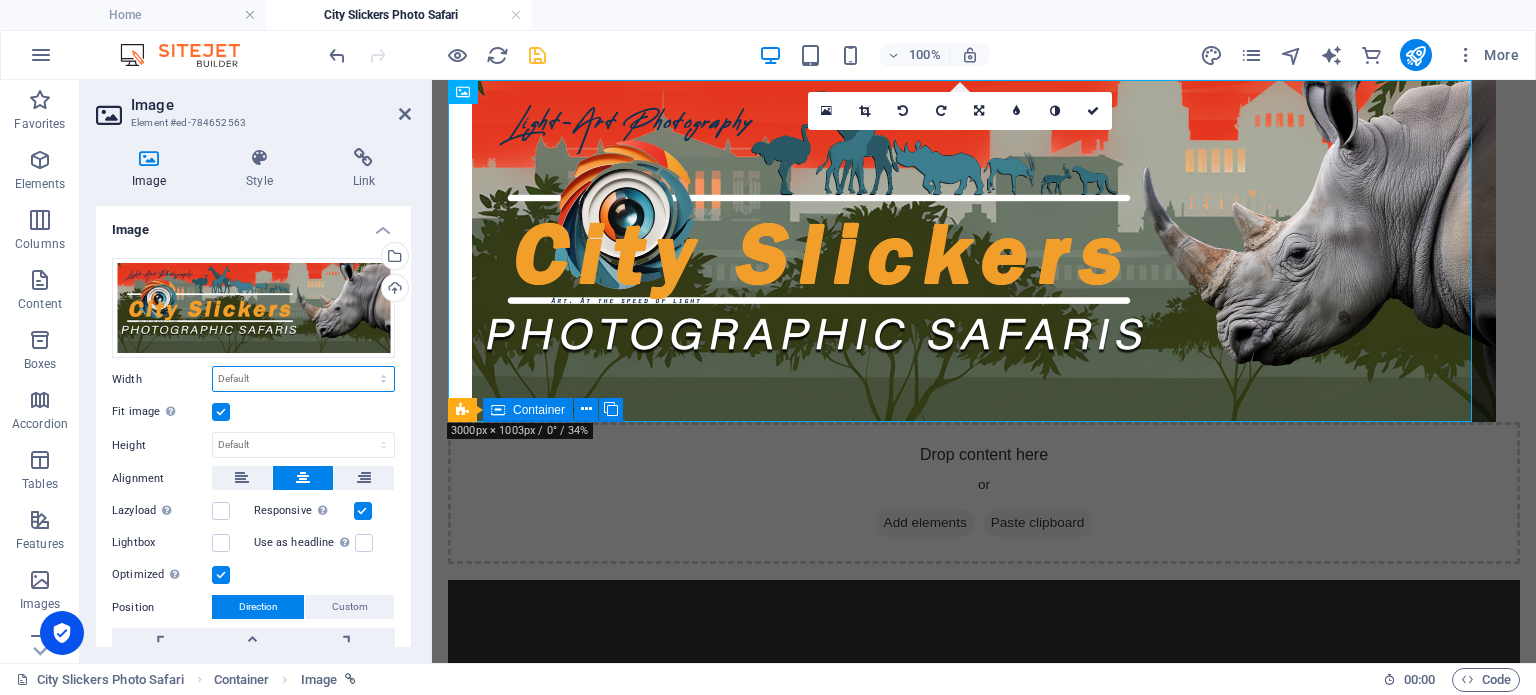 click on "Default auto px rem % em vh vw" at bounding box center (303, 379) 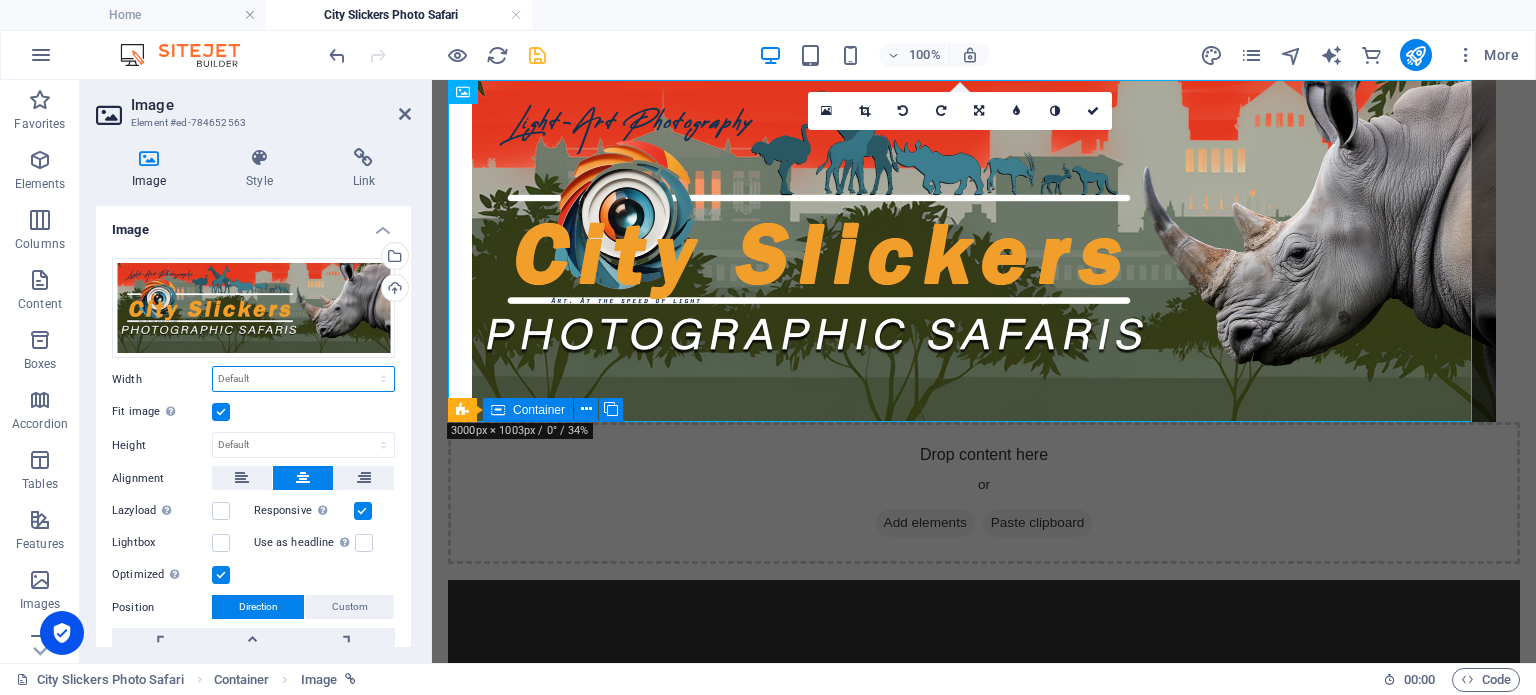select on "%" 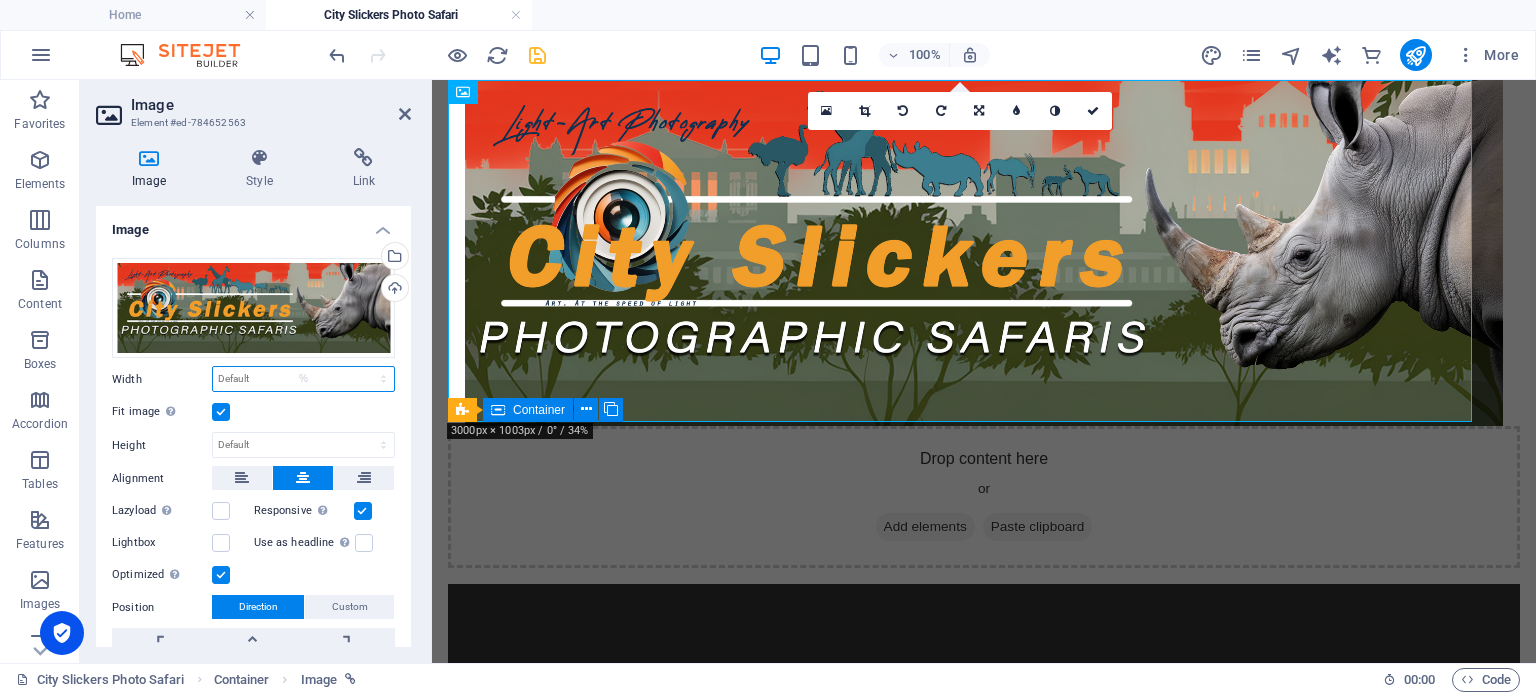 click on "Default auto px rem % em vh vw" at bounding box center [303, 379] 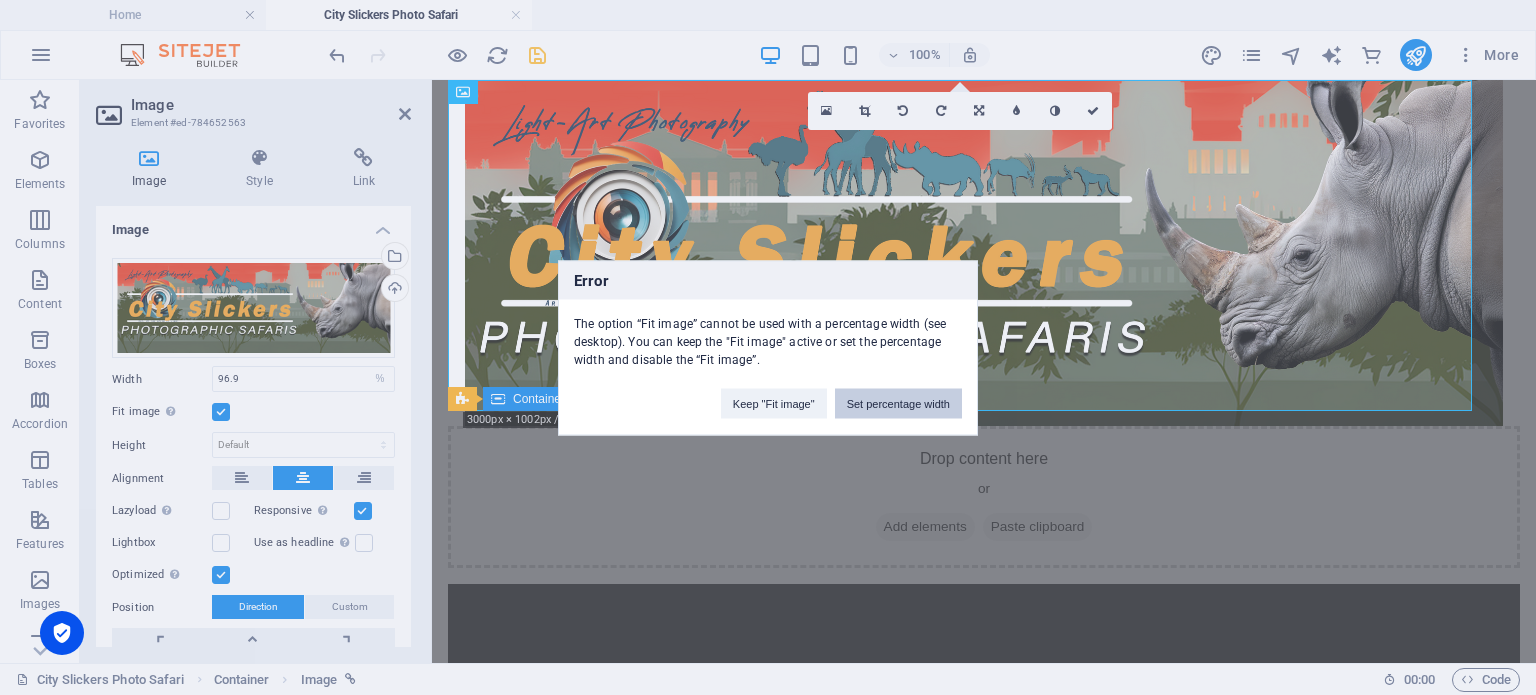 click on "Set percentage width" at bounding box center (898, 403) 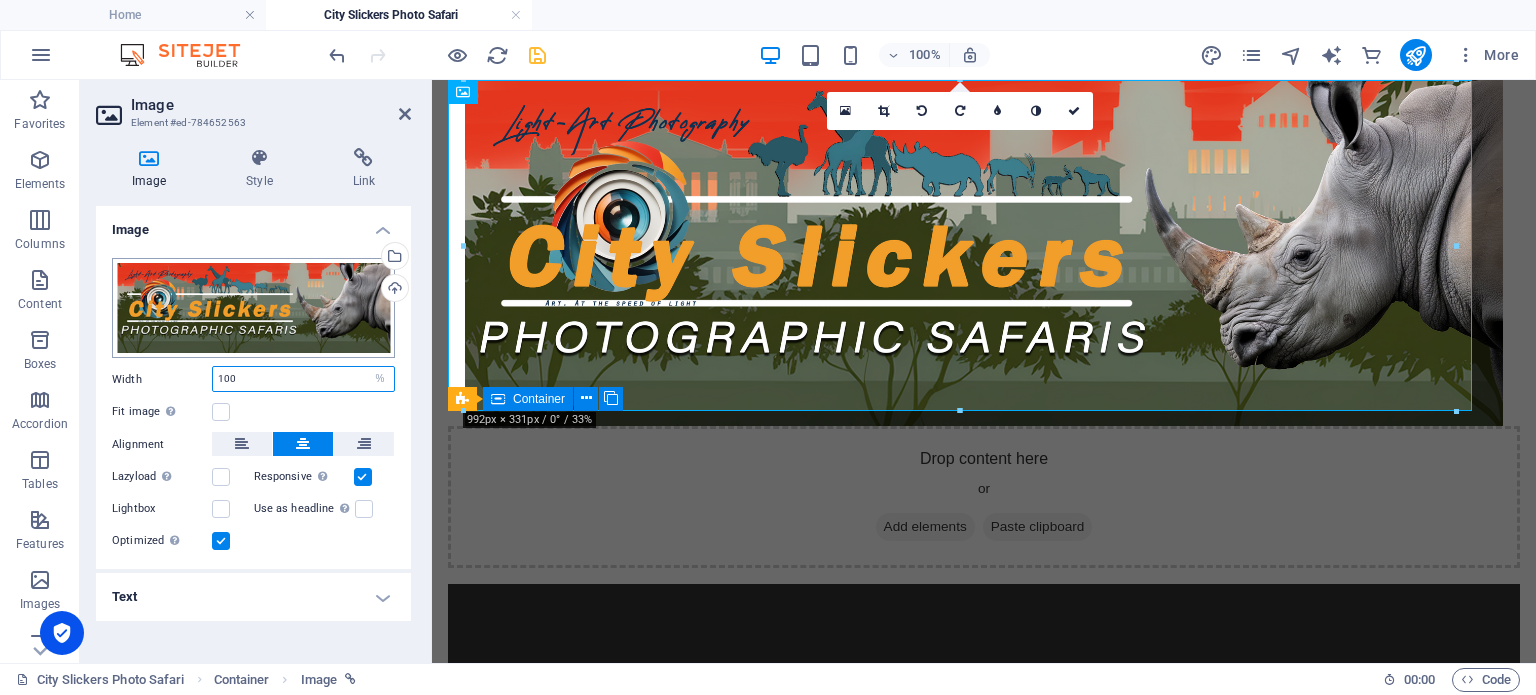 type on "100" 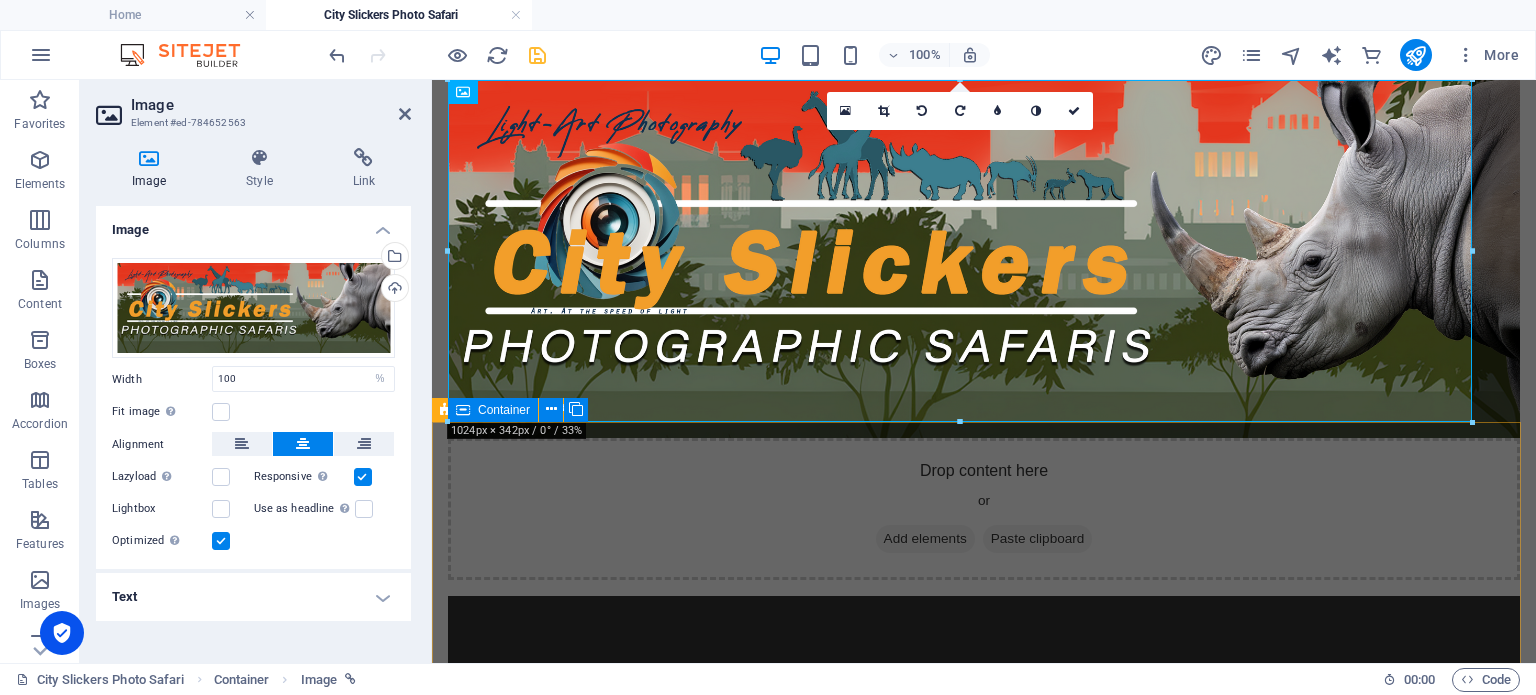 click on "Drop content here or  Add elements  Paste clipboard" at bounding box center (984, 1860) 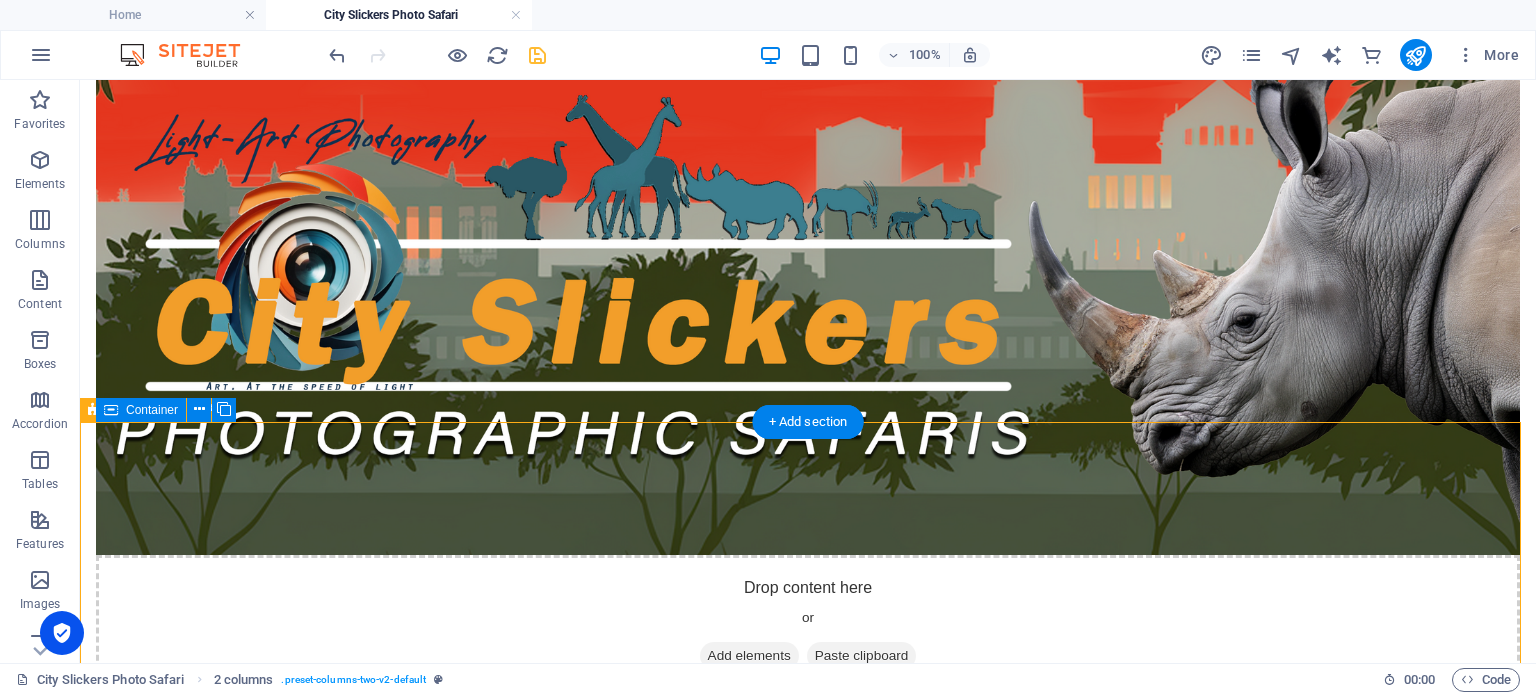 click on "Drop content here or  Add elements  Paste clipboard" at bounding box center [808, 2417] 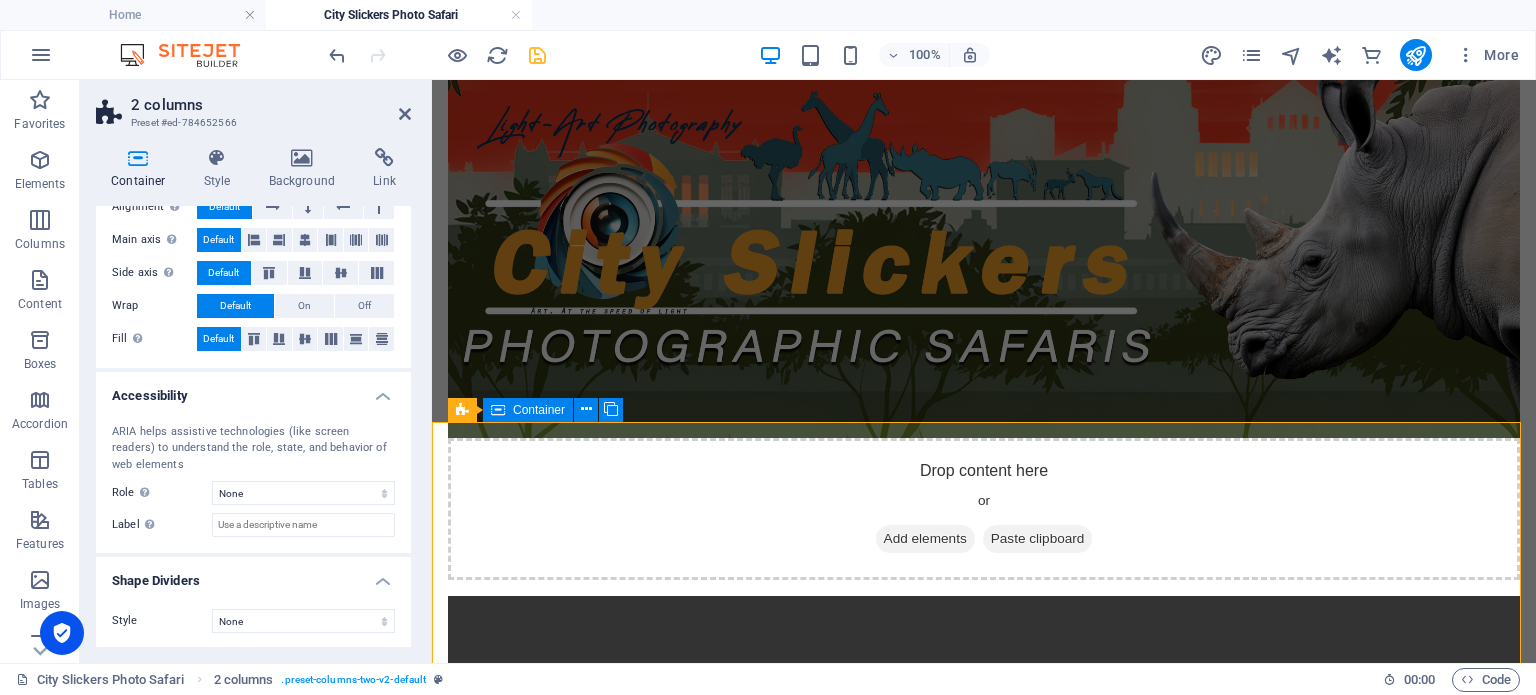 scroll, scrollTop: 0, scrollLeft: 0, axis: both 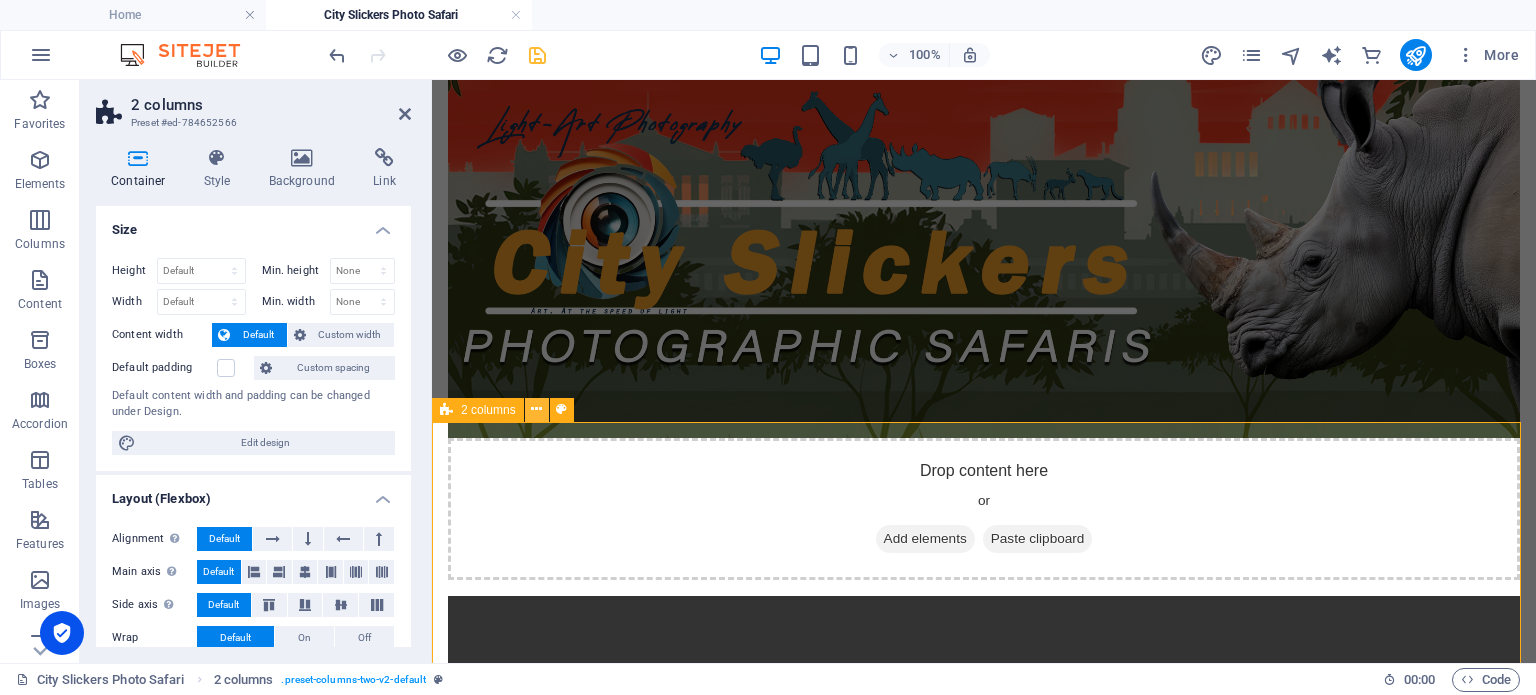 click at bounding box center [536, 409] 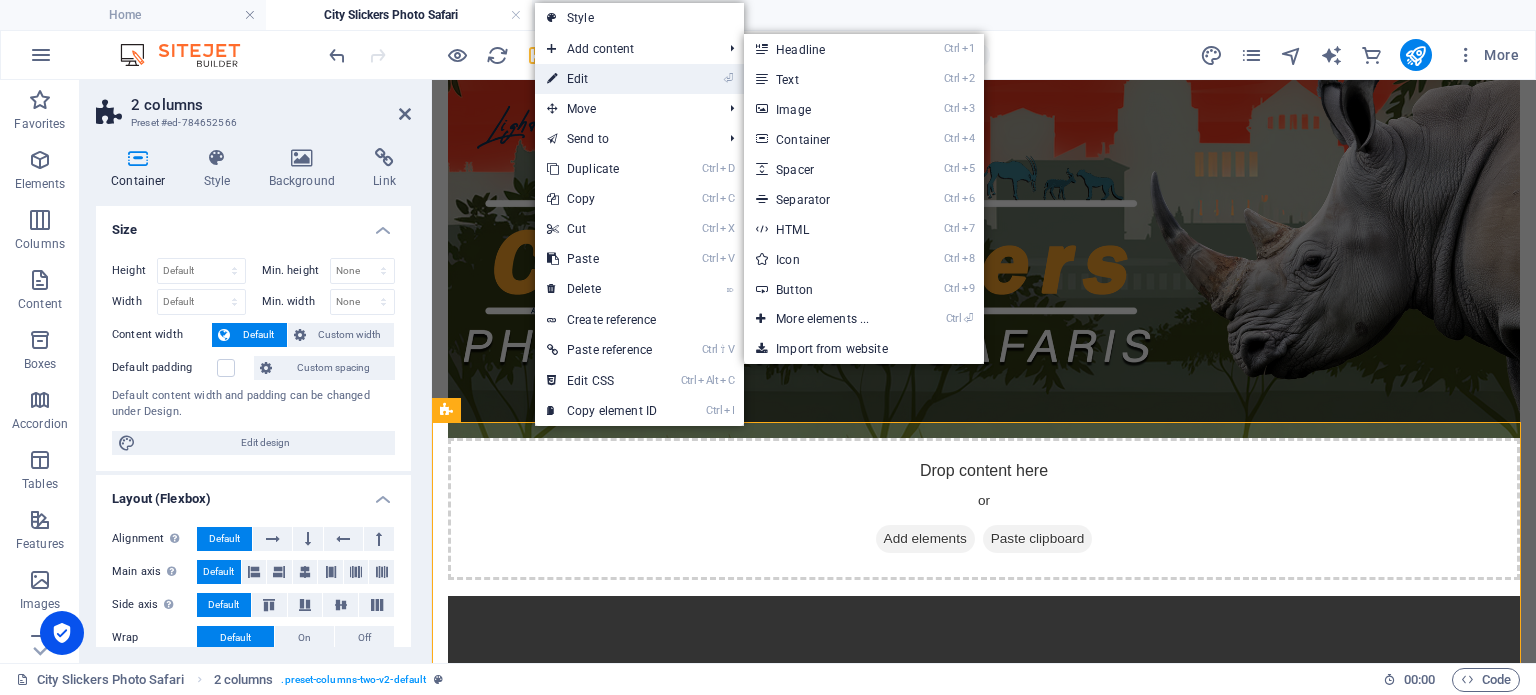 click on "⏎  Edit" at bounding box center (602, 79) 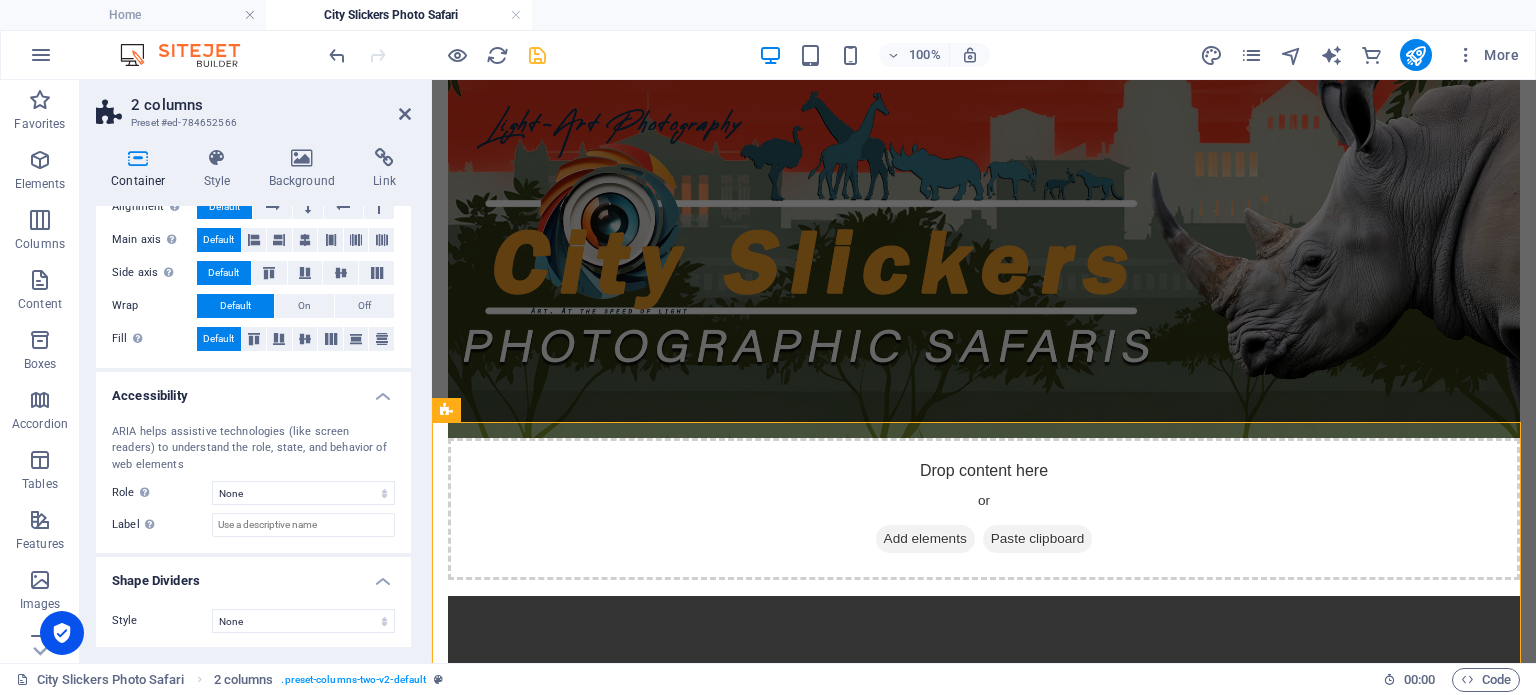 scroll, scrollTop: 0, scrollLeft: 0, axis: both 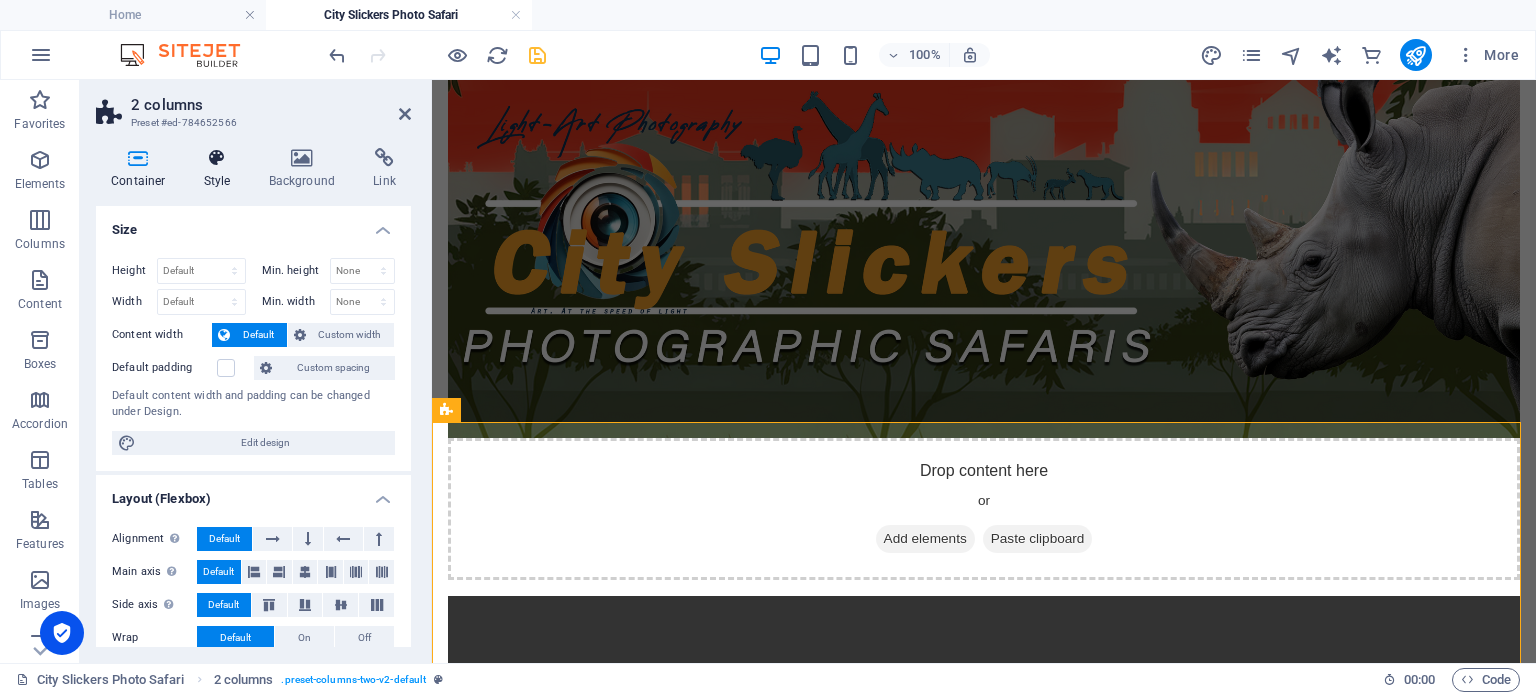 click at bounding box center (217, 158) 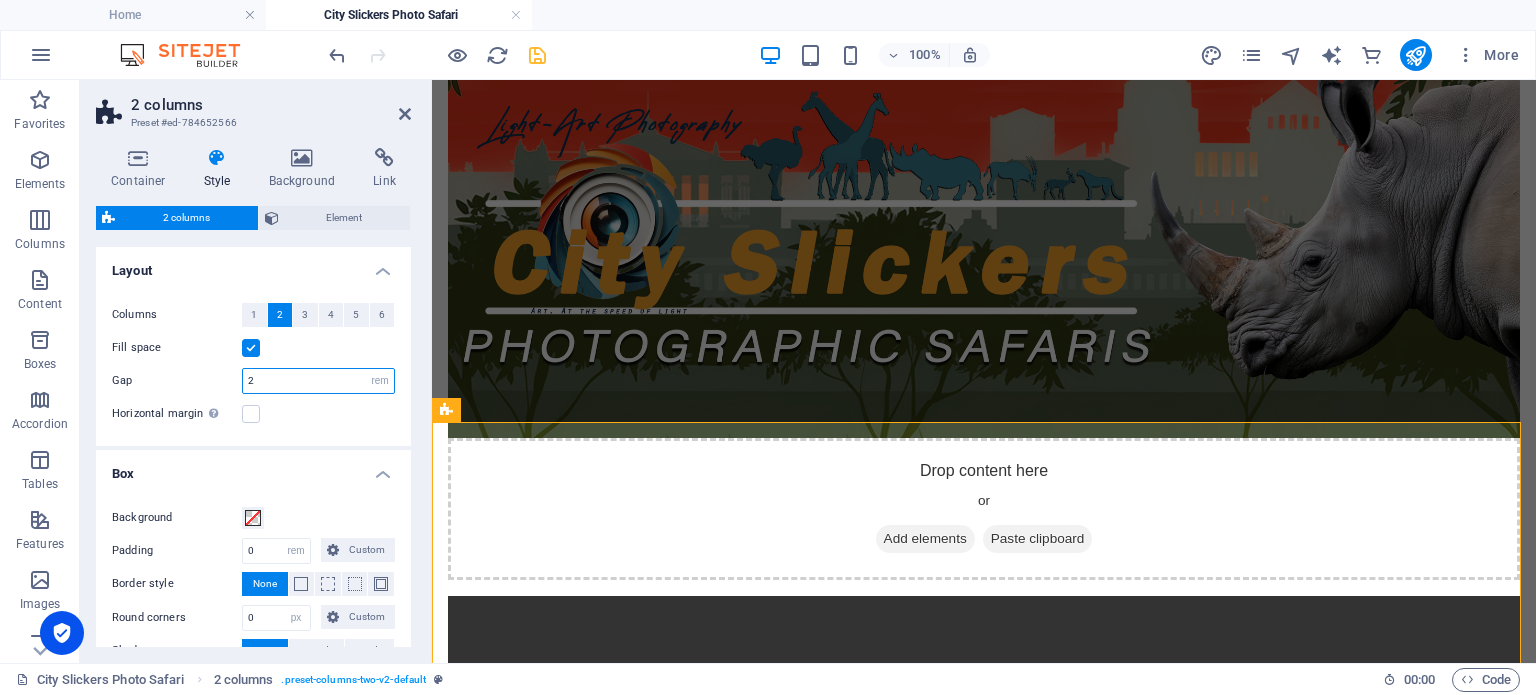 drag, startPoint x: 280, startPoint y: 375, endPoint x: 184, endPoint y: 375, distance: 96 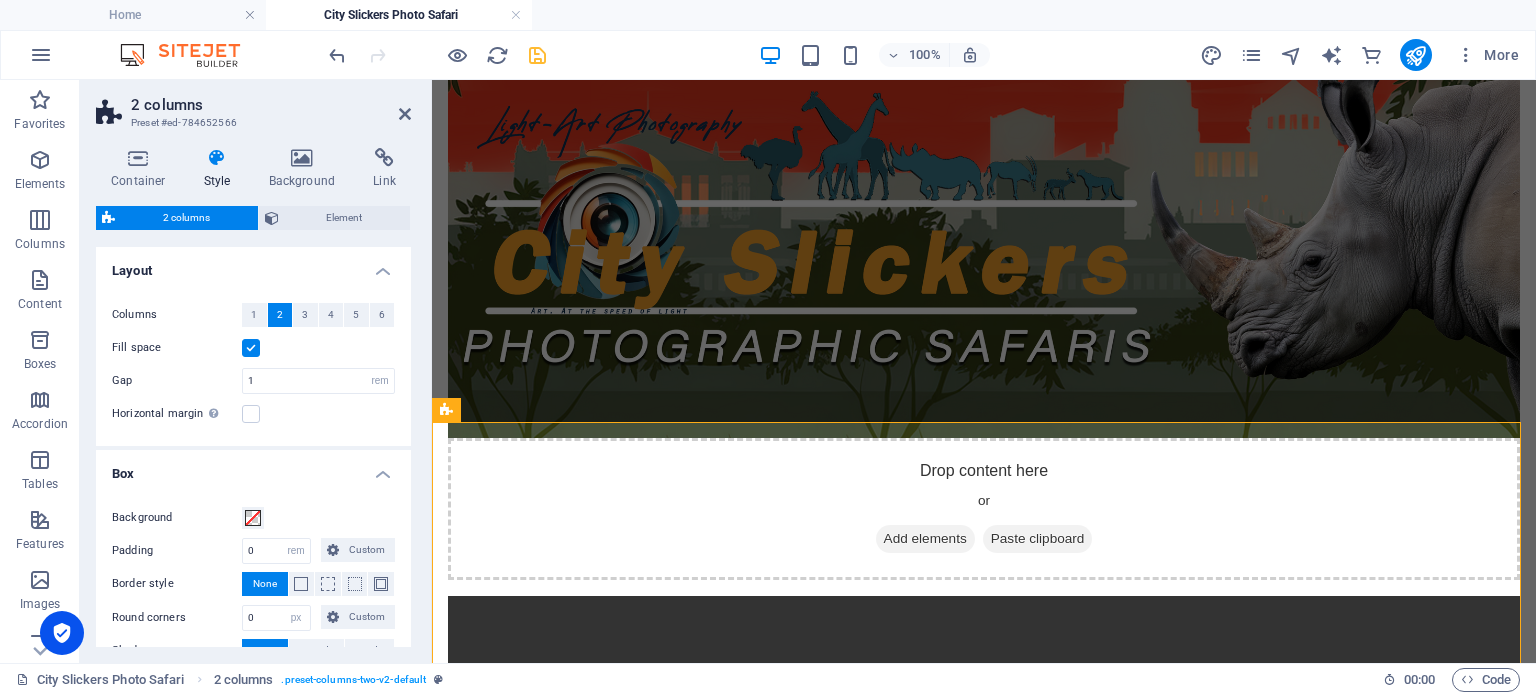 click on "Horizontal margin Only if the containers "Content width" is not set to "Default"" at bounding box center (253, 414) 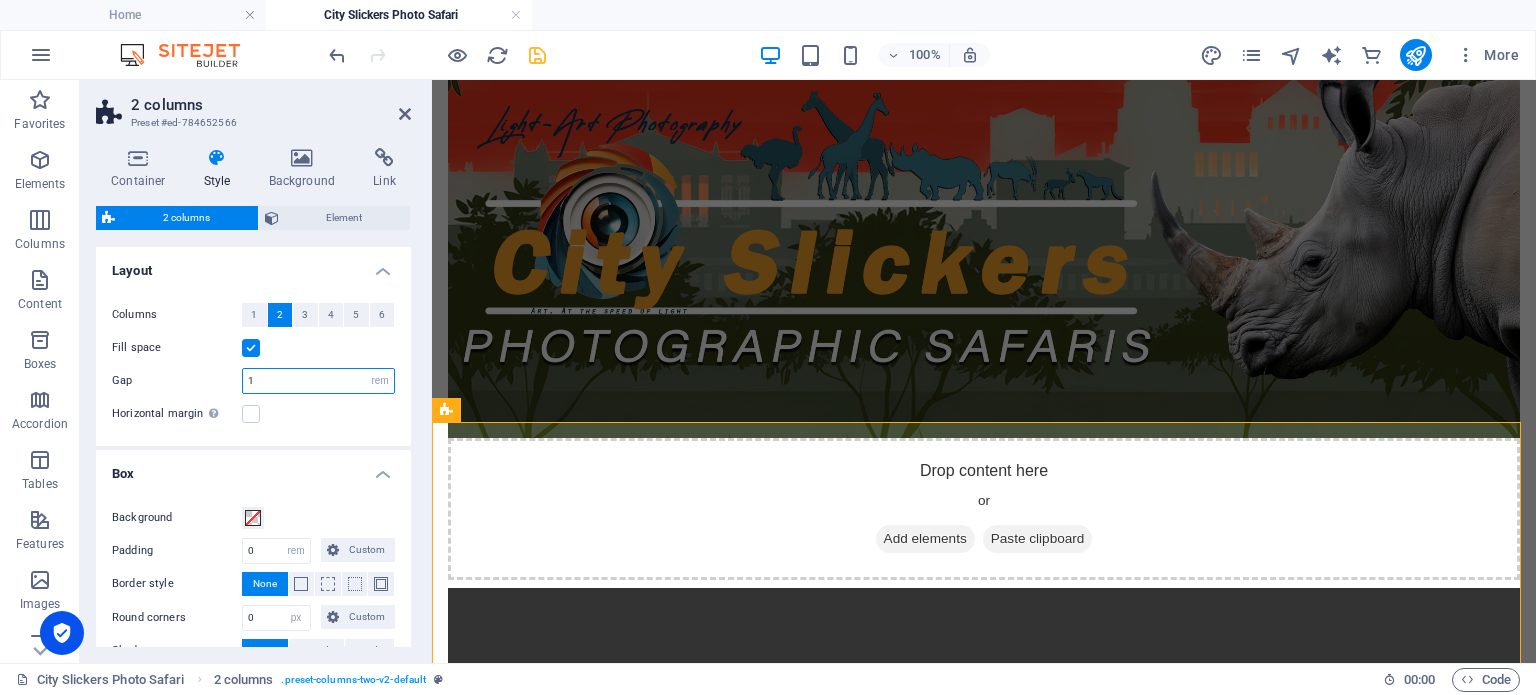 drag, startPoint x: 244, startPoint y: 382, endPoint x: 226, endPoint y: 382, distance: 18 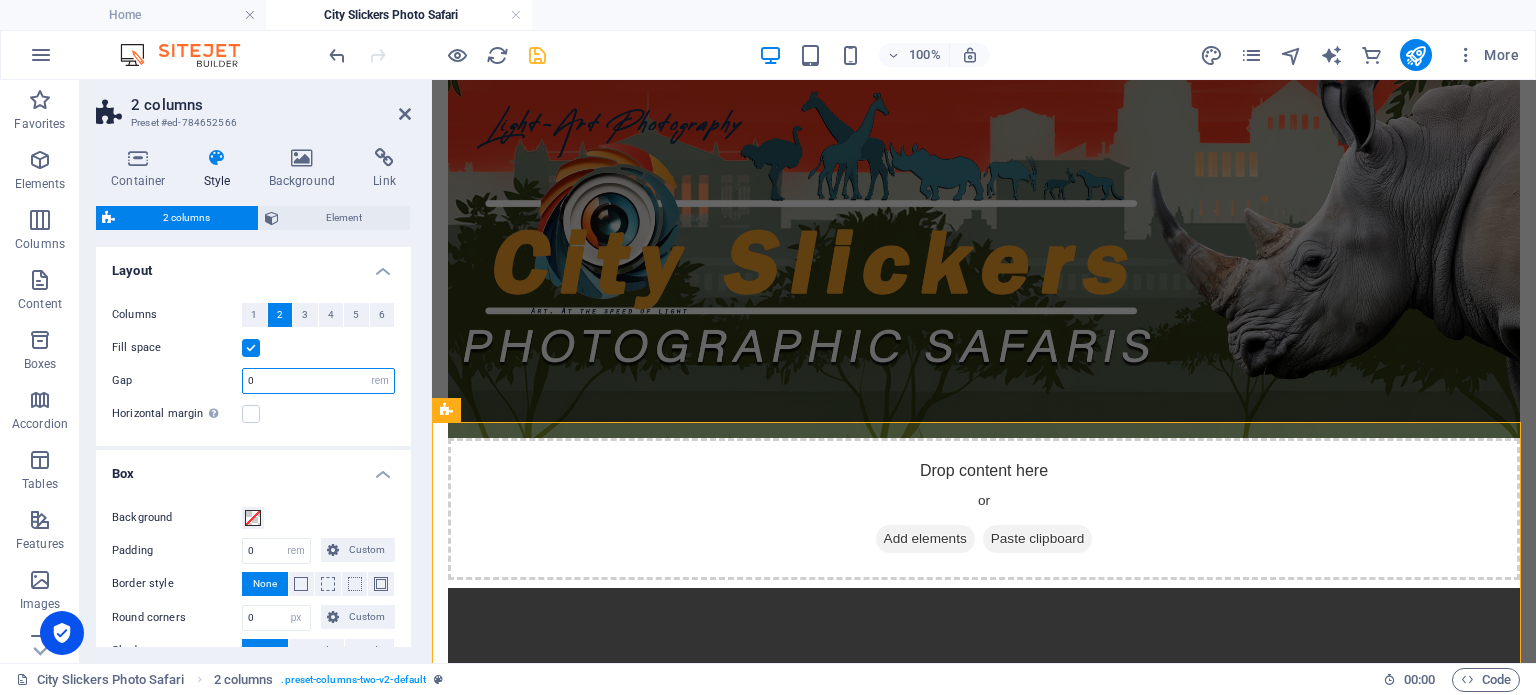 type on "0" 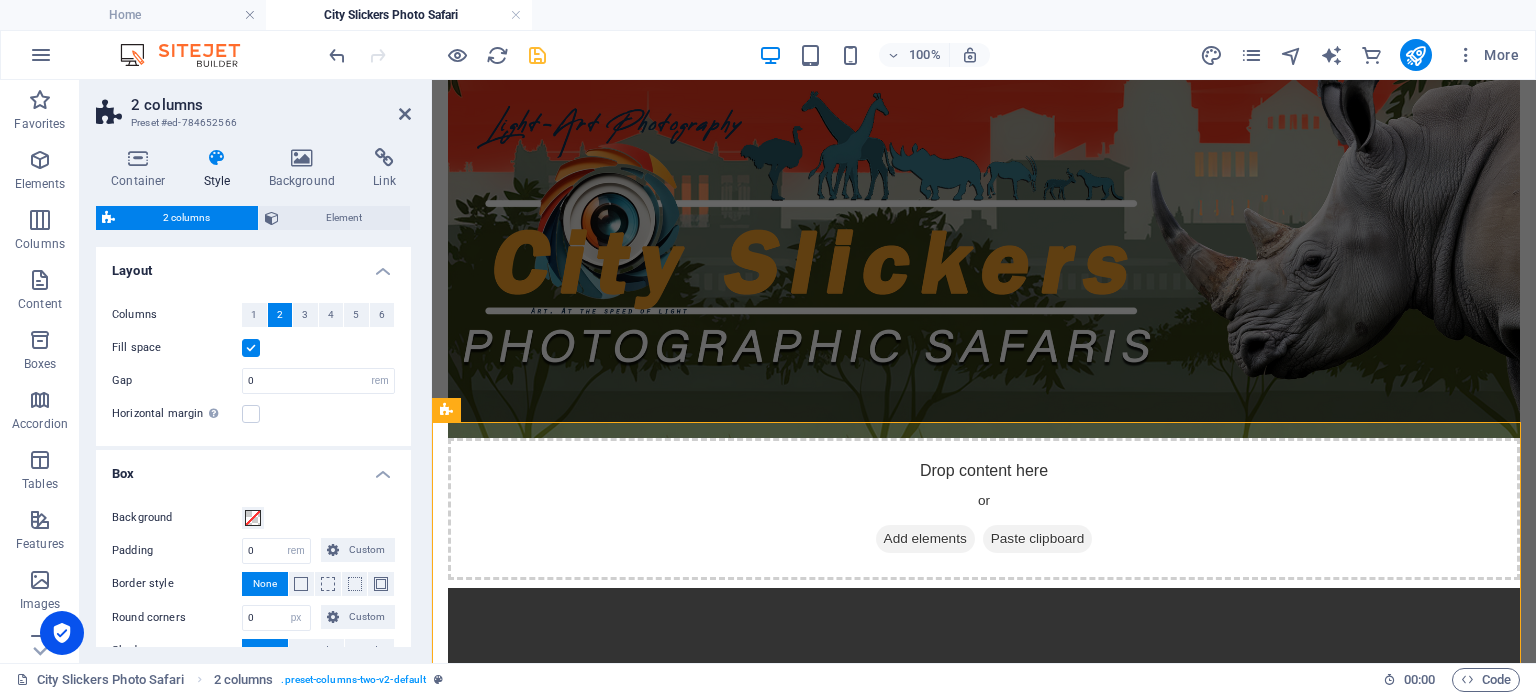 click on "Horizontal margin Only if the containers "Content width" is not set to "Default"" at bounding box center [253, 414] 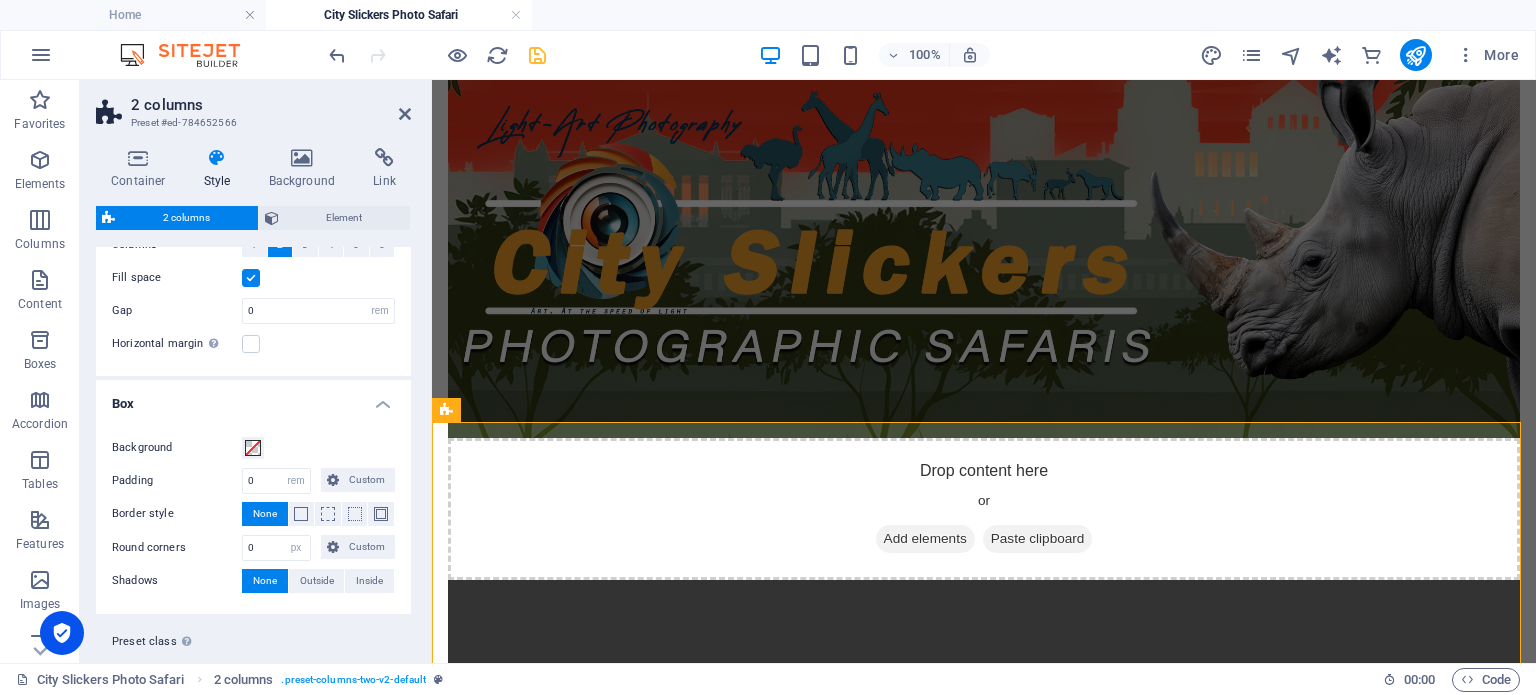 scroll, scrollTop: 100, scrollLeft: 0, axis: vertical 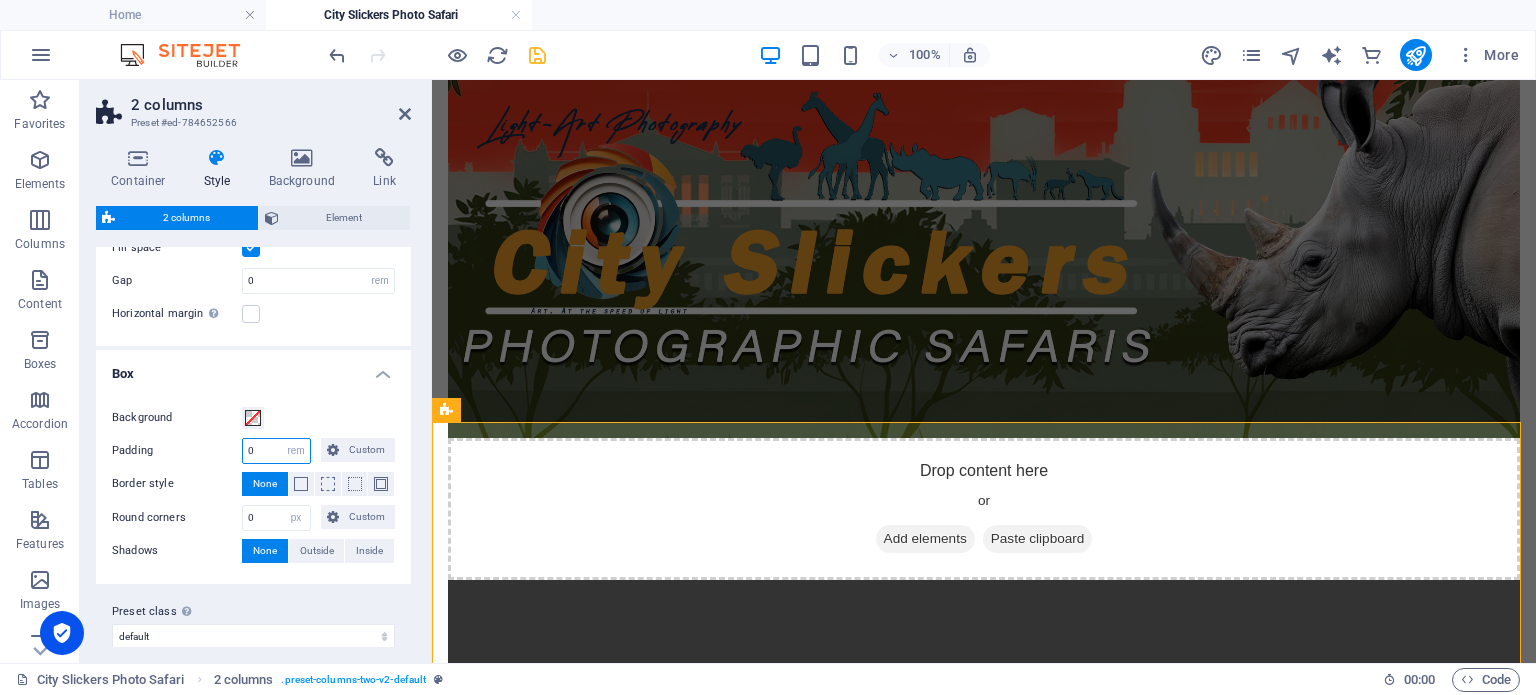 click on "0" at bounding box center [276, 451] 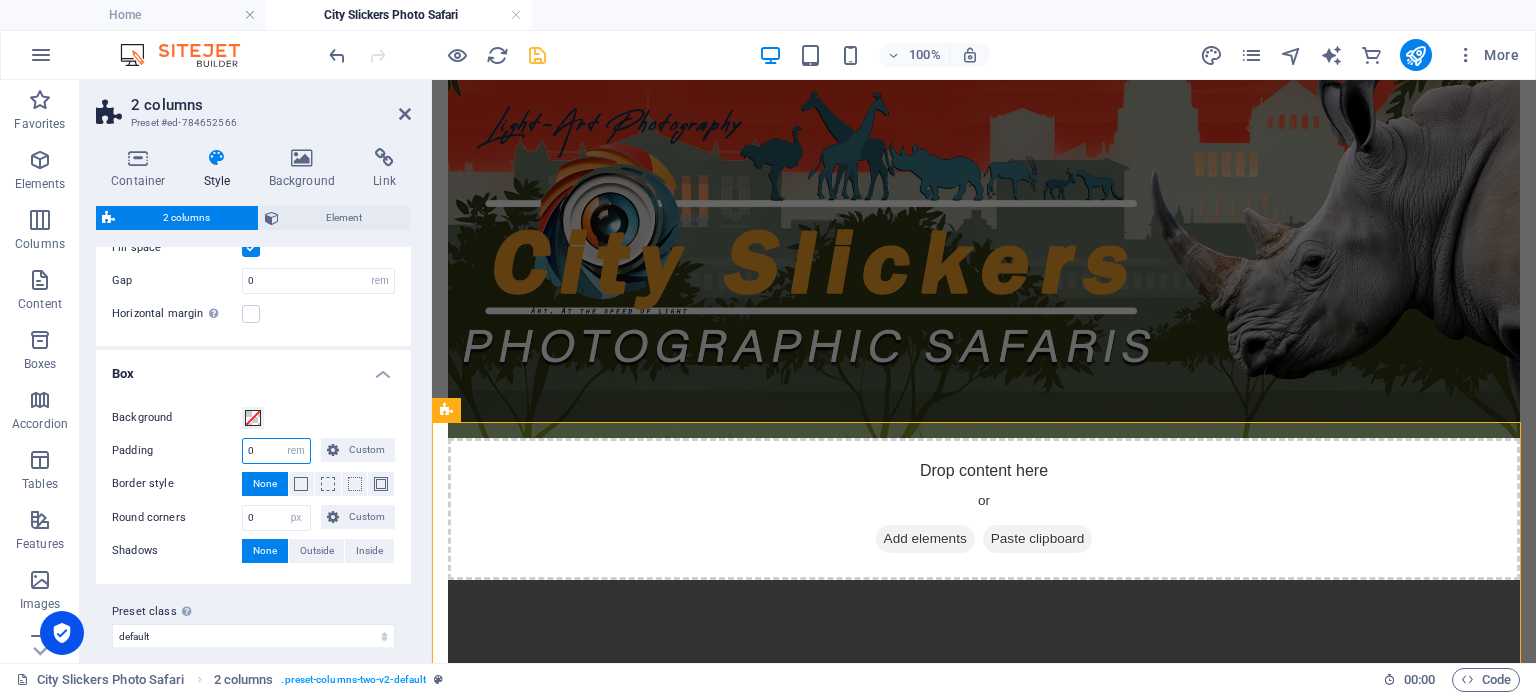 click on "Padding 0 px rem % vw vh Custom Custom" at bounding box center [253, 451] 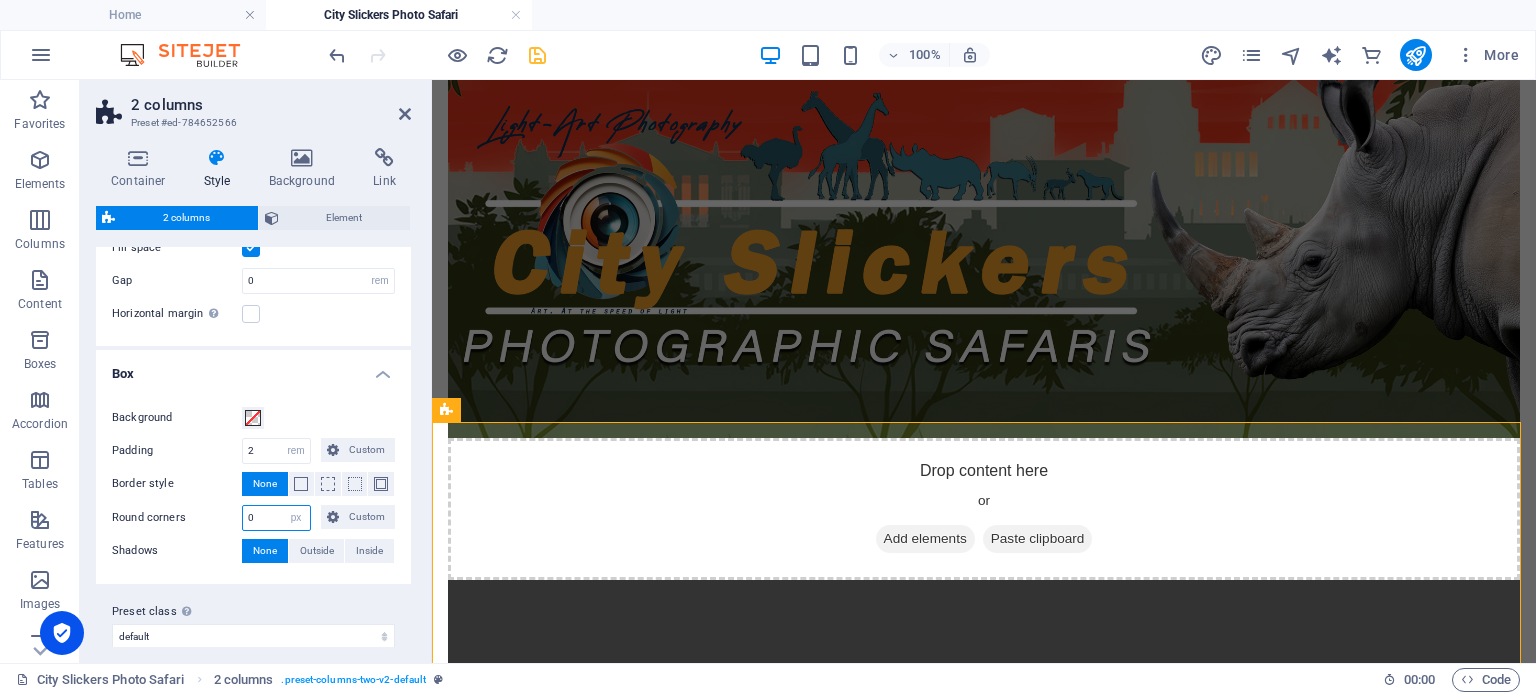 click on "0" at bounding box center (276, 518) 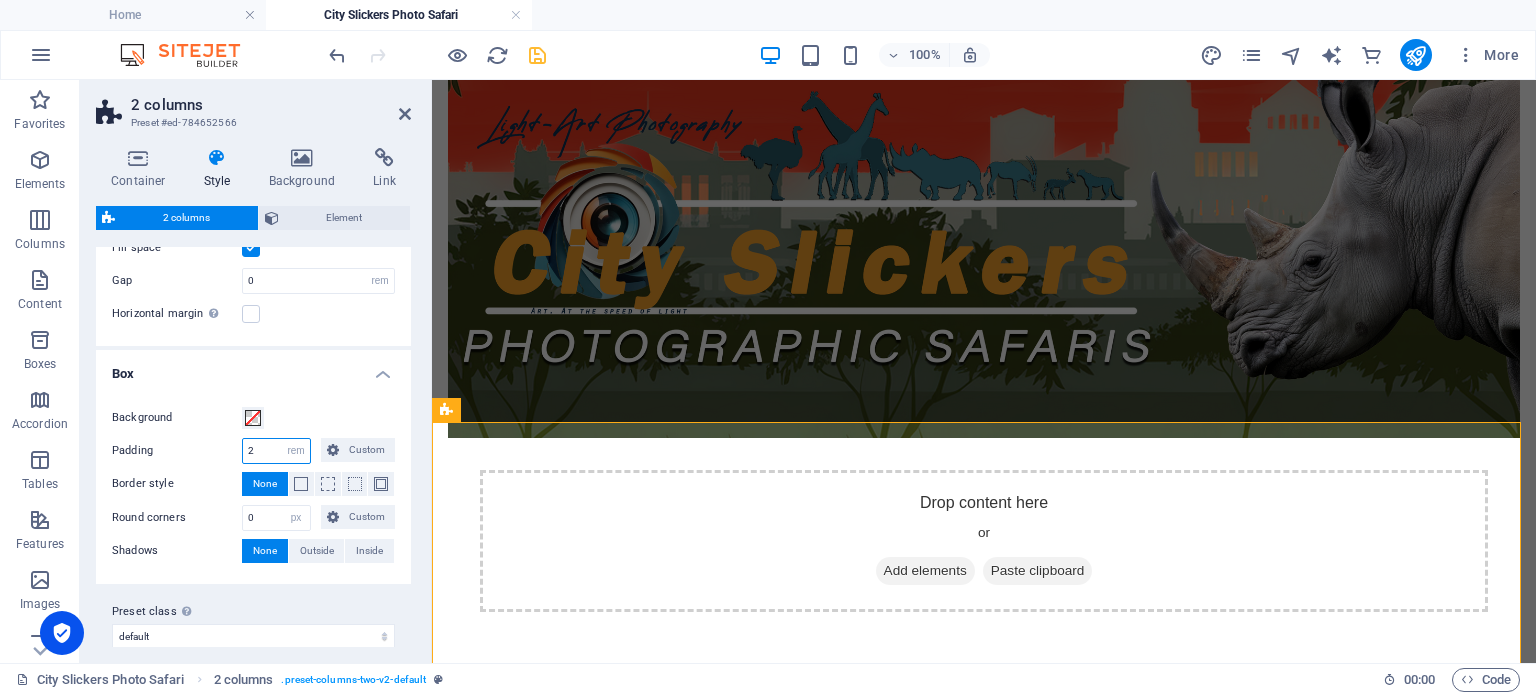 click on "Padding 2 px rem % vw vh Custom Custom" at bounding box center [253, 451] 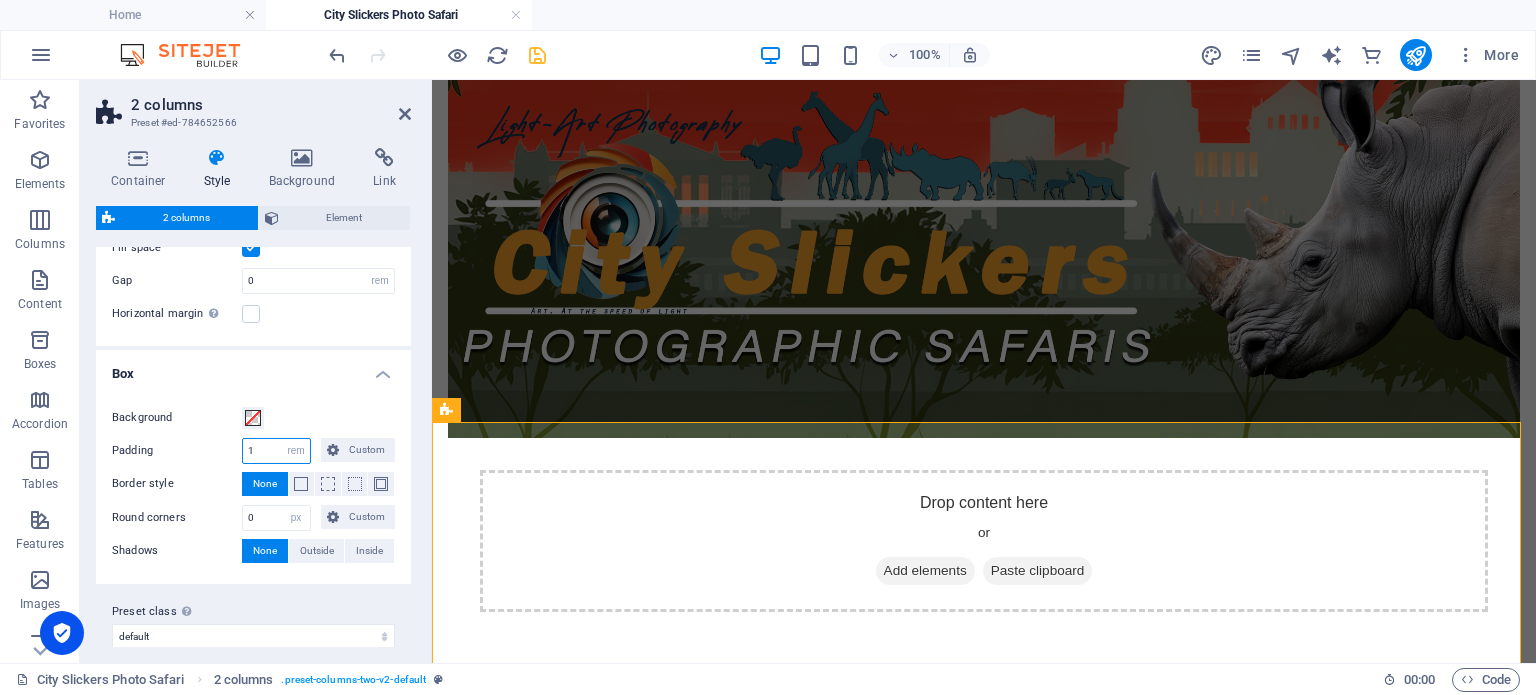 type on "2" 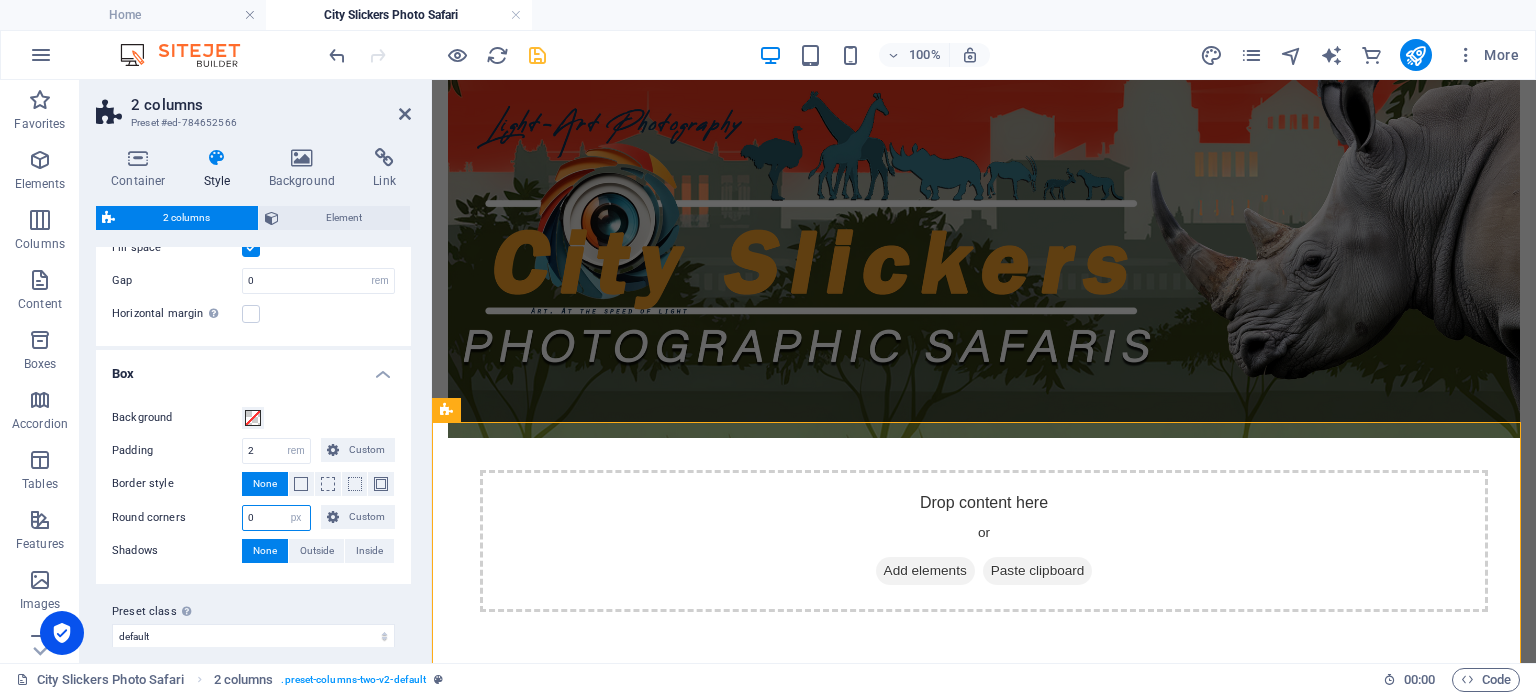 click on "0" at bounding box center [276, 518] 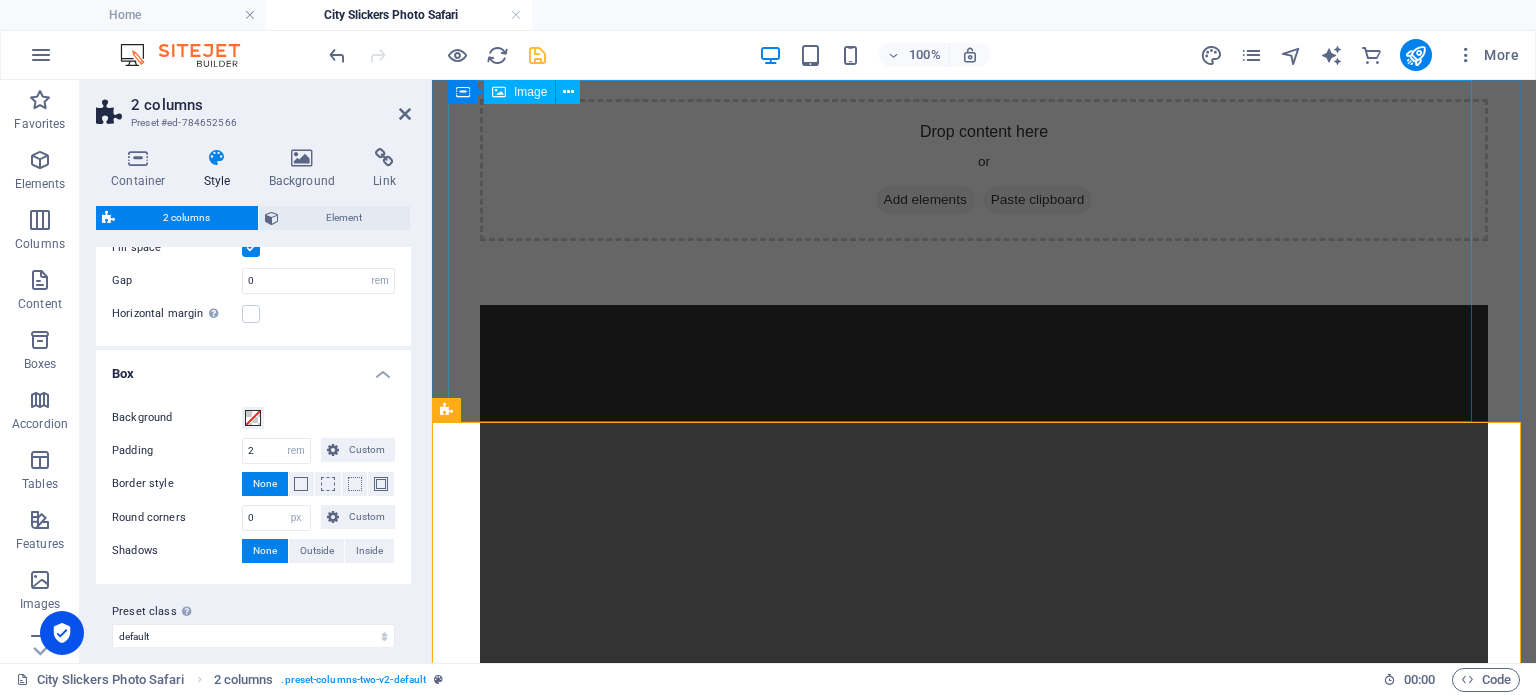 scroll, scrollTop: 500, scrollLeft: 0, axis: vertical 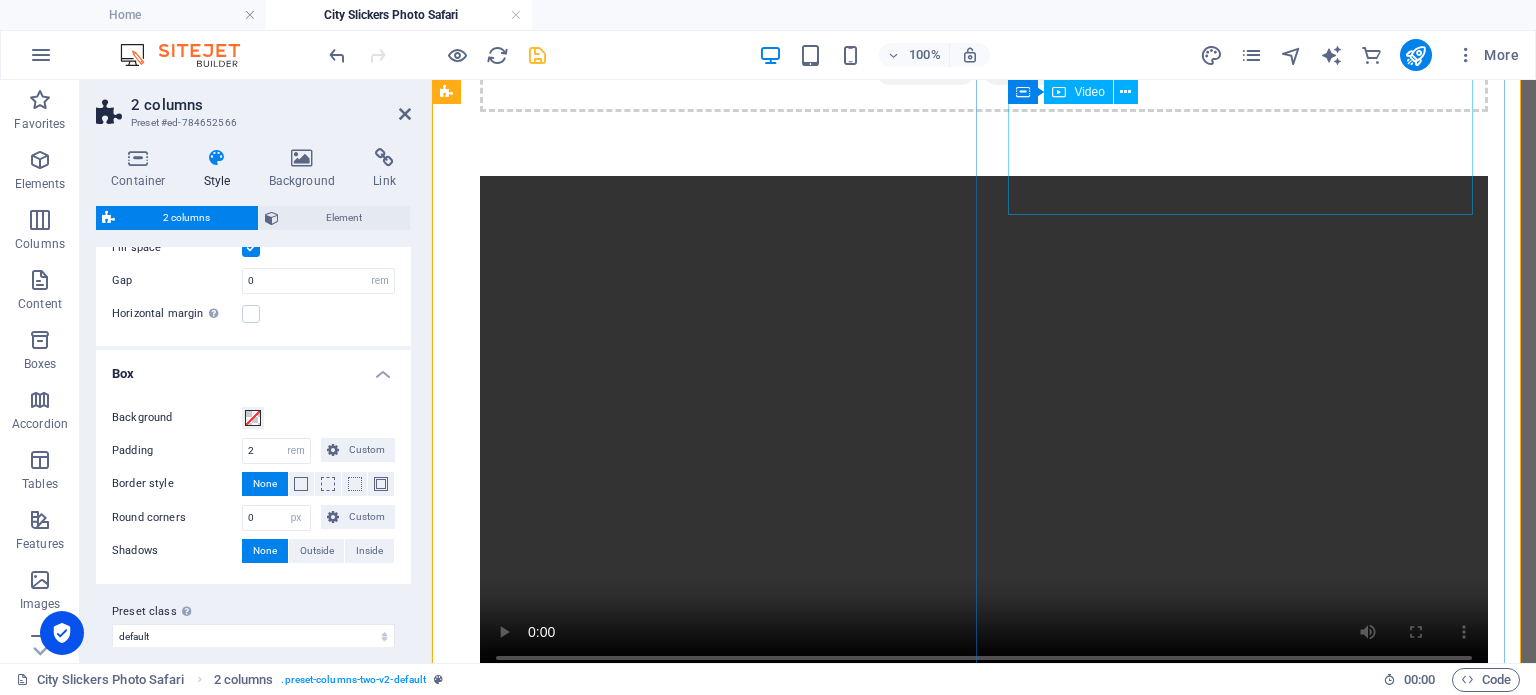 click at bounding box center (984, 428) 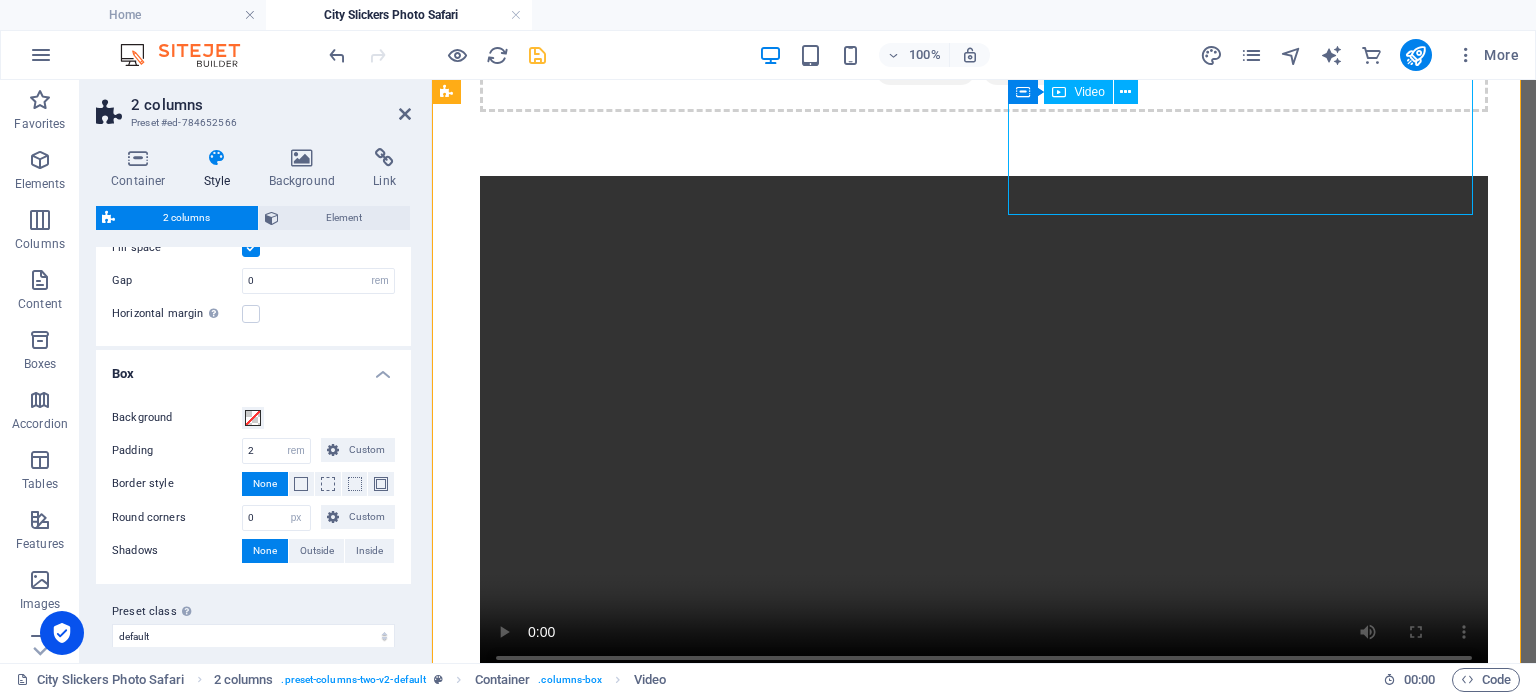 click at bounding box center (984, 428) 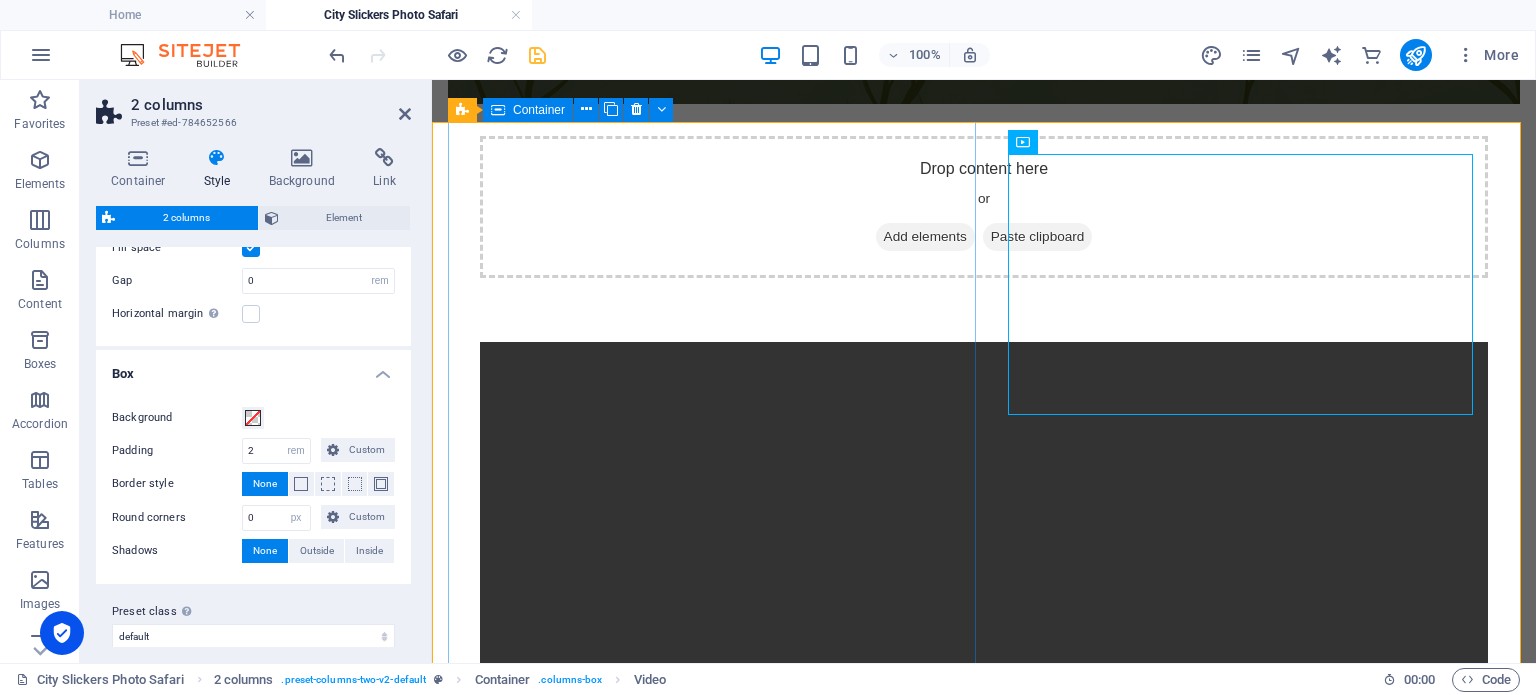 scroll, scrollTop: 300, scrollLeft: 0, axis: vertical 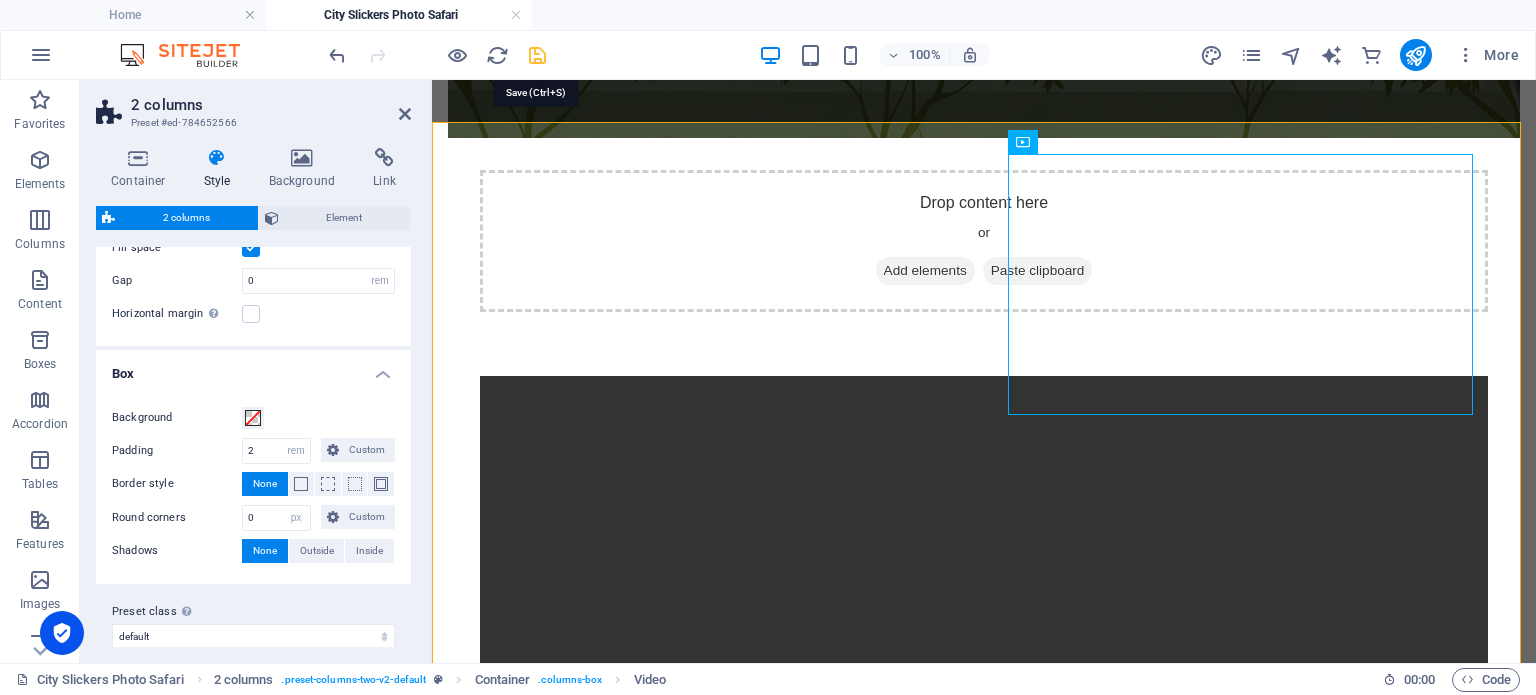click at bounding box center [537, 55] 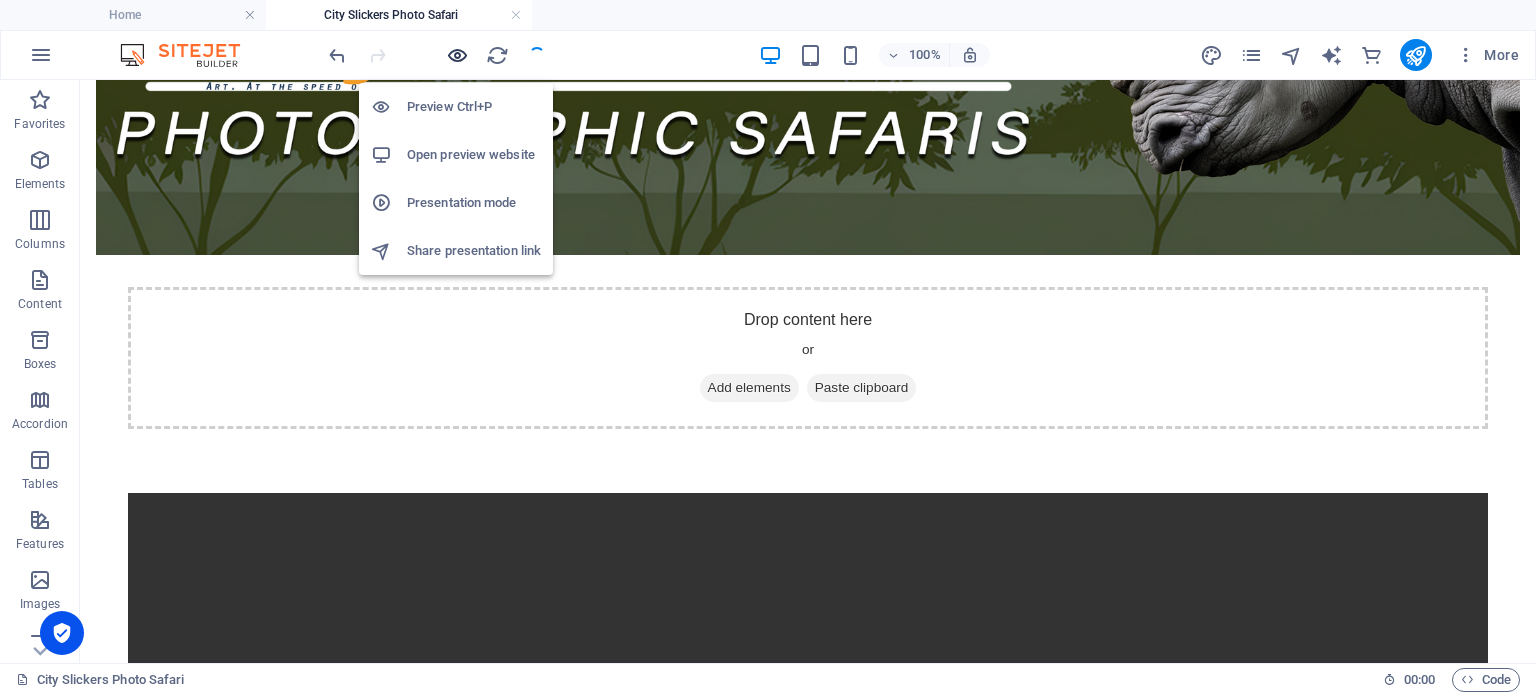 click at bounding box center [457, 55] 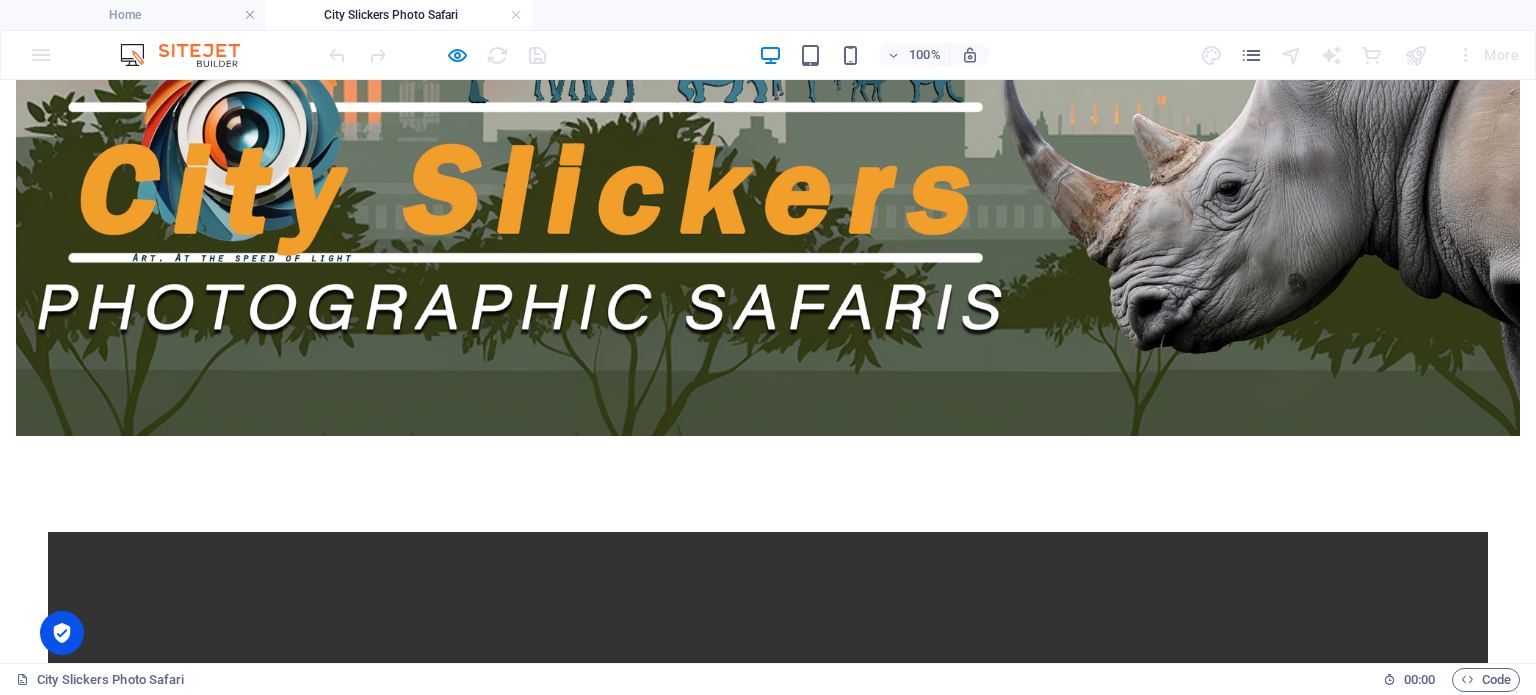 scroll, scrollTop: 300, scrollLeft: 0, axis: vertical 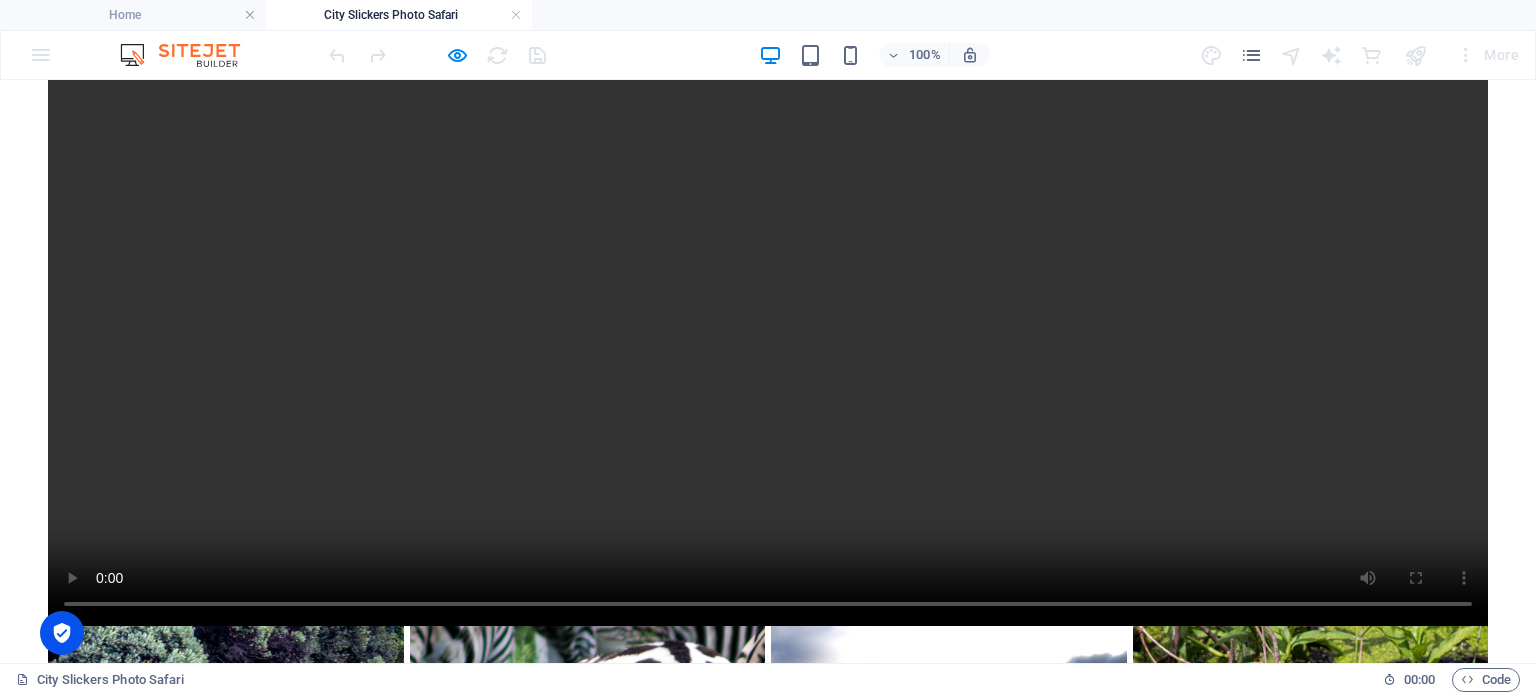click at bounding box center [1311, 1165] 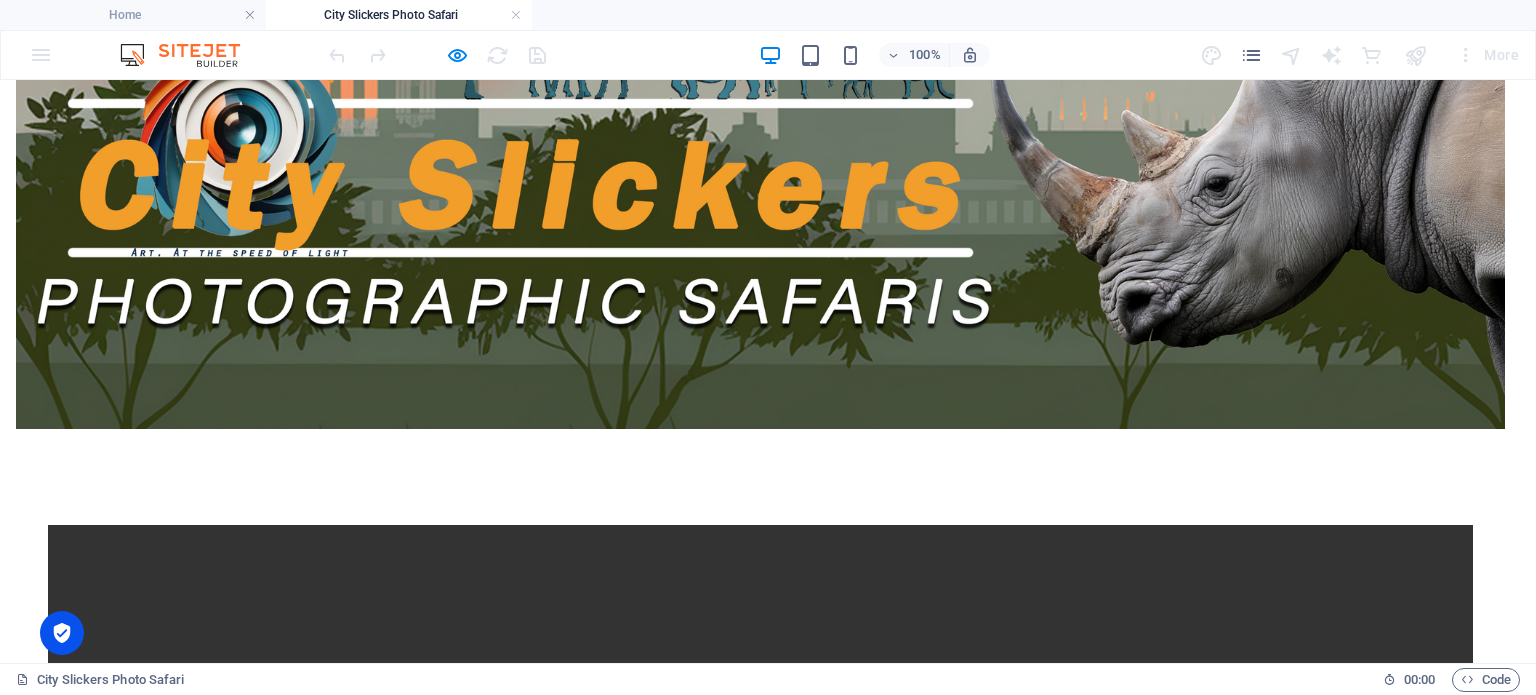 click at bounding box center (0, -74) 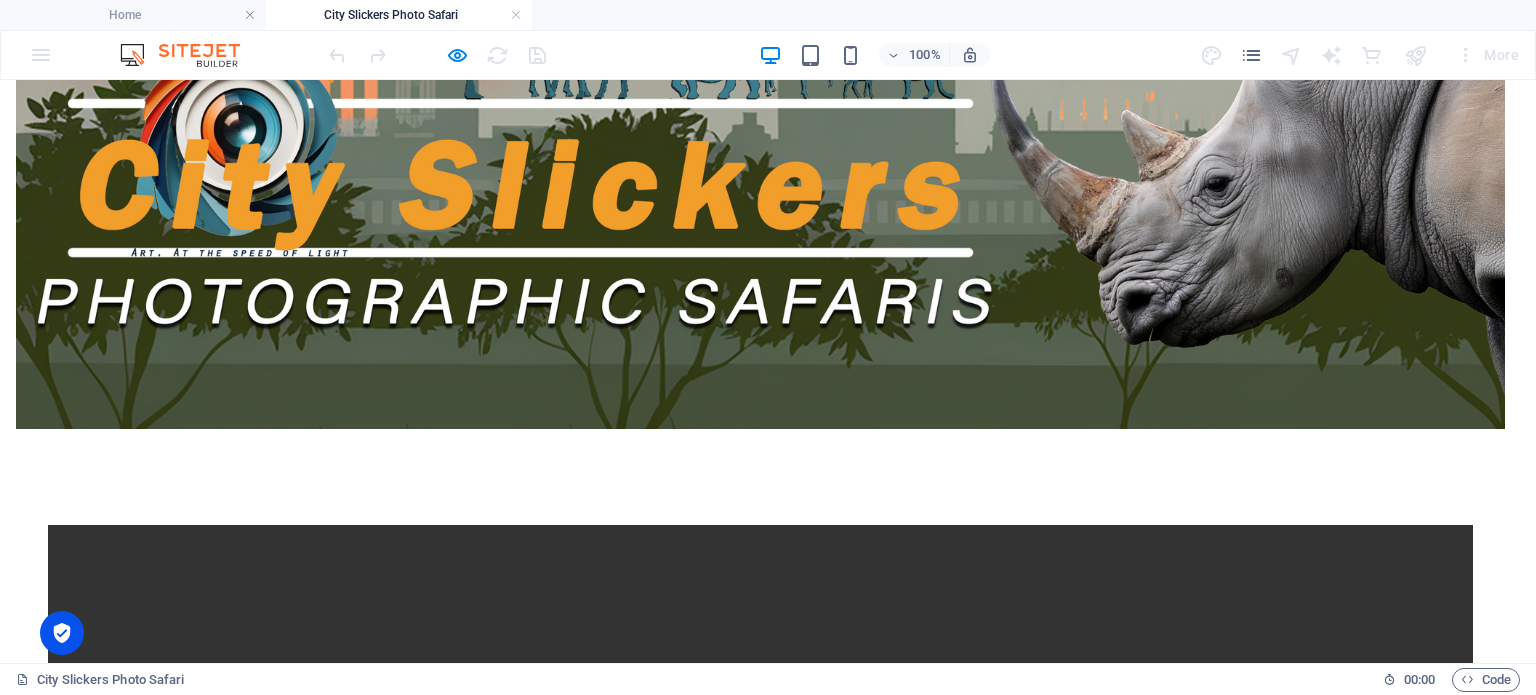 click at bounding box center [0, -74] 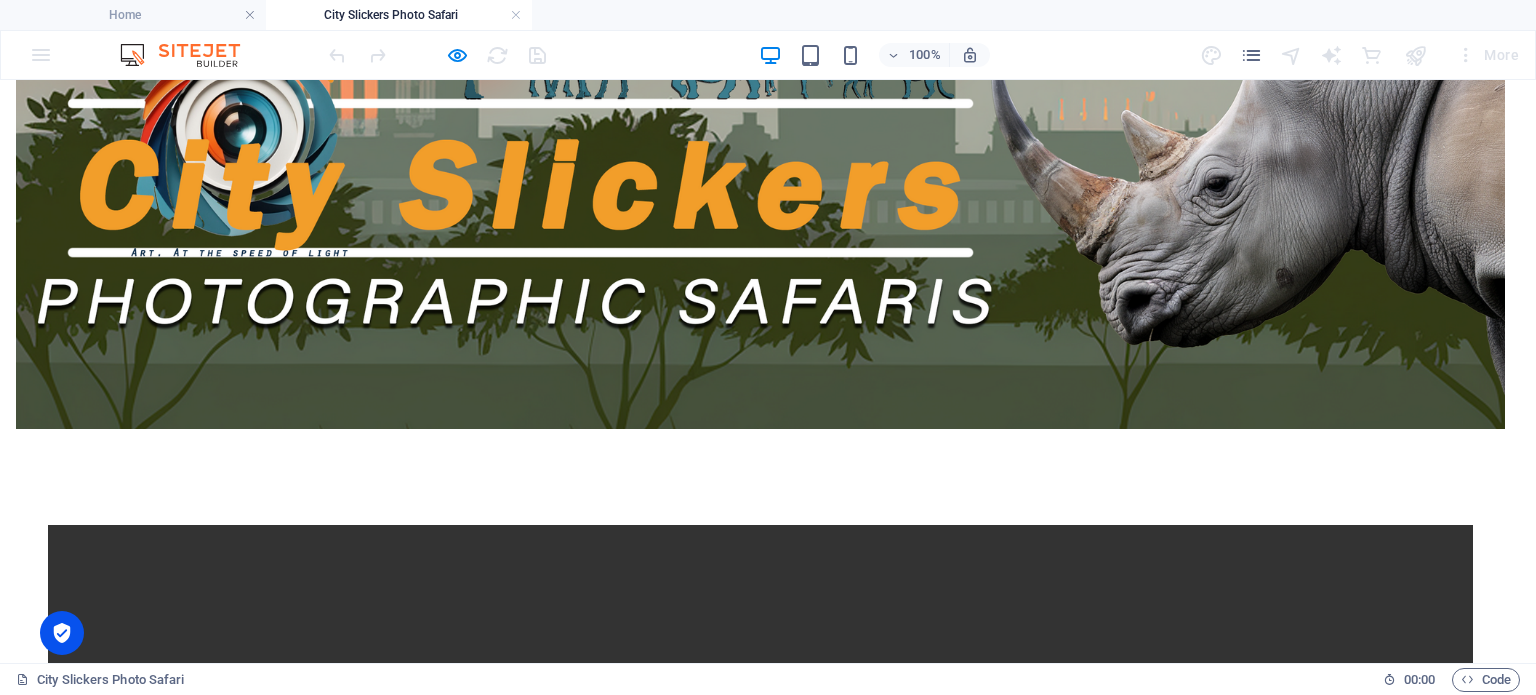 click on "×" at bounding box center [3, -682] 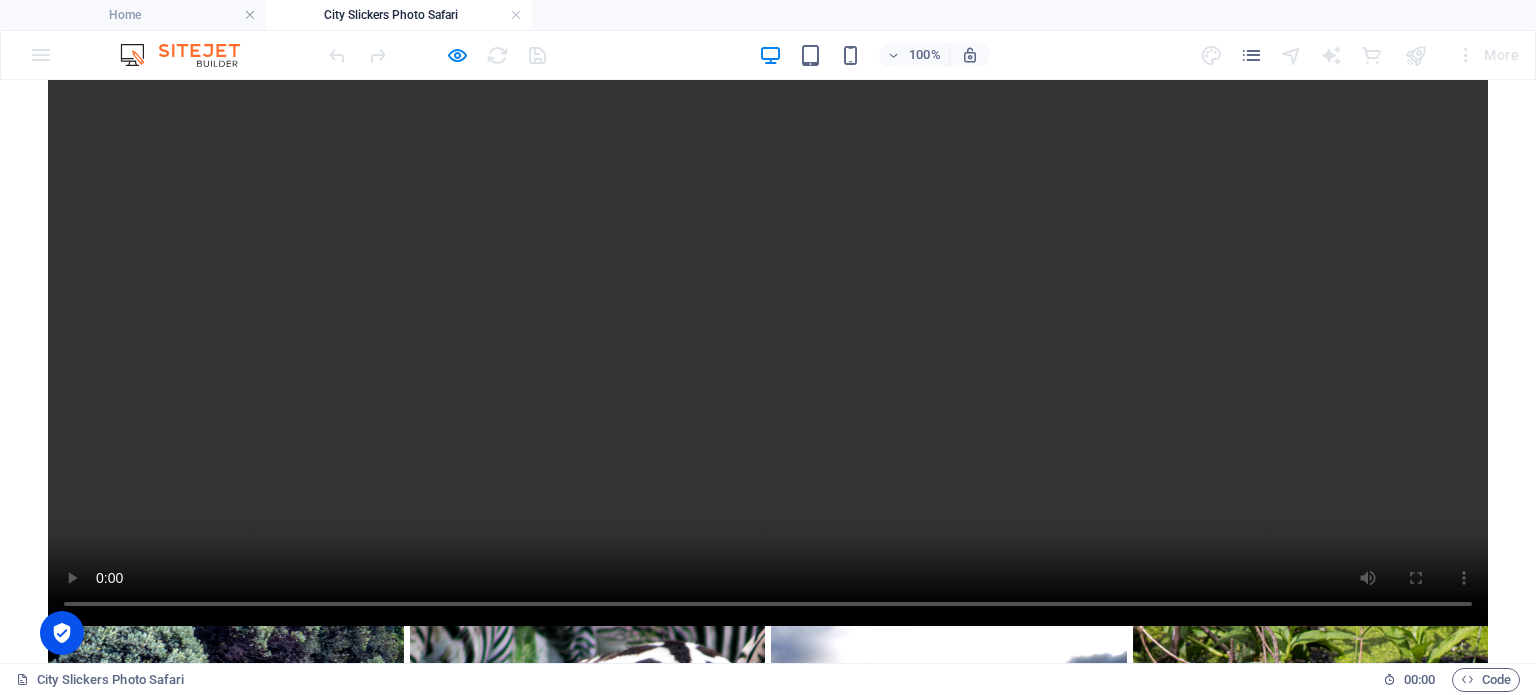 click at bounding box center [1311, 1165] 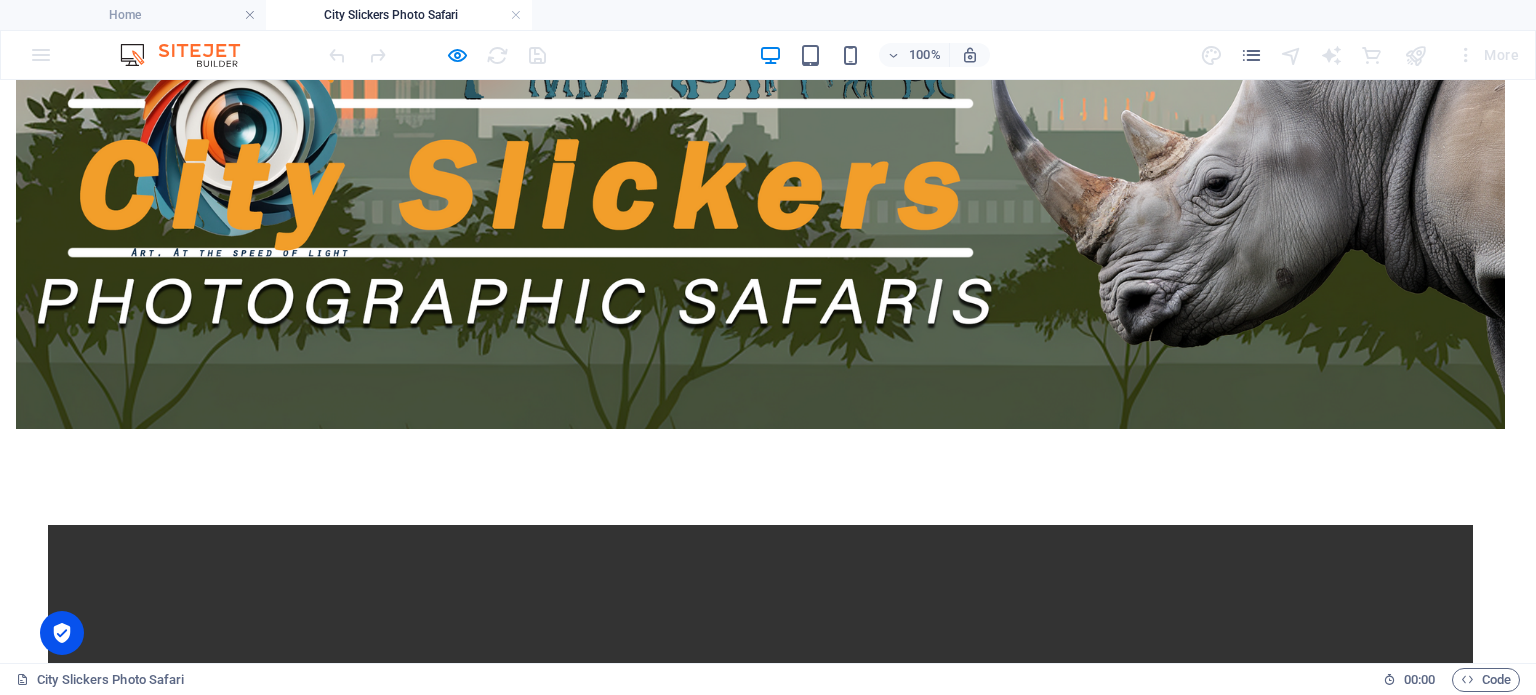 click at bounding box center [600, -401] 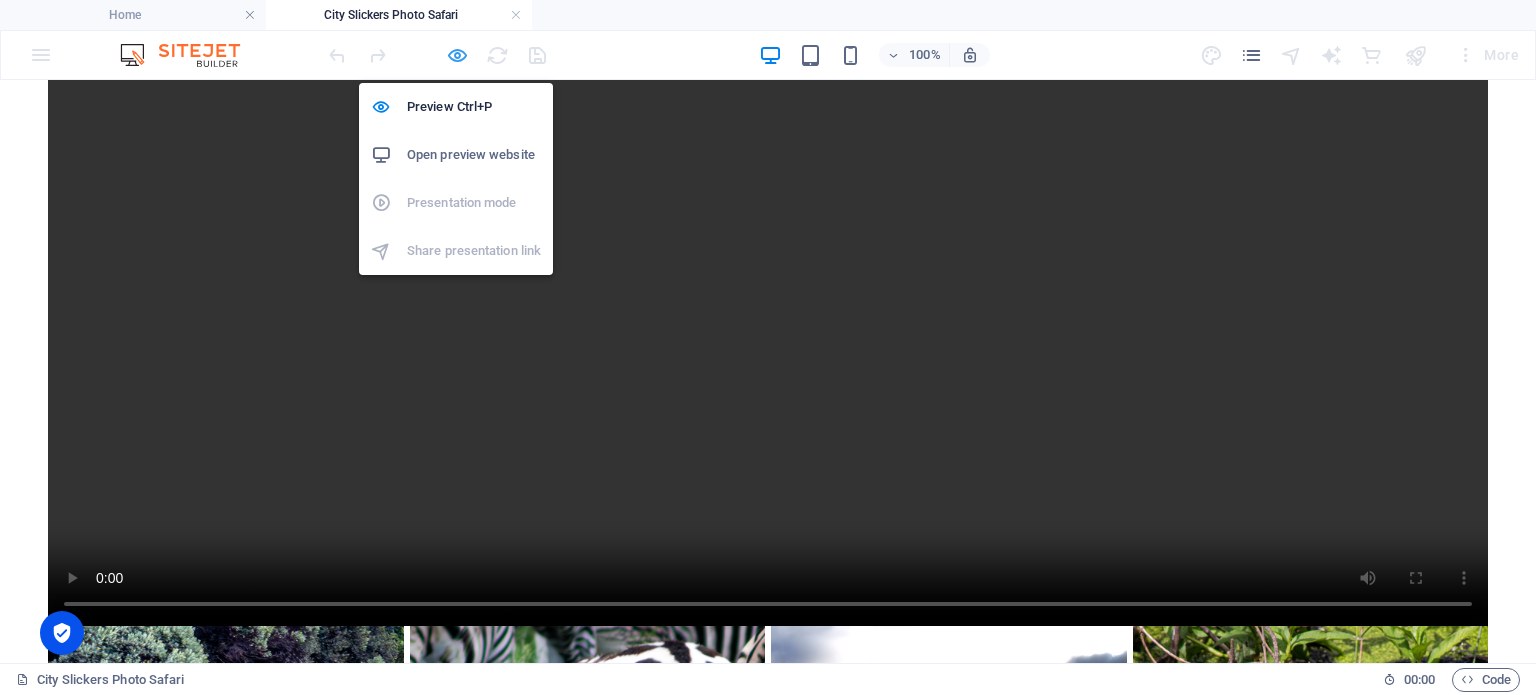 click at bounding box center (457, 55) 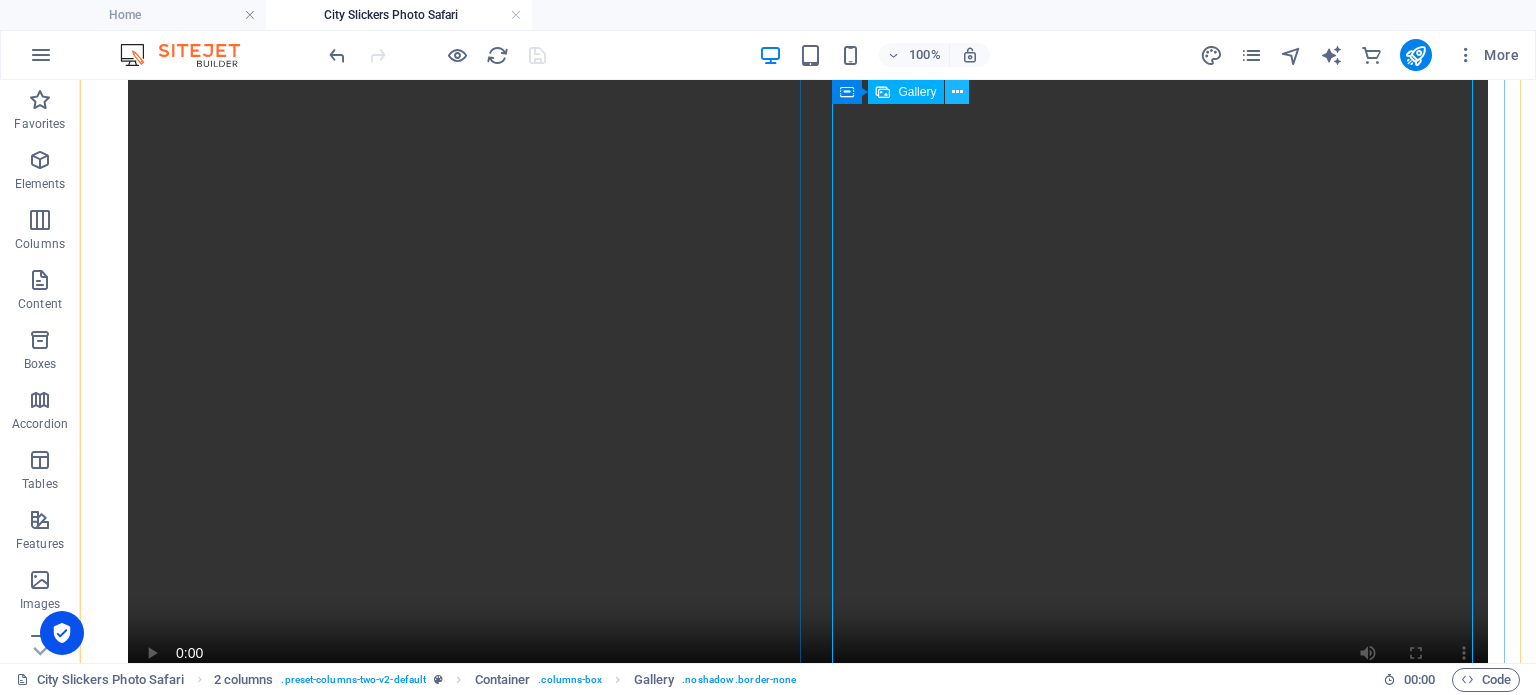 click at bounding box center [957, 92] 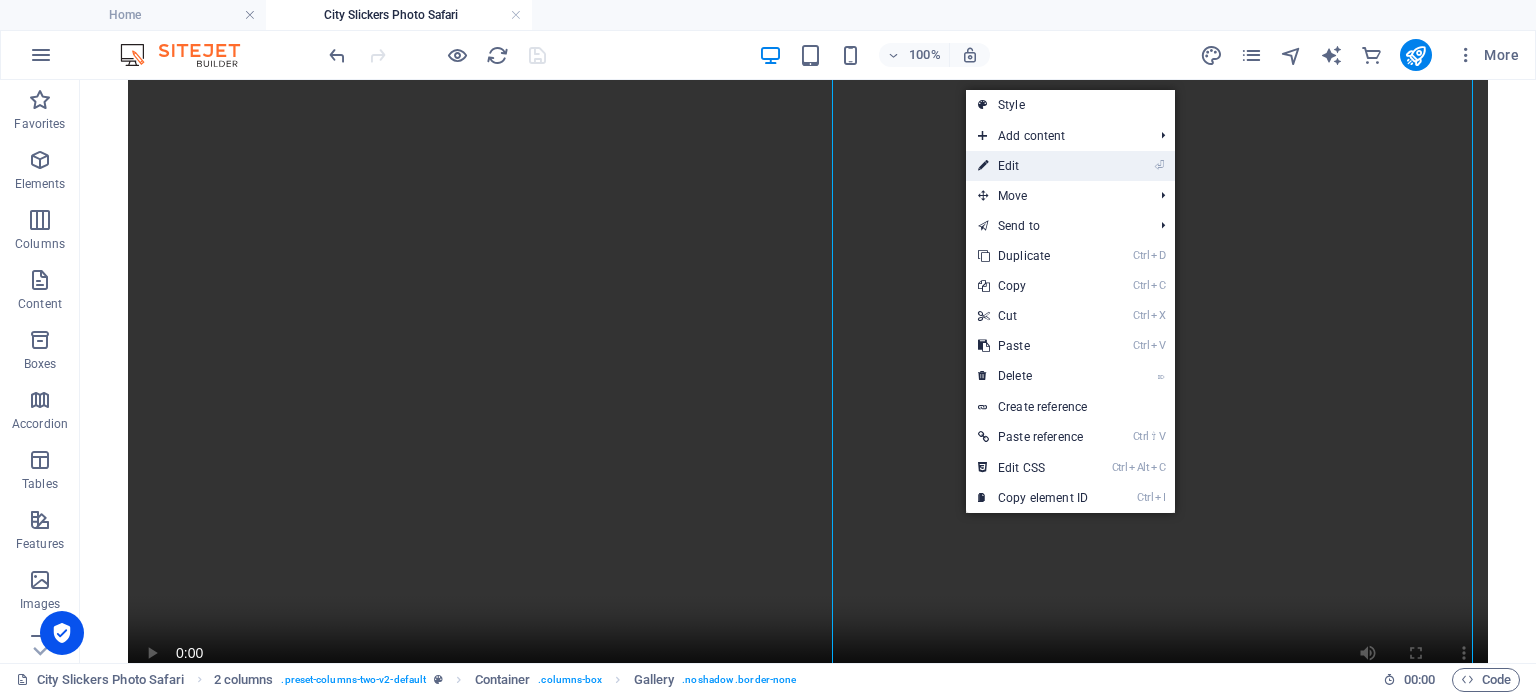 click on "⏎  Edit" at bounding box center [1033, 166] 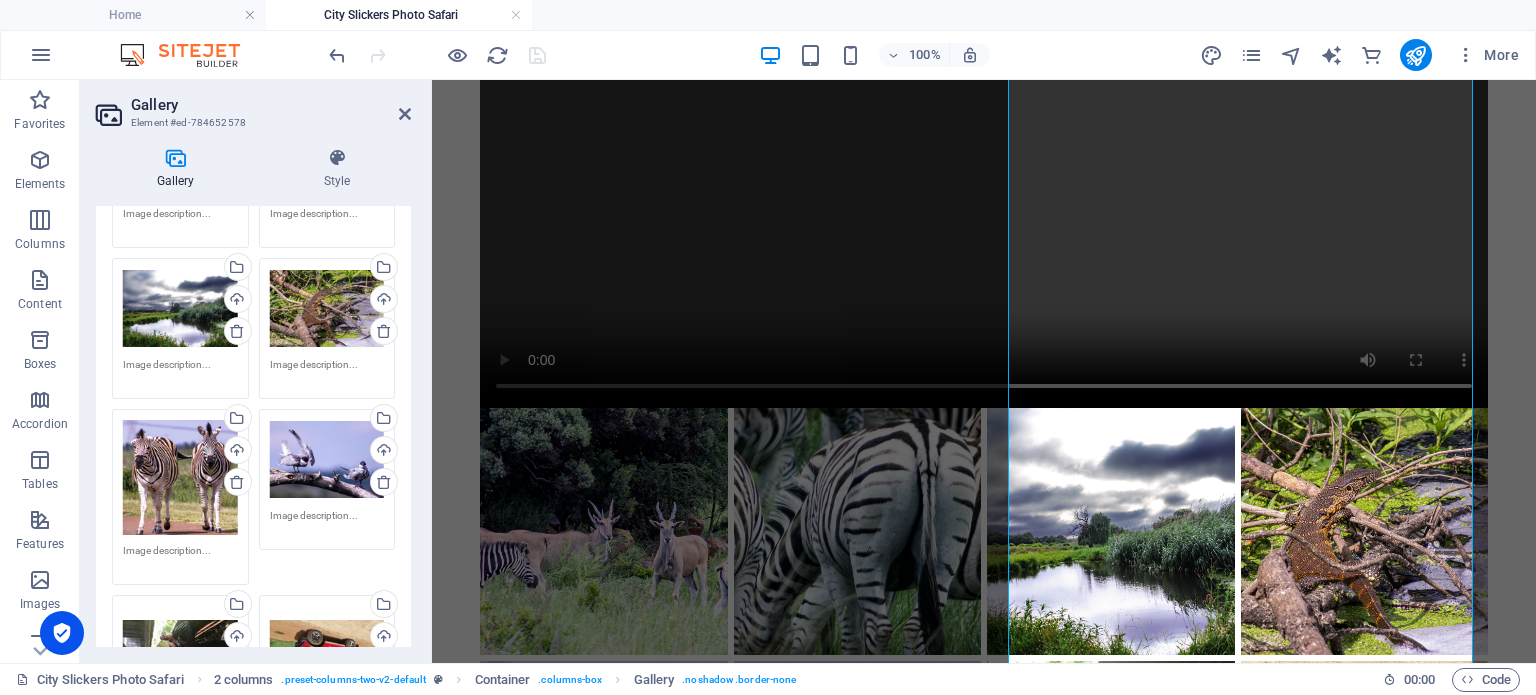 scroll, scrollTop: 400, scrollLeft: 0, axis: vertical 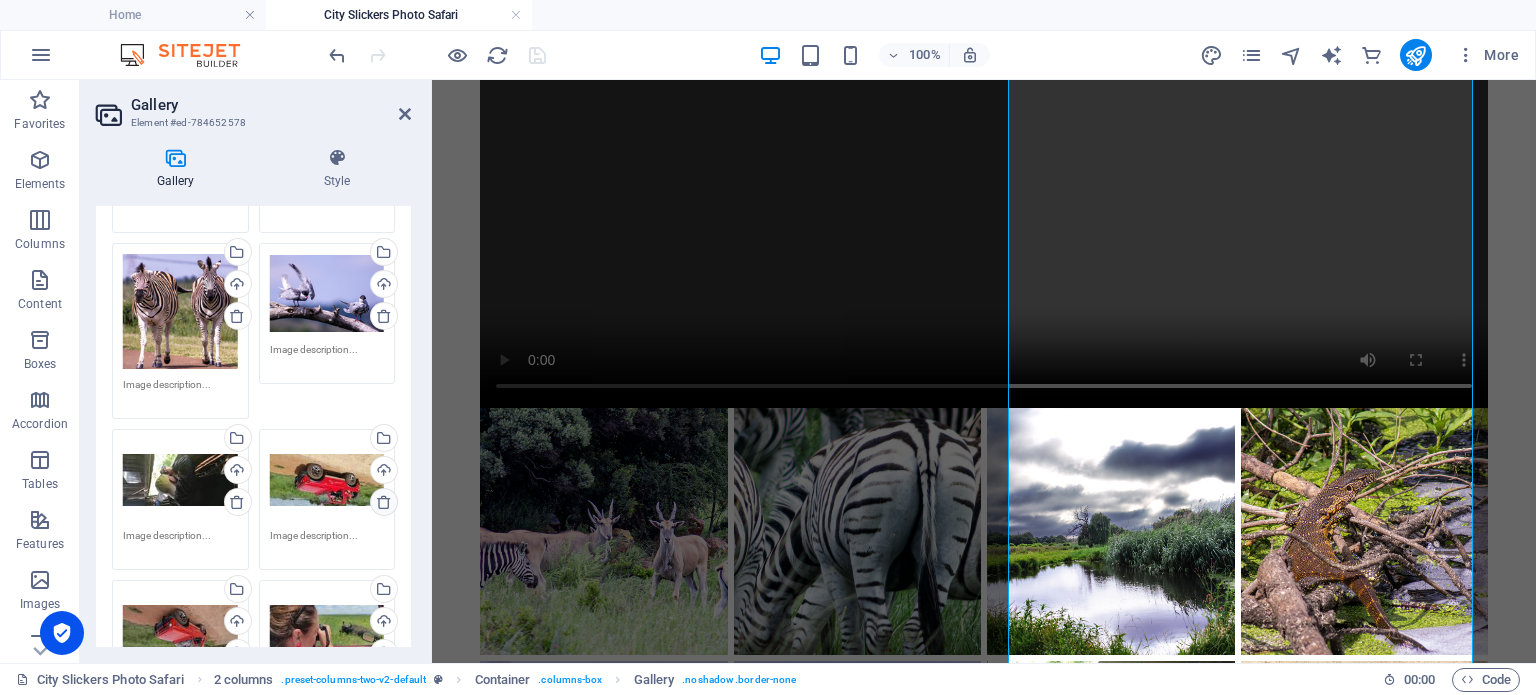 click at bounding box center [384, 502] 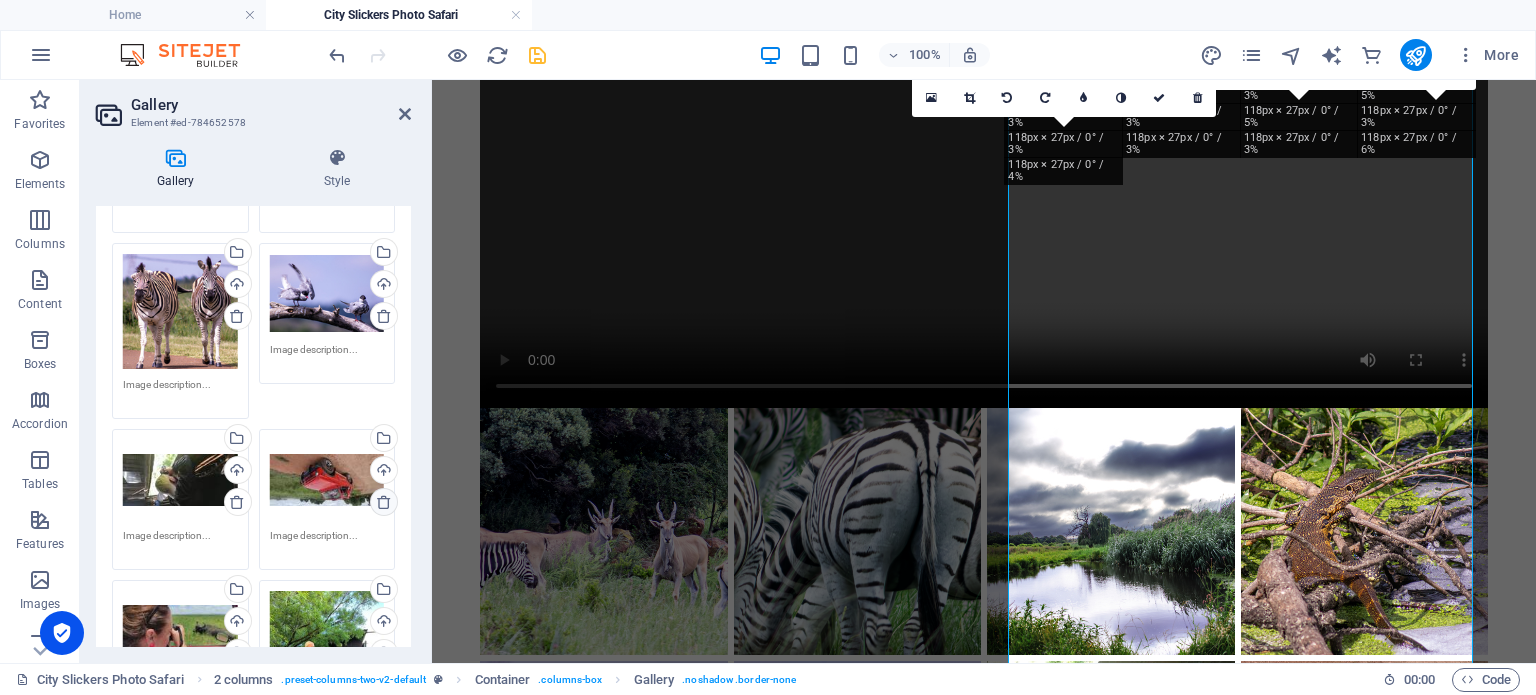 click at bounding box center (384, 502) 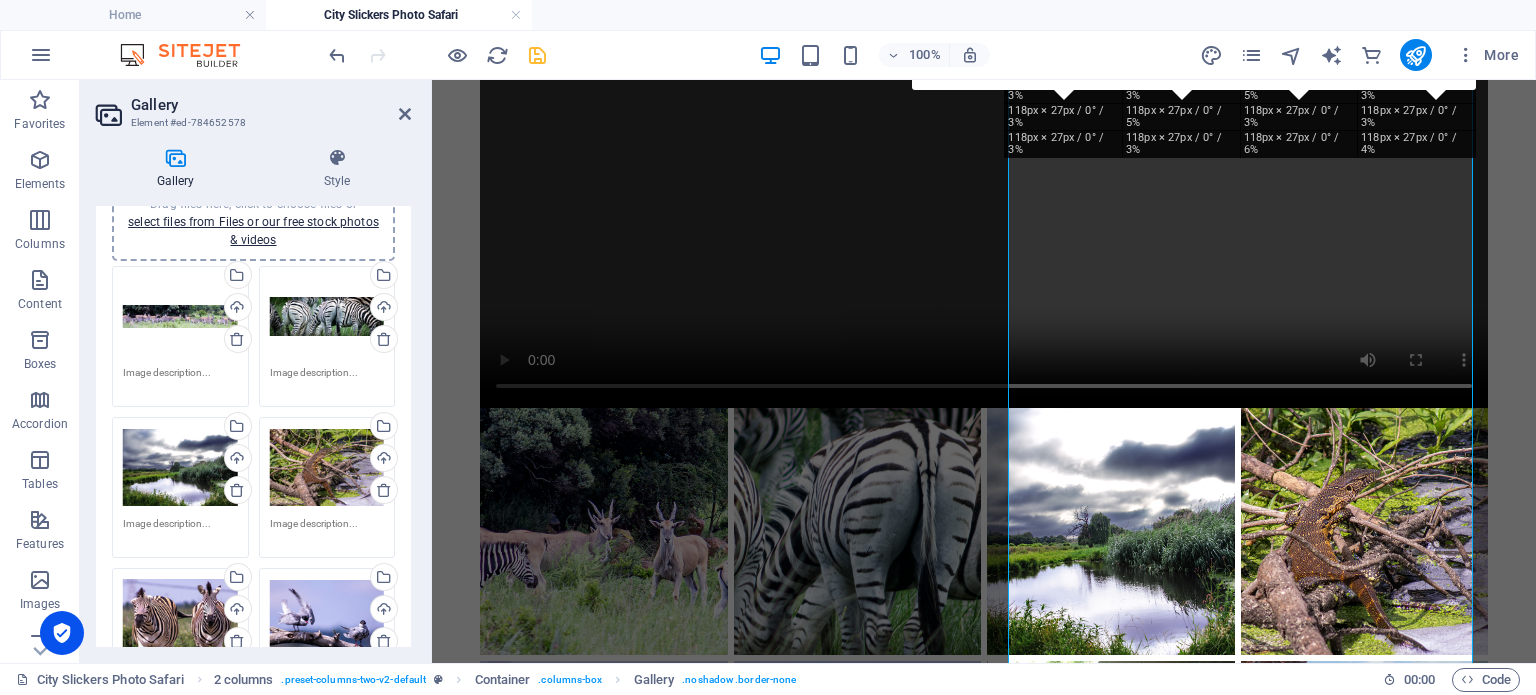 scroll, scrollTop: 0, scrollLeft: 0, axis: both 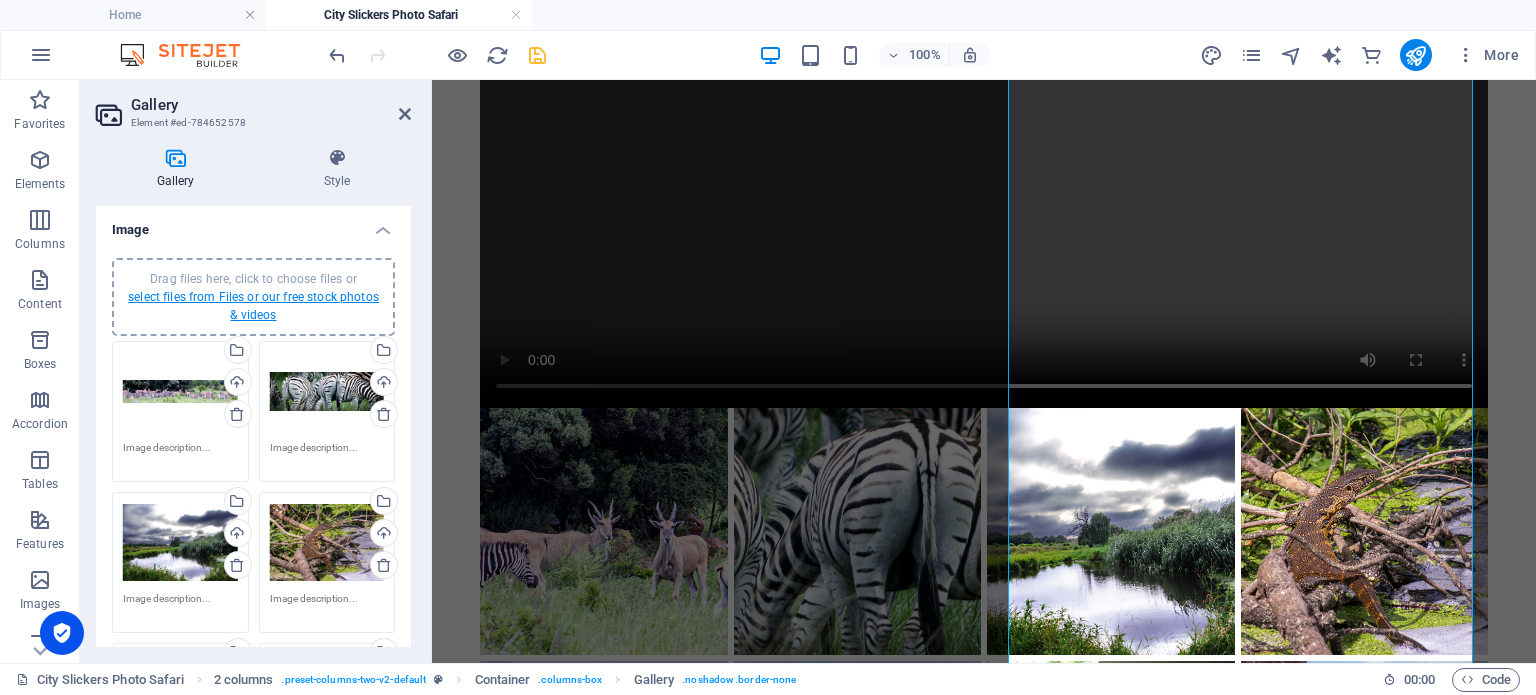 click on "select files from Files or our free stock photos & videos" at bounding box center (253, 306) 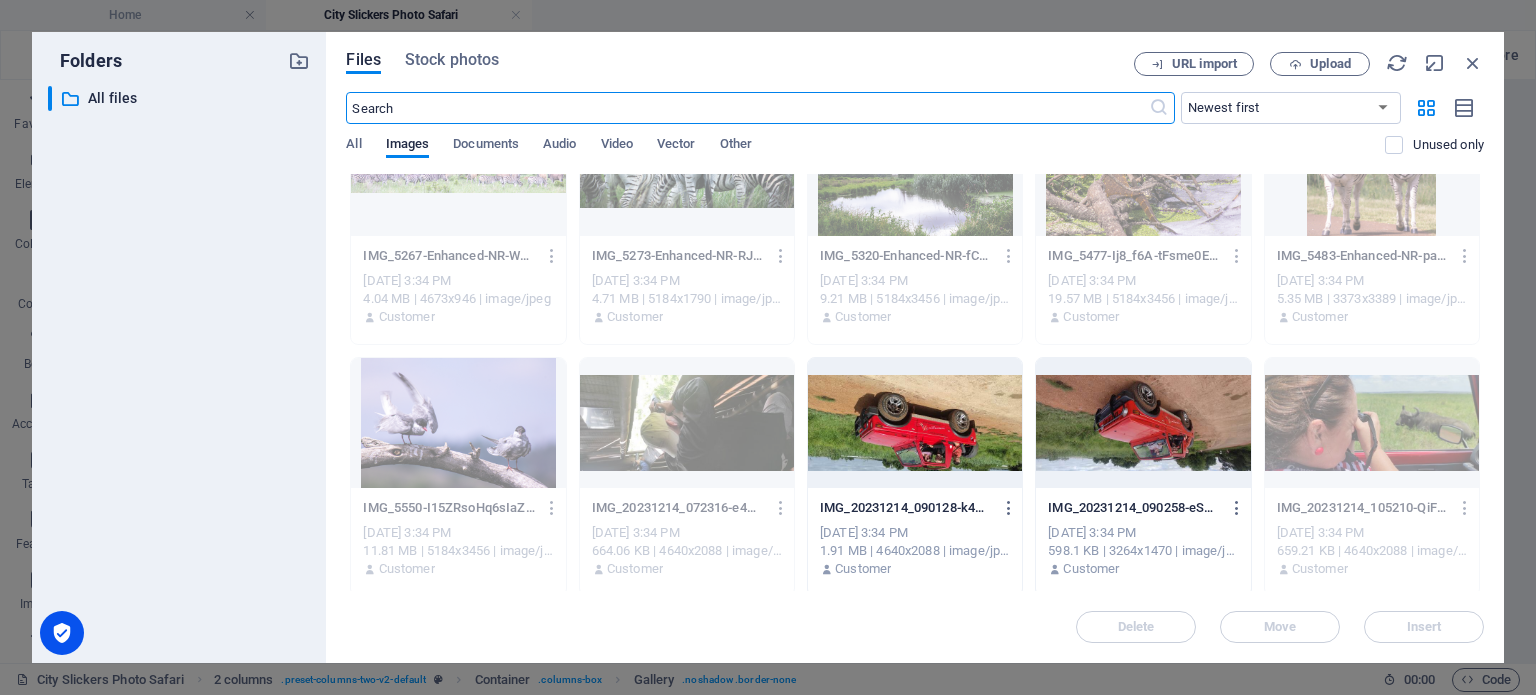 scroll, scrollTop: 100, scrollLeft: 0, axis: vertical 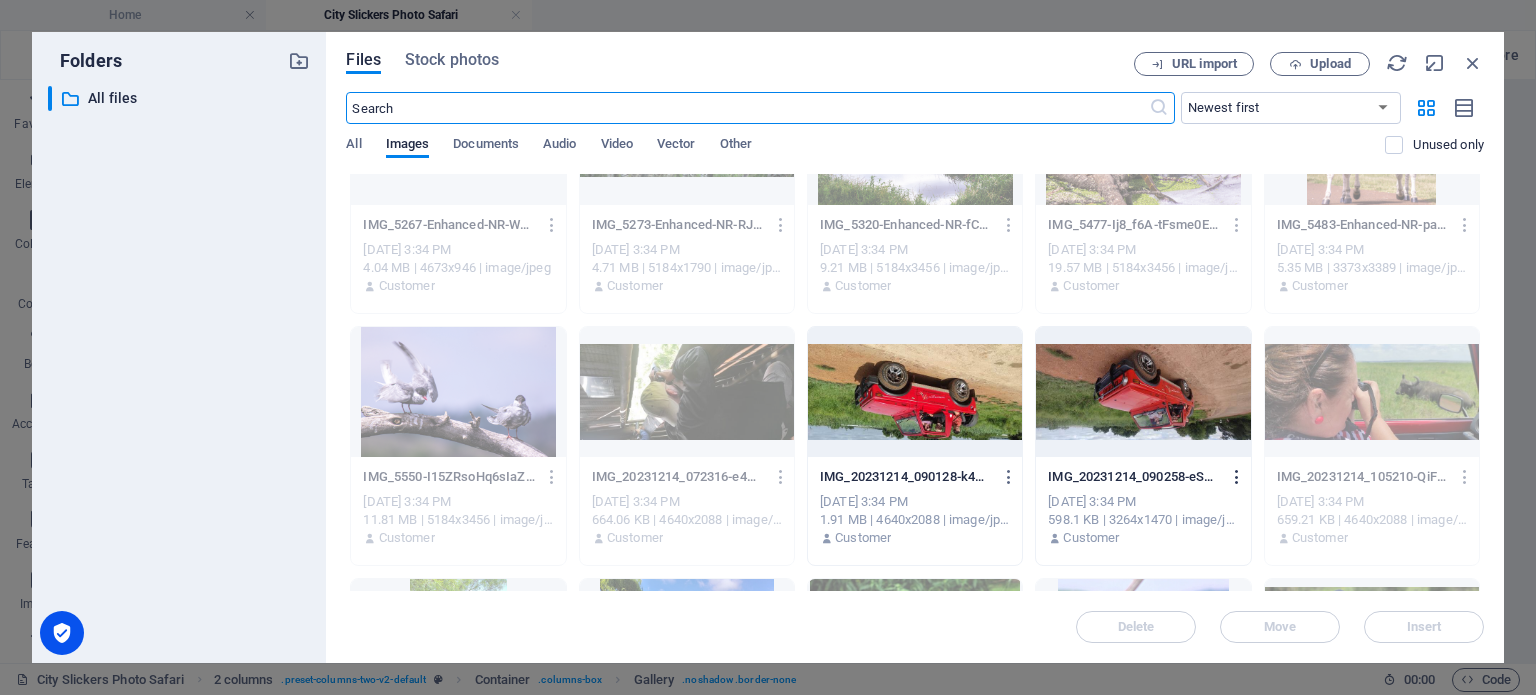 click at bounding box center [1237, 477] 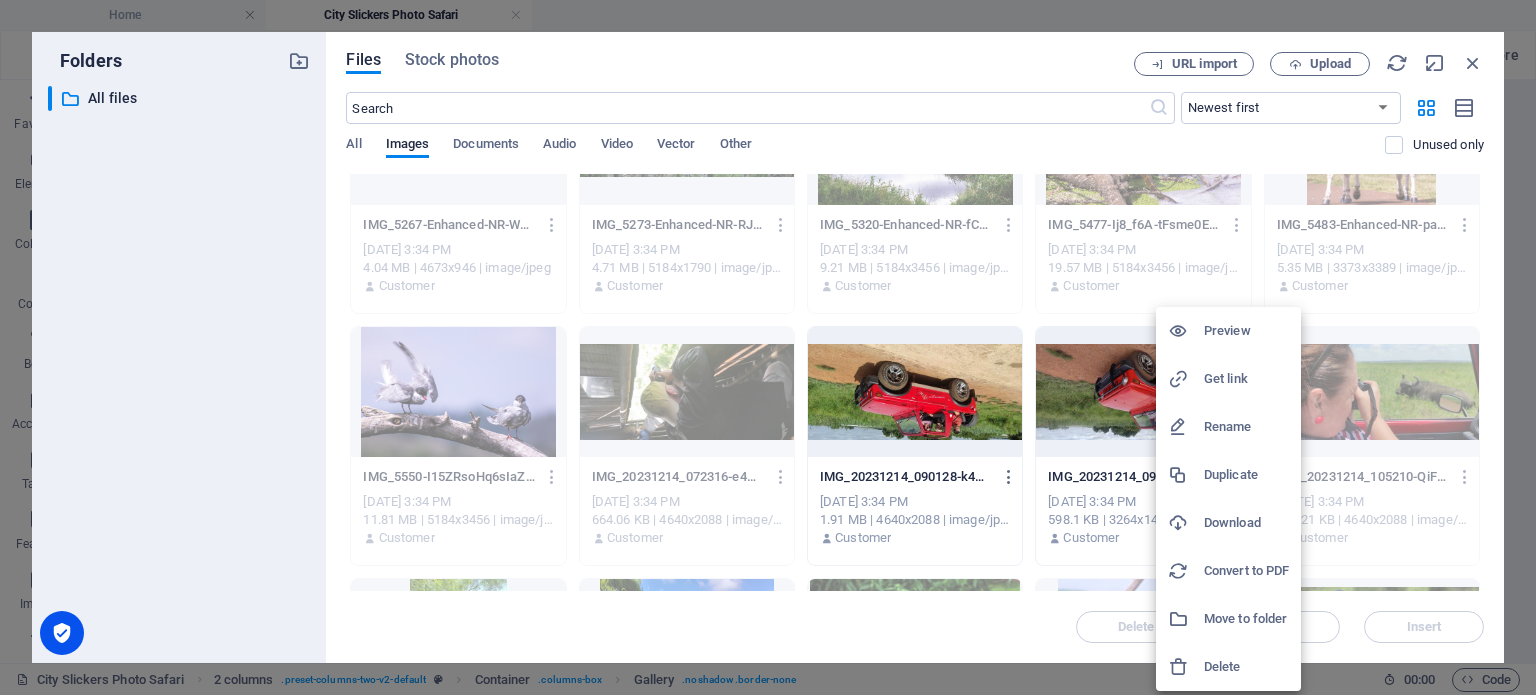 click at bounding box center [1186, 667] 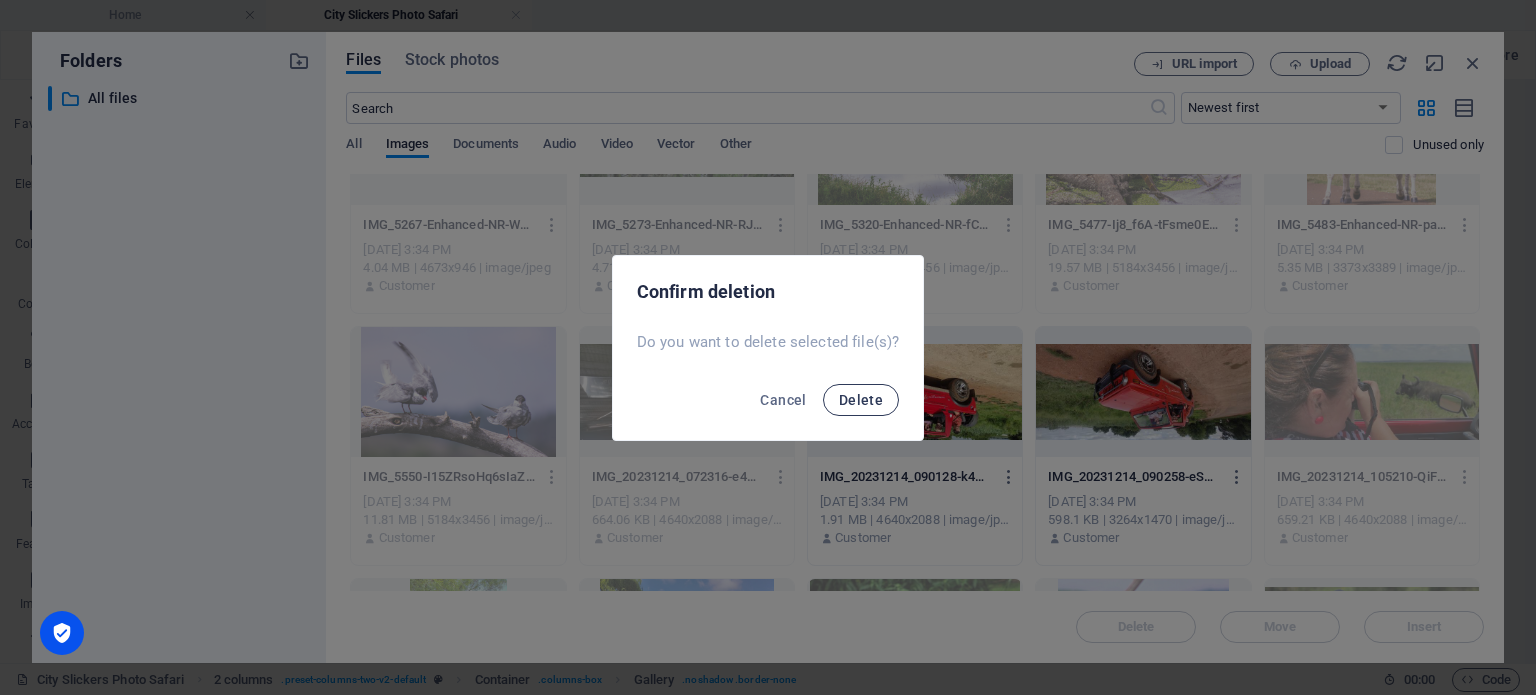 click on "Delete" at bounding box center [861, 400] 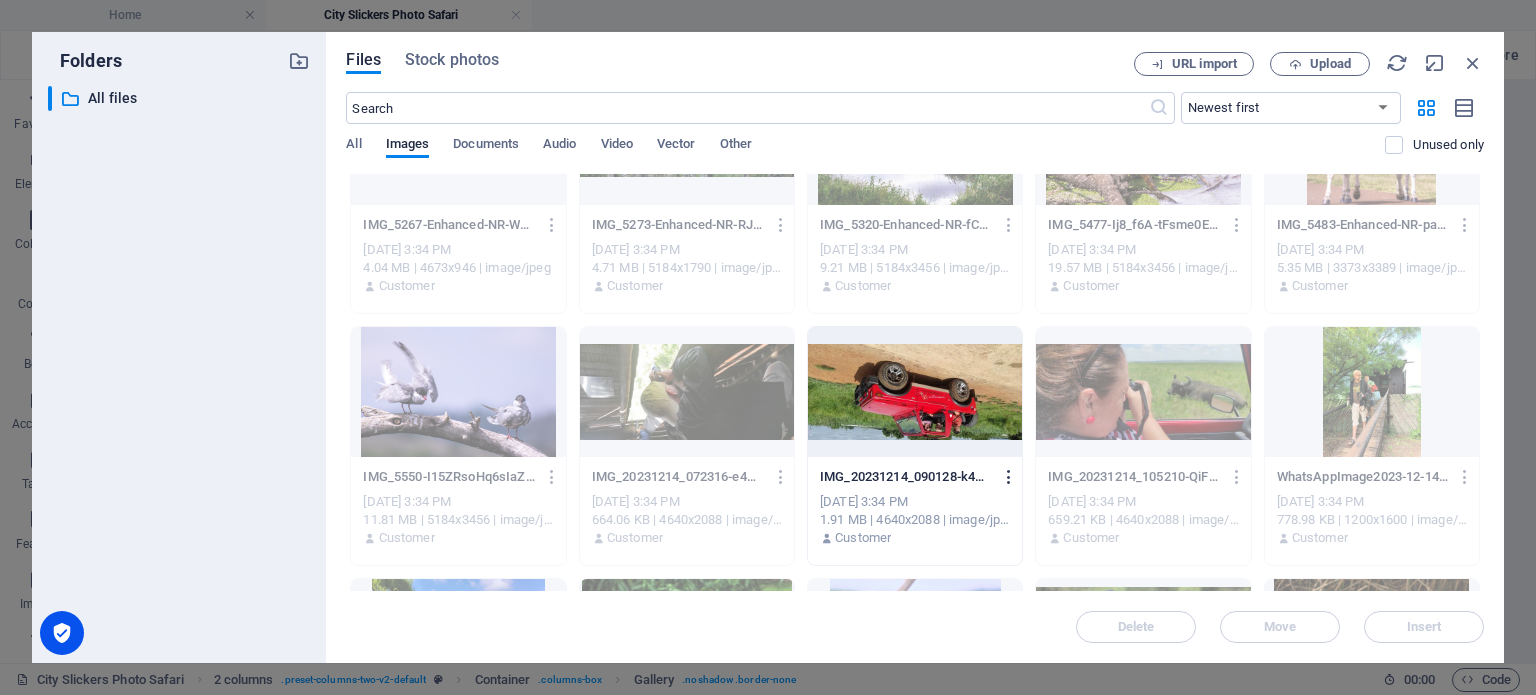 click at bounding box center [1009, 477] 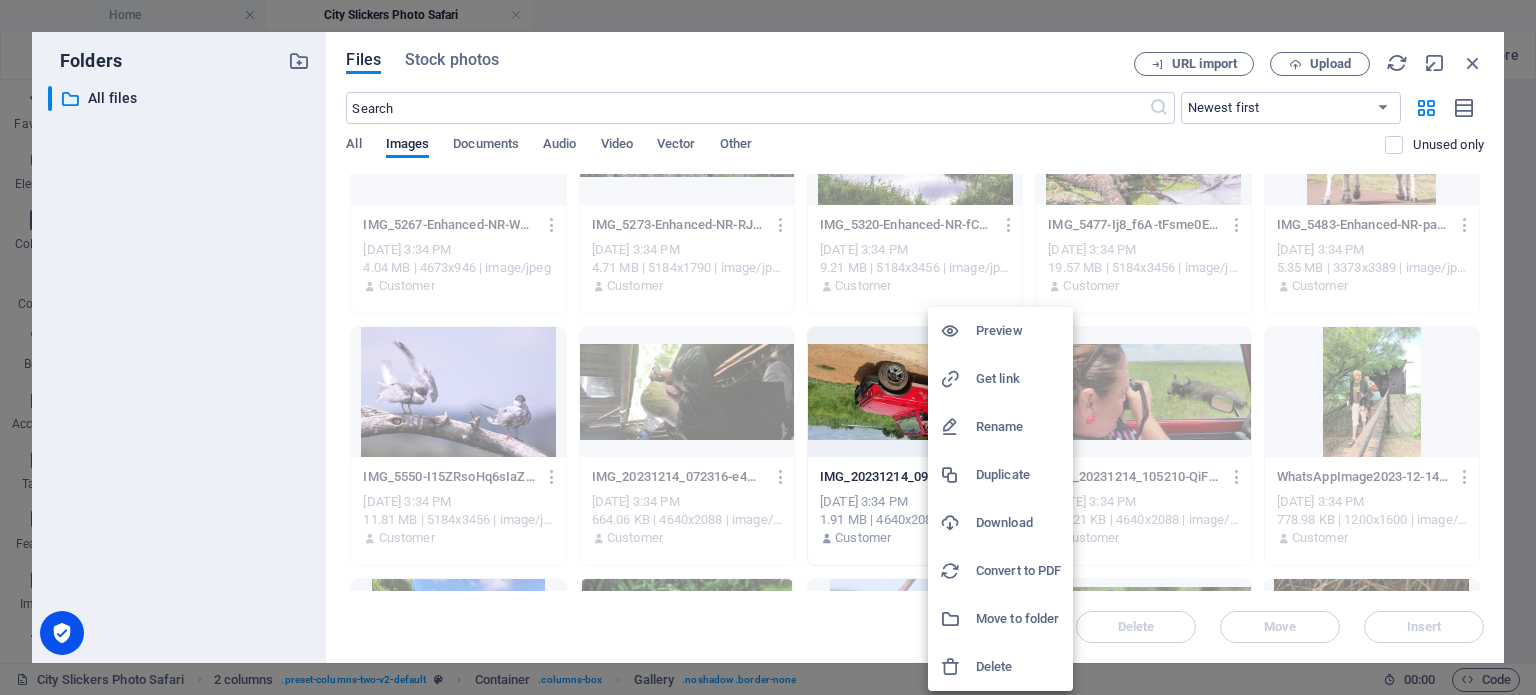 drag, startPoint x: 1003, startPoint y: 653, endPoint x: 945, endPoint y: 473, distance: 189.11372 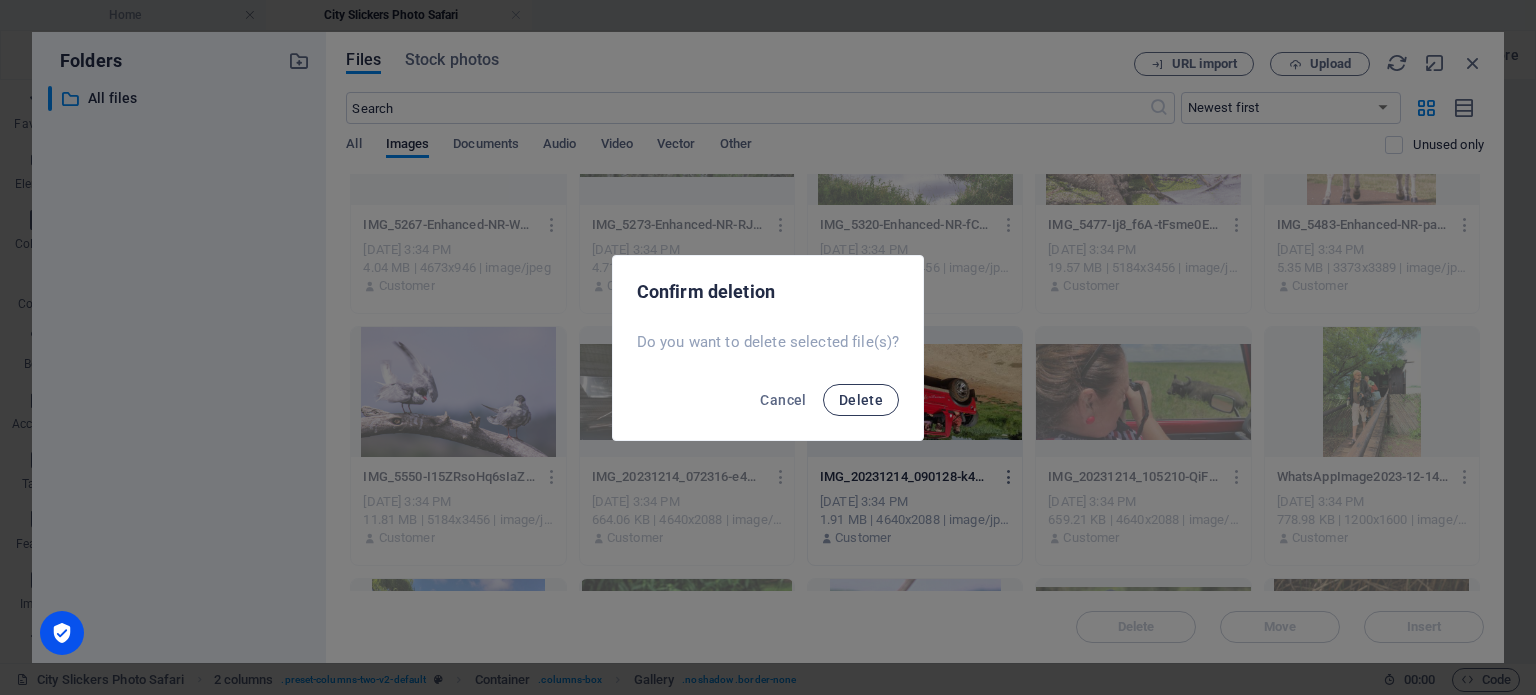 click on "Delete" at bounding box center (861, 400) 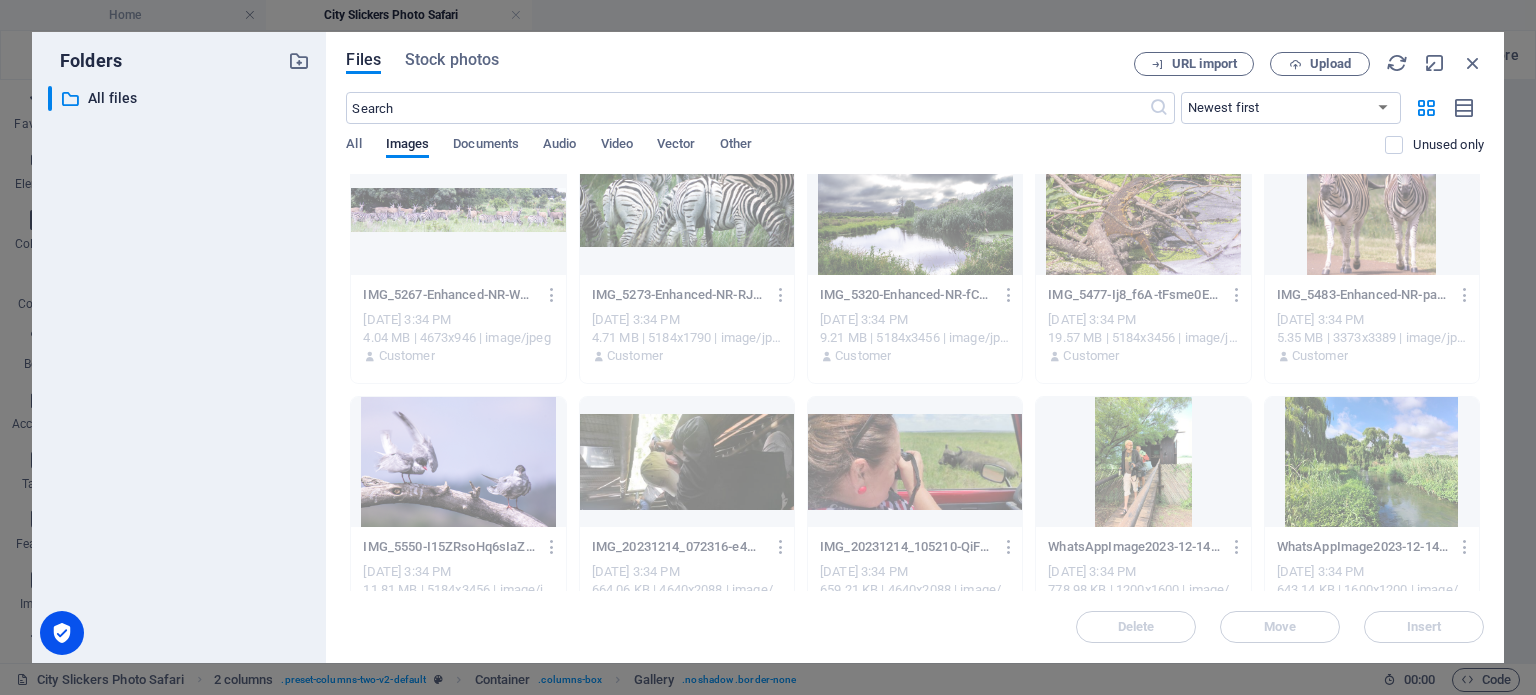 scroll, scrollTop: 0, scrollLeft: 0, axis: both 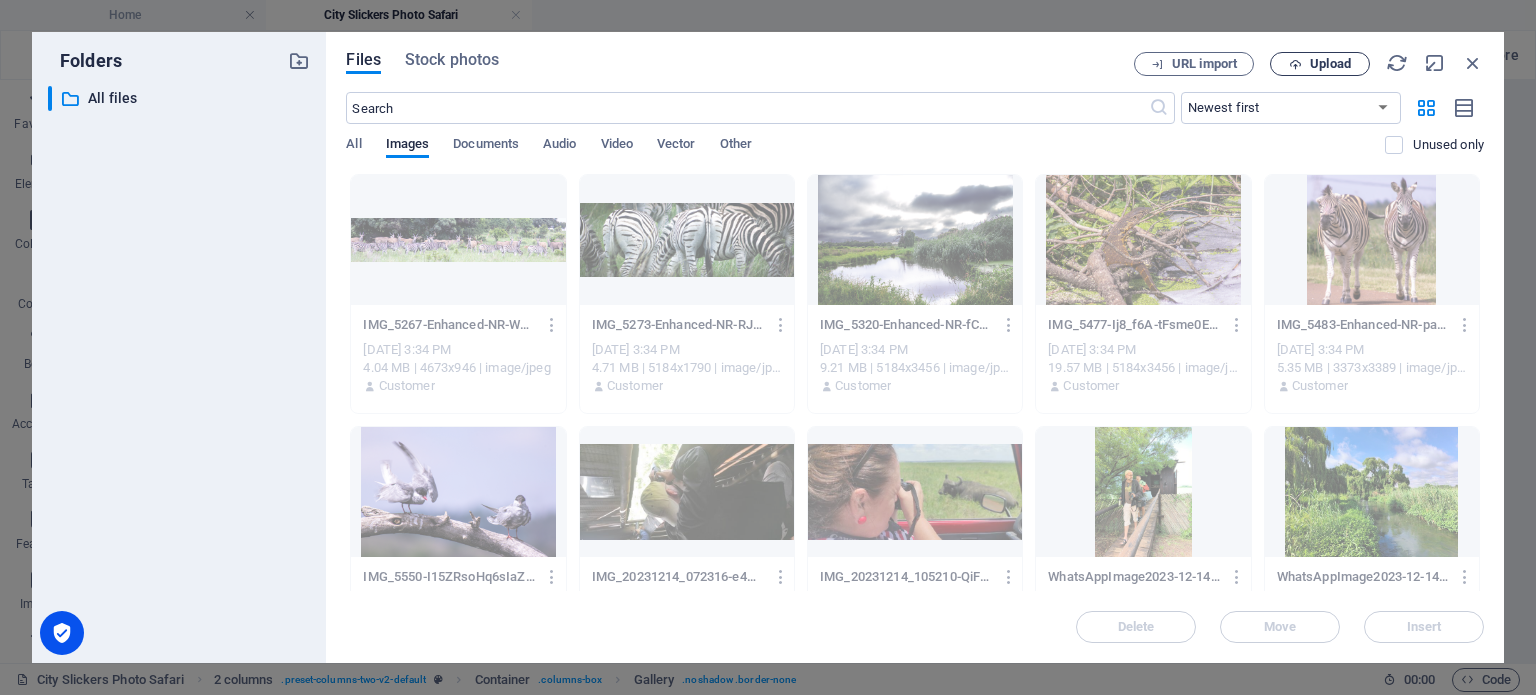 click on "Upload" at bounding box center [1330, 64] 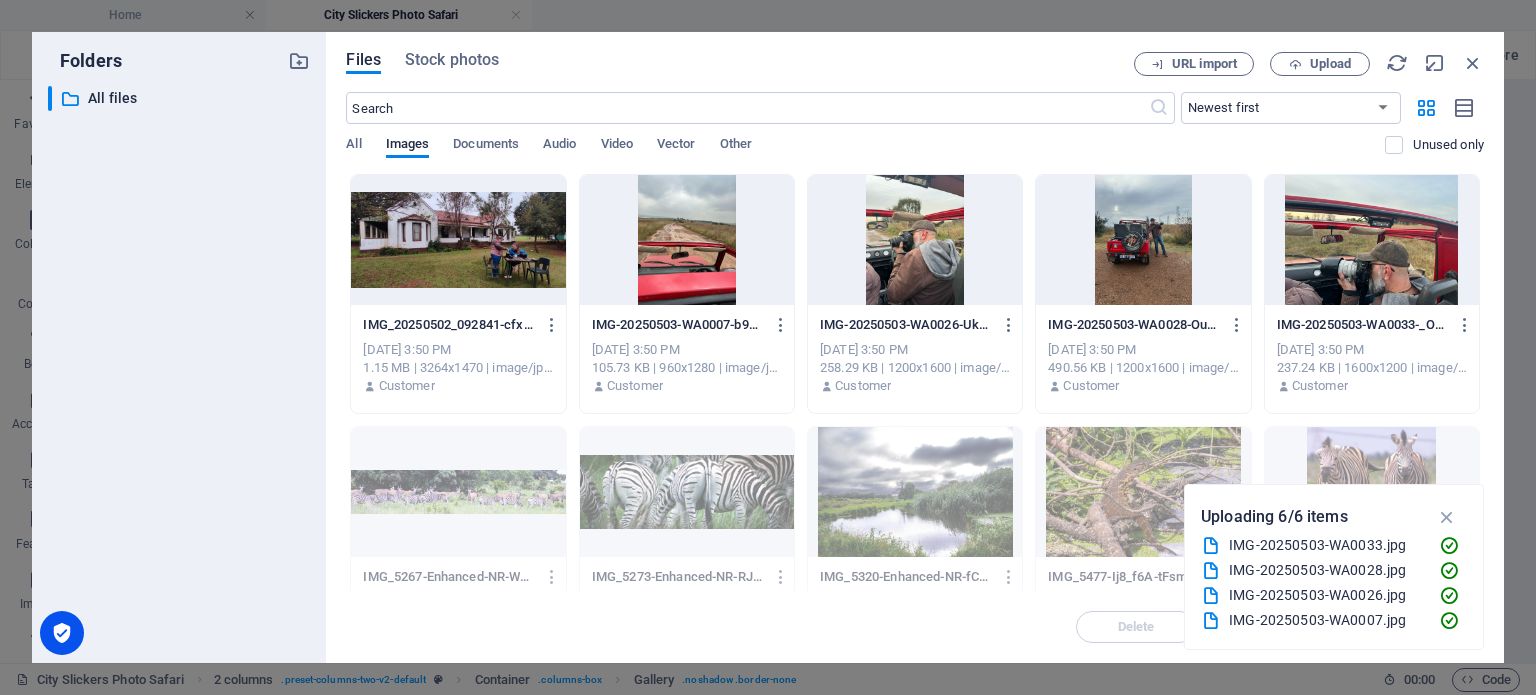 click at bounding box center (458, 240) 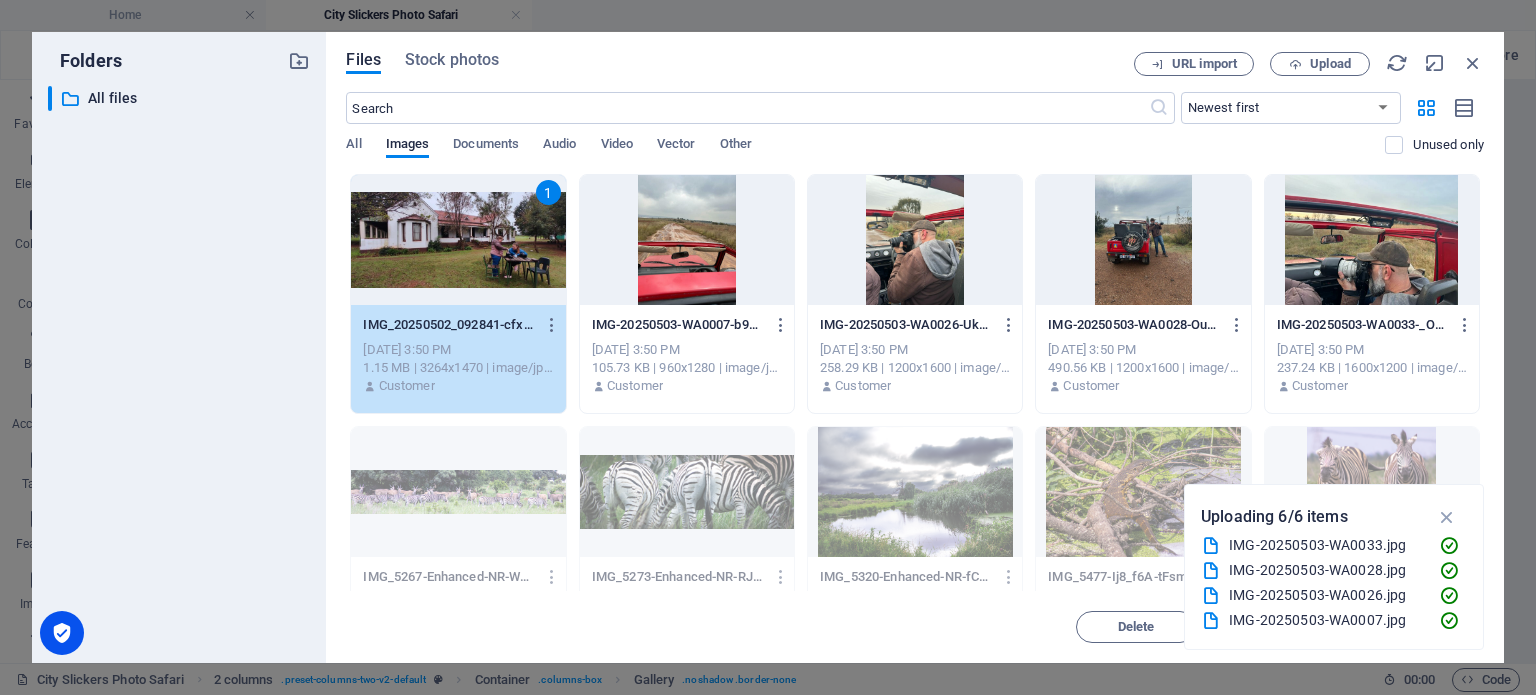 click at bounding box center [687, 240] 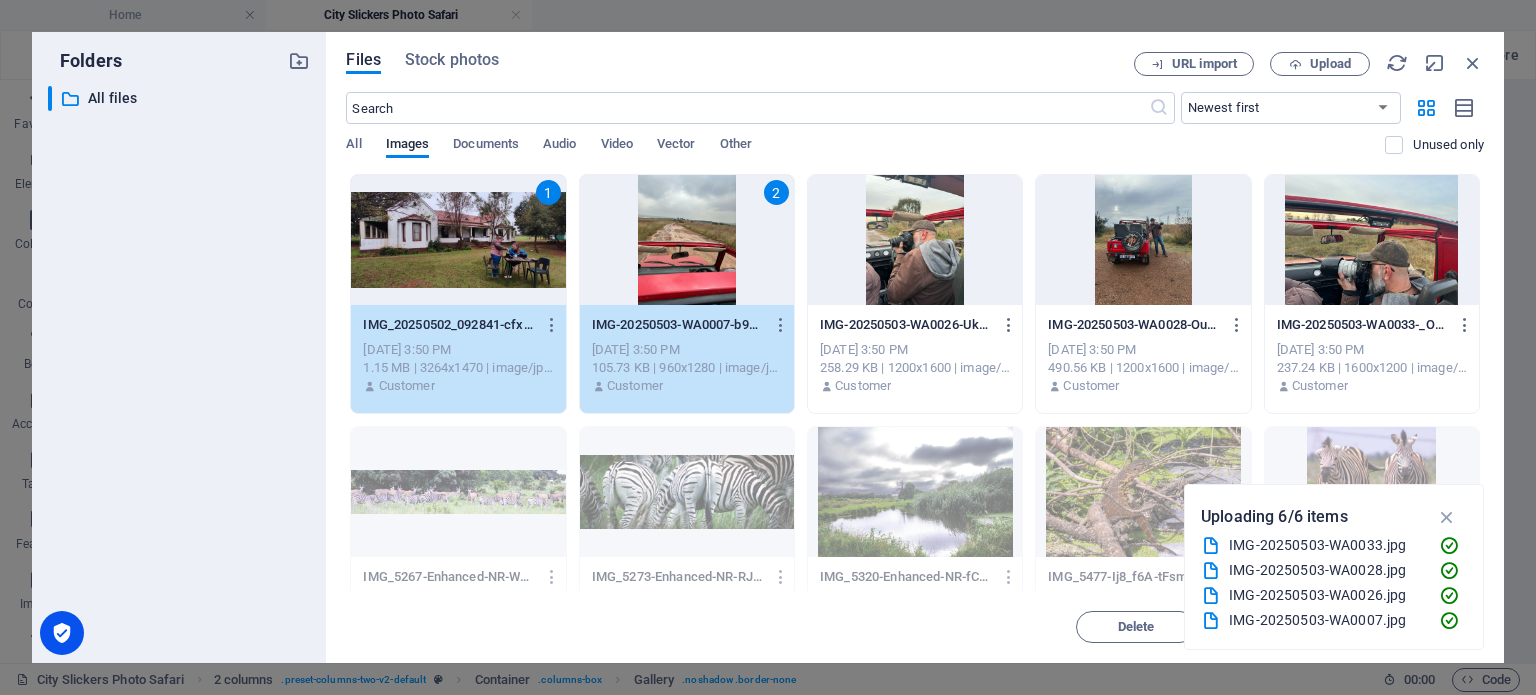 click at bounding box center (915, 240) 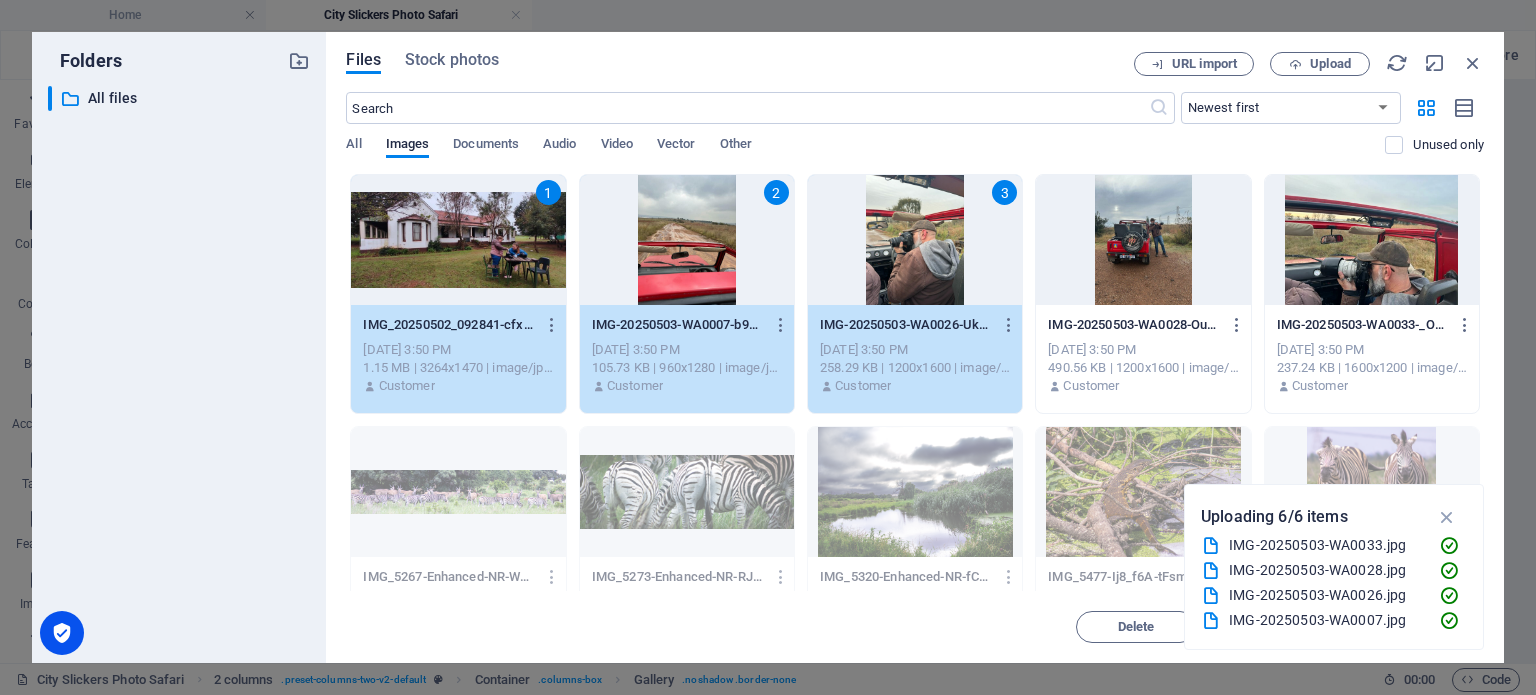 click at bounding box center (1143, 240) 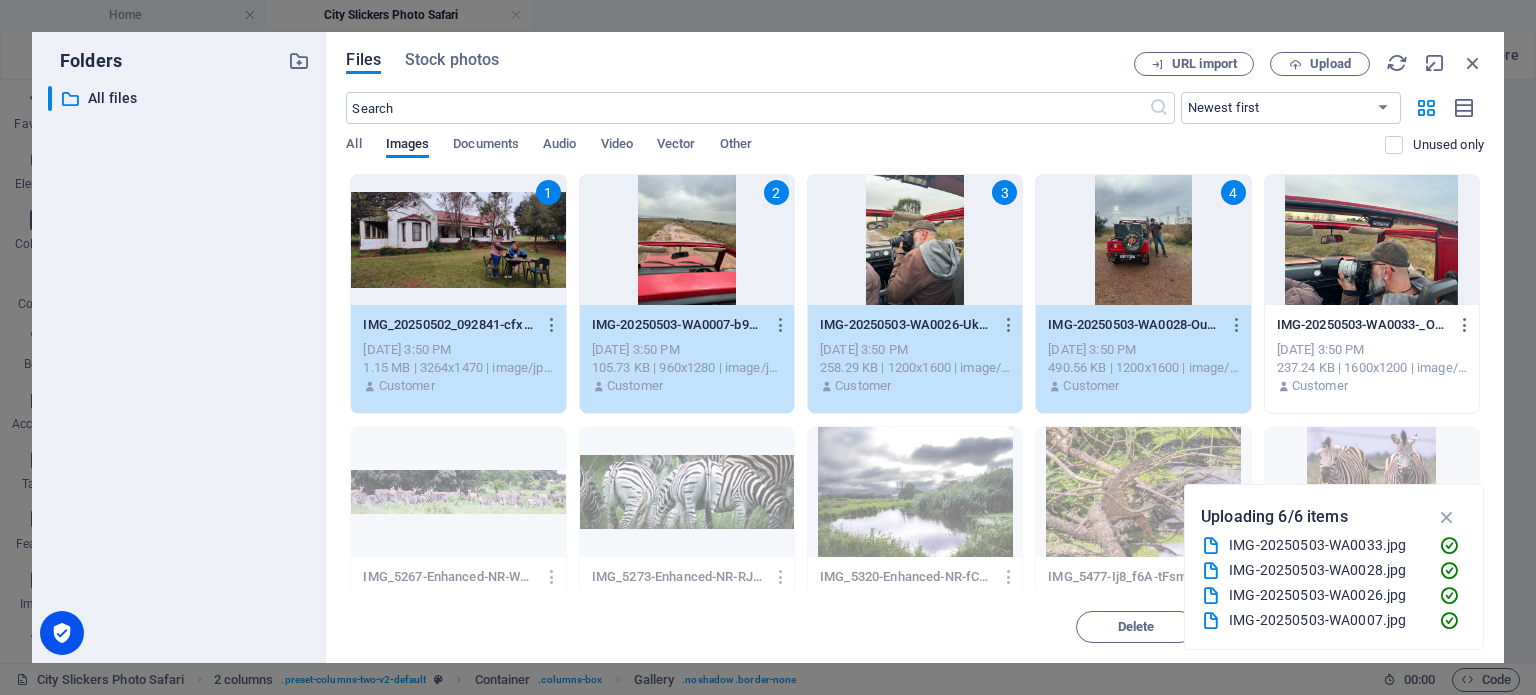 click at bounding box center [1372, 240] 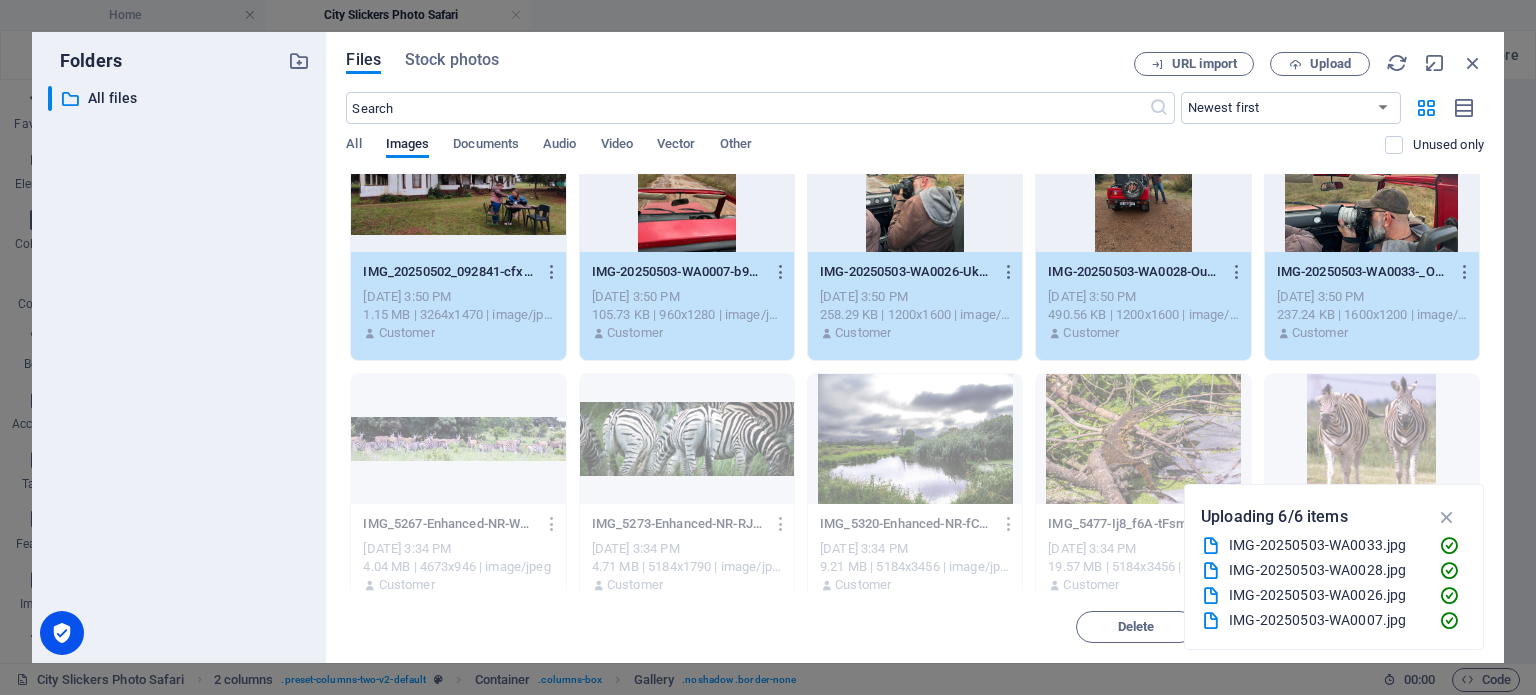 scroll, scrollTop: 0, scrollLeft: 0, axis: both 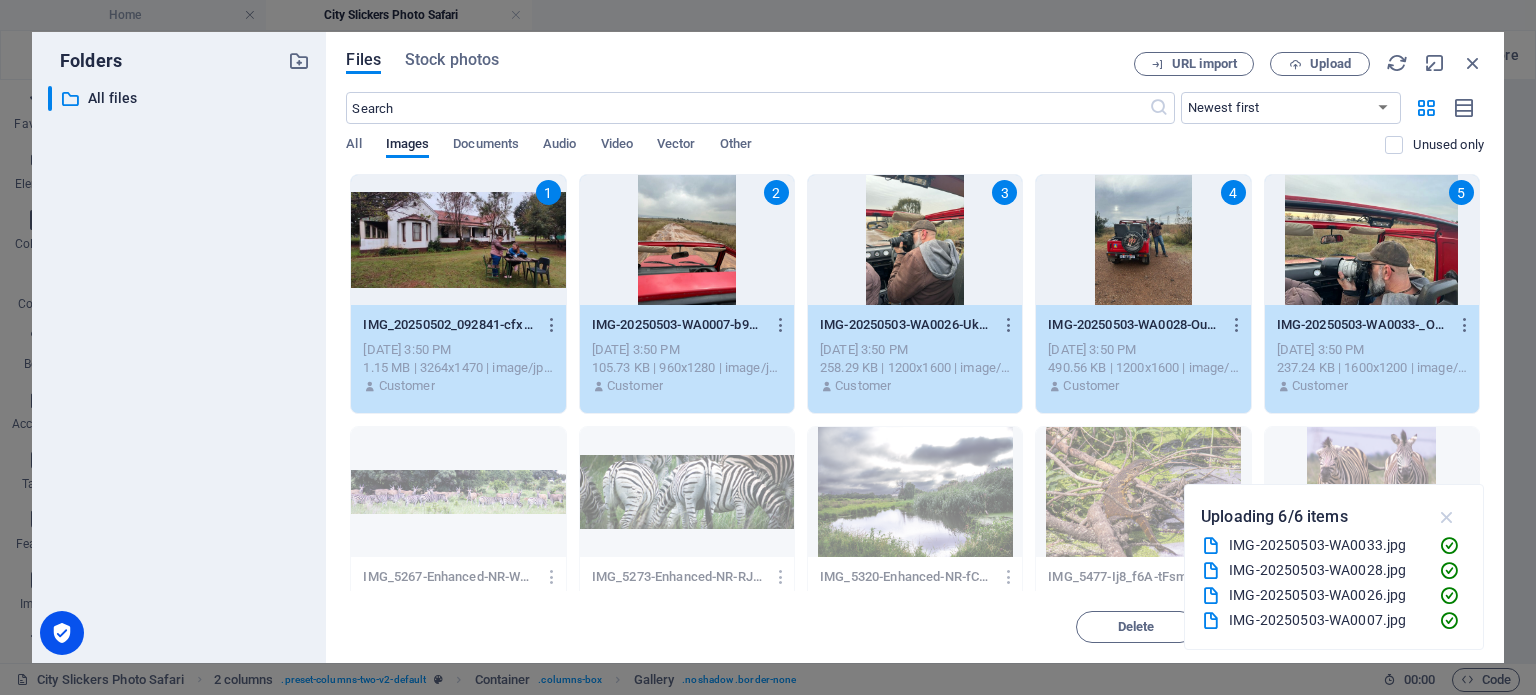 click at bounding box center (1447, 517) 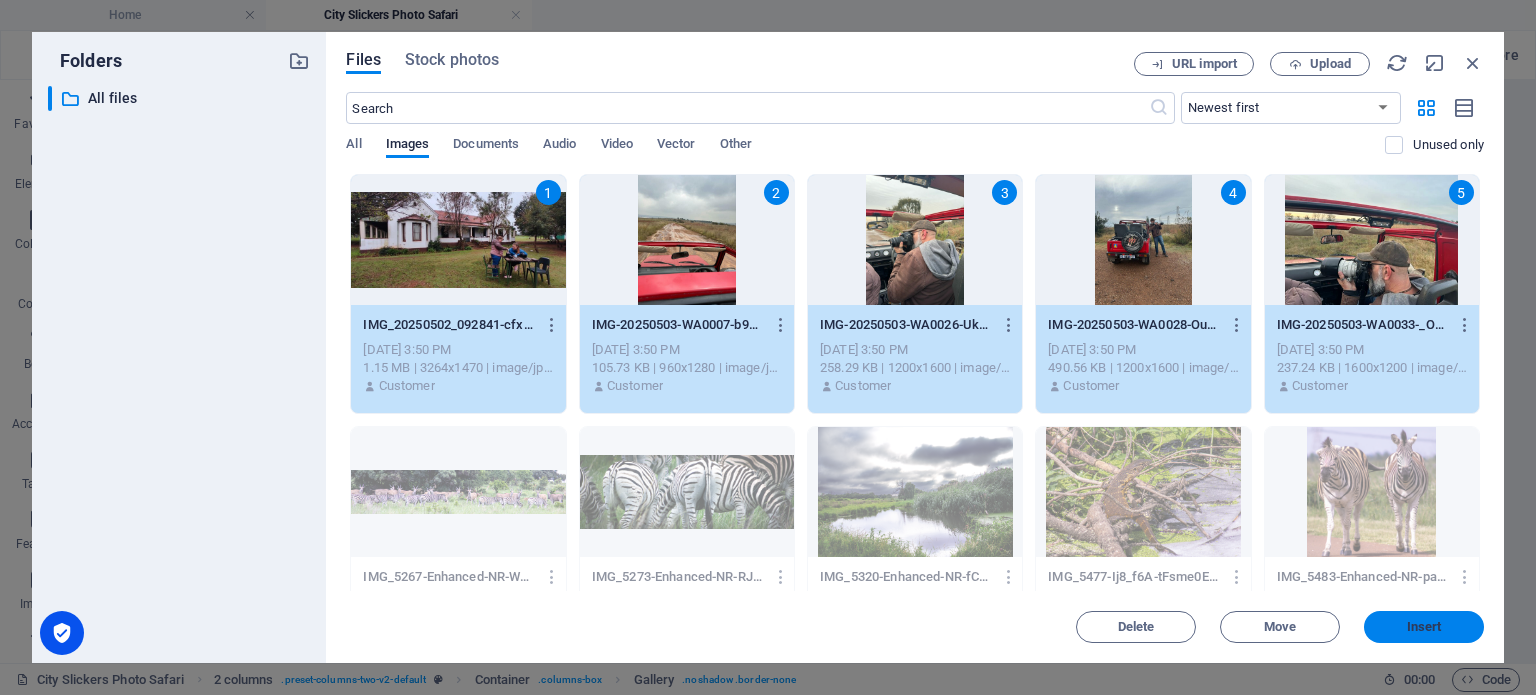 drag, startPoint x: 1420, startPoint y: 628, endPoint x: 986, endPoint y: 547, distance: 441.49405 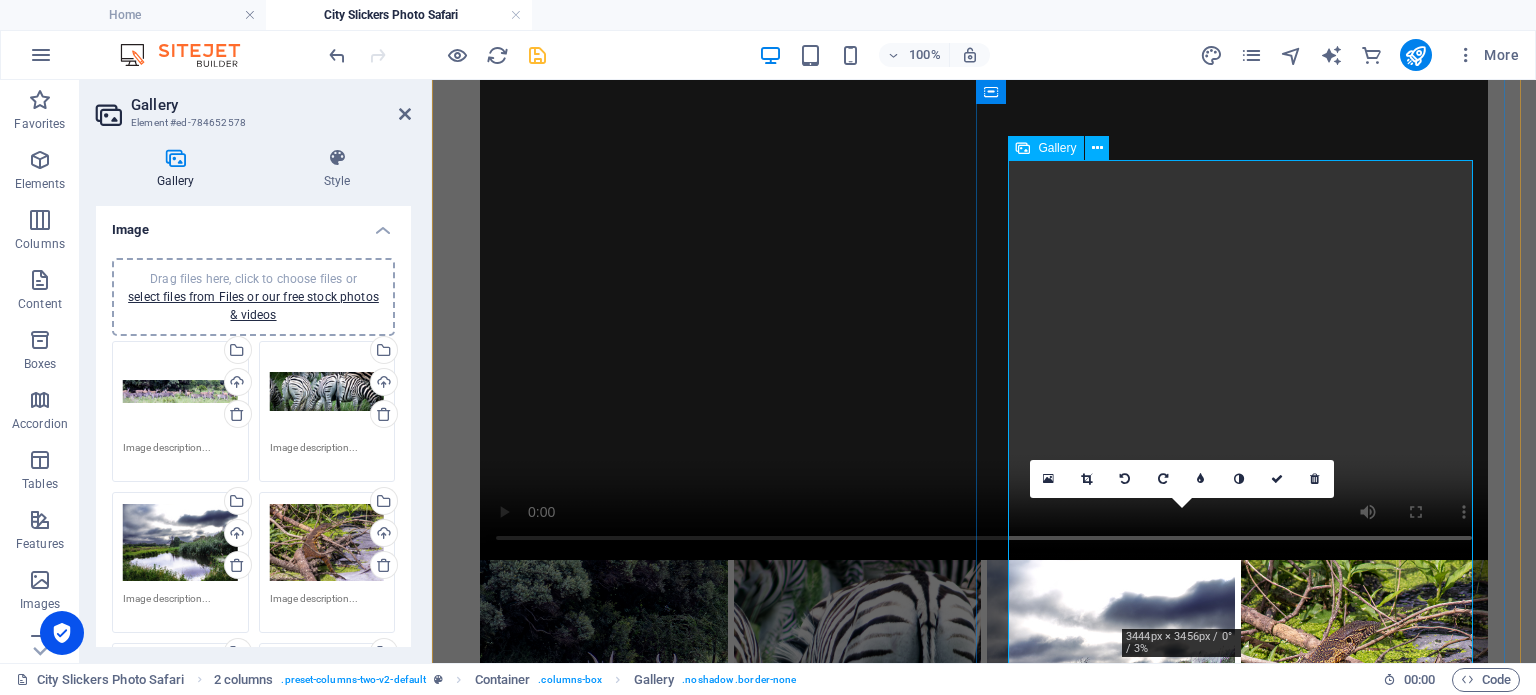 scroll, scrollTop: 654, scrollLeft: 0, axis: vertical 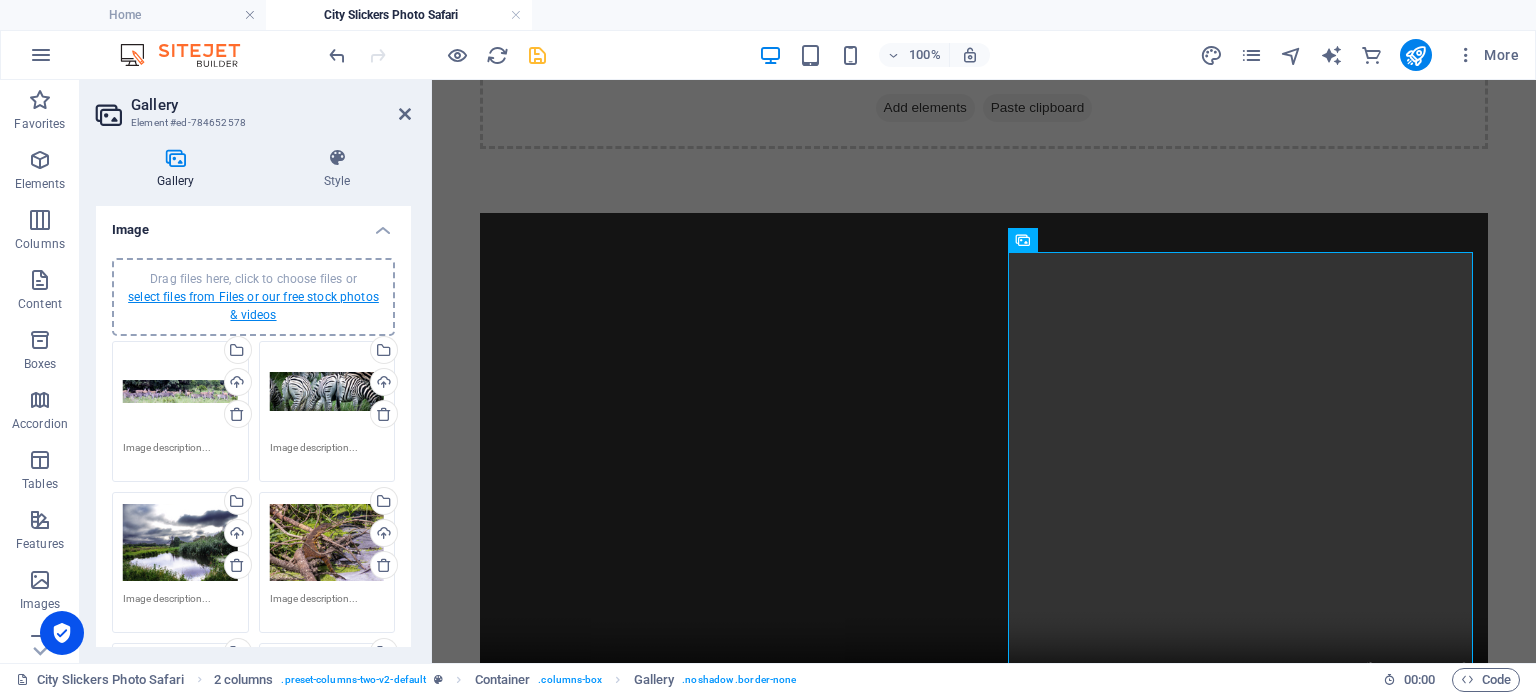 click on "select files from Files or our free stock photos & videos" at bounding box center (253, 306) 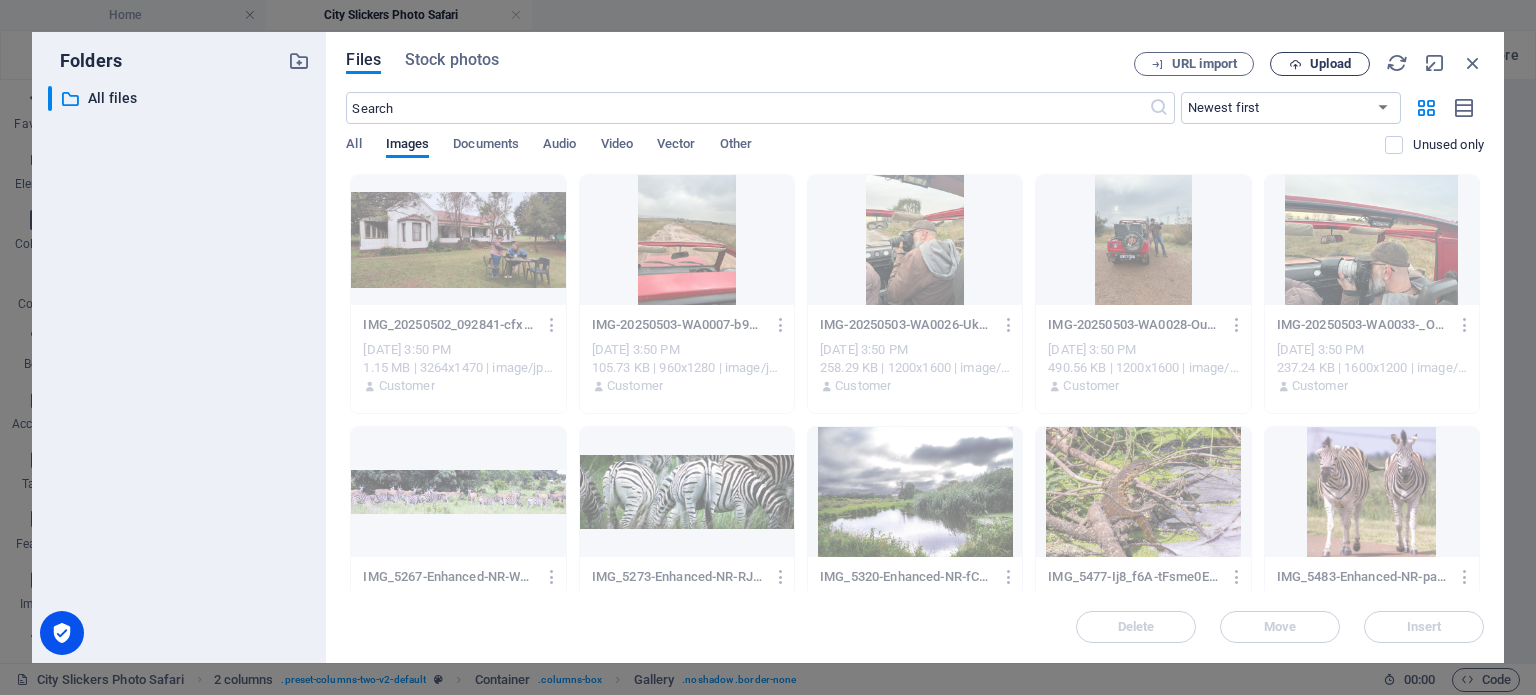 click on "Upload" at bounding box center (1330, 64) 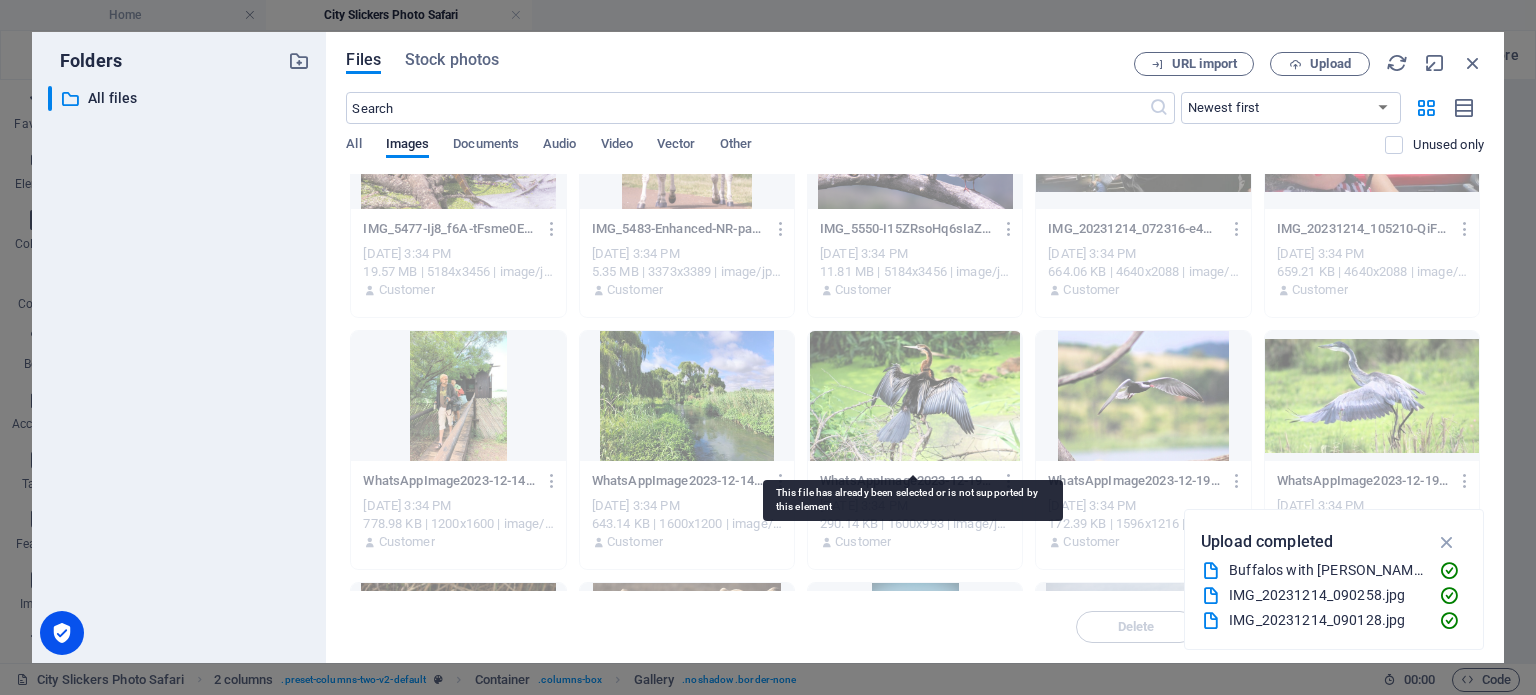 scroll, scrollTop: 0, scrollLeft: 0, axis: both 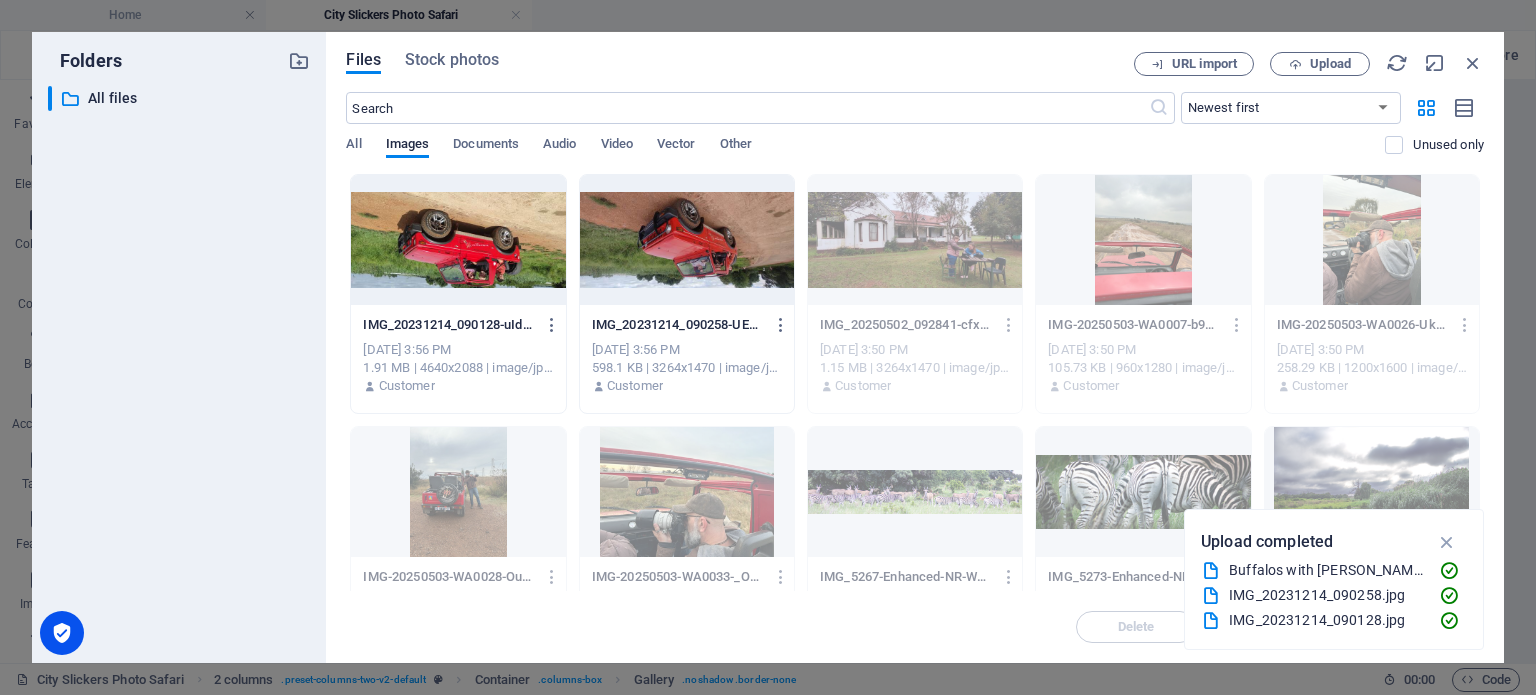 click at bounding box center [458, 240] 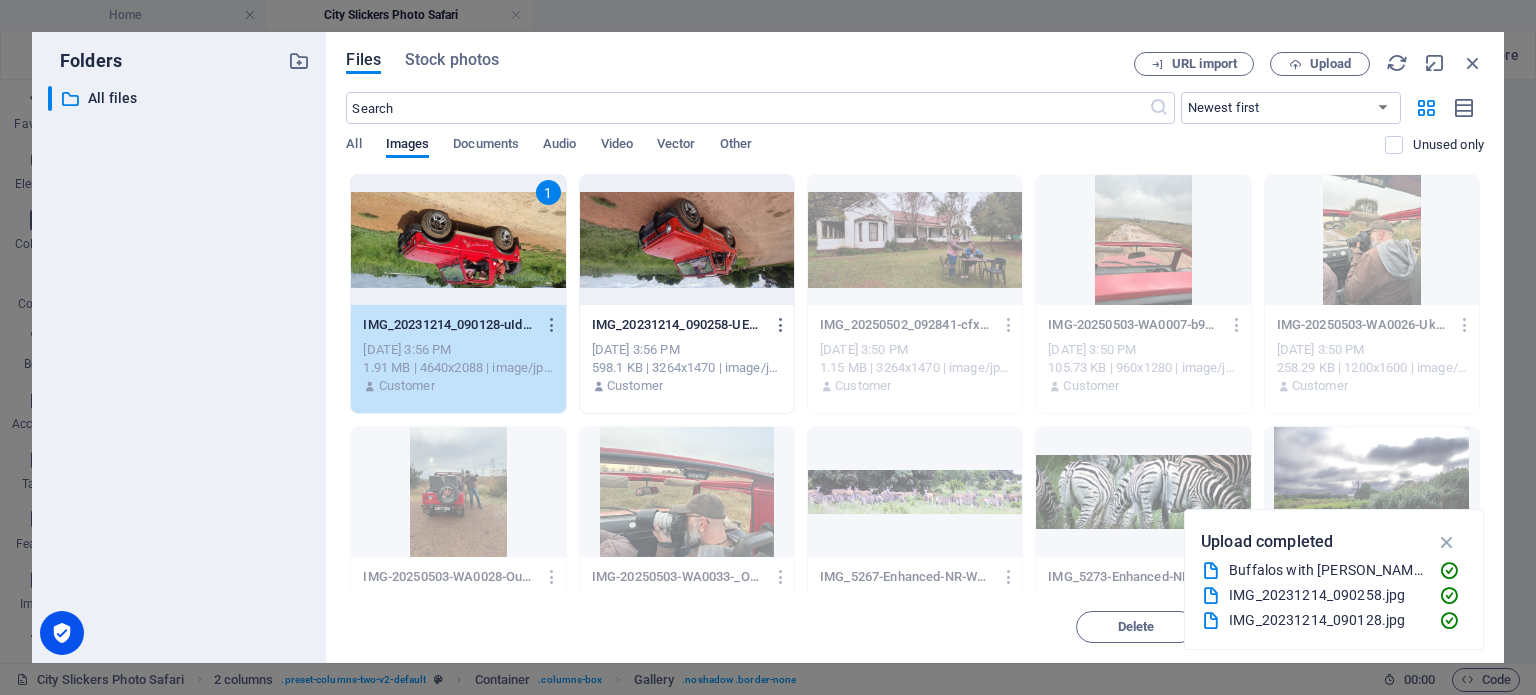 click at bounding box center [687, 240] 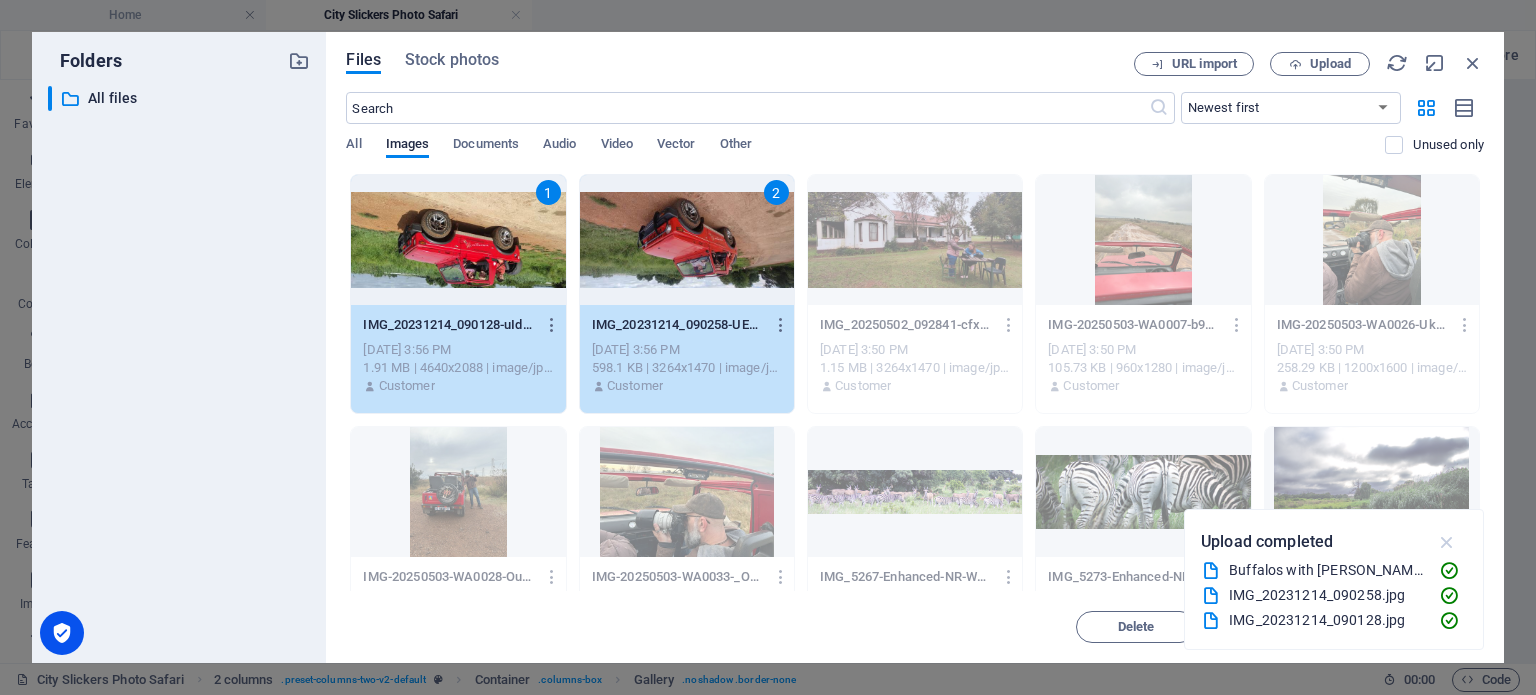 click at bounding box center (1447, 542) 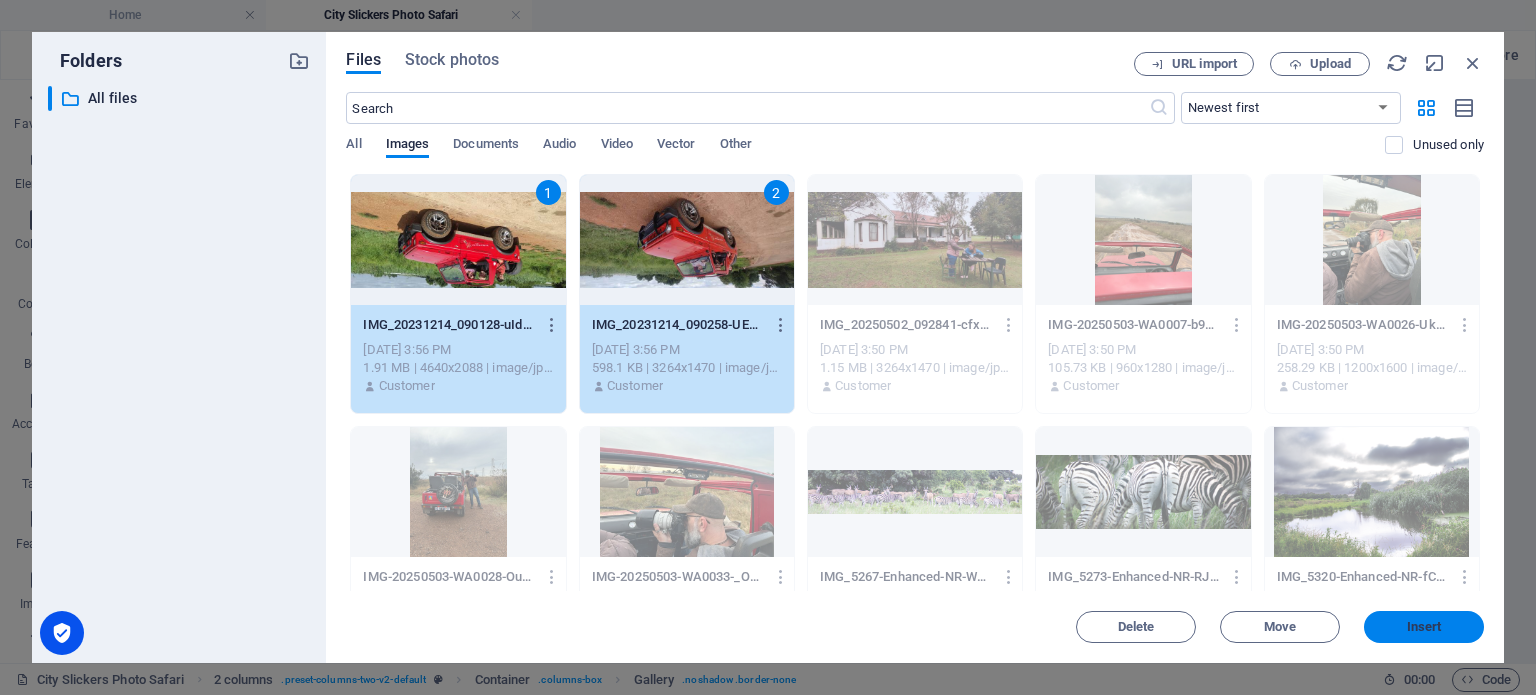 click on "Insert" at bounding box center (1424, 627) 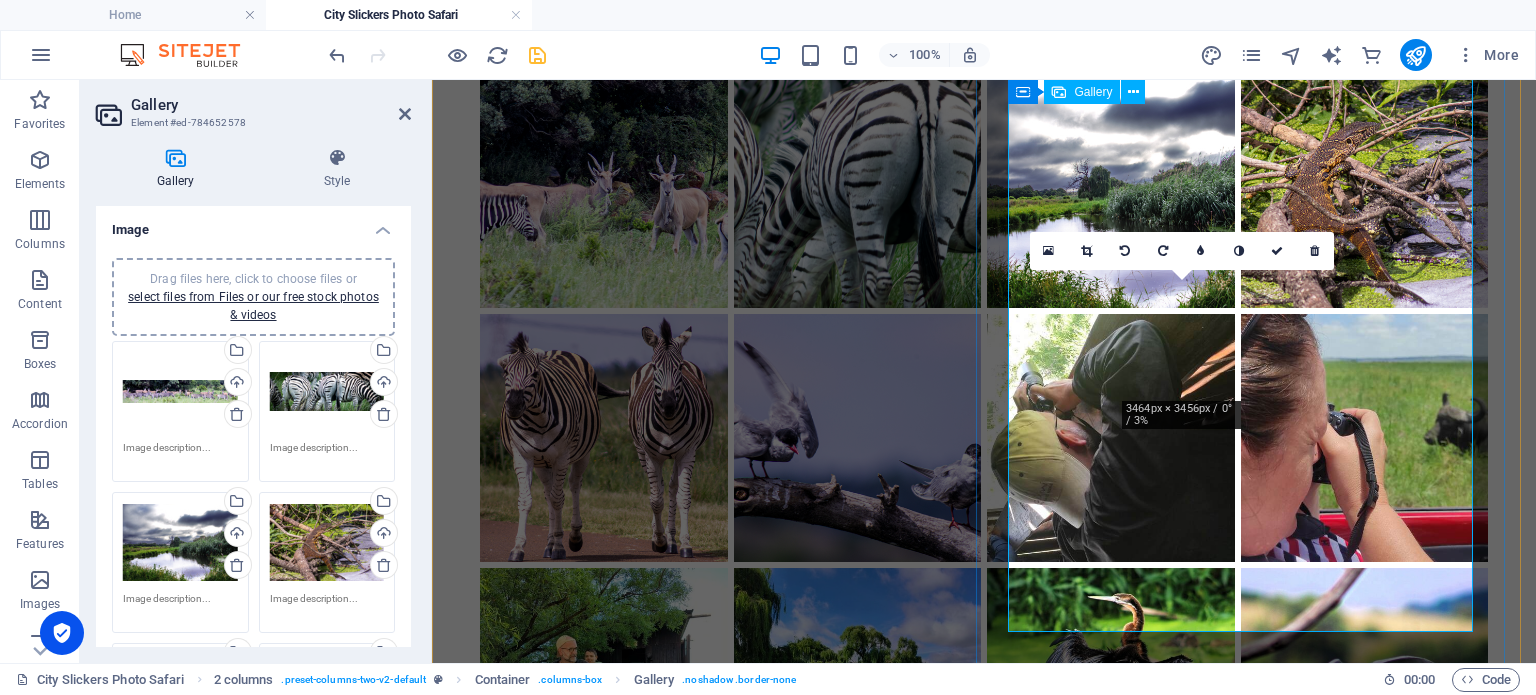 scroll, scrollTop: 1136, scrollLeft: 0, axis: vertical 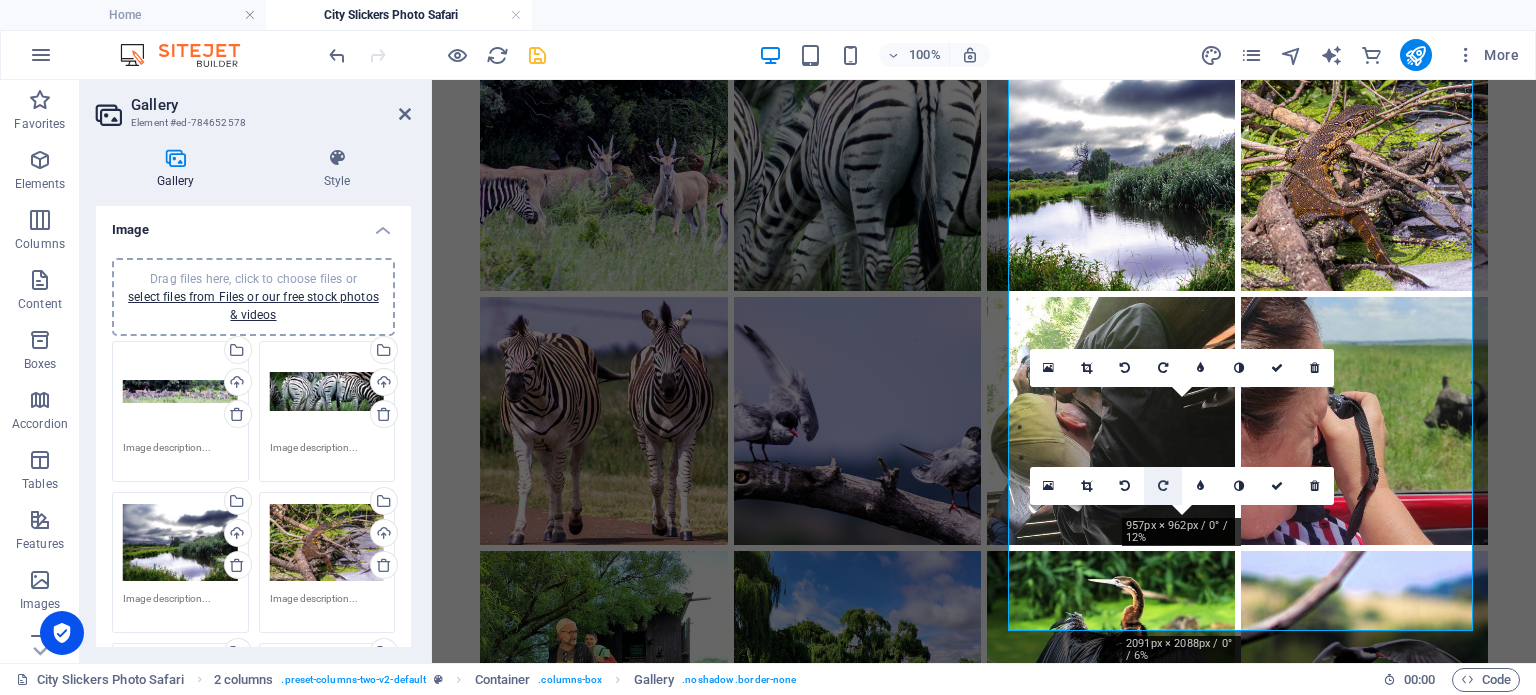 click at bounding box center [1163, 486] 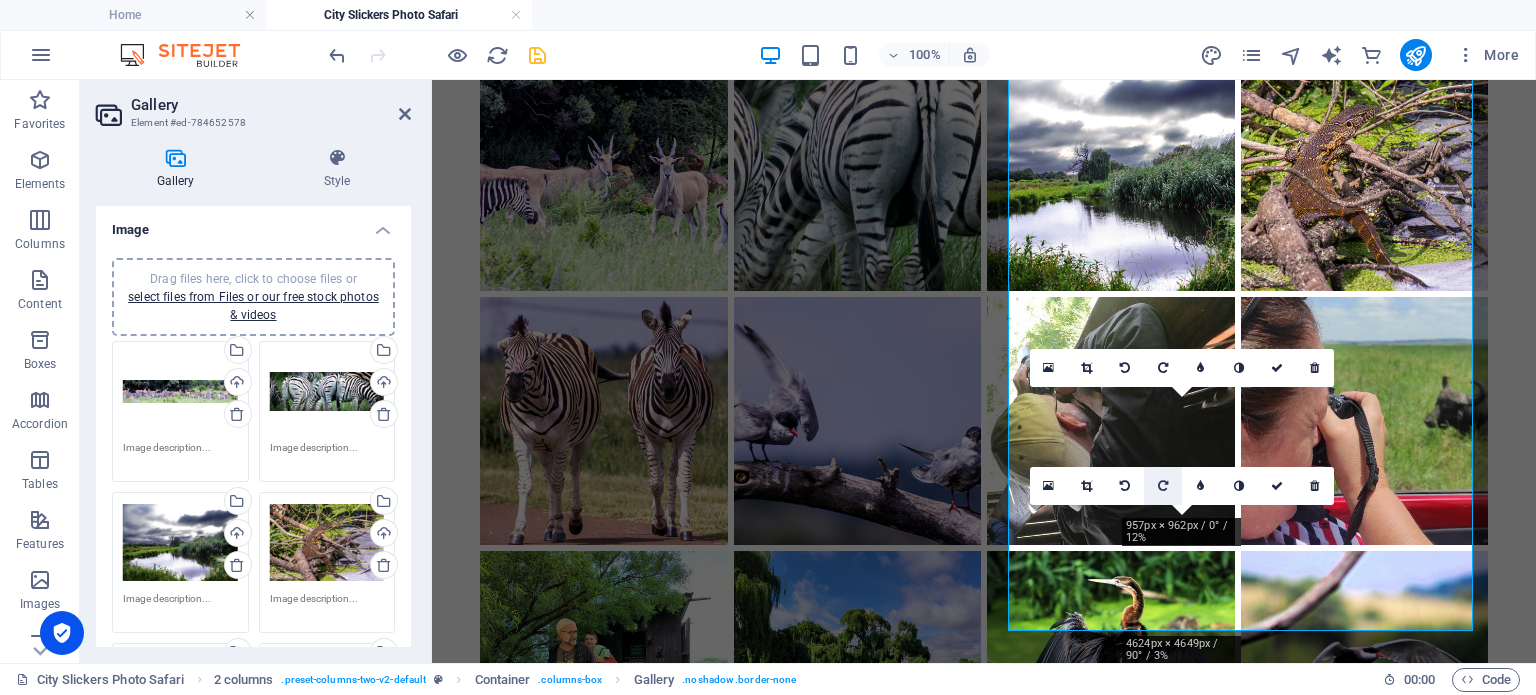 click at bounding box center [1163, 486] 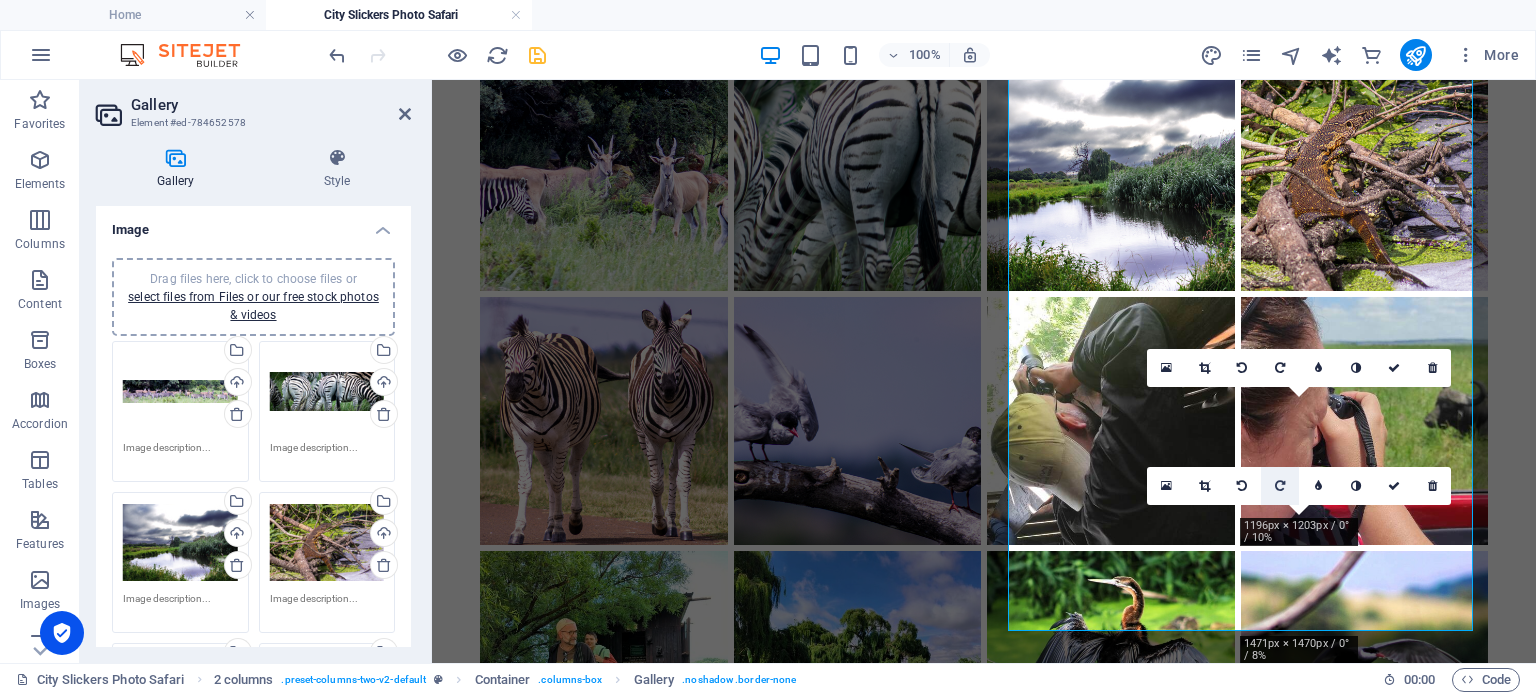 click at bounding box center (1280, 486) 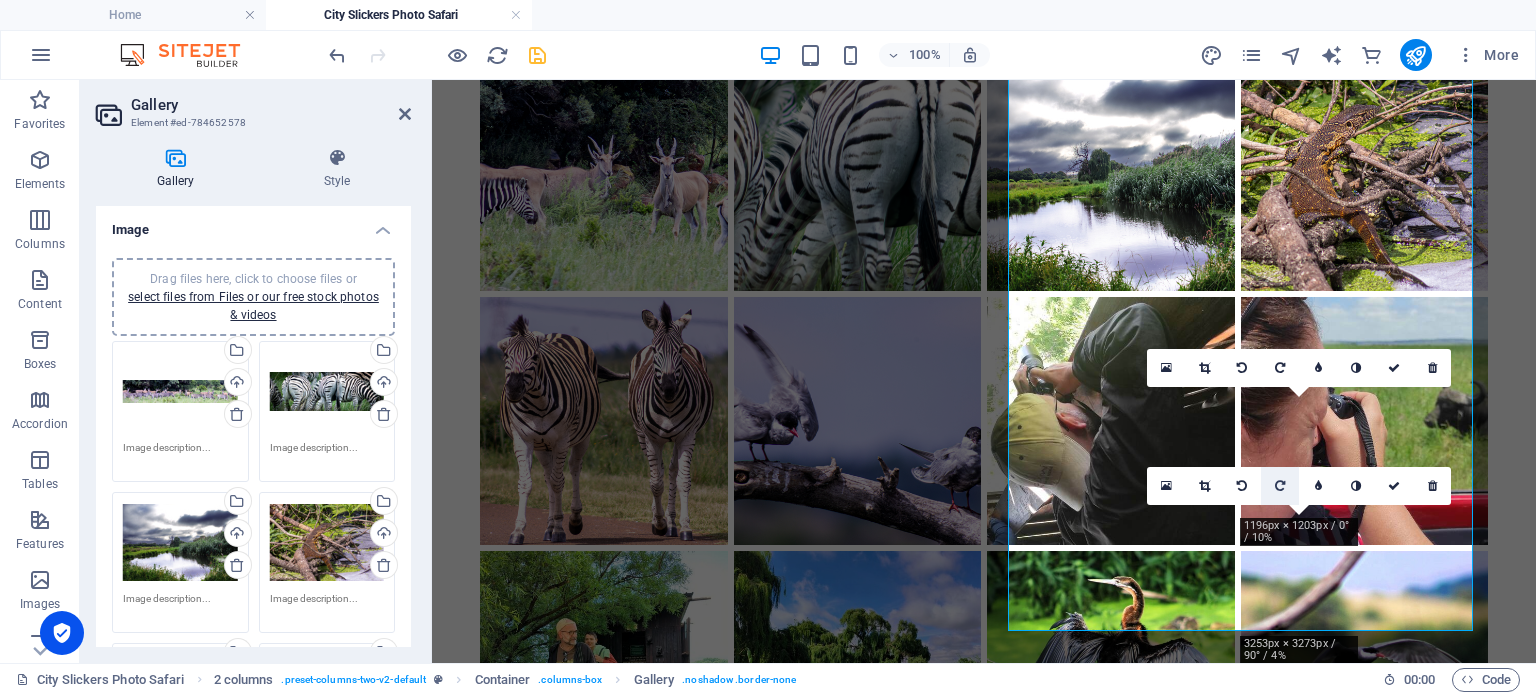 click at bounding box center (1280, 486) 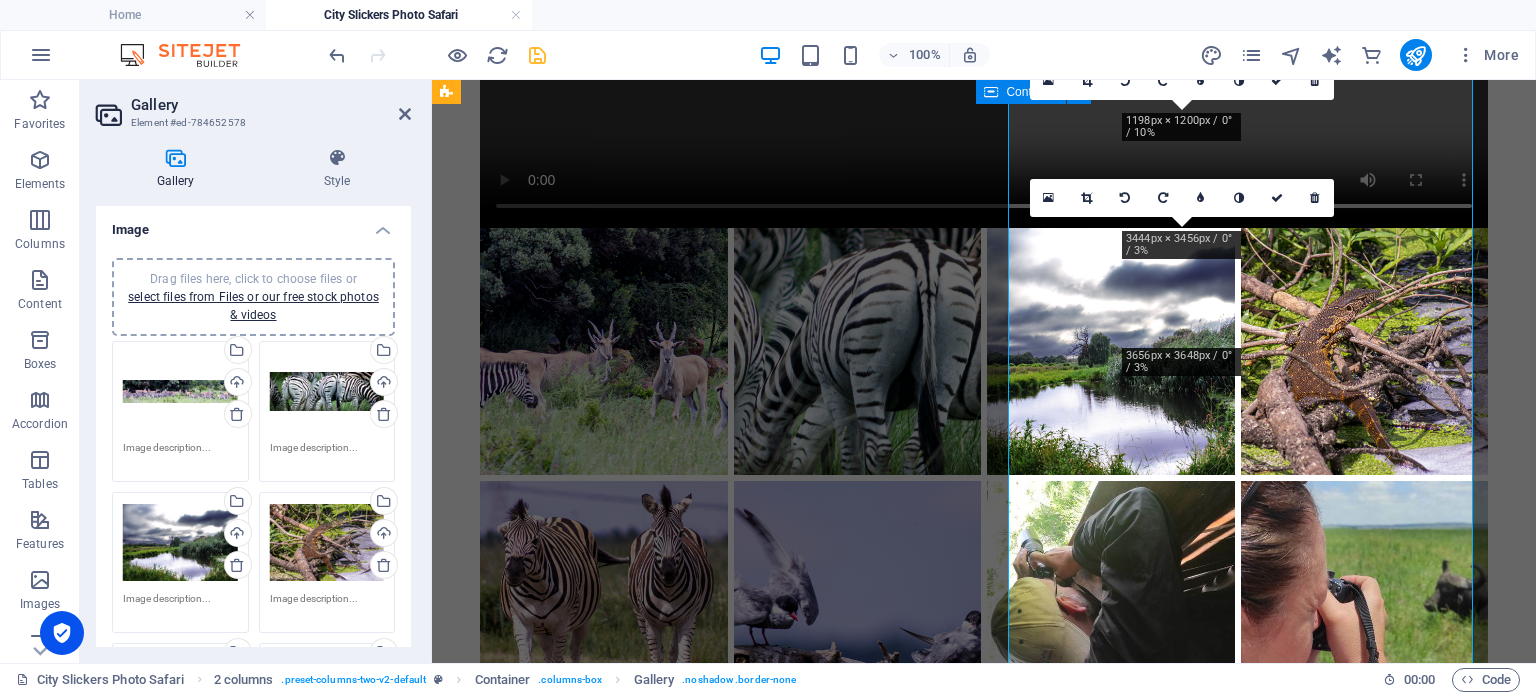 scroll, scrollTop: 1136, scrollLeft: 0, axis: vertical 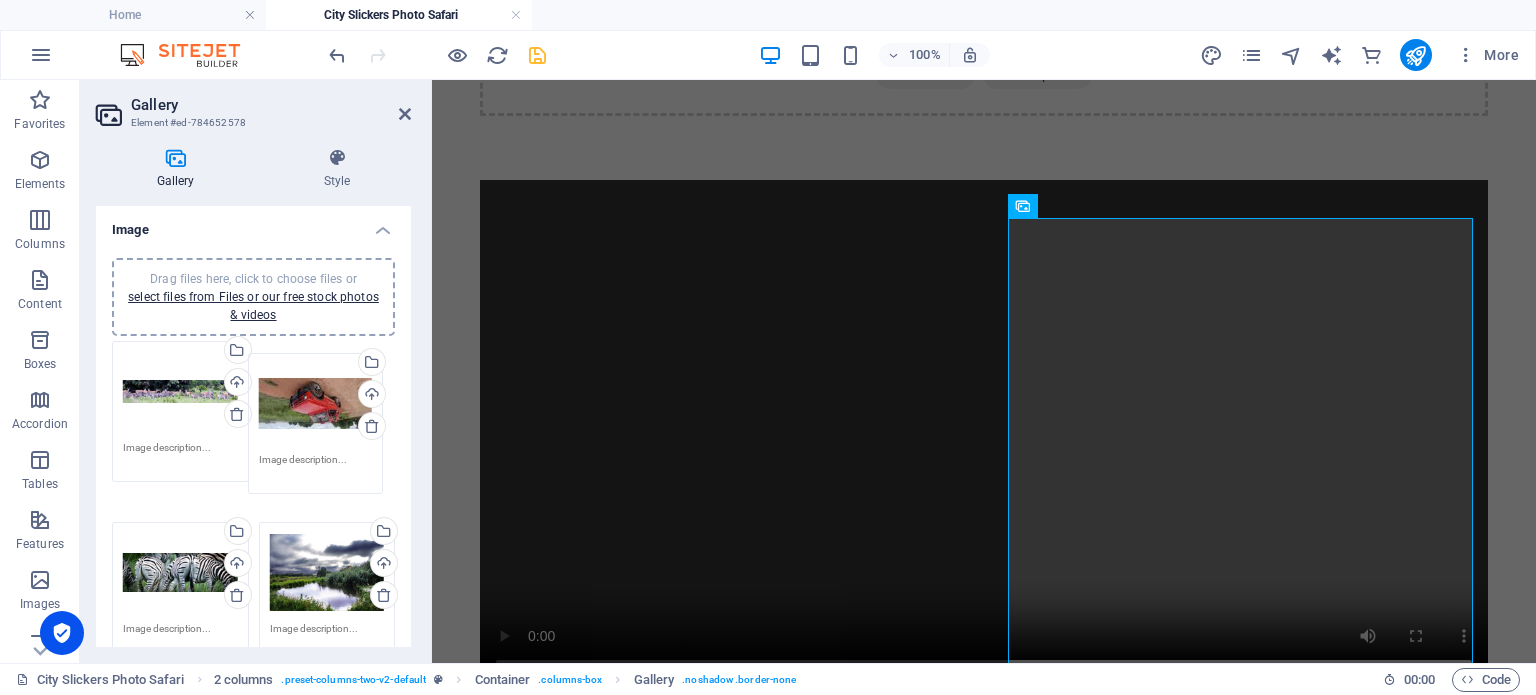 drag, startPoint x: 183, startPoint y: 595, endPoint x: 319, endPoint y: 409, distance: 230.417 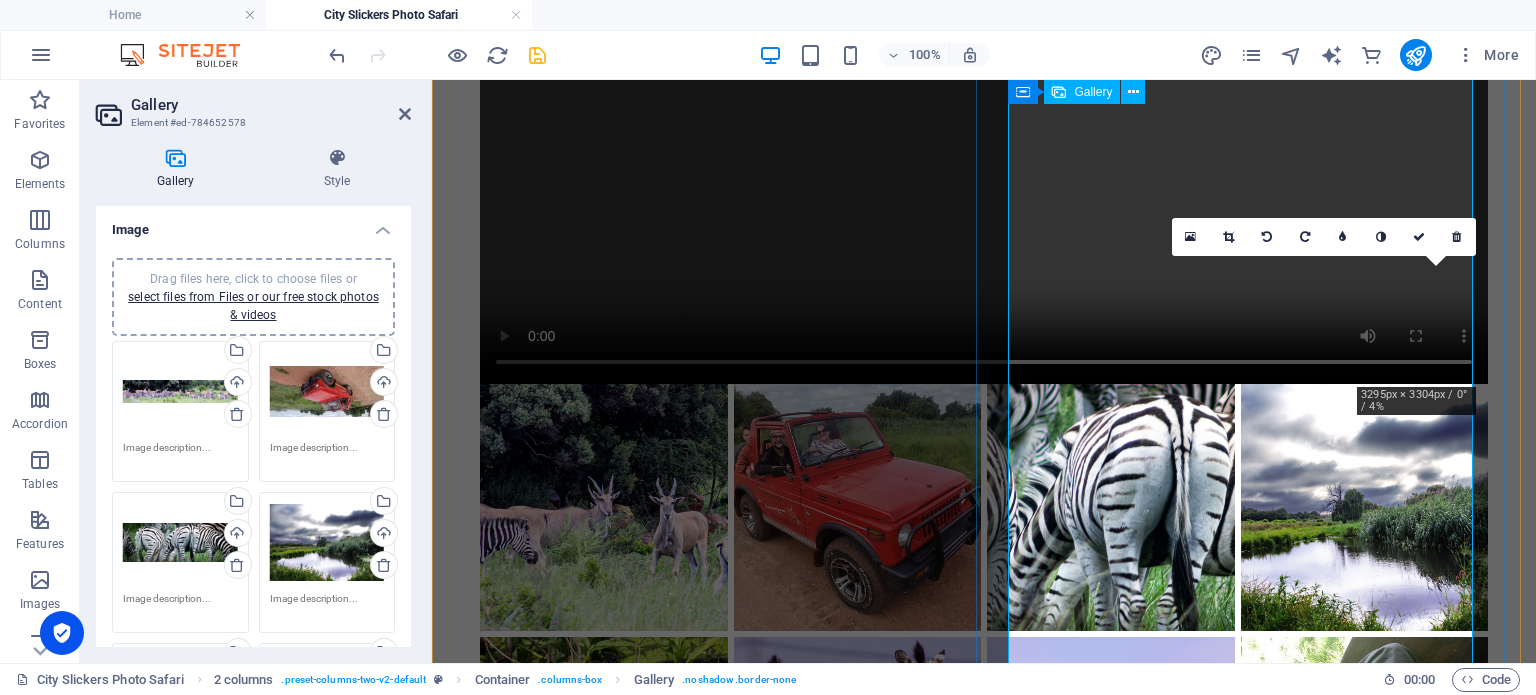 scroll, scrollTop: 596, scrollLeft: 0, axis: vertical 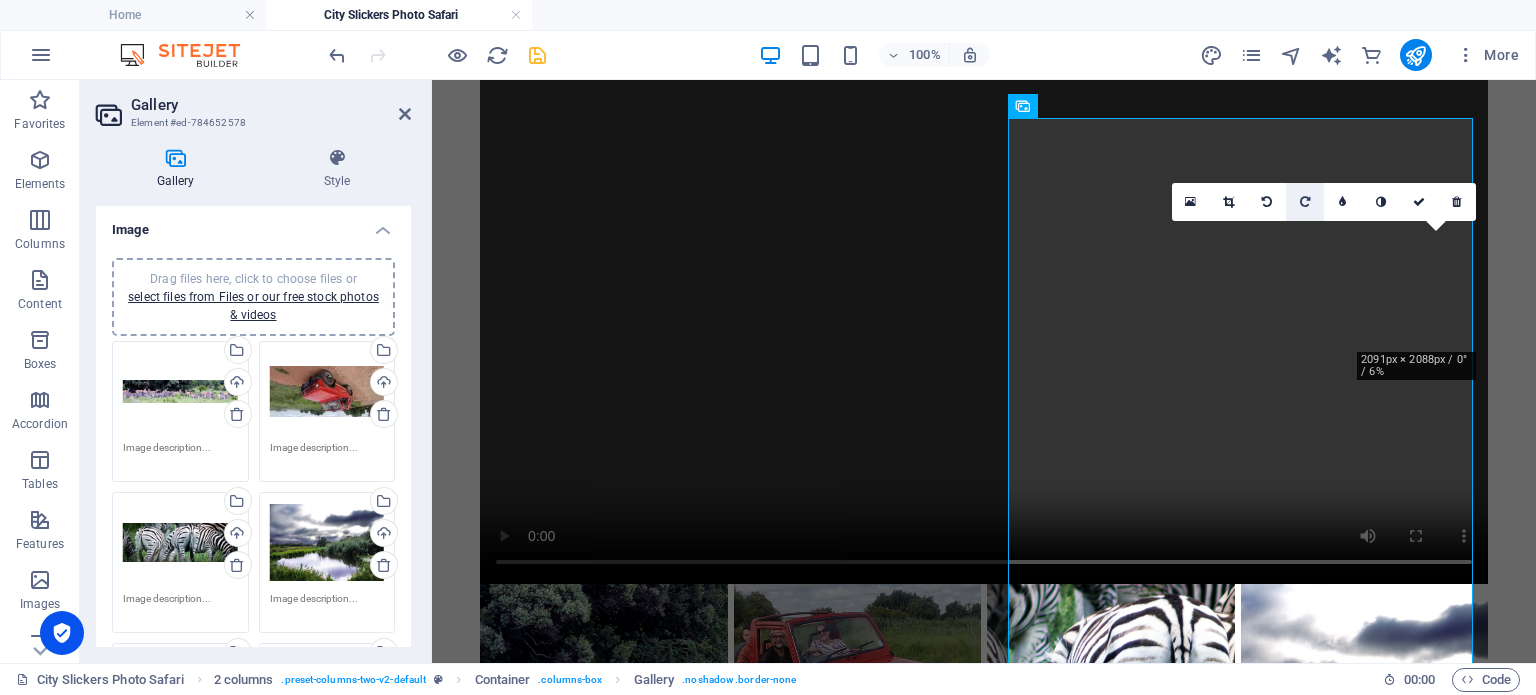 click at bounding box center [1305, 202] 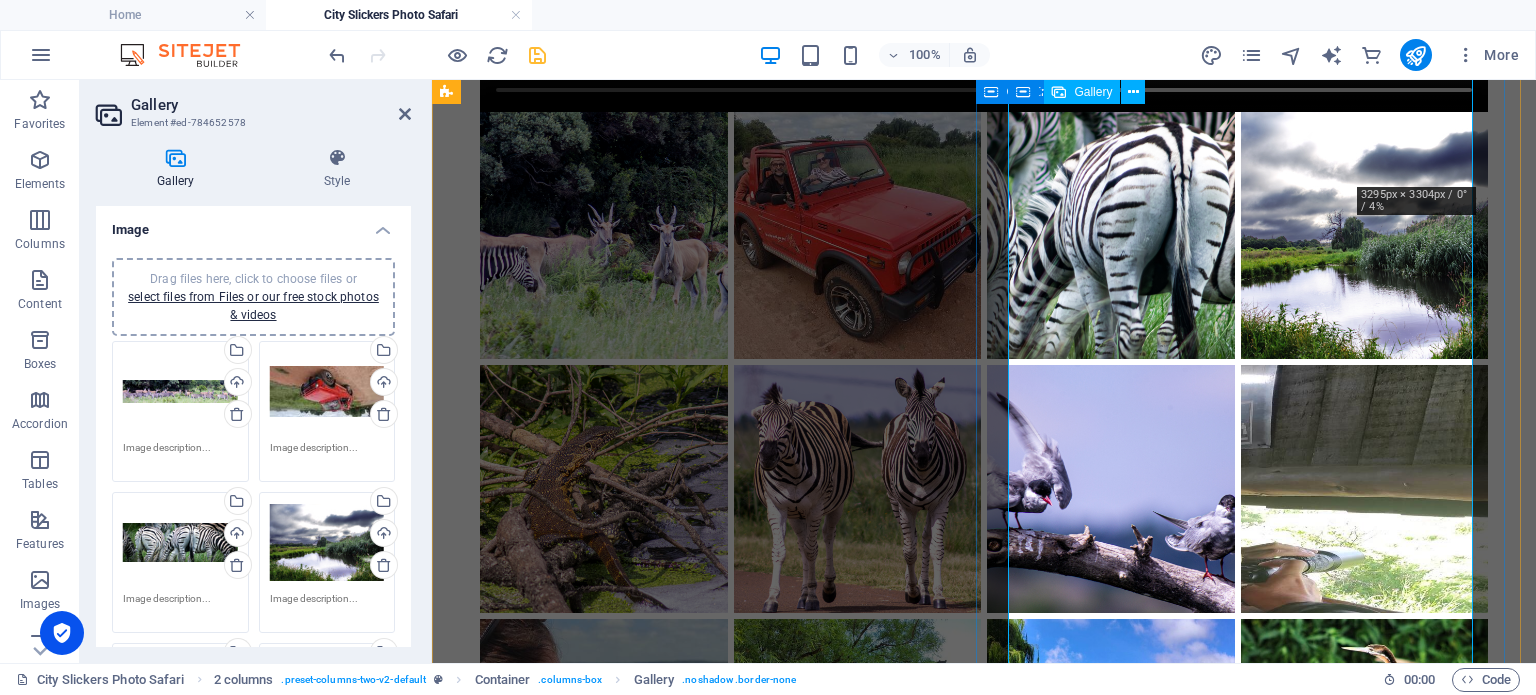 scroll, scrollTop: 1136, scrollLeft: 0, axis: vertical 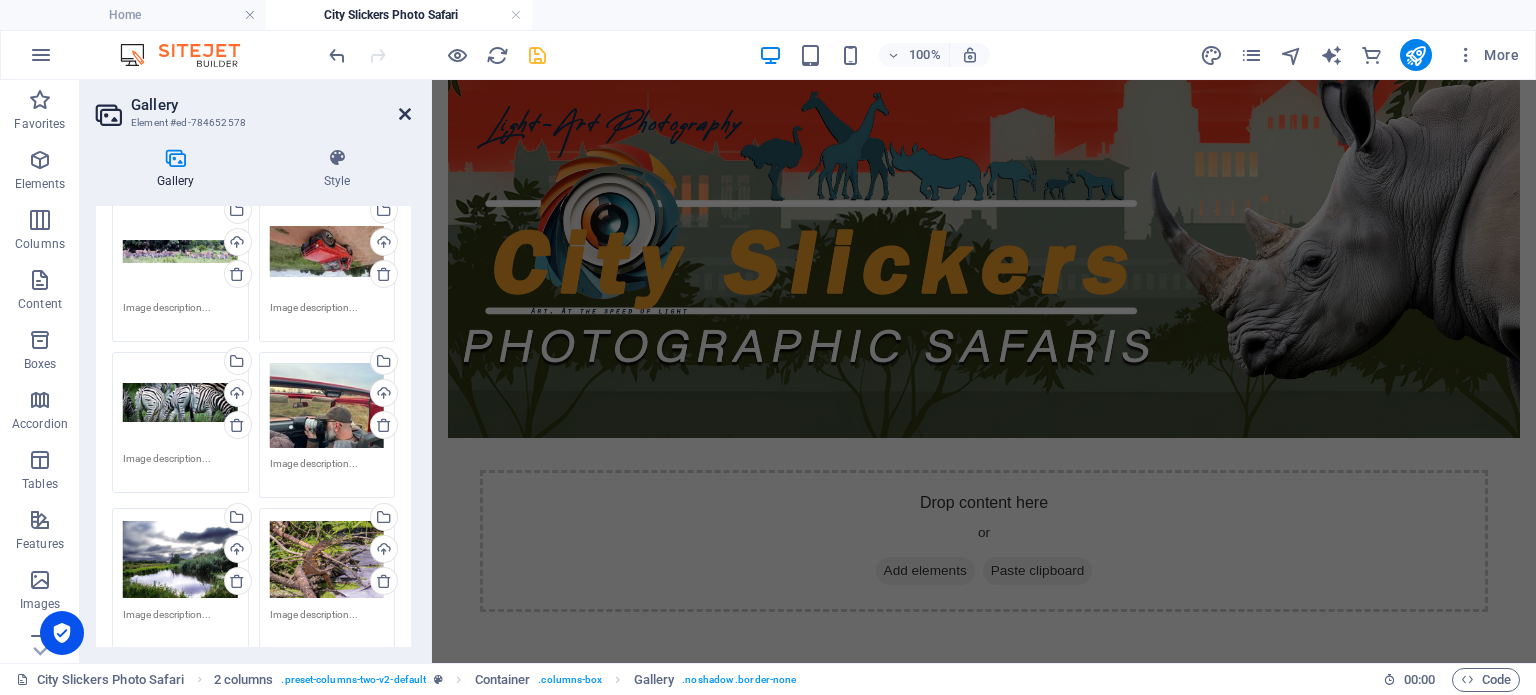 click at bounding box center [405, 114] 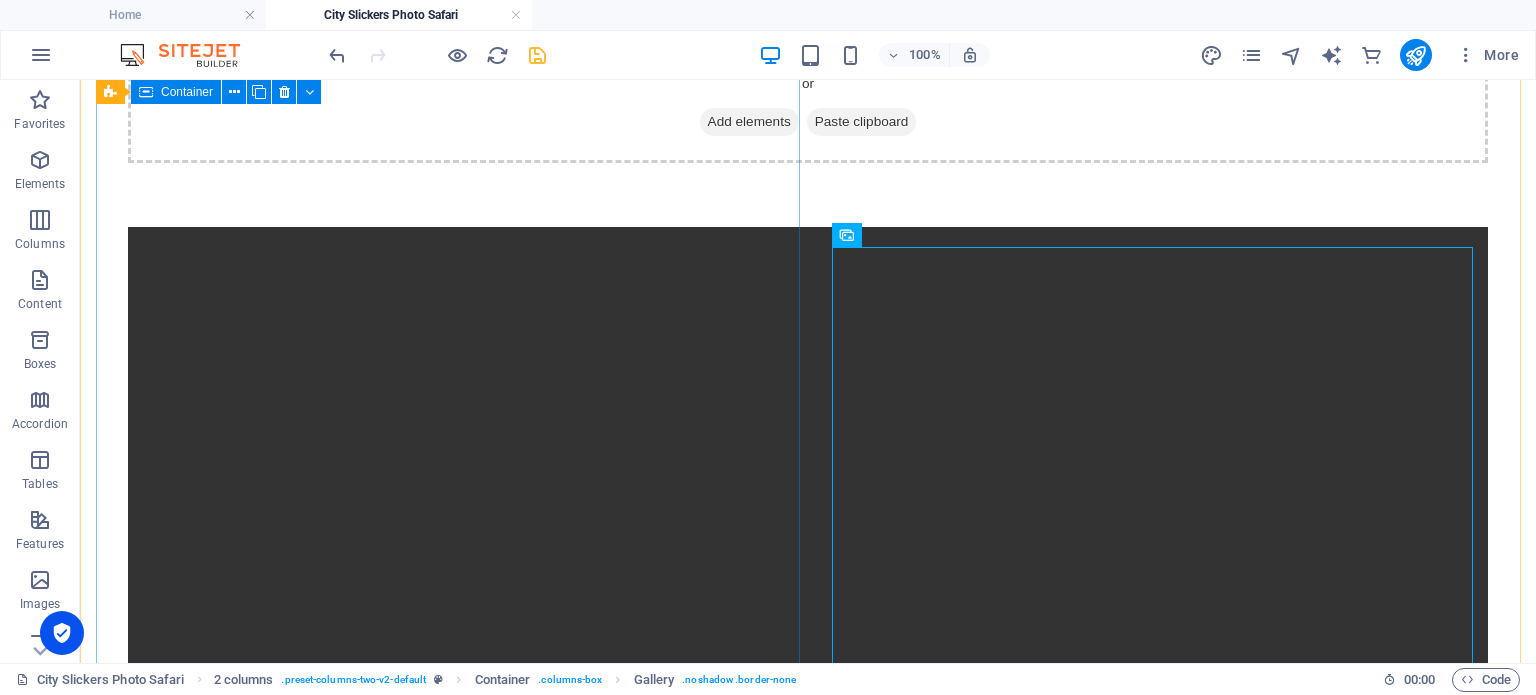 scroll, scrollTop: 66, scrollLeft: 0, axis: vertical 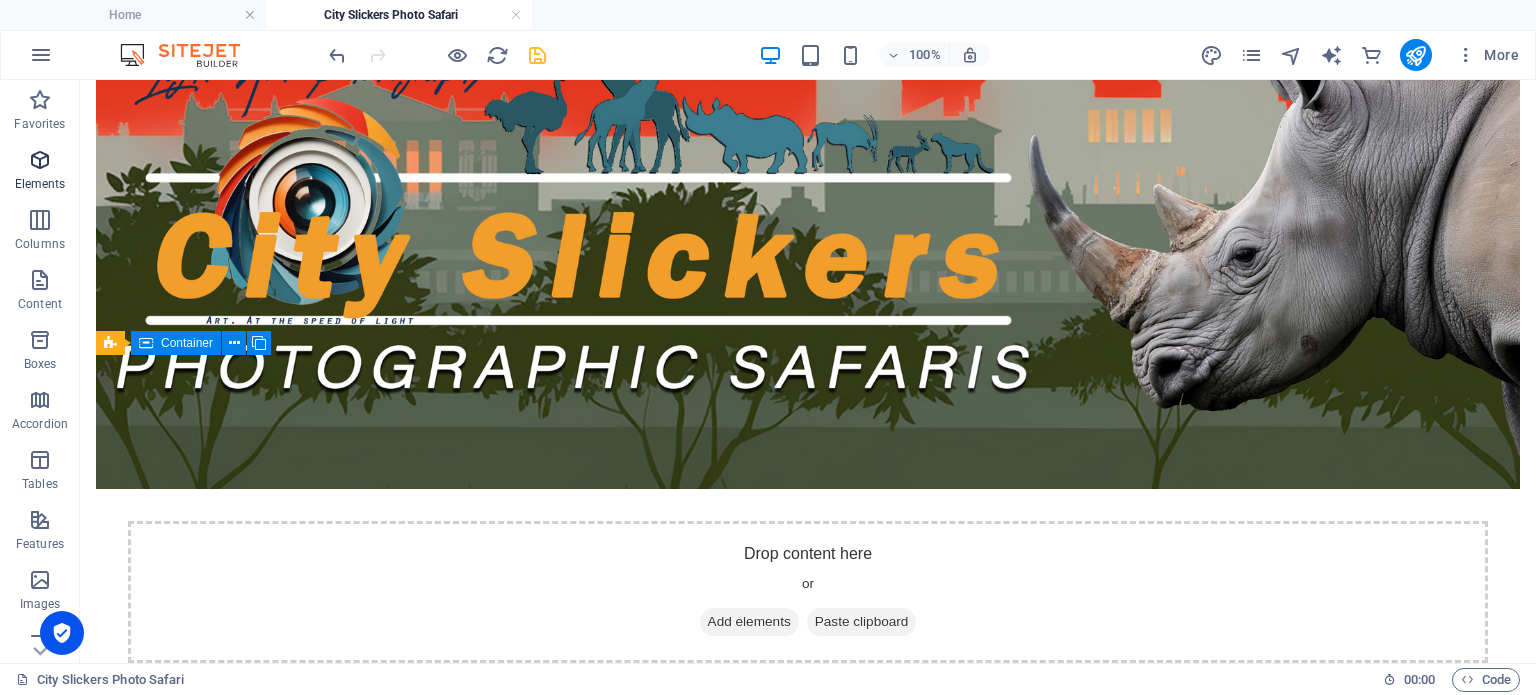 click at bounding box center (40, 160) 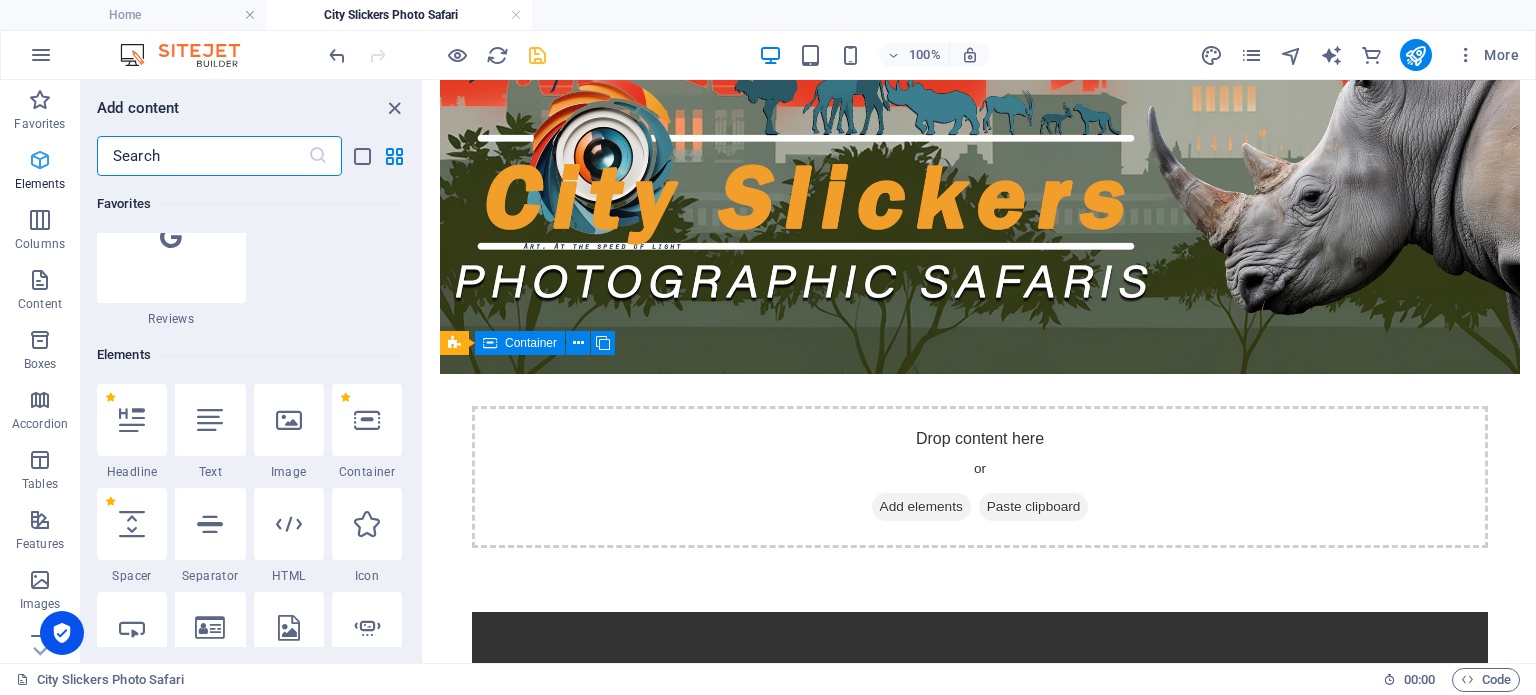 scroll, scrollTop: 540, scrollLeft: 0, axis: vertical 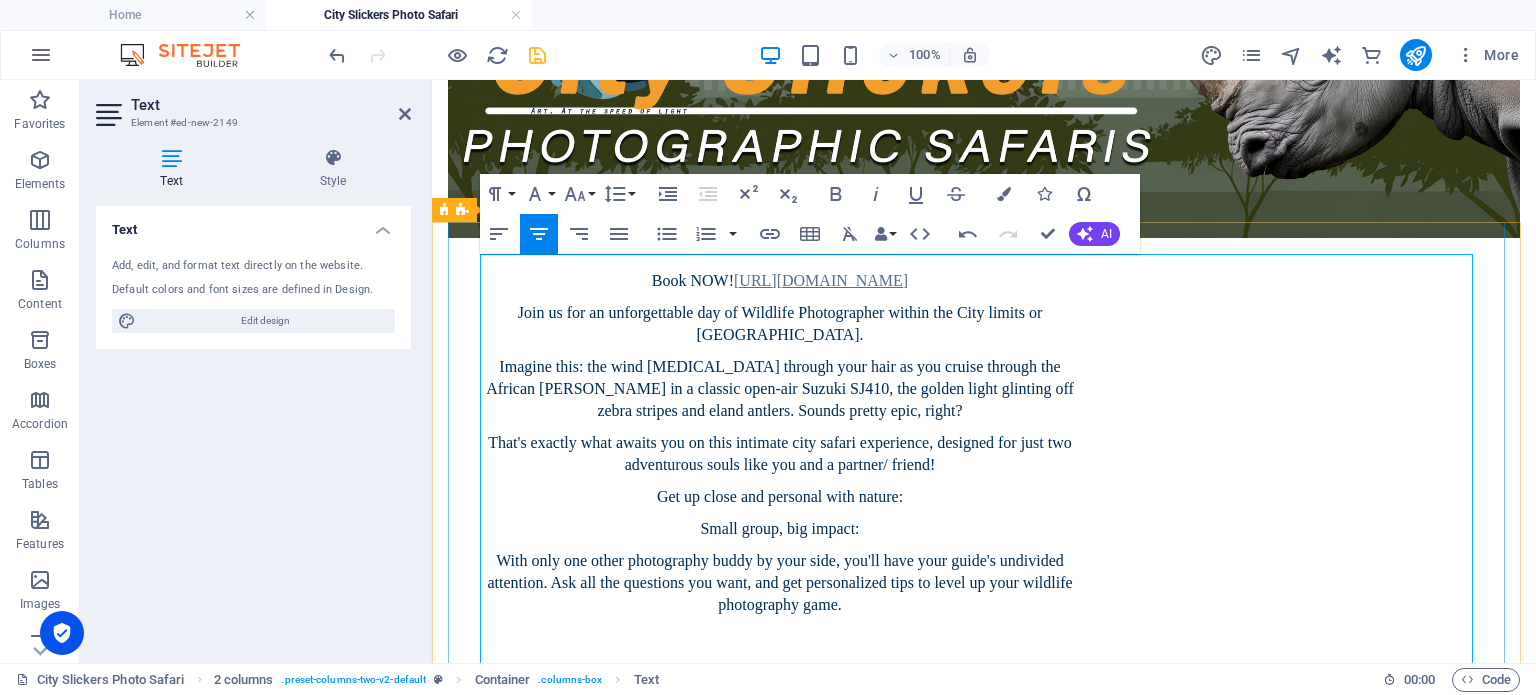 click on "Book NOW!  [URL][DOMAIN_NAME] Join us for an unforgettable day of Wildlife Photographer within the City limits or [GEOGRAPHIC_DATA].  Imagine this: the wind [MEDICAL_DATA] through your hair as you cruise through the African [PERSON_NAME] in a classic open-air Suzuki SJ410, the golden light glinting off zebra stripes and eland antlers. Sounds pretty epic, right? That's exactly what awaits you on this intimate city safari experience, designed for just two adventurous souls like you and a partner/ friend! Get up close and personal with nature: Small group, big impact: With only one other photography buddy by your side, you'll have your guide's undivided attention. Ask all the questions you want, and get personalized tips to level up your wildlife photography game. Open-air magic: Convenience meets adventure: City slicker safari: Learning safari: A wildlife bonanza: Zebra-licious! These iconic black and white stripes will have your [MEDICAL_DATA] tingling with excitement. More than just clicks:" at bounding box center [984, 1000] 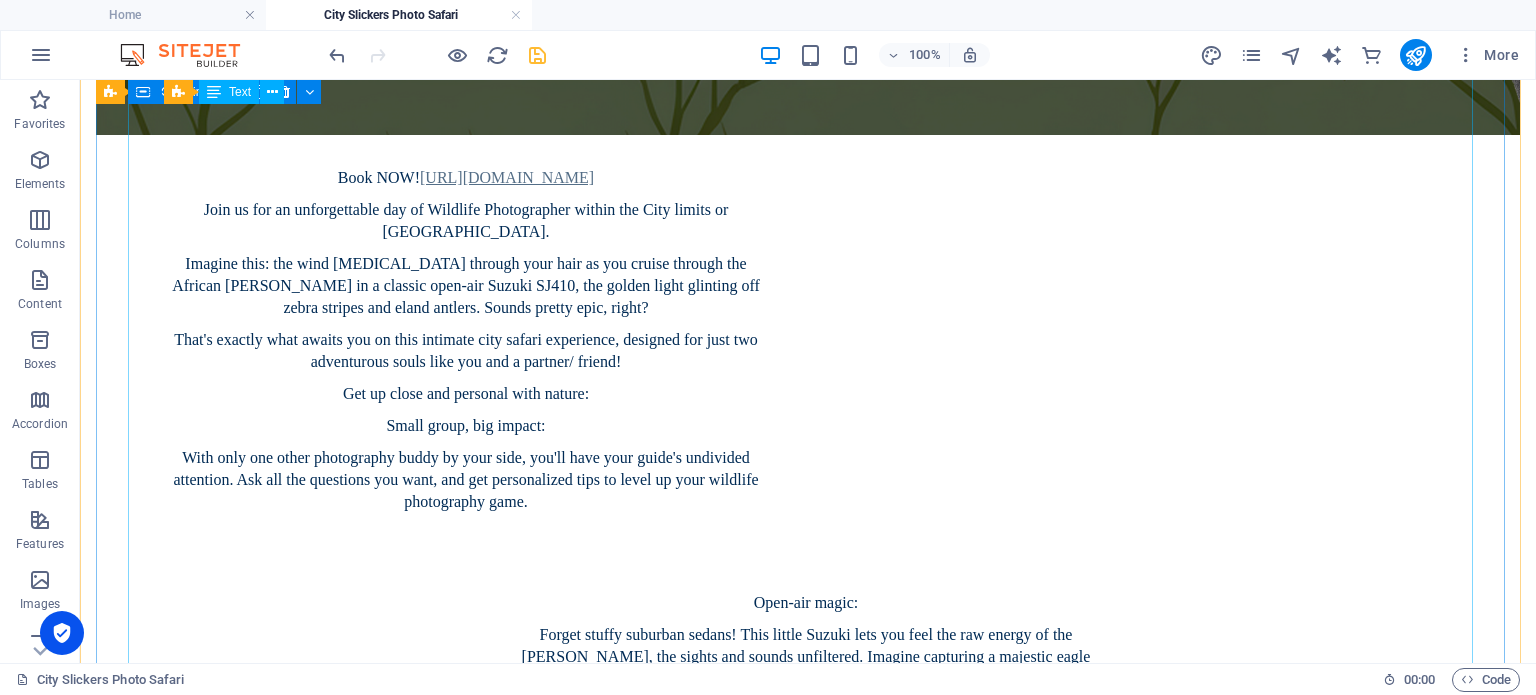 scroll, scrollTop: 300, scrollLeft: 0, axis: vertical 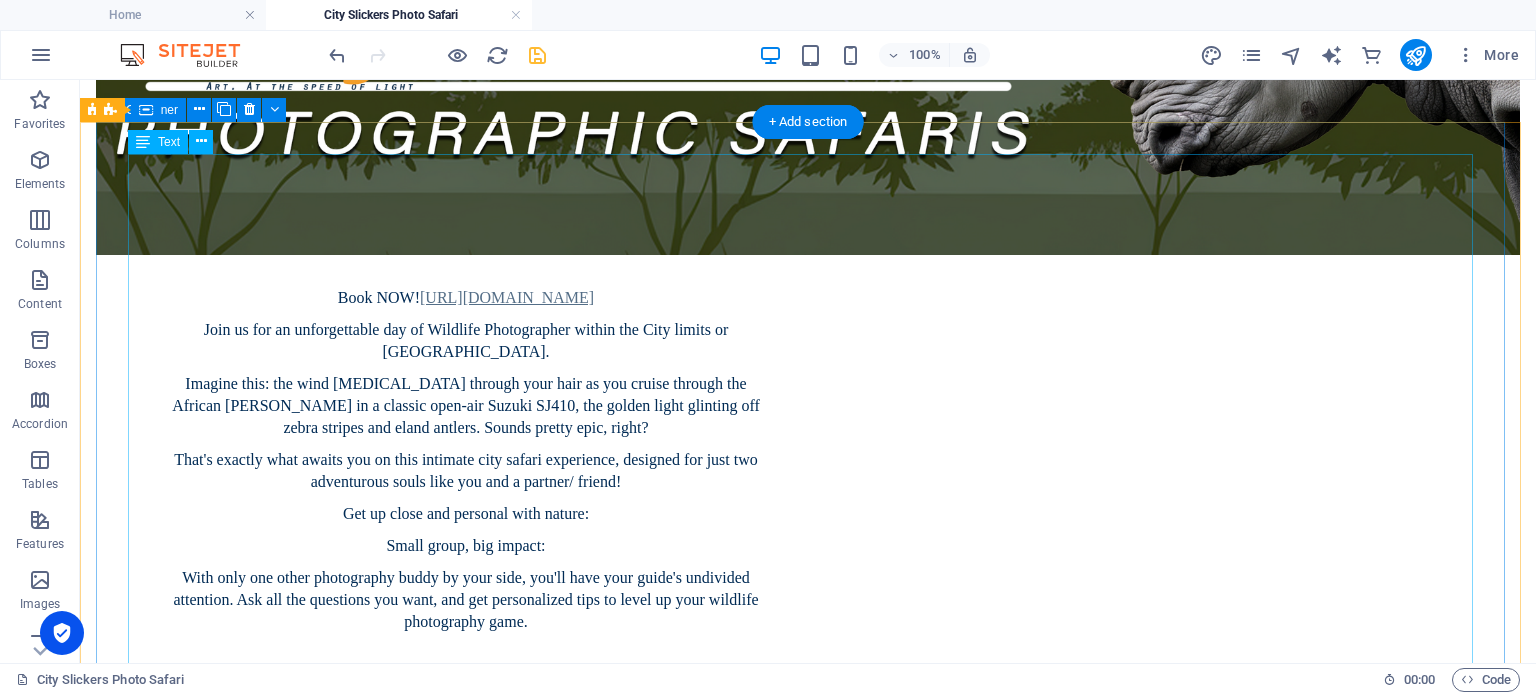 click on "Book NOW!  [URL][DOMAIN_NAME] Join us for an unforgettable day of Wildlife Photographer within the City limits or [GEOGRAPHIC_DATA].  Imagine this: the wind [MEDICAL_DATA] through your hair as you cruise through the African [PERSON_NAME] in a classic open-air Suzuki SJ410, the golden light glinting off zebra stripes and eland antlers. Sounds pretty epic, right? That's exactly what awaits you on this intimate city safari experience, designed for just two adventurous souls like you and a partner/ friend! Get up close and personal with nature: Small group, big impact: With only one other photography buddy by your side, you'll have your guide's undivided attention. Ask all the questions you want, and get personalized tips to level up your wildlife photography game. Open-air magic: Convenience meets adventure: City slicker safari: Learning safari: A wildlife bonanza: Zebra-licious! These iconic black and white stripes will have your [MEDICAL_DATA] tingling with excitement. More than just clicks:" at bounding box center [808, 1017] 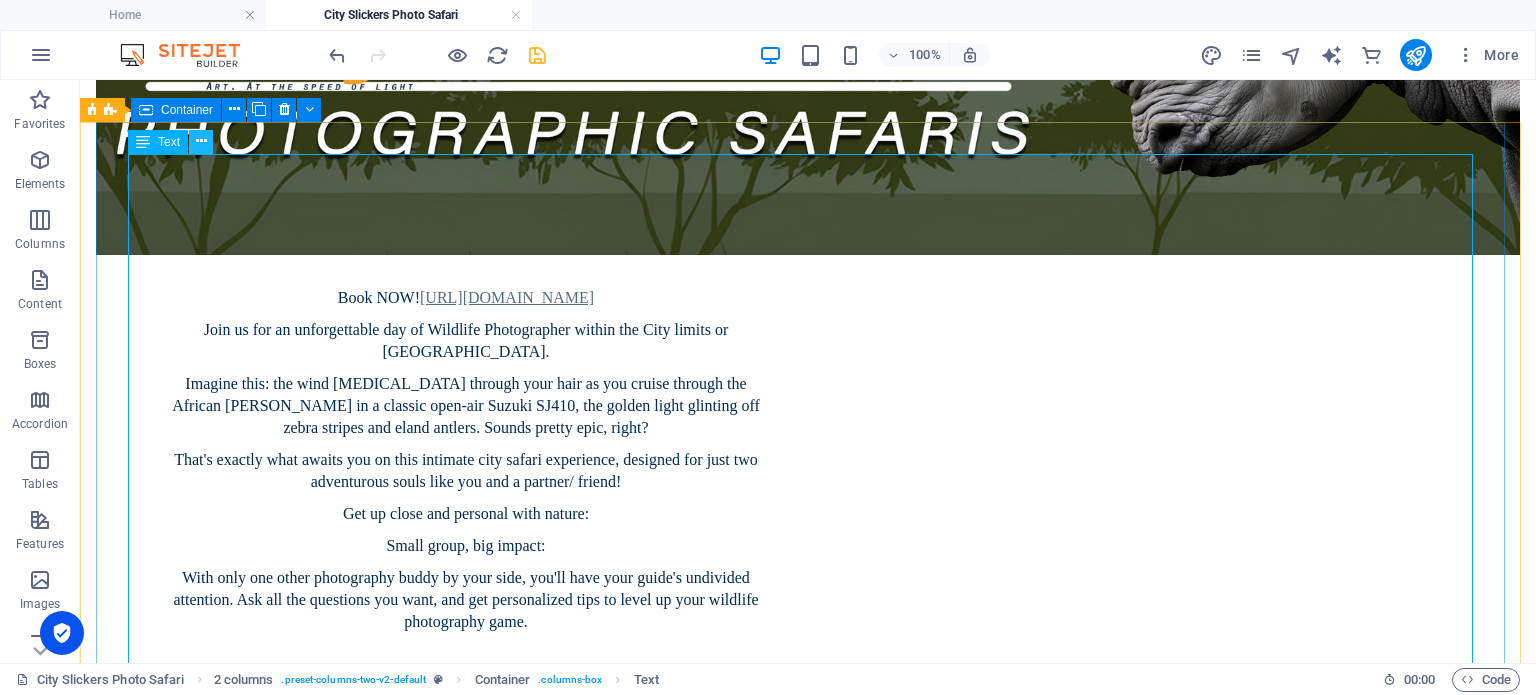 click at bounding box center (201, 141) 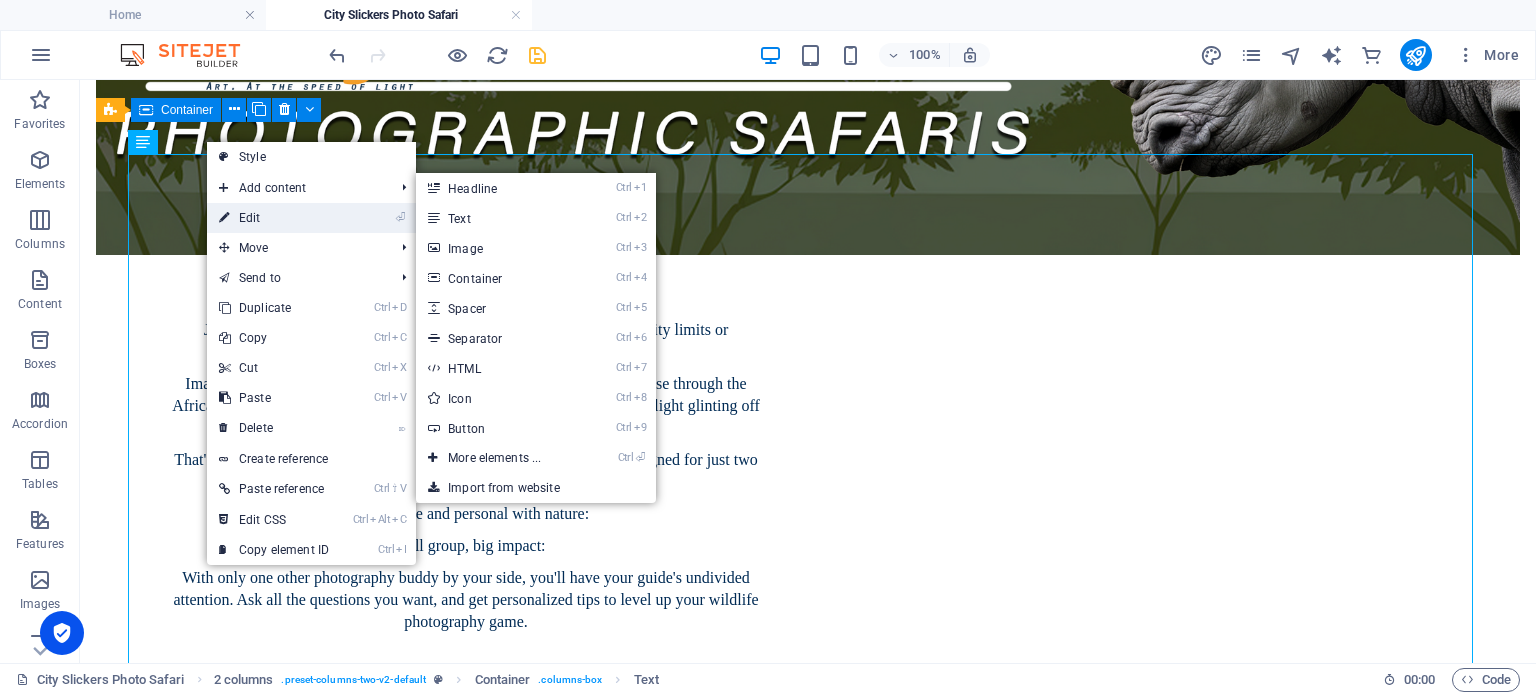 click on "⏎  Edit" at bounding box center [274, 218] 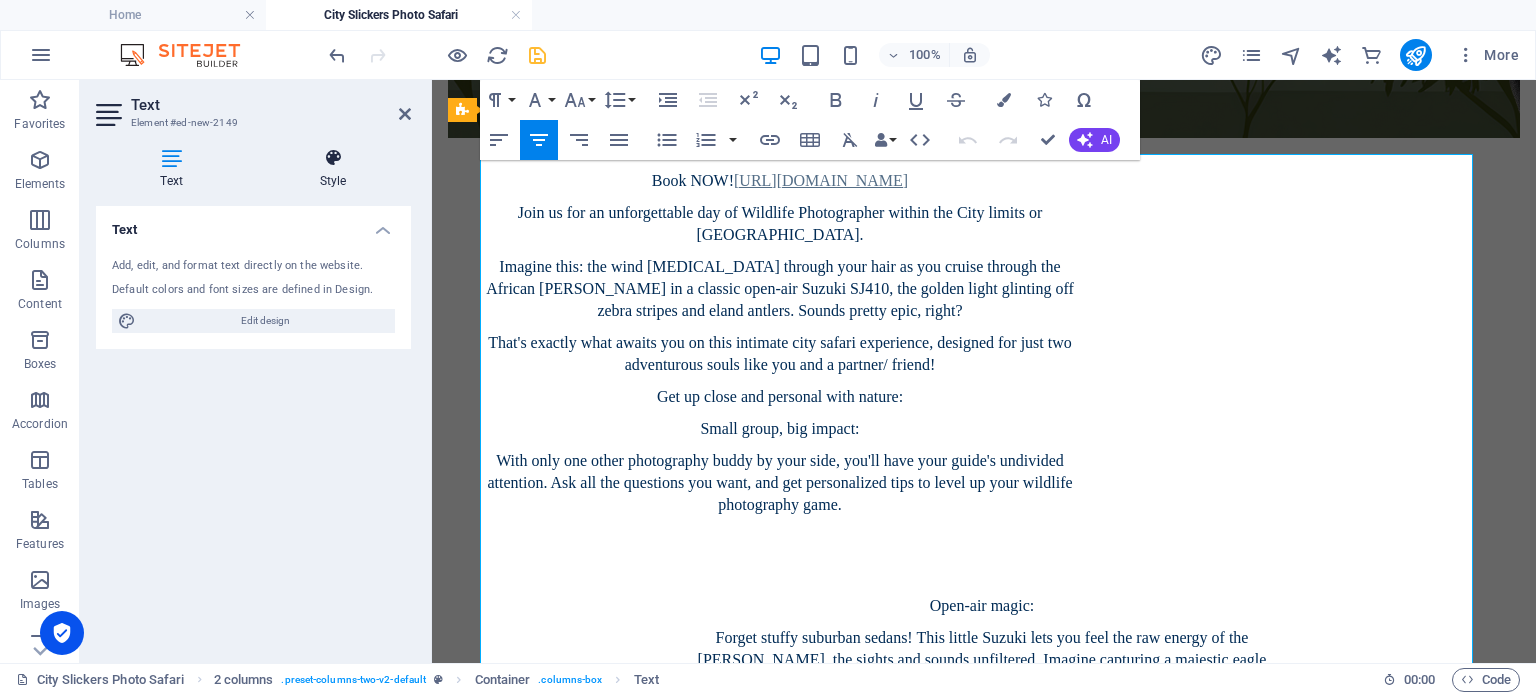 click at bounding box center [333, 158] 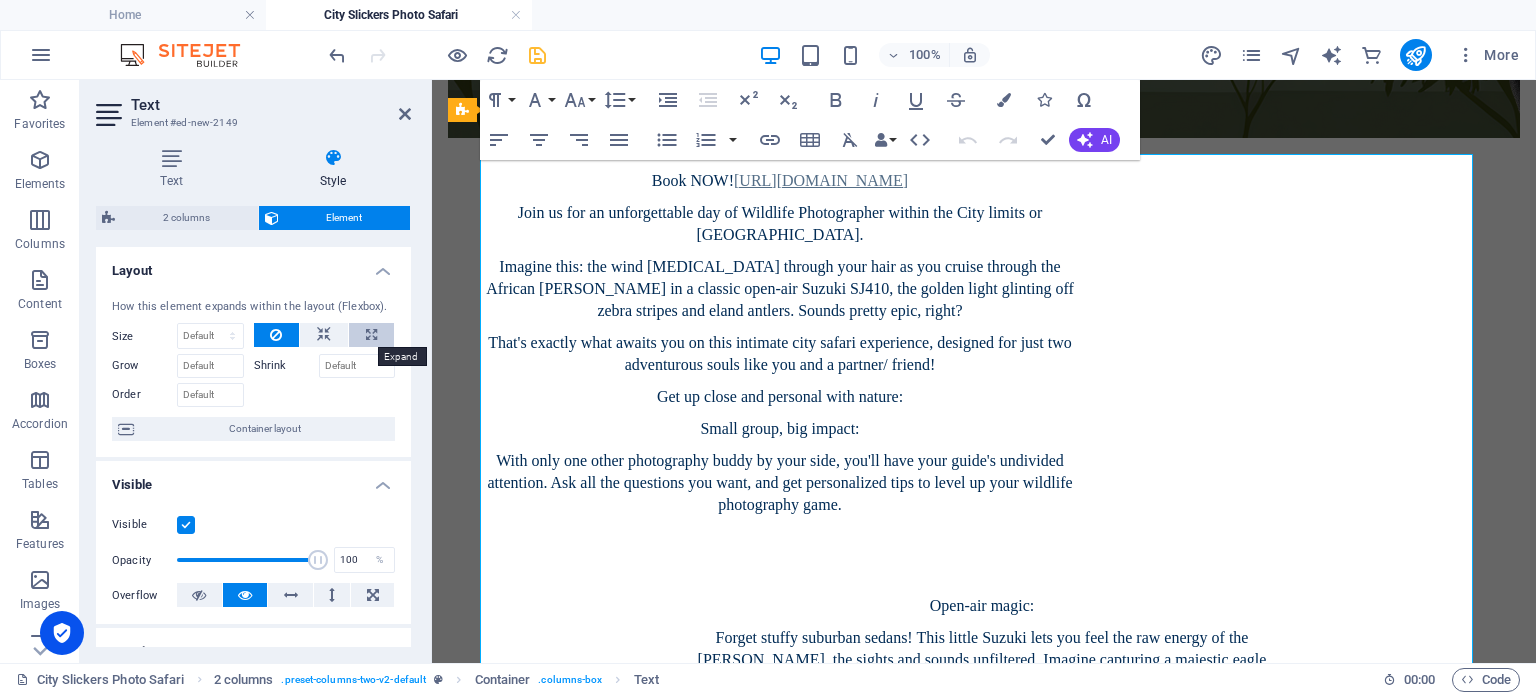 click at bounding box center (371, 335) 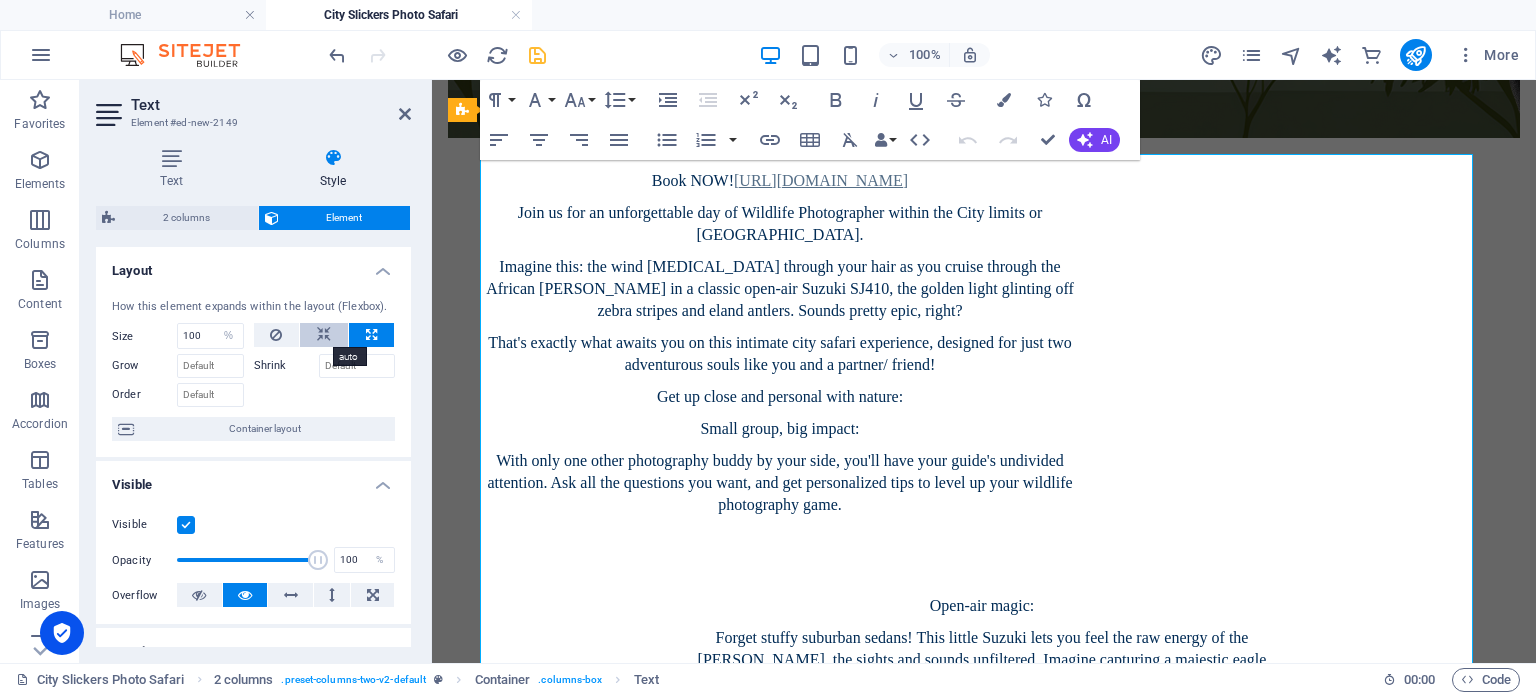 click at bounding box center (324, 335) 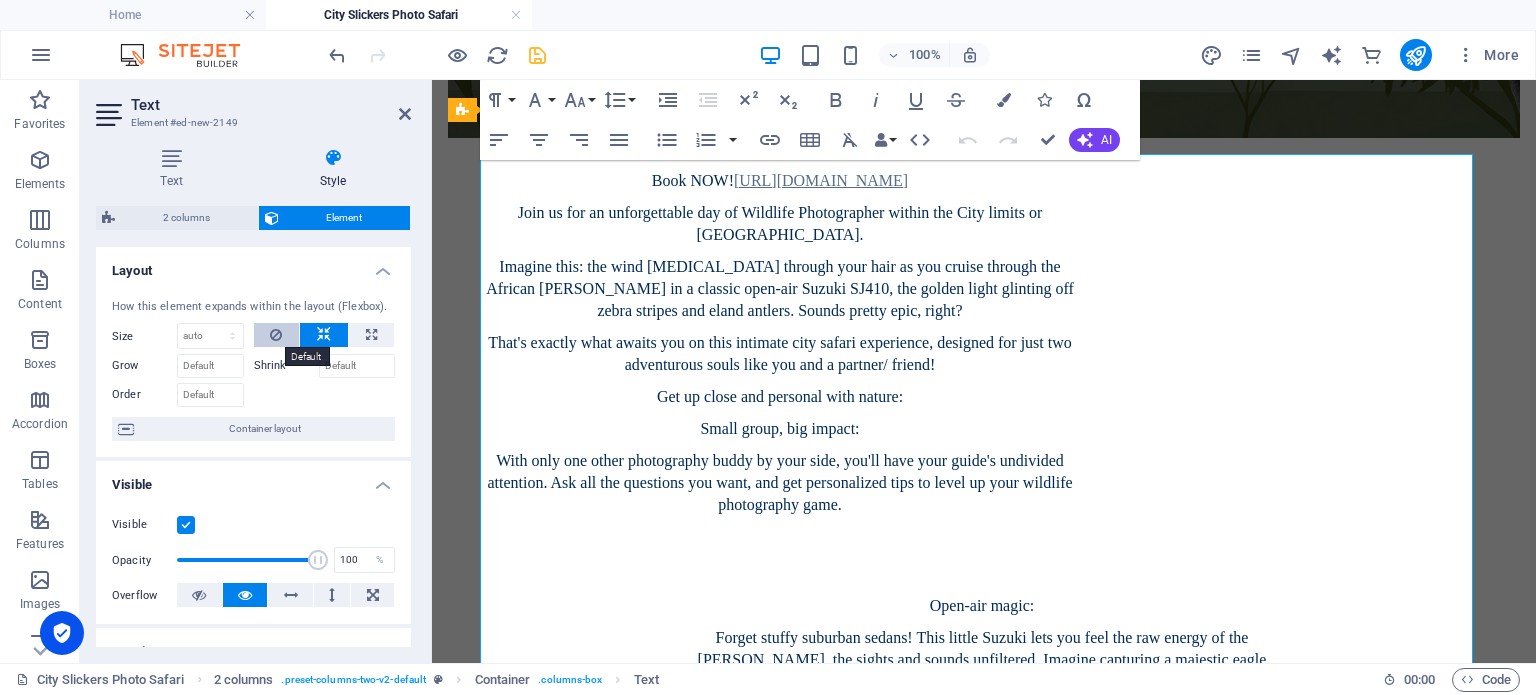 click at bounding box center (276, 335) 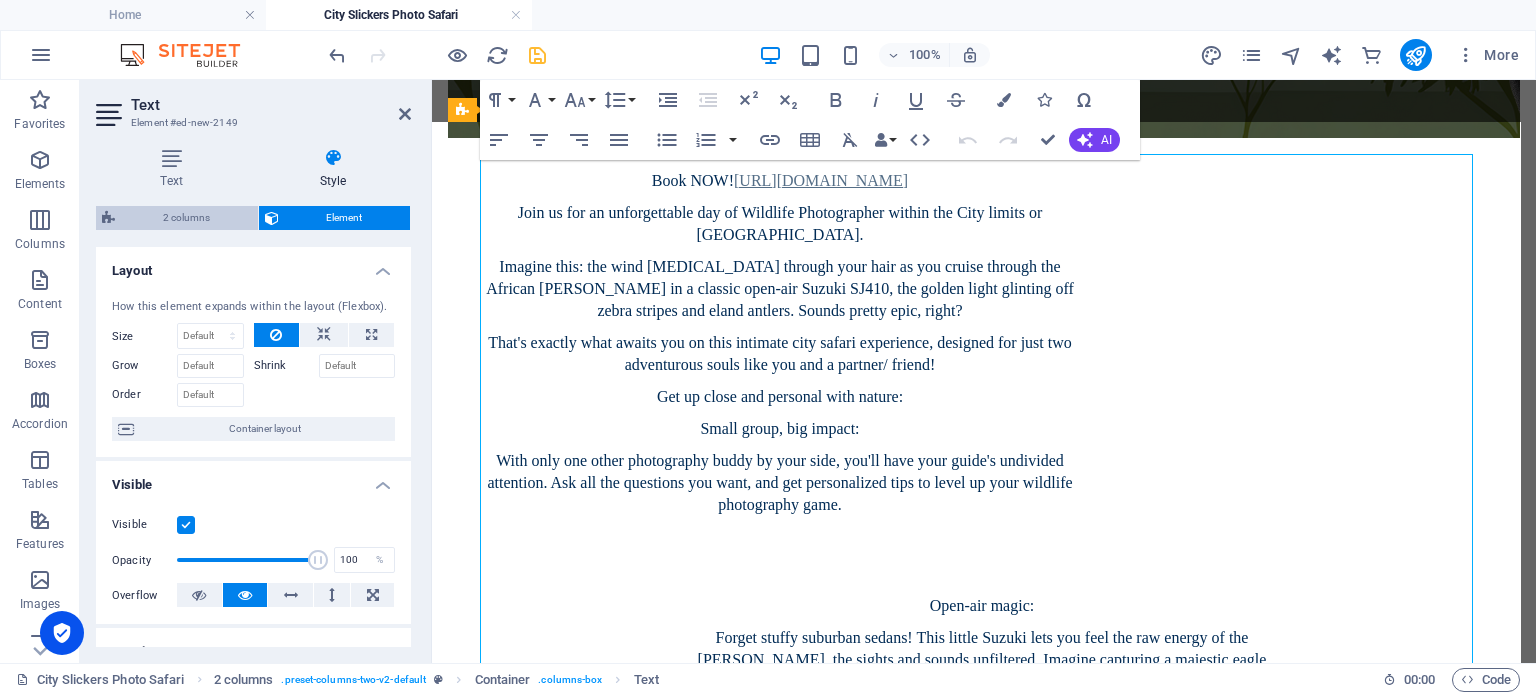 click on "2 columns" at bounding box center [186, 218] 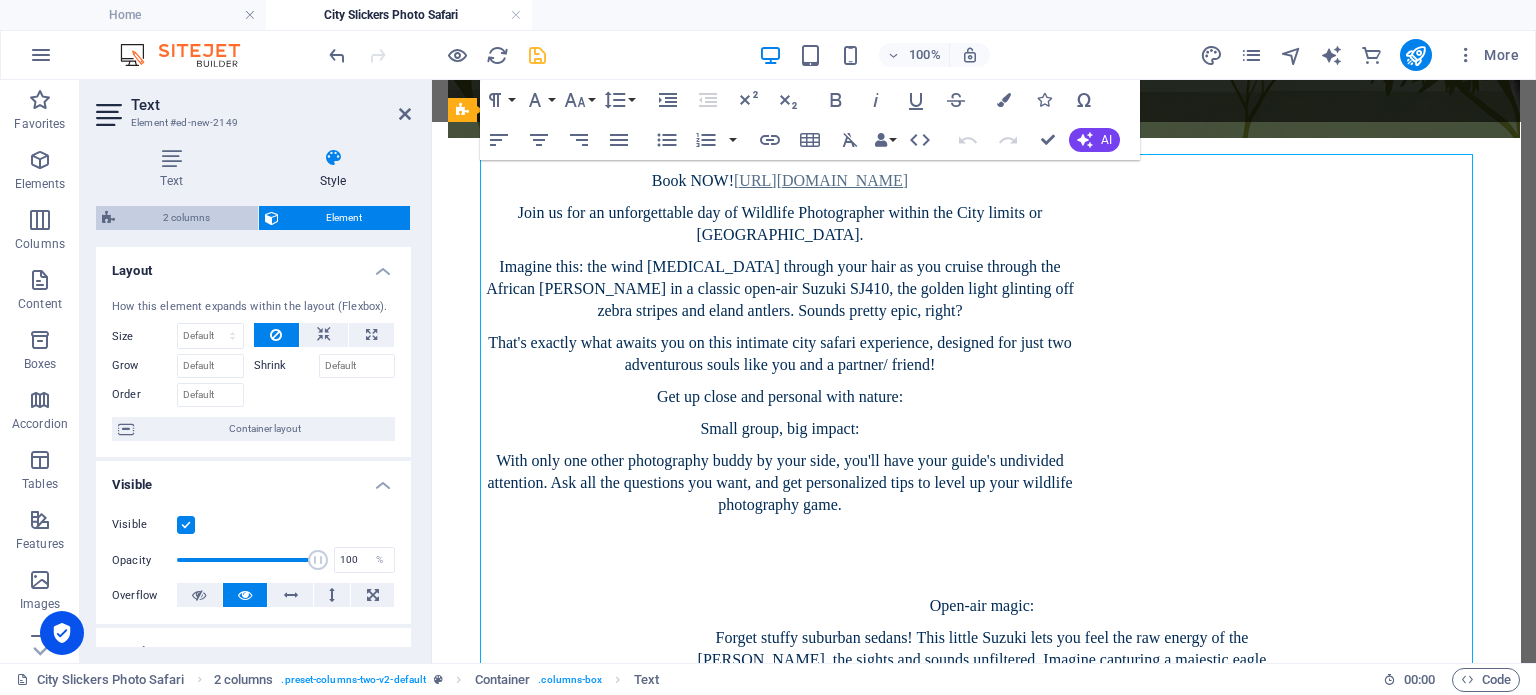 select on "rem" 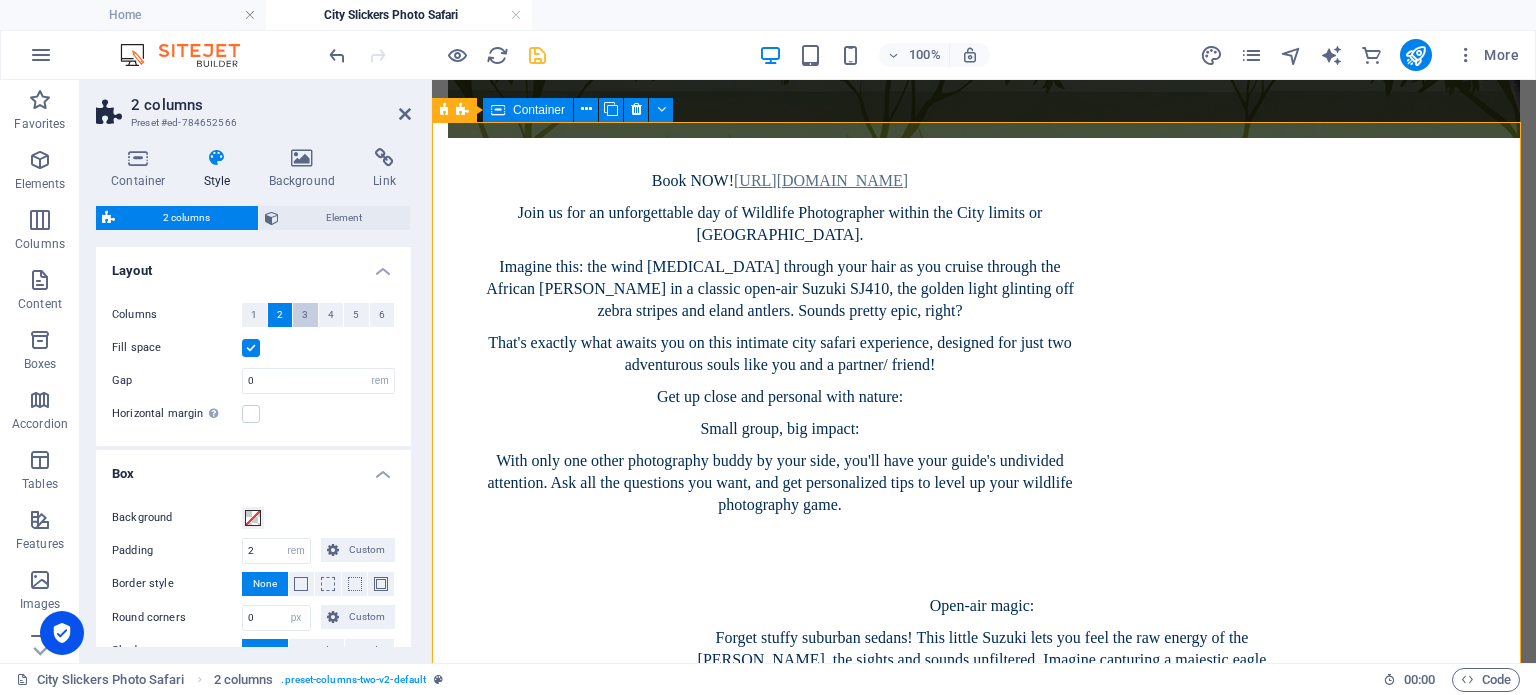 click on "3" at bounding box center (305, 315) 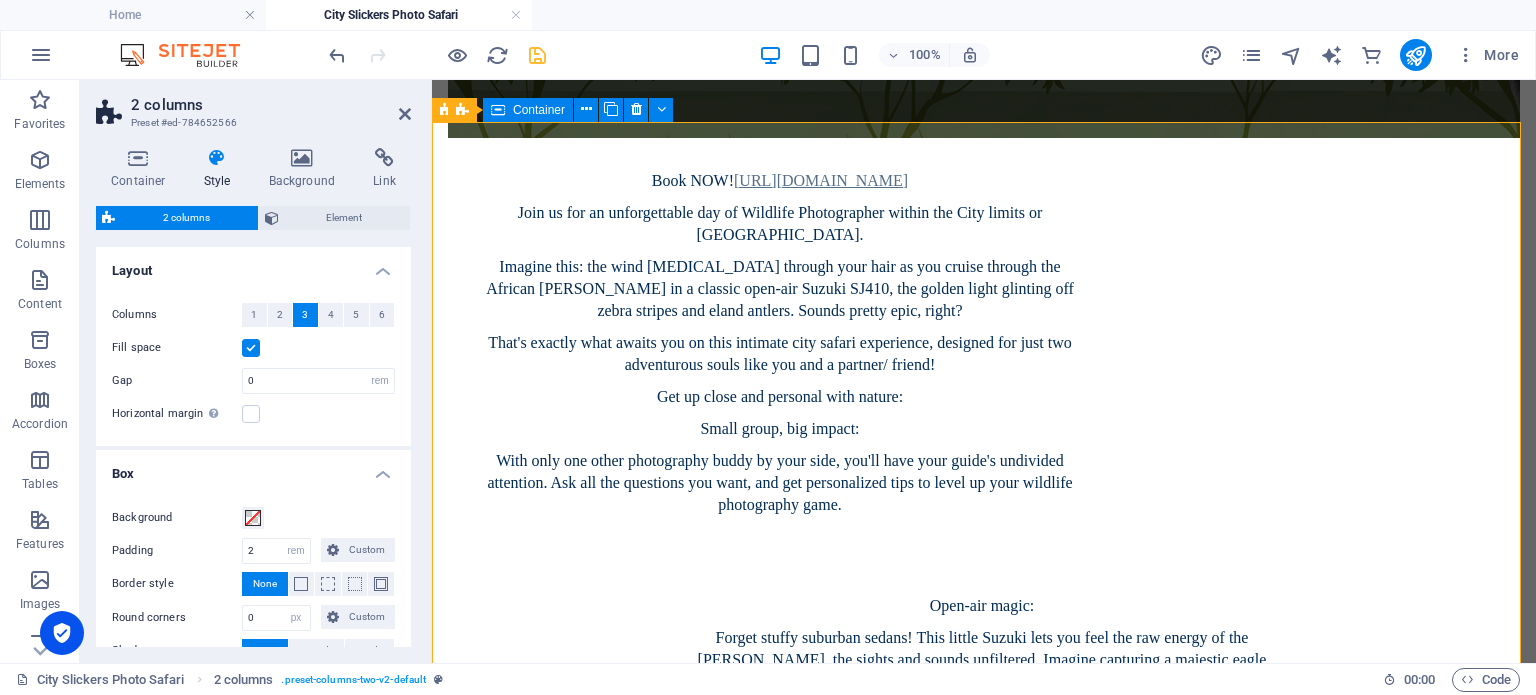 click at bounding box center (251, 348) 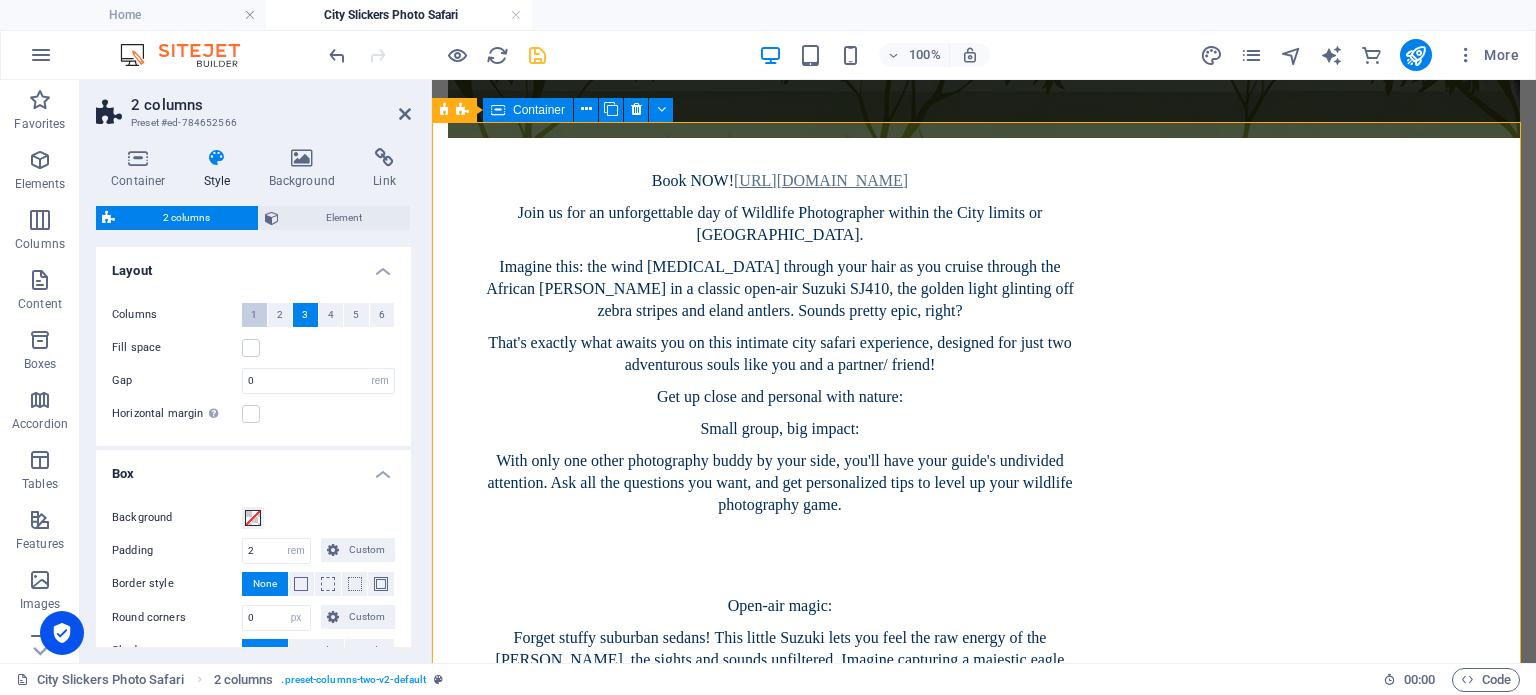 click on "1" at bounding box center (254, 315) 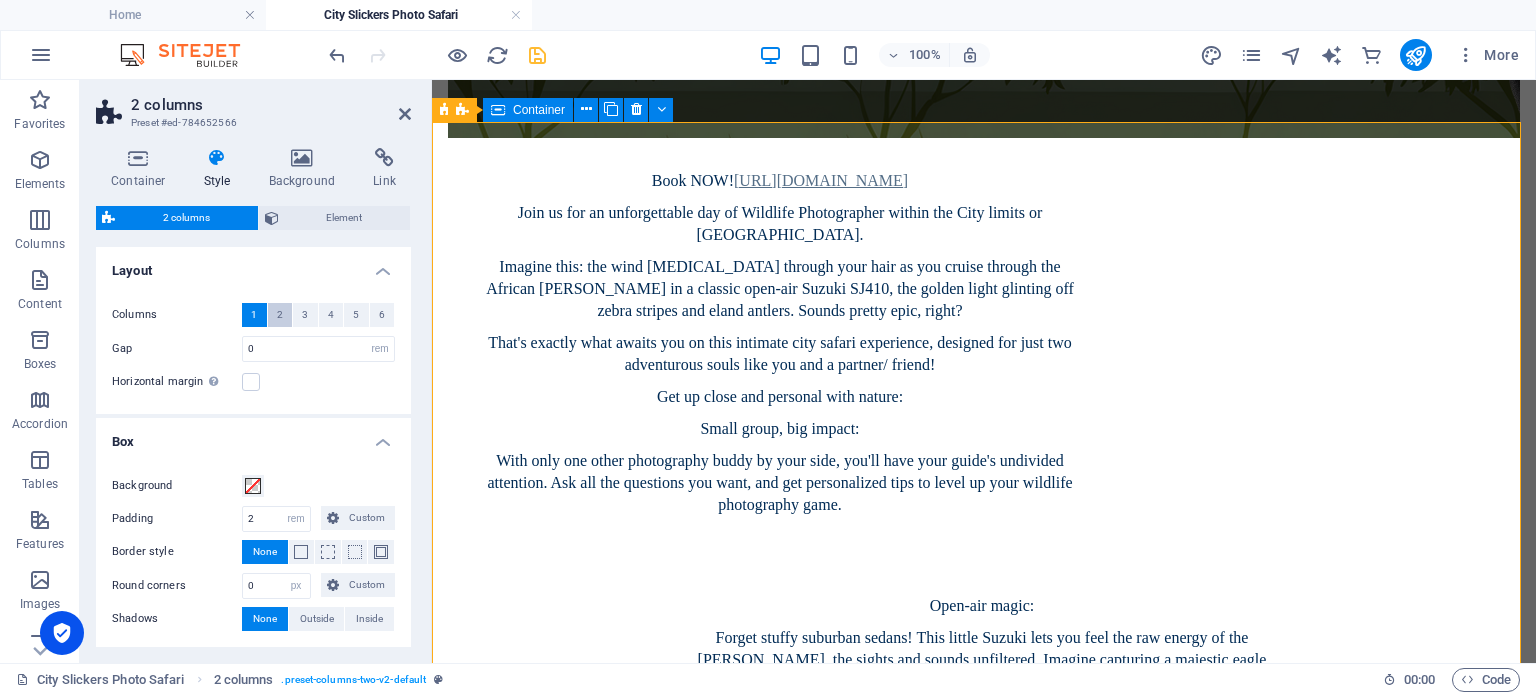 click on "2" at bounding box center (280, 315) 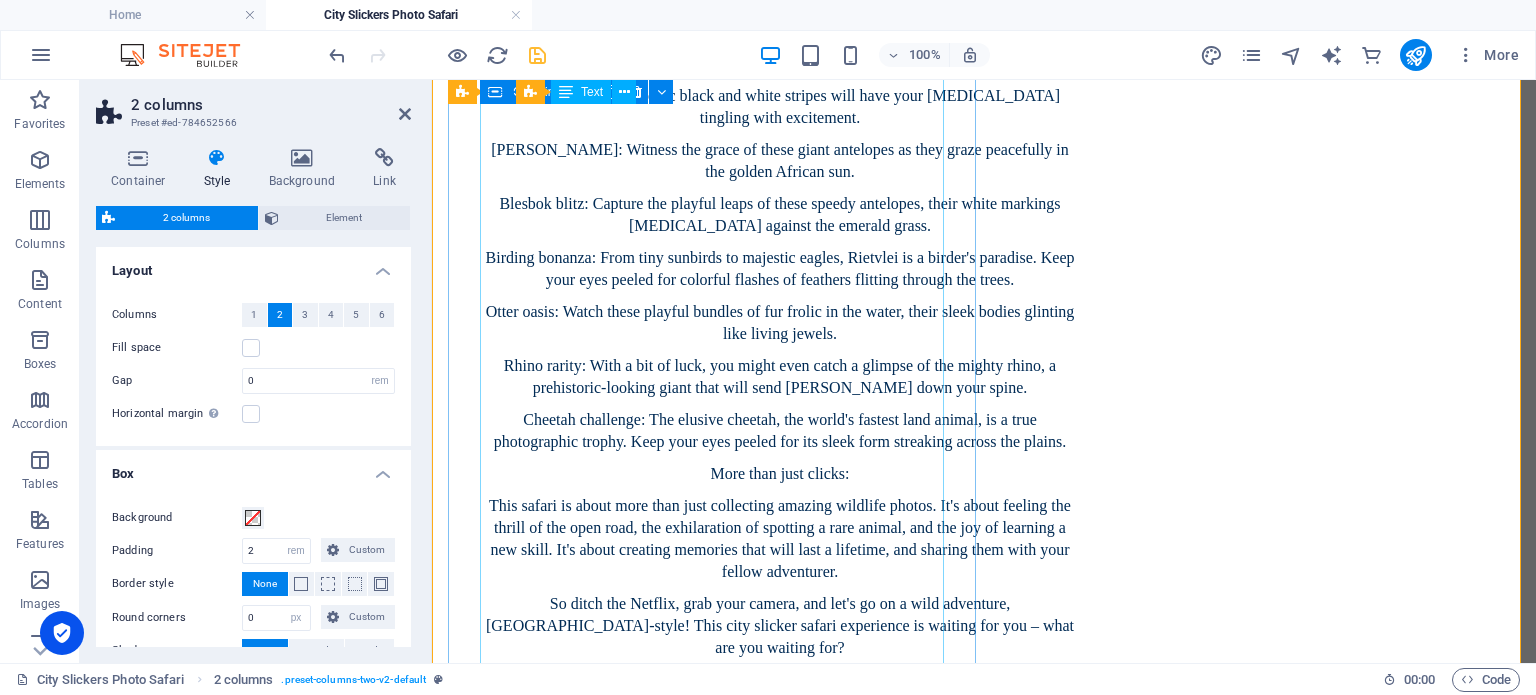 scroll, scrollTop: 1200, scrollLeft: 0, axis: vertical 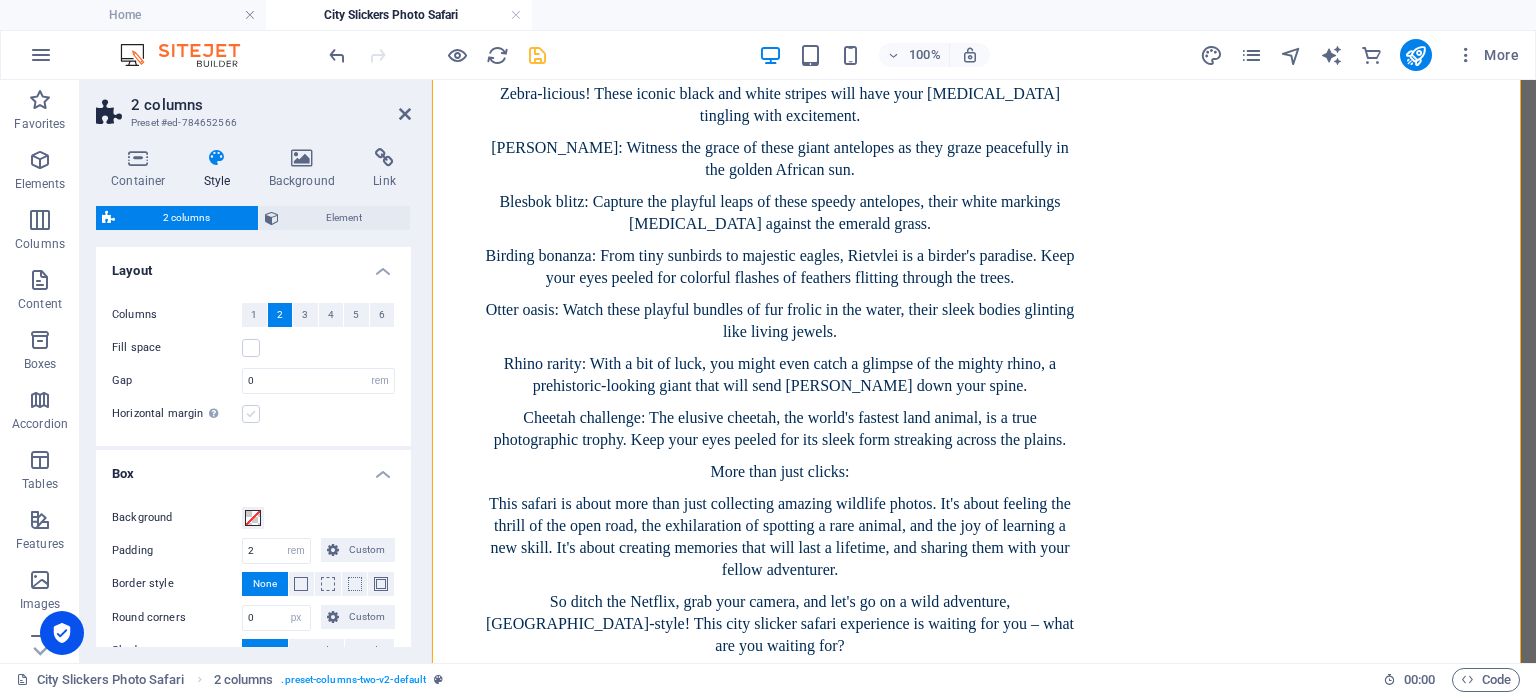 click at bounding box center (251, 414) 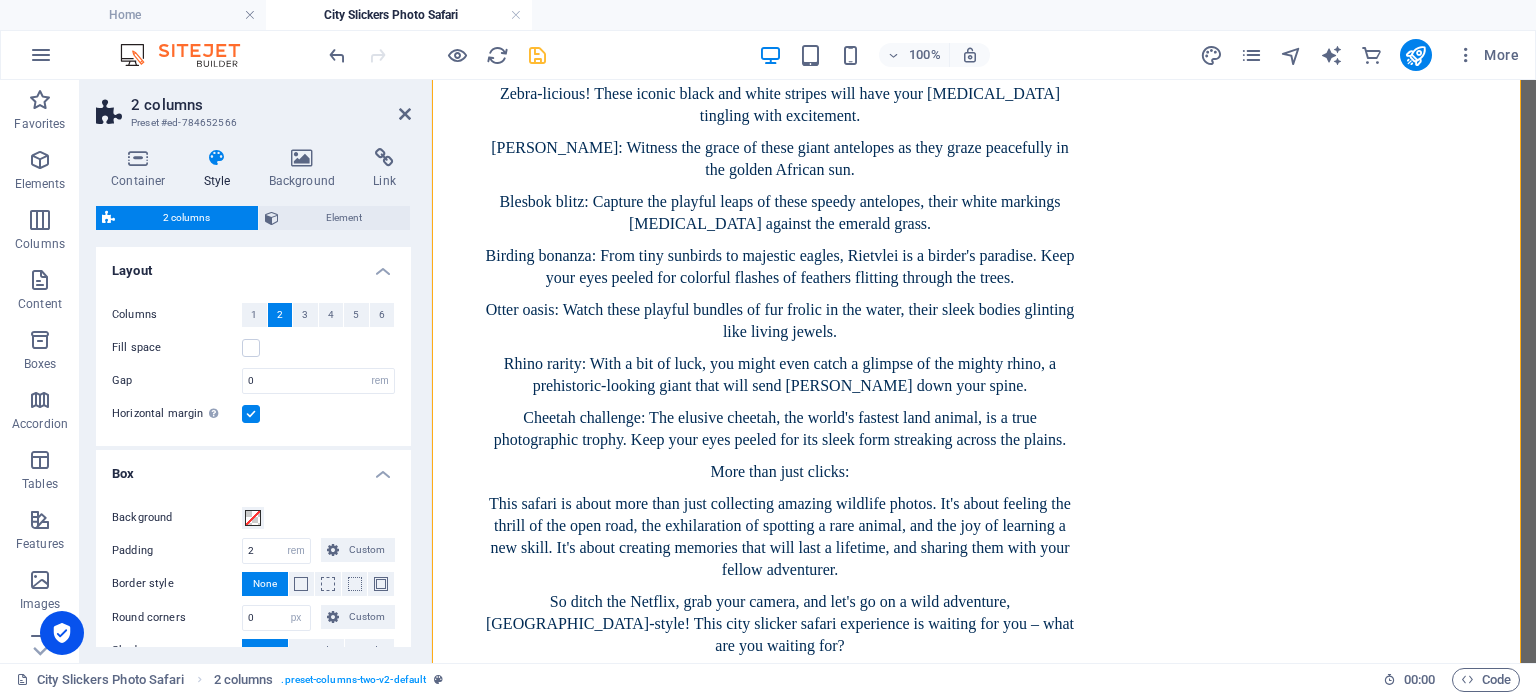 click at bounding box center (251, 414) 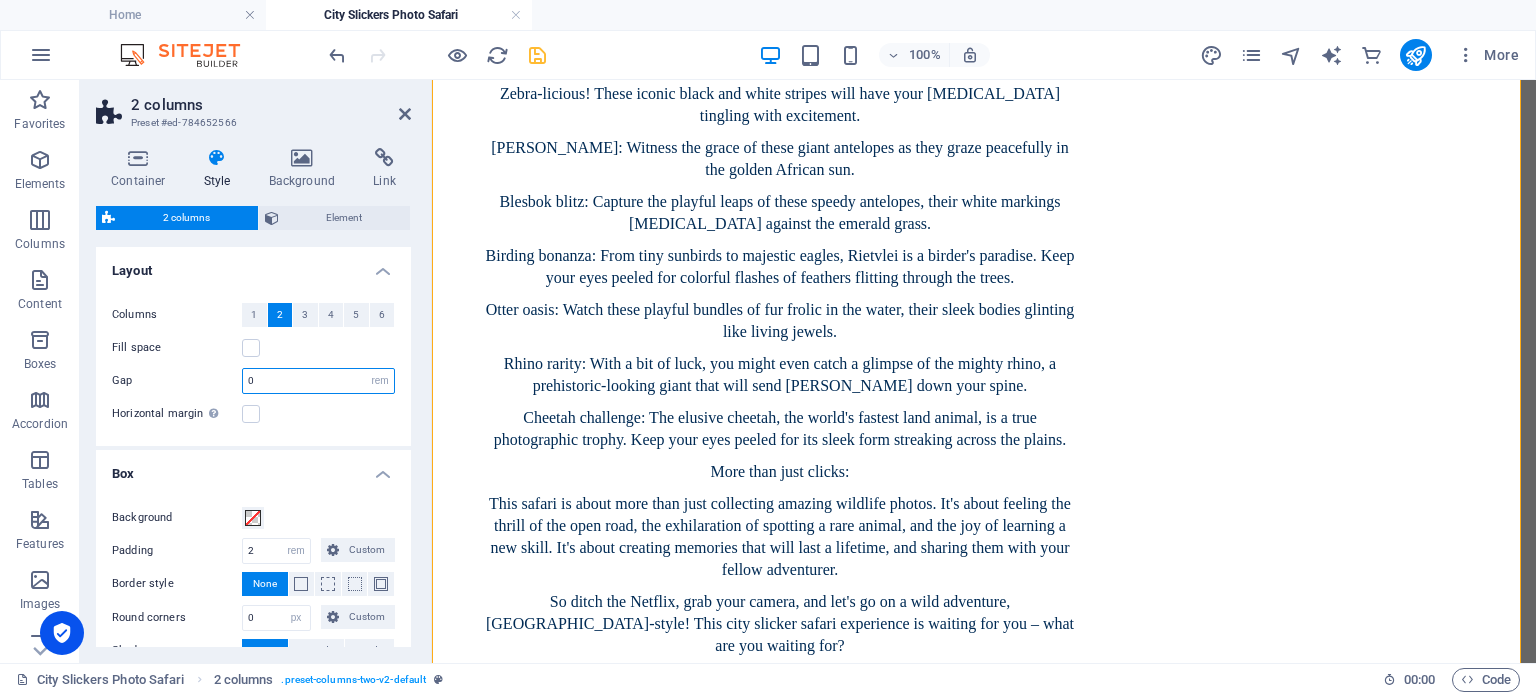 click on "0" at bounding box center [318, 381] 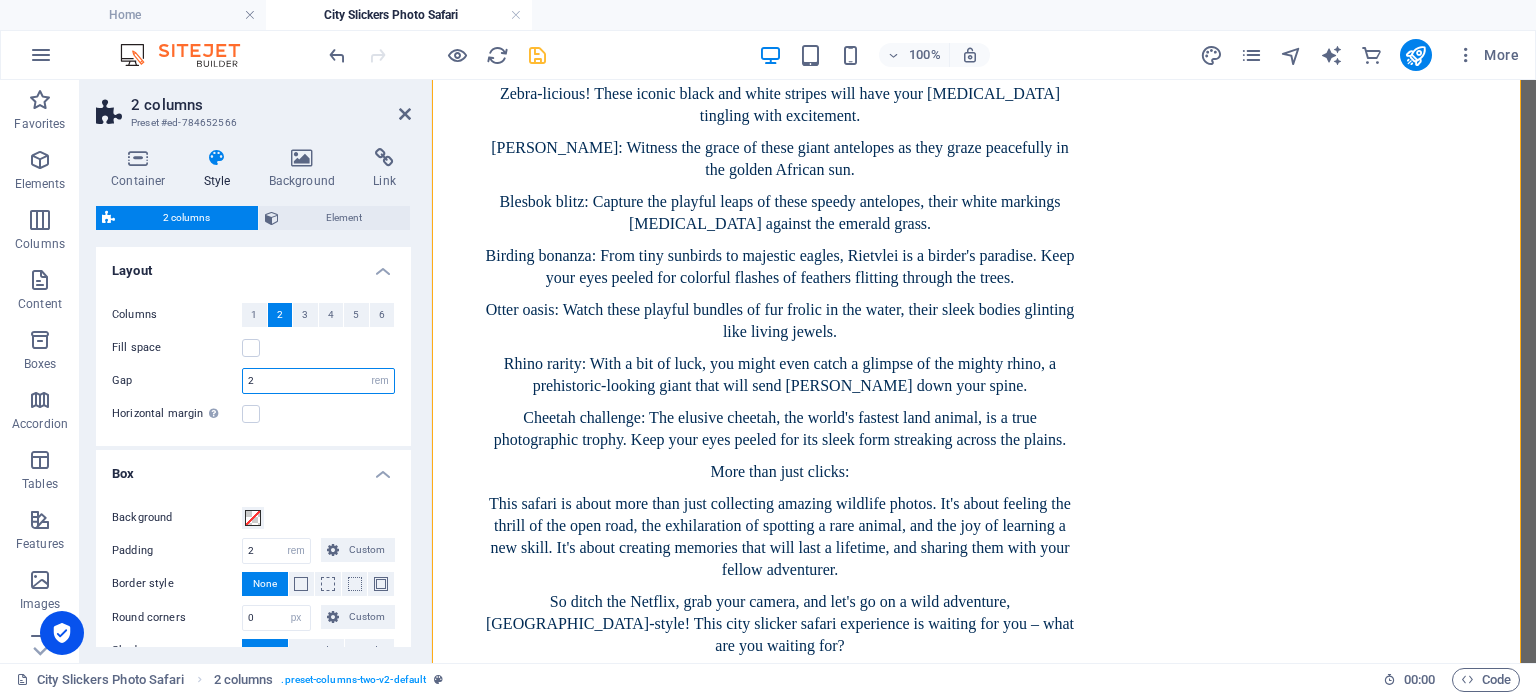 type on "2" 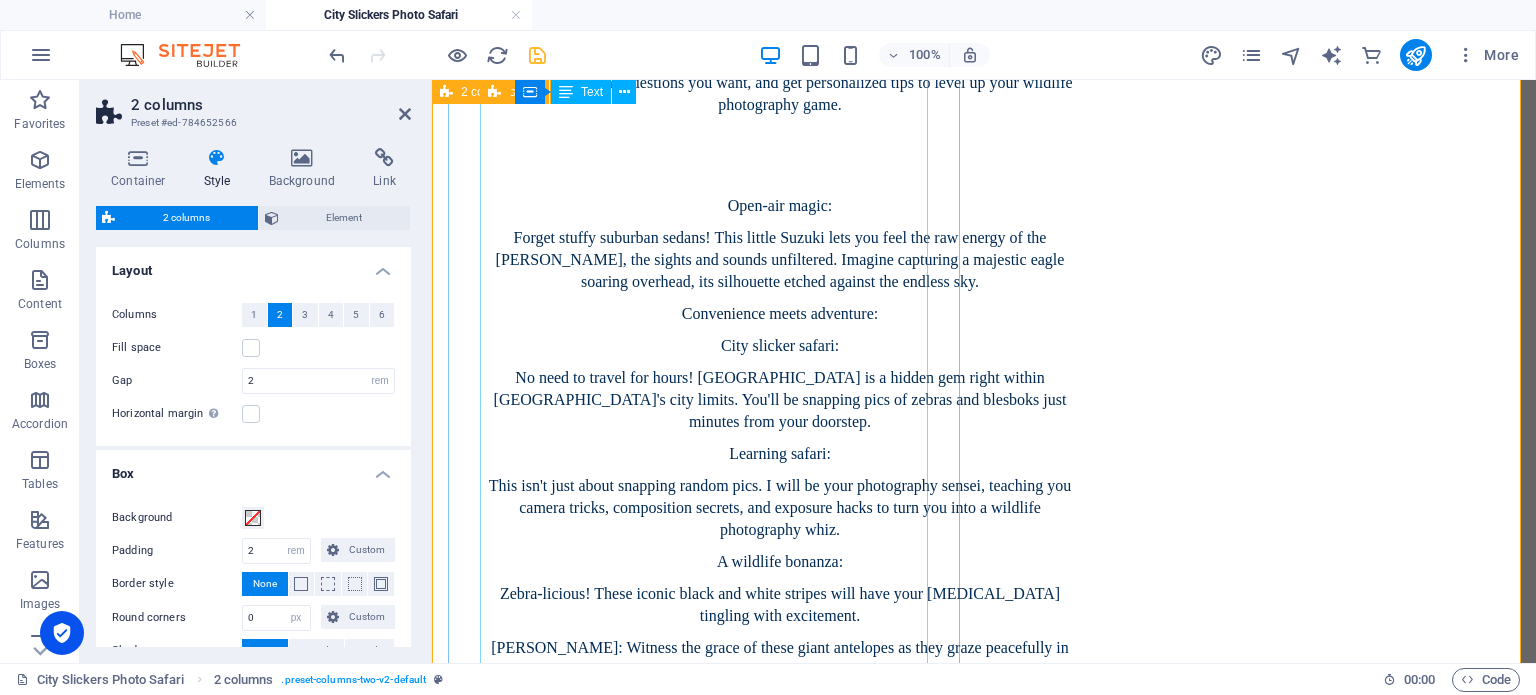 scroll, scrollTop: 300, scrollLeft: 0, axis: vertical 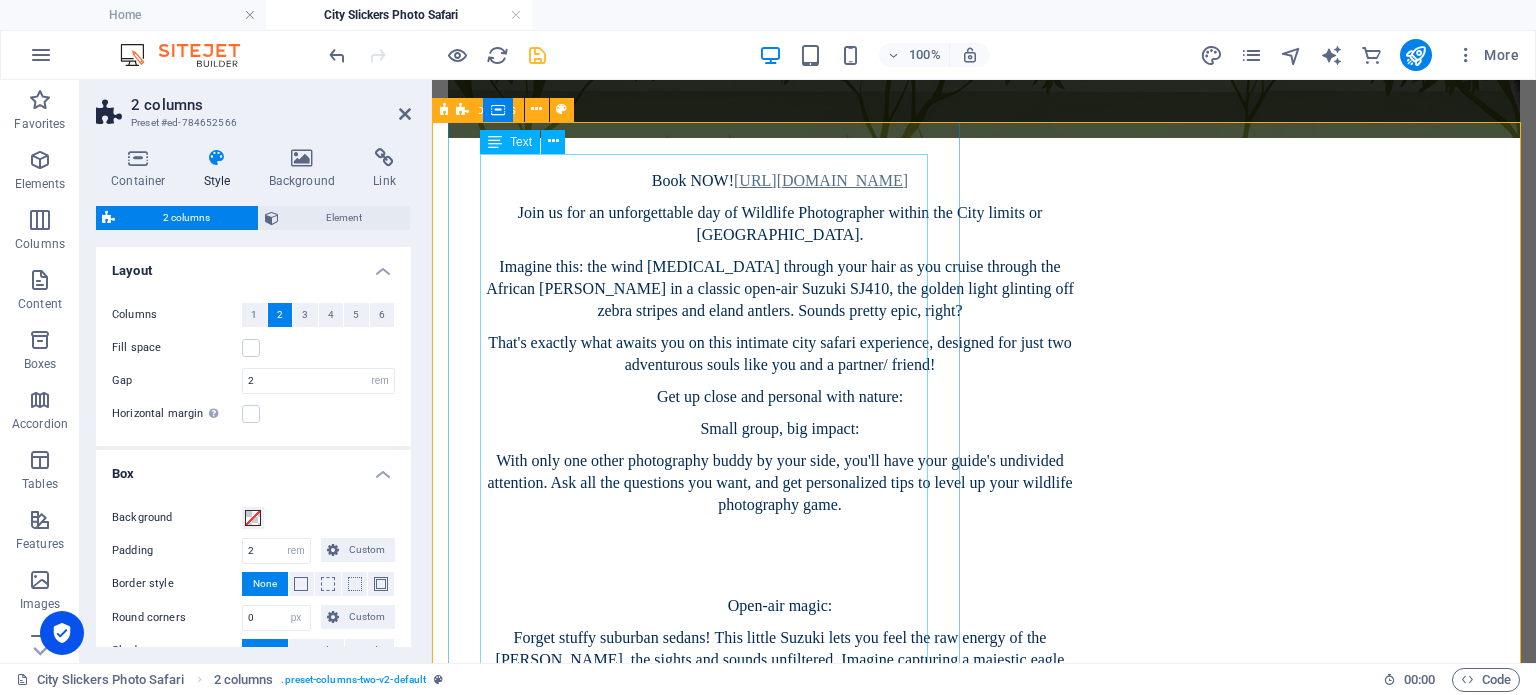 click on "Book NOW!  [URL][DOMAIN_NAME] Join us for an unforgettable day of Wildlife Photographer within the City limits or [GEOGRAPHIC_DATA].  Imagine this: the wind [MEDICAL_DATA] through your hair as you cruise through the African [PERSON_NAME] in a classic open-air Suzuki SJ410, the golden light glinting off zebra stripes and eland antlers. Sounds pretty epic, right? That's exactly what awaits you on this intimate city safari experience, designed for just two adventurous souls like you and a partner/ friend! Get up close and personal with nature: Small group, big impact: With only one other photography buddy by your side, you'll have your guide's undivided attention. Ask all the questions you want, and get personalized tips to level up your wildlife photography game. Open-air magic: Convenience meets adventure: City slicker safari: Learning safari: A wildlife bonanza: Zebra-licious! These iconic black and white stripes will have your [MEDICAL_DATA] tingling with excitement. More than just clicks:" at bounding box center [708, 900] 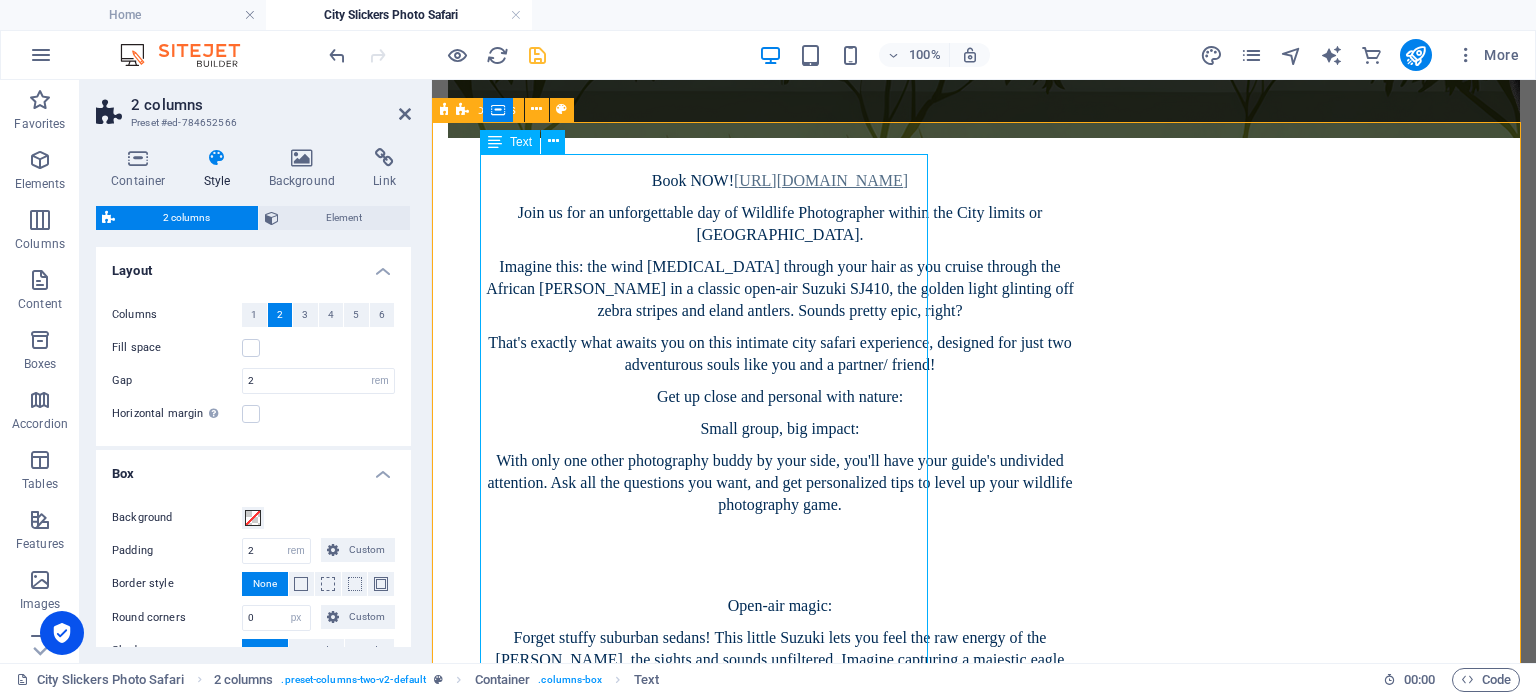 click on "Book NOW!  [URL][DOMAIN_NAME] Join us for an unforgettable day of Wildlife Photographer within the City limits or [GEOGRAPHIC_DATA].  Imagine this: the wind [MEDICAL_DATA] through your hair as you cruise through the African [PERSON_NAME] in a classic open-air Suzuki SJ410, the golden light glinting off zebra stripes and eland antlers. Sounds pretty epic, right? That's exactly what awaits you on this intimate city safari experience, designed for just two adventurous souls like you and a partner/ friend! Get up close and personal with nature: Small group, big impact: With only one other photography buddy by your side, you'll have your guide's undivided attention. Ask all the questions you want, and get personalized tips to level up your wildlife photography game. Open-air magic: Convenience meets adventure: City slicker safari: Learning safari: A wildlife bonanza: Zebra-licious! These iconic black and white stripes will have your [MEDICAL_DATA] tingling with excitement. More than just clicks:" at bounding box center (708, 900) 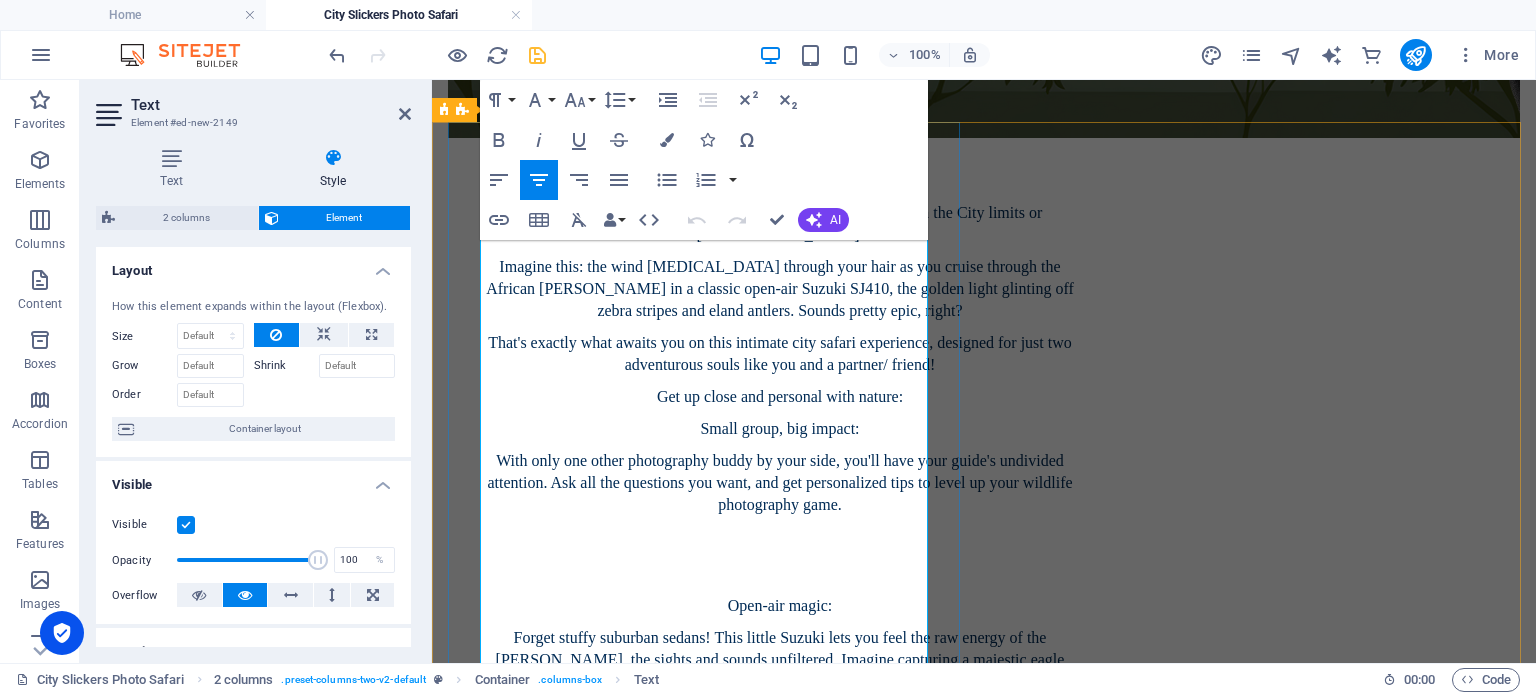 click on "Get up close and personal with nature:" at bounding box center [780, 402] 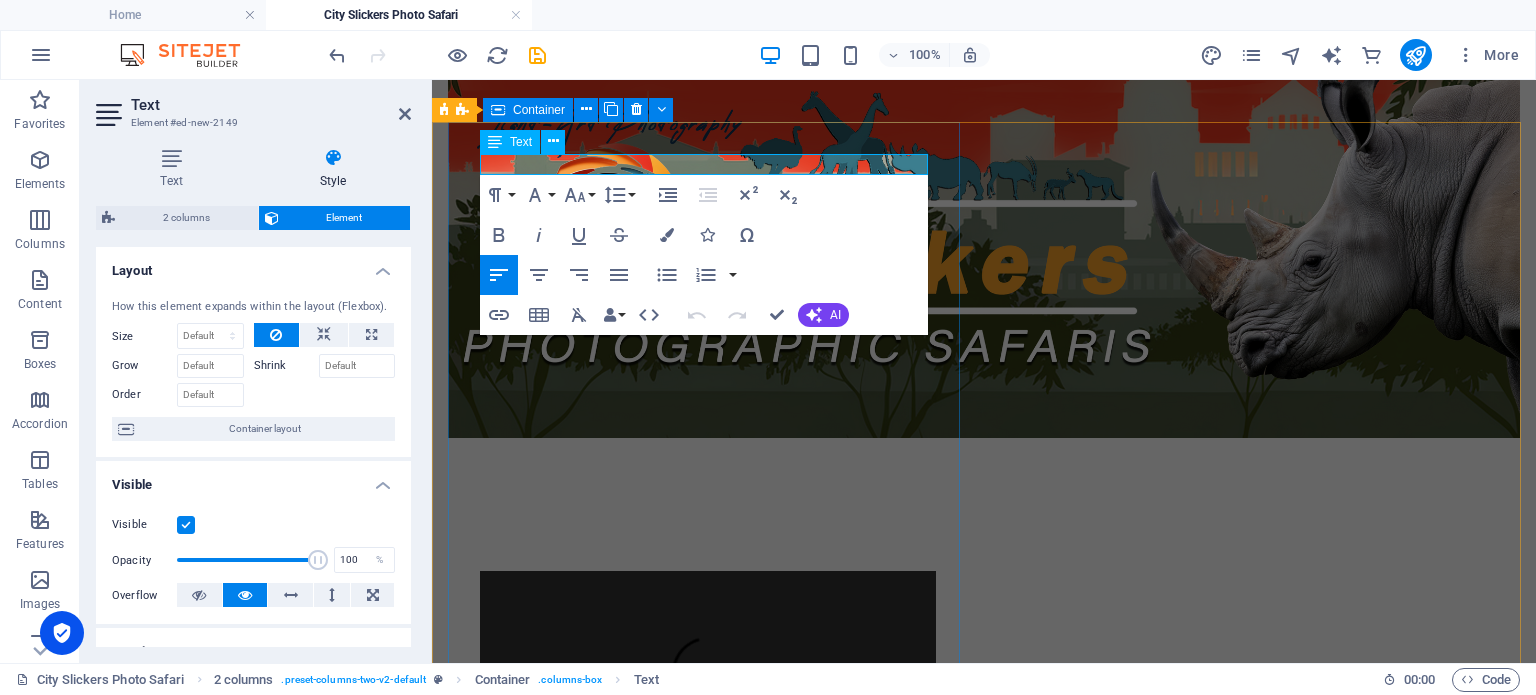 scroll, scrollTop: 0, scrollLeft: 0, axis: both 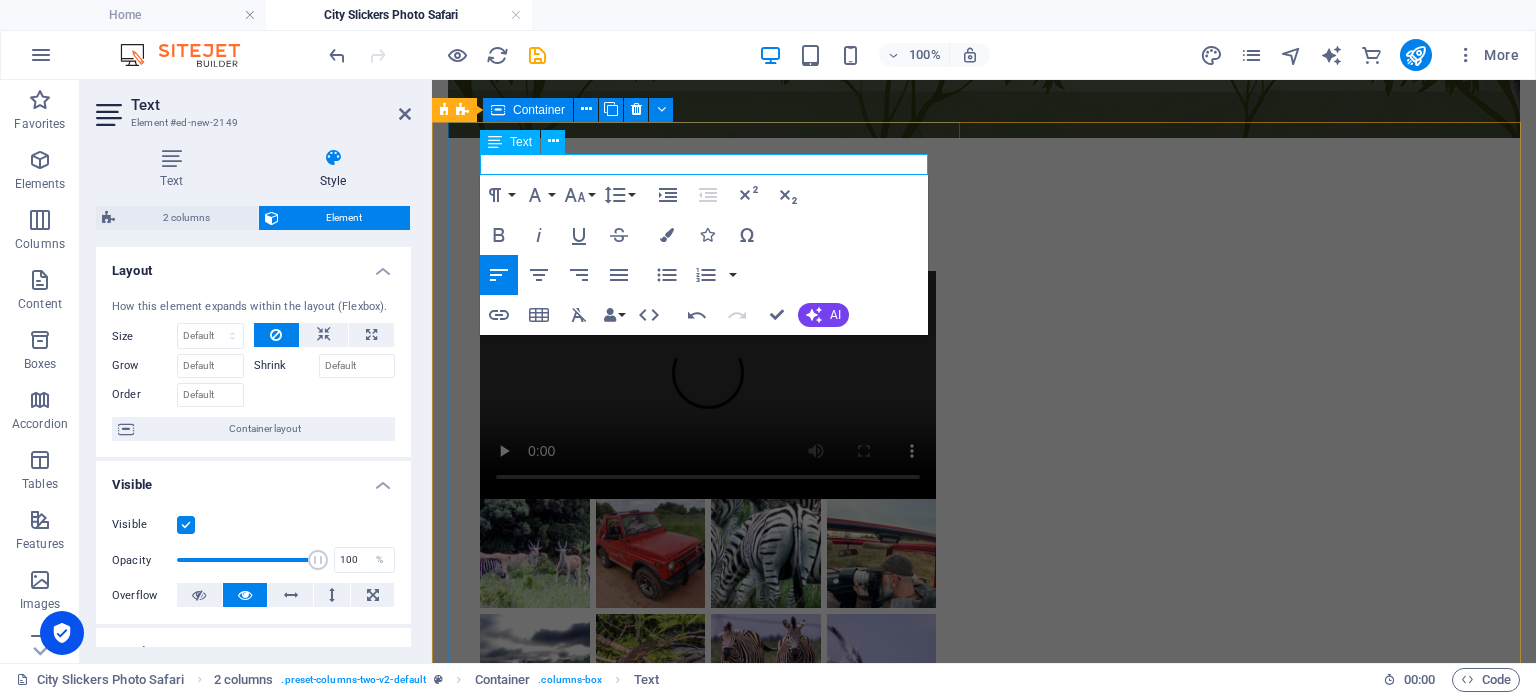 click at bounding box center [708, 180] 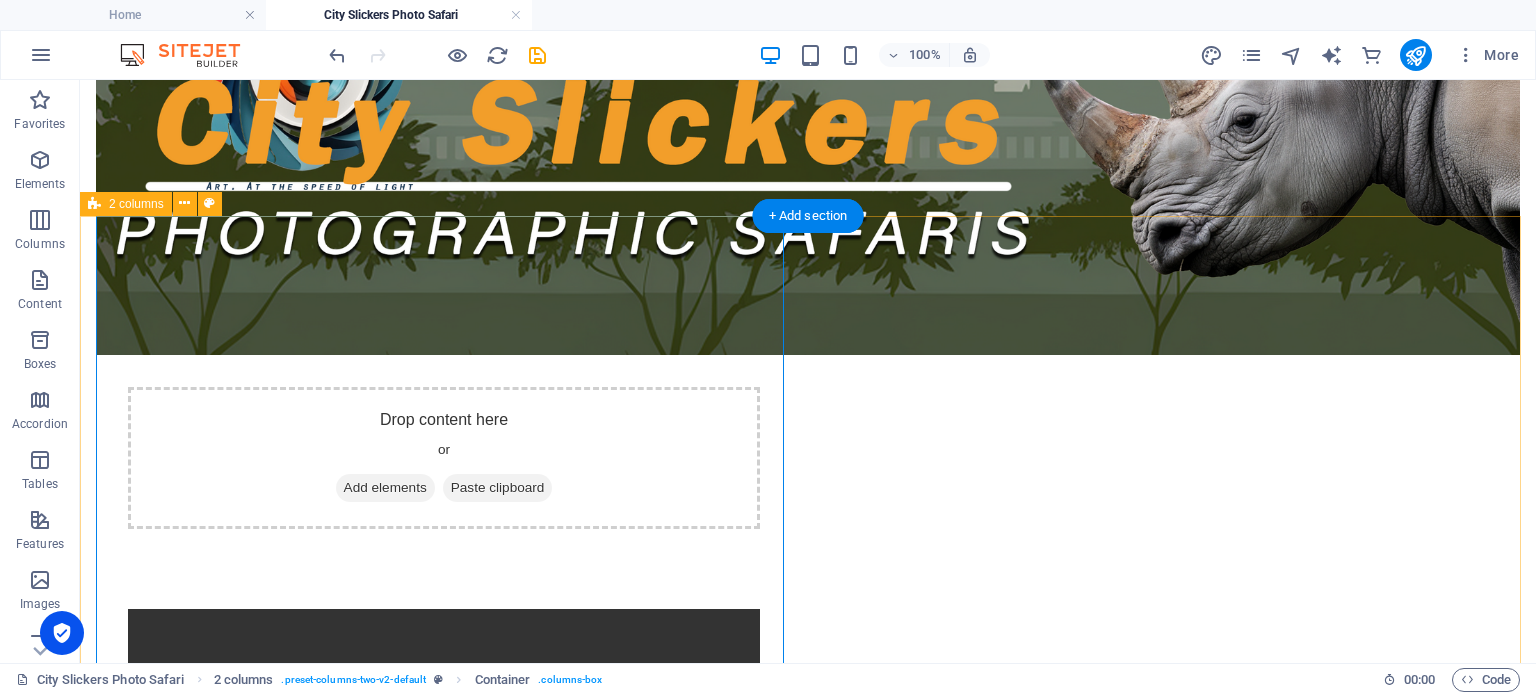 scroll, scrollTop: 300, scrollLeft: 0, axis: vertical 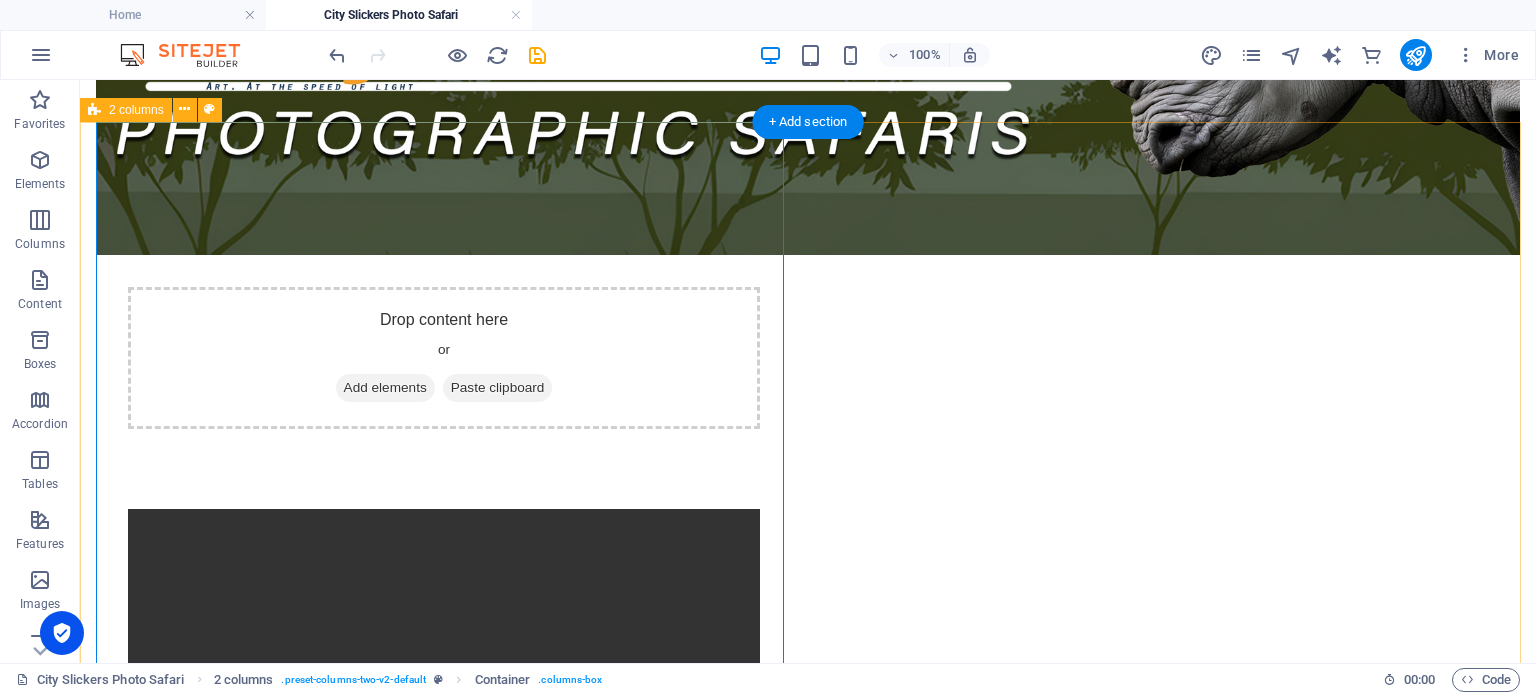click on "Drop content here or  Add elements  Paste clipboard" at bounding box center (808, 1271) 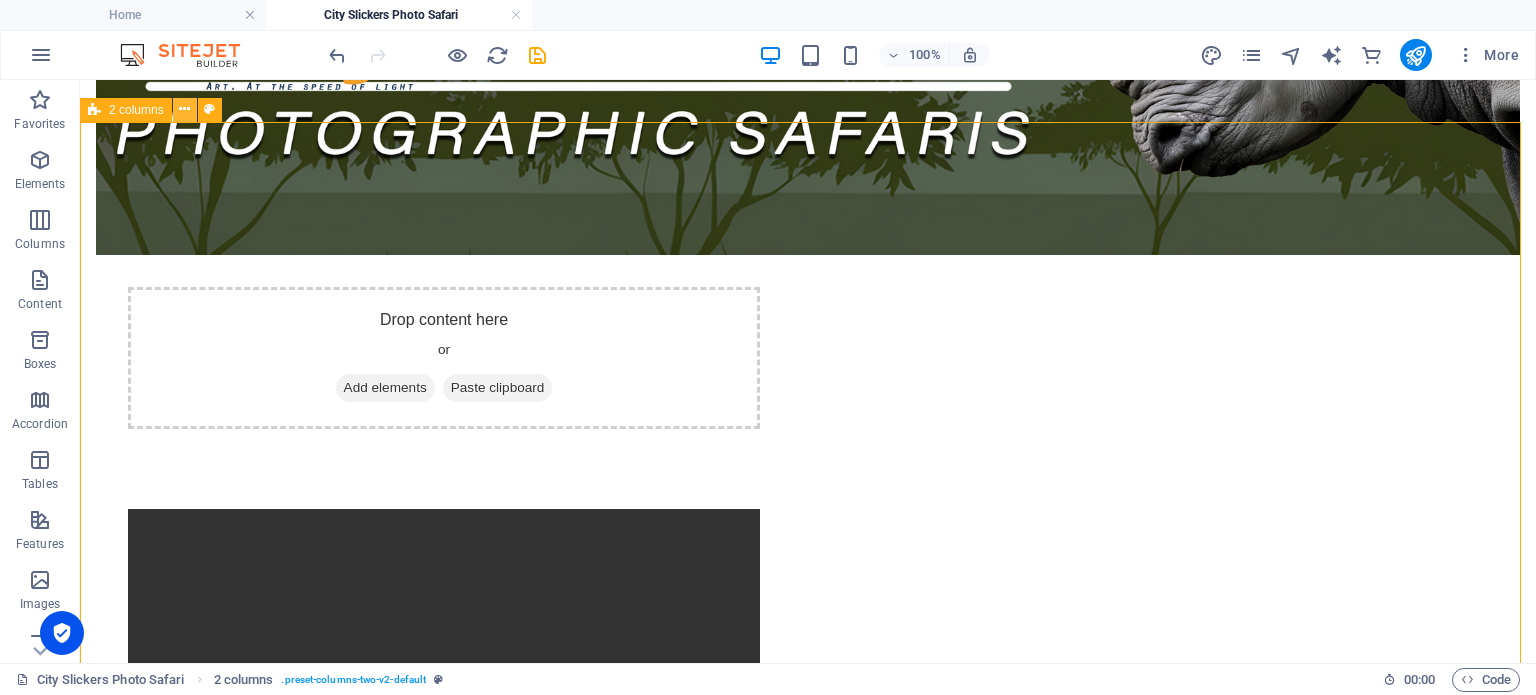 click at bounding box center (184, 109) 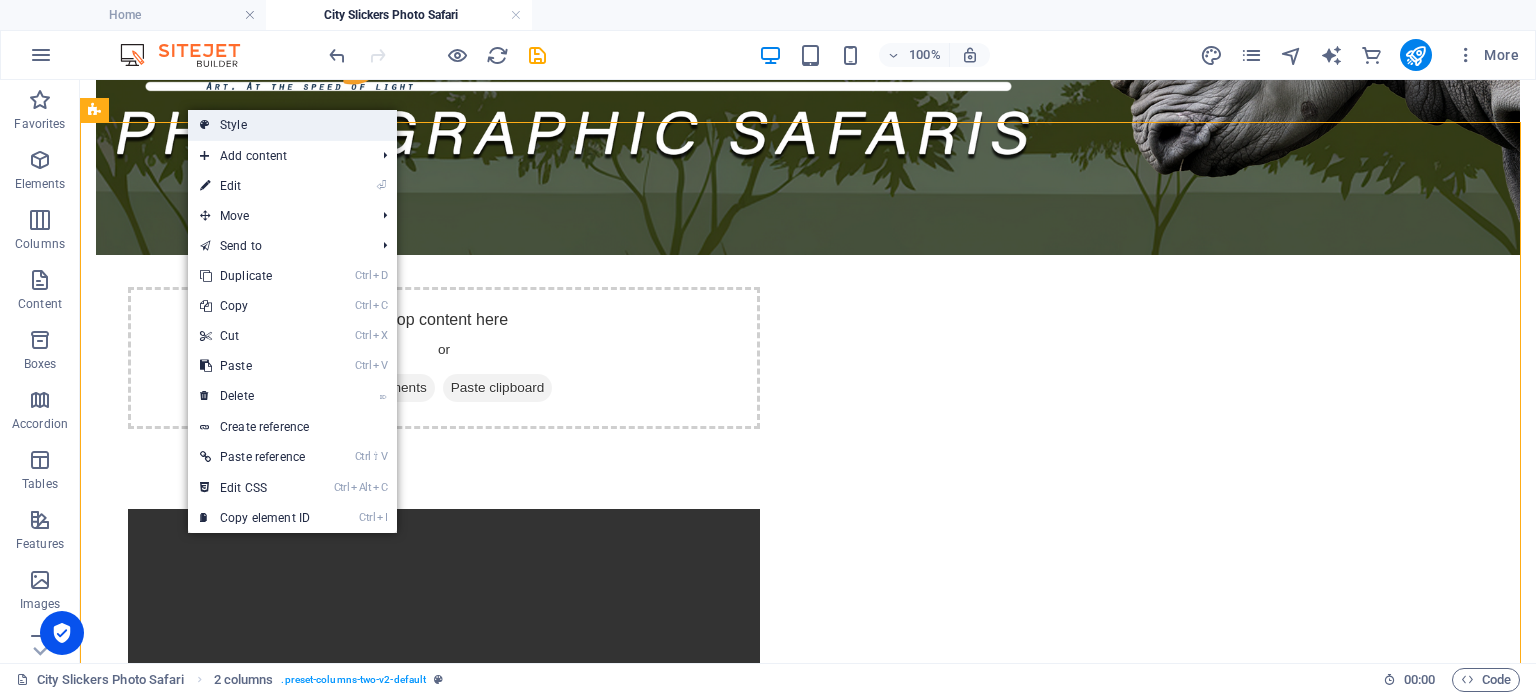 click on "Style" at bounding box center [292, 125] 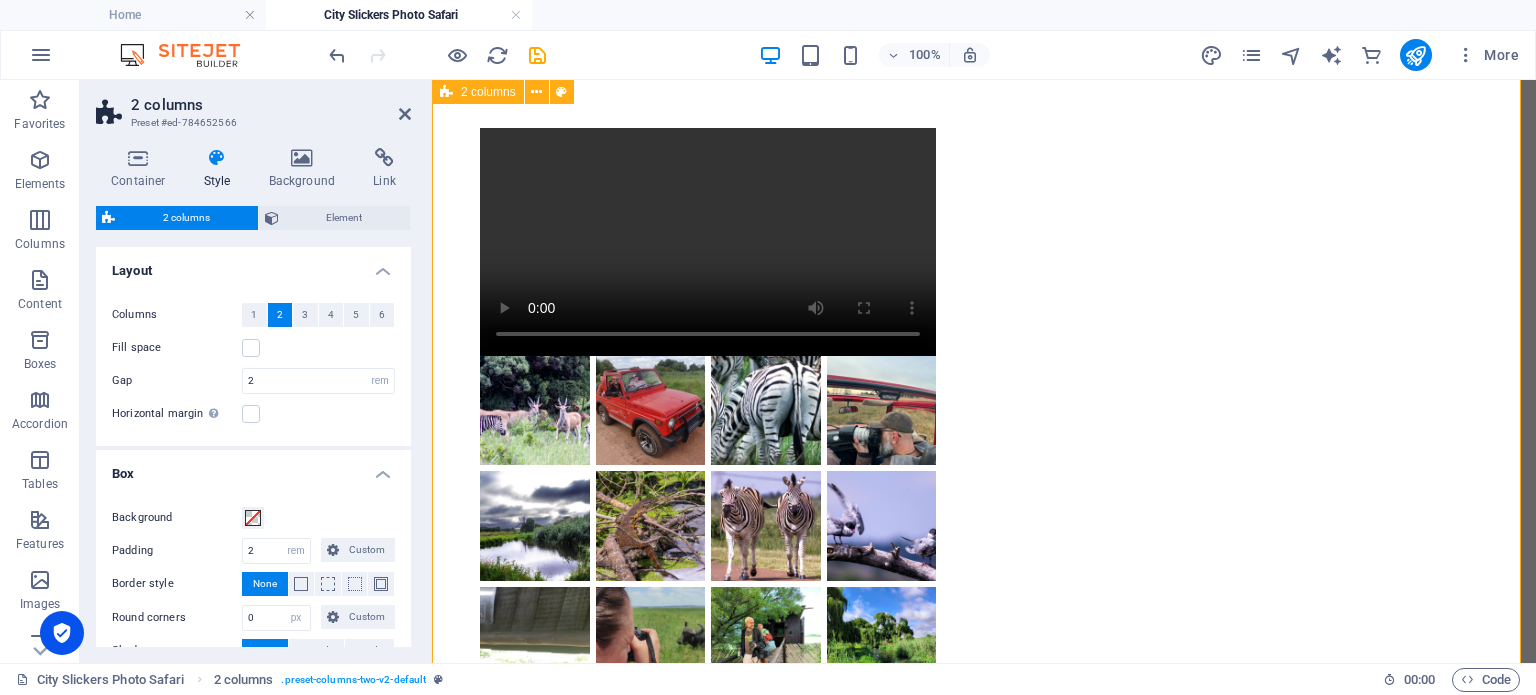 scroll, scrollTop: 291, scrollLeft: 0, axis: vertical 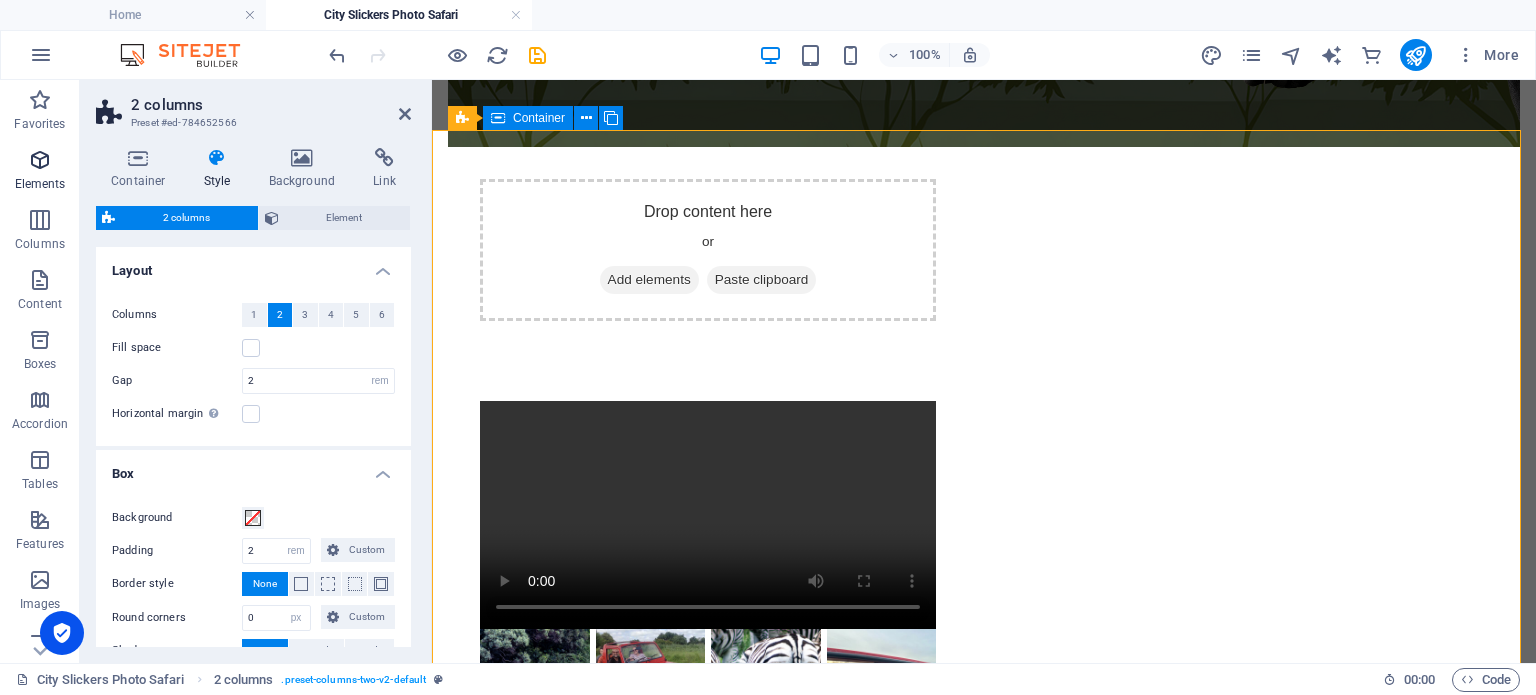 click at bounding box center [40, 160] 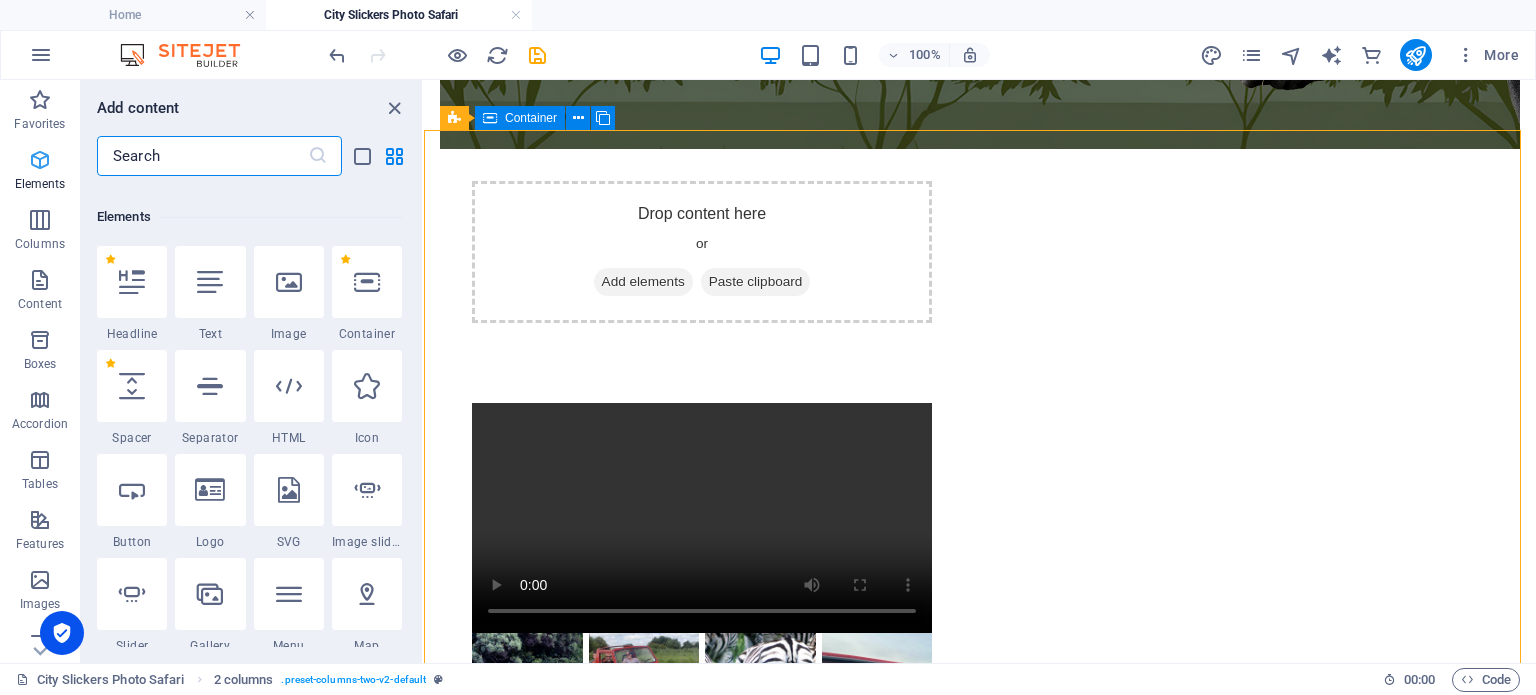 scroll, scrollTop: 540, scrollLeft: 0, axis: vertical 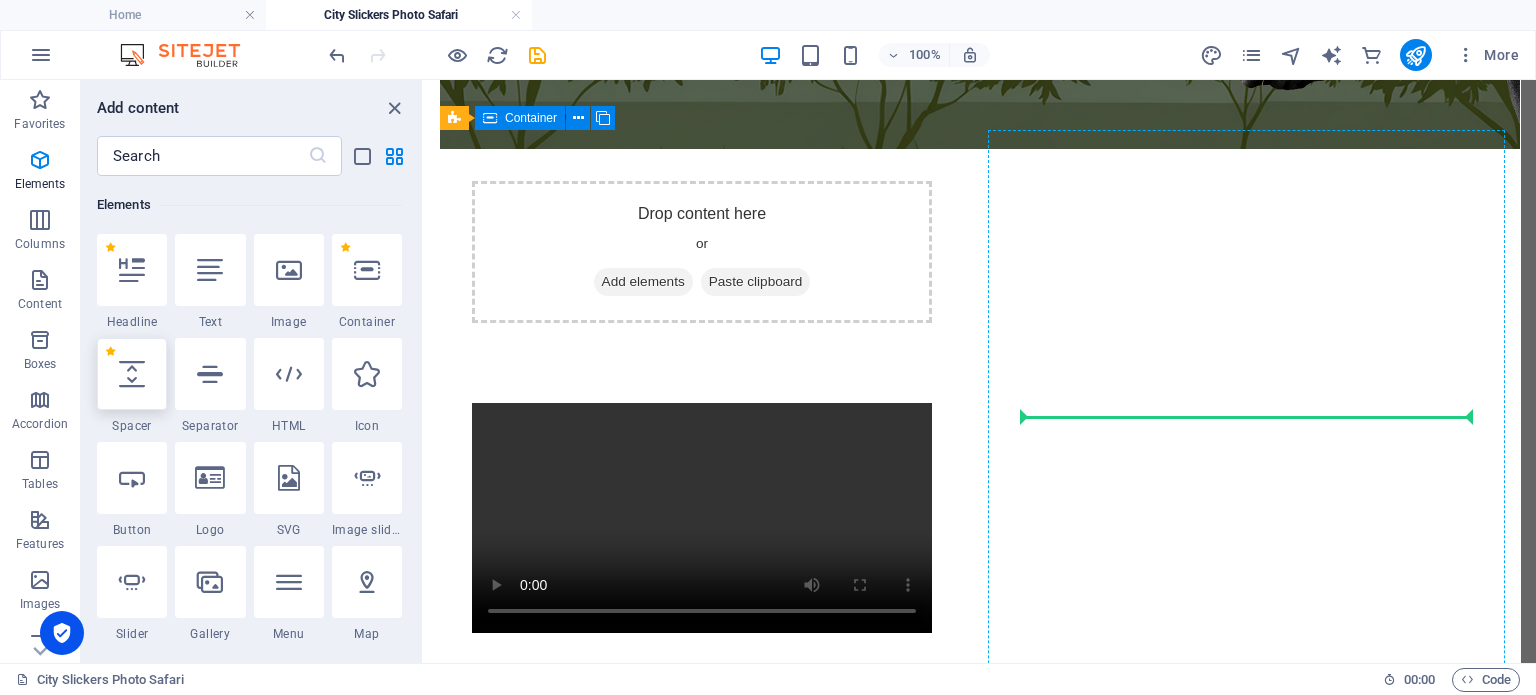 select on "px" 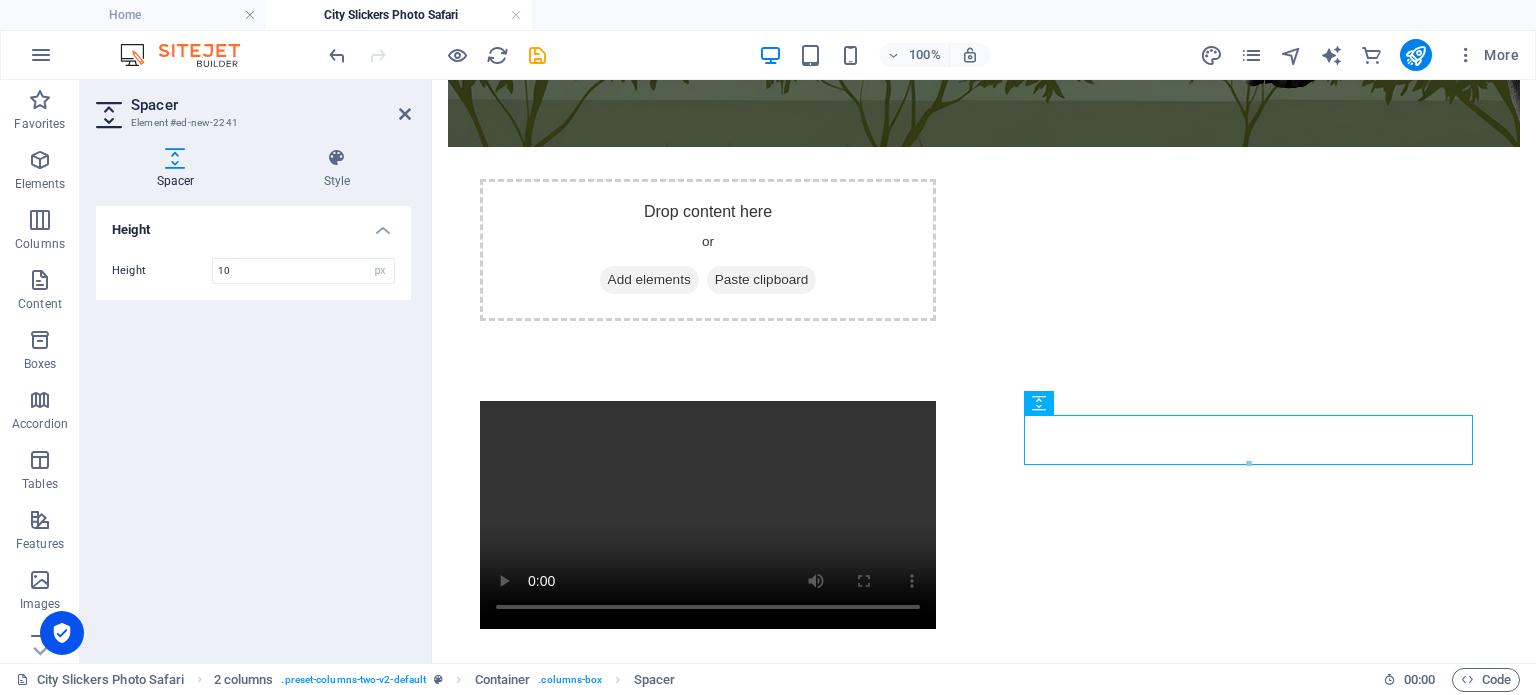 type on "10" 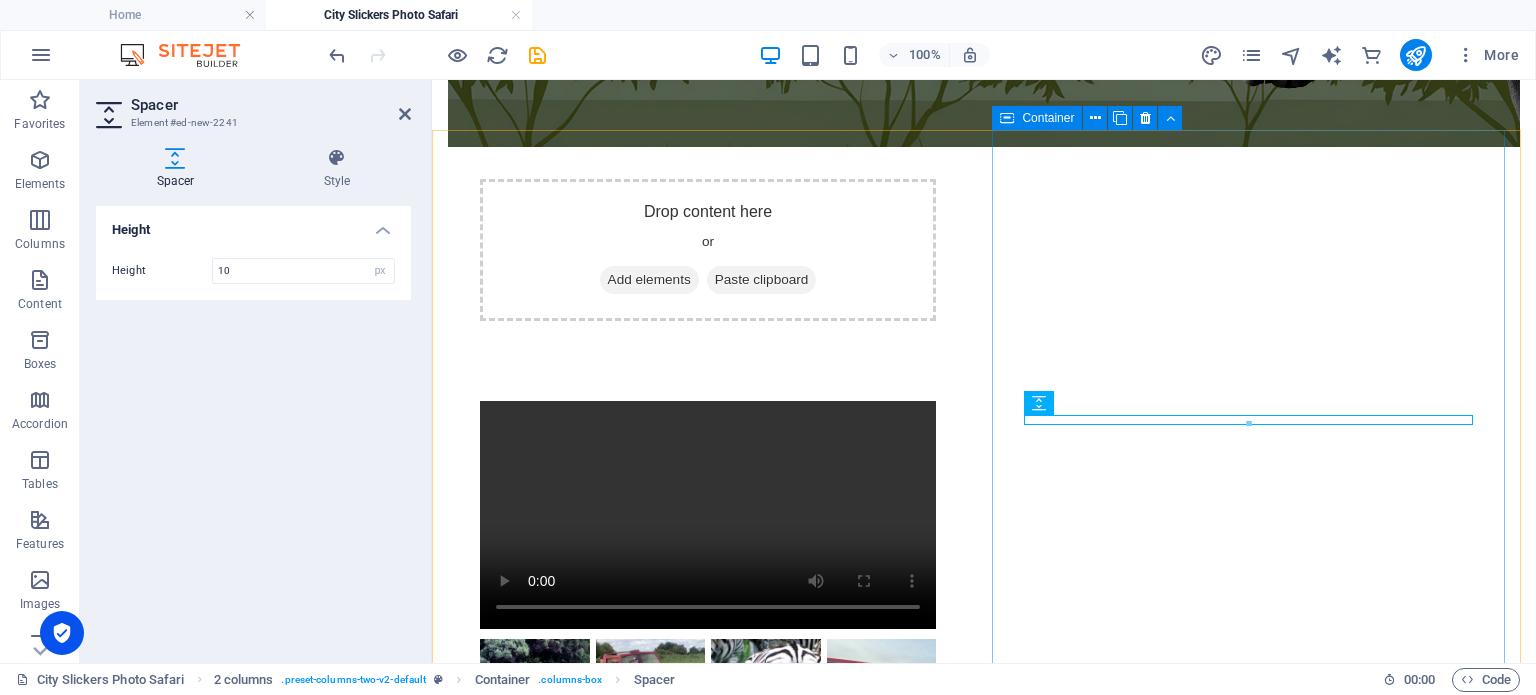 click at bounding box center [708, 1037] 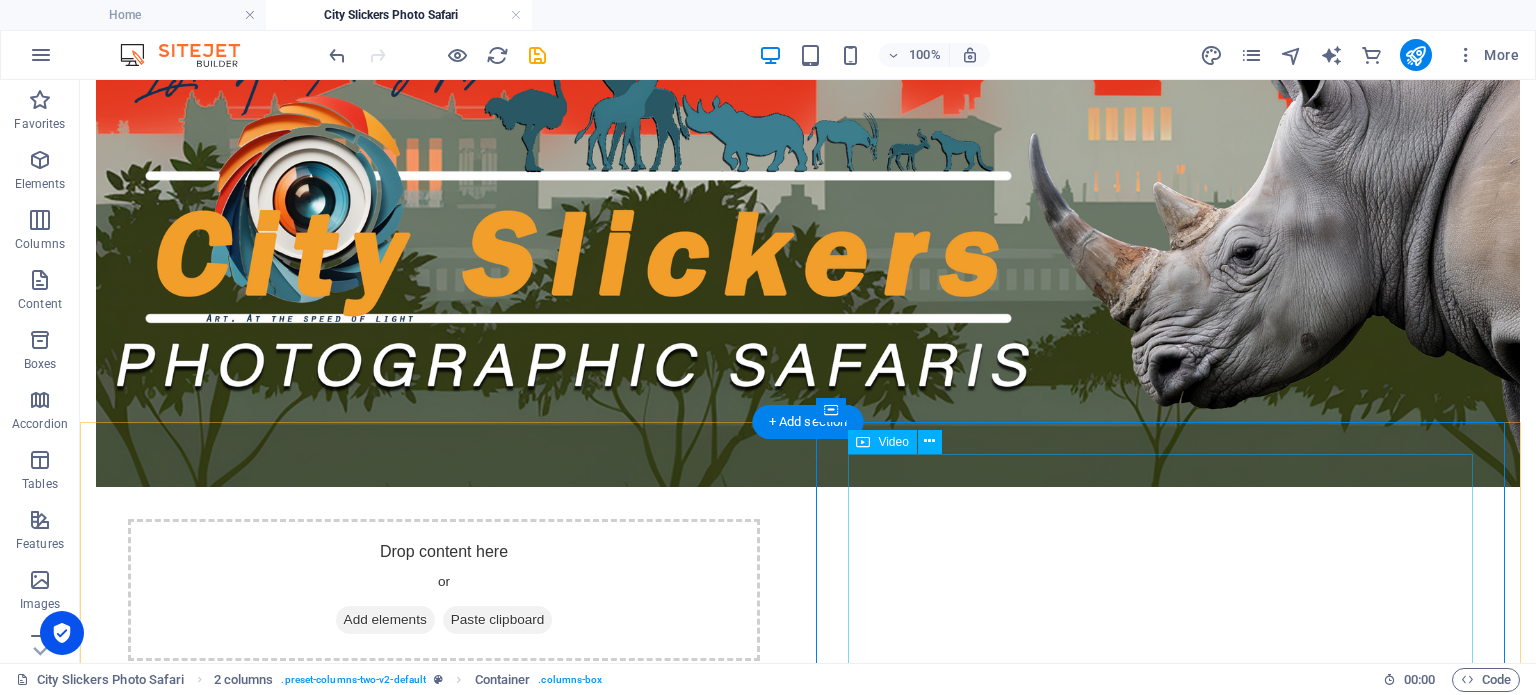 scroll, scrollTop: 0, scrollLeft: 0, axis: both 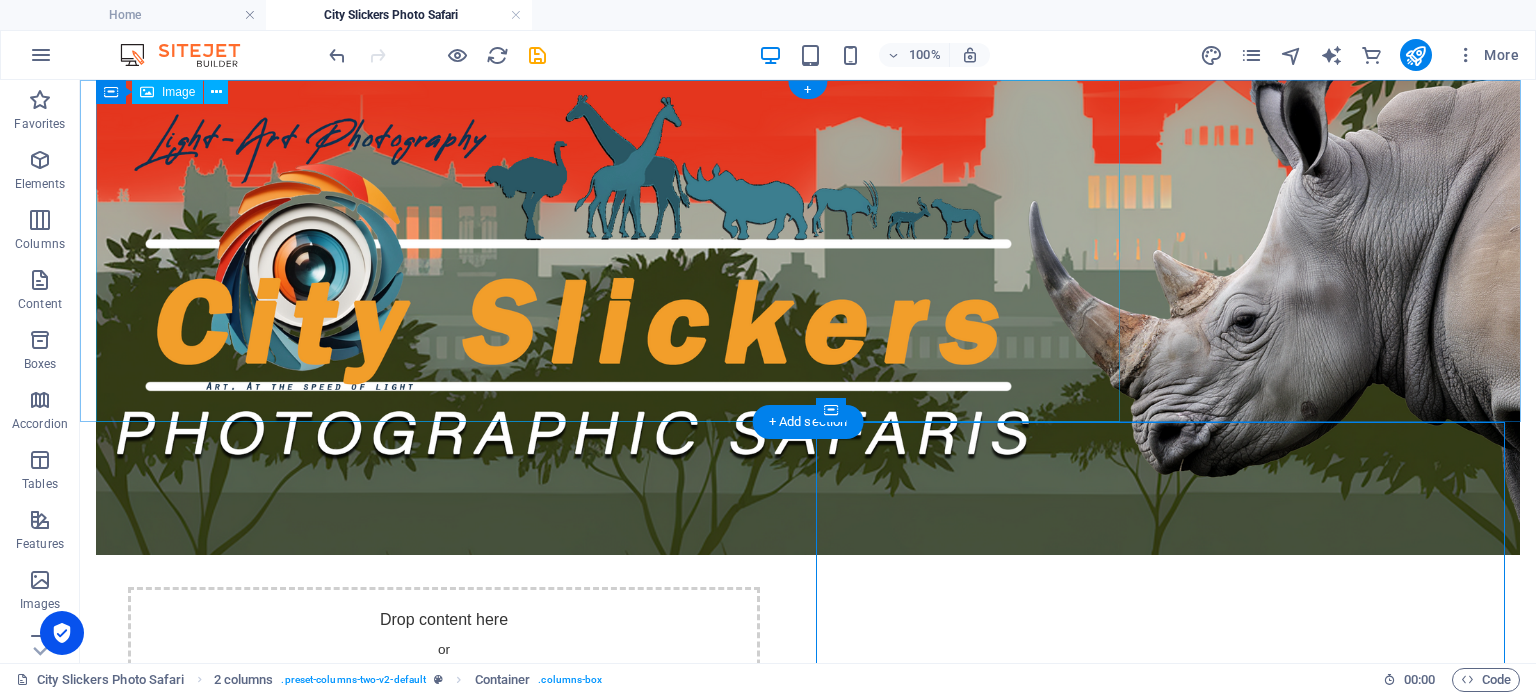 click at bounding box center [808, 317] 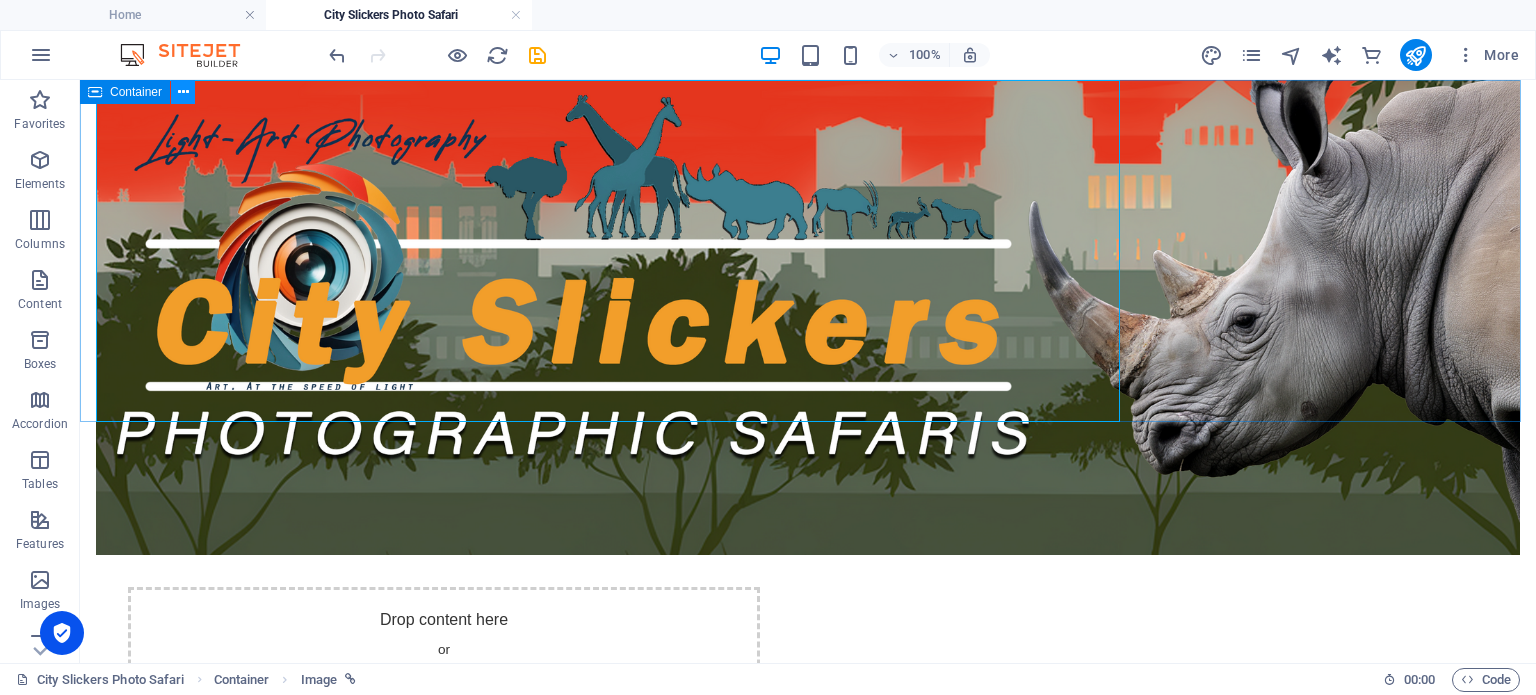 click at bounding box center [183, 92] 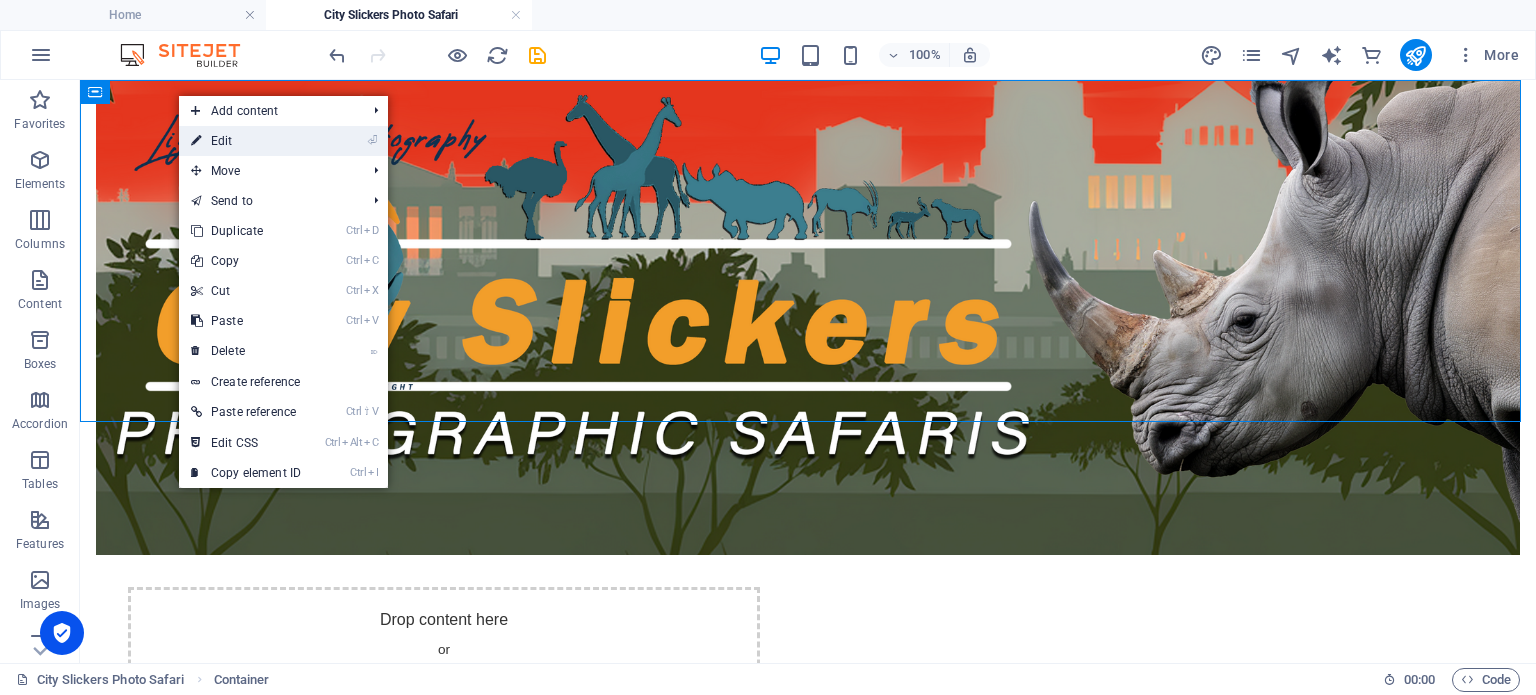 click on "⏎  Edit" at bounding box center (246, 141) 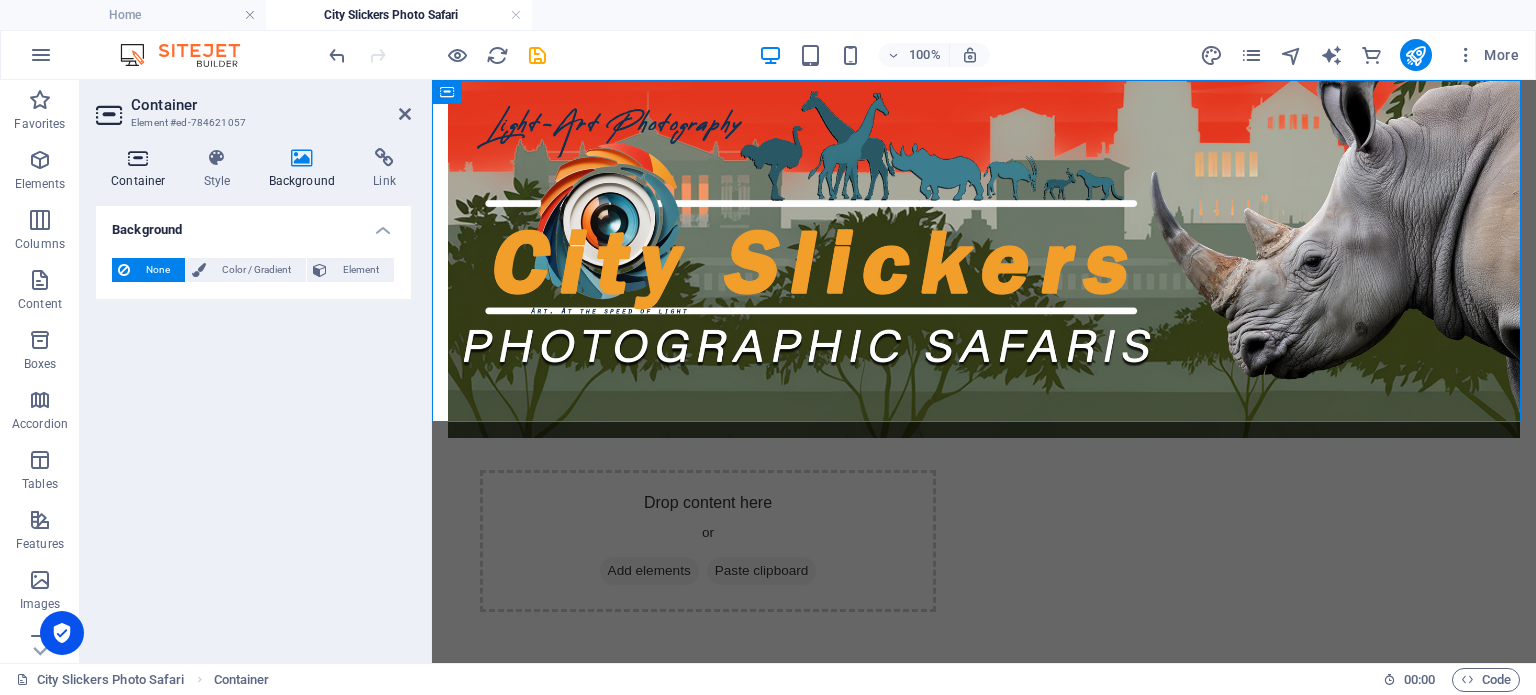 click at bounding box center [138, 158] 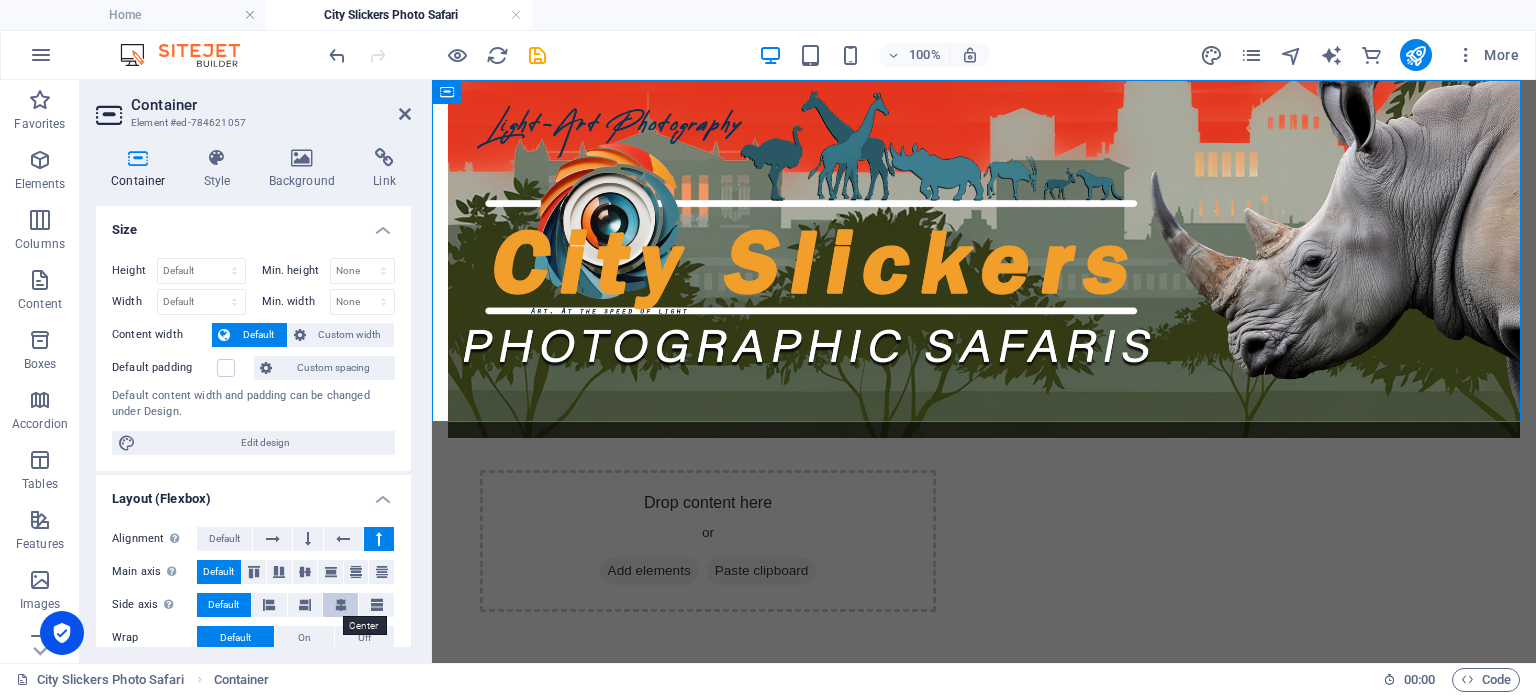 click at bounding box center (341, 605) 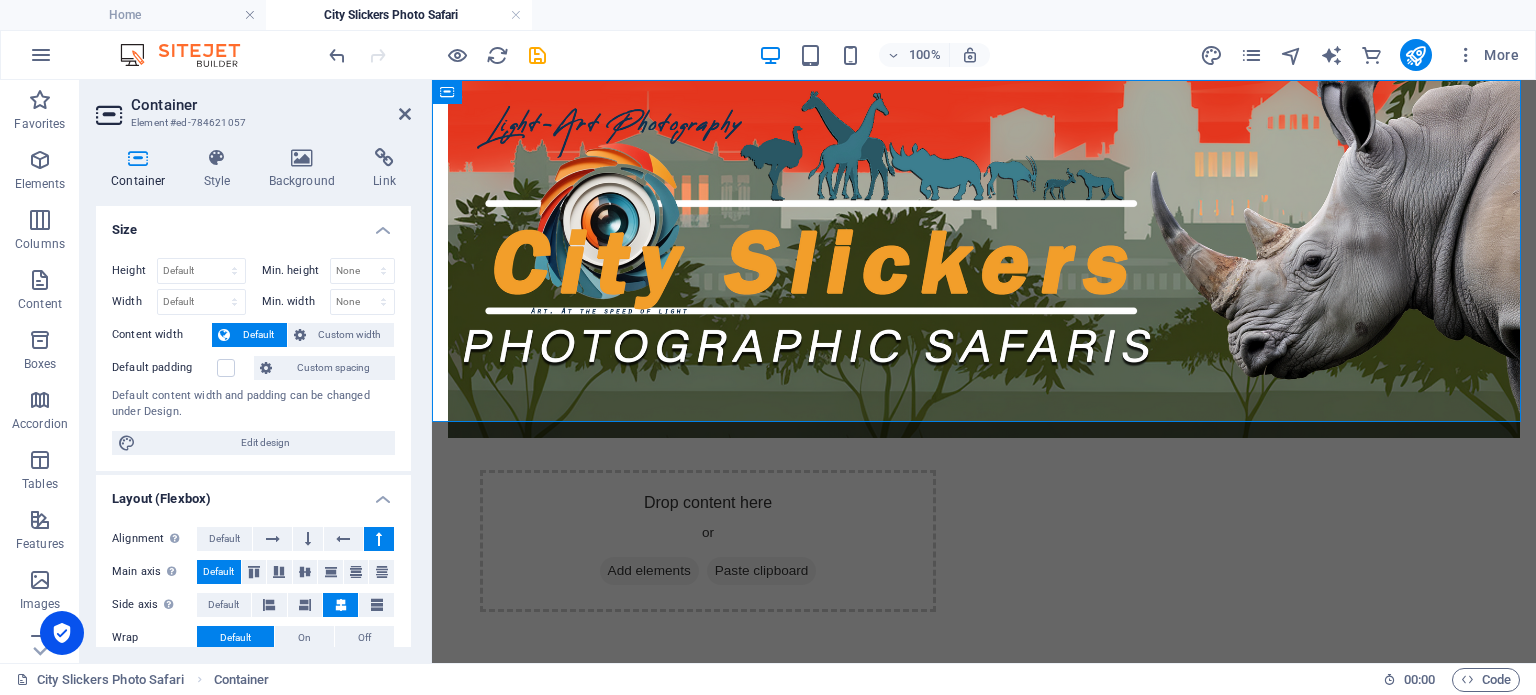 scroll, scrollTop: 100, scrollLeft: 0, axis: vertical 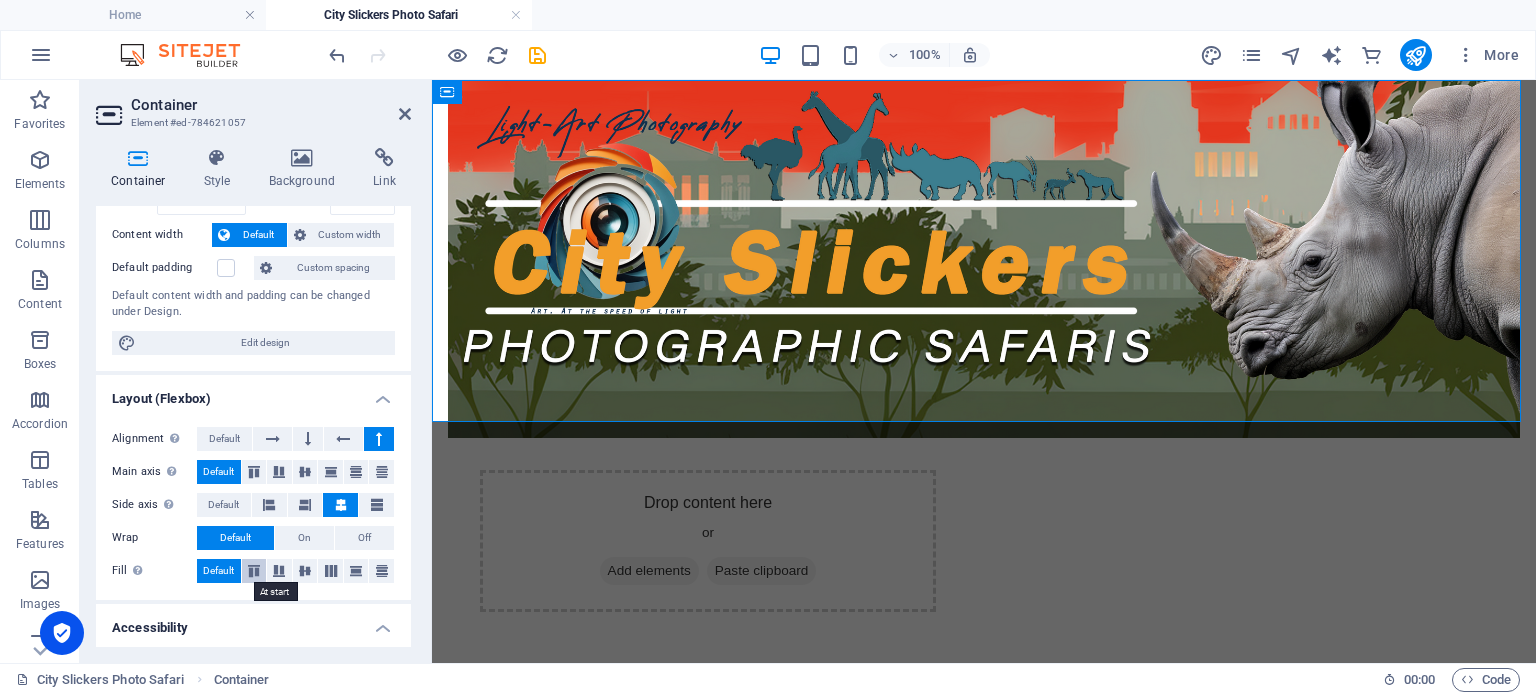 click at bounding box center (254, 571) 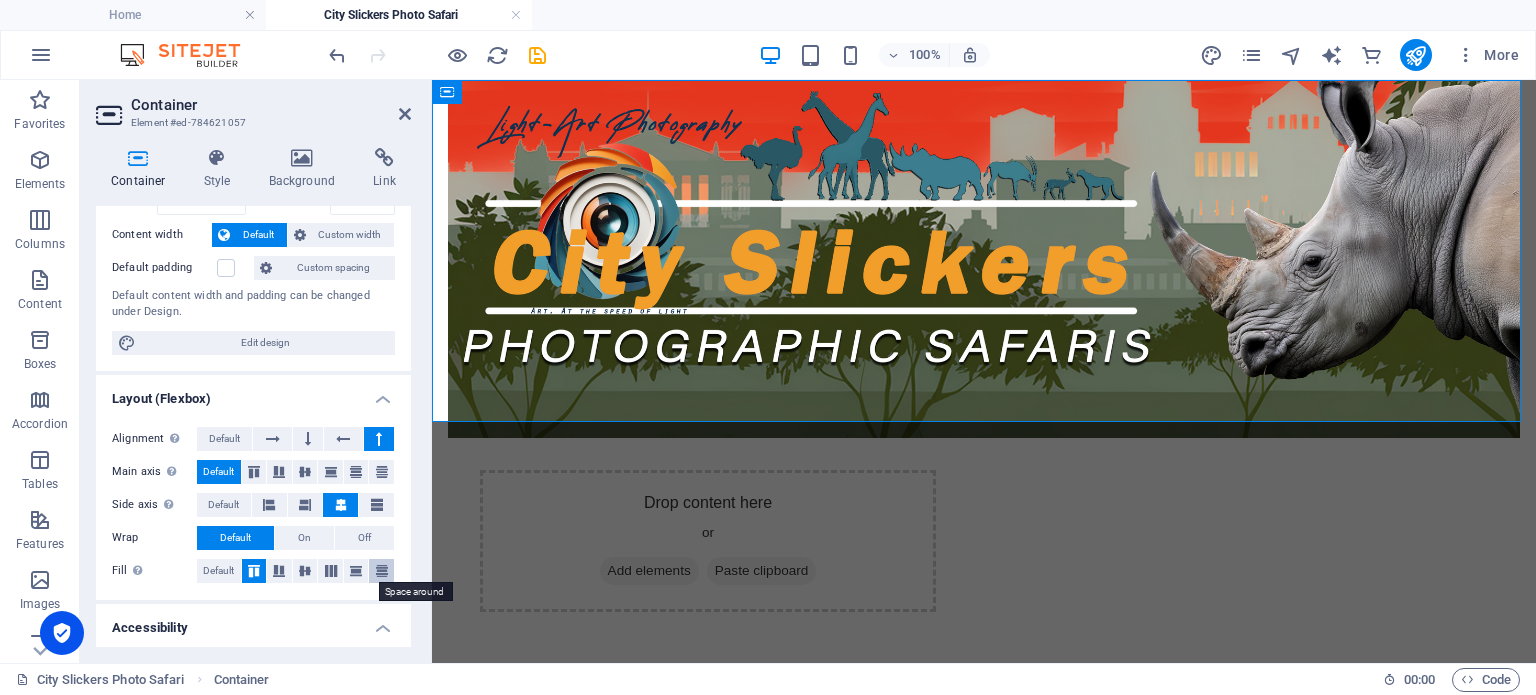 click at bounding box center [382, 571] 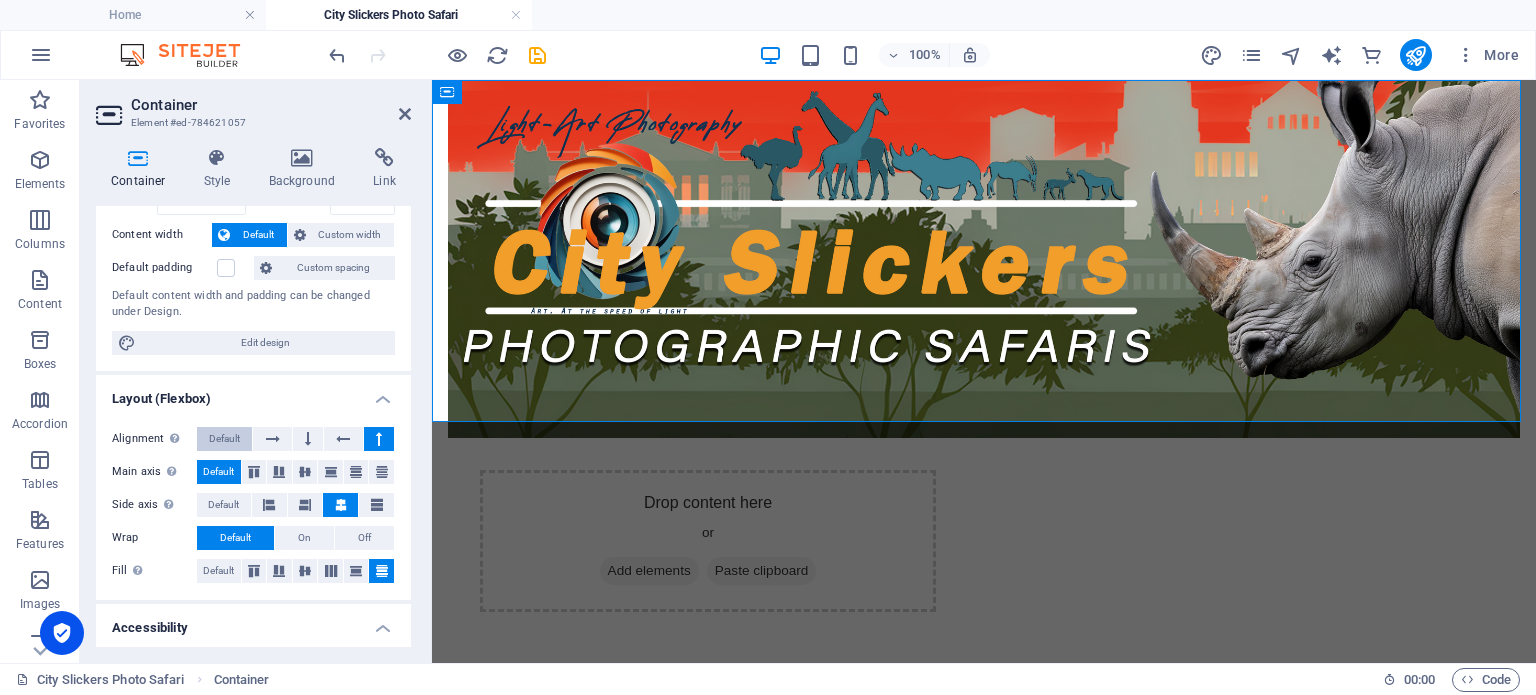 click on "Default" at bounding box center [224, 439] 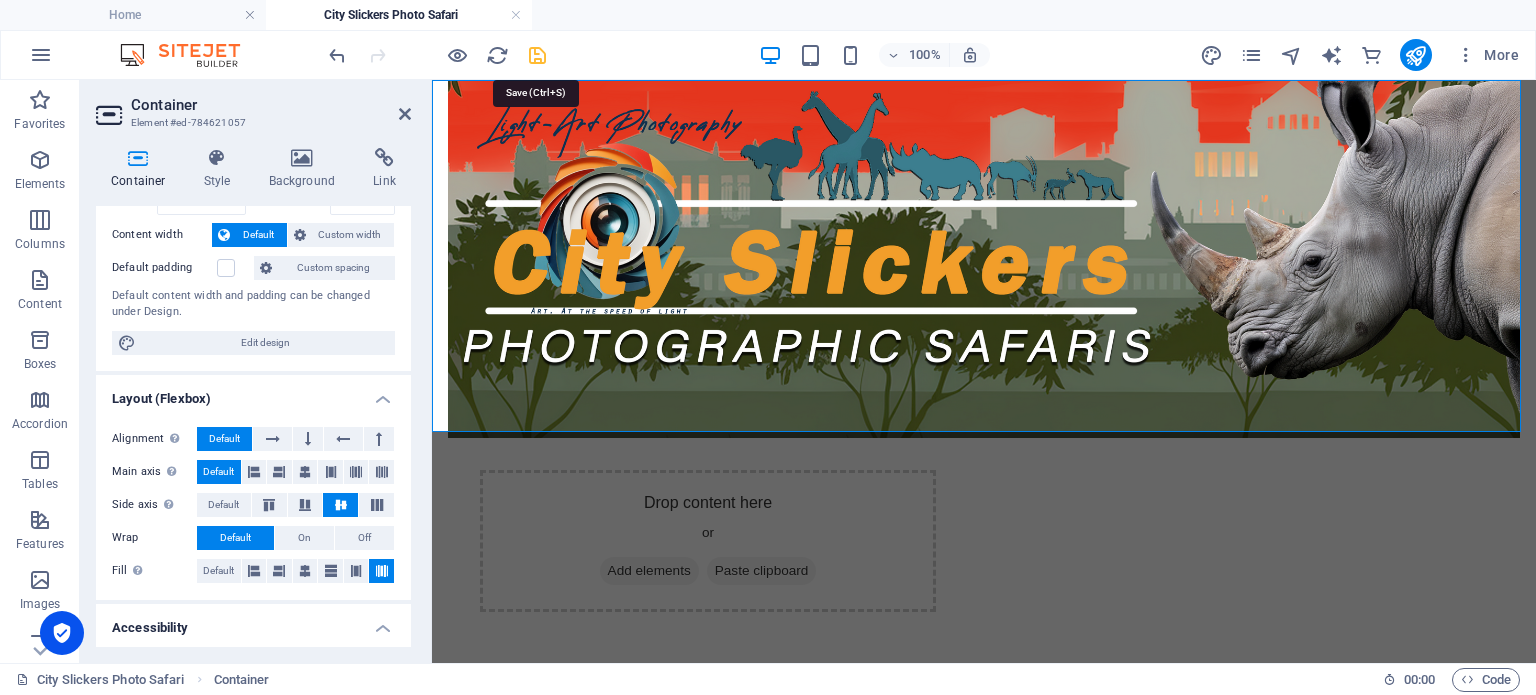click at bounding box center [537, 55] 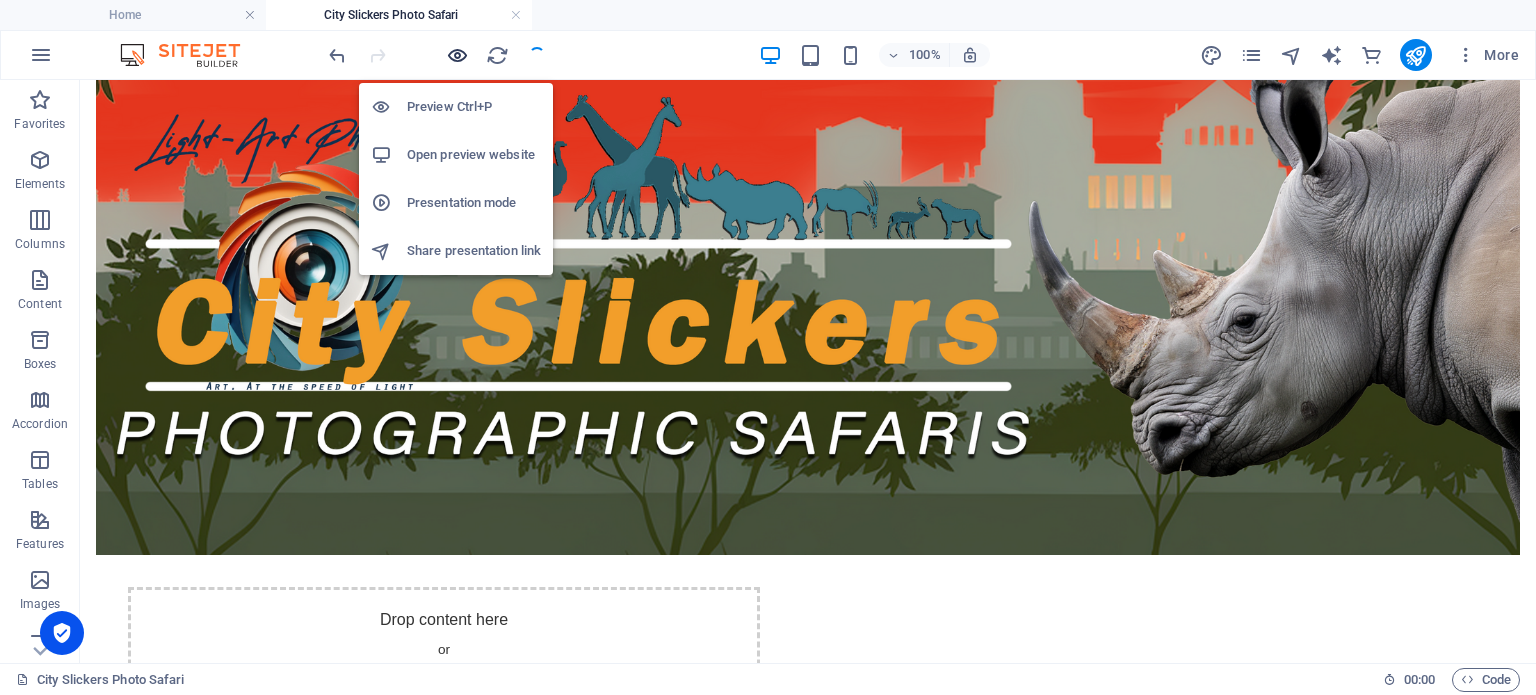 click at bounding box center (457, 55) 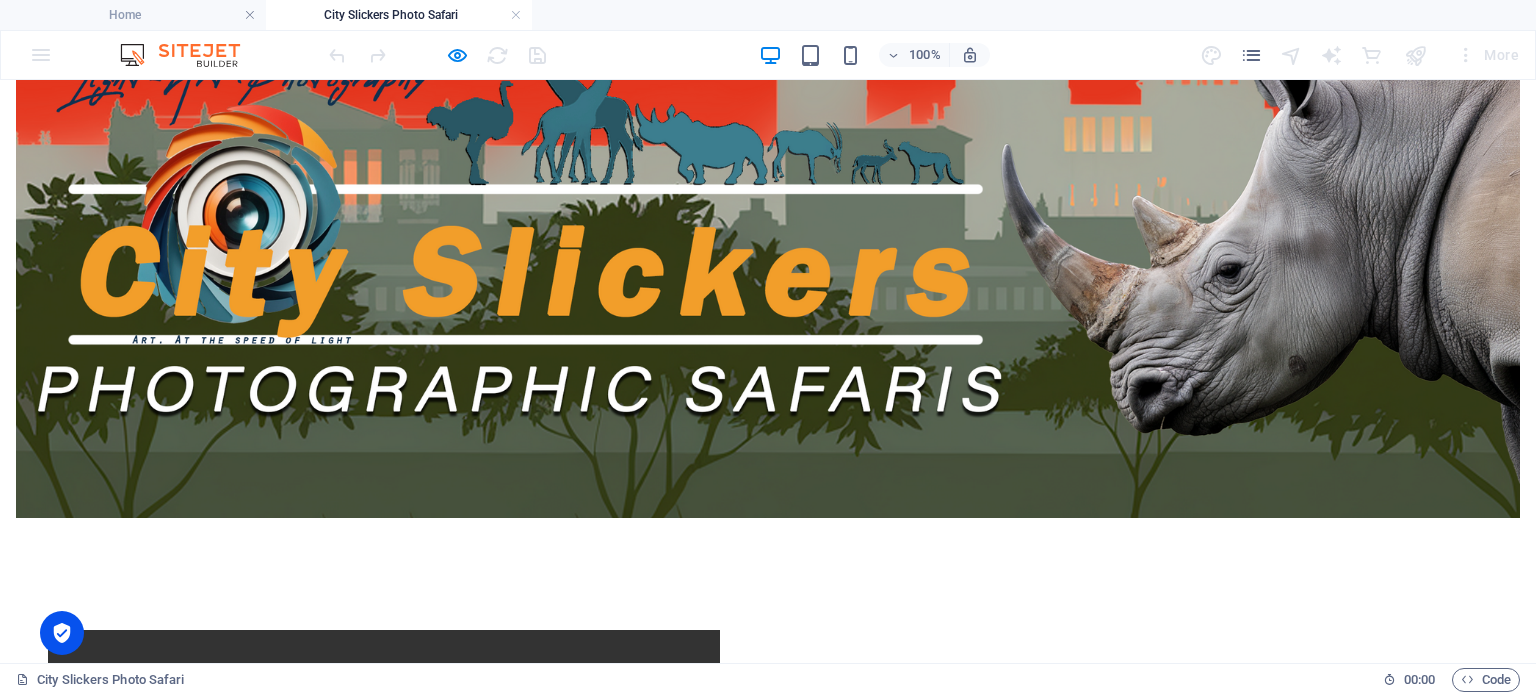 scroll, scrollTop: 100, scrollLeft: 0, axis: vertical 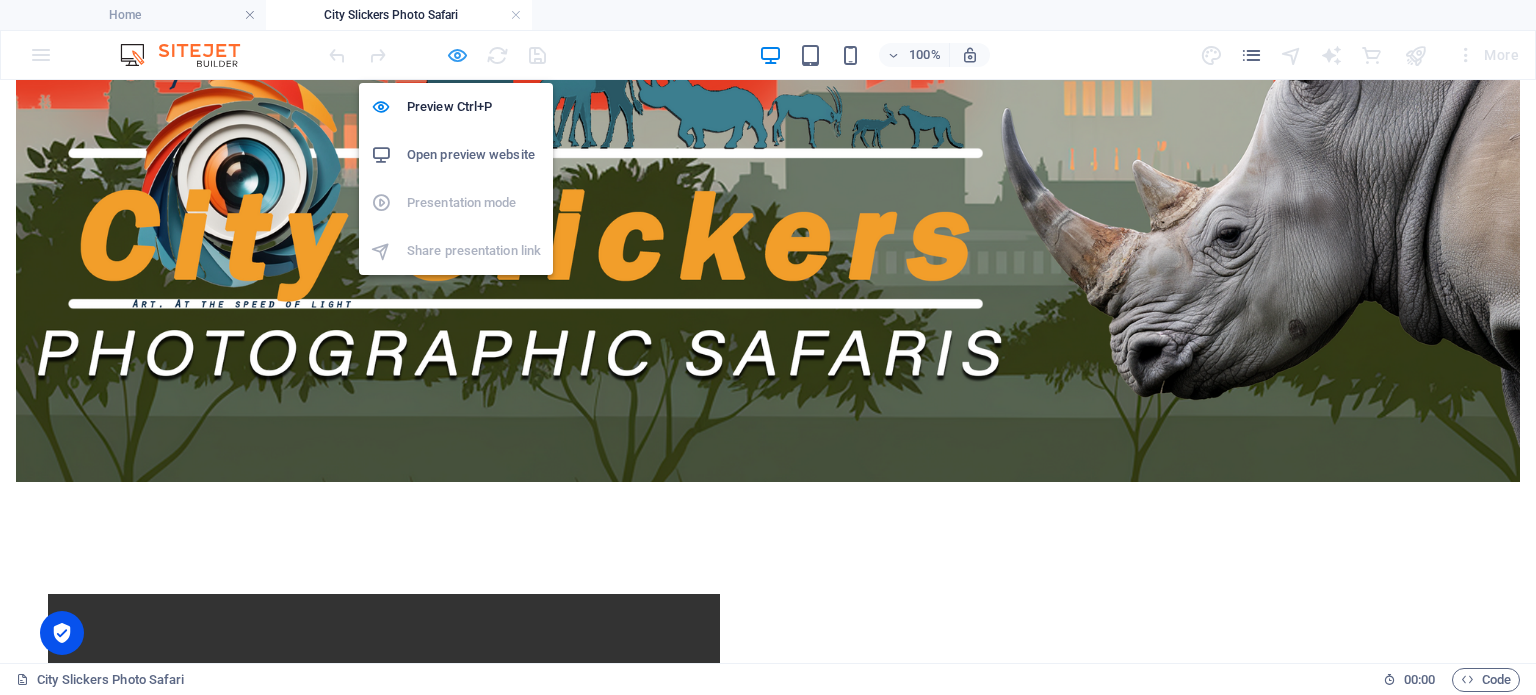 click at bounding box center (457, 55) 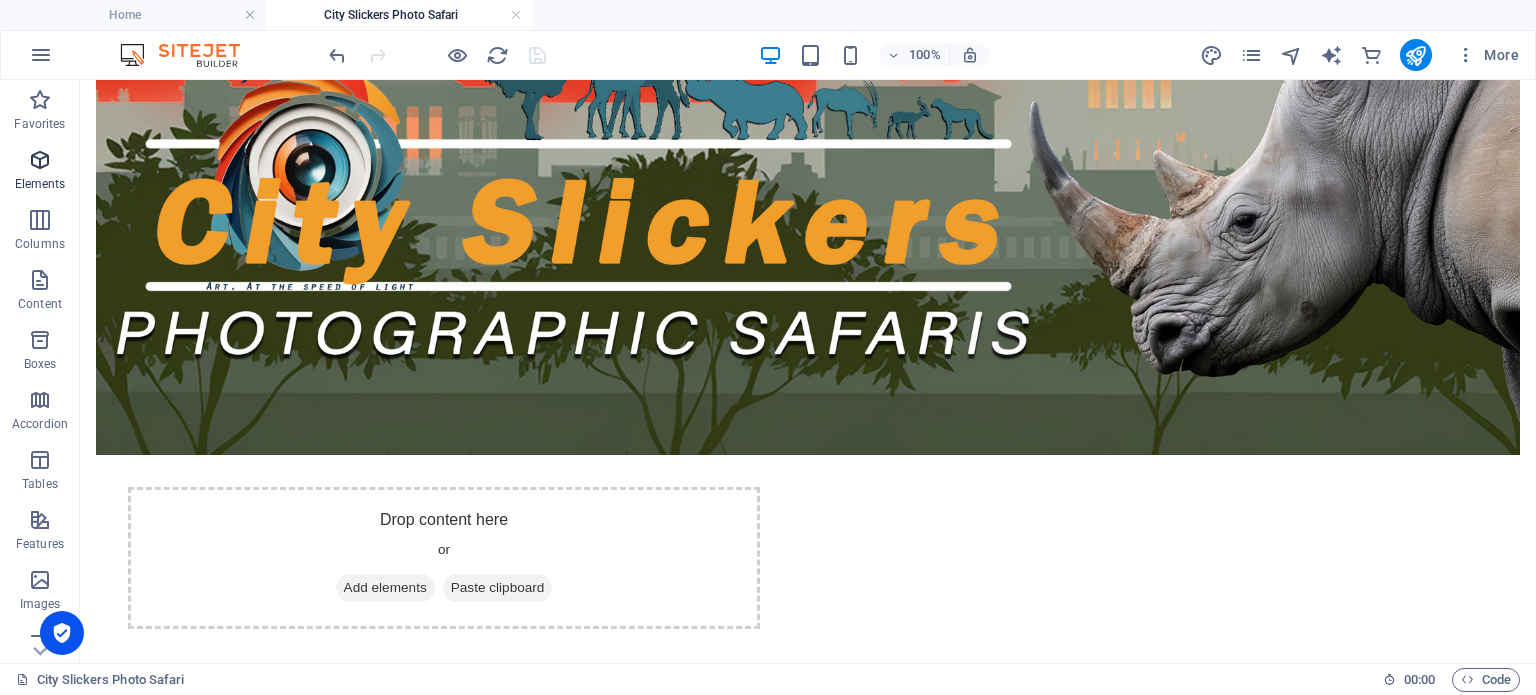 click at bounding box center [40, 160] 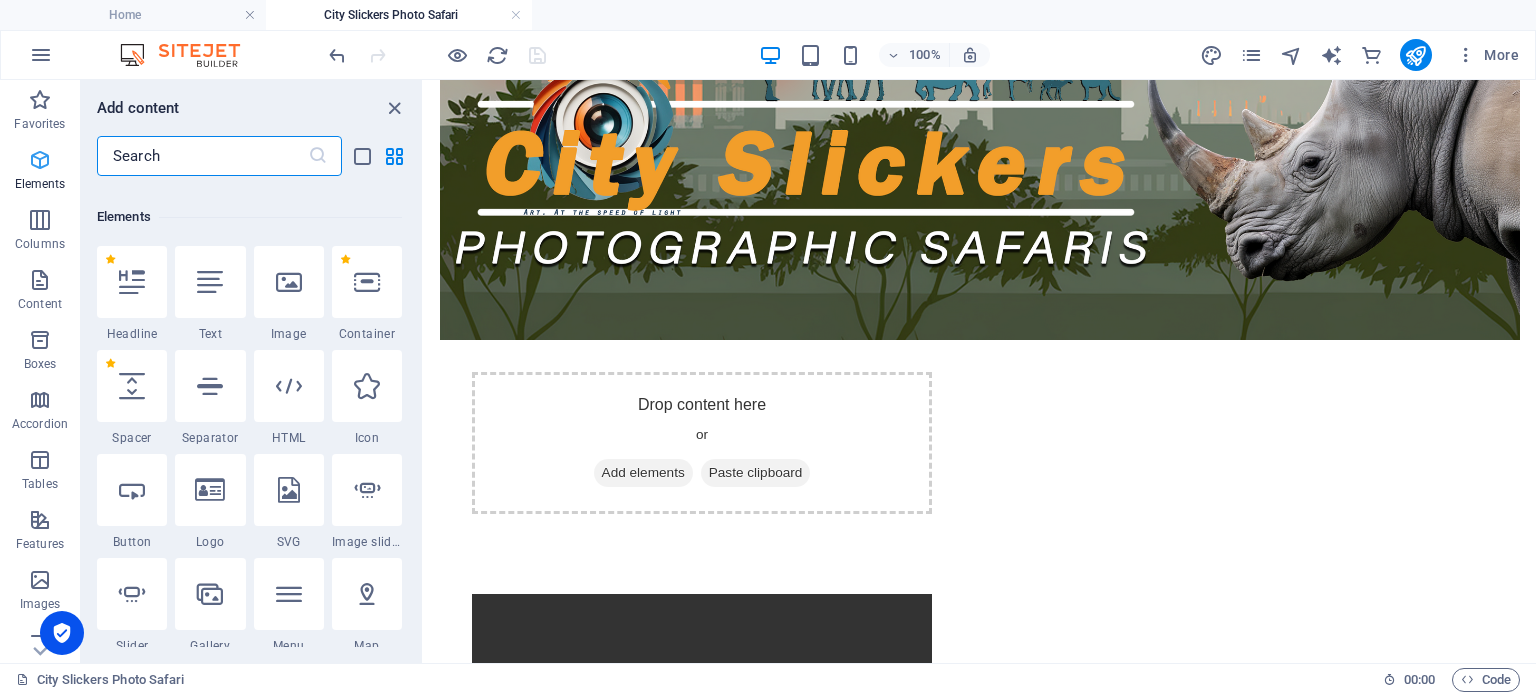 scroll, scrollTop: 540, scrollLeft: 0, axis: vertical 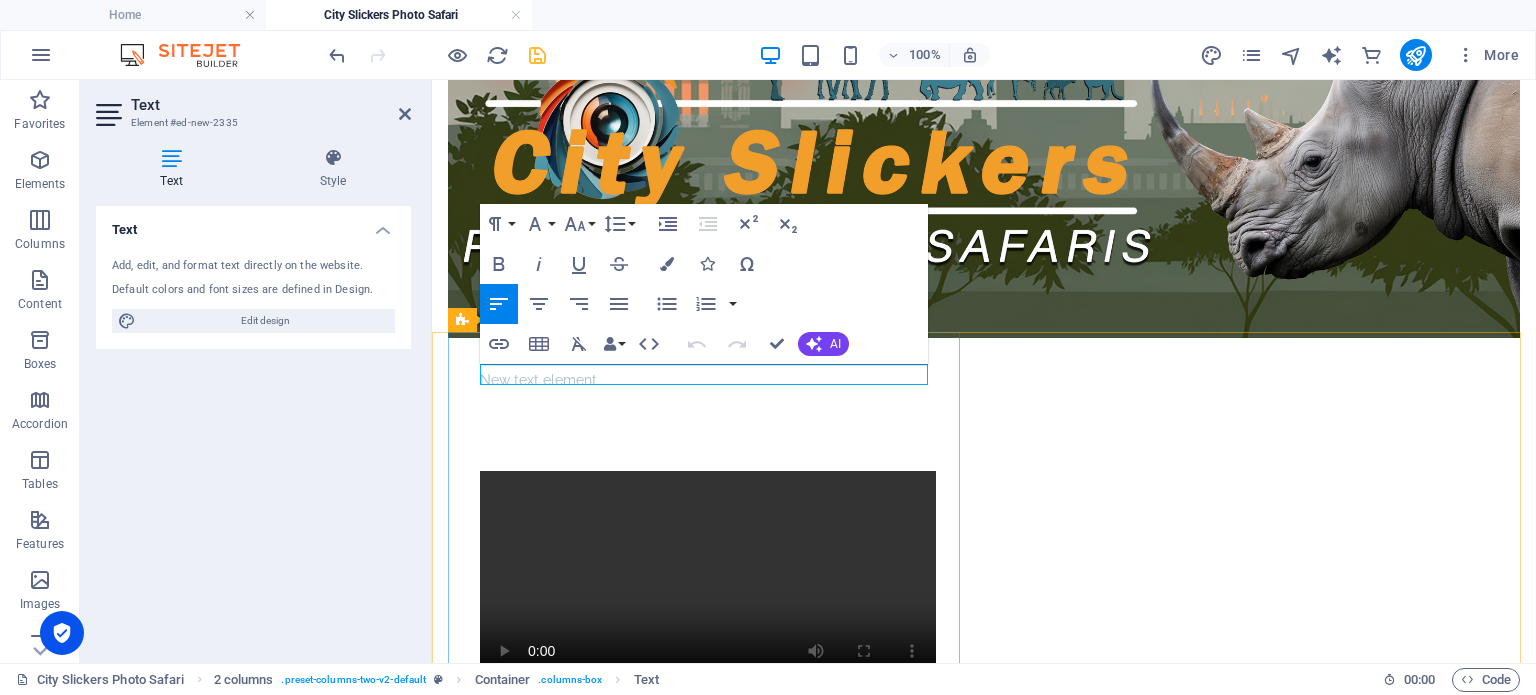 click on "New text element" at bounding box center [708, 380] 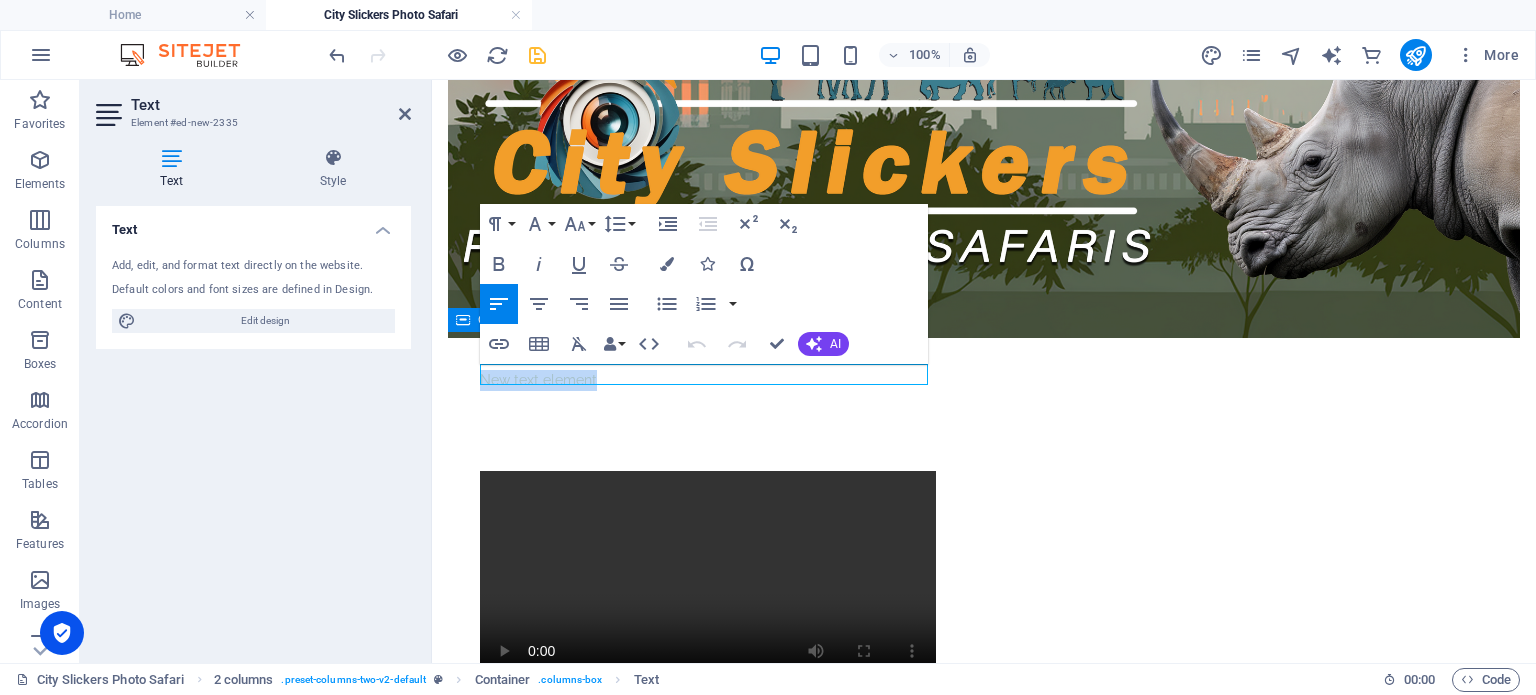 drag, startPoint x: 628, startPoint y: 375, endPoint x: 372, endPoint y: 367, distance: 256.12497 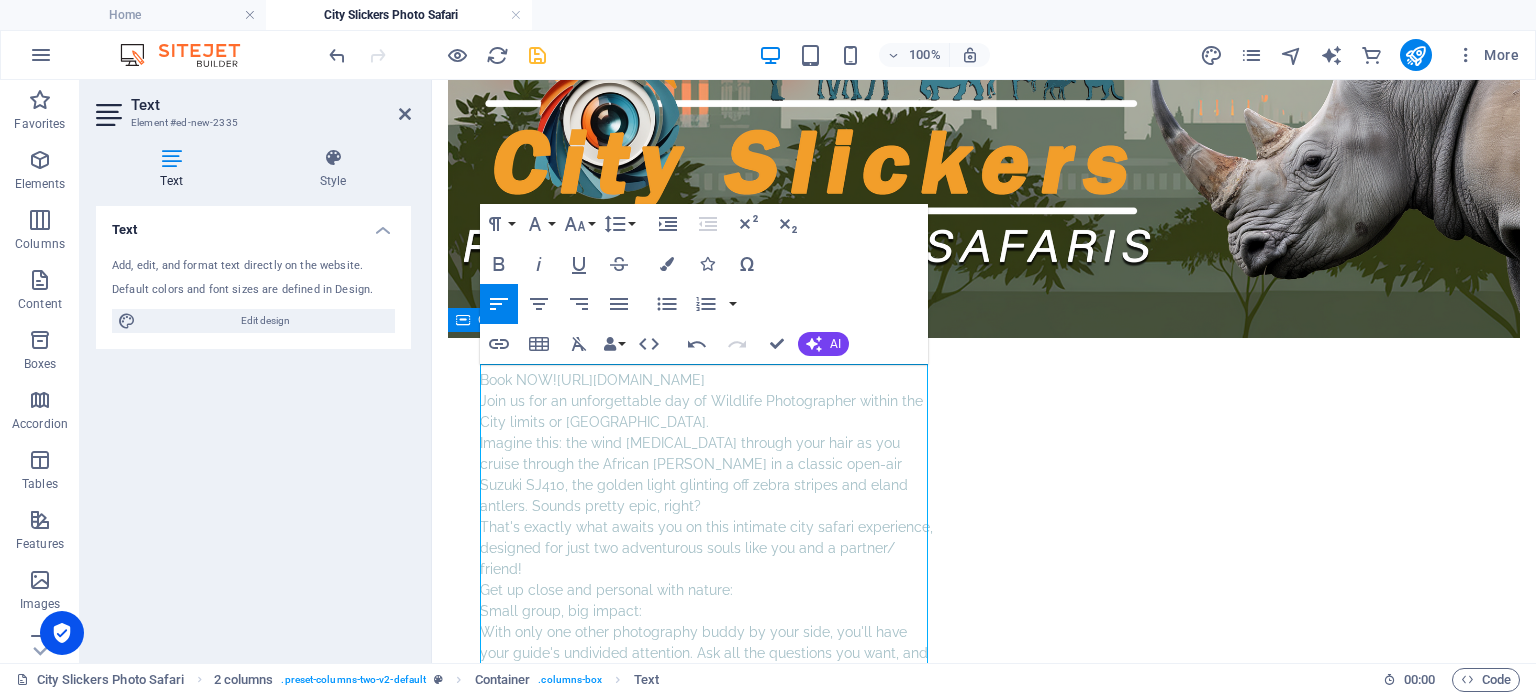 scroll, scrollTop: 50845, scrollLeft: 1, axis: both 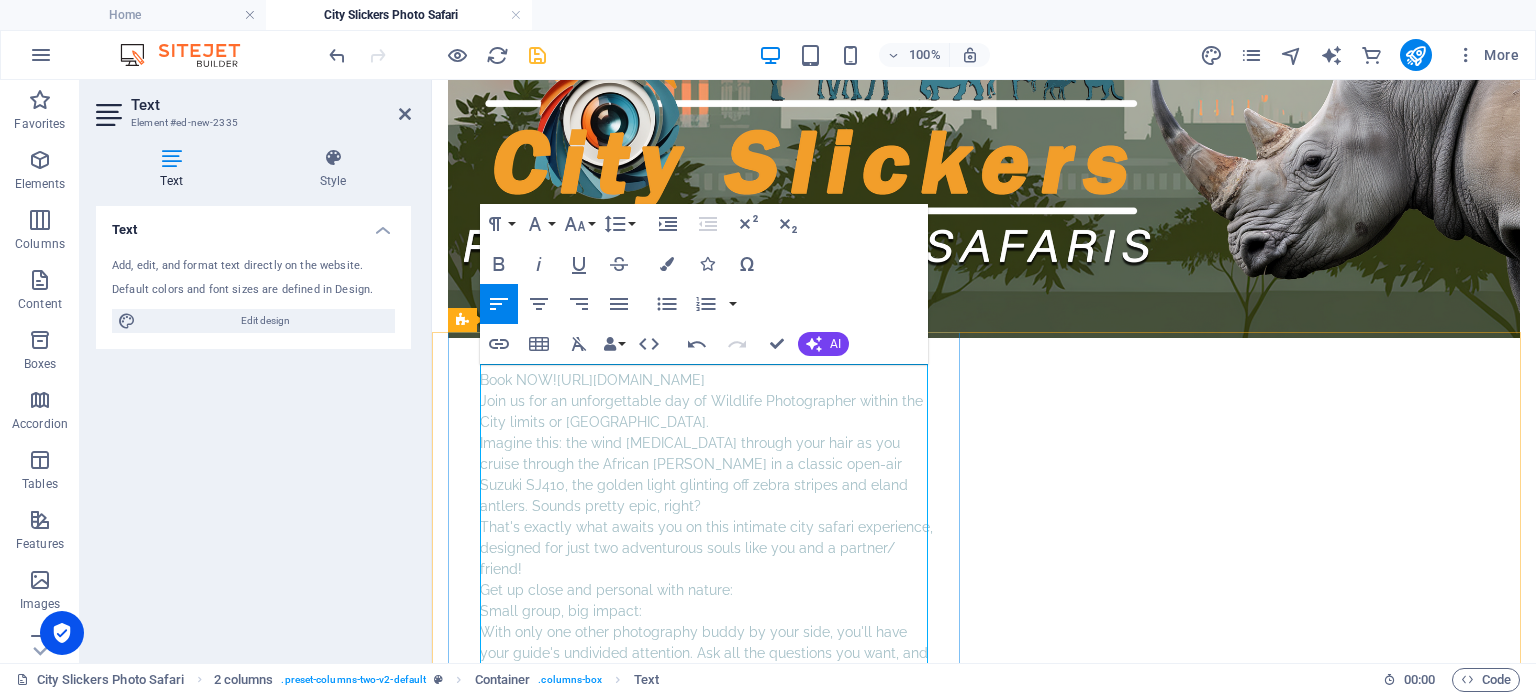 drag, startPoint x: 495, startPoint y: 395, endPoint x: 635, endPoint y: 485, distance: 166.43317 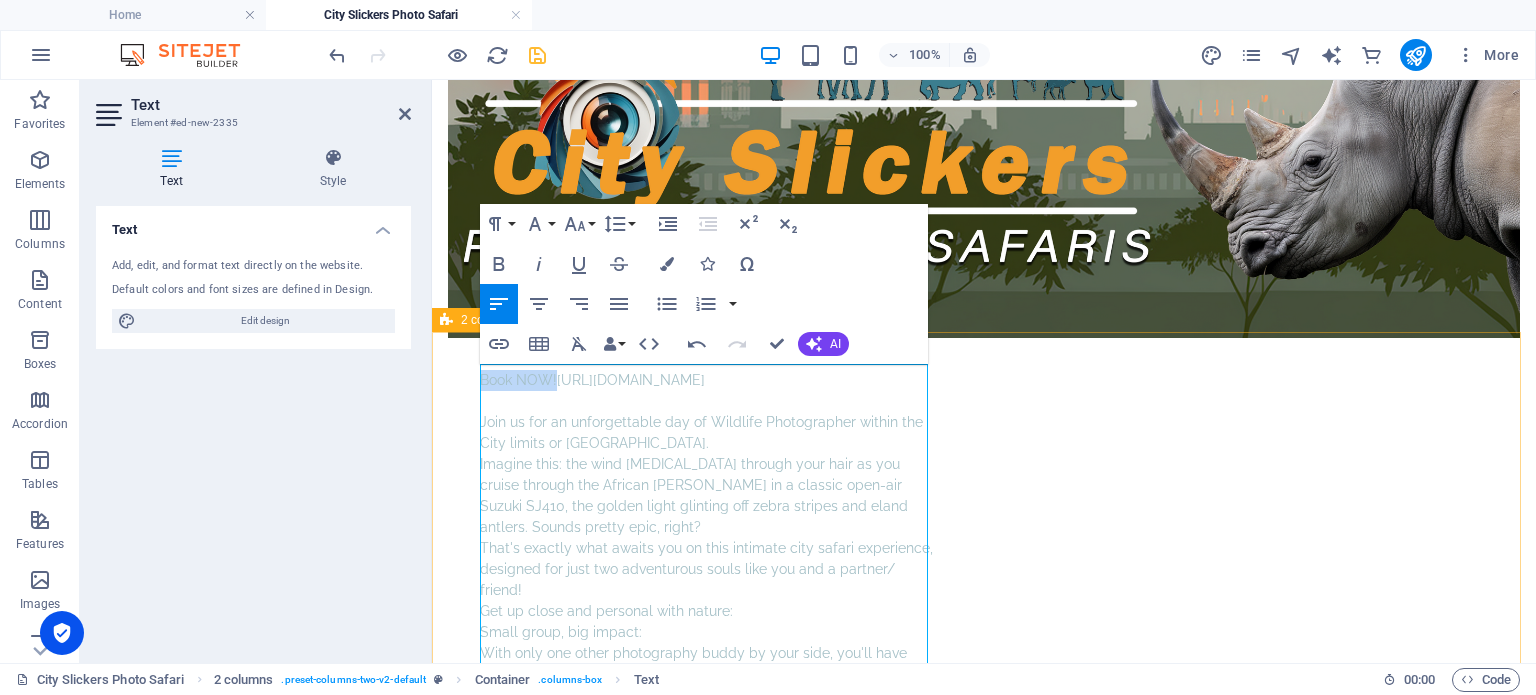 drag, startPoint x: 556, startPoint y: 373, endPoint x: 444, endPoint y: 371, distance: 112.01785 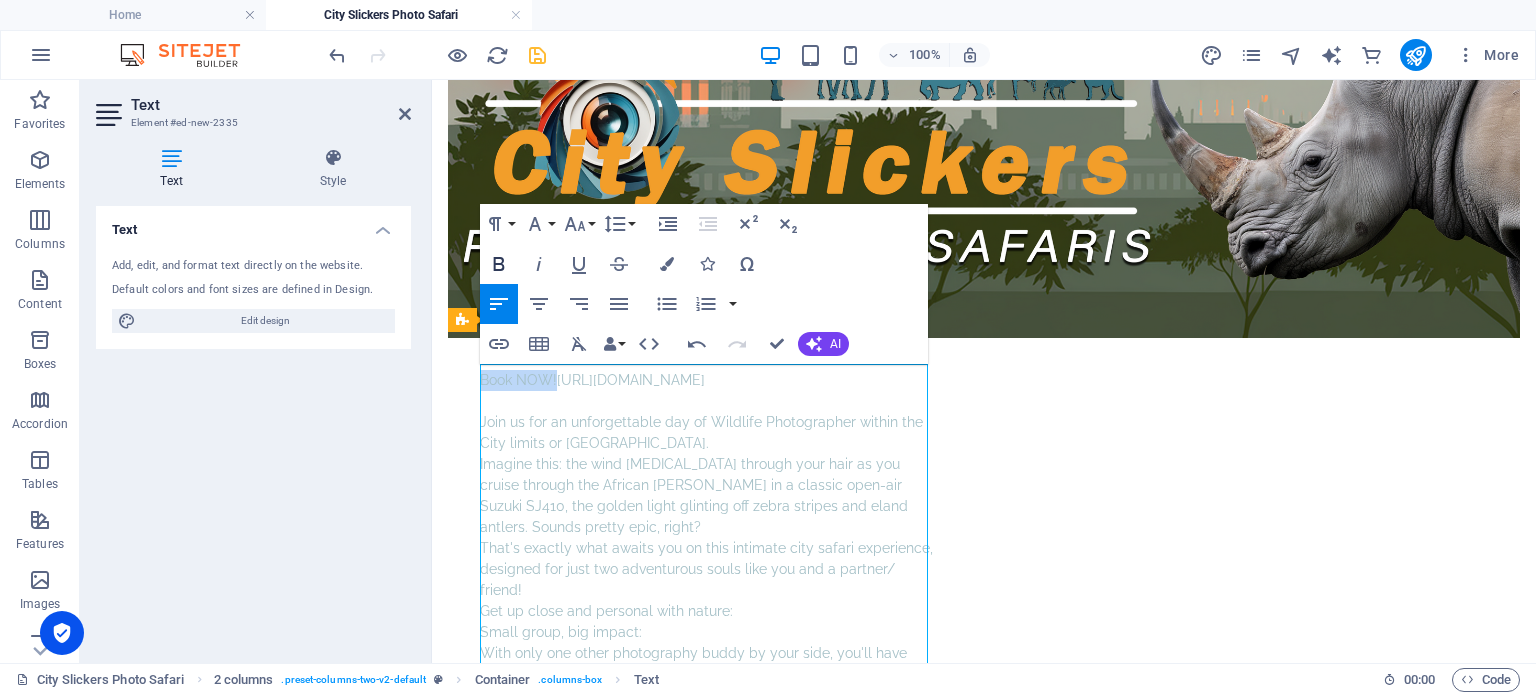 click 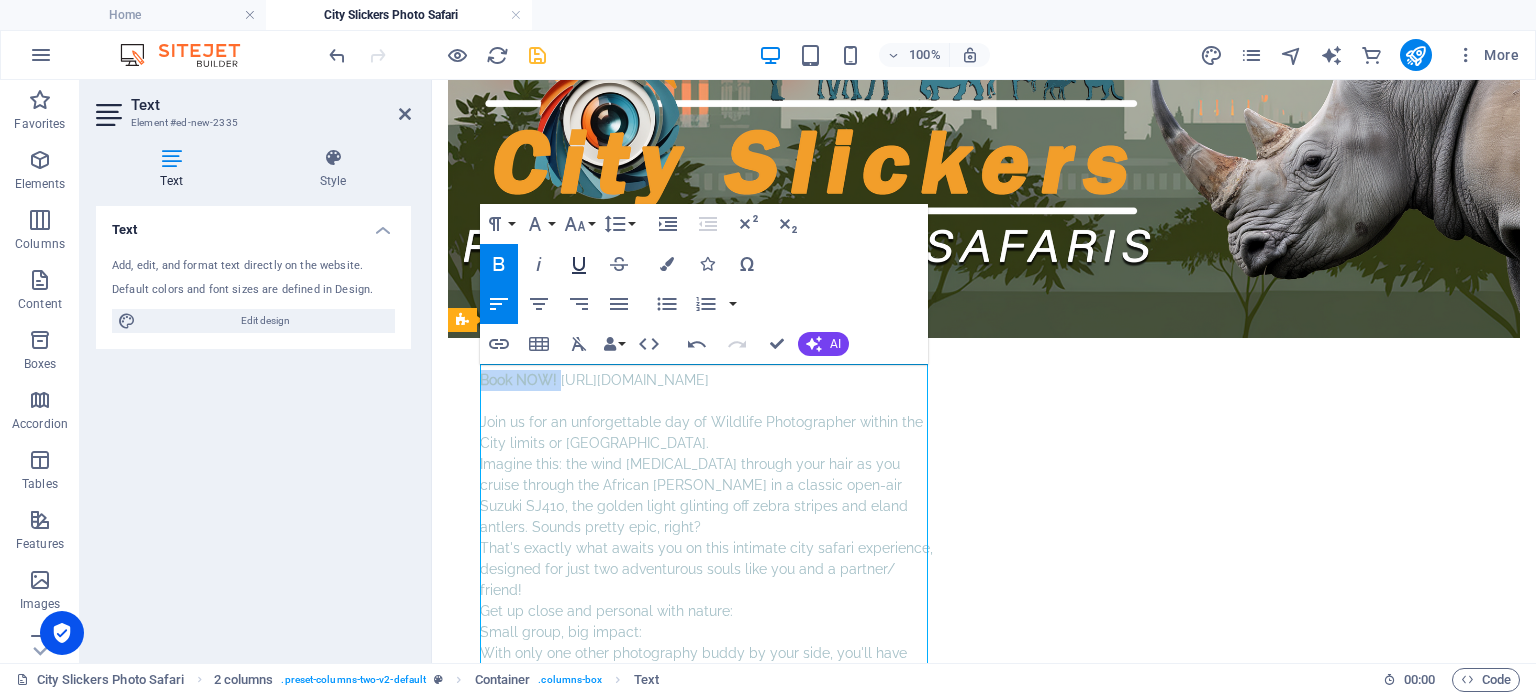 click 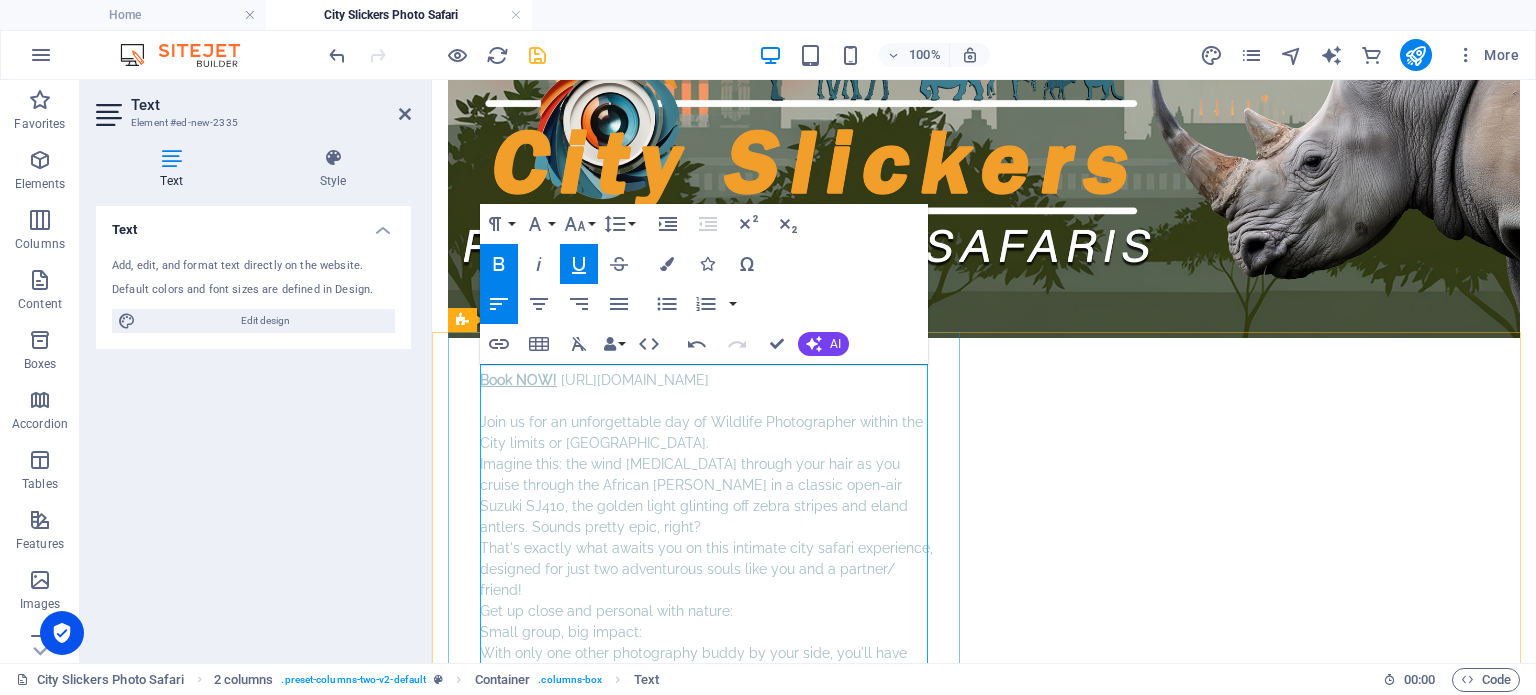 click on "Join us for an unforgettable day of Wildlife Photographer within the City limits or [GEOGRAPHIC_DATA]." at bounding box center [708, 422] 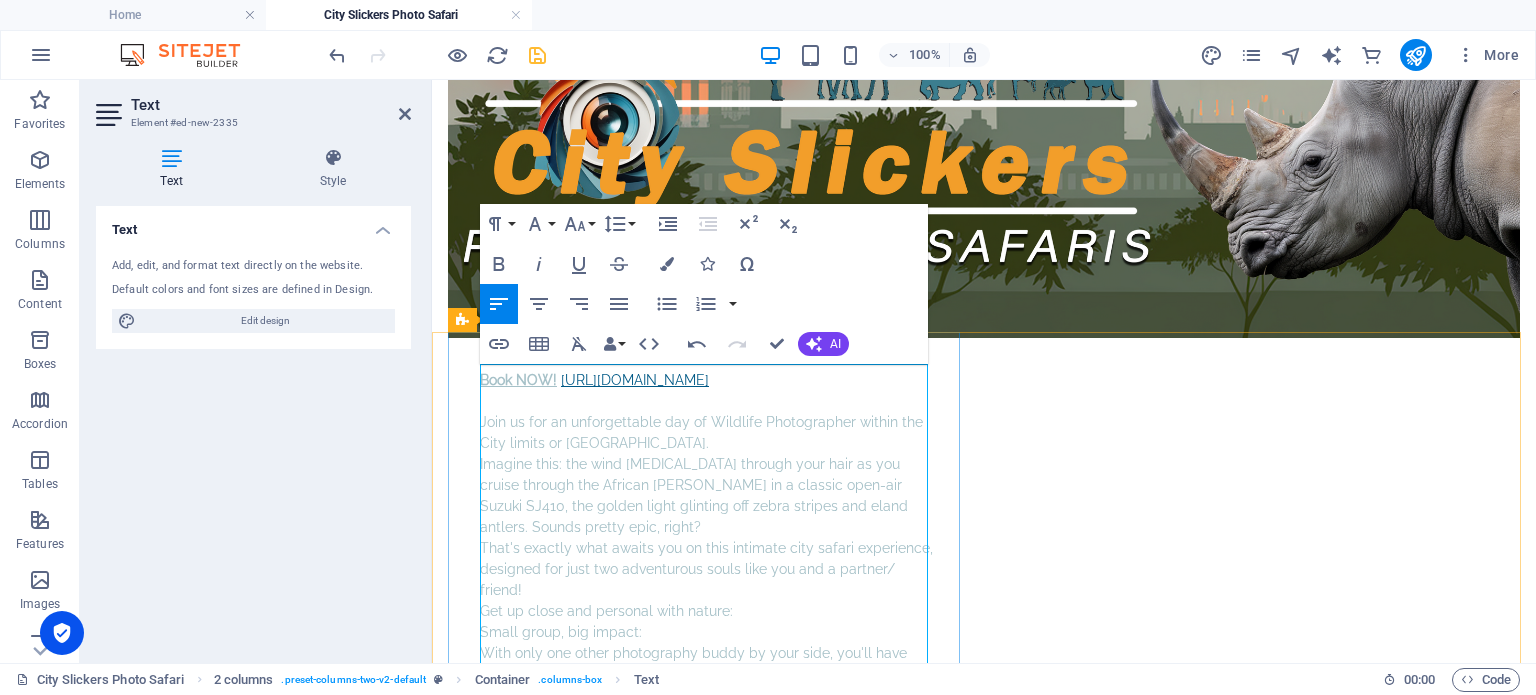 click on "[URL][DOMAIN_NAME]" at bounding box center (635, 380) 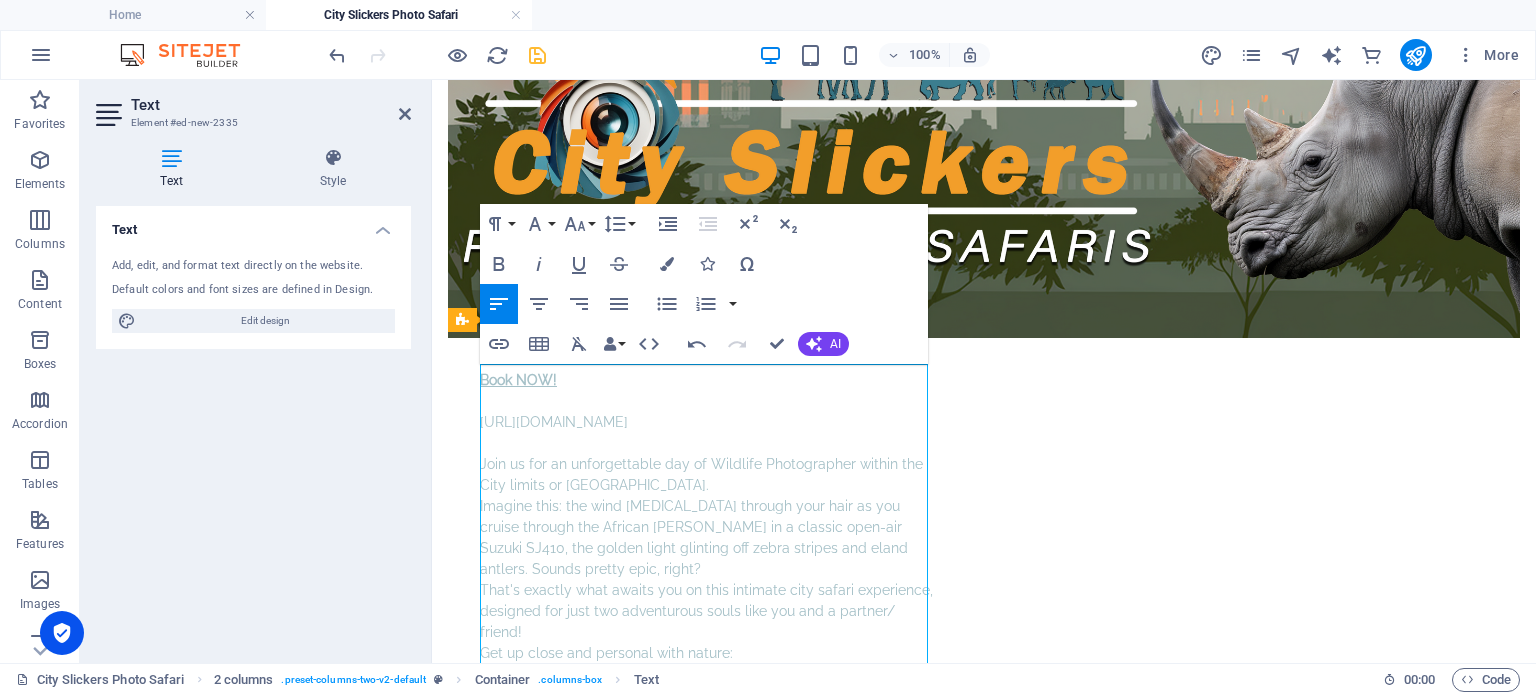 click on "wildlife photography" 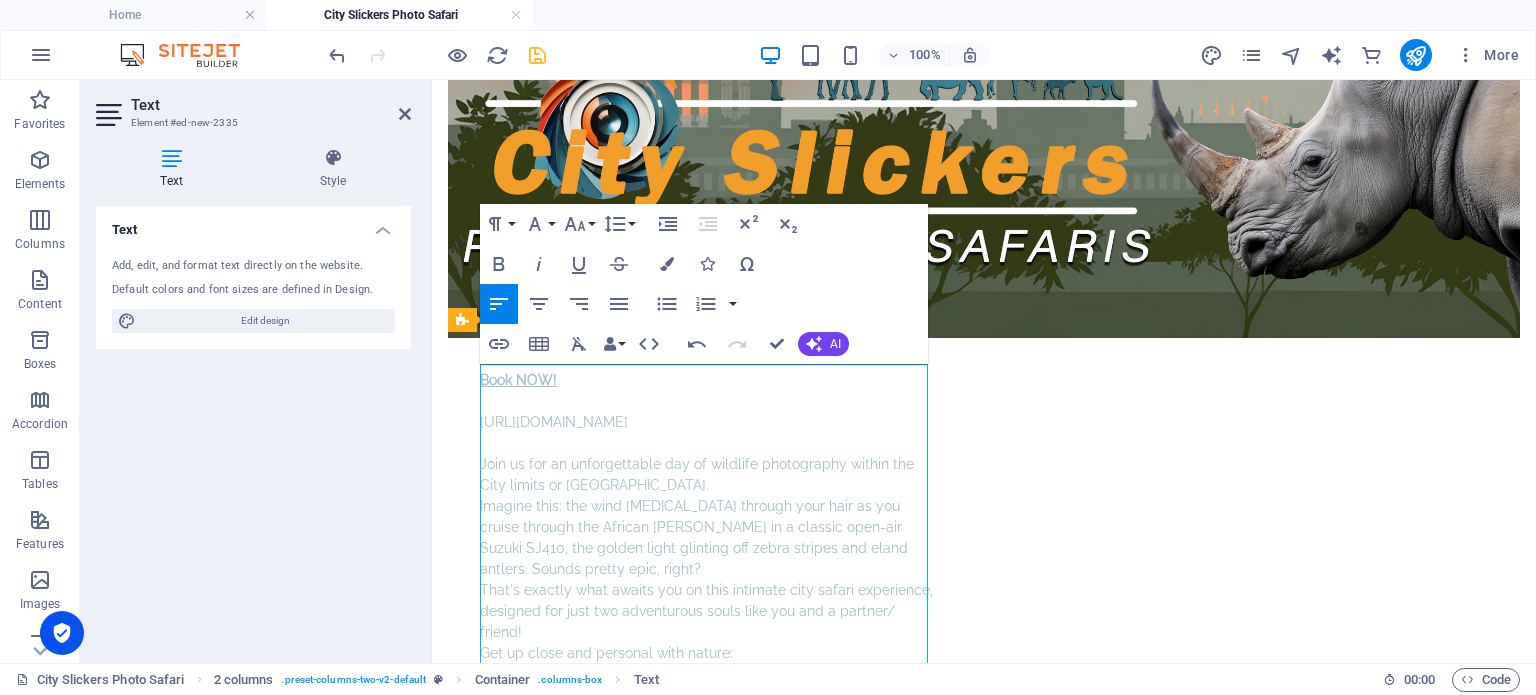 click on "city" 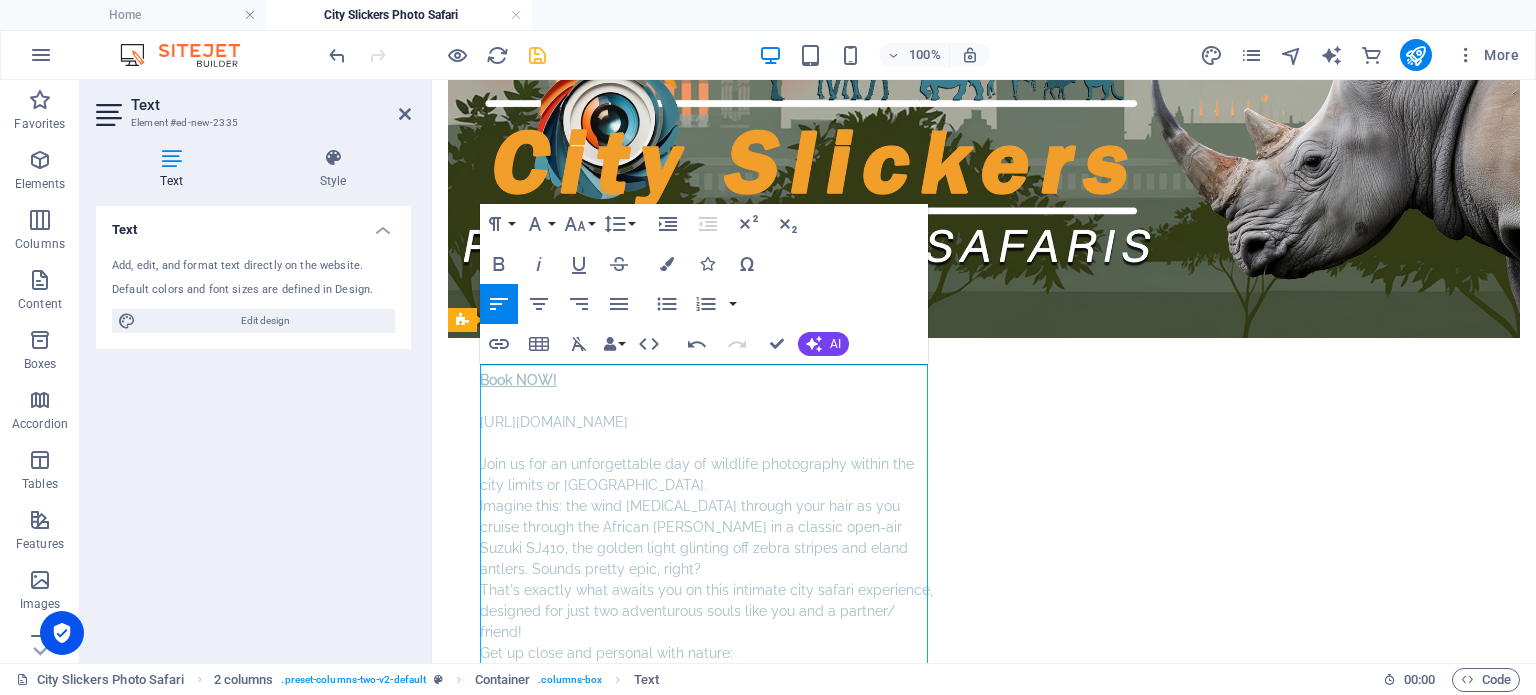 click on "of" 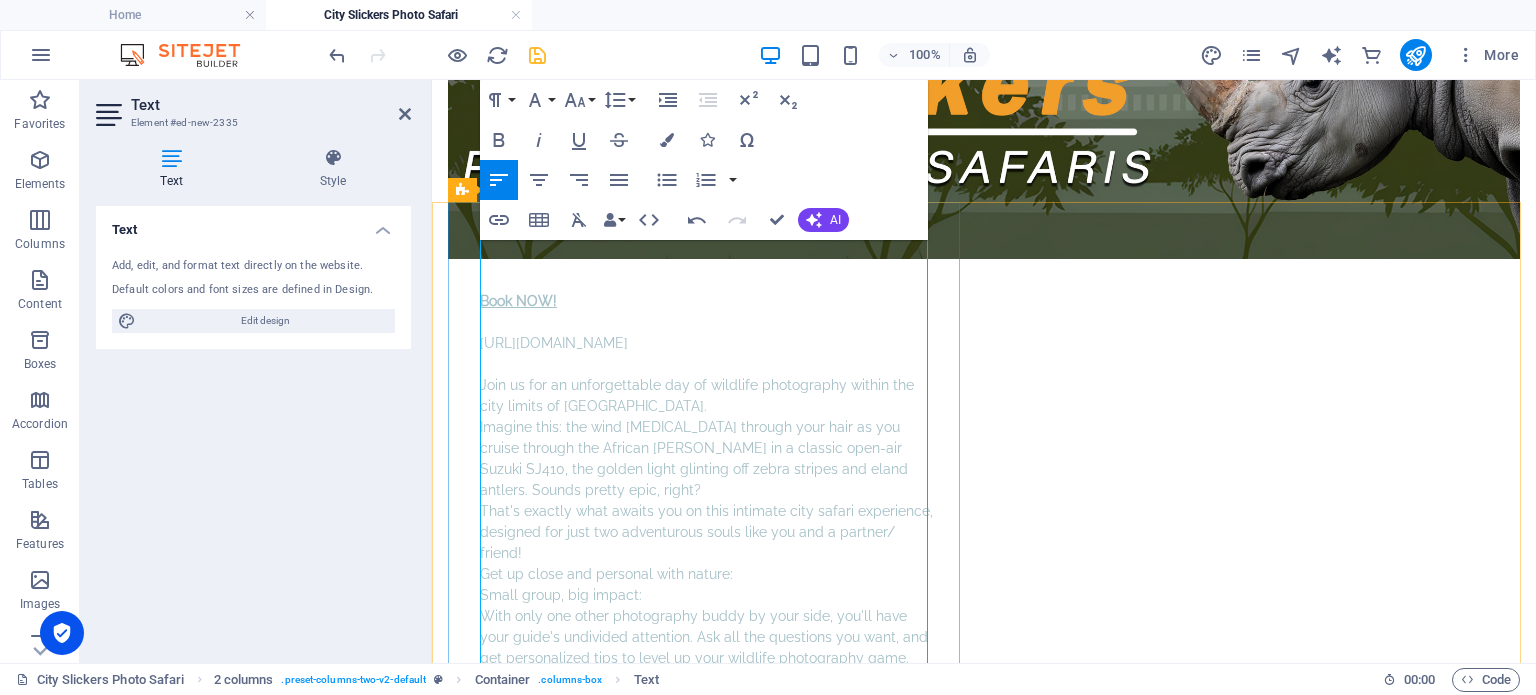 scroll, scrollTop: 300, scrollLeft: 0, axis: vertical 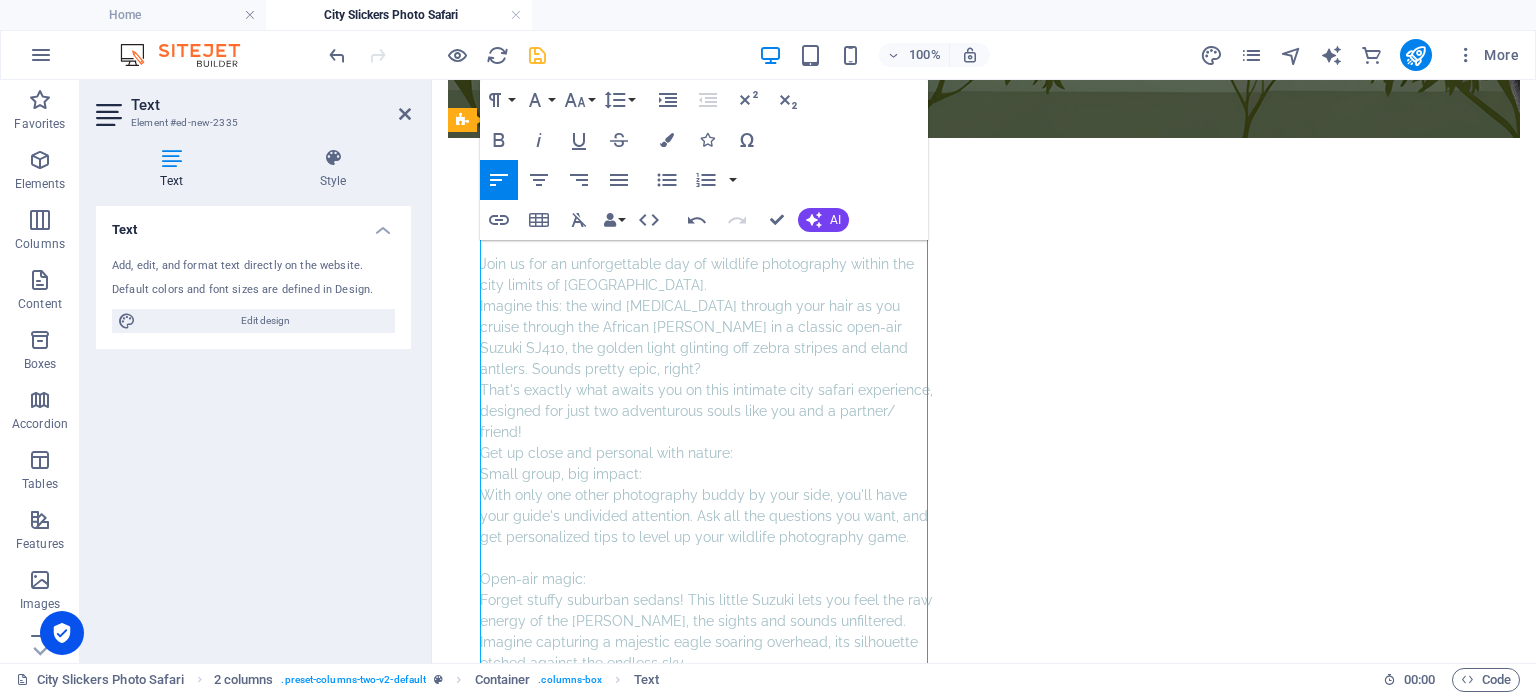 click on "partner/" 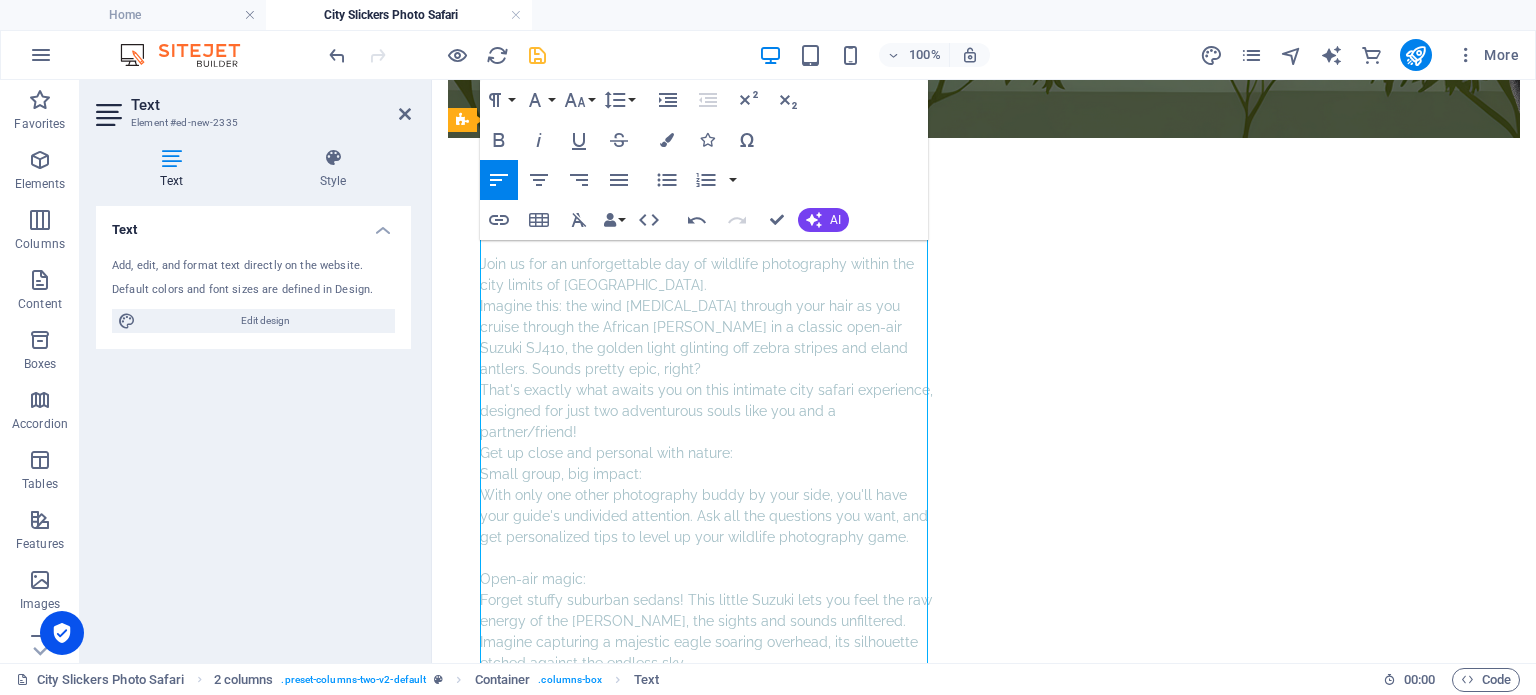 click on "want" 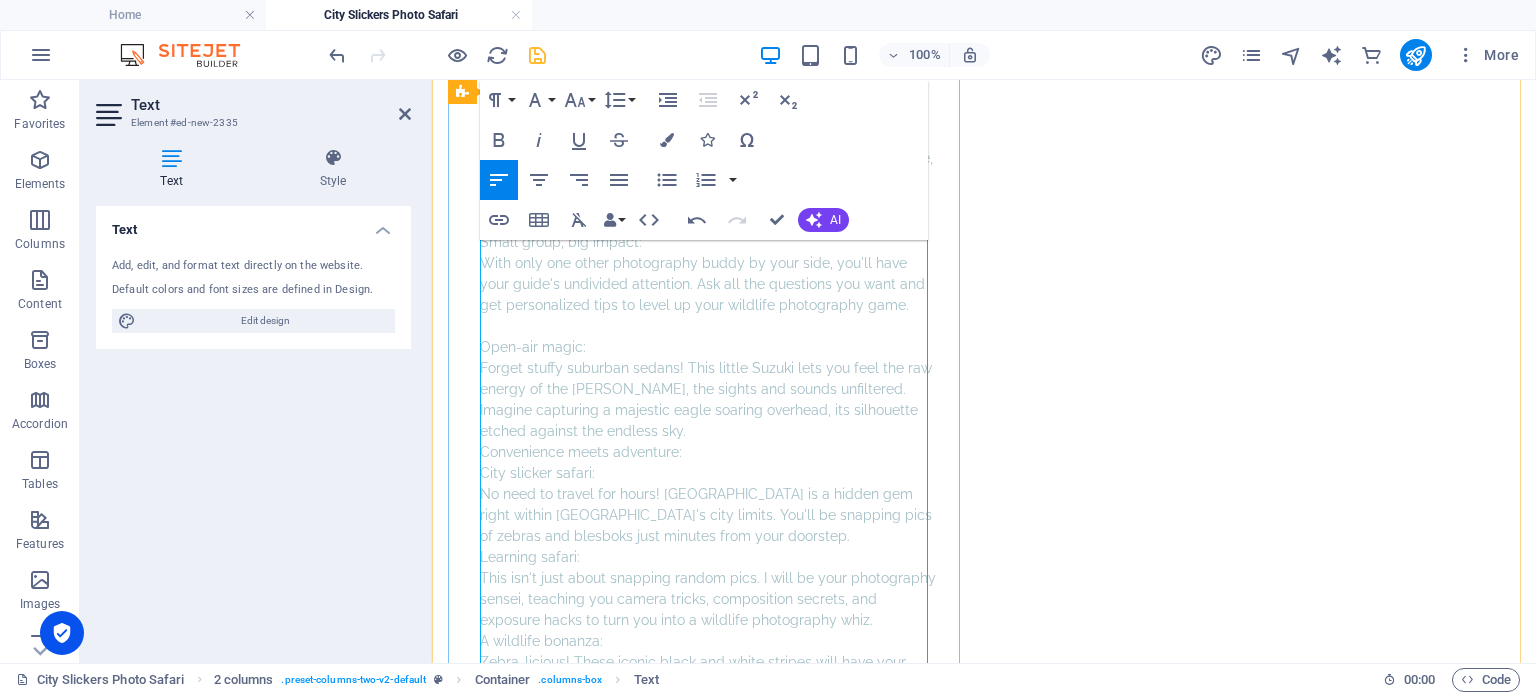 scroll, scrollTop: 500, scrollLeft: 0, axis: vertical 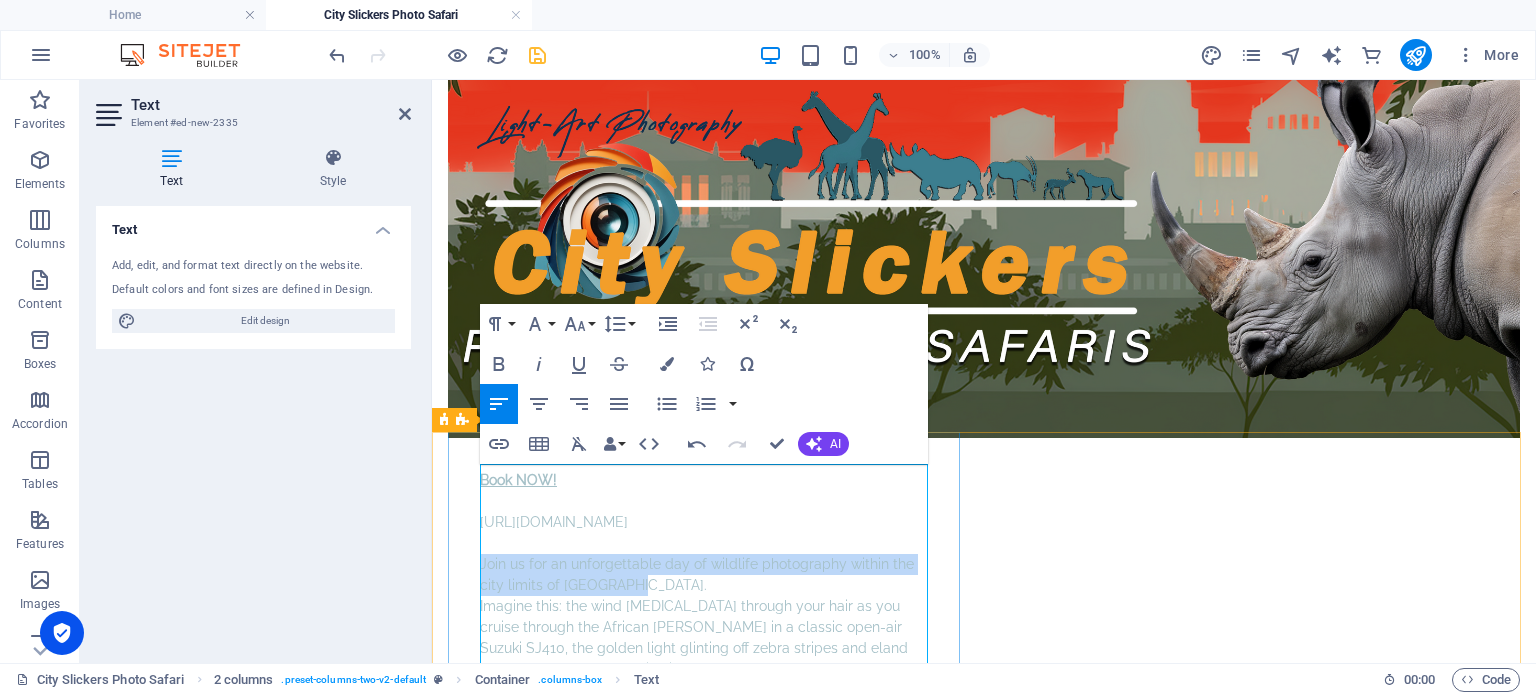 drag, startPoint x: 621, startPoint y: 581, endPoint x: 480, endPoint y: 551, distance: 144.15616 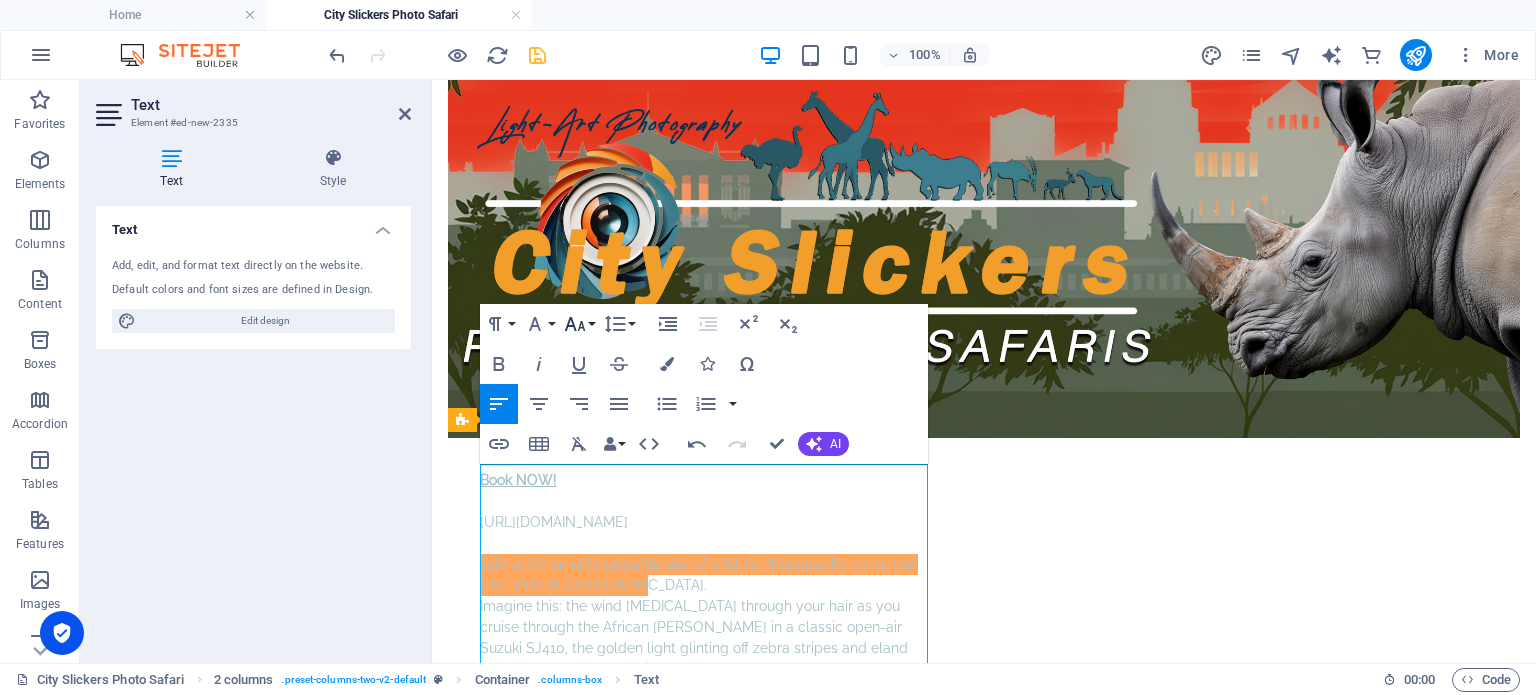 click 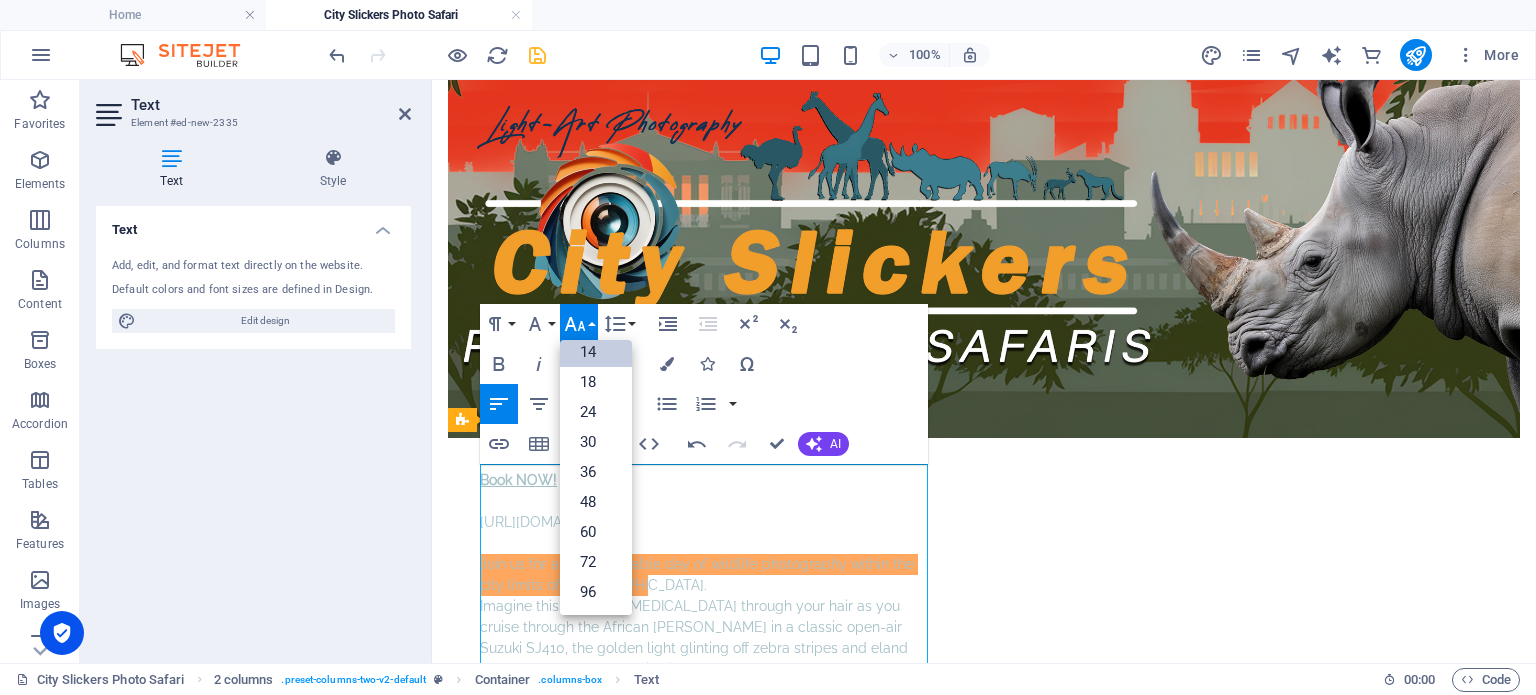 scroll, scrollTop: 160, scrollLeft: 0, axis: vertical 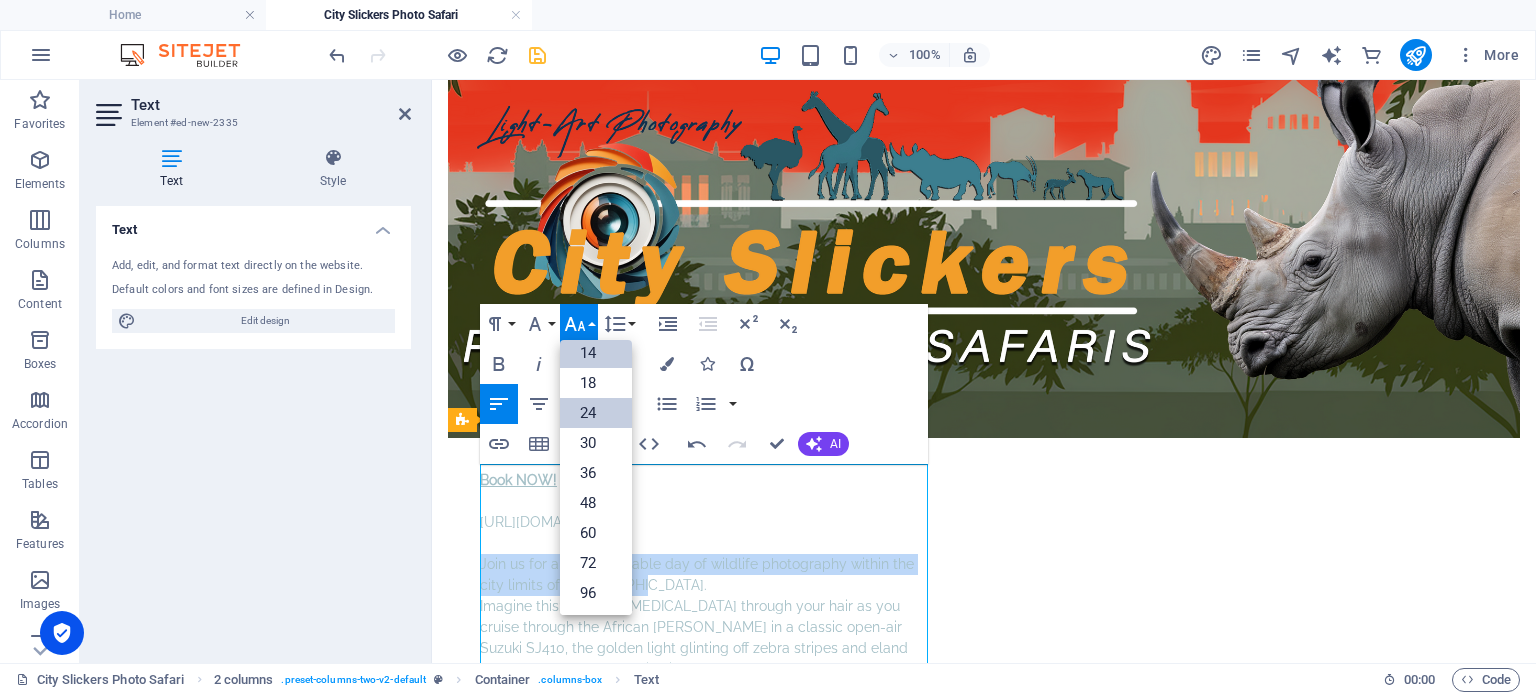 click on "24" at bounding box center [596, 413] 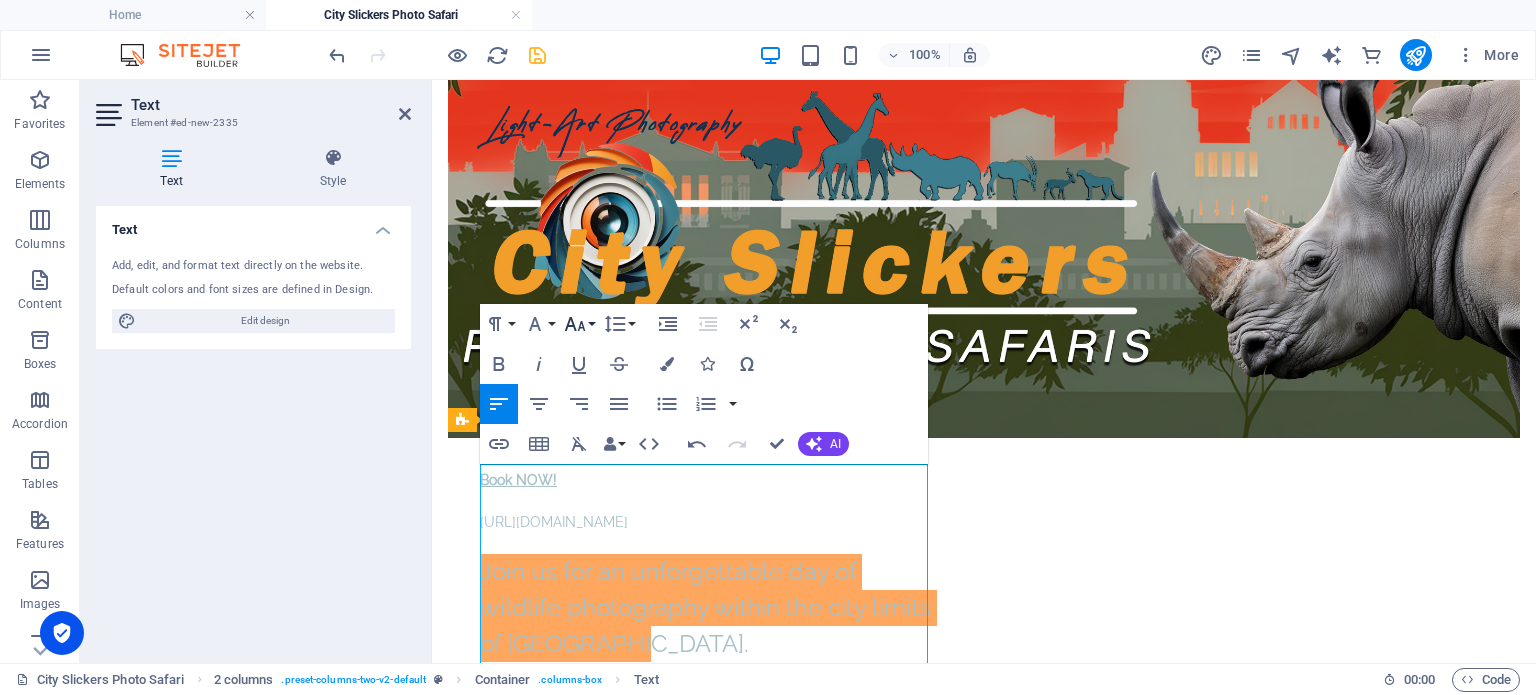 click 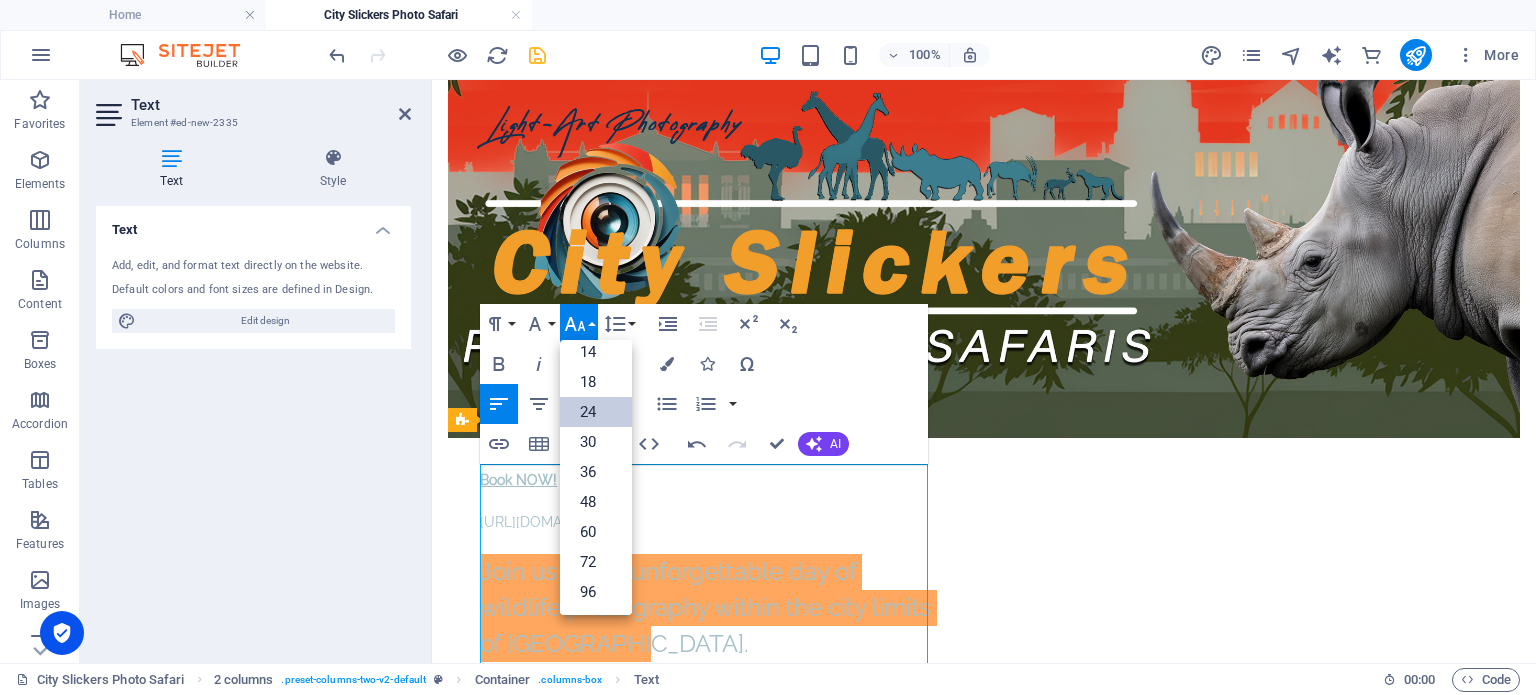 scroll, scrollTop: 160, scrollLeft: 0, axis: vertical 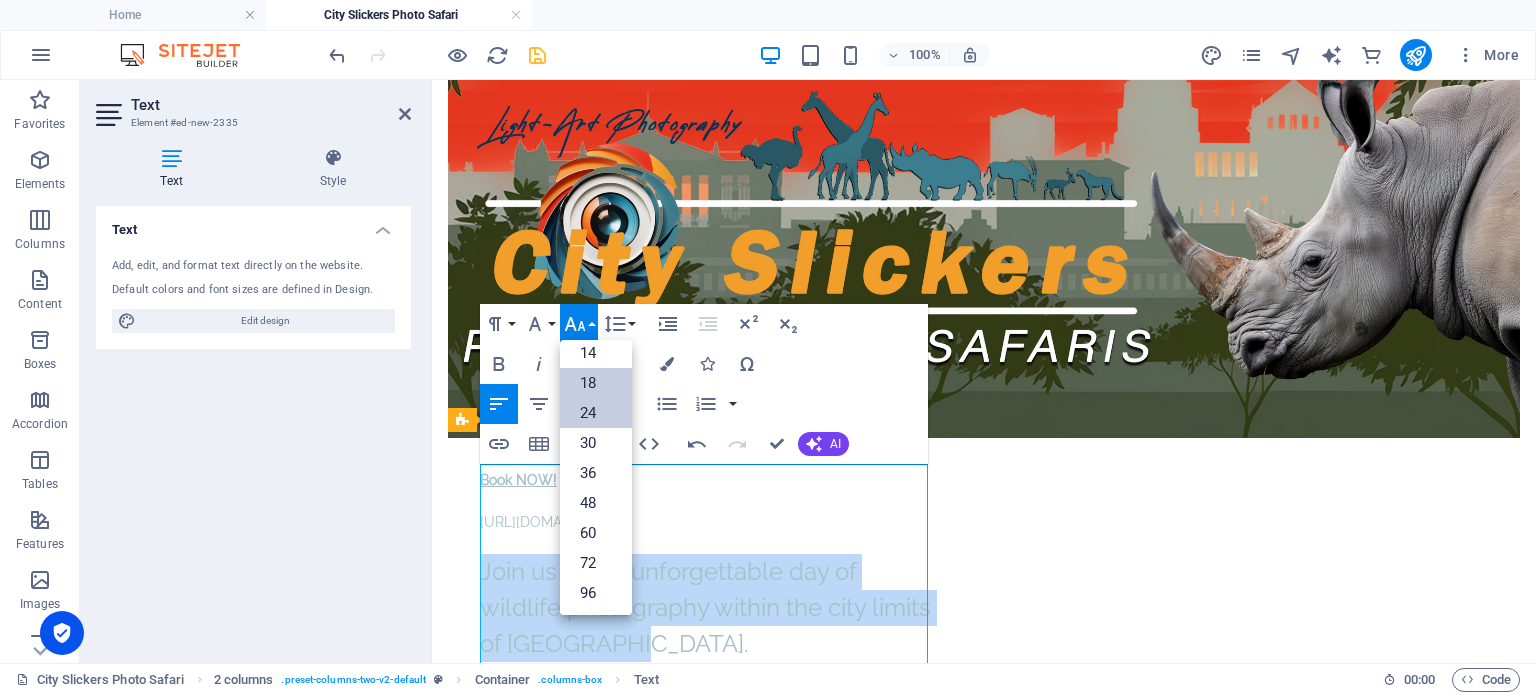 click on "18" at bounding box center [596, 383] 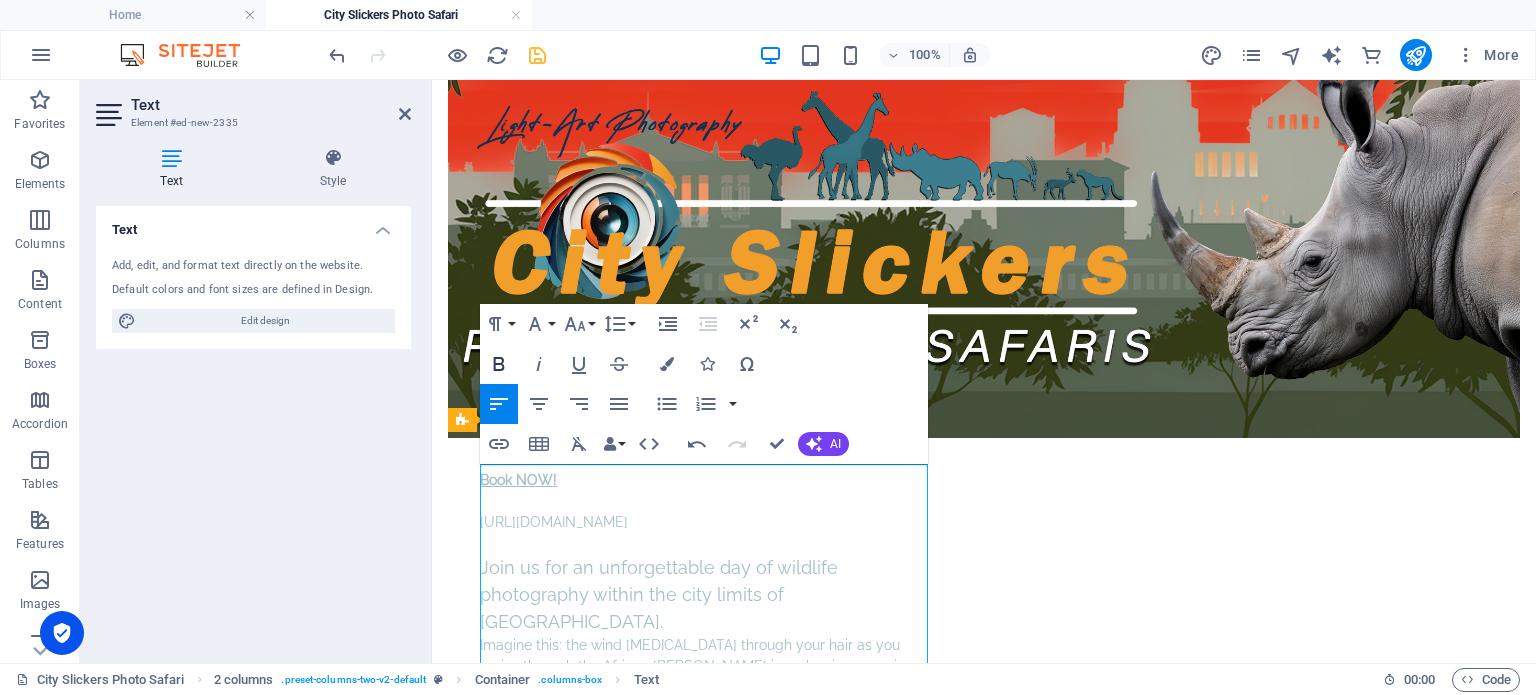 click 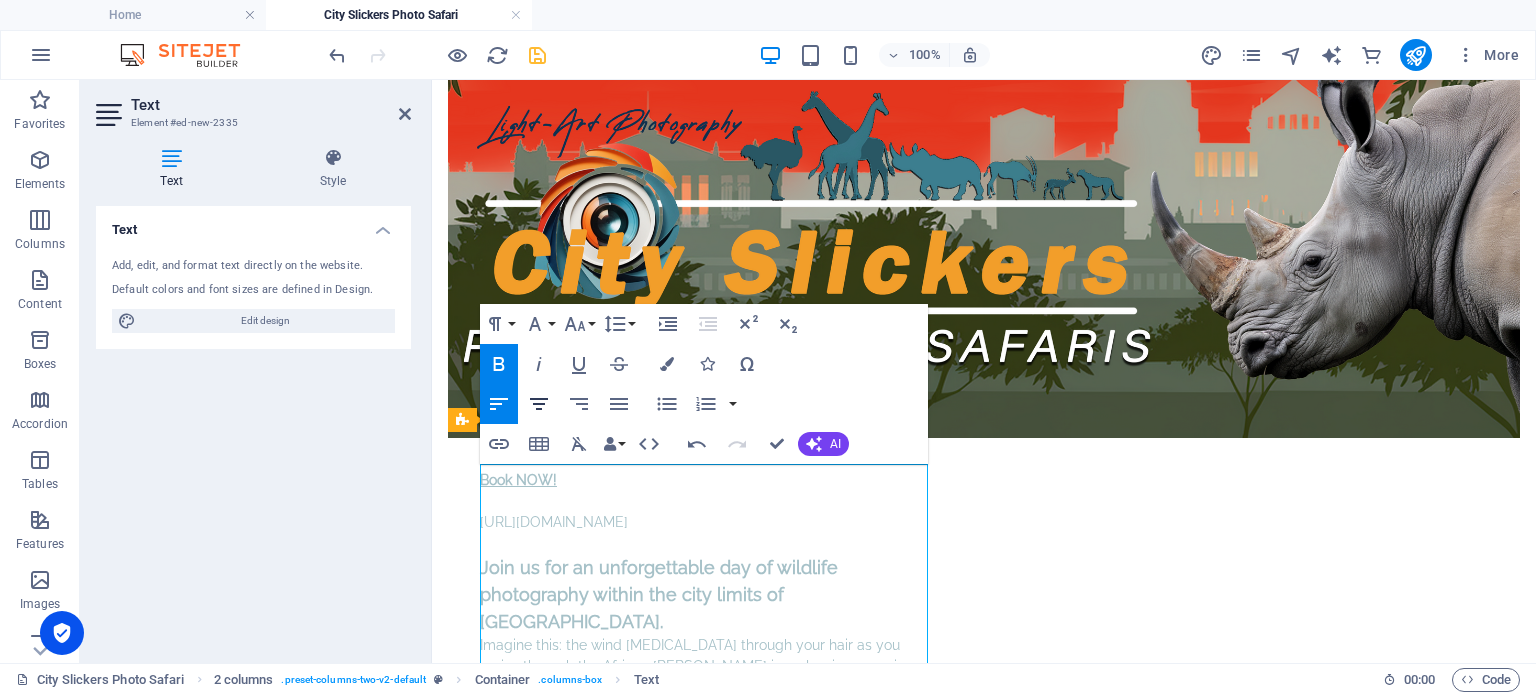 click 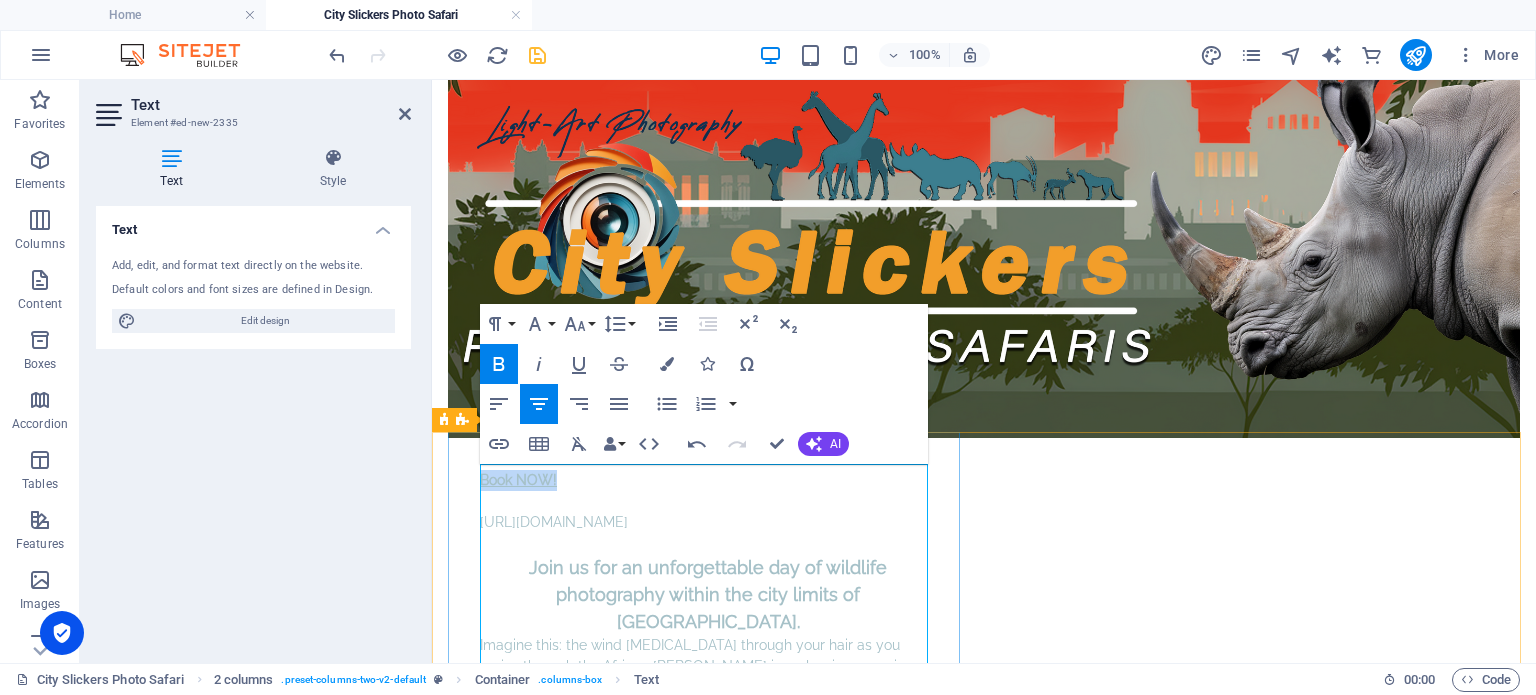 drag, startPoint x: 550, startPoint y: 473, endPoint x: 477, endPoint y: 473, distance: 73 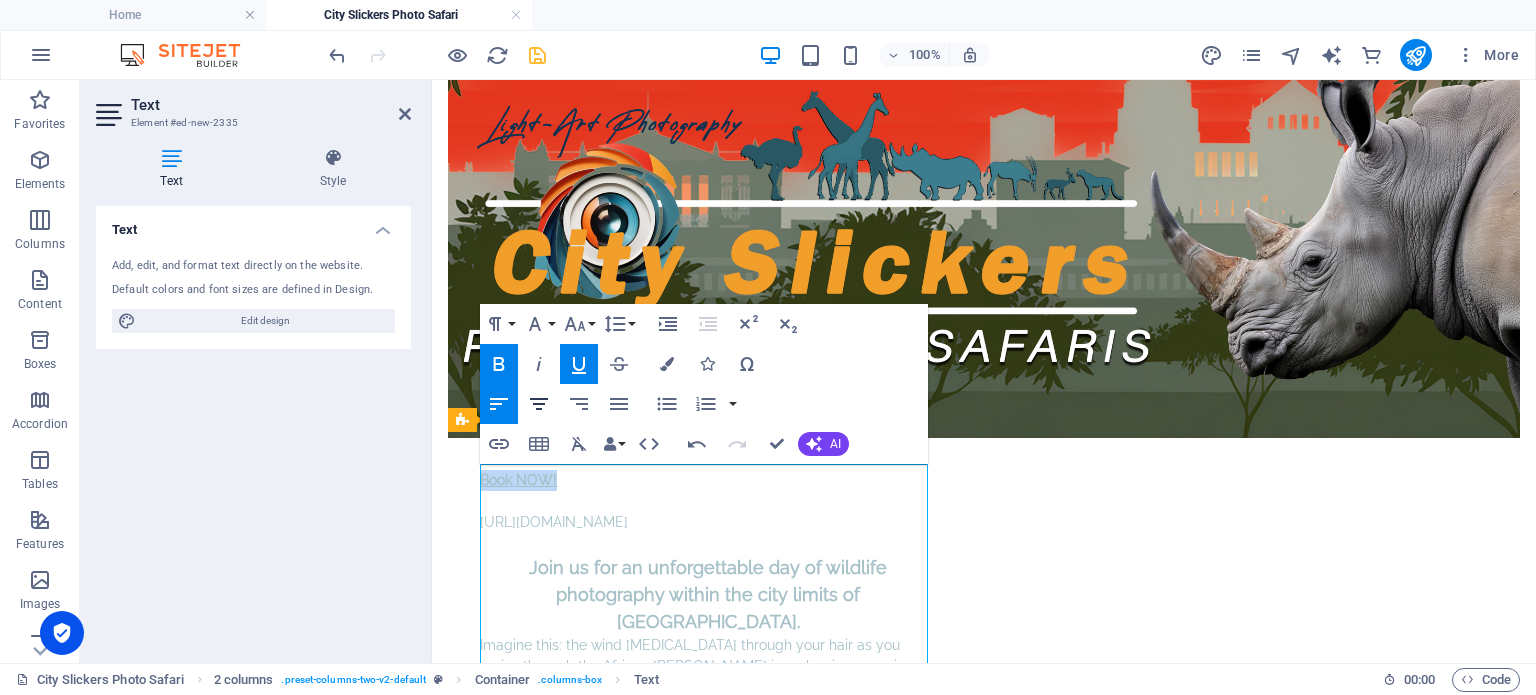 click 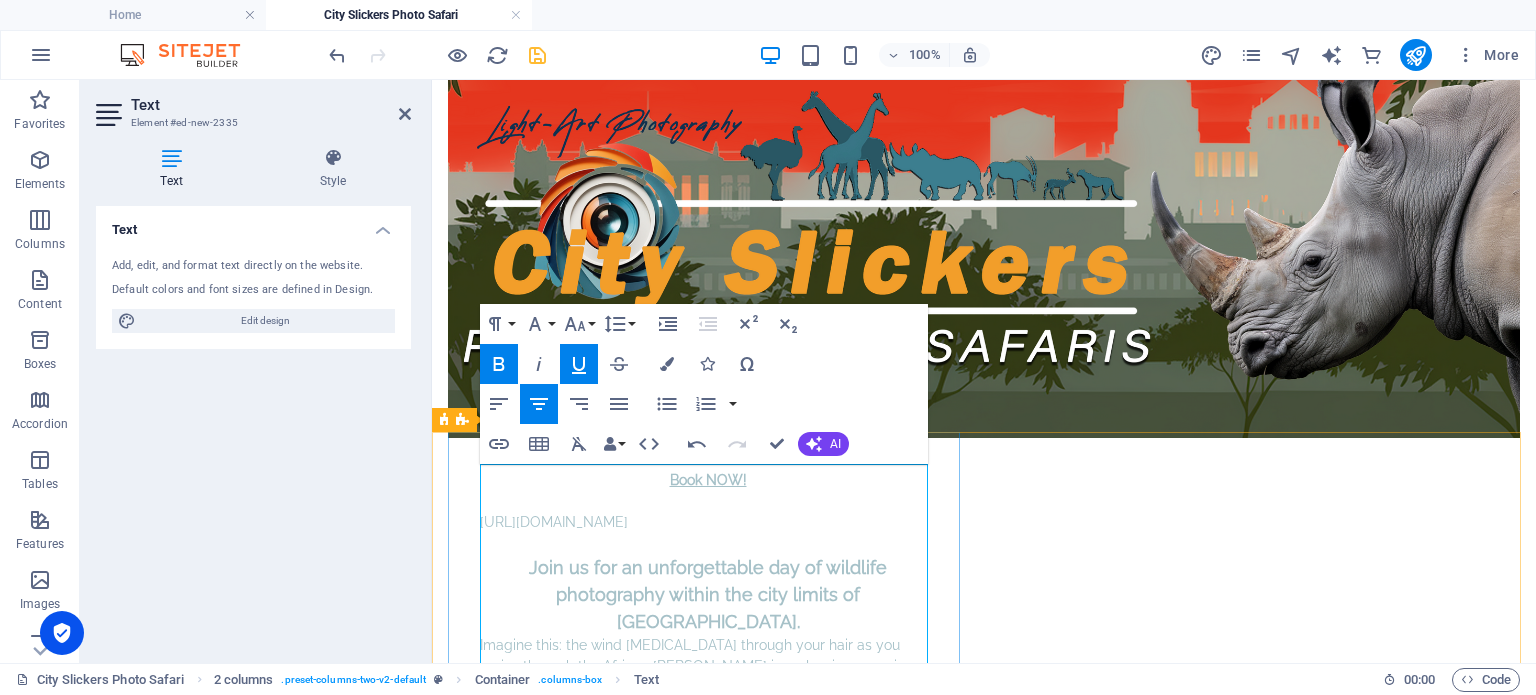 drag, startPoint x: 850, startPoint y: 515, endPoint x: 472, endPoint y: 517, distance: 378.00528 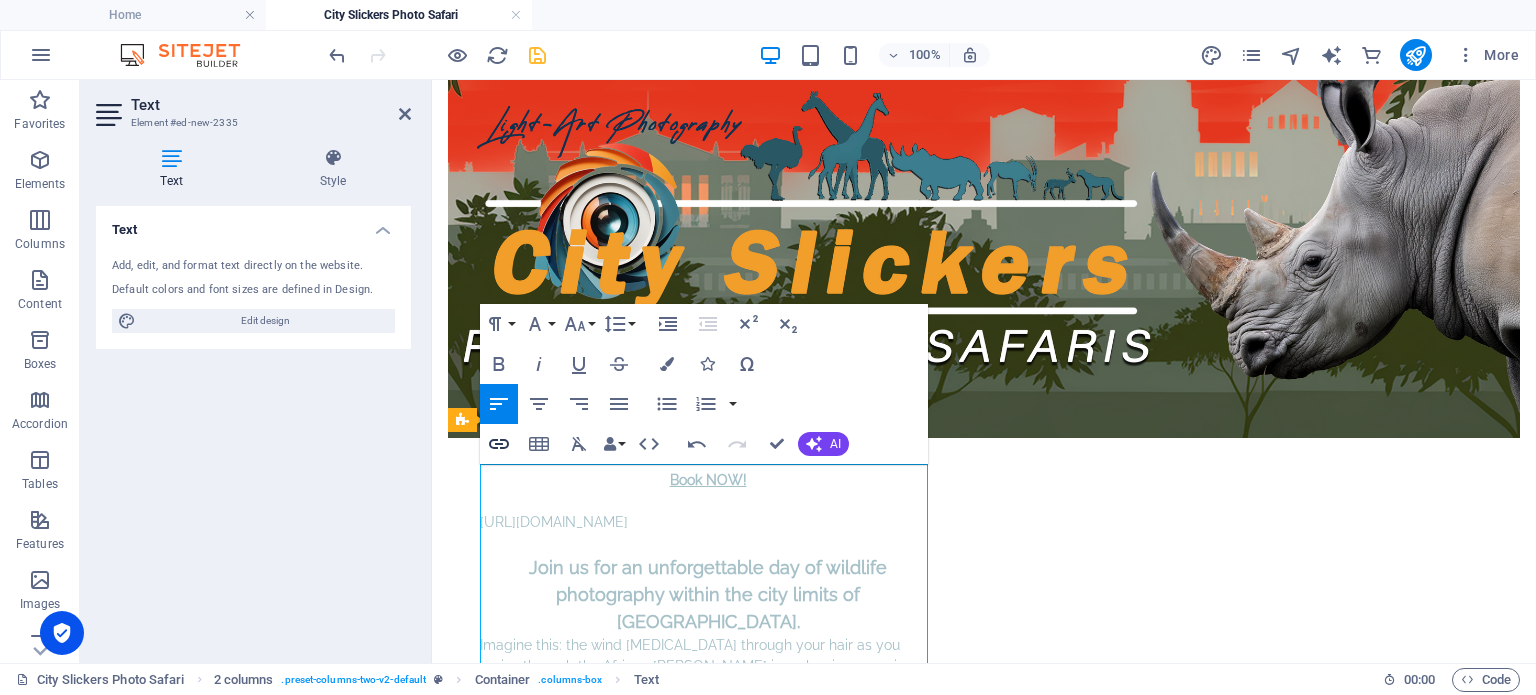 click 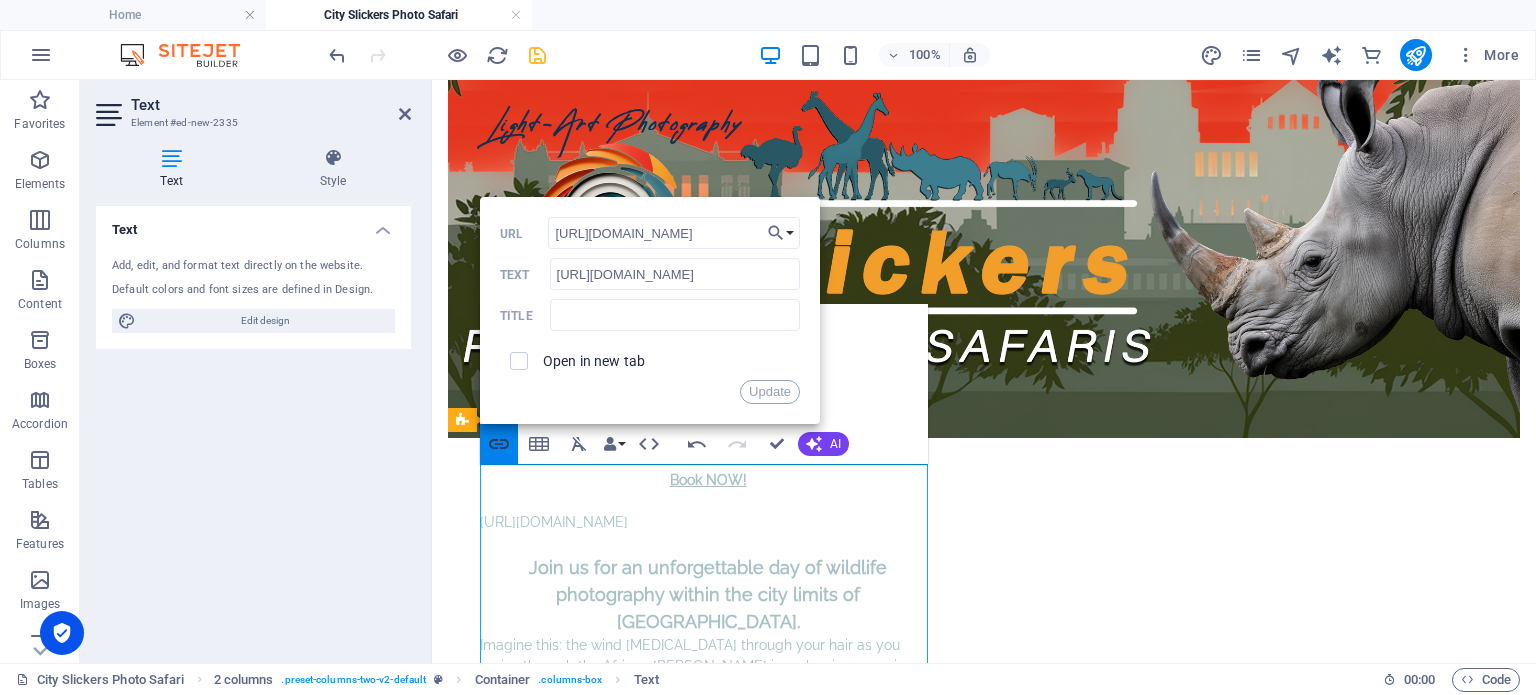 scroll, scrollTop: 0, scrollLeft: 112, axis: horizontal 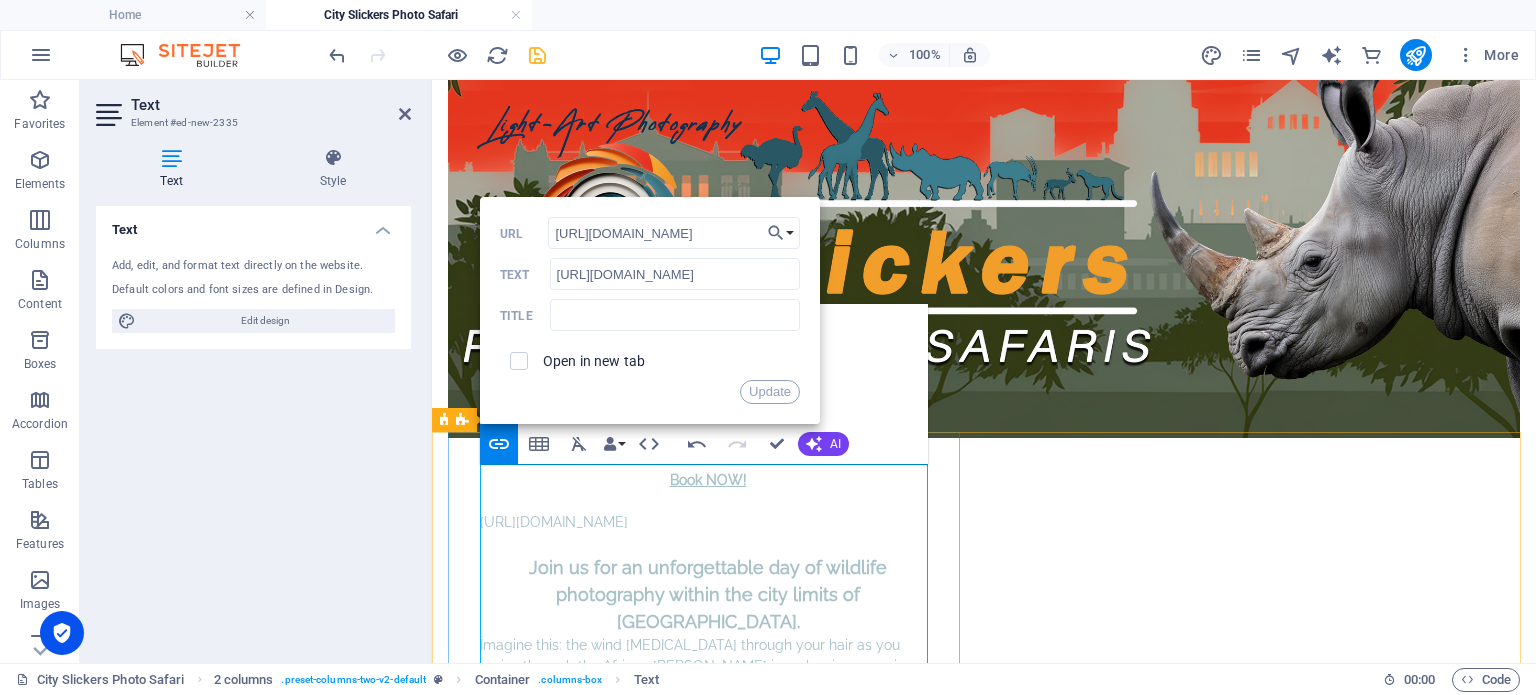 click on "Join us for an unforgettable day of wildlife photography within the city limits of [GEOGRAPHIC_DATA]." at bounding box center (708, 594) 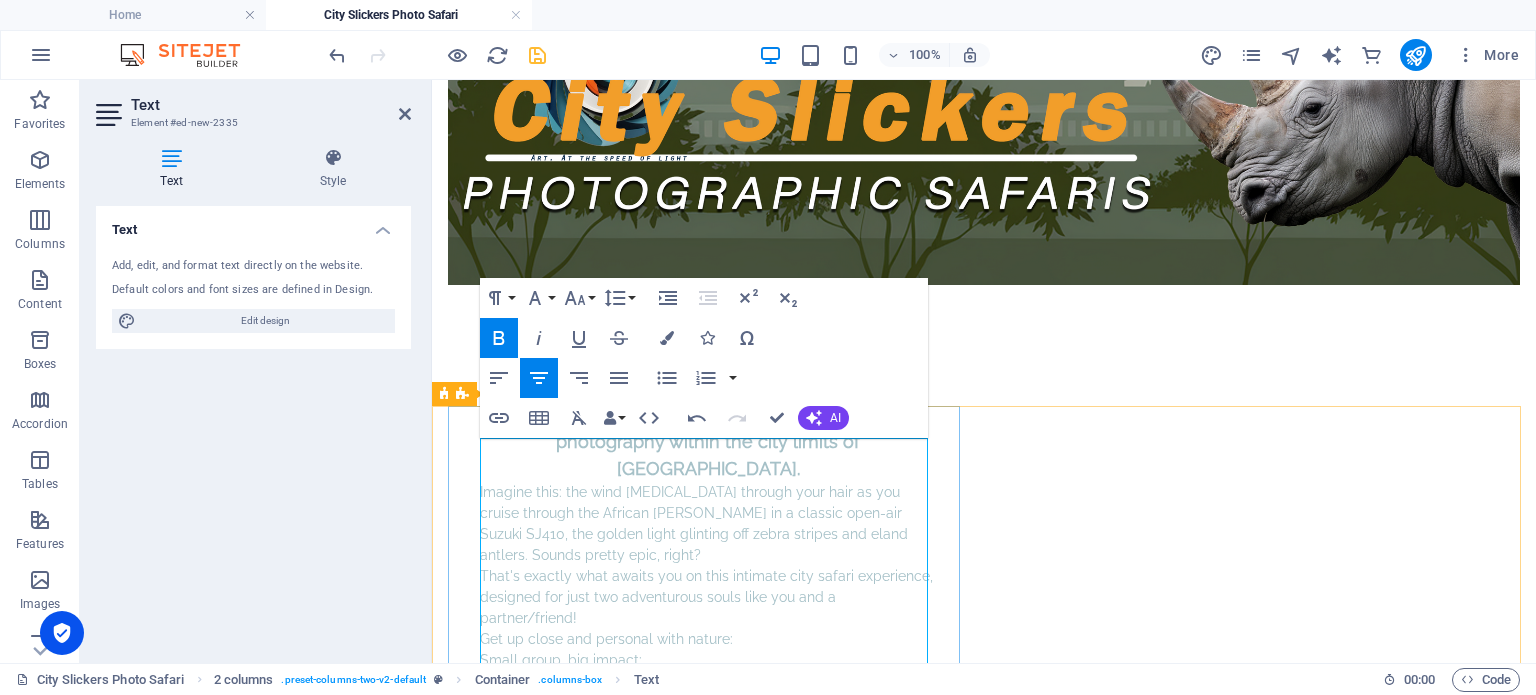 scroll, scrollTop: 200, scrollLeft: 0, axis: vertical 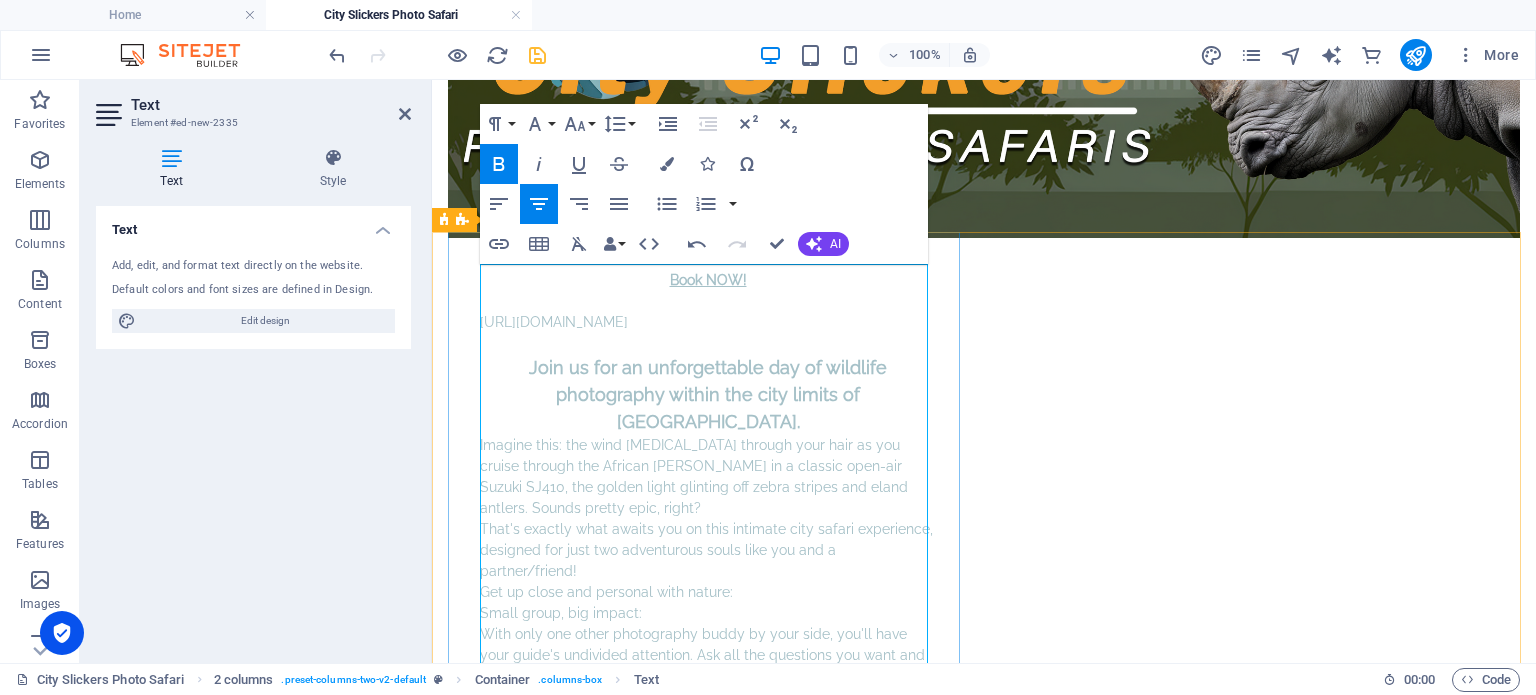 click on "Imagine this: the wind [MEDICAL_DATA] through your hair as you cruise through the African [PERSON_NAME] in a classic open-air Suzuki SJ410, the golden light glinting off zebra stripes and eland antlers. Sounds pretty epic, right?" at bounding box center [708, 477] 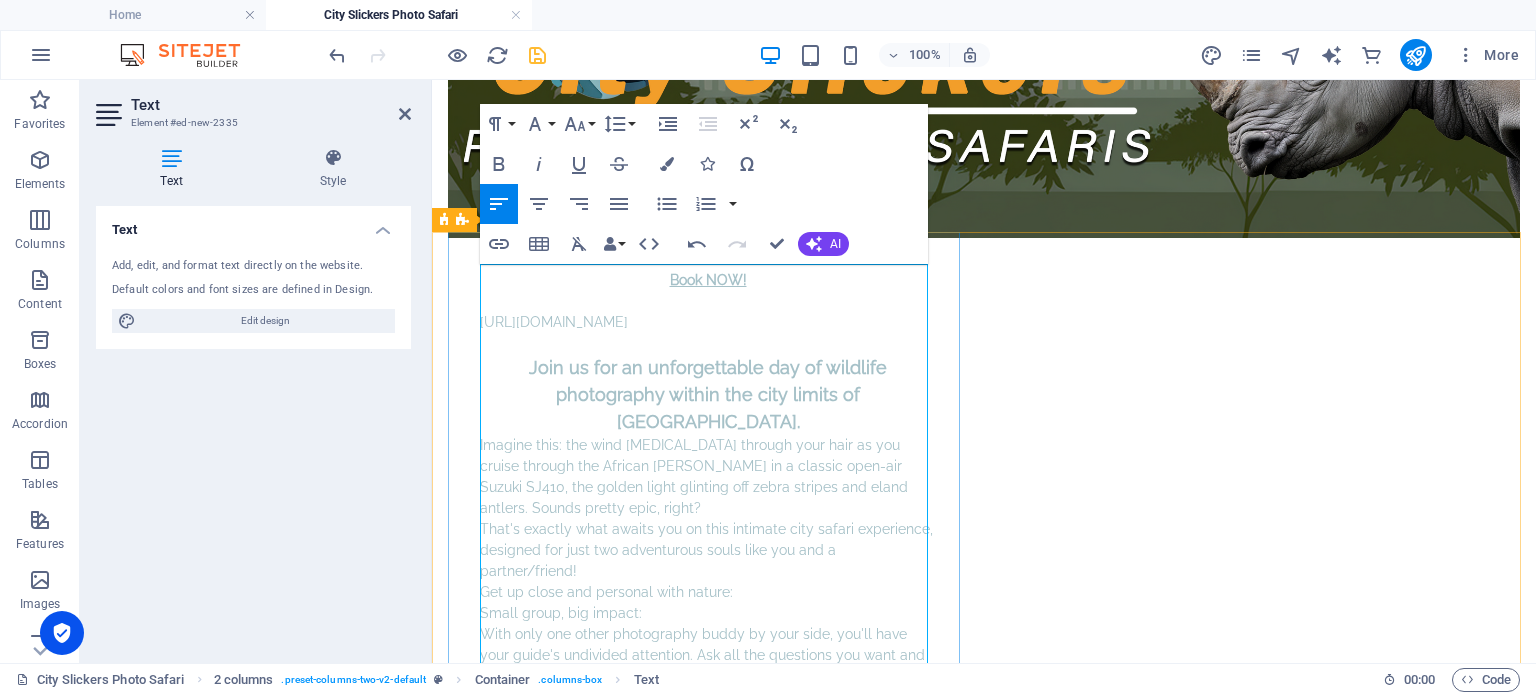 click on "Join us for an unforgettable day of wildlife photography within the city limits of [GEOGRAPHIC_DATA]." at bounding box center [708, 394] 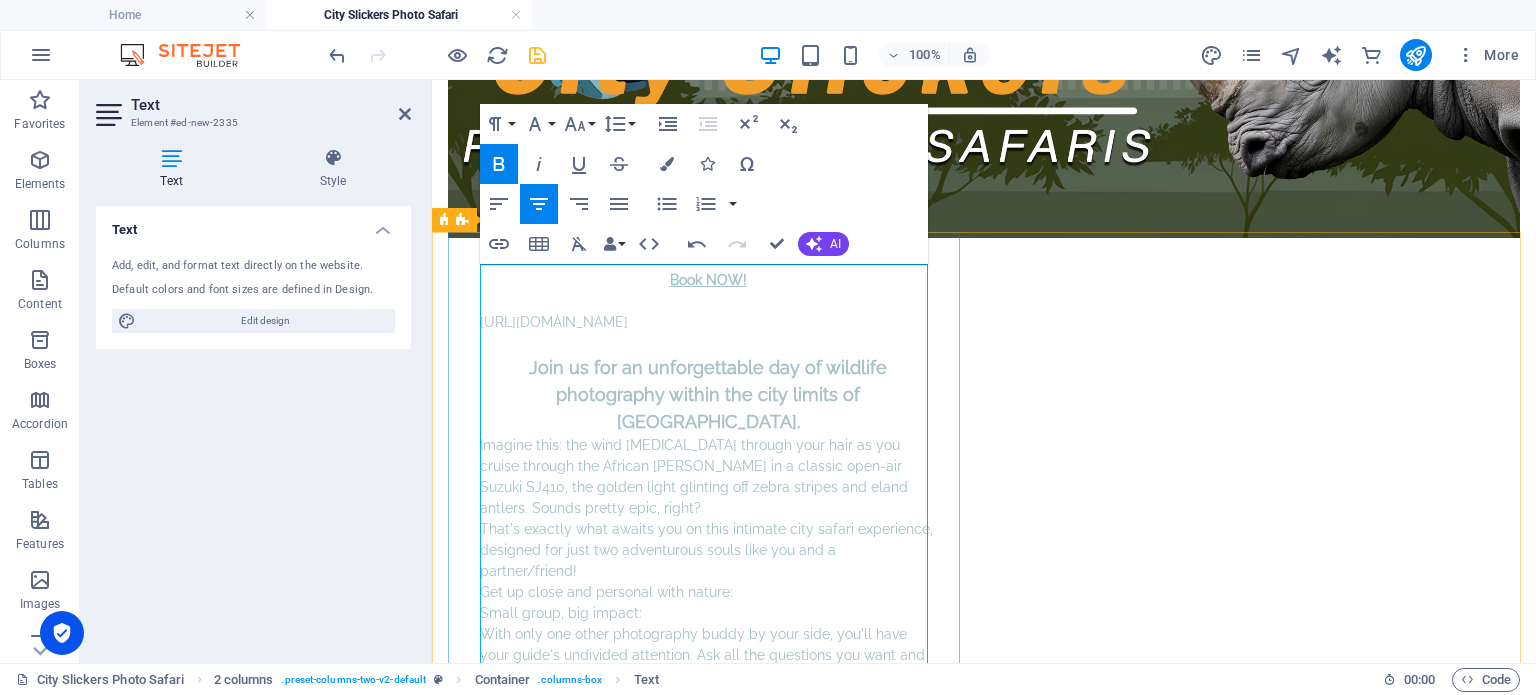 click on "Imagine this: the wind [MEDICAL_DATA] through your hair as you cruise through the African [PERSON_NAME] in a classic open-air Suzuki SJ410, the golden light glinting off zebra stripes and eland antlers. Sounds pretty epic, right?" at bounding box center (708, 477) 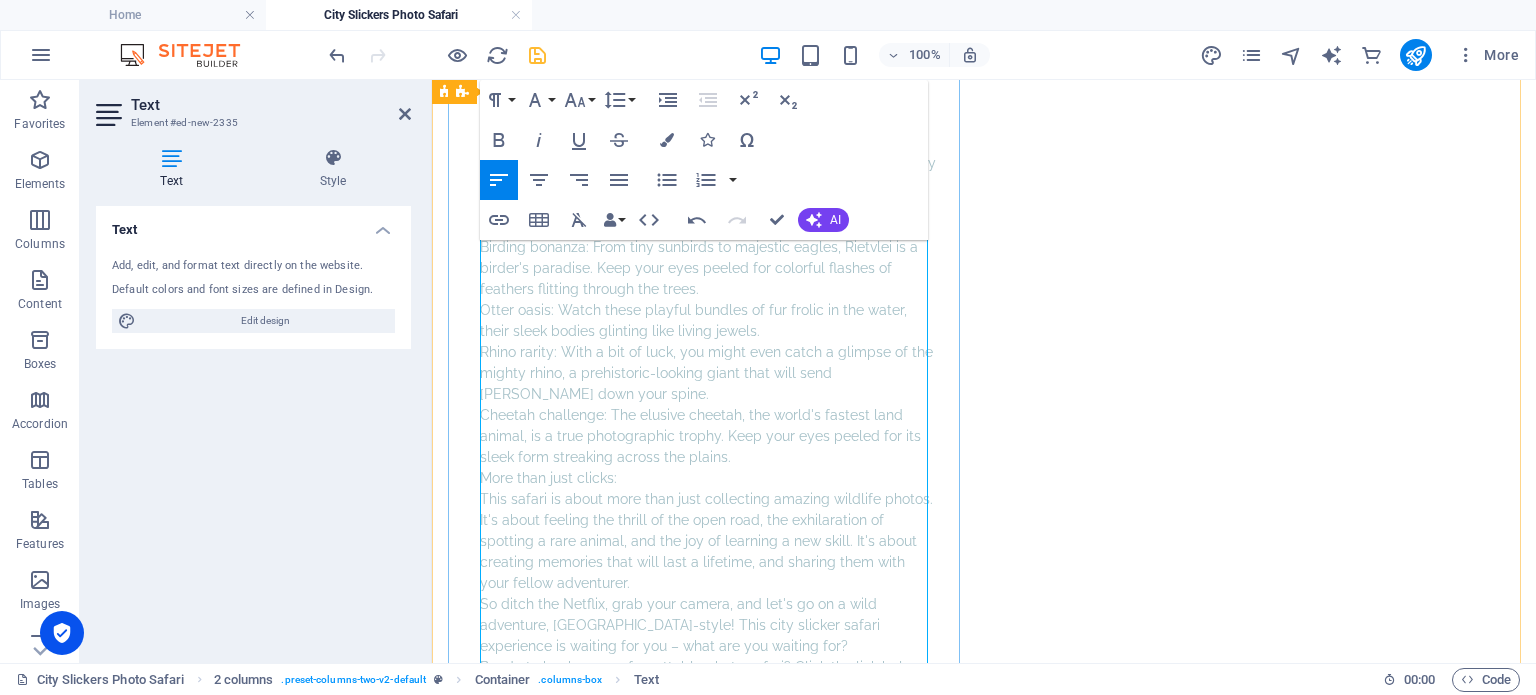 scroll, scrollTop: 1134, scrollLeft: 0, axis: vertical 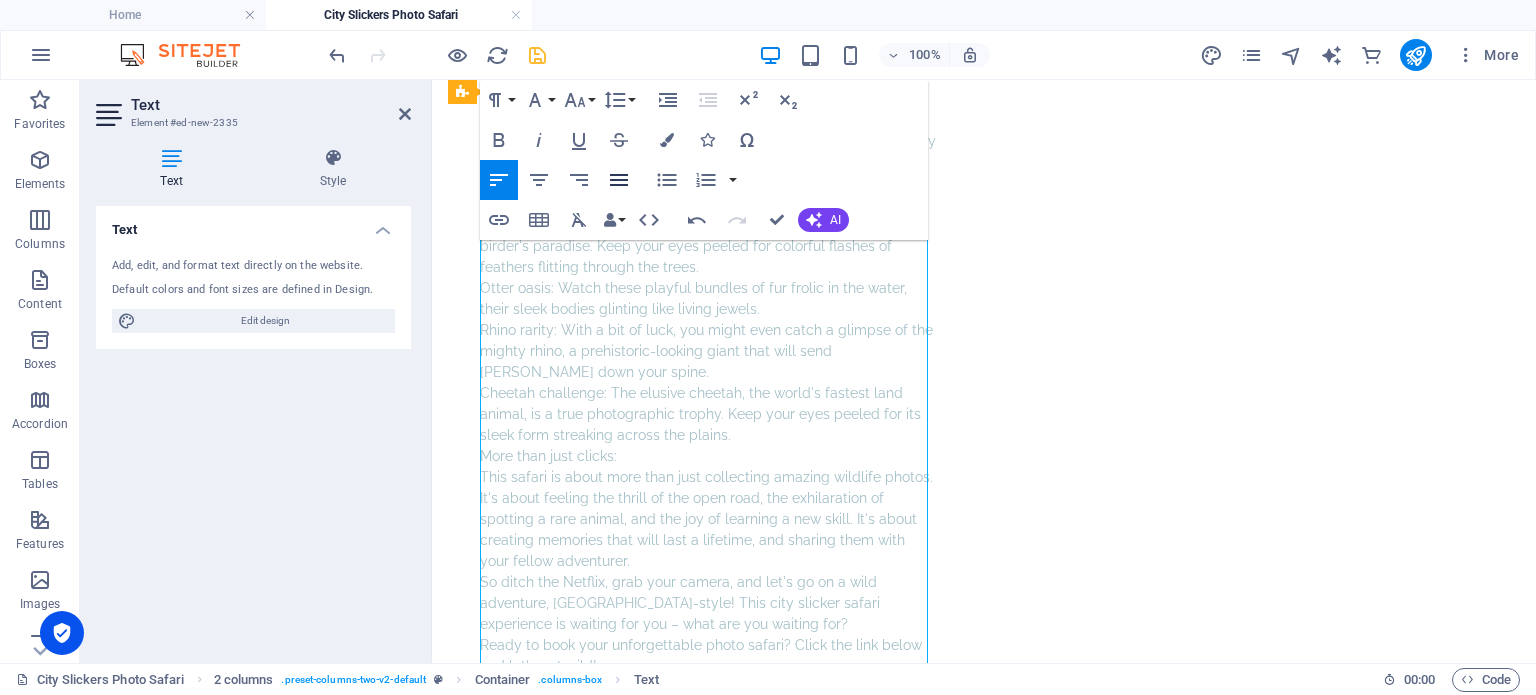 click 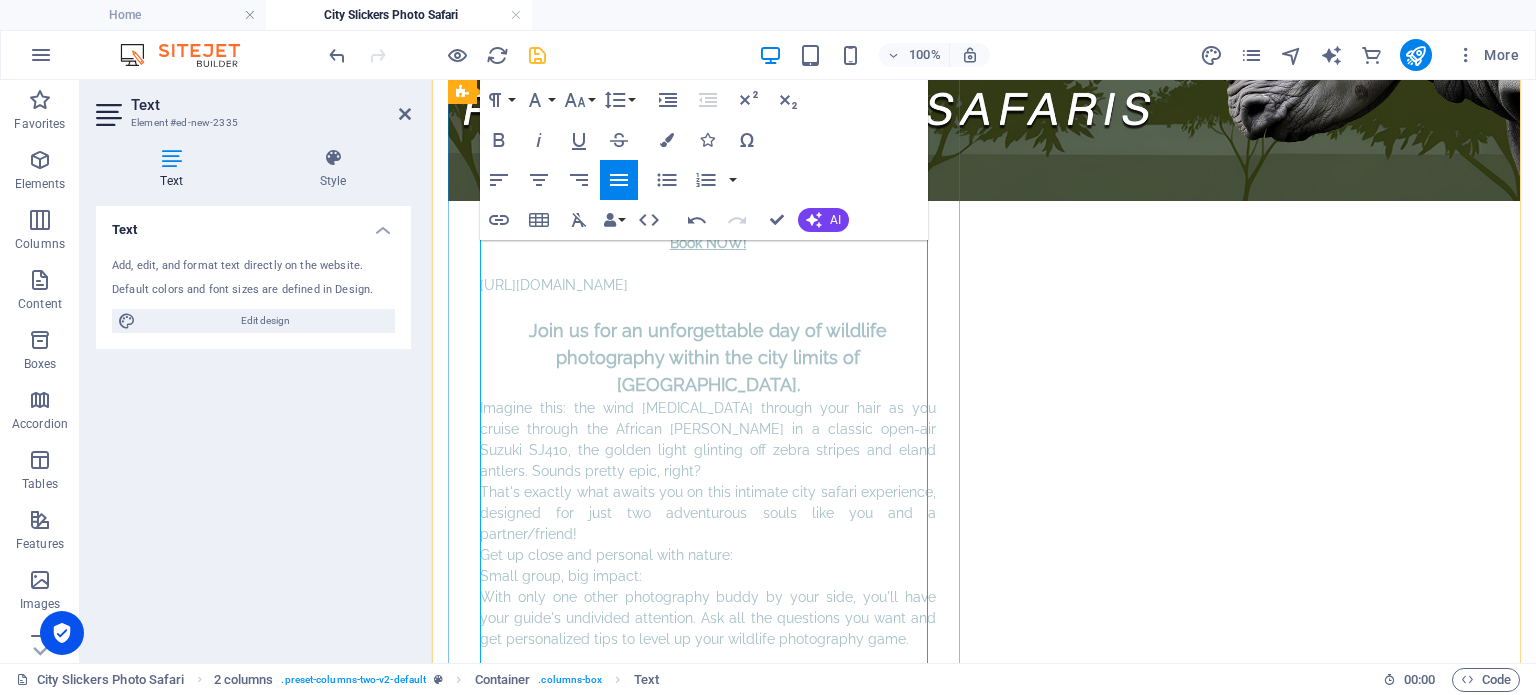 scroll, scrollTop: 234, scrollLeft: 0, axis: vertical 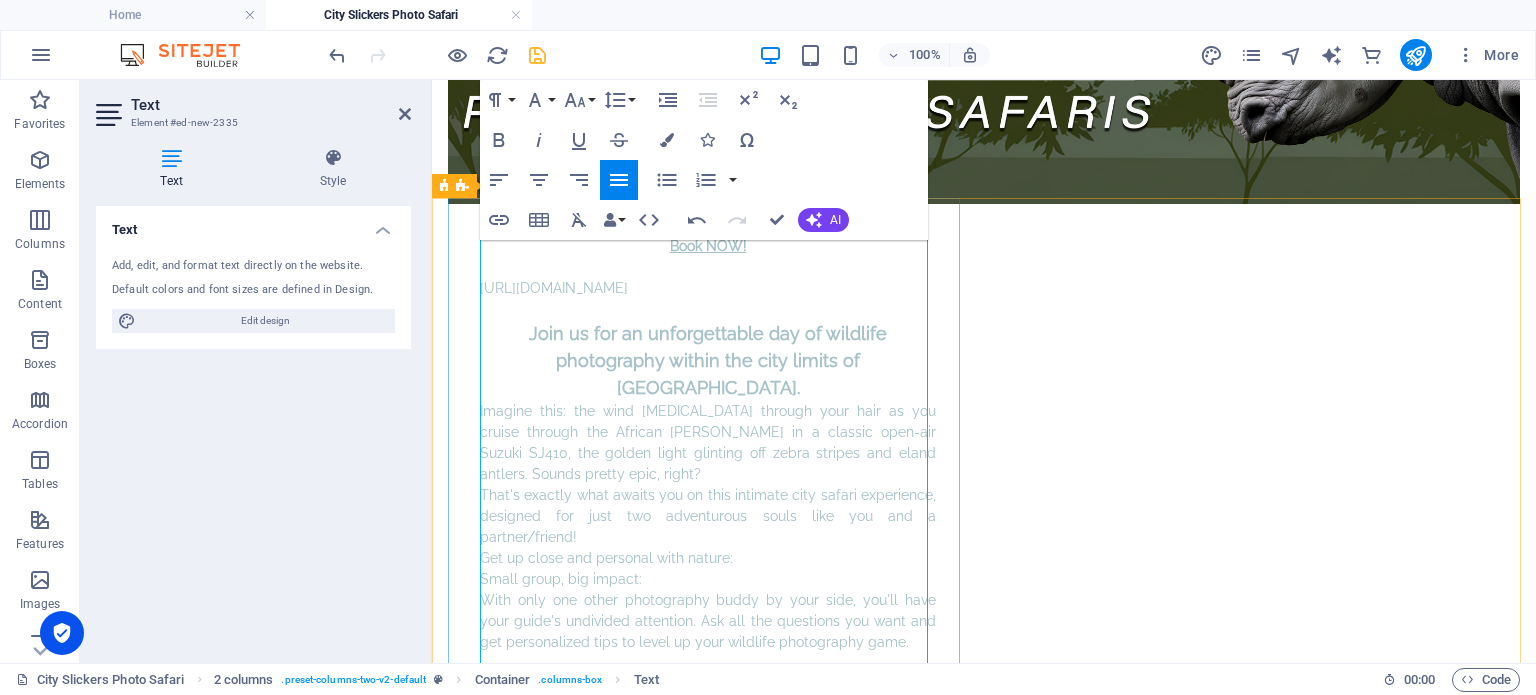 click on "Imagine this: the wind [MEDICAL_DATA] through your hair as you cruise through the African [PERSON_NAME] in a classic open-air Suzuki SJ410, the golden light glinting off zebra stripes and eland antlers. Sounds pretty epic, right?" at bounding box center (708, 443) 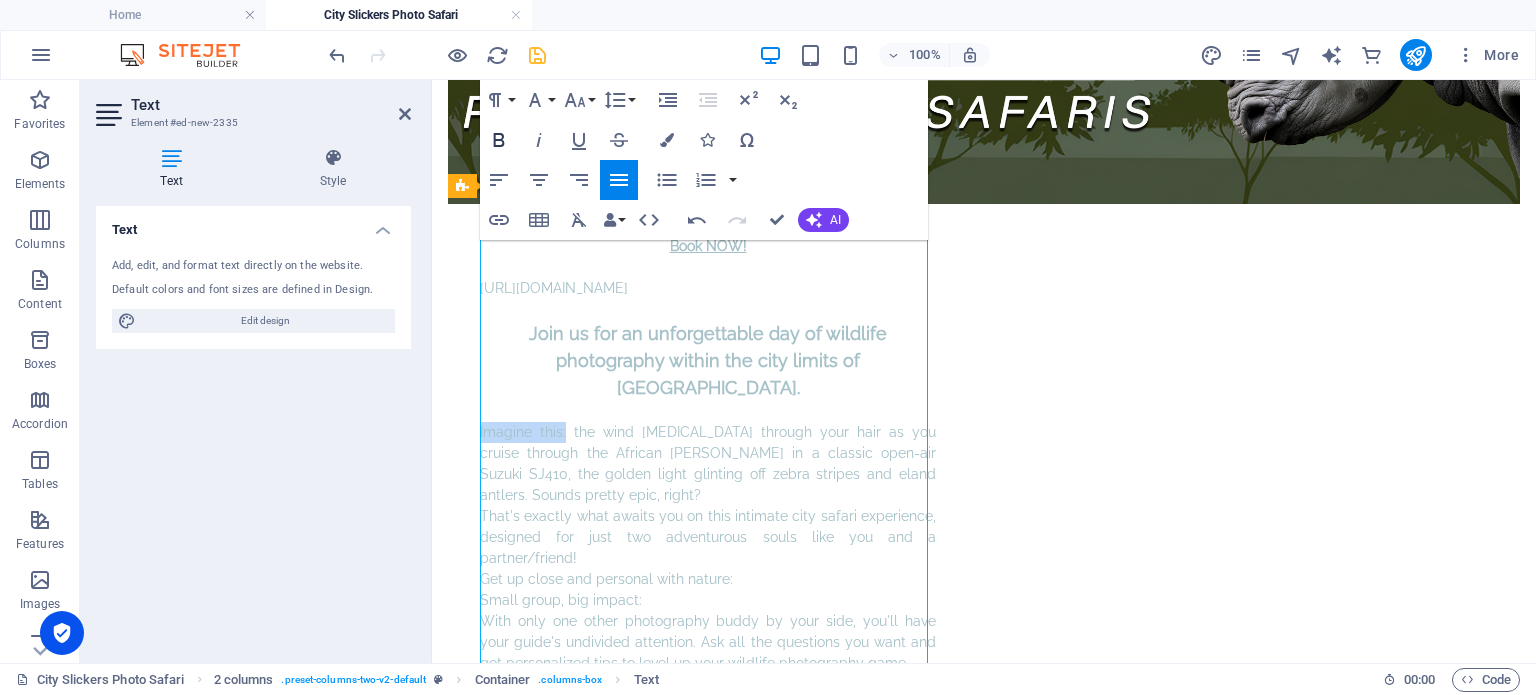 click 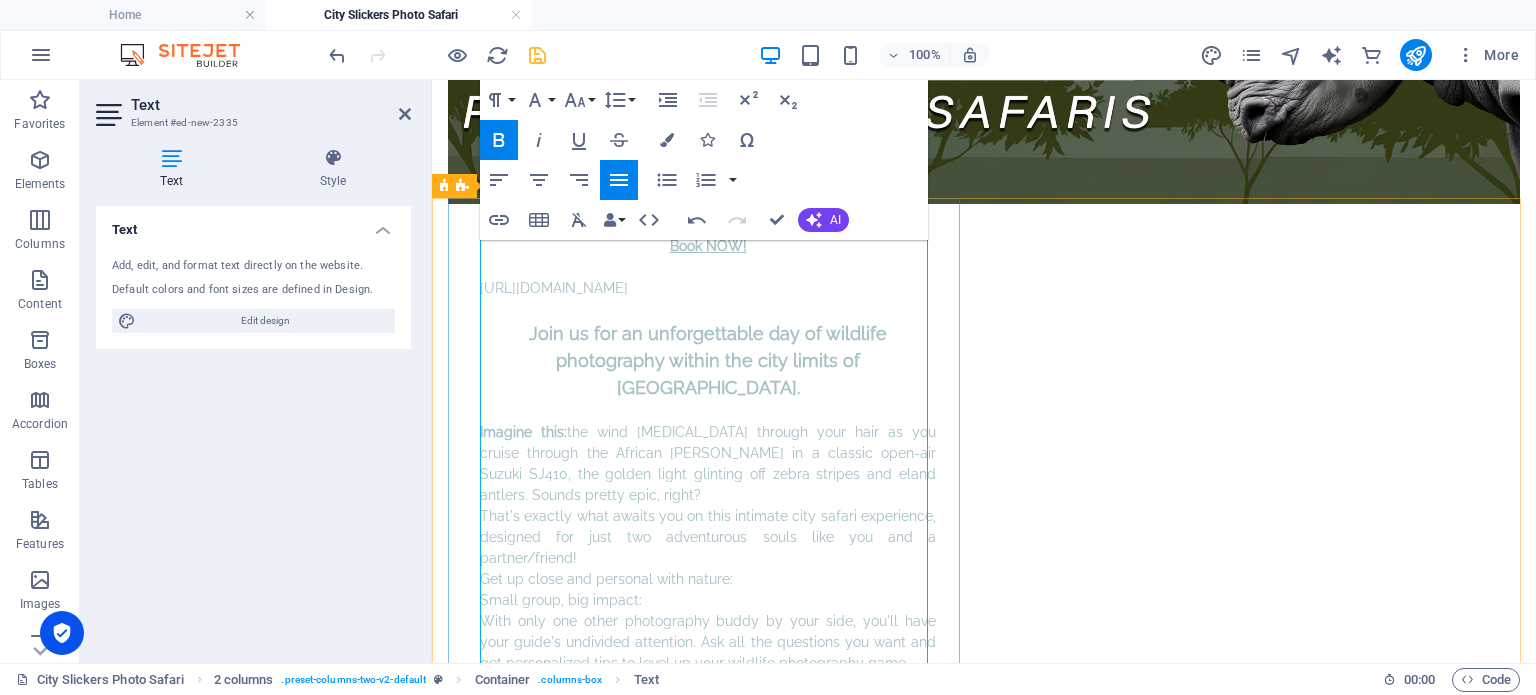 click on "Imagine this:  the wind [MEDICAL_DATA] through your hair as you cruise through the African [PERSON_NAME] in a classic open-air Suzuki SJ410, the golden light glinting off zebra stripes and eland antlers. Sounds pretty epic, right?" at bounding box center (708, 464) 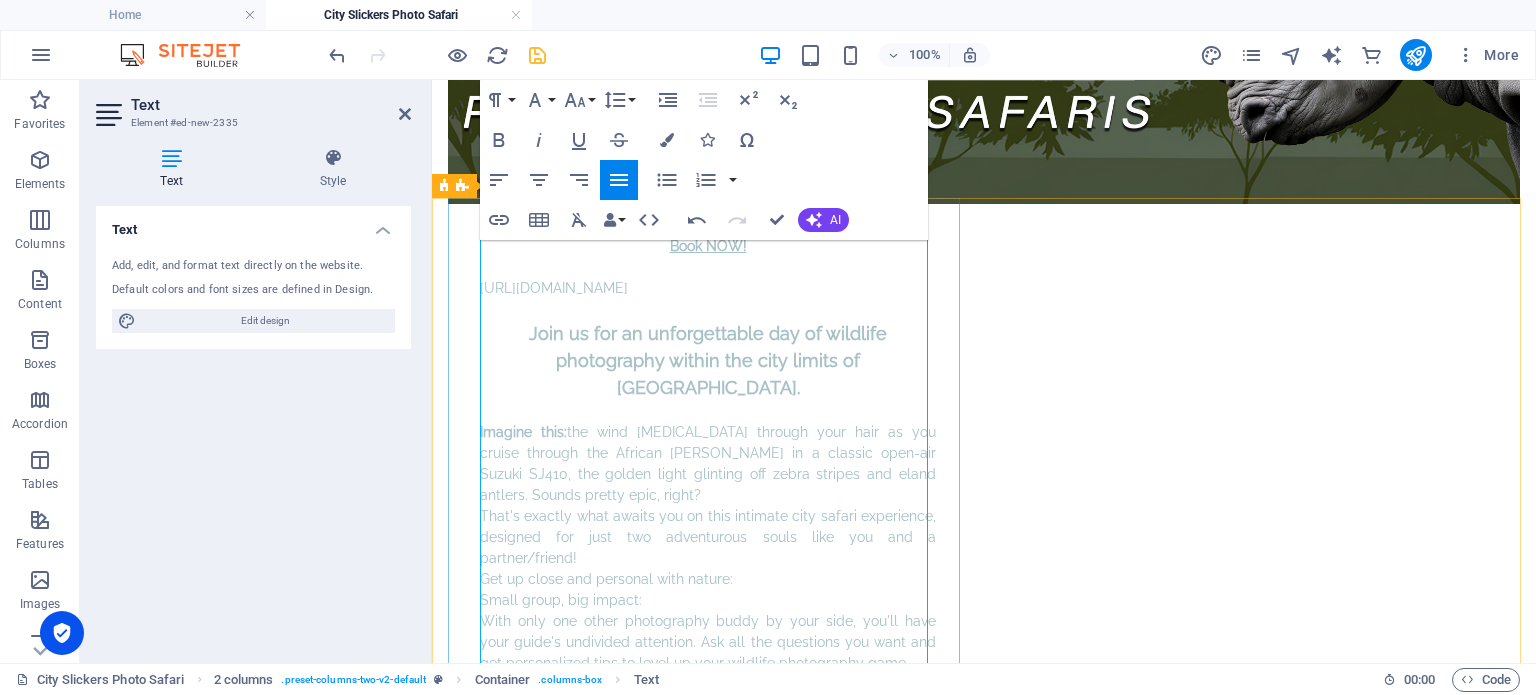 drag, startPoint x: 838, startPoint y: 437, endPoint x: 852, endPoint y: 534, distance: 98.005104 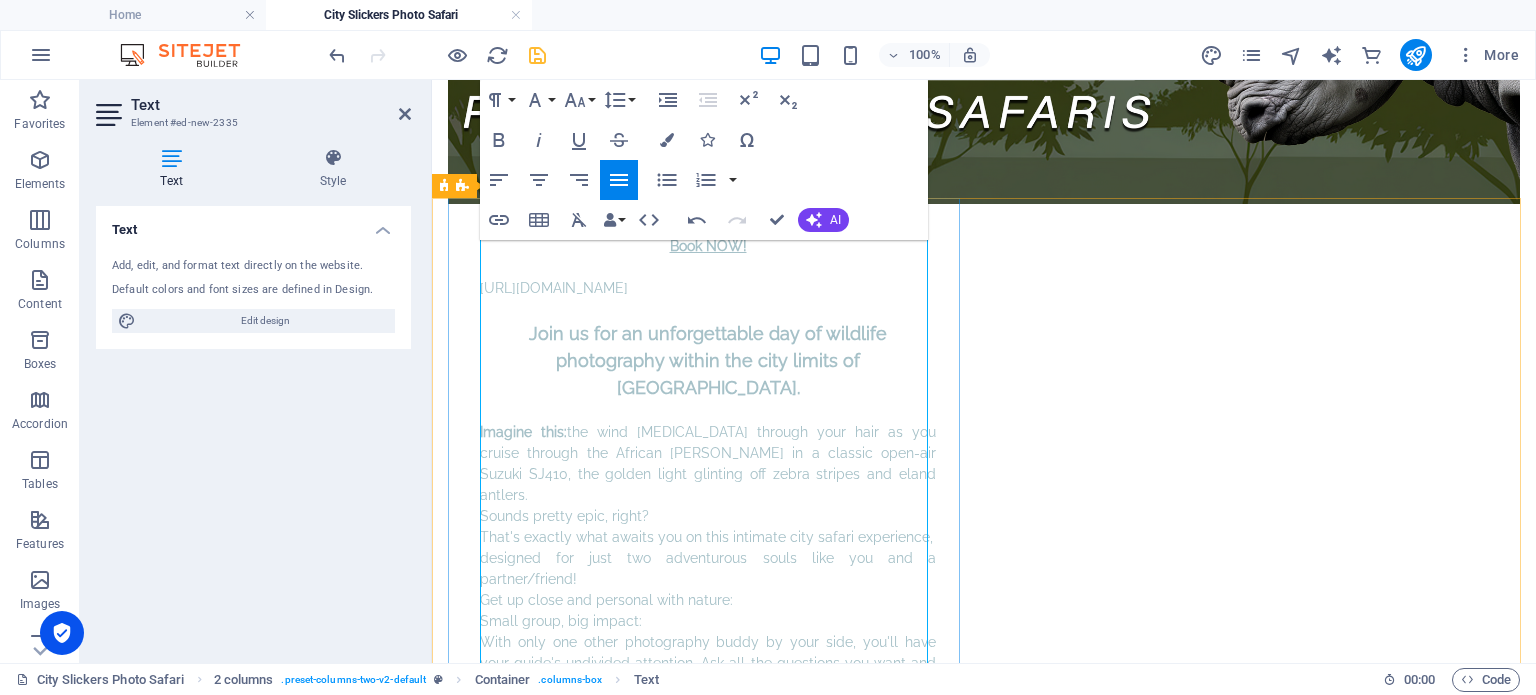 click on "Sounds pretty epic, right?" at bounding box center (708, 516) 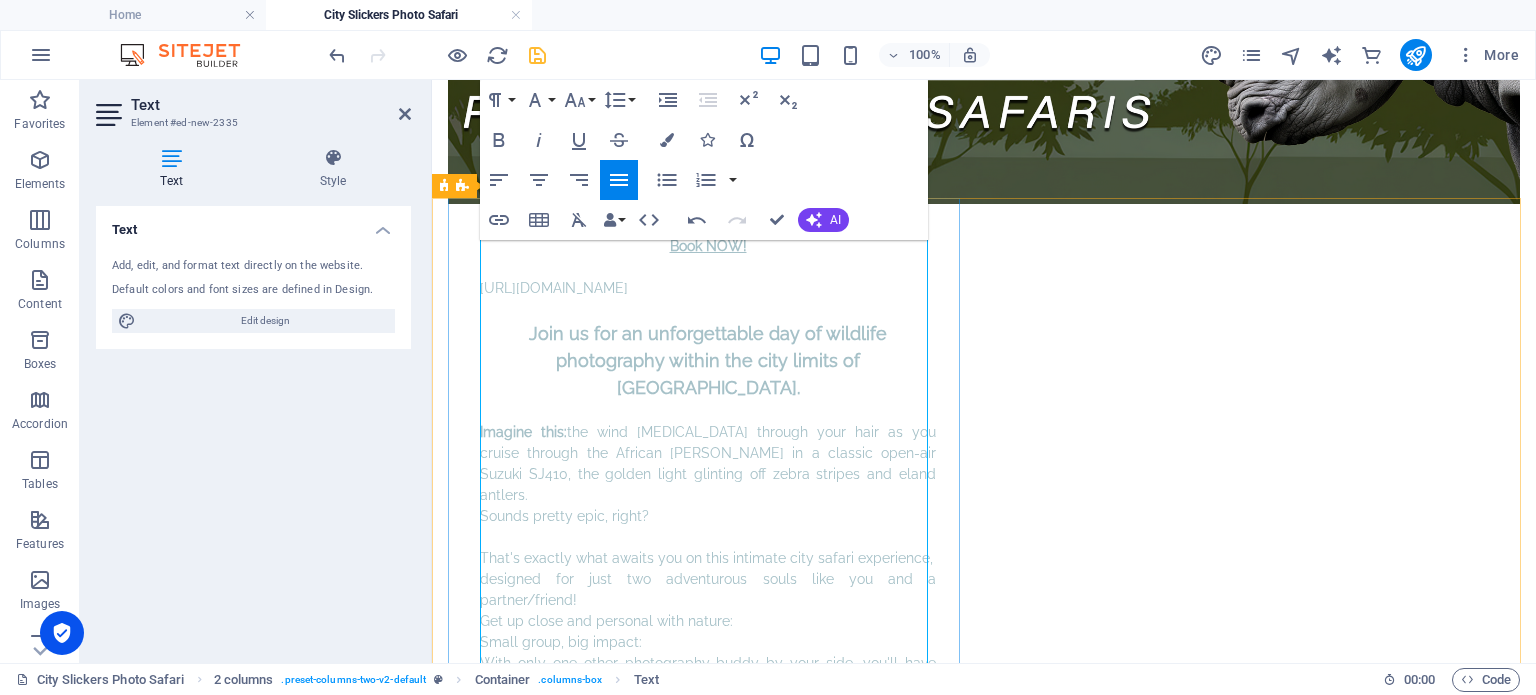 drag, startPoint x: 484, startPoint y: 458, endPoint x: 484, endPoint y: 492, distance: 34 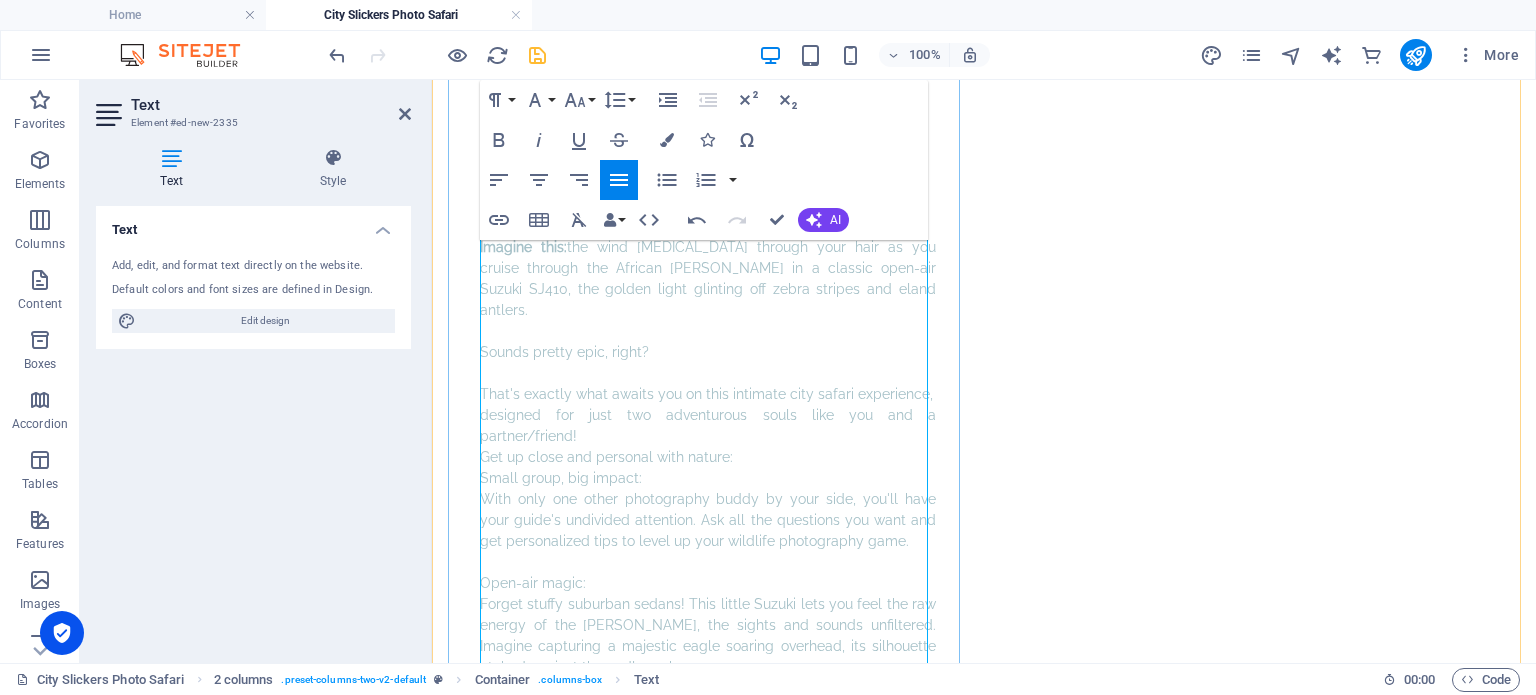 scroll, scrollTop: 434, scrollLeft: 0, axis: vertical 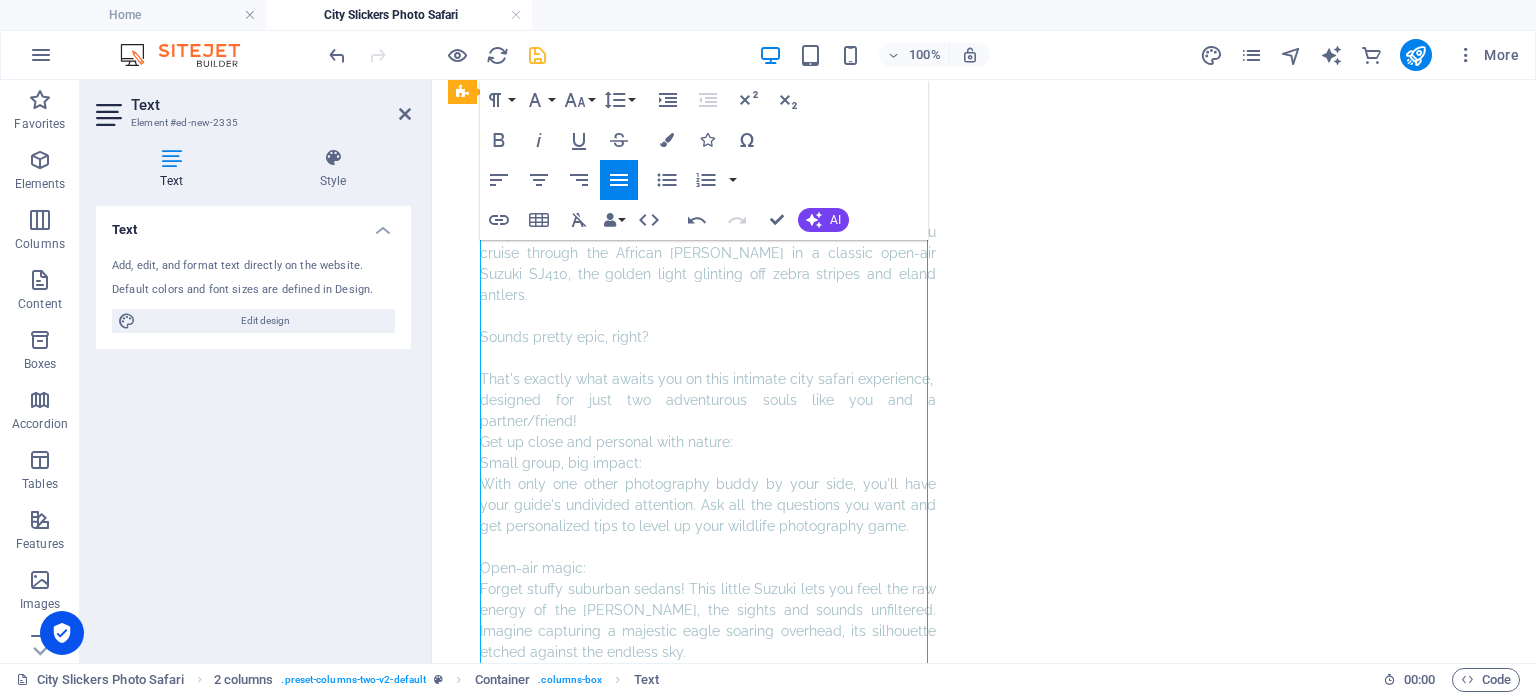 click on "experience." 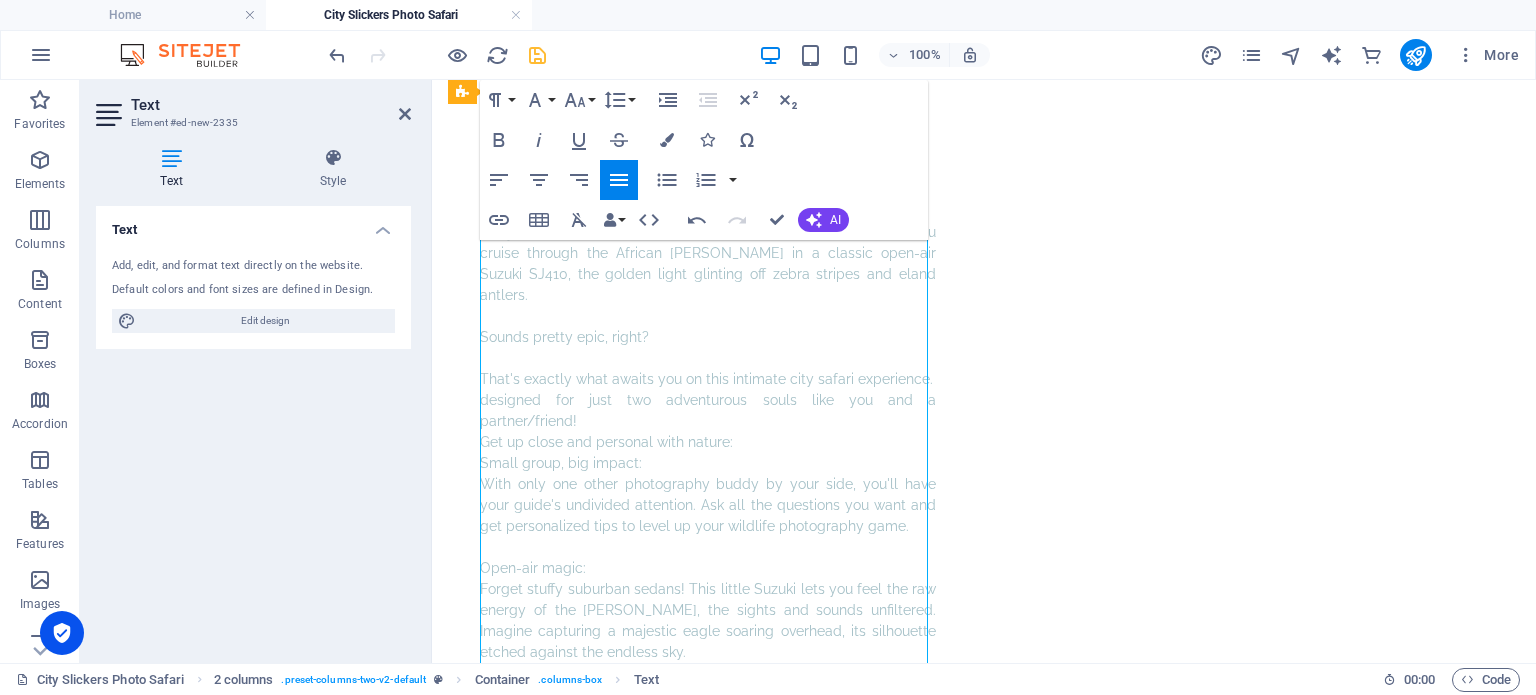 click on "Designed" 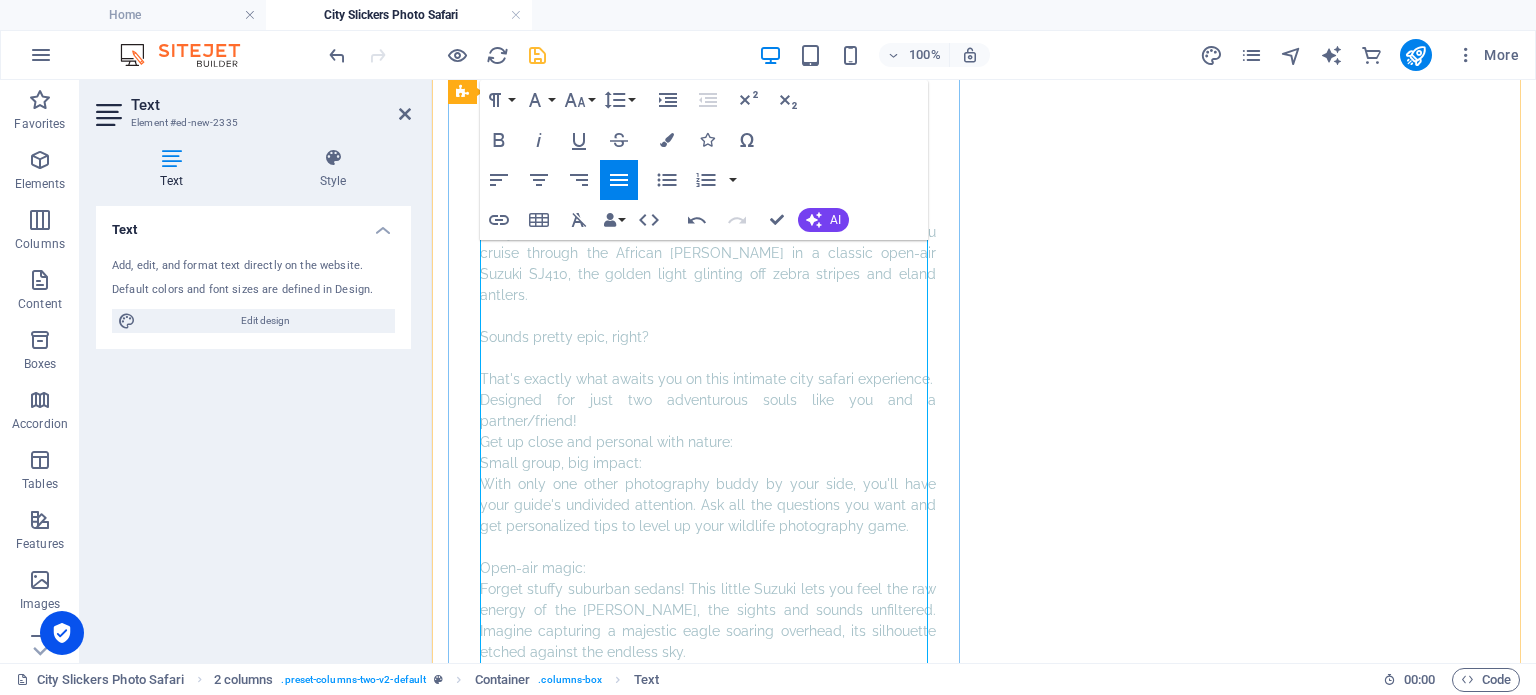 click on "Get up close and personal with nature:" at bounding box center (708, 442) 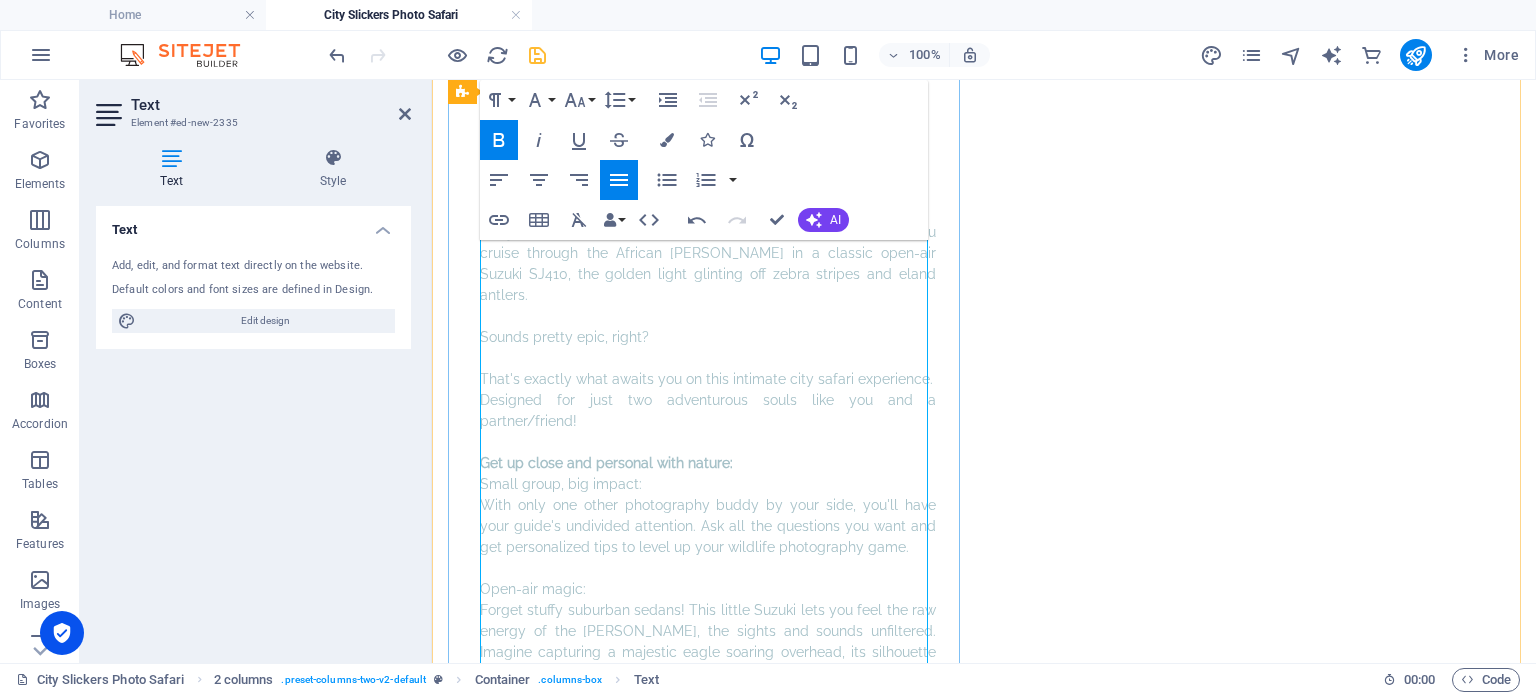 click on "With only one other photography buddy by your side, you'll have your guide's undivided attention. Ask all the questions you want and get personalized tips to level up your wildlife photography game." at bounding box center [708, 526] 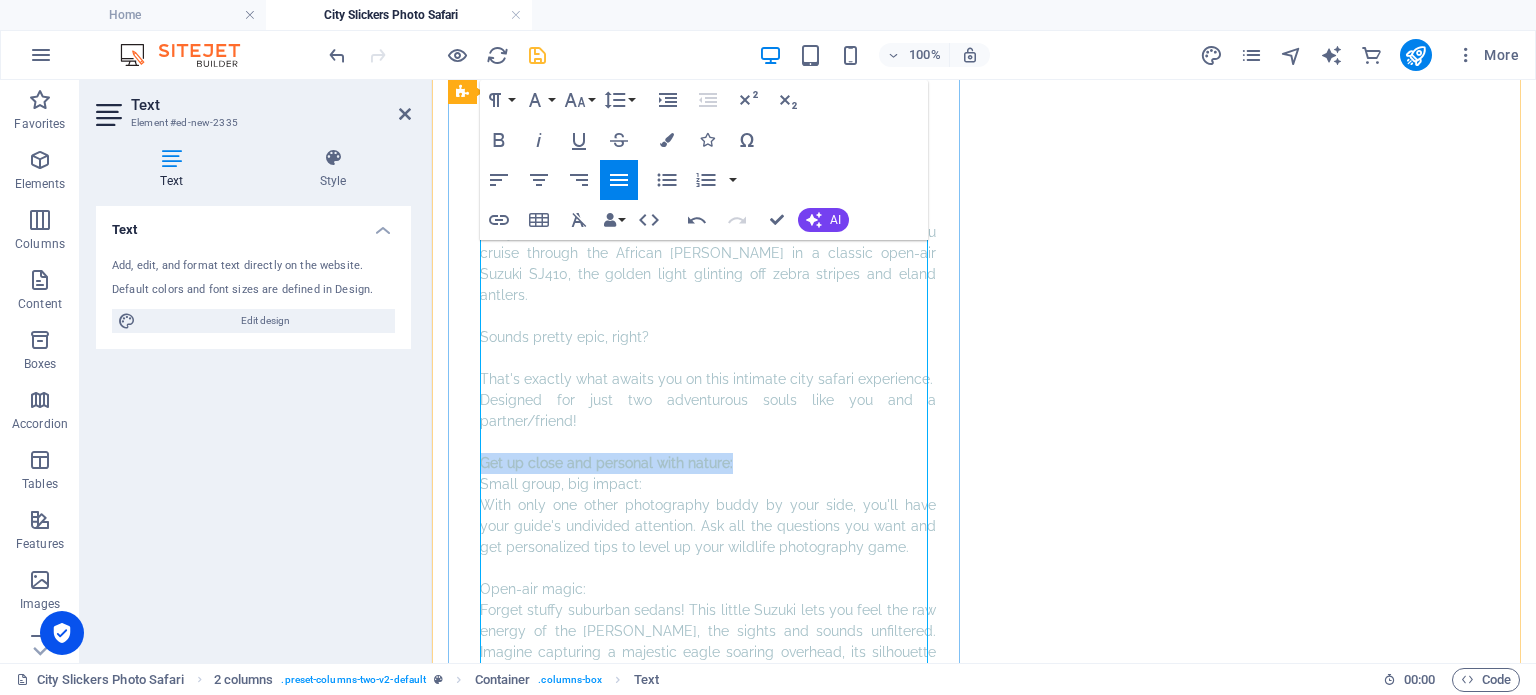drag, startPoint x: 733, startPoint y: 407, endPoint x: 463, endPoint y: 410, distance: 270.01666 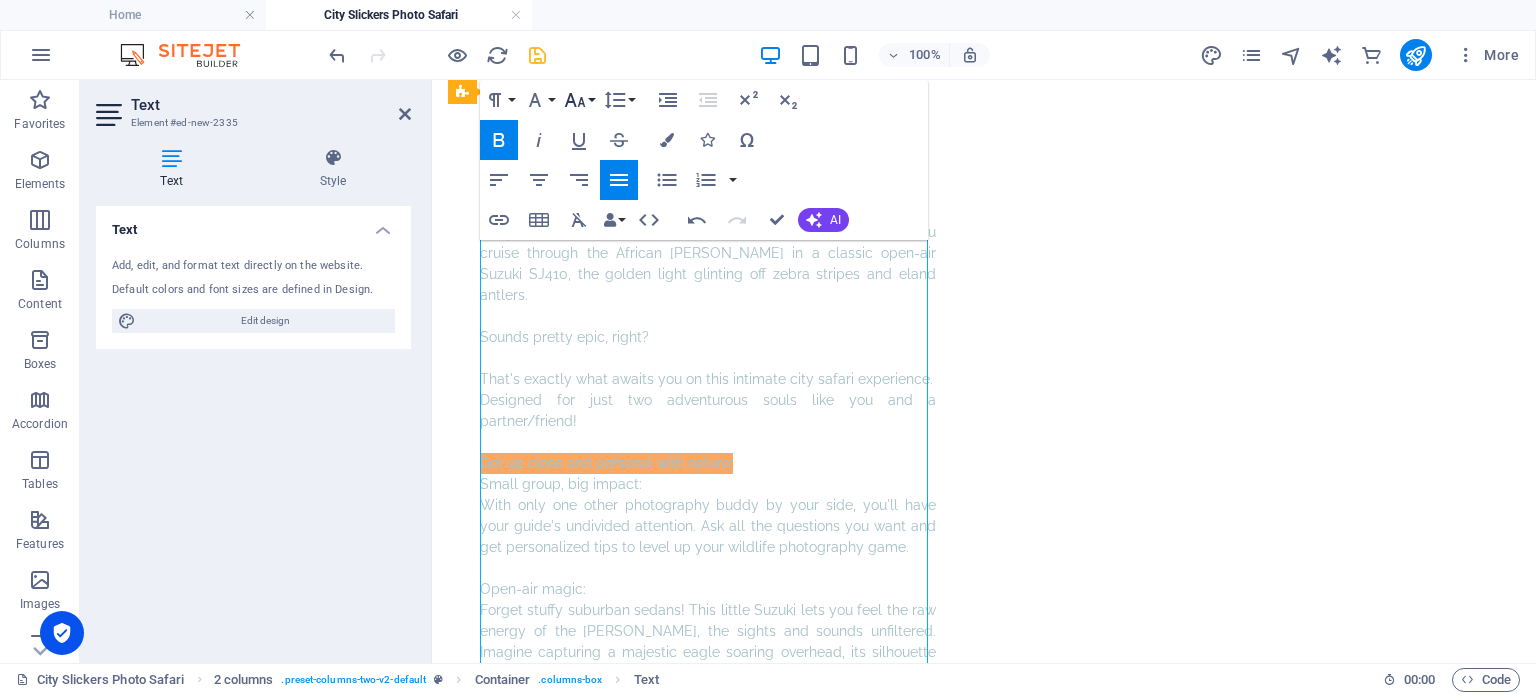 click 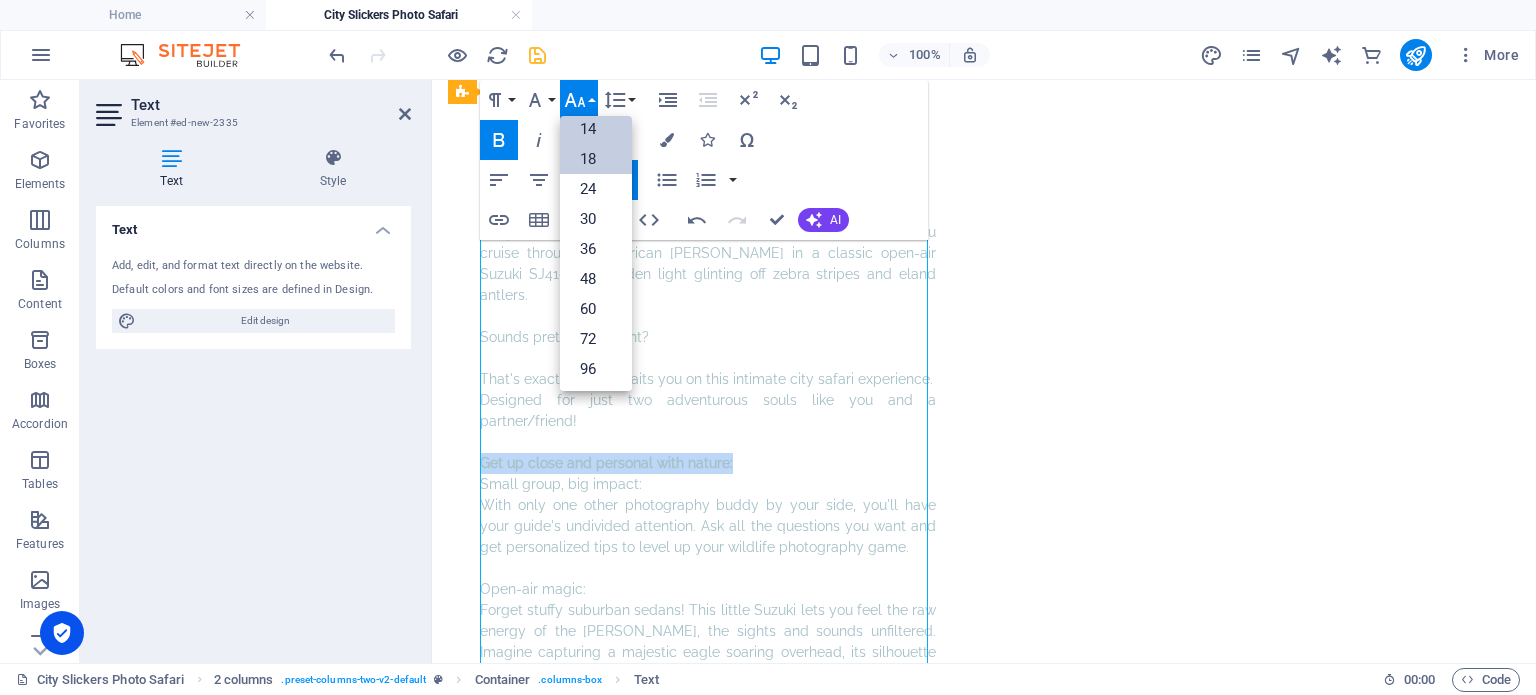 click on "18" at bounding box center [596, 159] 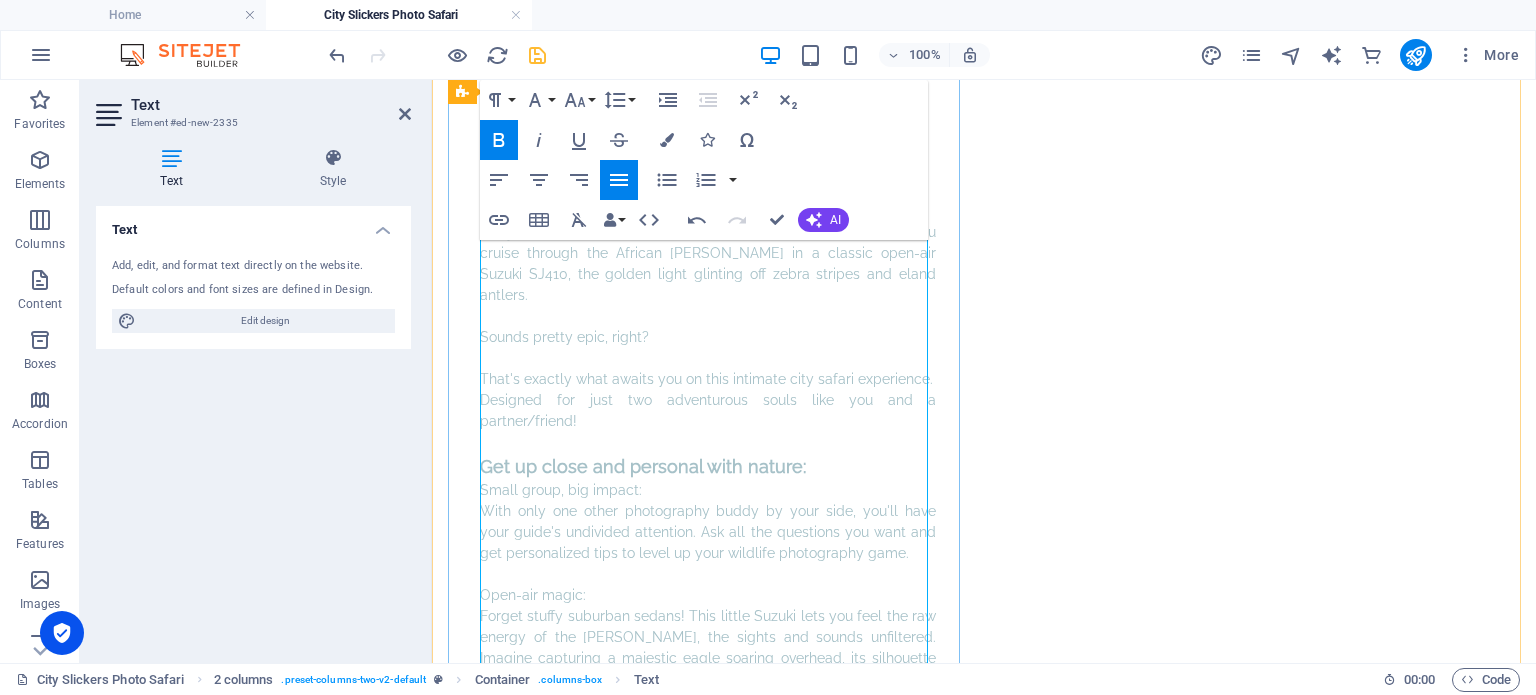 click on "With only one other photography buddy by your side, you'll have your guide's undivided attention. Ask all the questions you want and get personalized tips to level up your wildlife photography game." at bounding box center (708, 532) 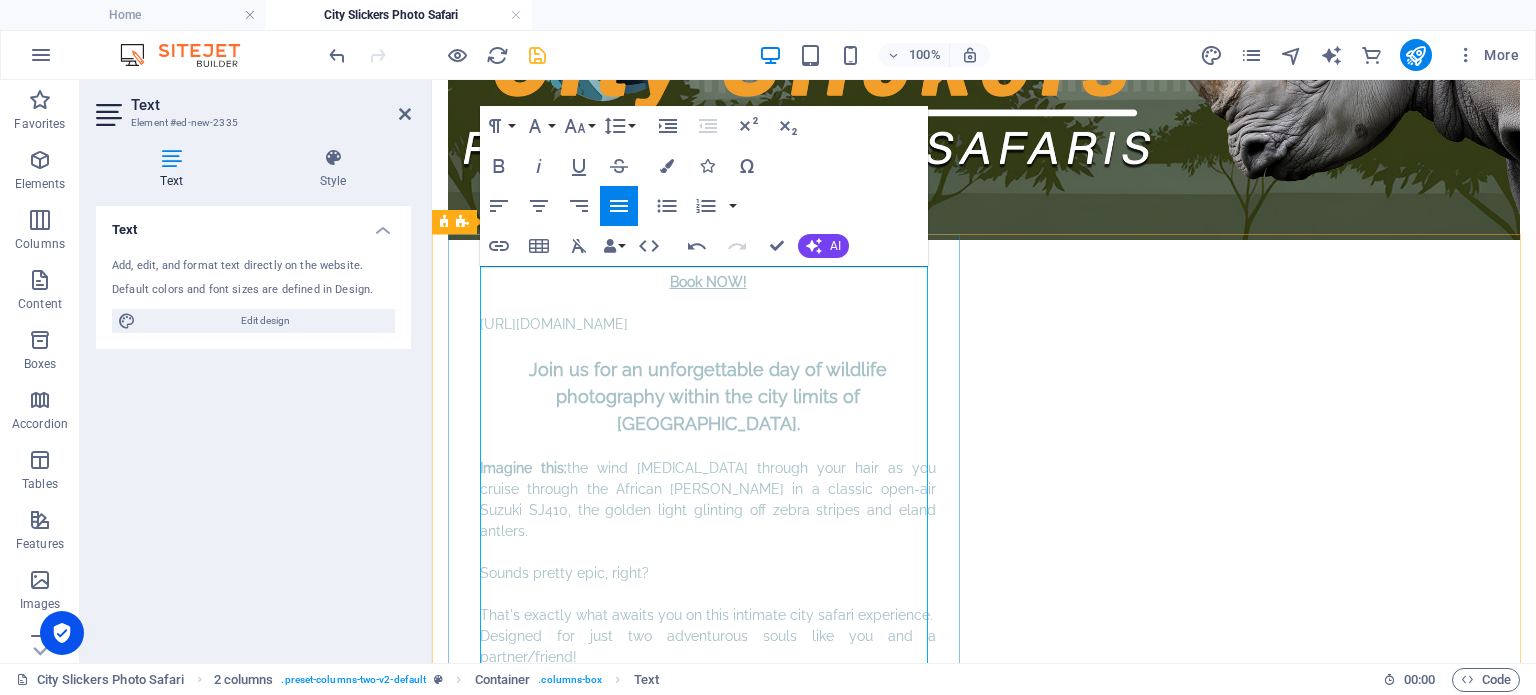 scroll, scrollTop: 334, scrollLeft: 0, axis: vertical 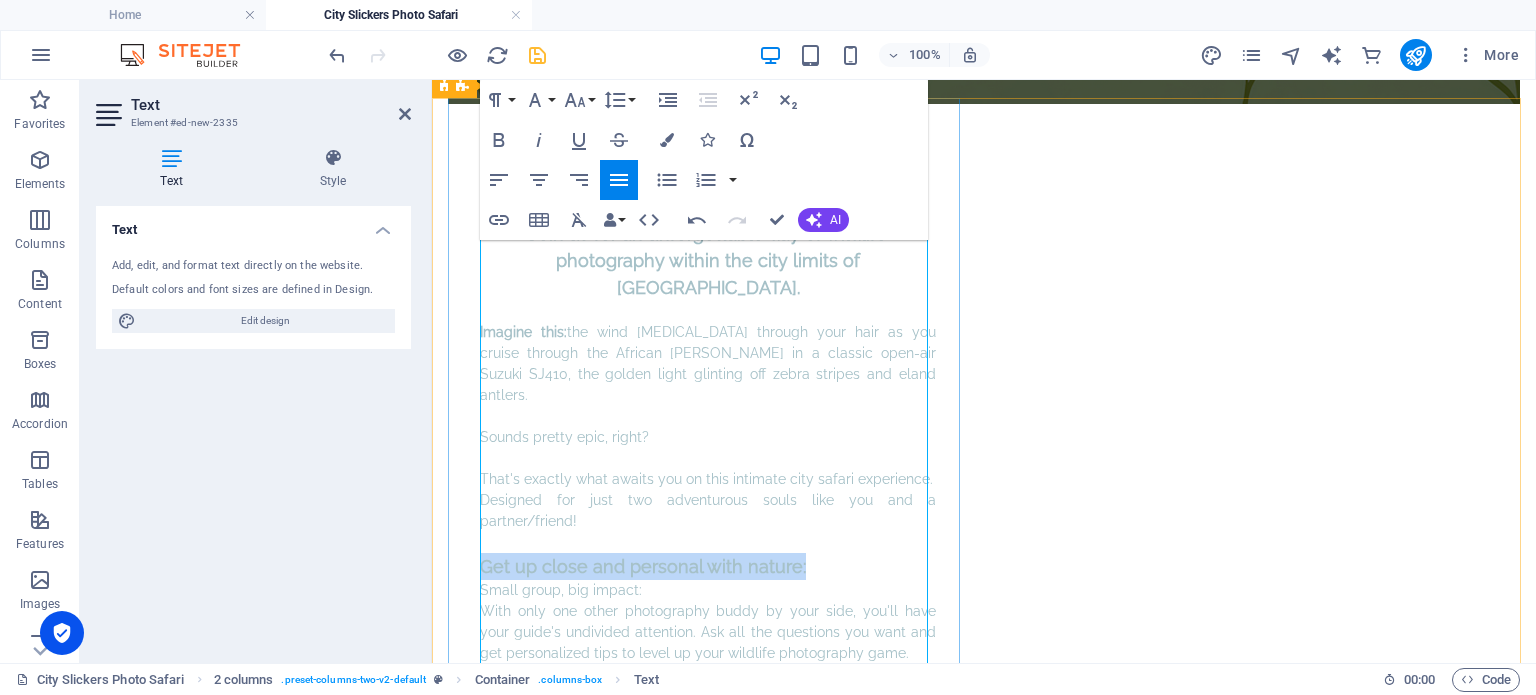 drag, startPoint x: 792, startPoint y: 514, endPoint x: 583, endPoint y: 438, distance: 222.3893 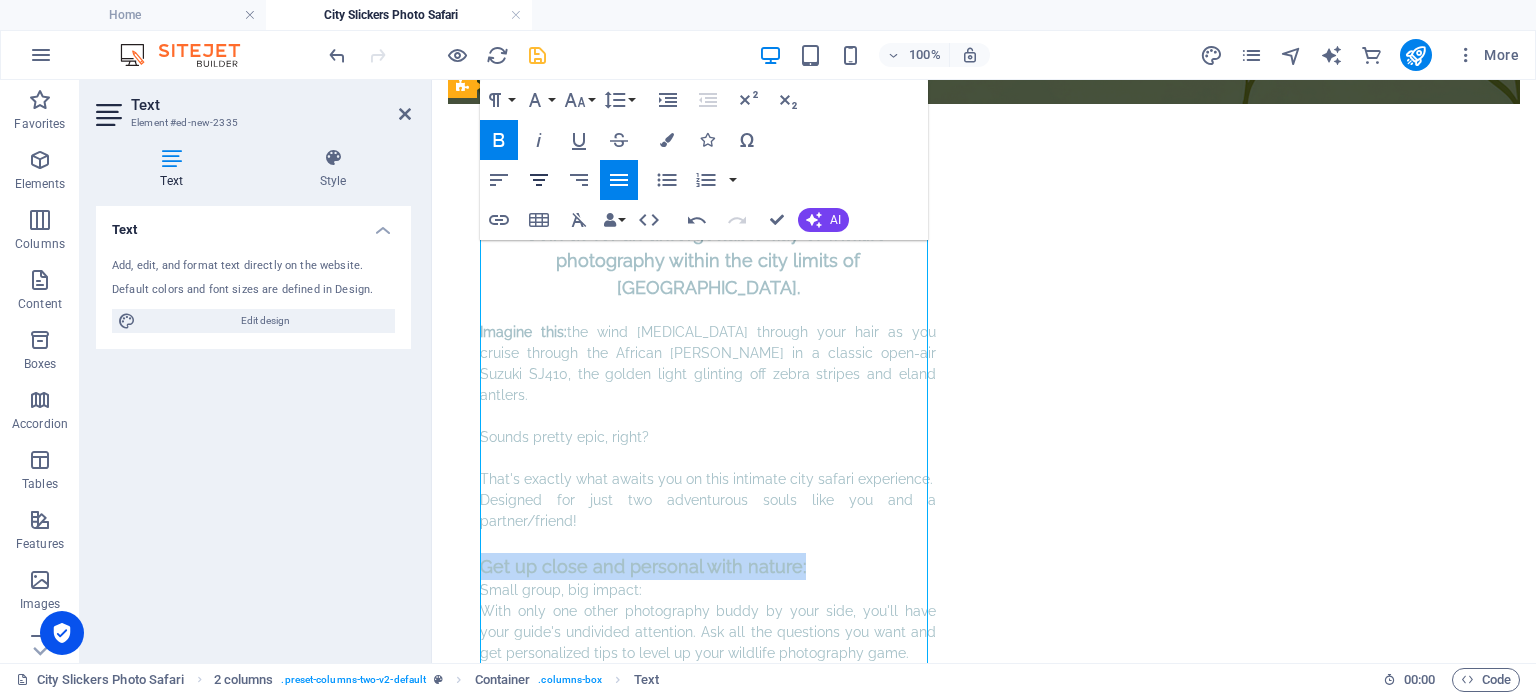click 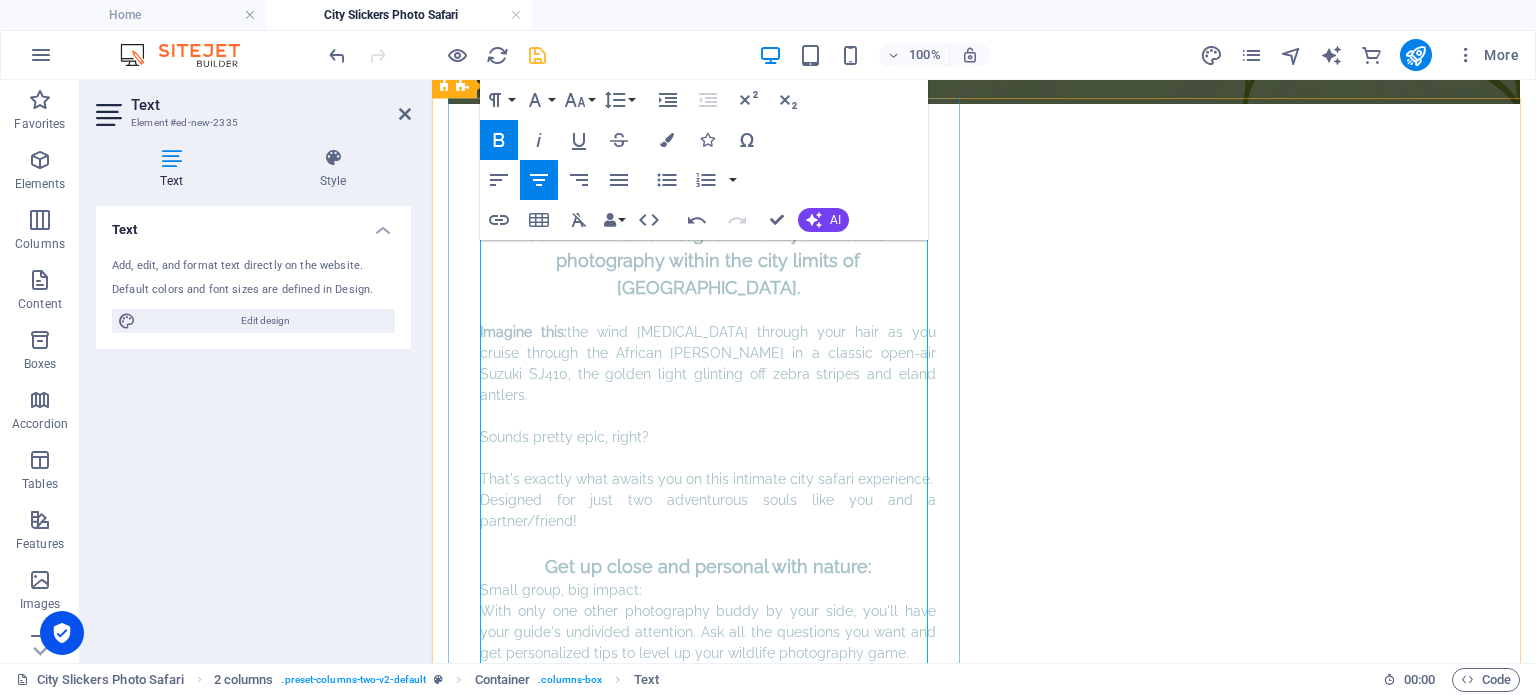click on "With only one other photography buddy by your side, you'll have your guide's undivided attention. Ask all the questions you want and get personalized tips to level up your wildlife photography game." at bounding box center (708, 632) 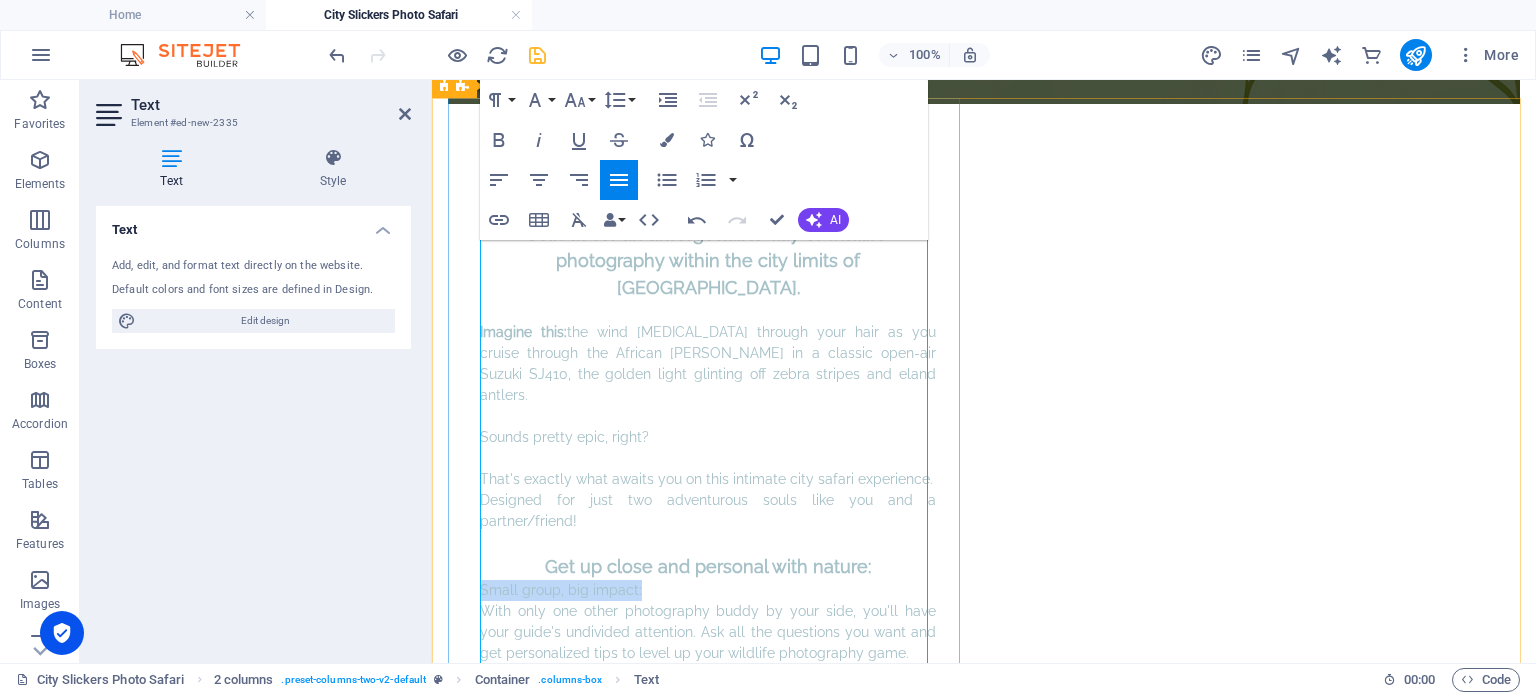 drag, startPoint x: 538, startPoint y: 536, endPoint x: 479, endPoint y: 537, distance: 59.008472 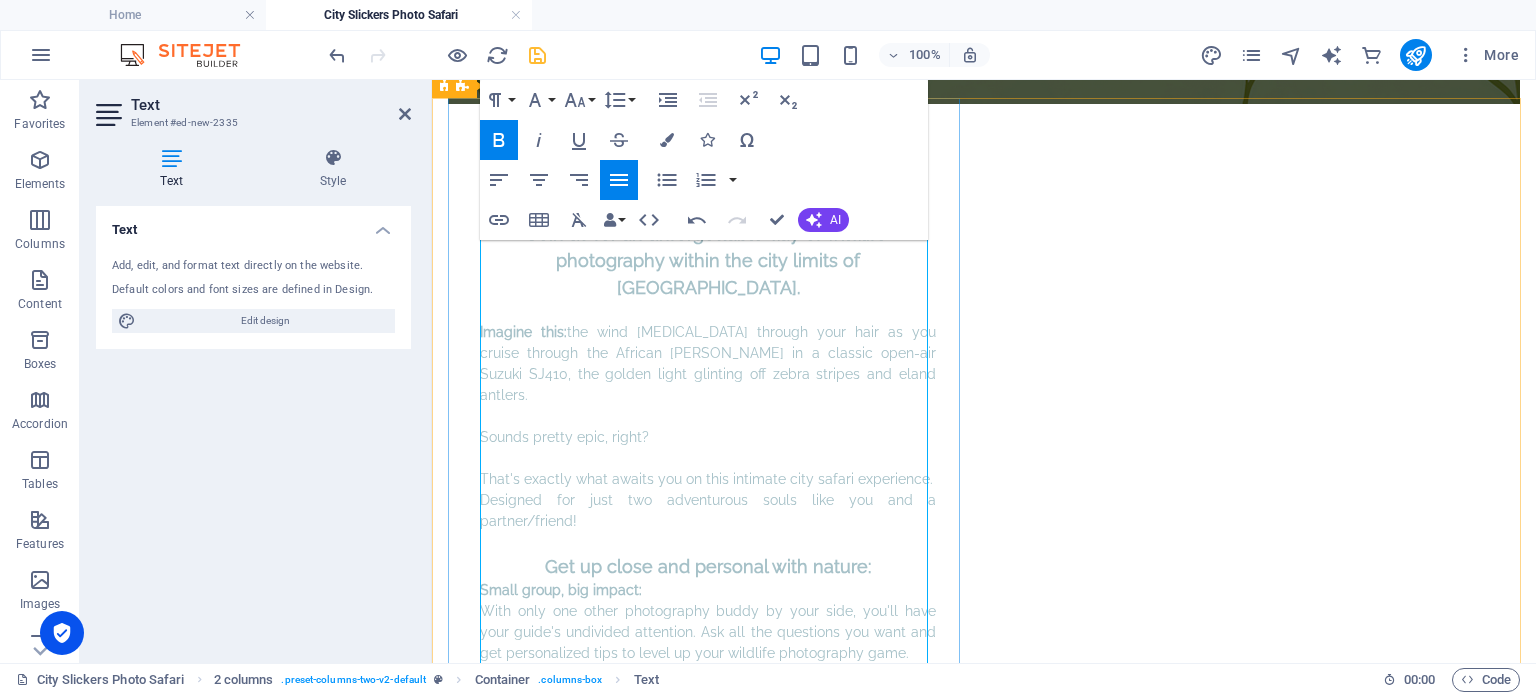 click on "With only one other photography buddy by your side, you'll have your guide's undivided attention. Ask all the questions you want and get personalized tips to level up your wildlife photography game." at bounding box center (708, 632) 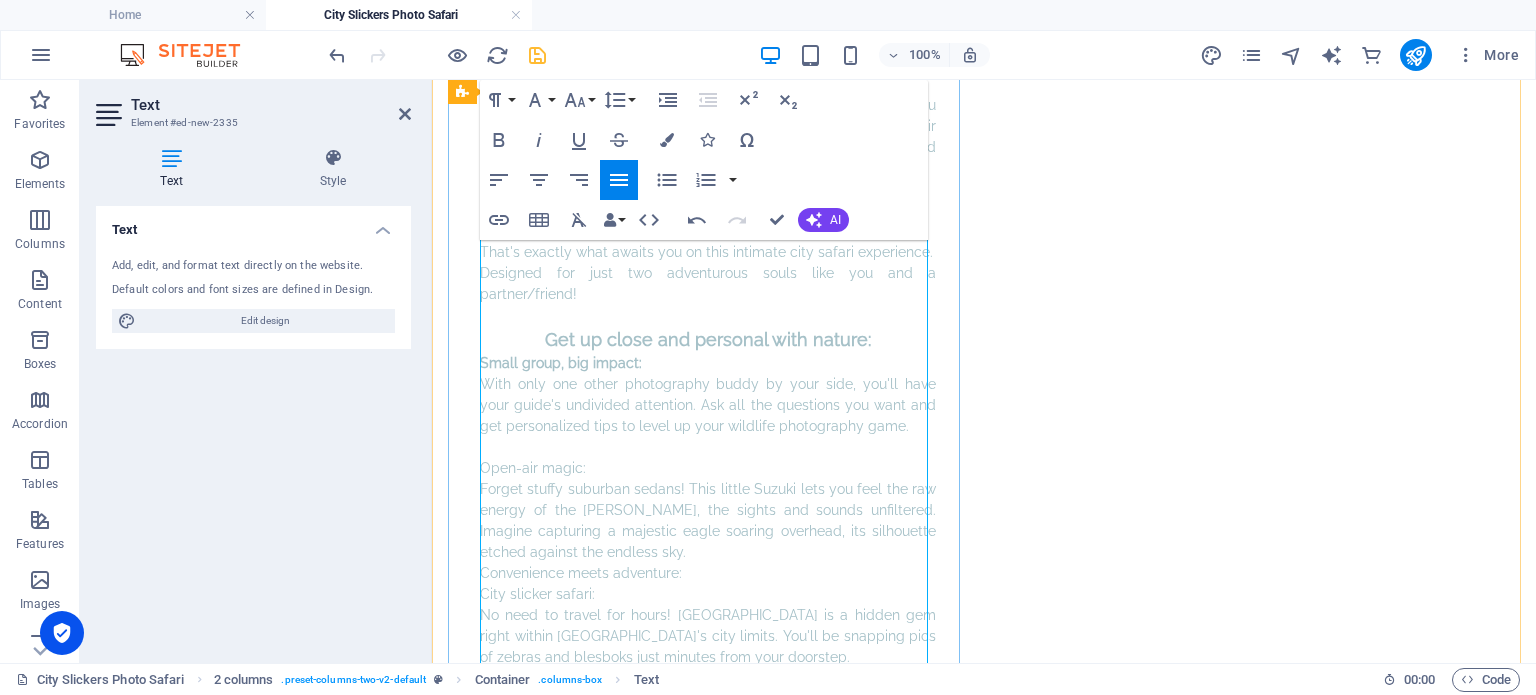 scroll, scrollTop: 534, scrollLeft: 0, axis: vertical 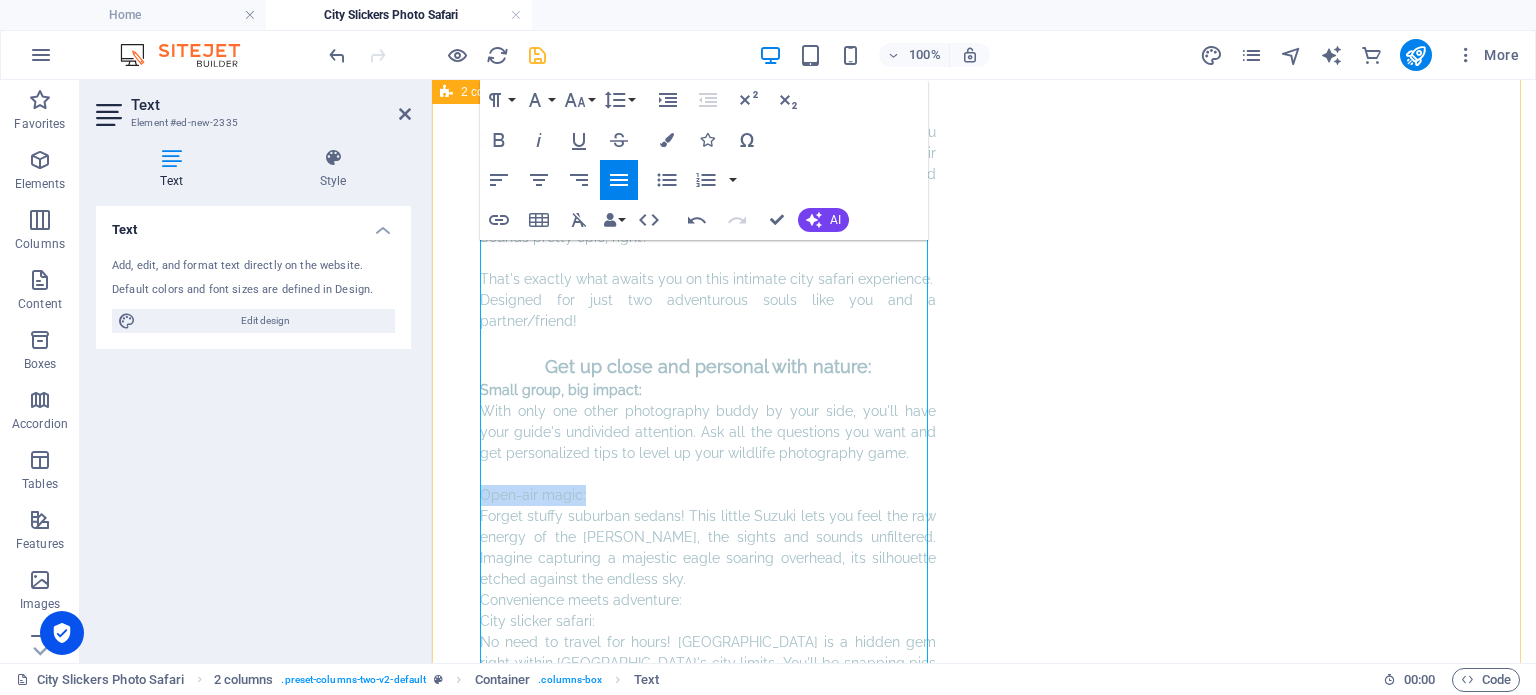 drag, startPoint x: 584, startPoint y: 442, endPoint x: 433, endPoint y: 451, distance: 151.26797 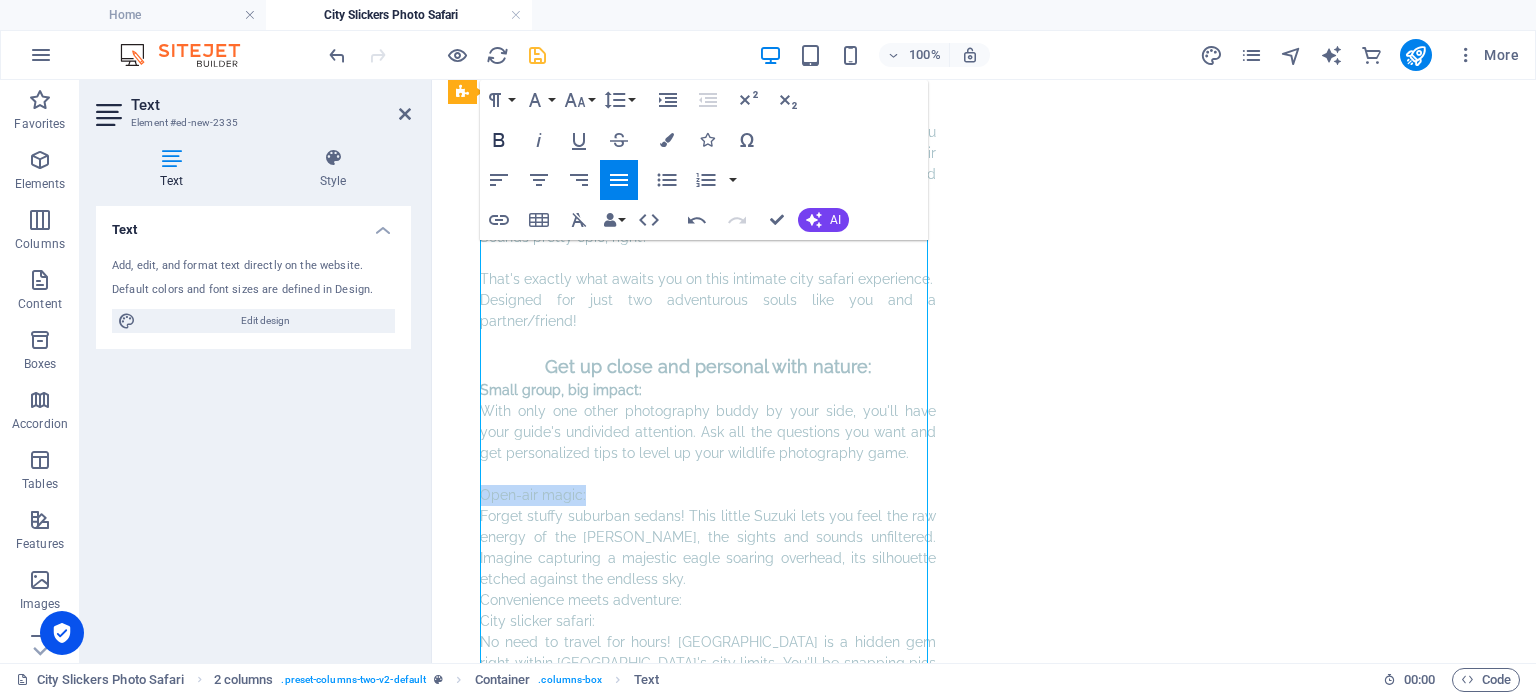 click 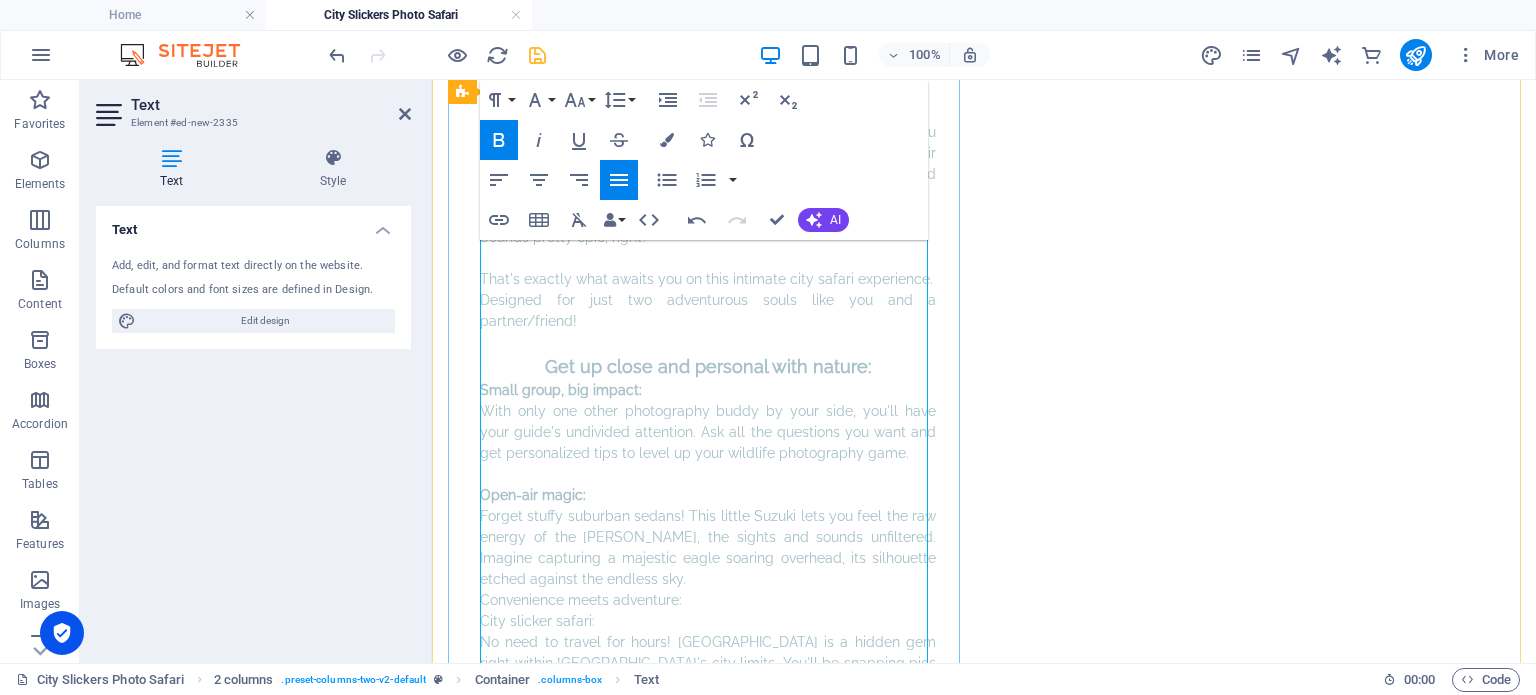 click on "Forget stuffy suburban sedans! This little Suzuki lets you feel the raw energy of the [PERSON_NAME], the sights and sounds unfiltered. Imagine capturing a majestic eagle soaring overhead, its silhouette etched against the endless sky." at bounding box center (708, 548) 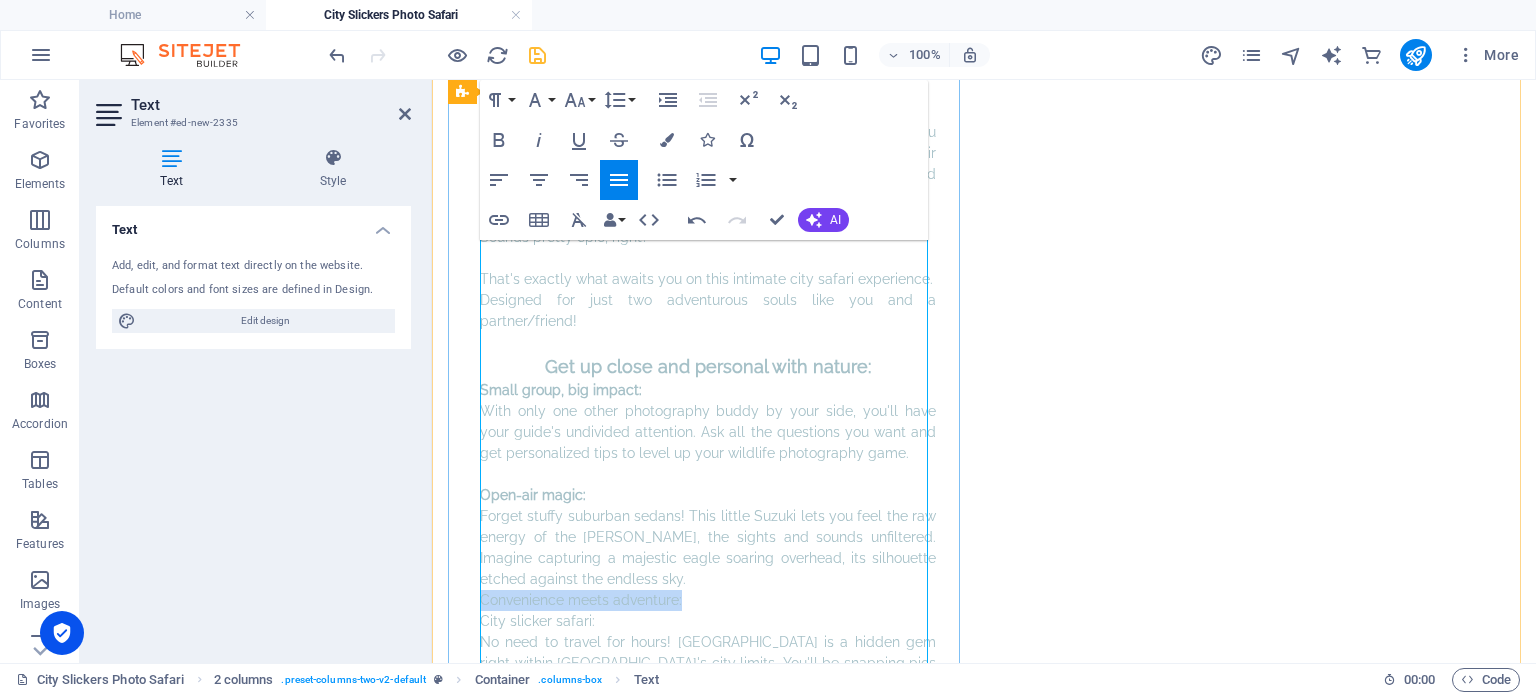 drag, startPoint x: 698, startPoint y: 543, endPoint x: 473, endPoint y: 544, distance: 225.00223 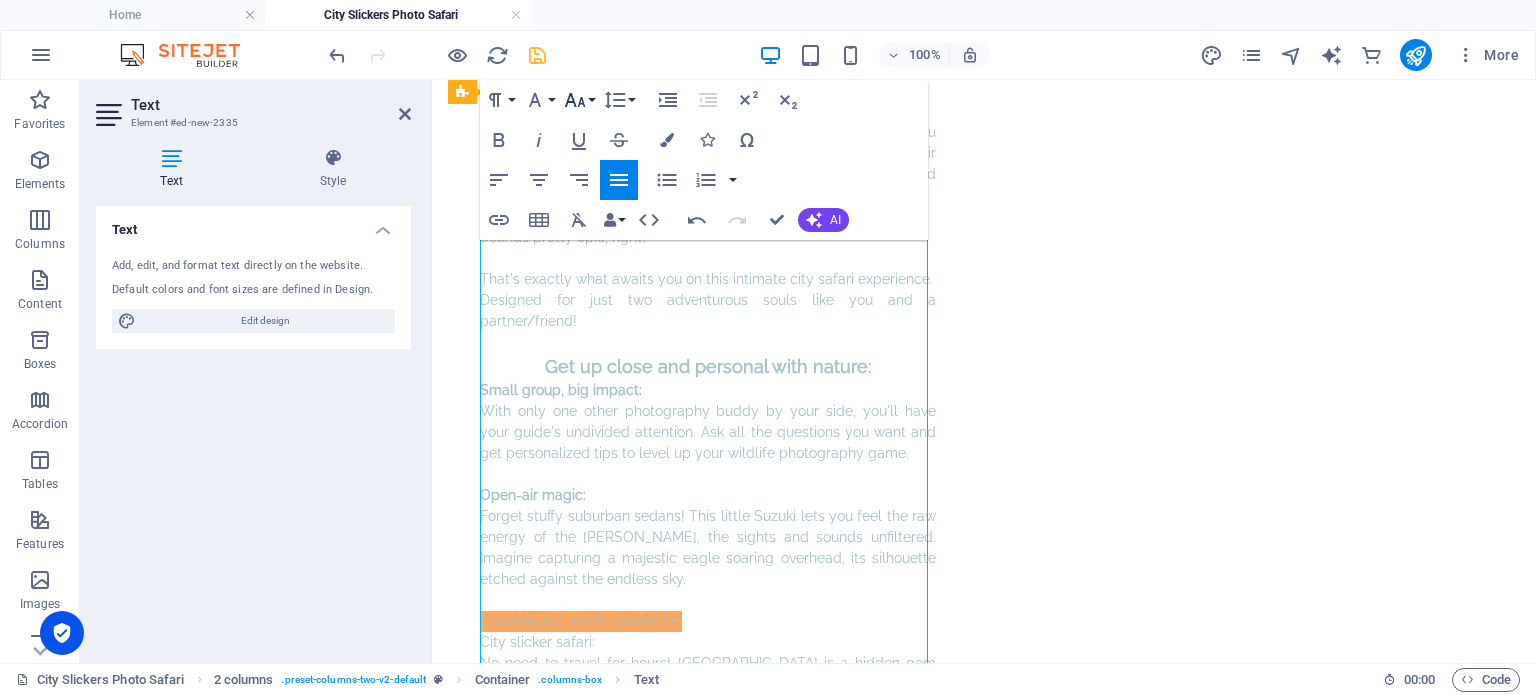 click 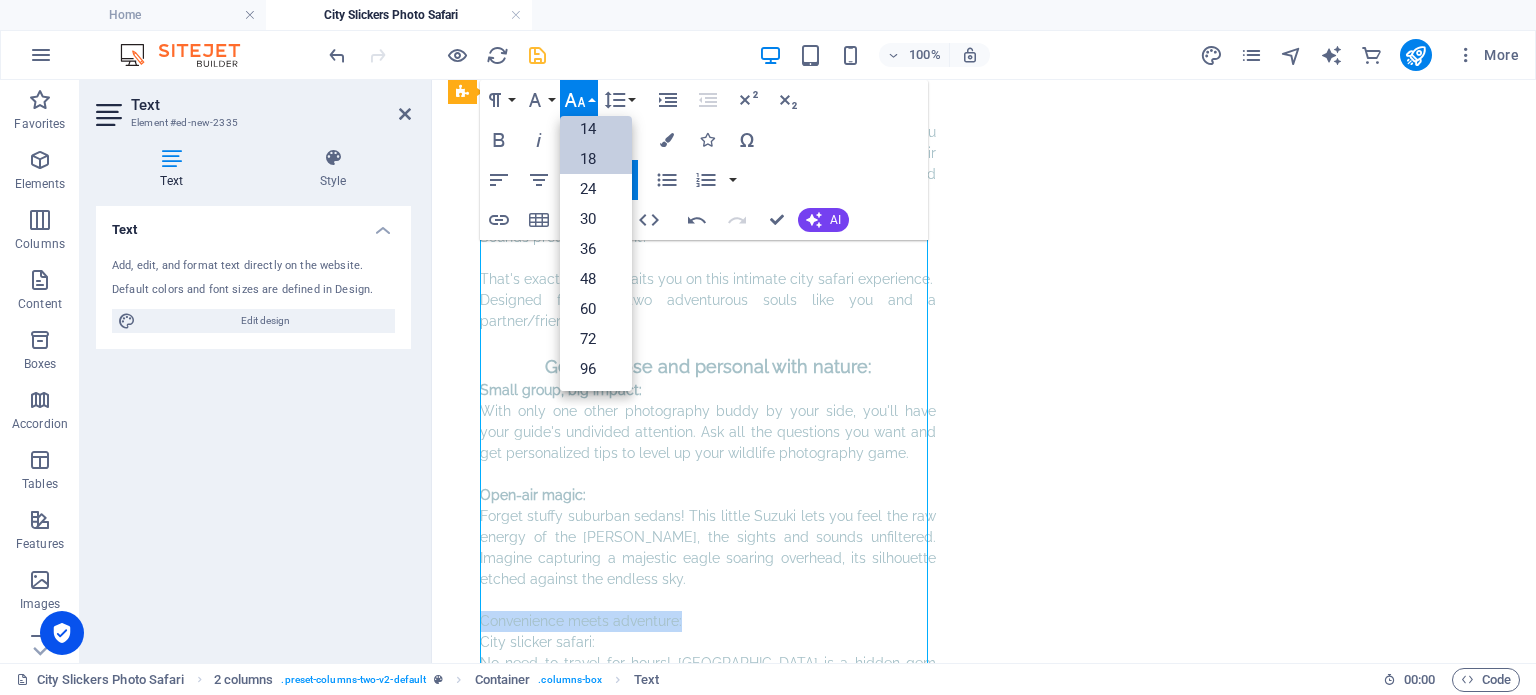 click on "18" at bounding box center (596, 159) 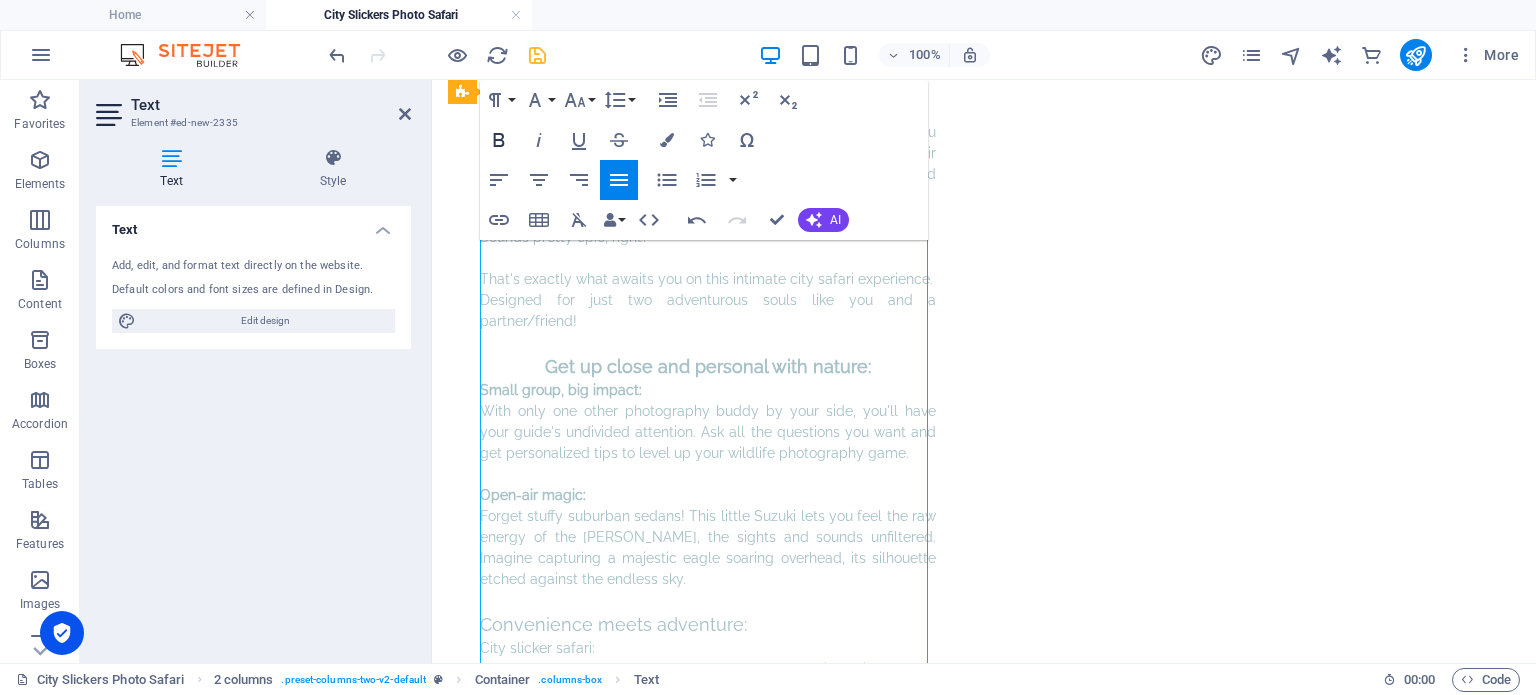 click 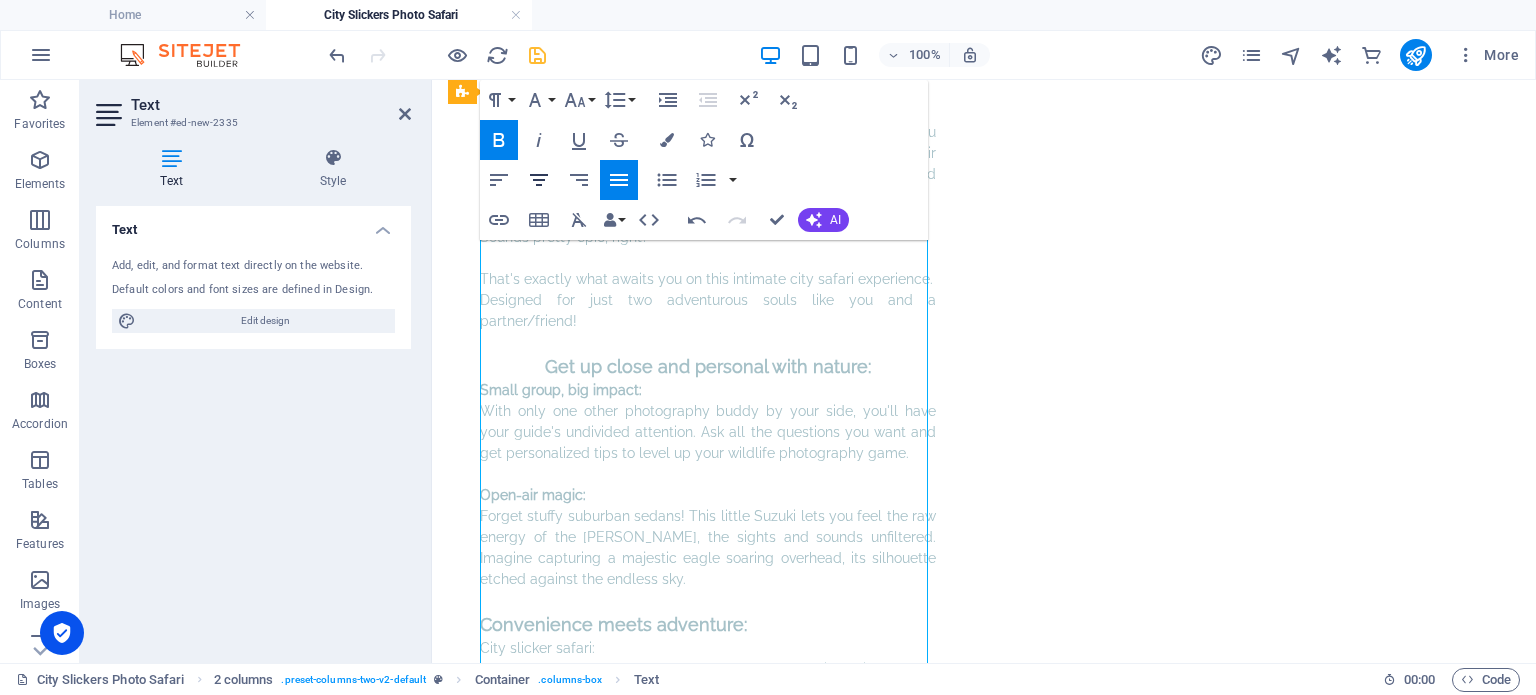 click 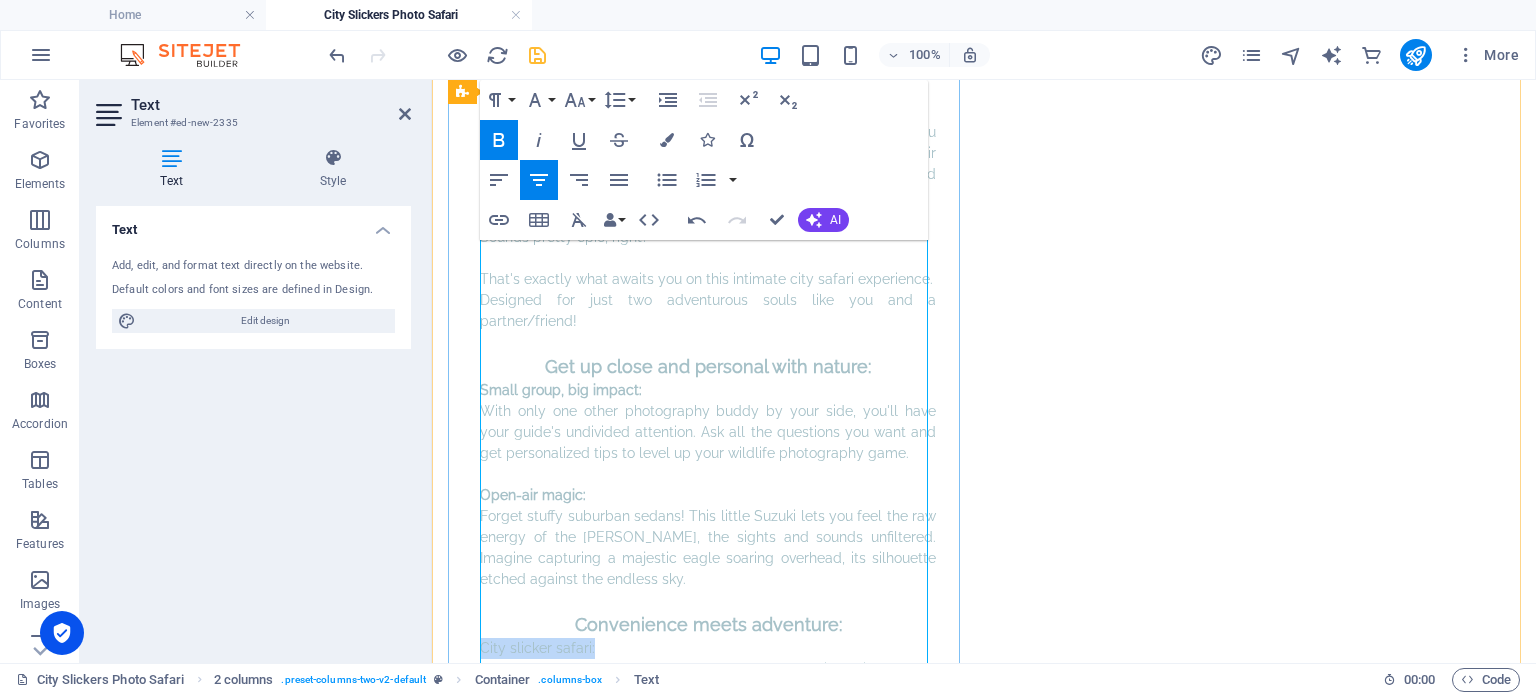 drag, startPoint x: 595, startPoint y: 596, endPoint x: 479, endPoint y: 591, distance: 116.10771 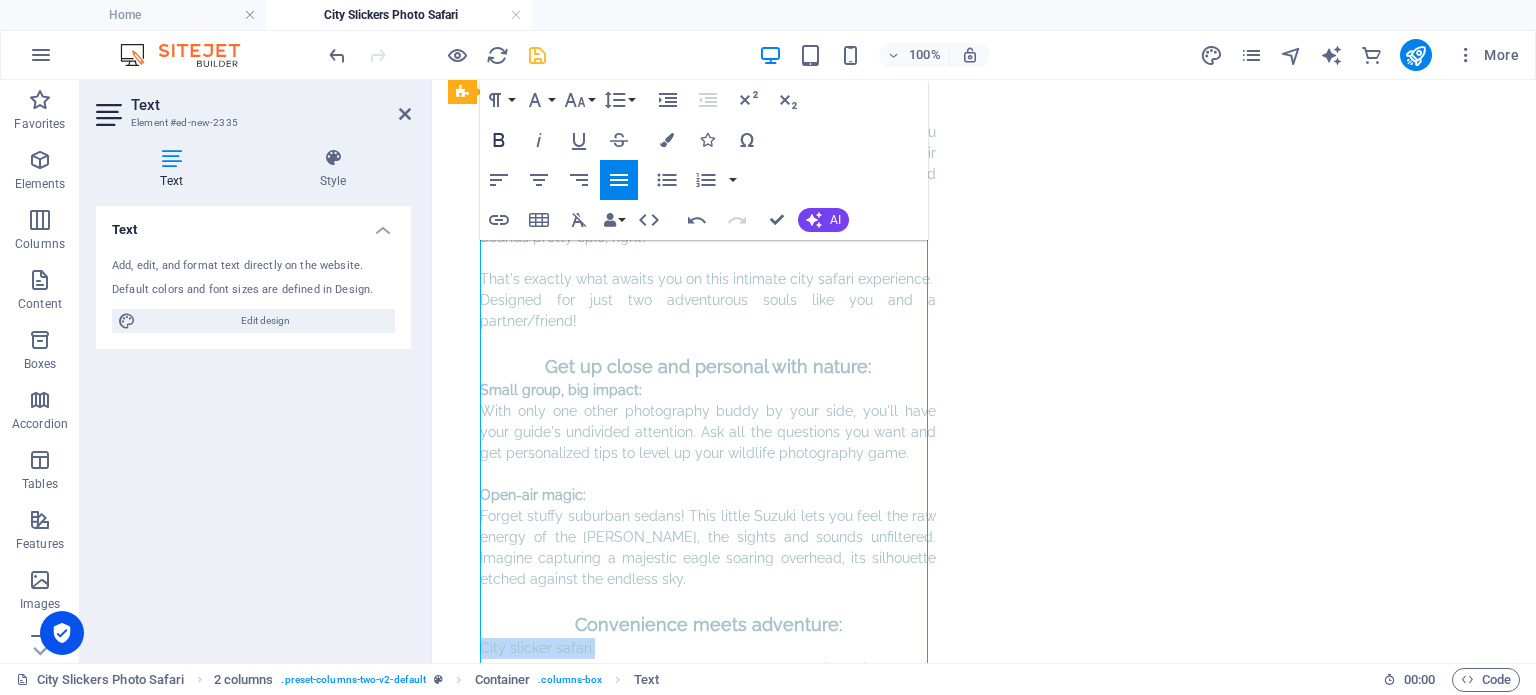 click 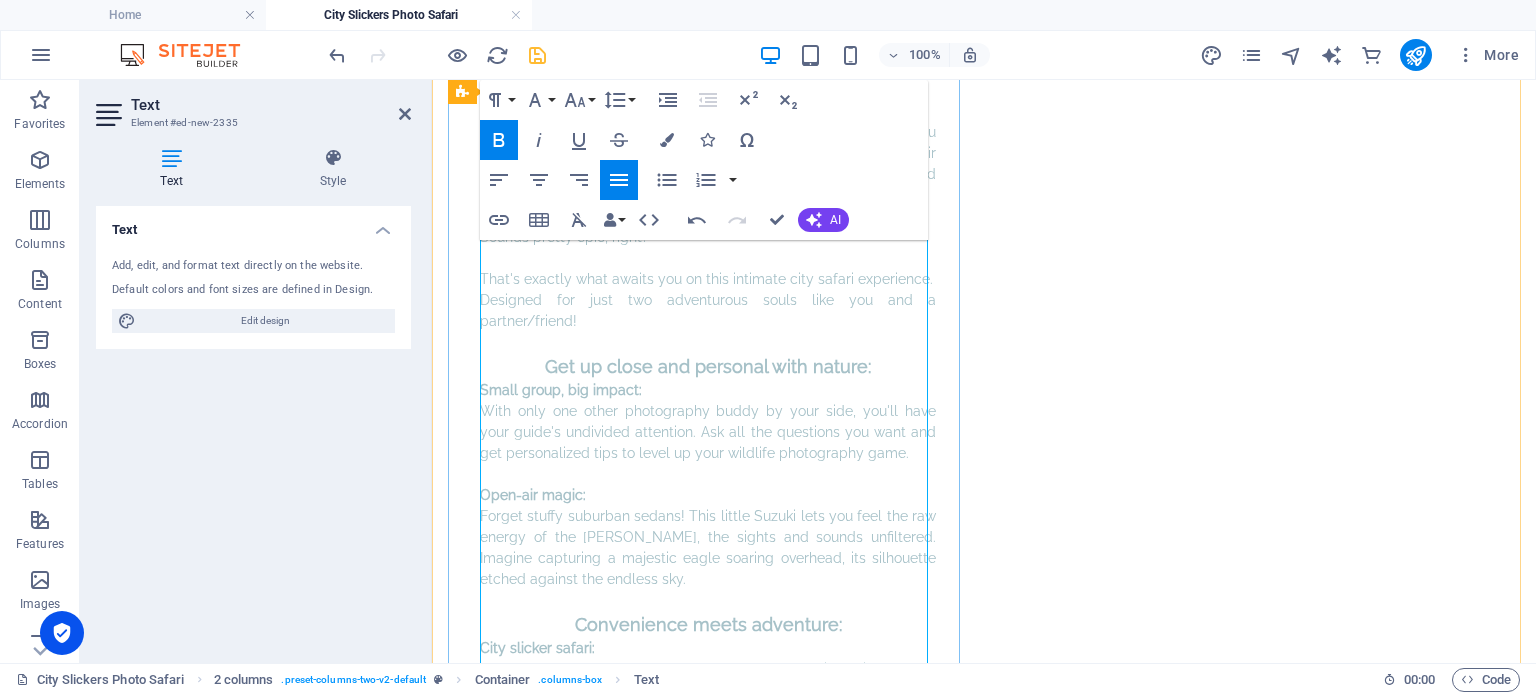 click on "No need to travel for hours! [GEOGRAPHIC_DATA] is a hidden gem right within [GEOGRAPHIC_DATA]'s city limits. You'll be snapping pics of zebras and blesboks just minutes from your doorstep." at bounding box center (708, 690) 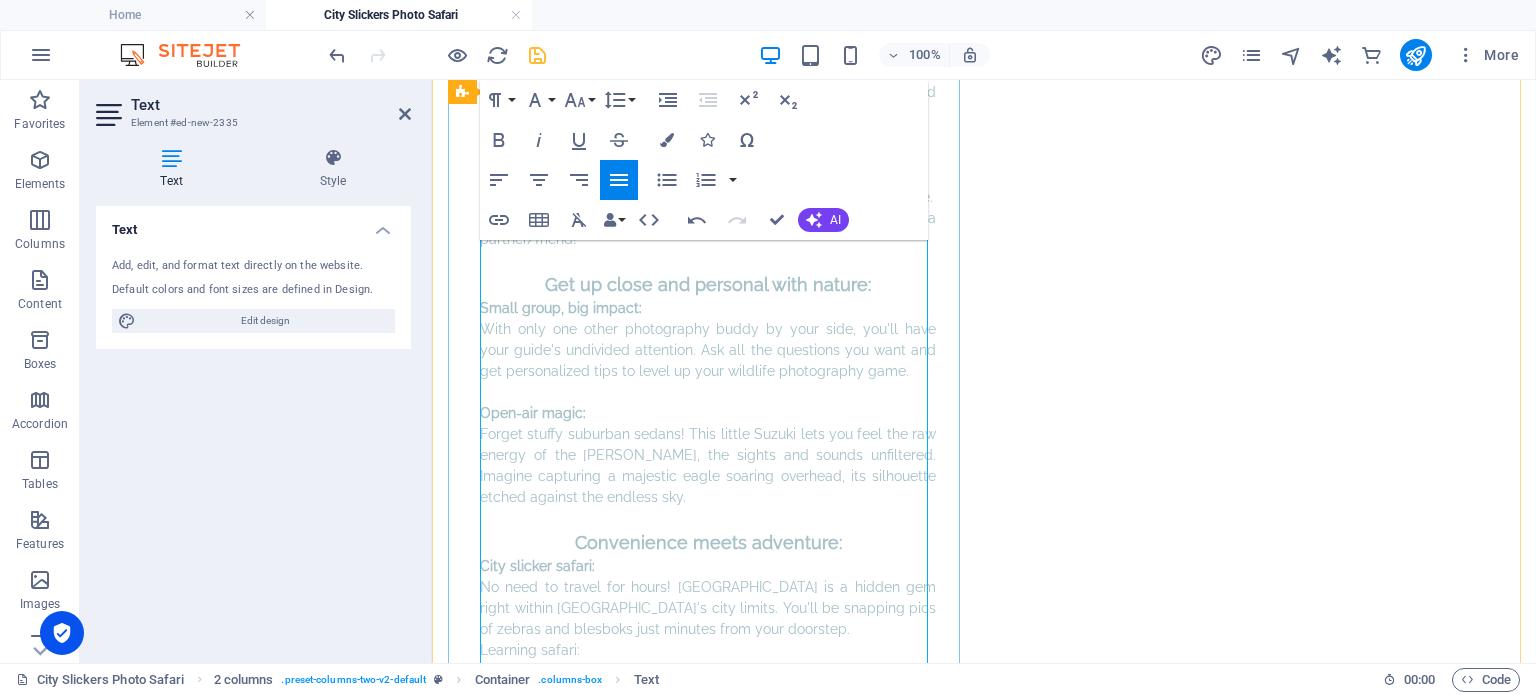 scroll, scrollTop: 634, scrollLeft: 0, axis: vertical 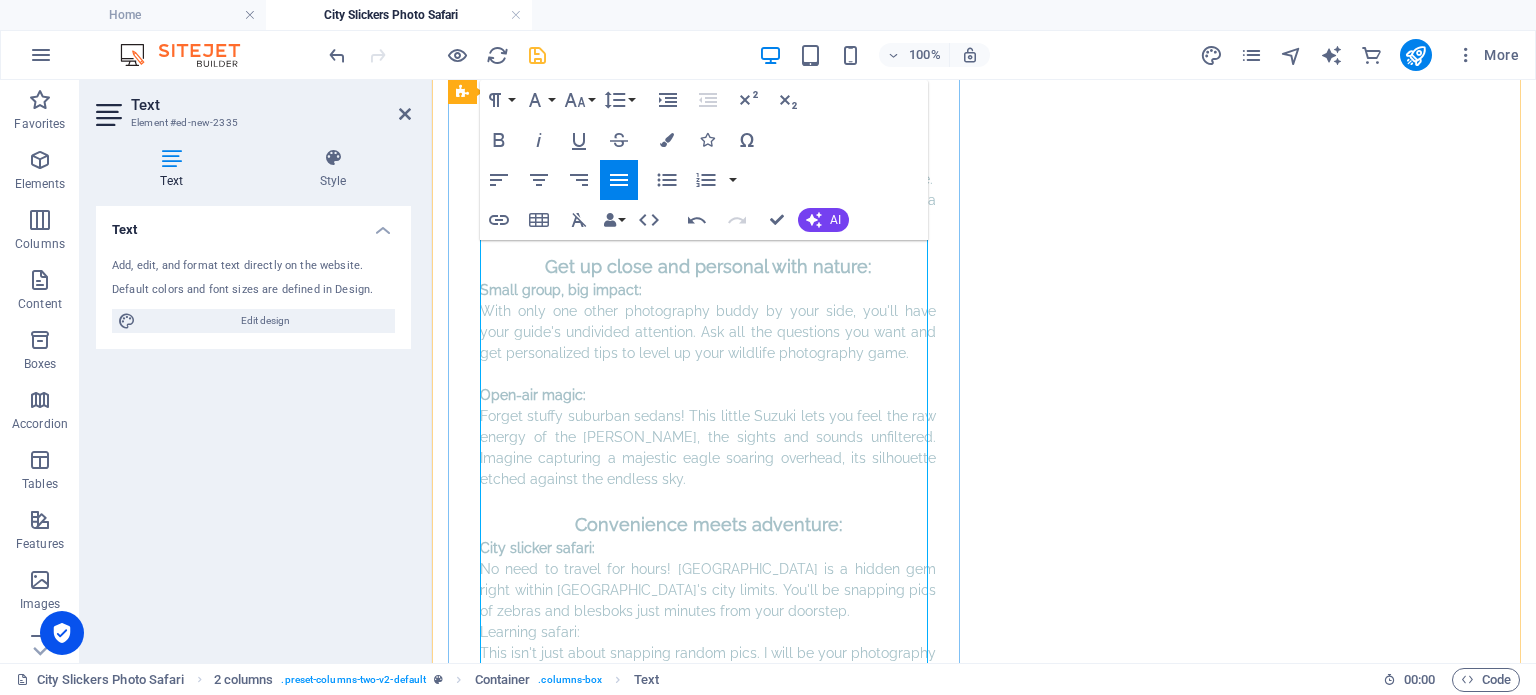 click on "No need to travel for hours! [GEOGRAPHIC_DATA] is a hidden gem right within [GEOGRAPHIC_DATA]'s city limits. You'll be snapping pics of zebras and blesboks just minutes from your doorstep." at bounding box center (708, 590) 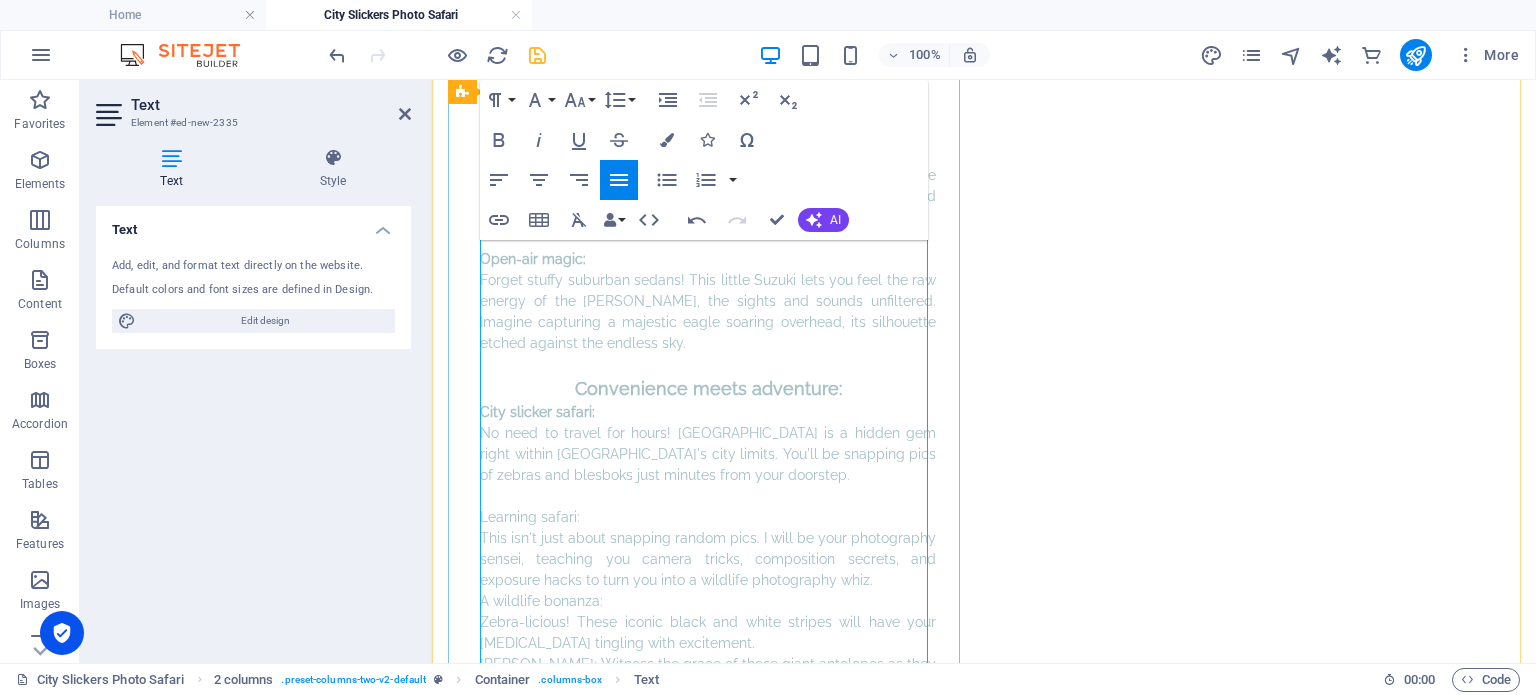 scroll, scrollTop: 934, scrollLeft: 0, axis: vertical 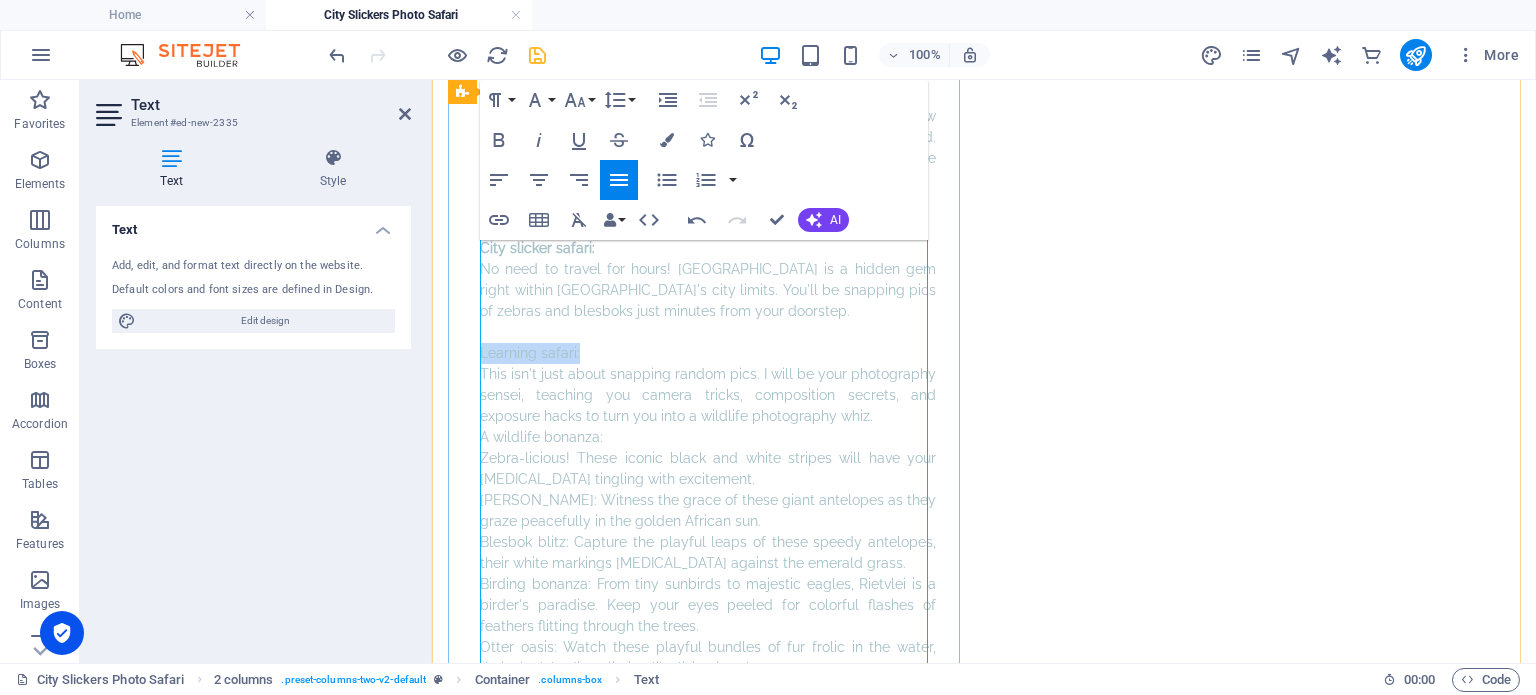 drag, startPoint x: 521, startPoint y: 296, endPoint x: 464, endPoint y: 296, distance: 57 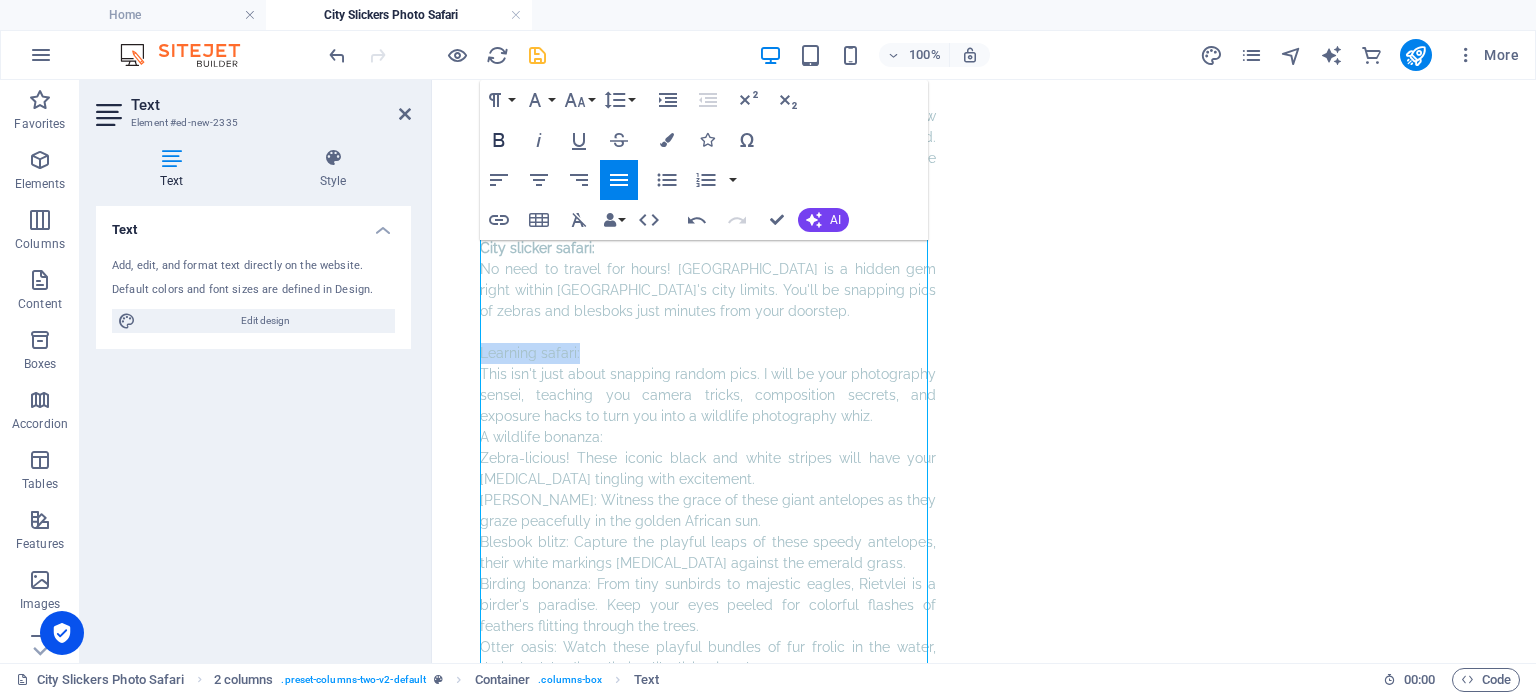 click 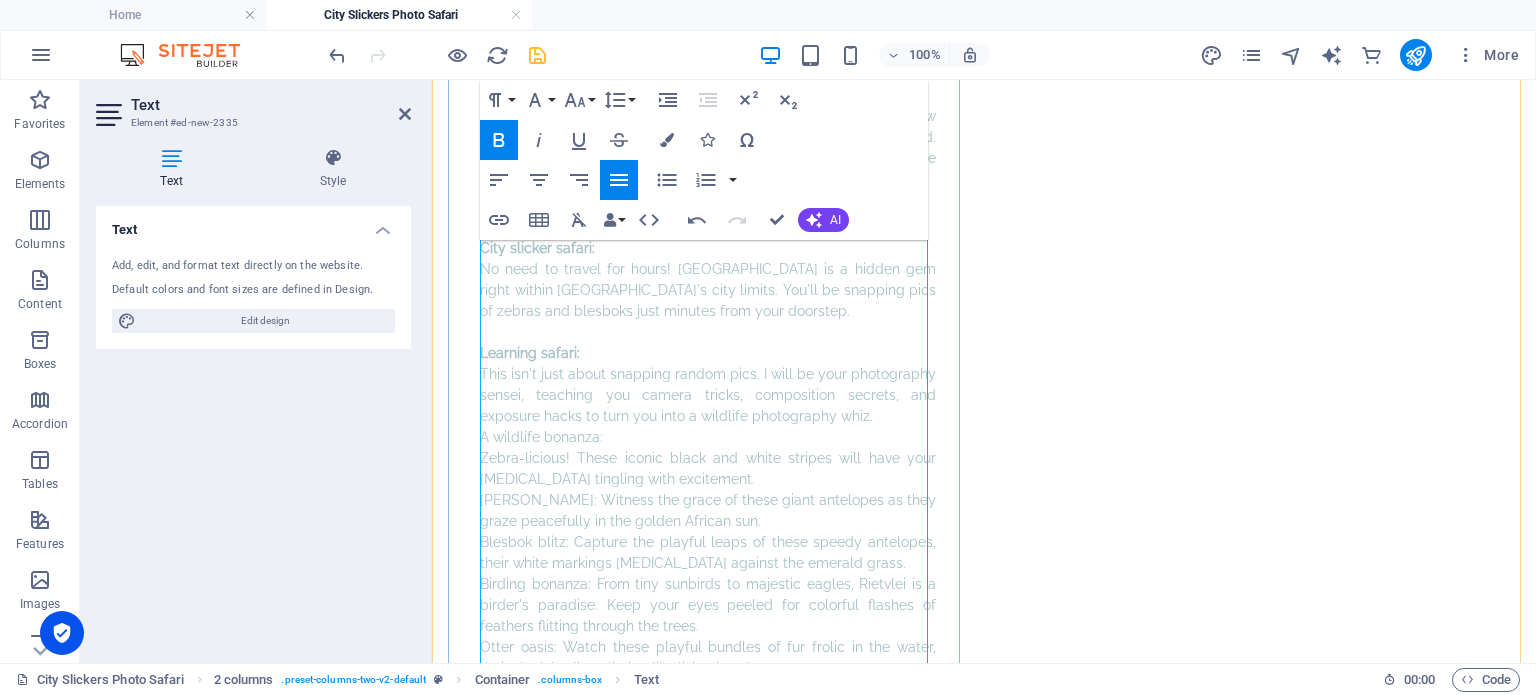 drag, startPoint x: 874, startPoint y: 360, endPoint x: 866, endPoint y: 400, distance: 40.792156 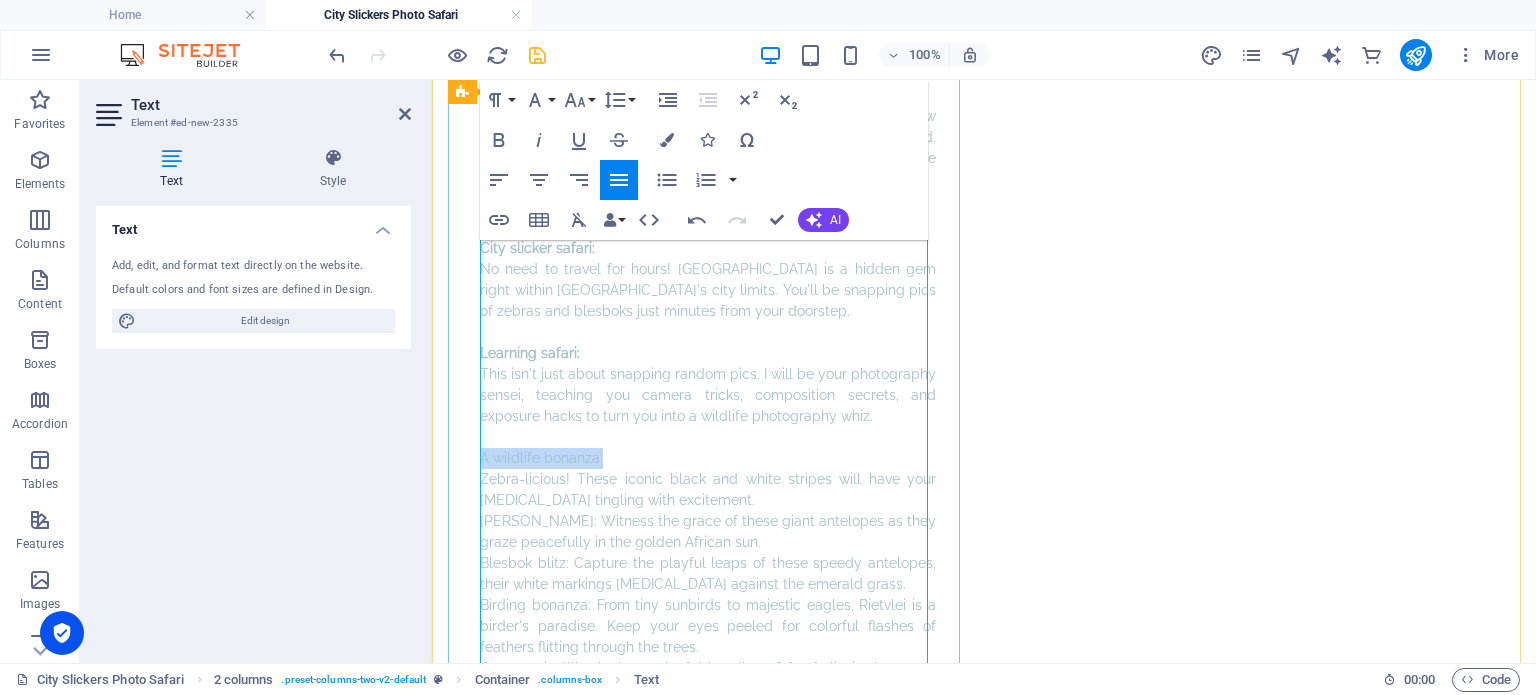 drag, startPoint x: 534, startPoint y: 411, endPoint x: 448, endPoint y: 414, distance: 86.05231 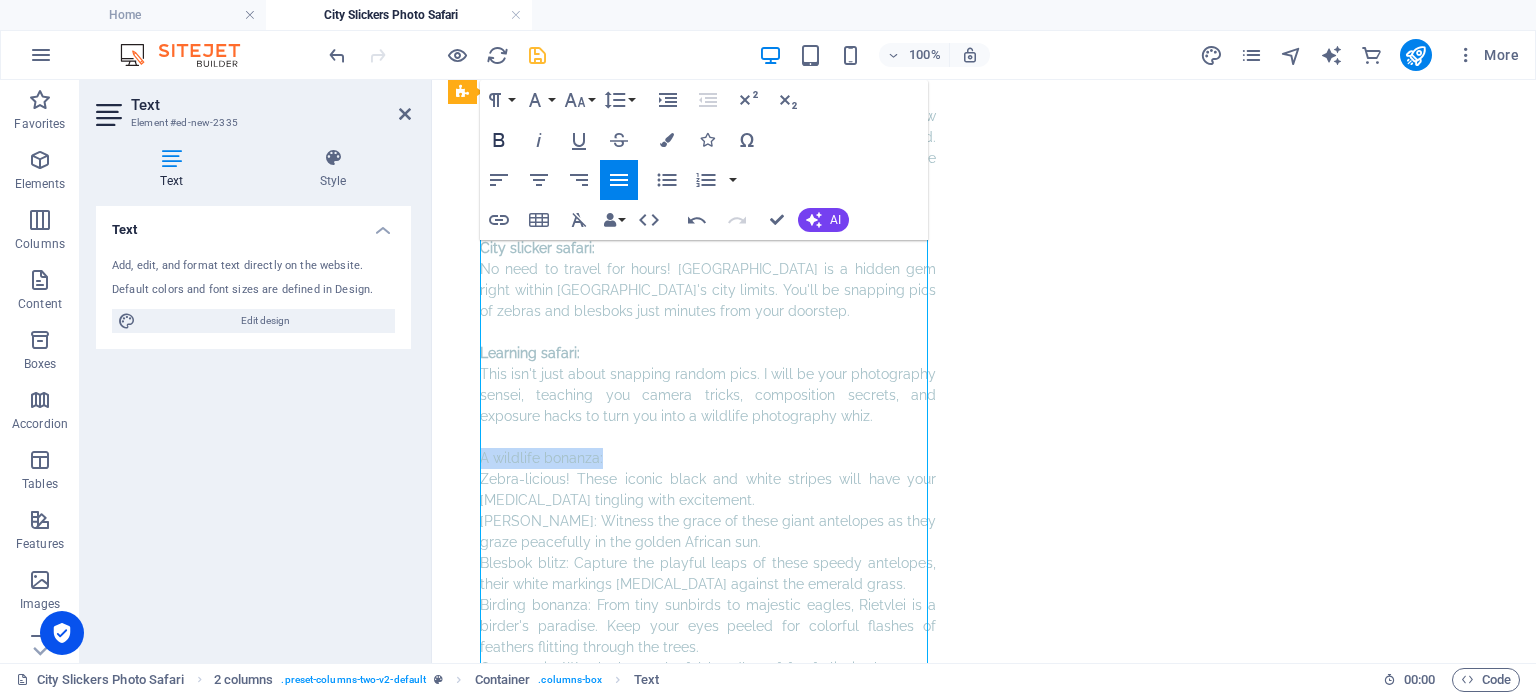 click 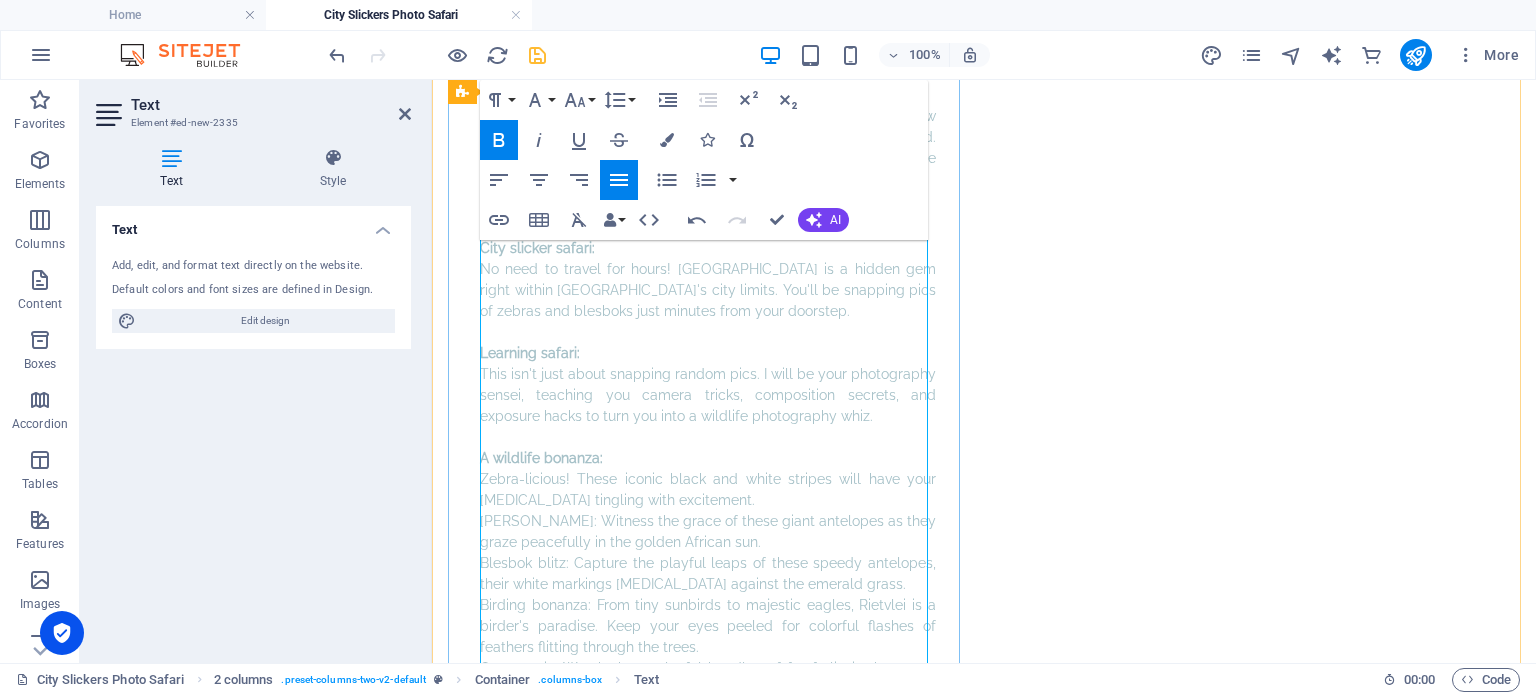 click on "[PERSON_NAME]: Witness the grace of these giant antelopes as they graze peacefully in the golden African sun." at bounding box center [708, 532] 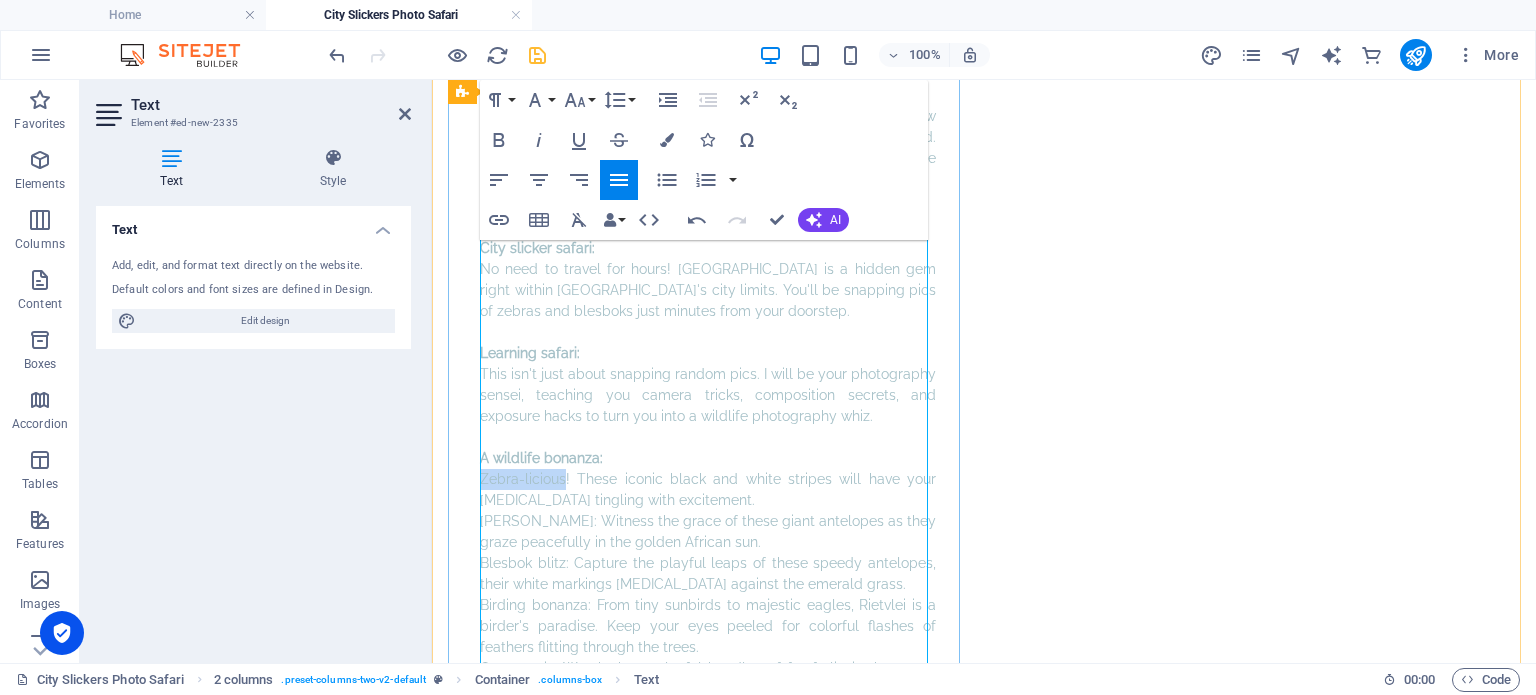 drag, startPoint x: 565, startPoint y: 425, endPoint x: 471, endPoint y: 427, distance: 94.02127 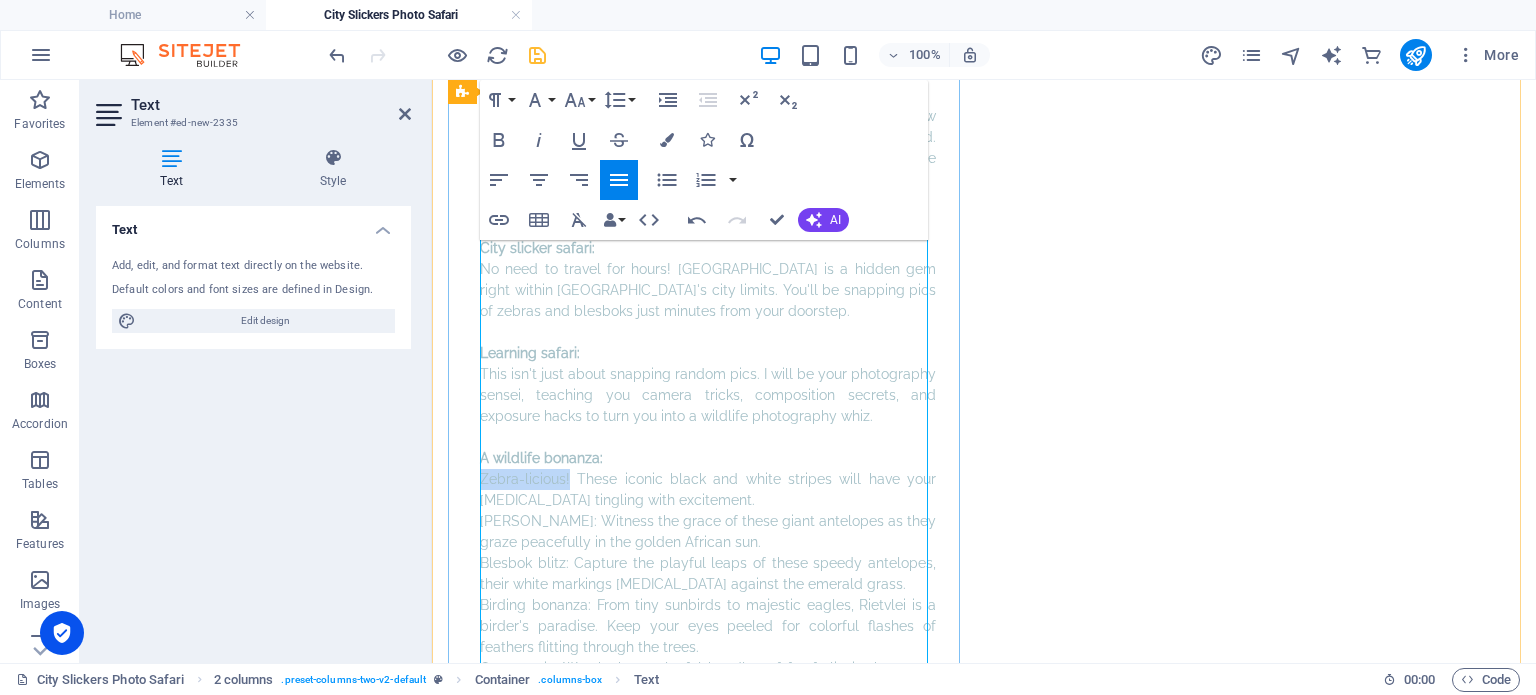 drag, startPoint x: 570, startPoint y: 421, endPoint x: 471, endPoint y: 421, distance: 99 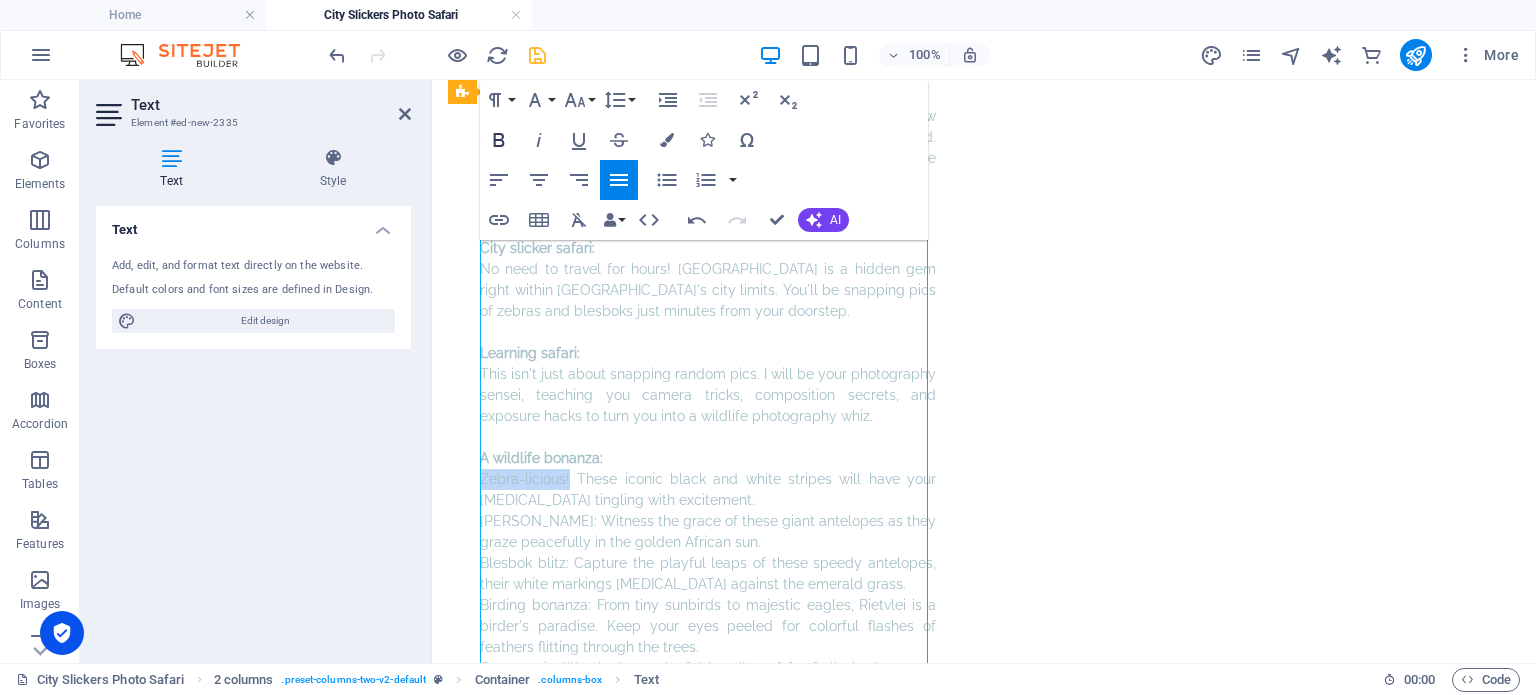 click 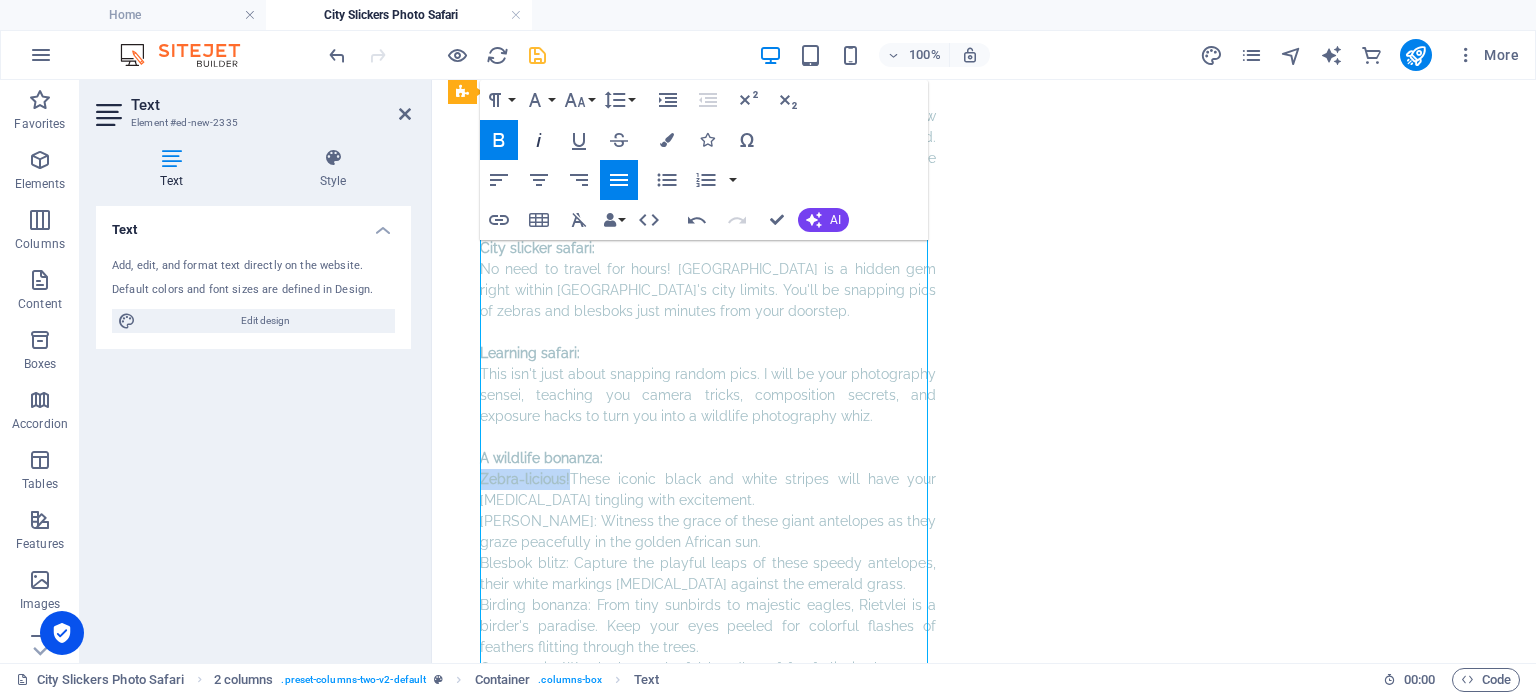 click 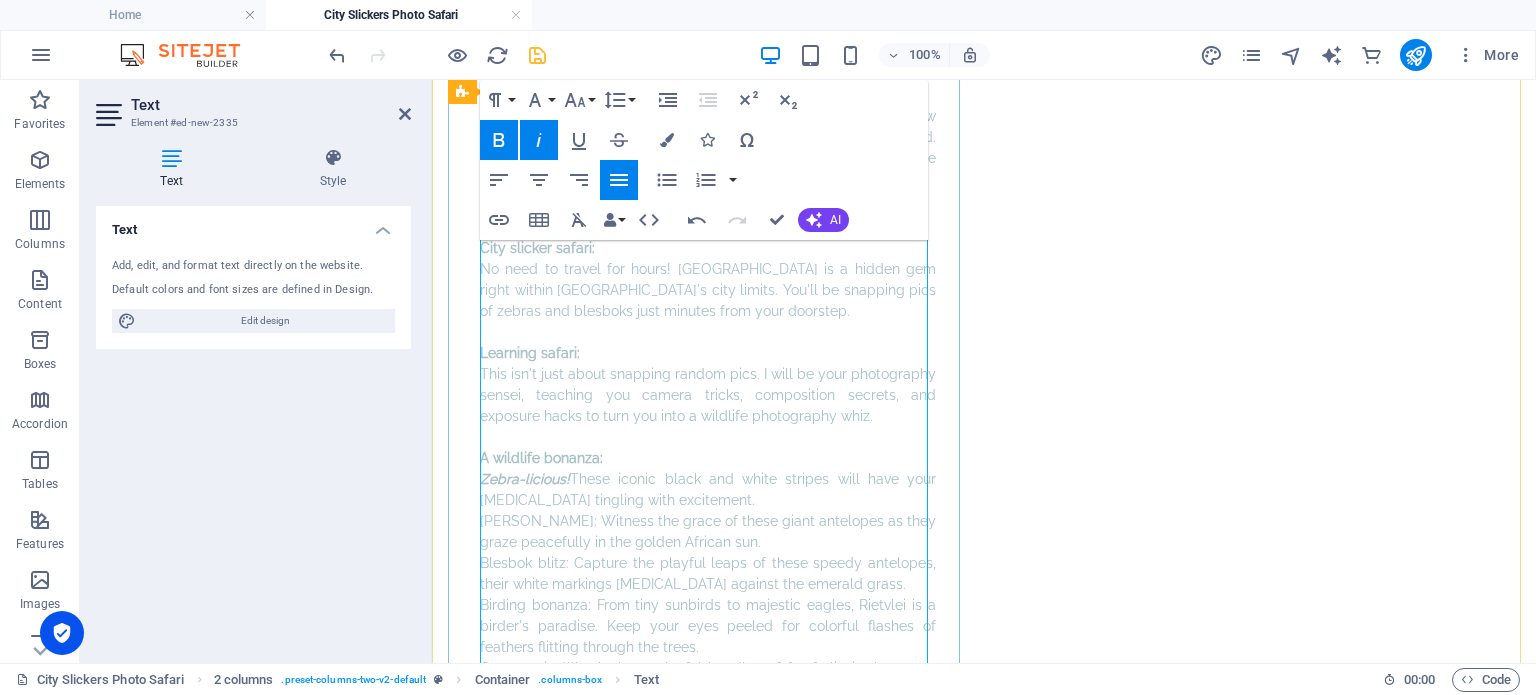 click on "Zebra-licious!  These iconic black and white stripes will have your [MEDICAL_DATA] tingling with excitement." at bounding box center (708, 490) 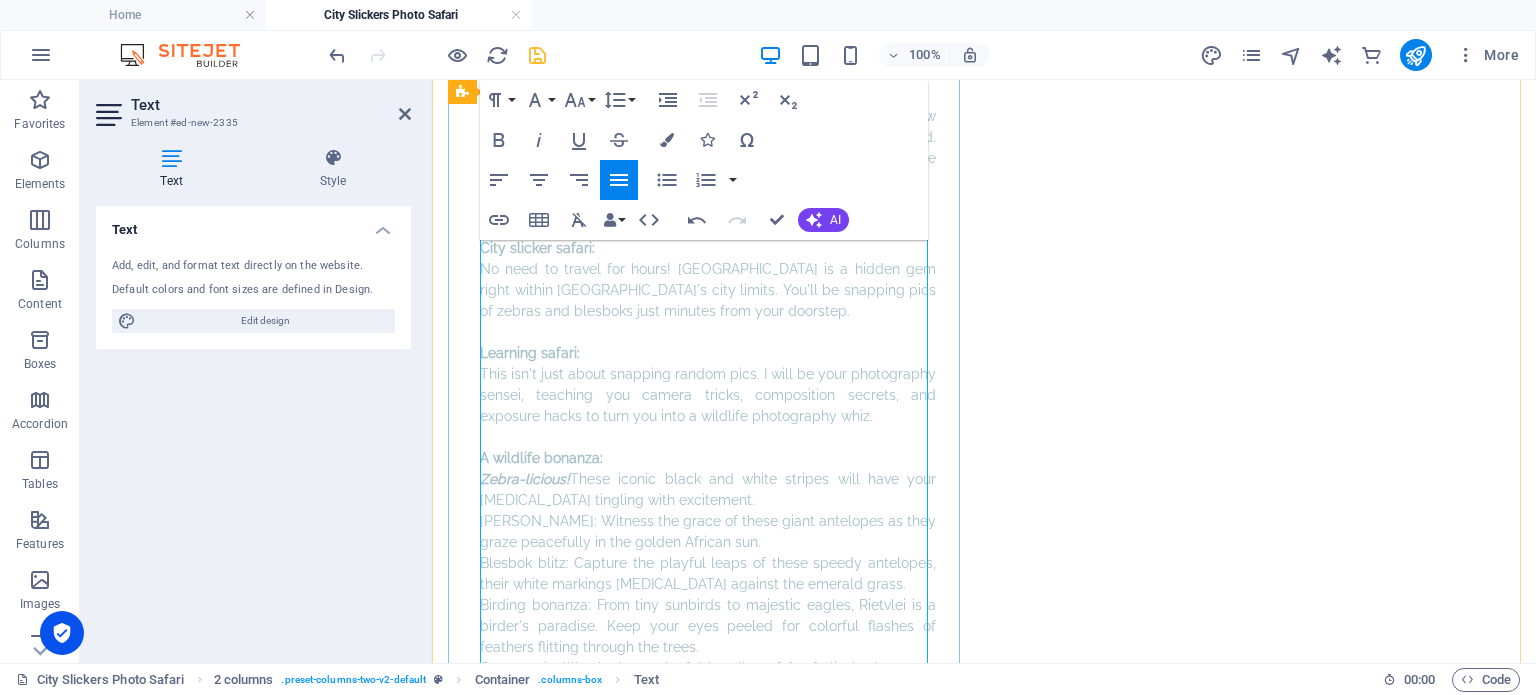click on "A wildlife bonanza:" at bounding box center (708, 458) 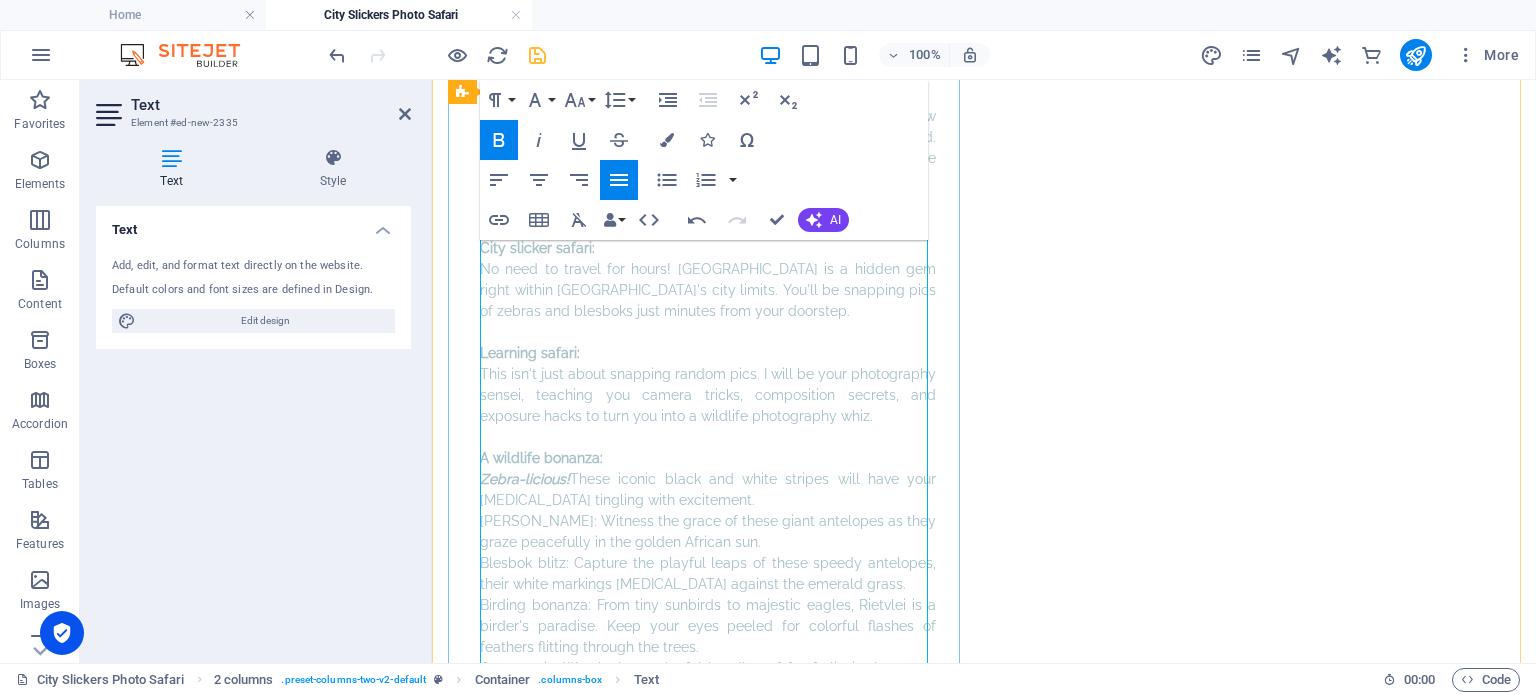 click on "Zebra-licious!  These iconic black and white stripes will have your [MEDICAL_DATA] tingling with excitement." at bounding box center (708, 490) 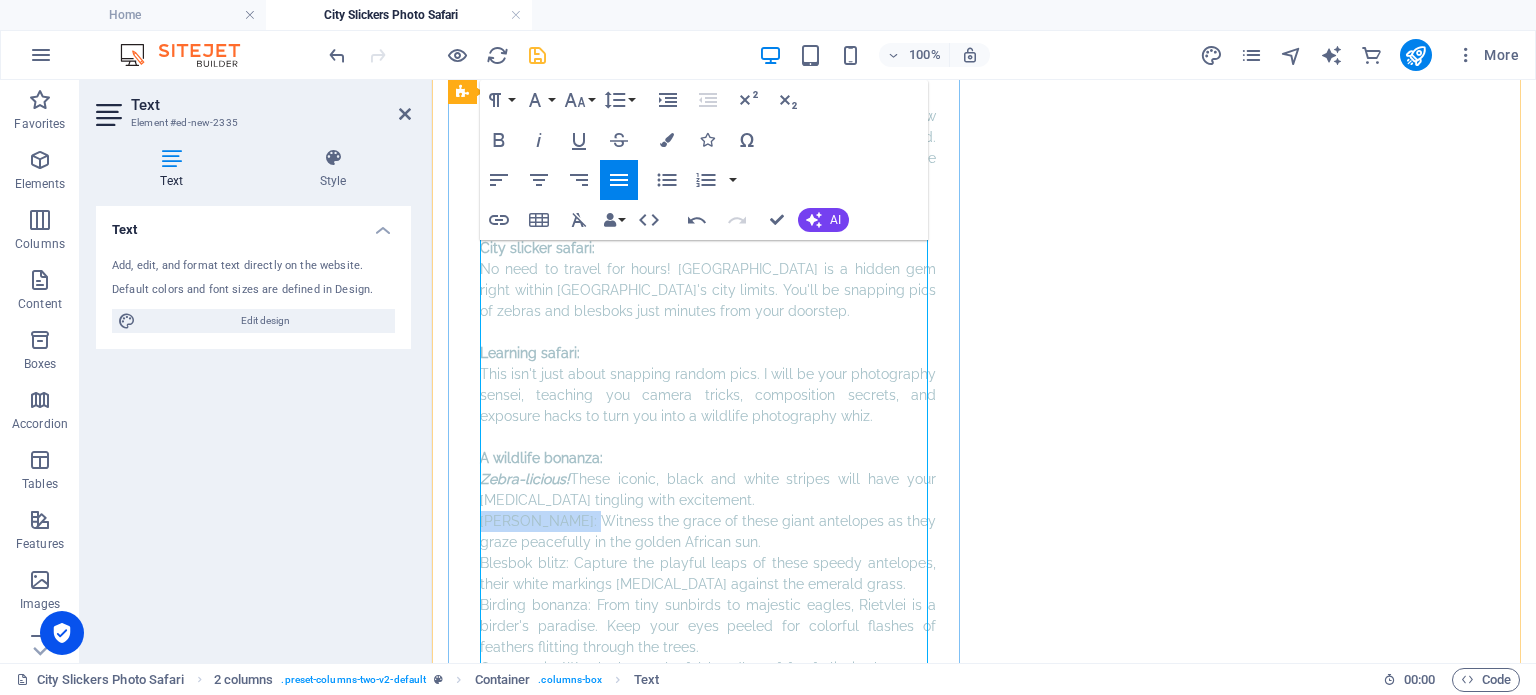 drag, startPoint x: 584, startPoint y: 469, endPoint x: 479, endPoint y: 465, distance: 105.076164 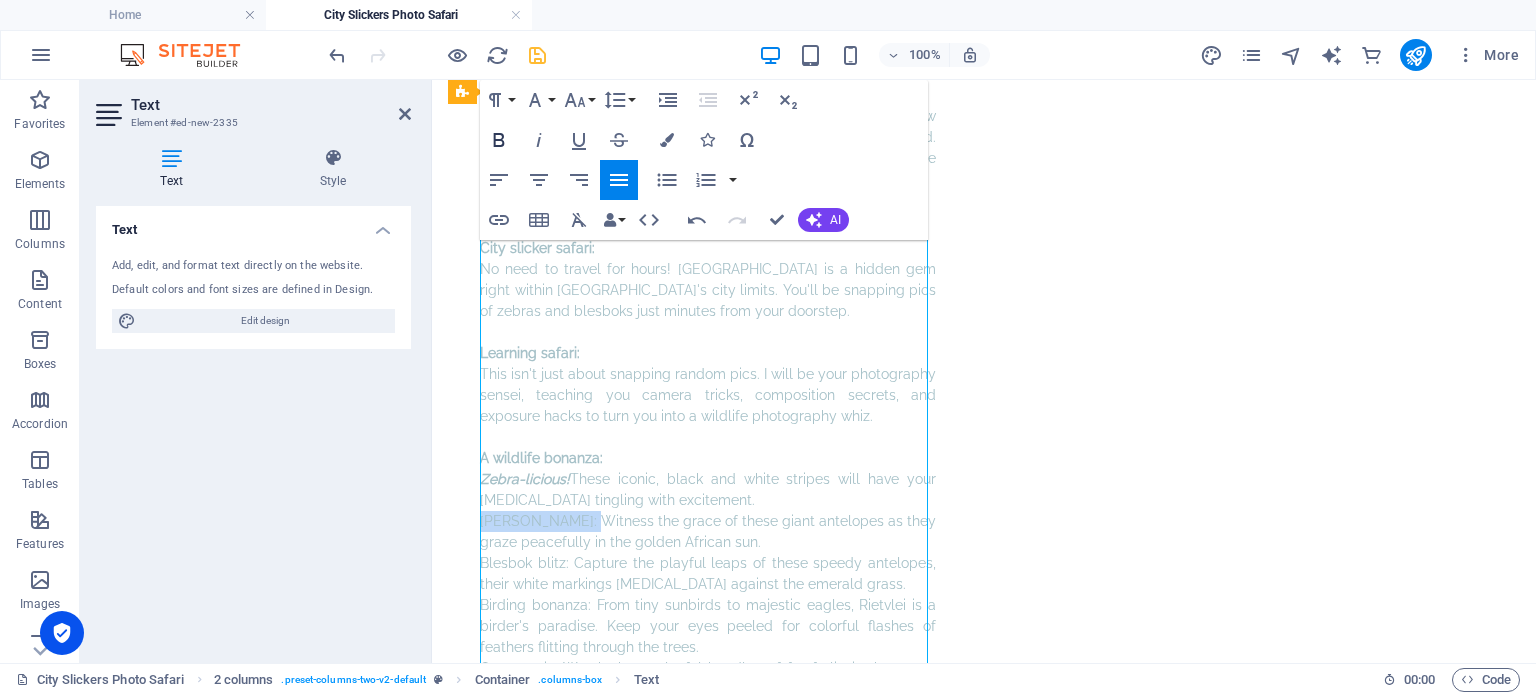 click 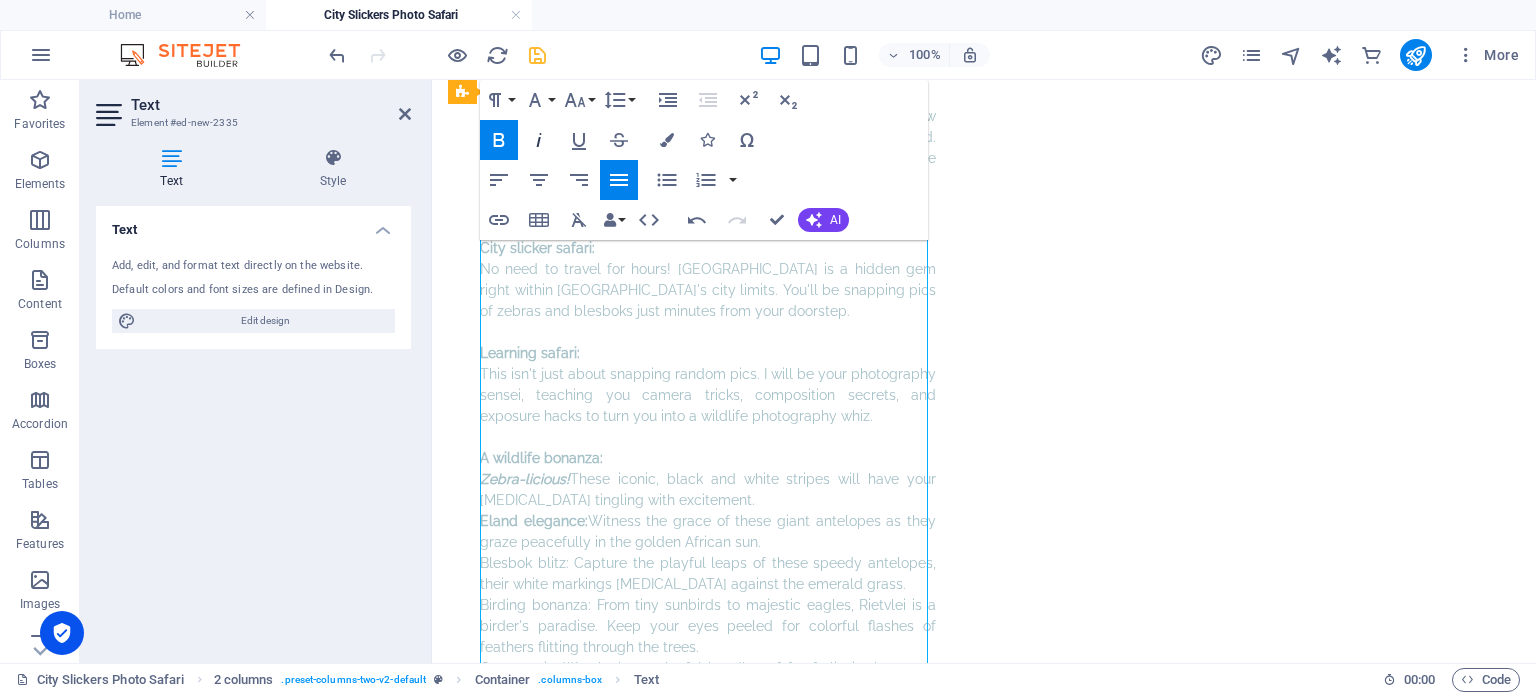 click 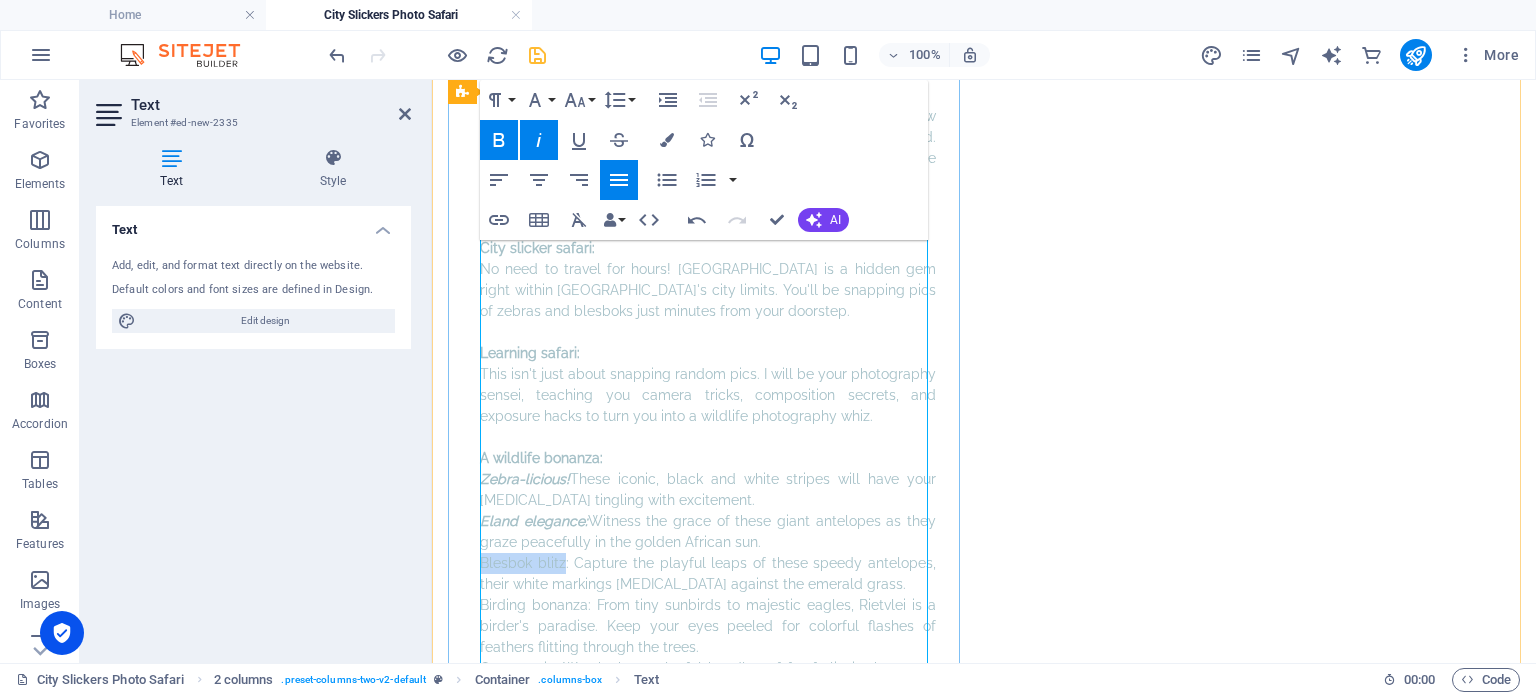 drag, startPoint x: 566, startPoint y: 509, endPoint x: 497, endPoint y: 515, distance: 69.260376 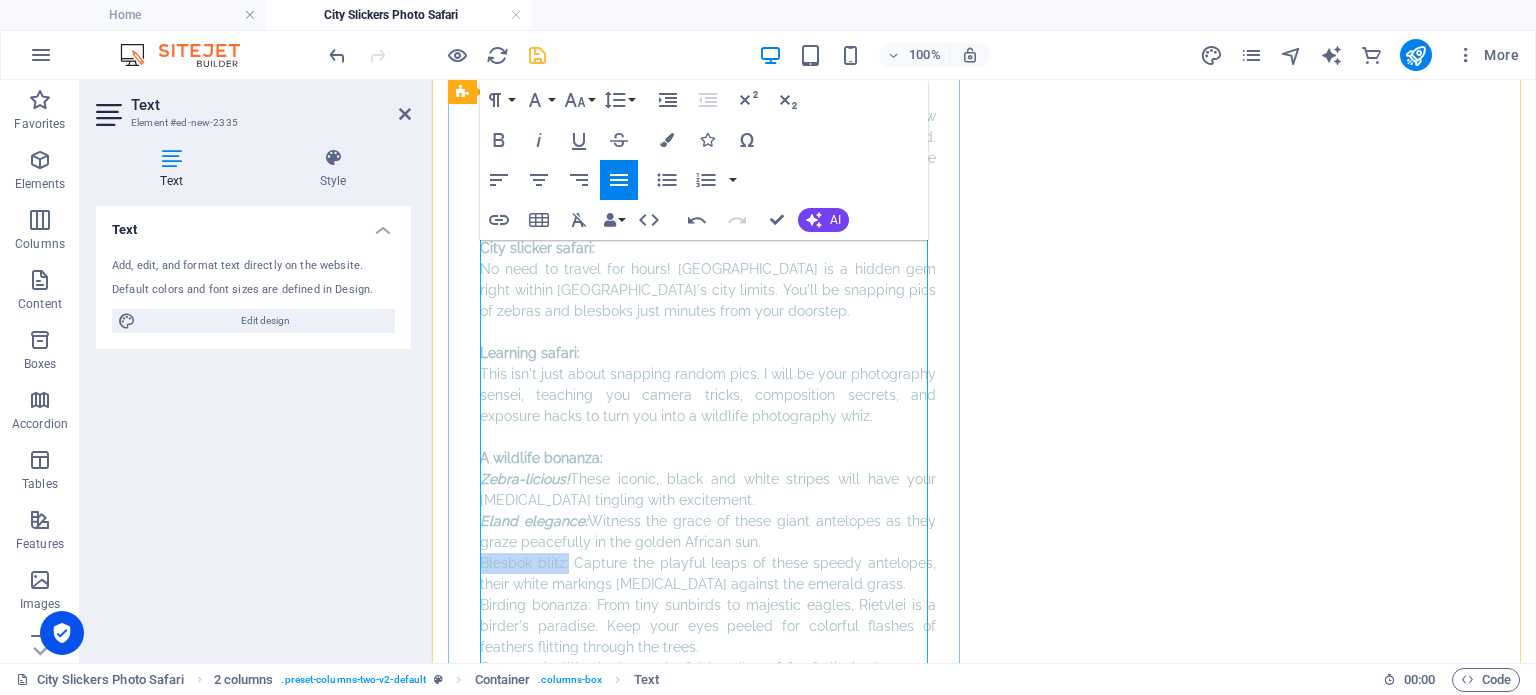 drag, startPoint x: 570, startPoint y: 508, endPoint x: 472, endPoint y: 508, distance: 98 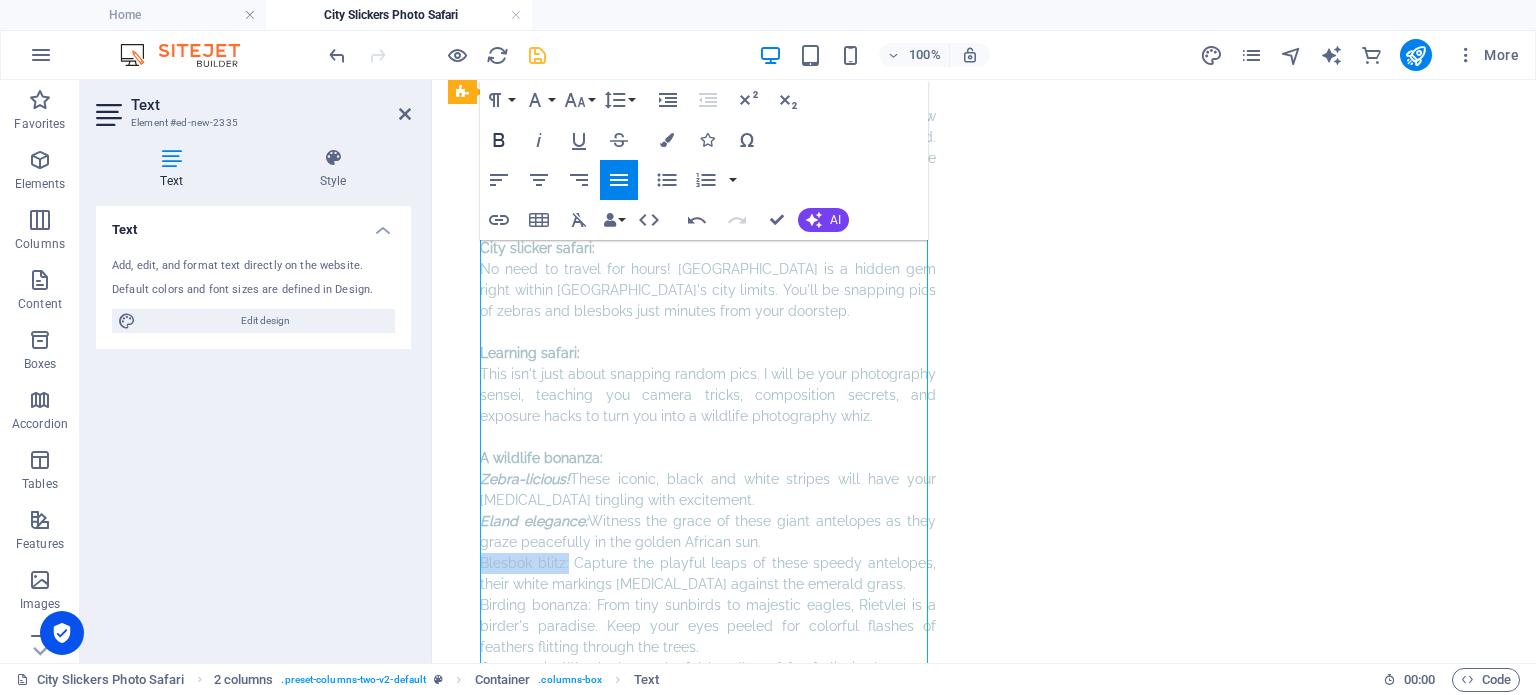 click 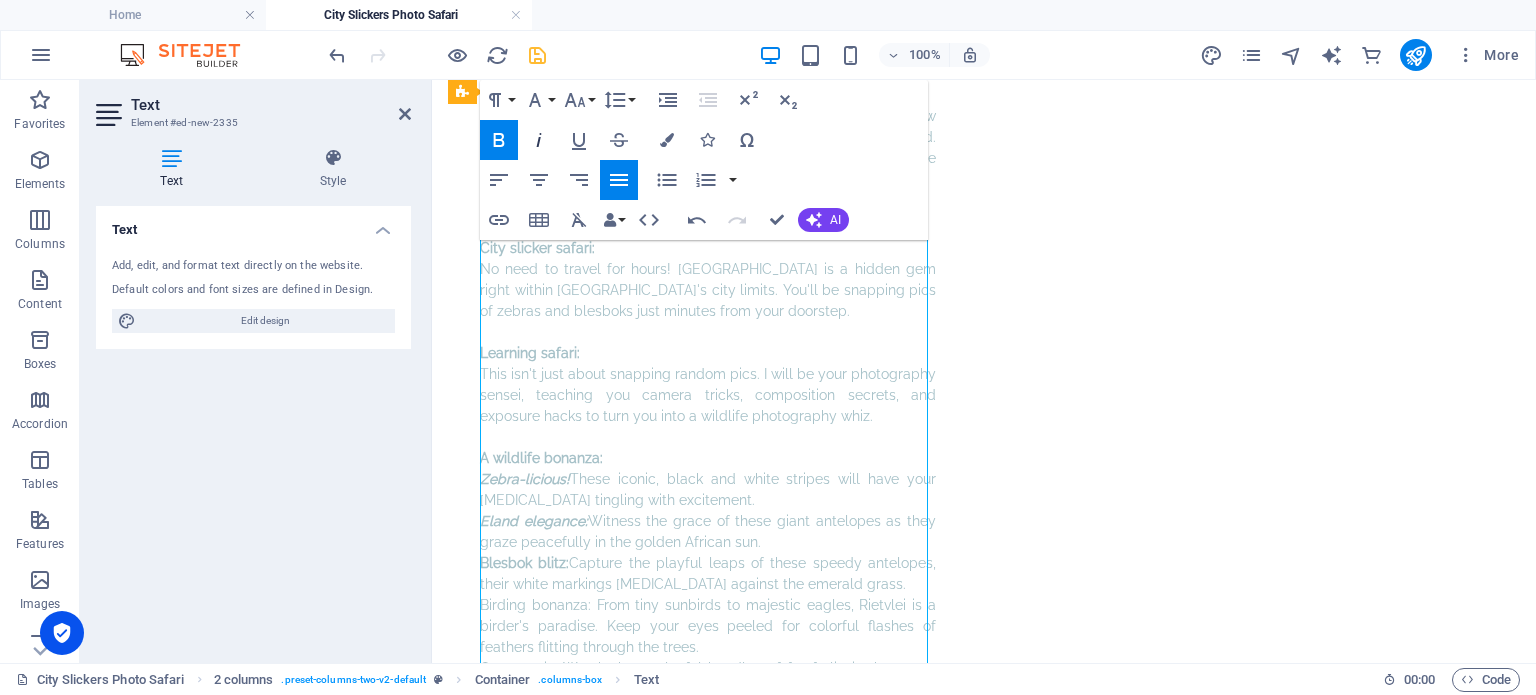 click 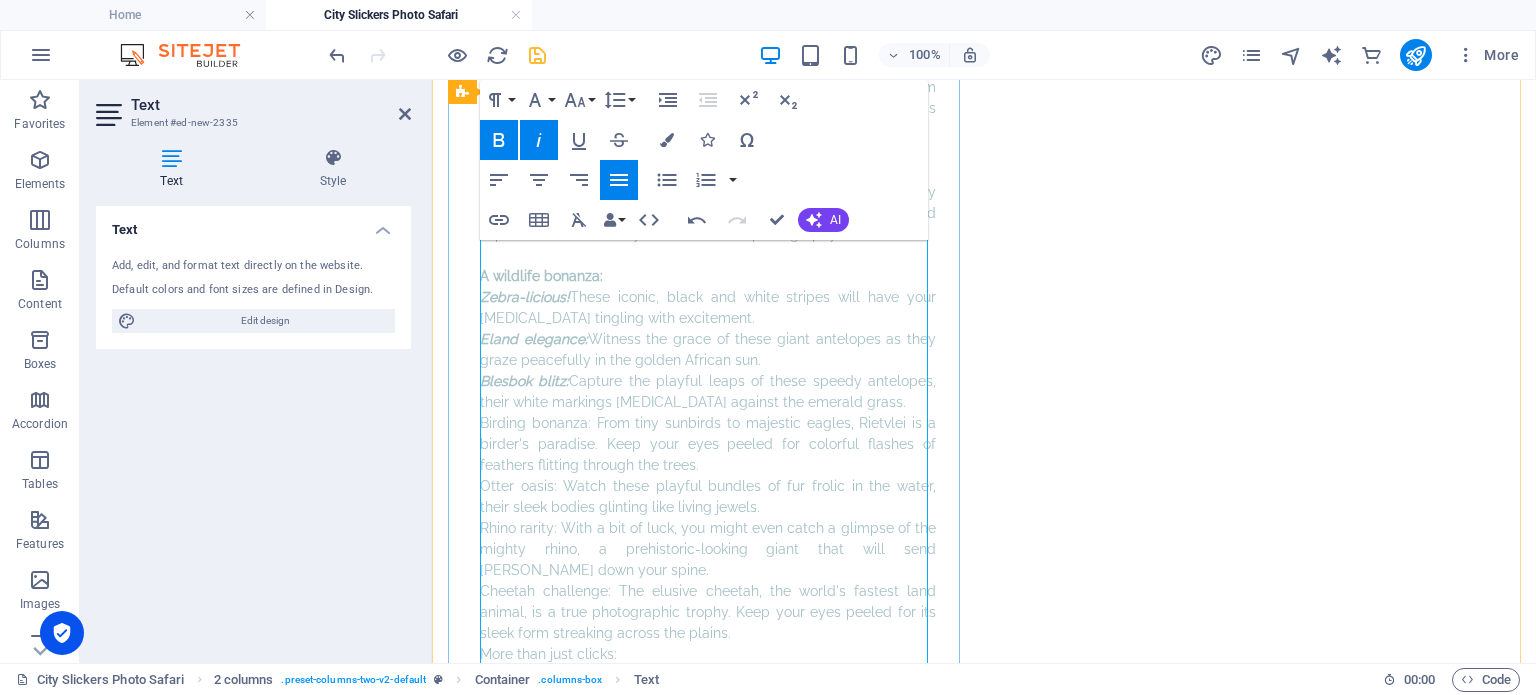 scroll, scrollTop: 1134, scrollLeft: 0, axis: vertical 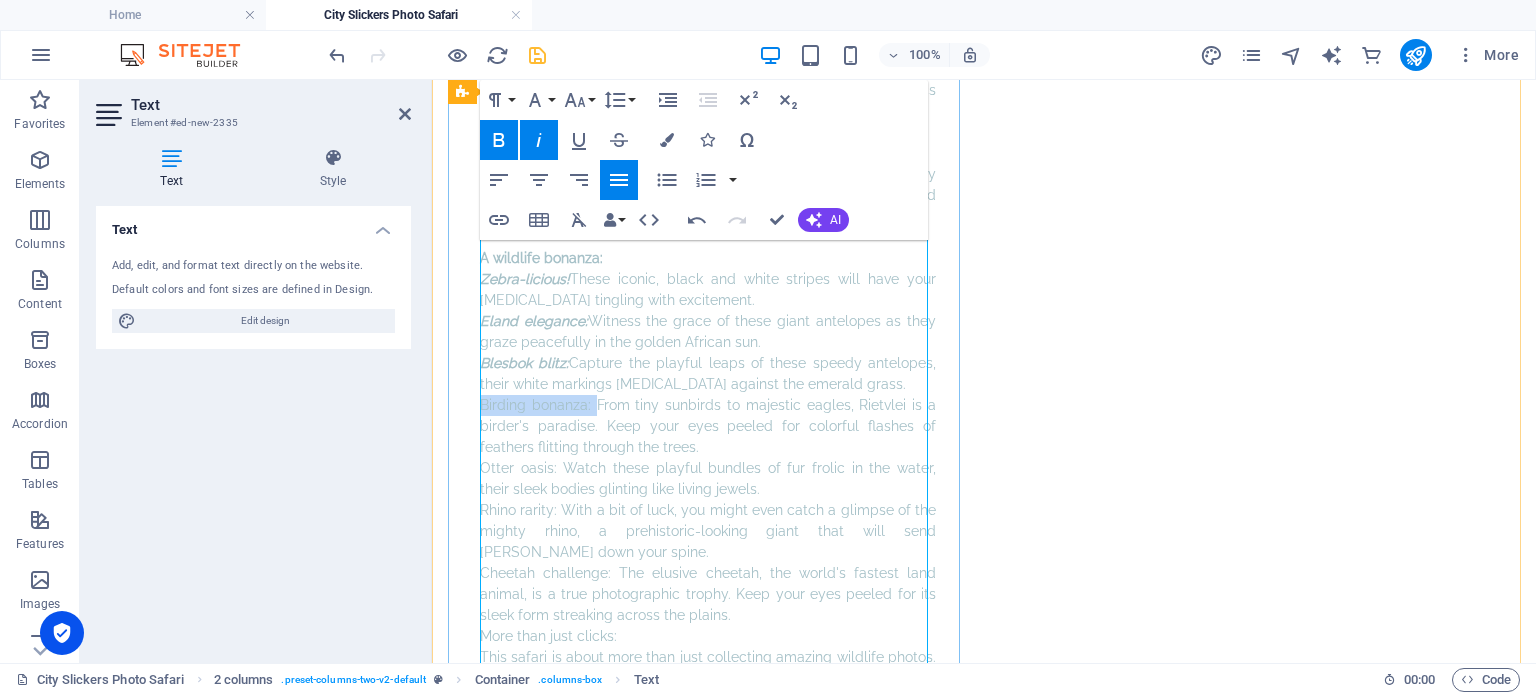 drag, startPoint x: 592, startPoint y: 351, endPoint x: 477, endPoint y: 351, distance: 115 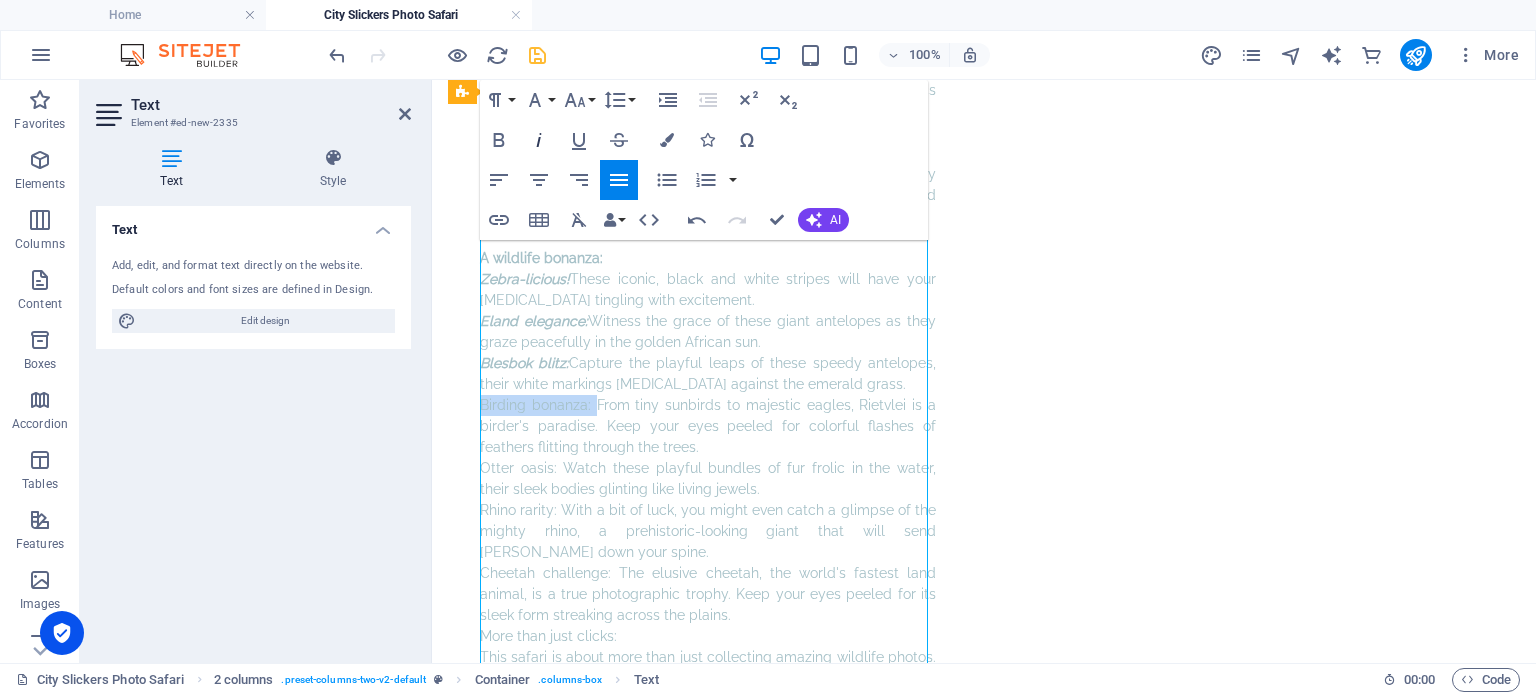 click 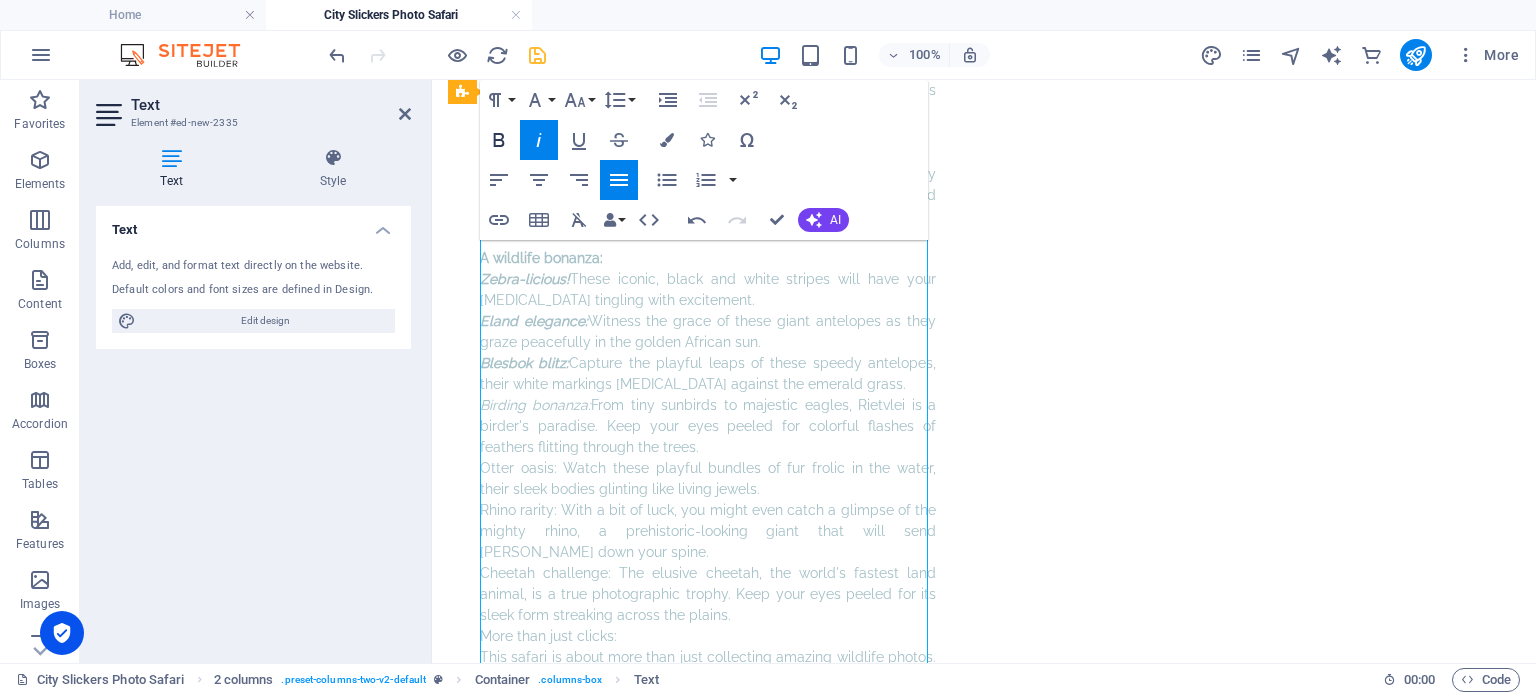 click 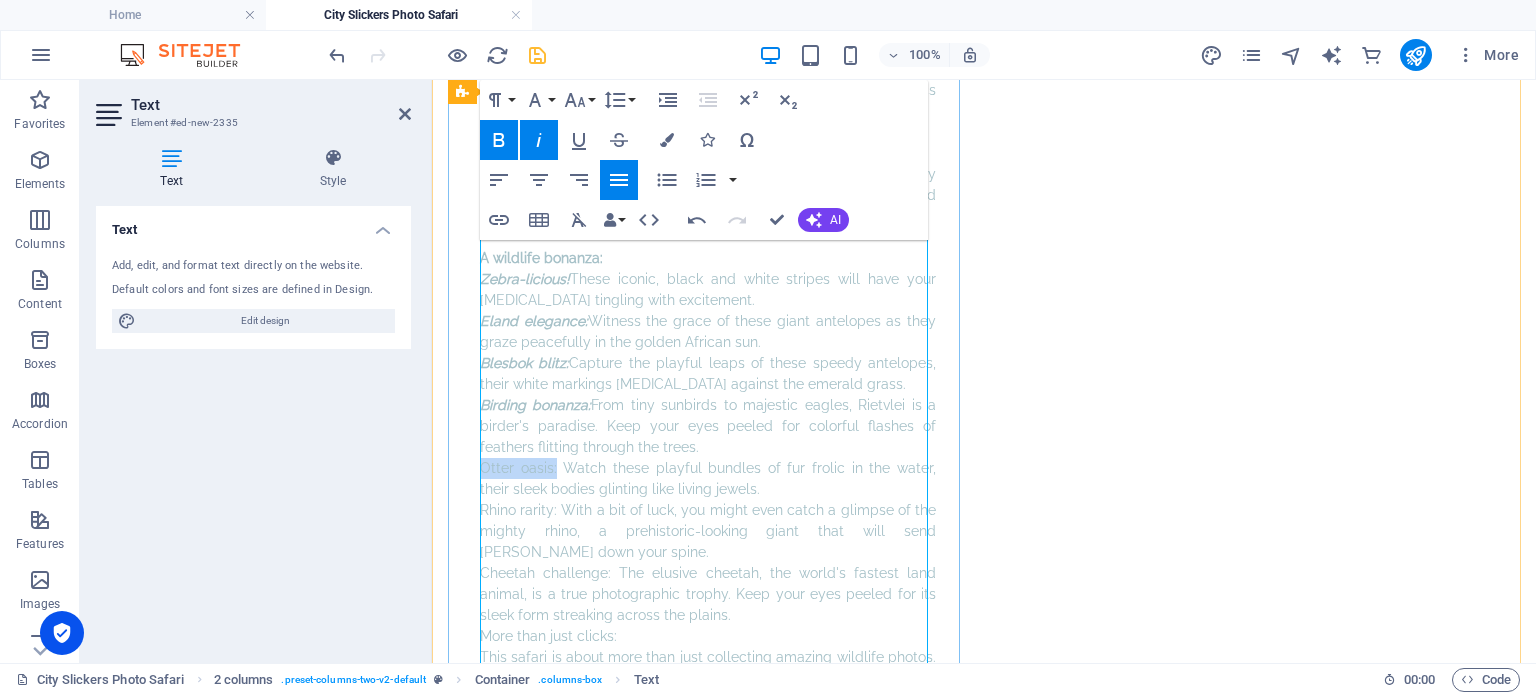 drag, startPoint x: 551, startPoint y: 415, endPoint x: 475, endPoint y: 413, distance: 76.02631 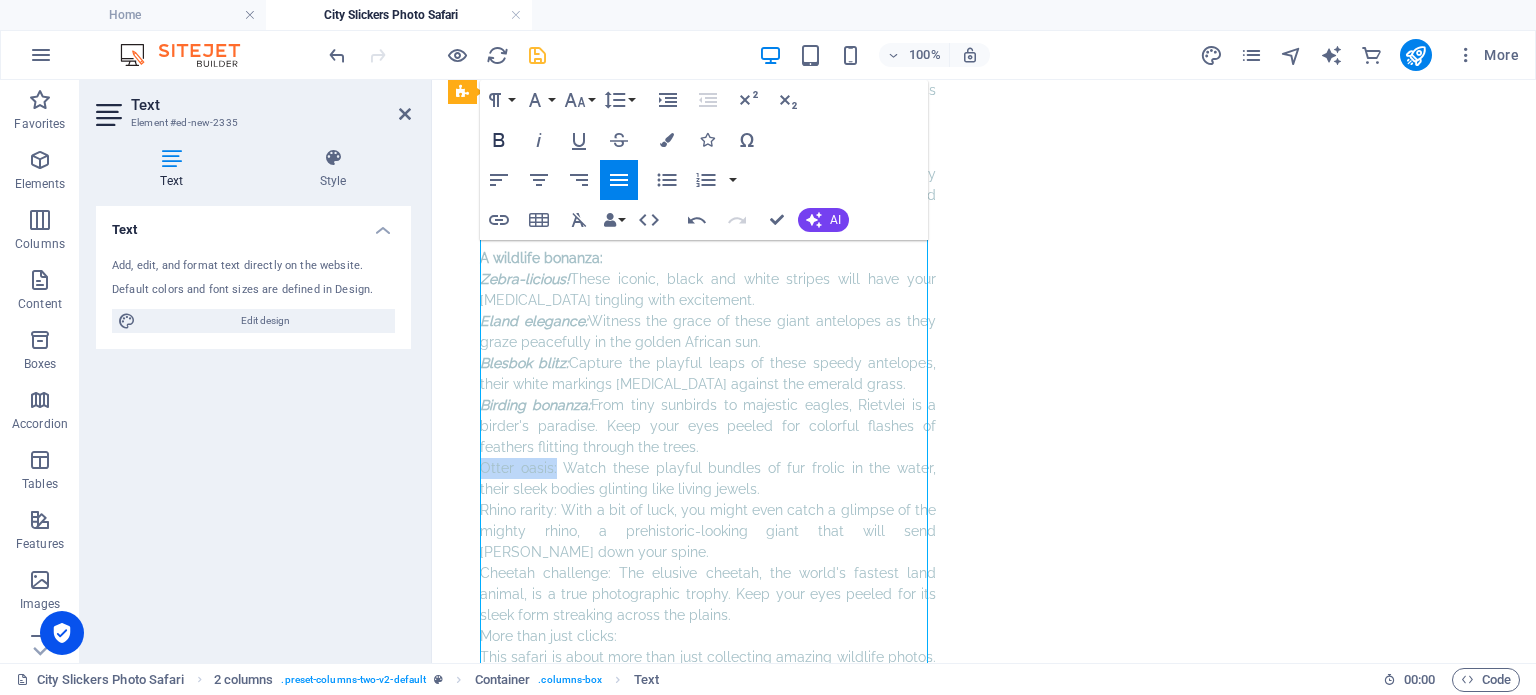 click 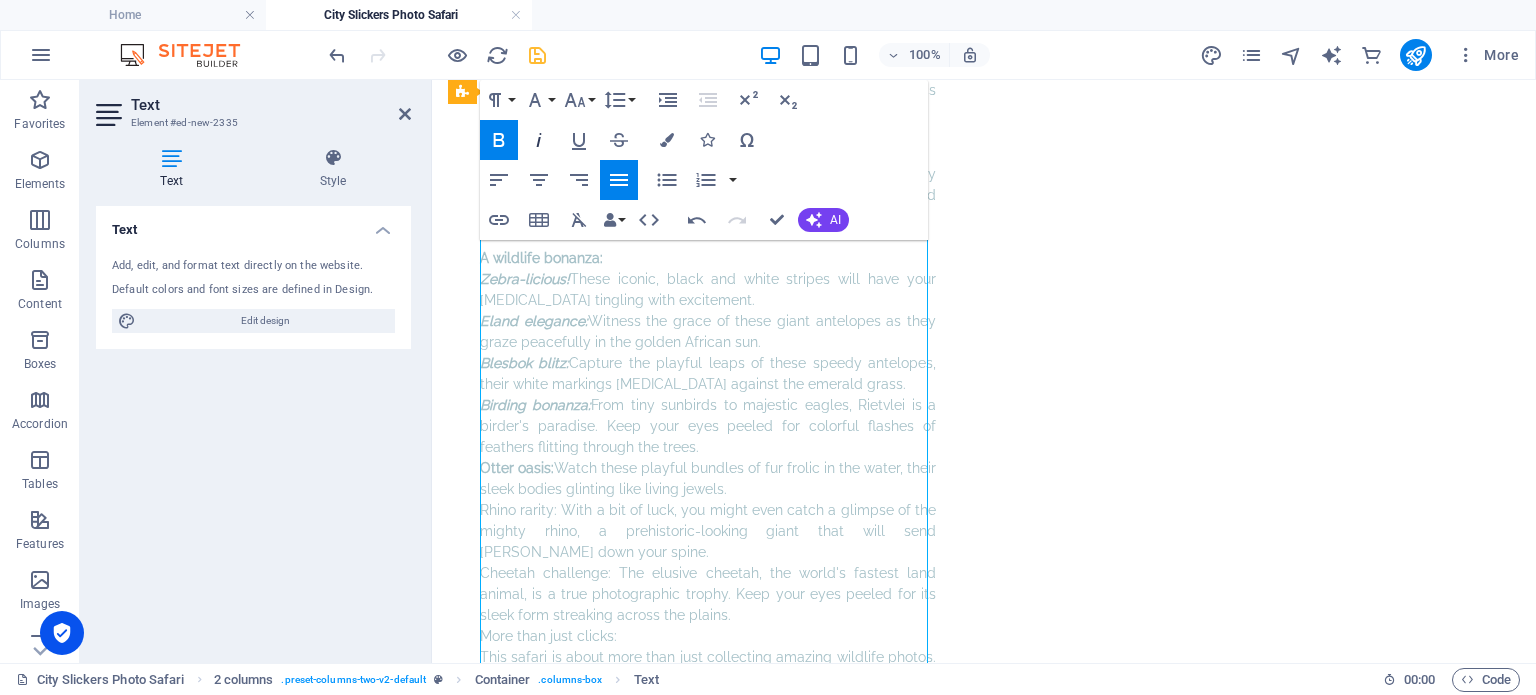 click 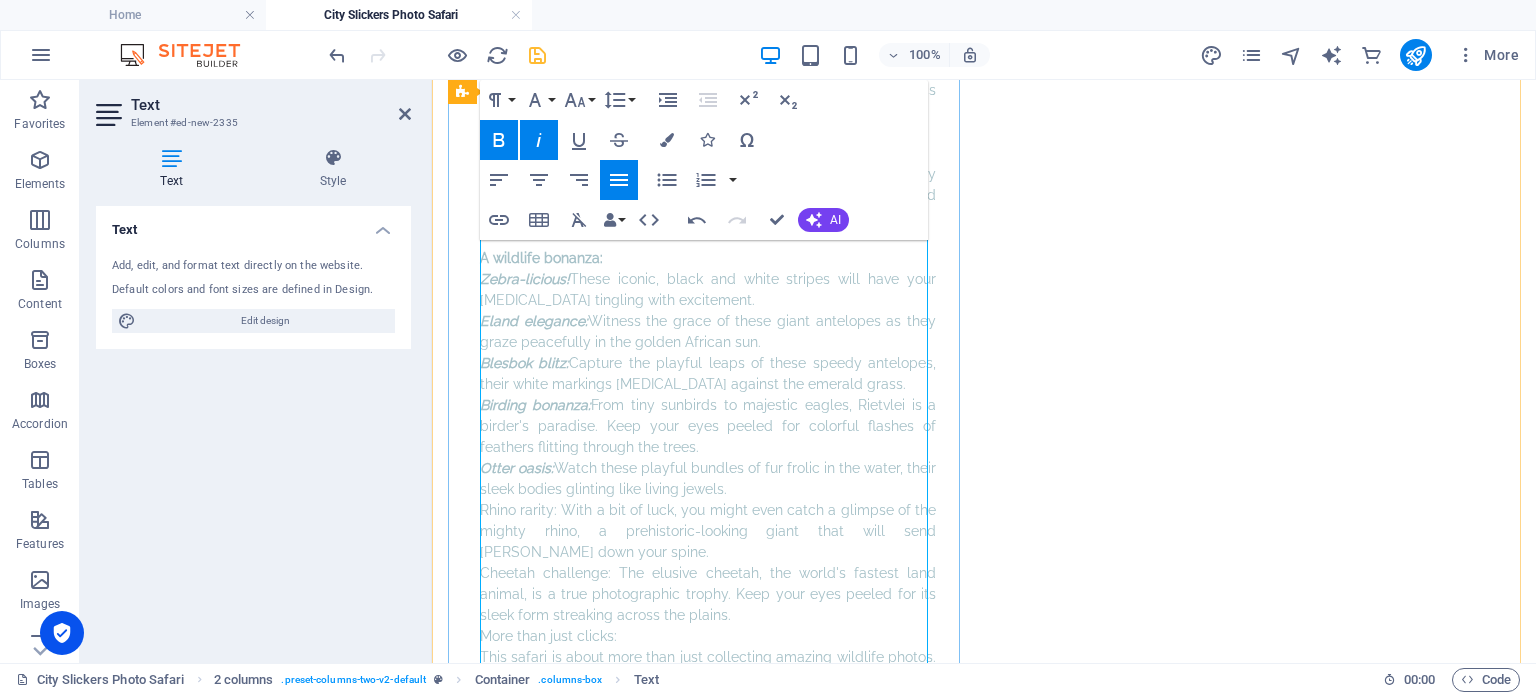 click on "Otter oasis:  Watch these playful bundles of fur frolic in the water, their sleek bodies glinting like living jewels." at bounding box center [708, 479] 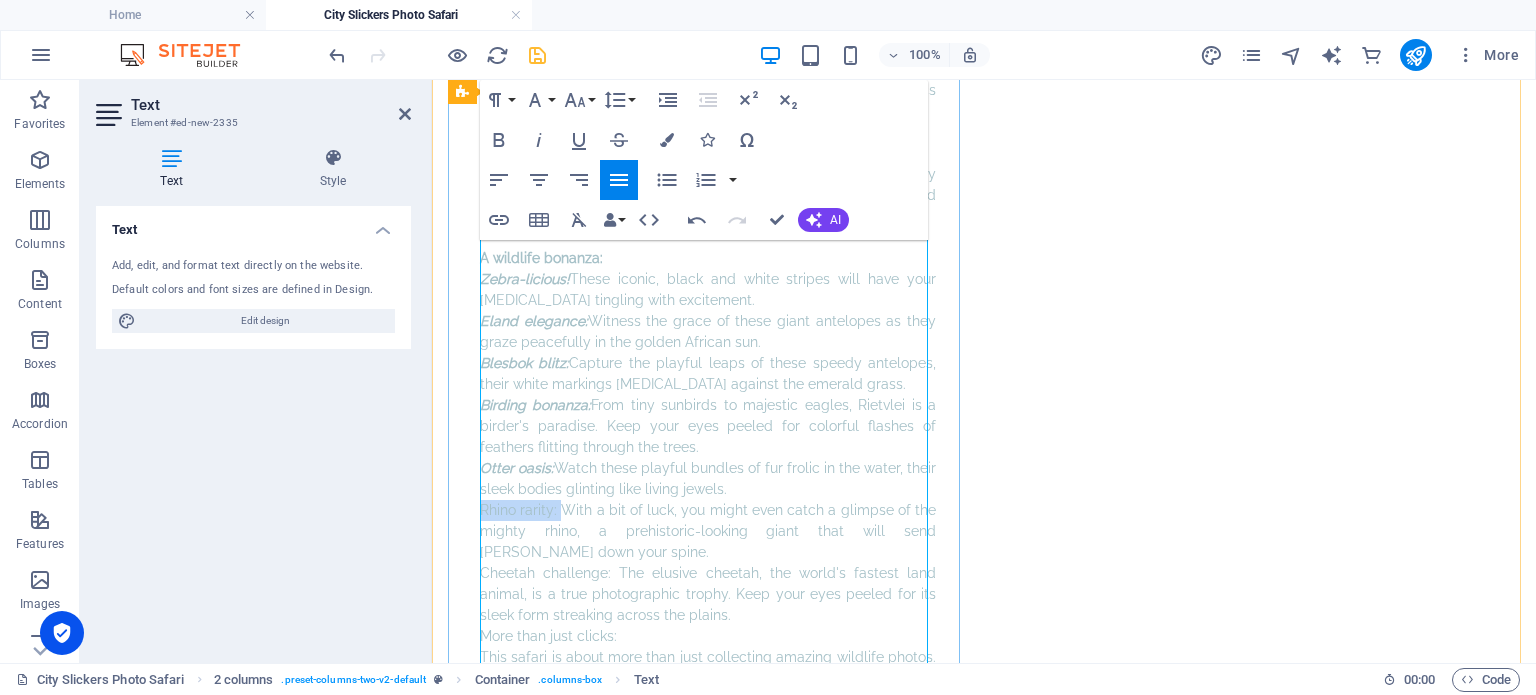 drag, startPoint x: 558, startPoint y: 454, endPoint x: 464, endPoint y: 451, distance: 94.04786 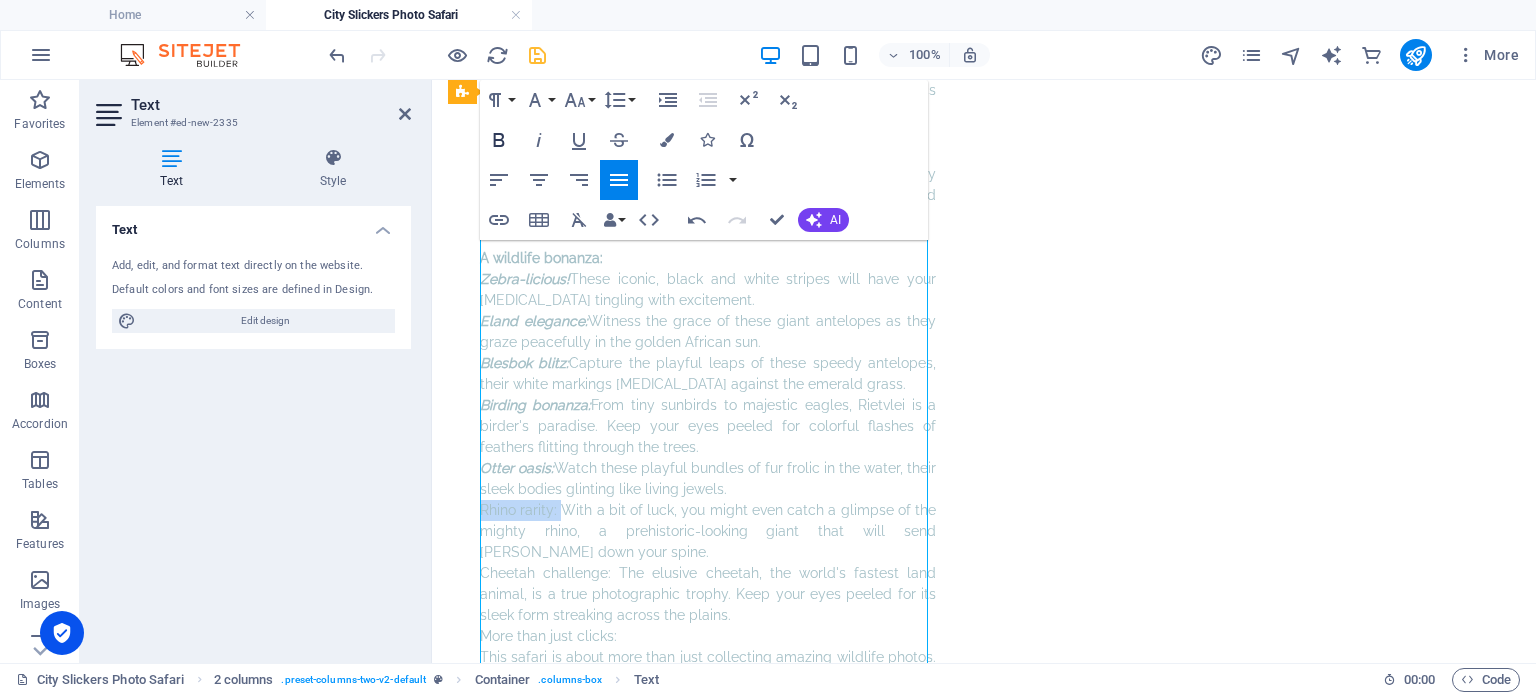click 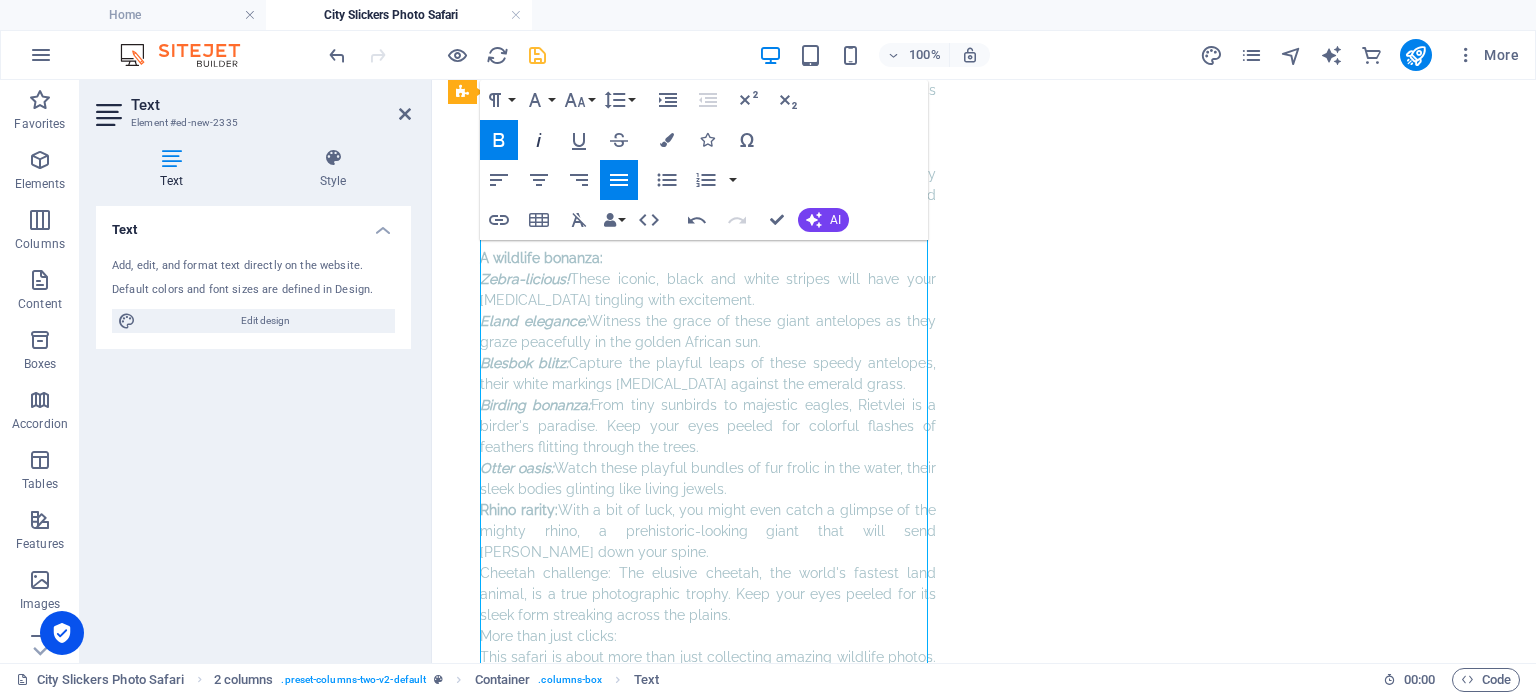 click 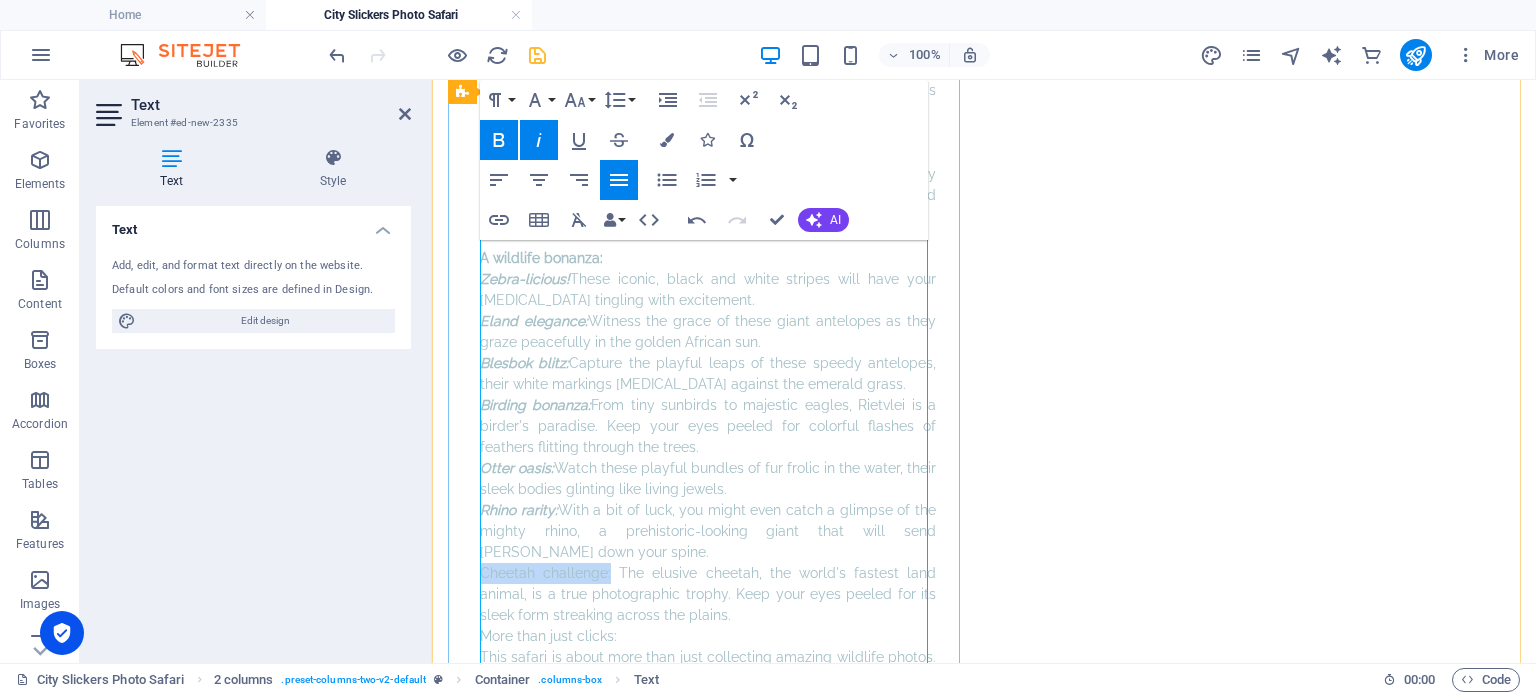 drag, startPoint x: 513, startPoint y: 502, endPoint x: 478, endPoint y: 518, distance: 38.483765 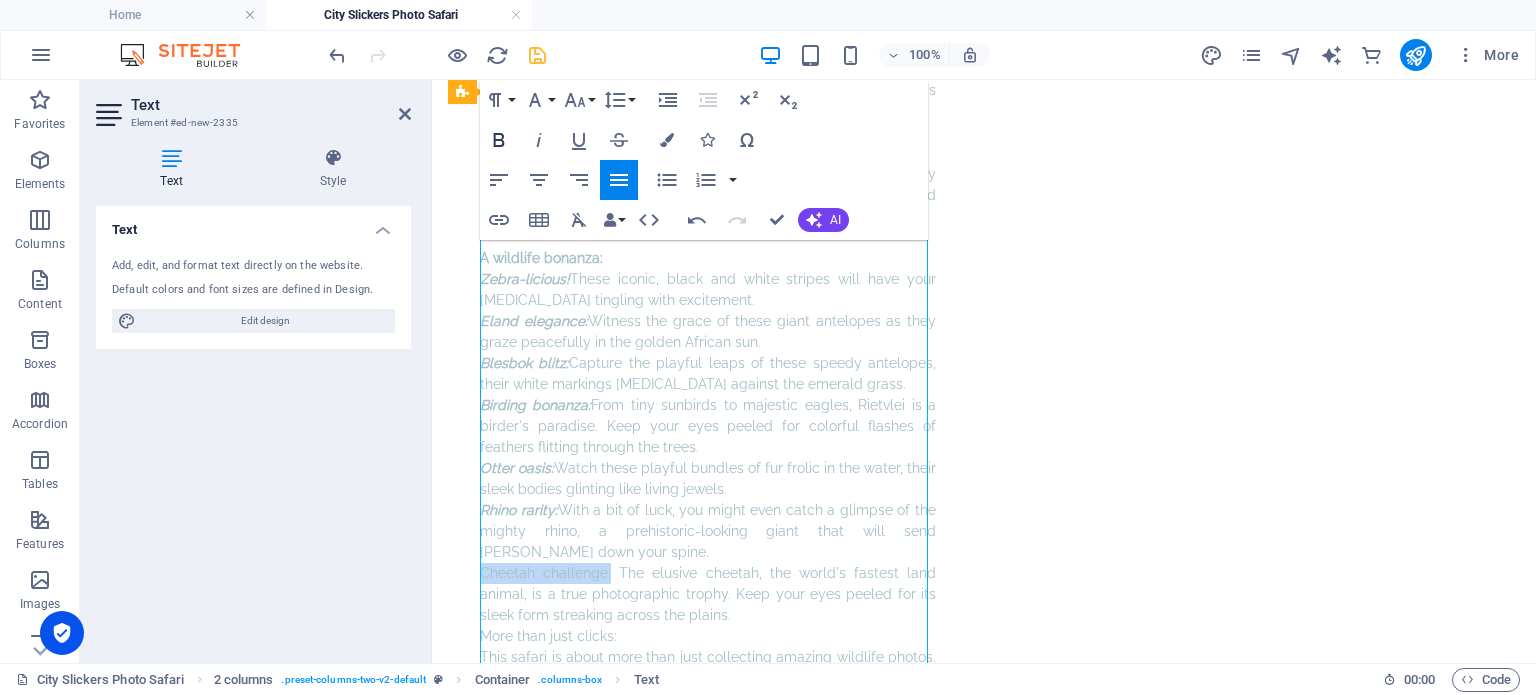 click 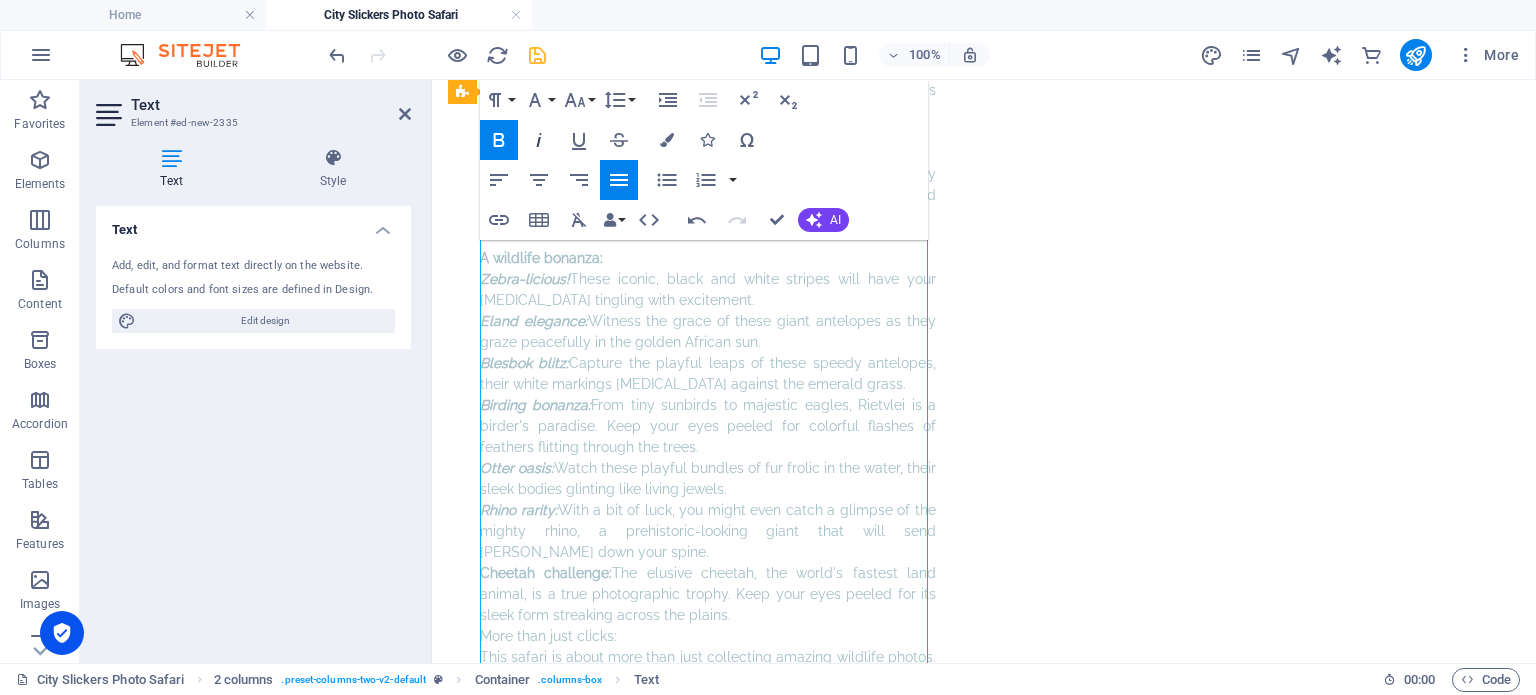 click 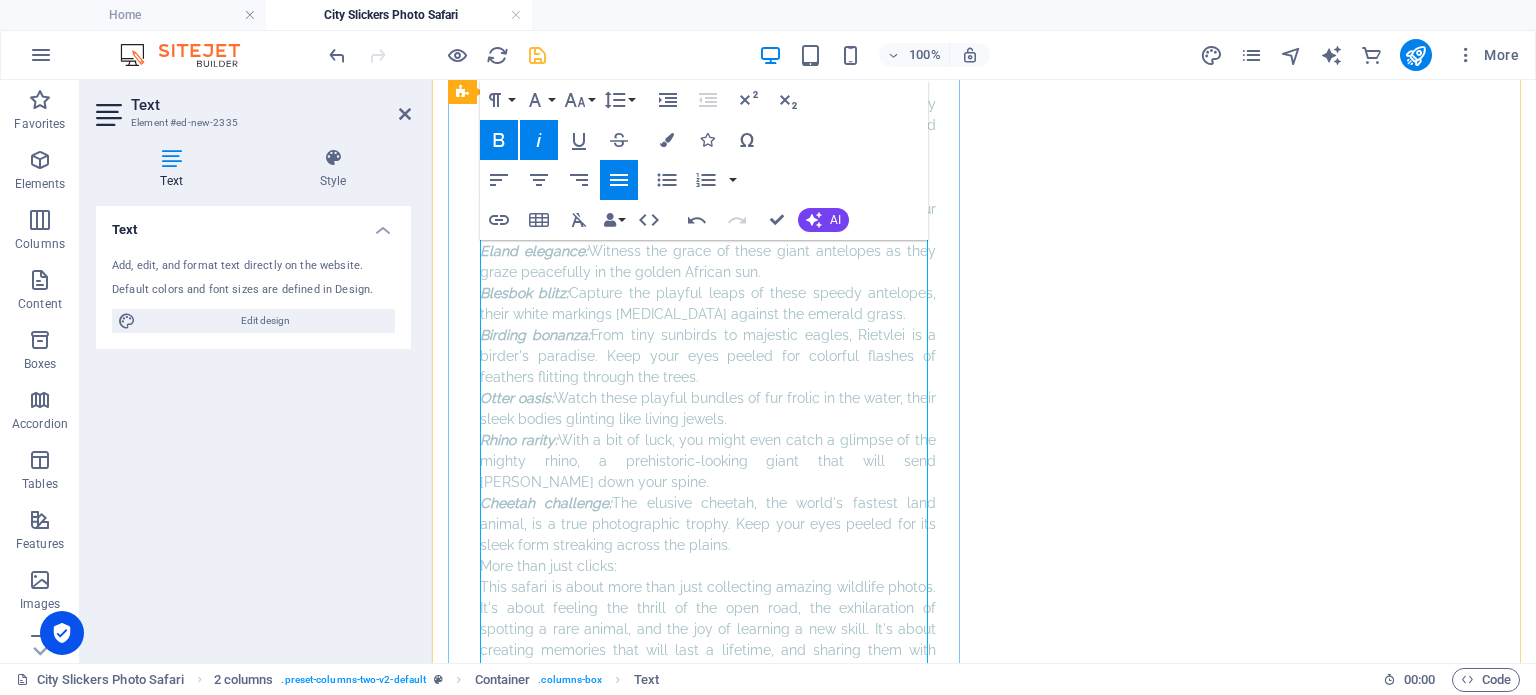 scroll, scrollTop: 1234, scrollLeft: 0, axis: vertical 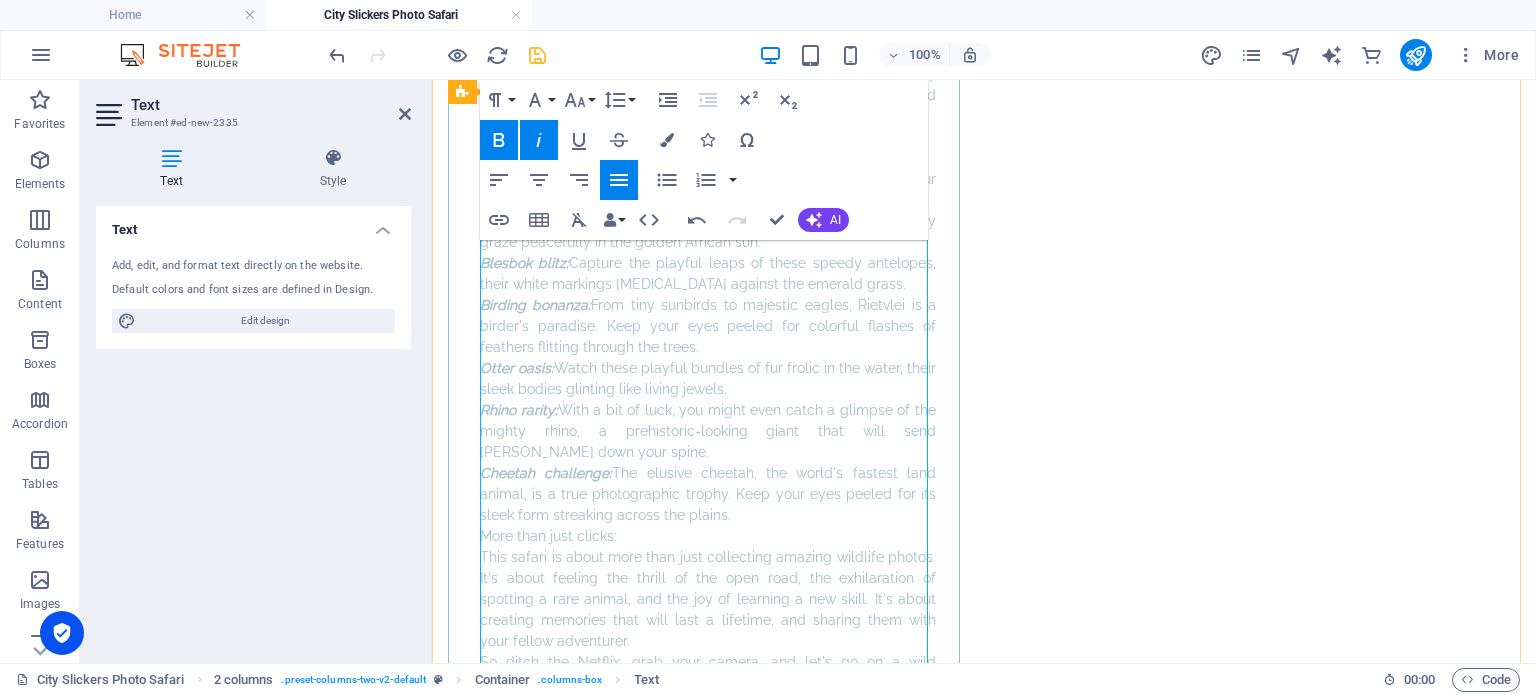 click on "Cheetah challenge:  The elusive cheetah, the world's fastest land animal, is a true photographic trophy. Keep your eyes peeled for its sleek form streaking across the plains." at bounding box center [708, 494] 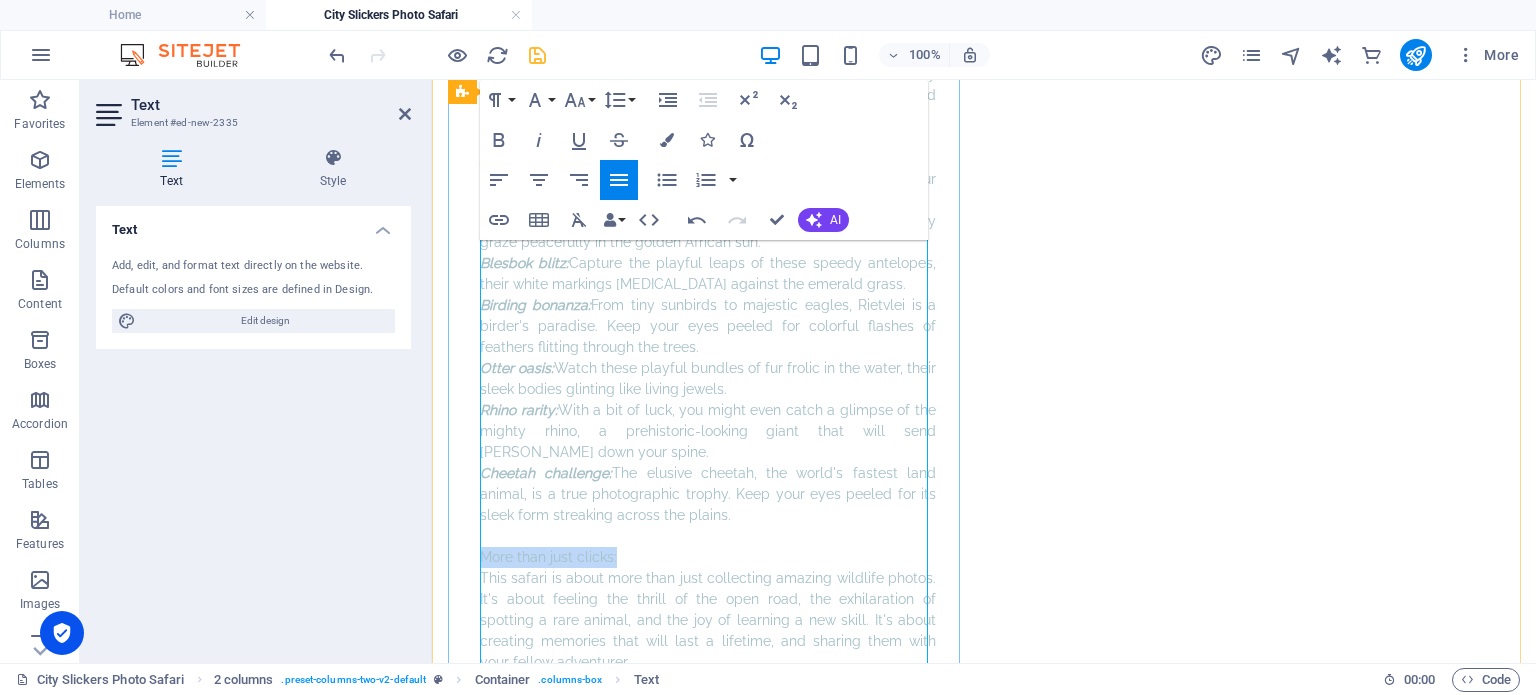 drag, startPoint x: 535, startPoint y: 495, endPoint x: 480, endPoint y: 496, distance: 55.00909 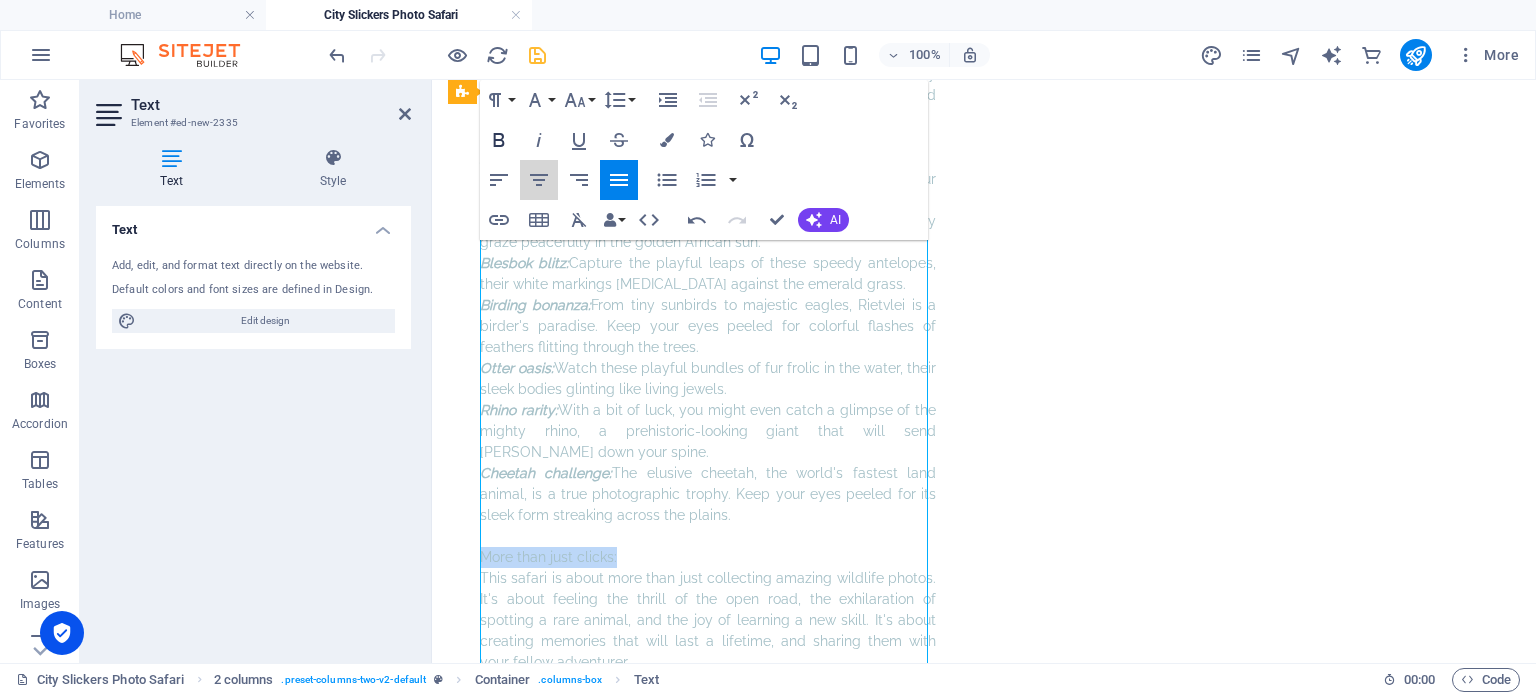 drag, startPoint x: 544, startPoint y: 179, endPoint x: 511, endPoint y: 149, distance: 44.598206 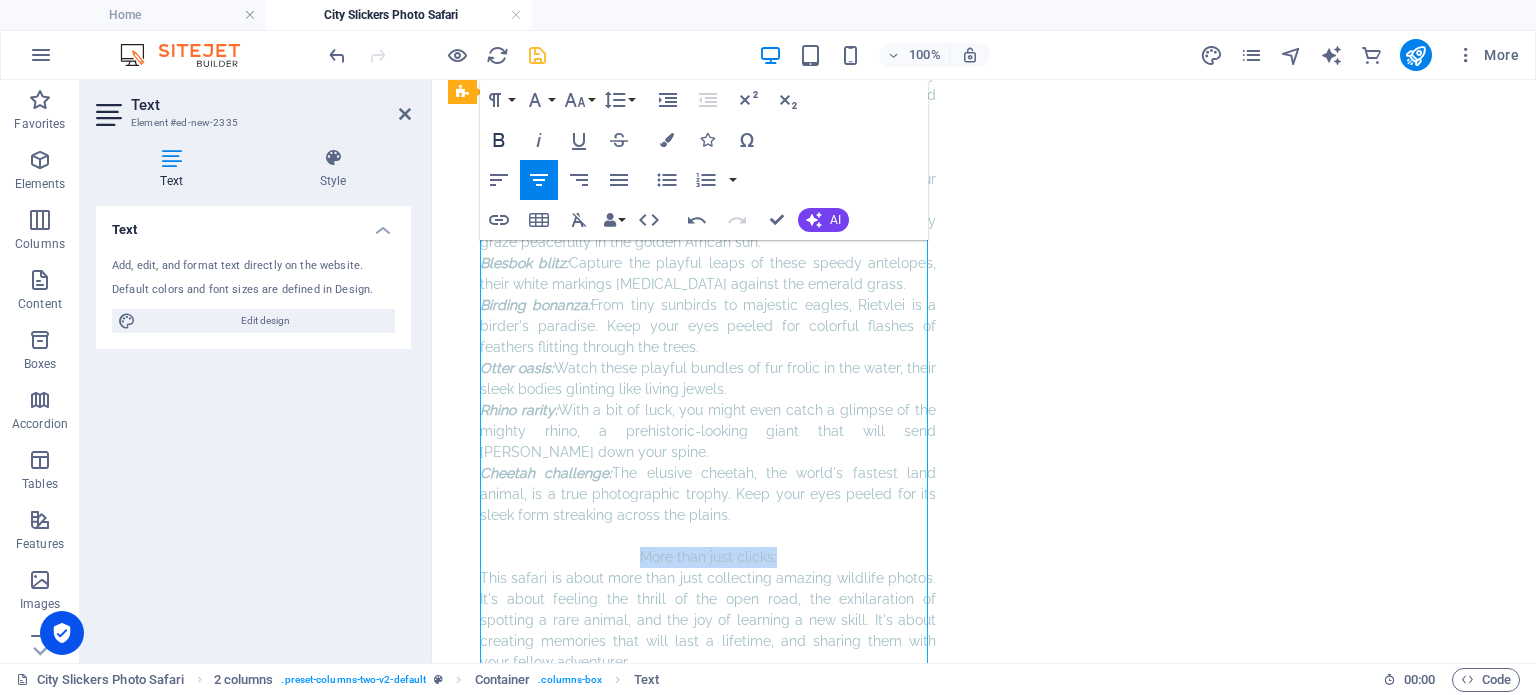 click 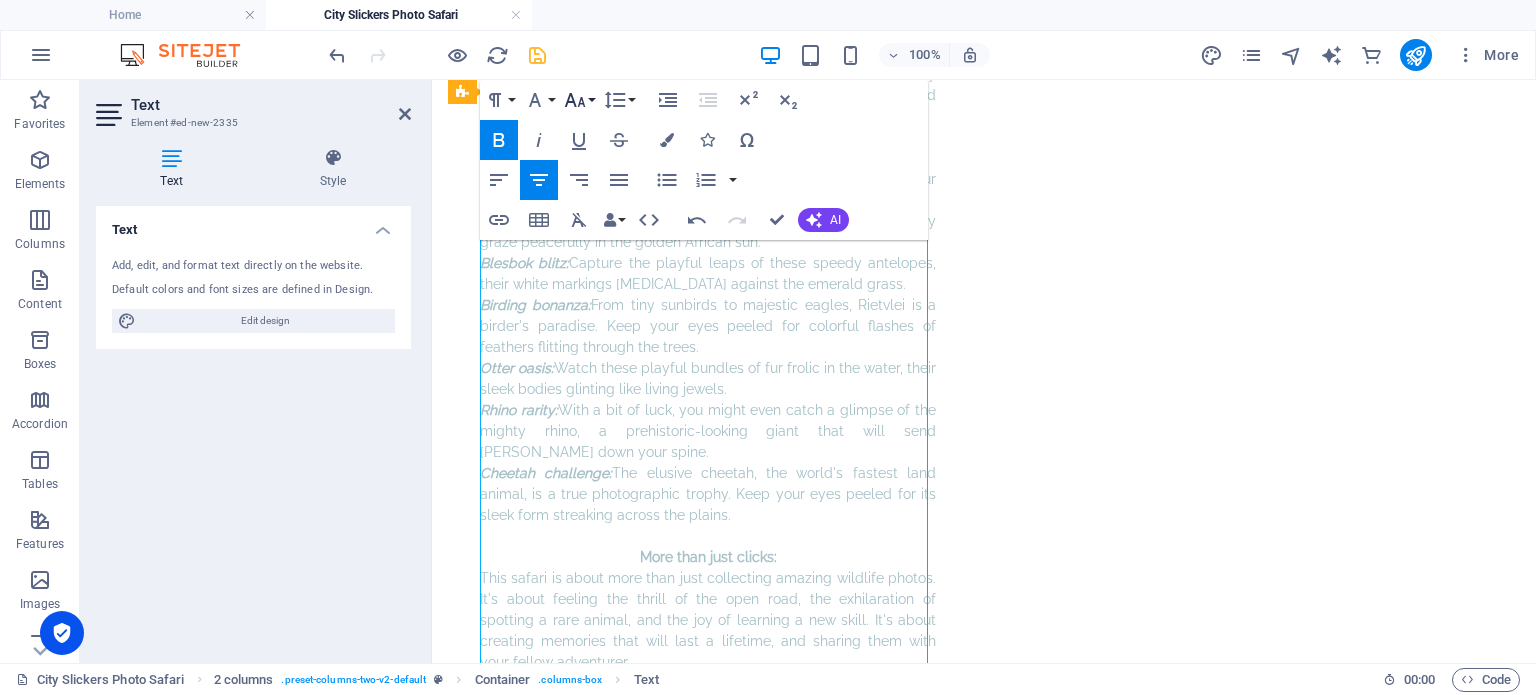 click 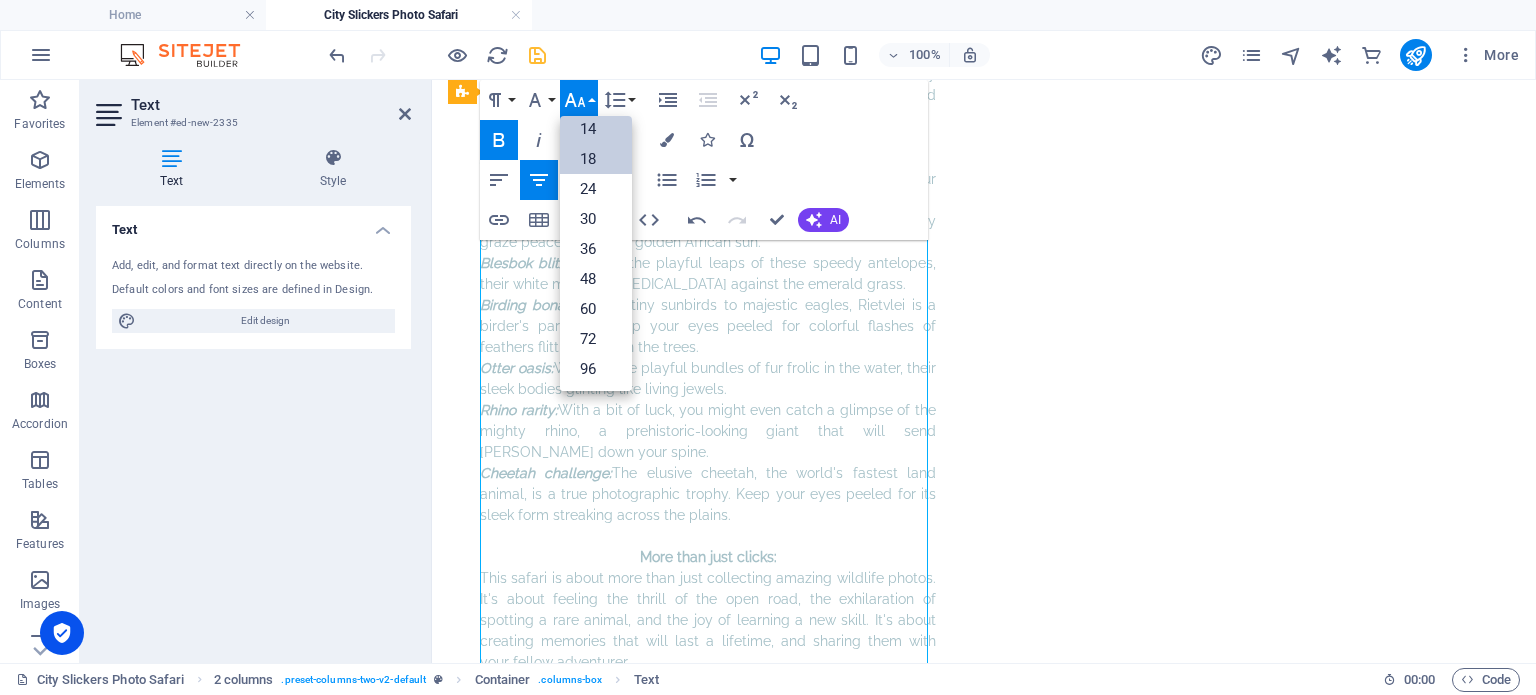 click on "18" at bounding box center [596, 159] 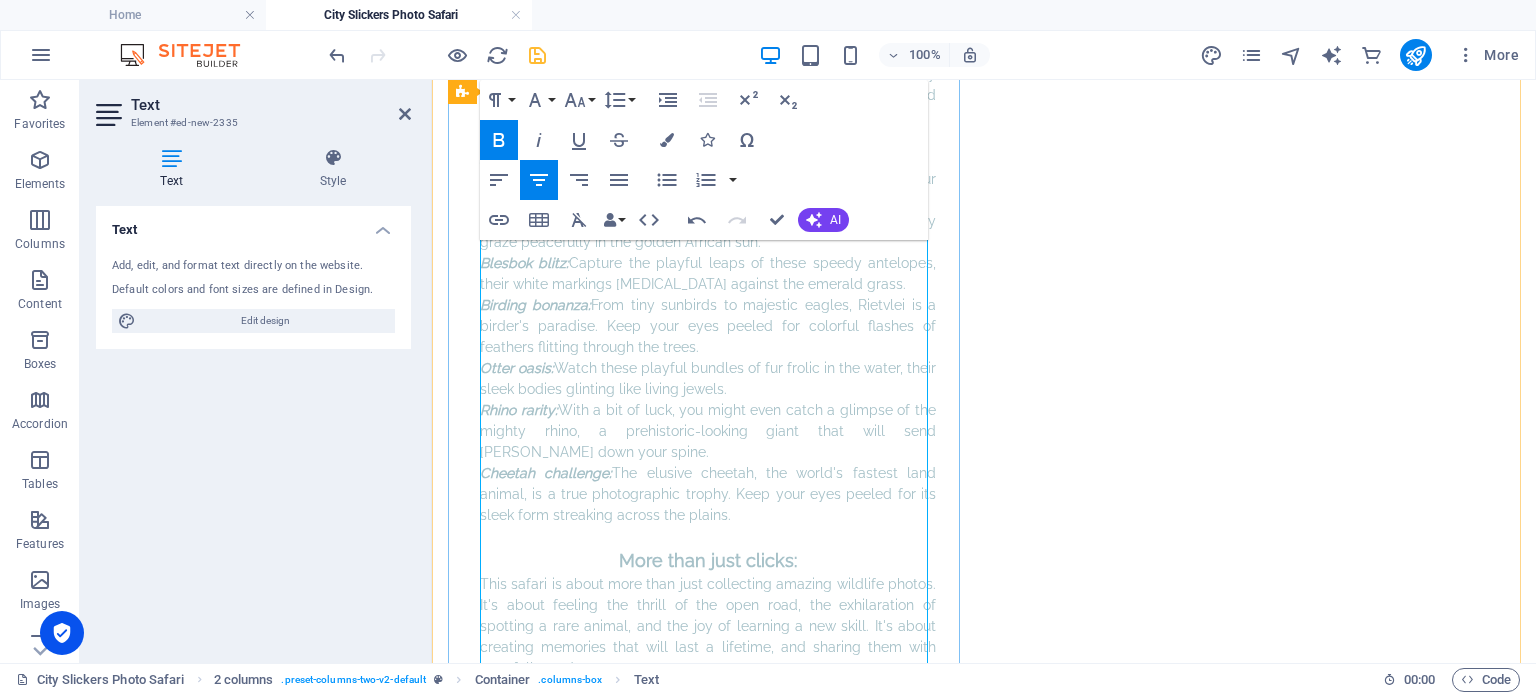 click on "This safari is about more than just collecting amazing wildlife photos. It's about feeling the thrill of the open road, the exhilaration of spotting a rare animal, and the joy of learning a new skill. It's about creating memories that will last a lifetime, and sharing them with your fellow adventurer." at bounding box center (708, 626) 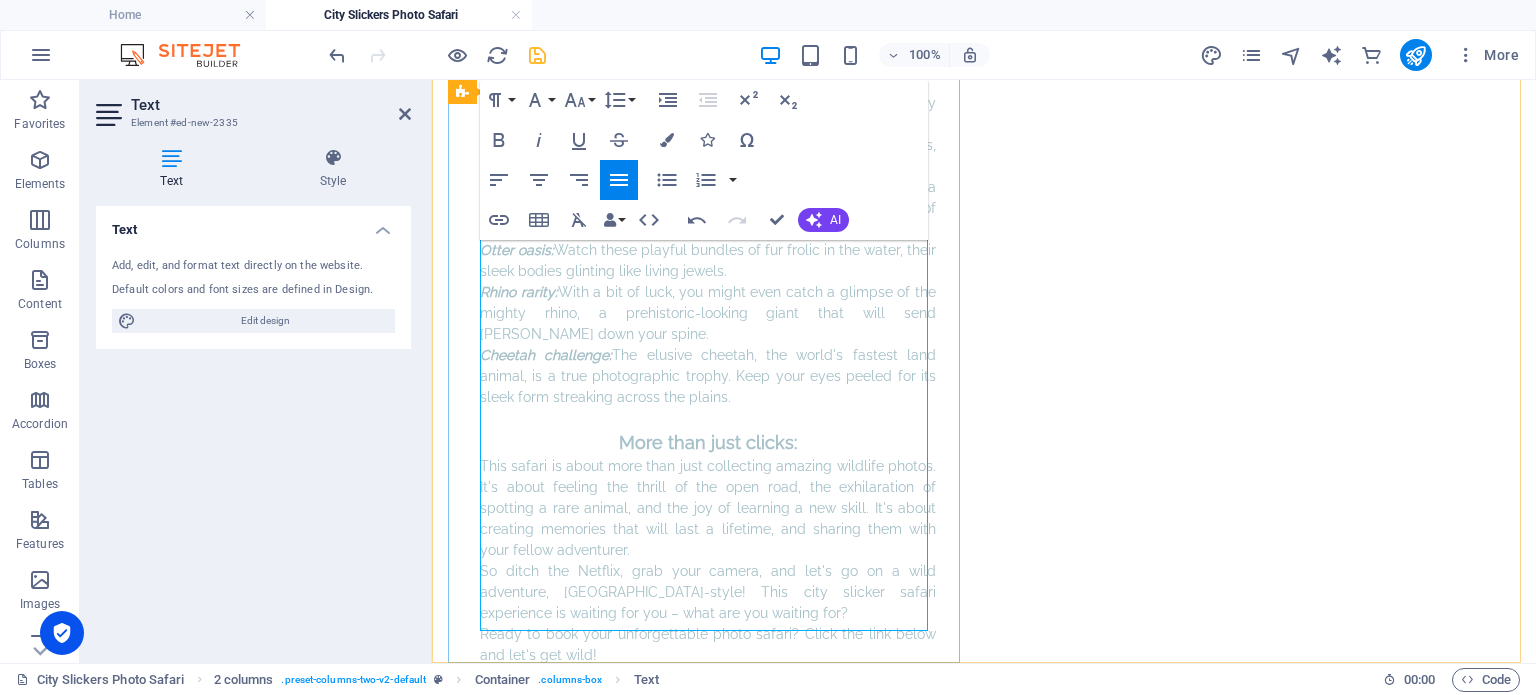 scroll, scrollTop: 1354, scrollLeft: 0, axis: vertical 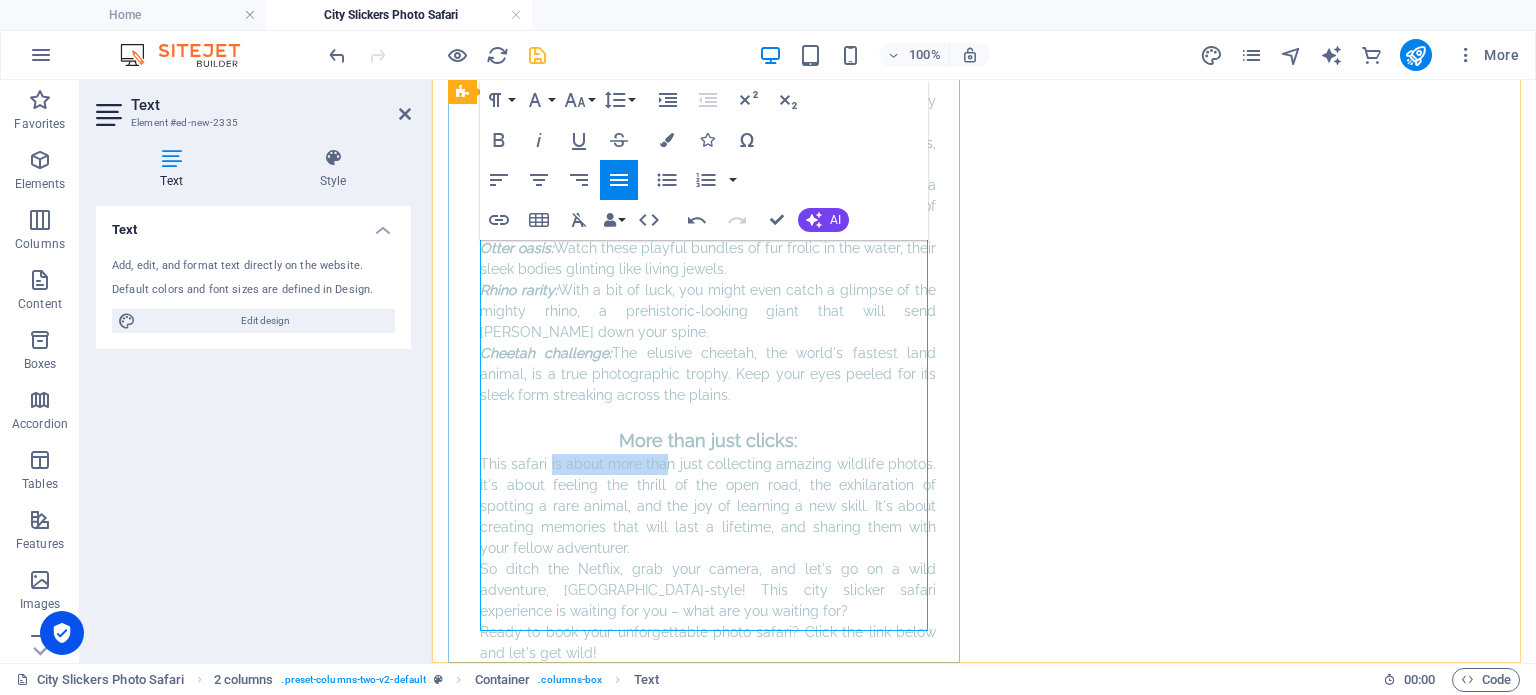 drag, startPoint x: 548, startPoint y: 407, endPoint x: 665, endPoint y: 409, distance: 117.01709 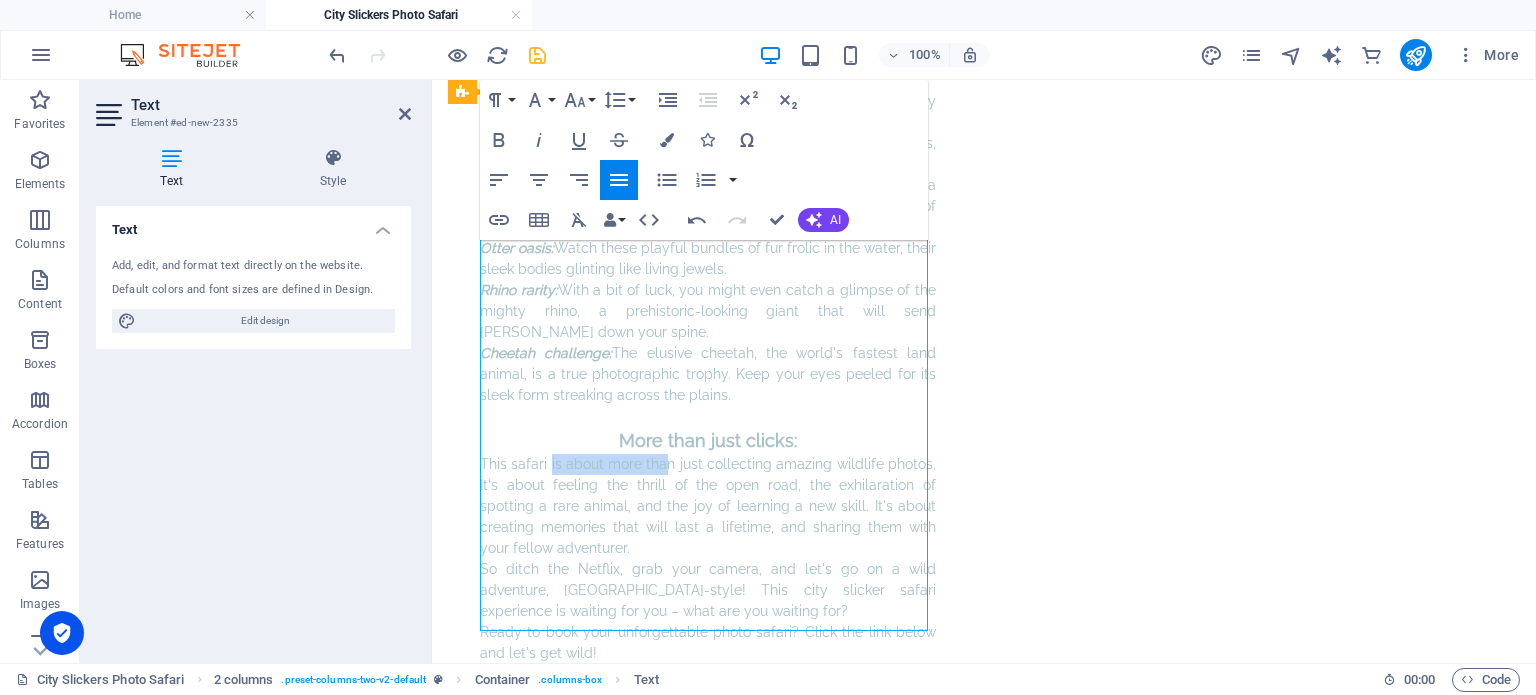 click on "lifetime" 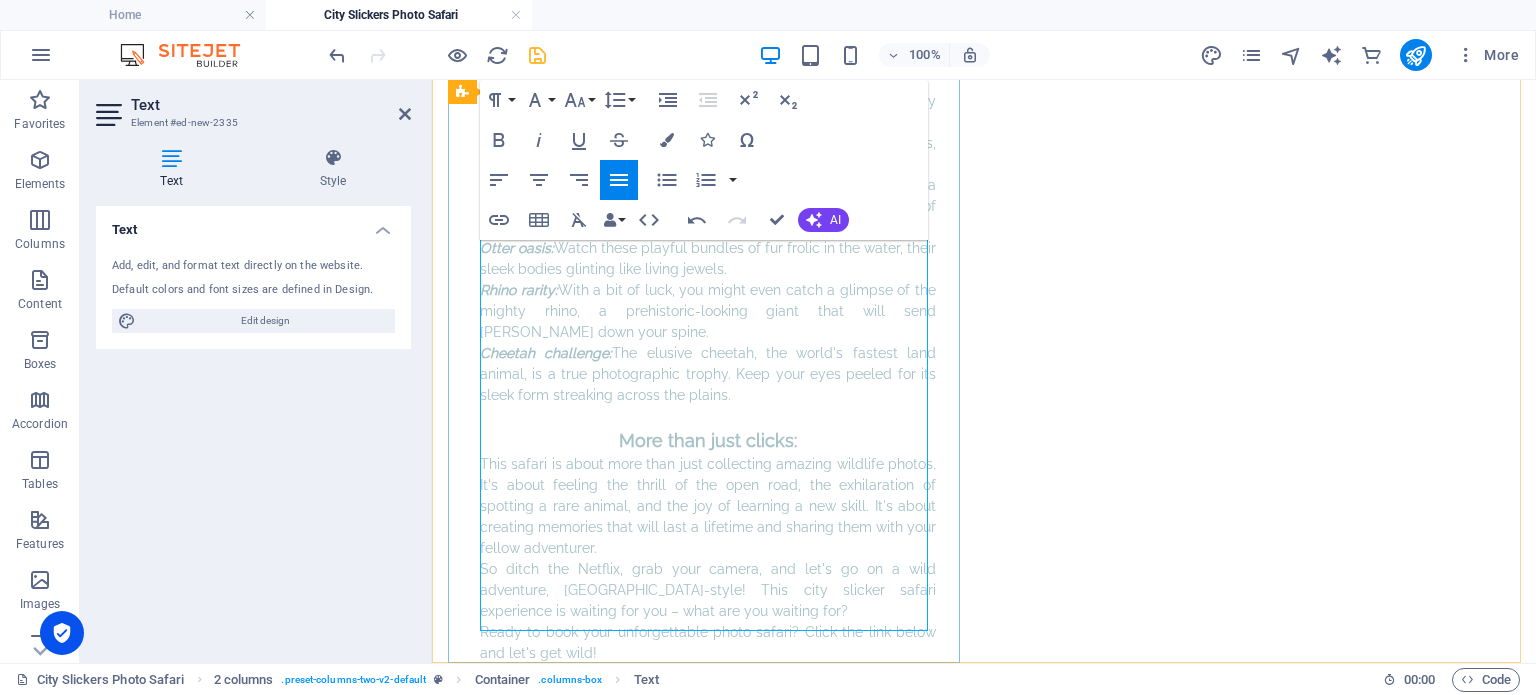 click on "This safari is about more than just collecting amazing wildlife photos. It's about feeling the thrill of the open road, the exhilaration of spotting a rare animal, and the joy of learning a new skill. It's about creating memories that will last a lifetime and sharing them with your fellow adventurer." at bounding box center (708, 506) 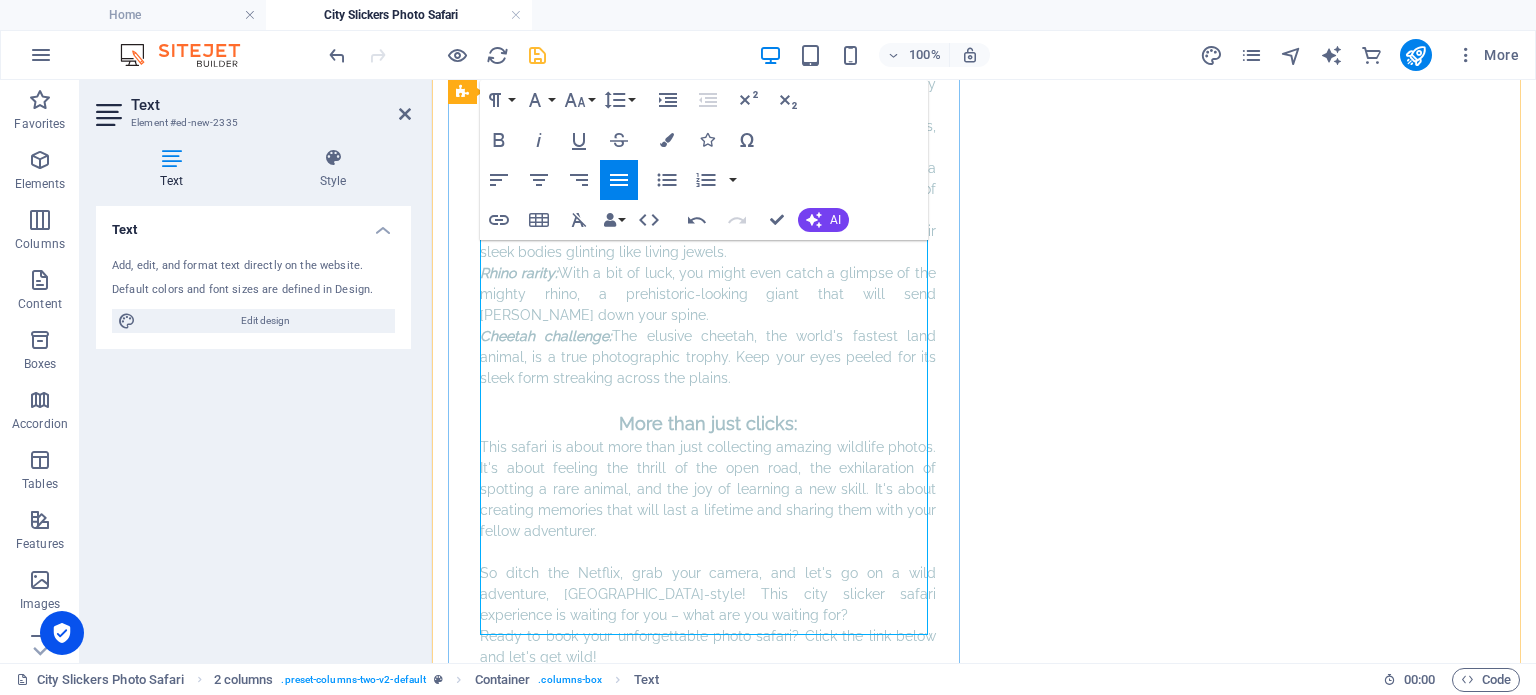 scroll, scrollTop: 1375, scrollLeft: 0, axis: vertical 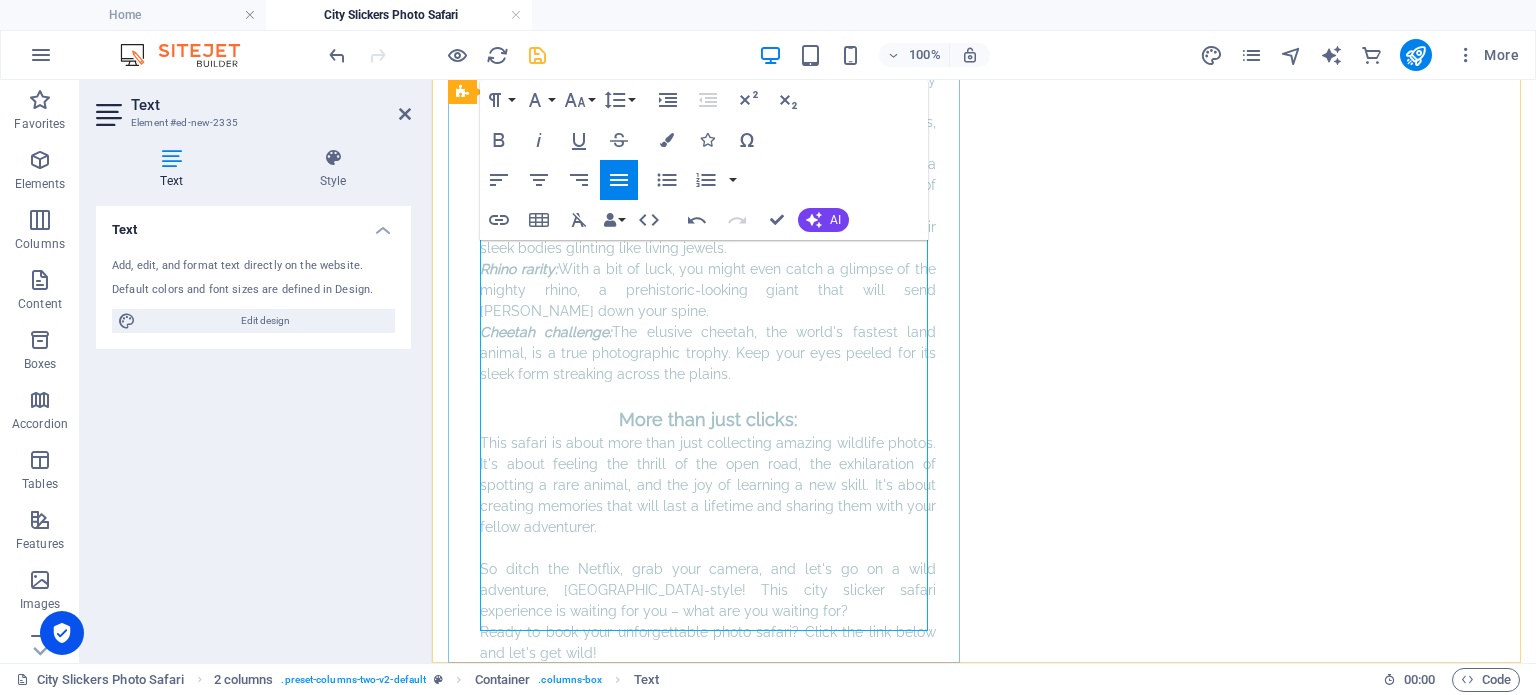 click on "So ditch the Netflix, grab your camera, and let's go on a wild adventure, [GEOGRAPHIC_DATA]-style! This city slicker safari experience is waiting for you – what are you waiting for?" at bounding box center [708, 590] 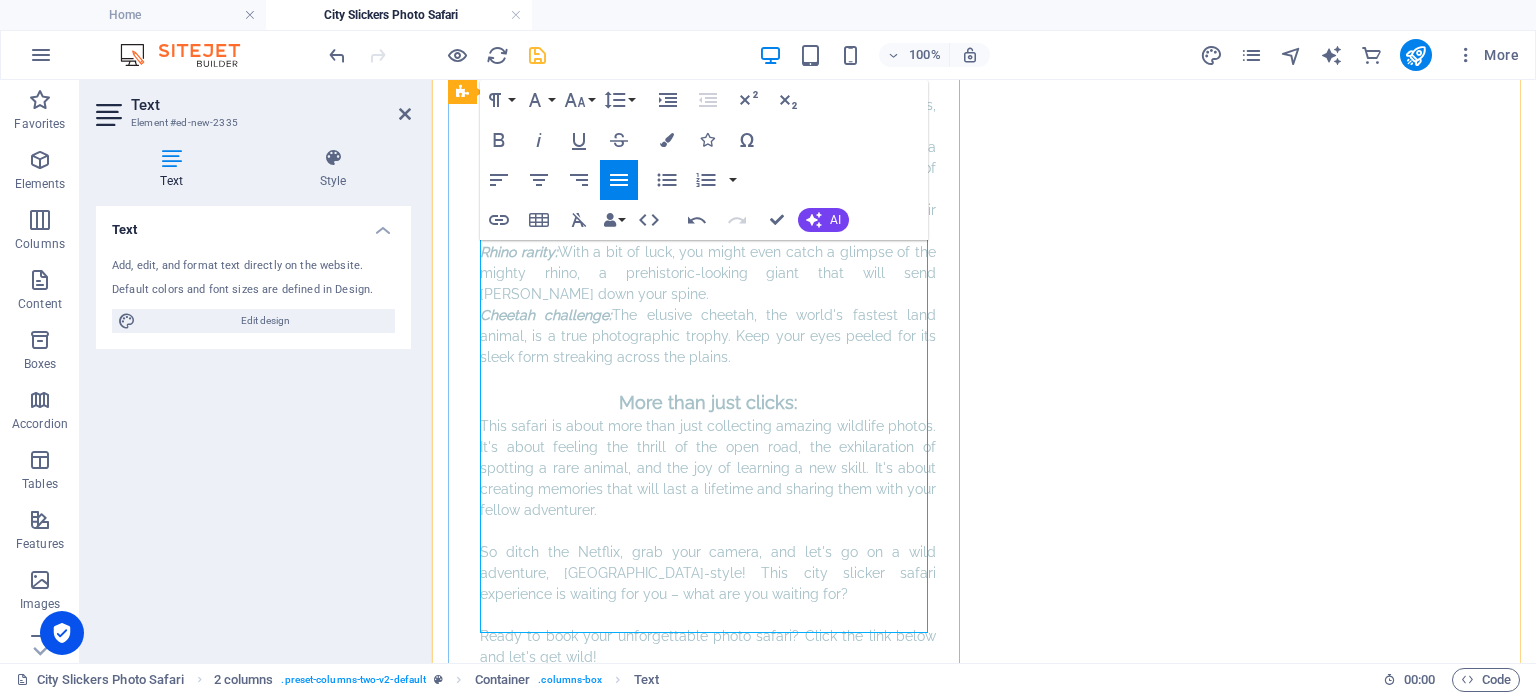 scroll, scrollTop: 1396, scrollLeft: 0, axis: vertical 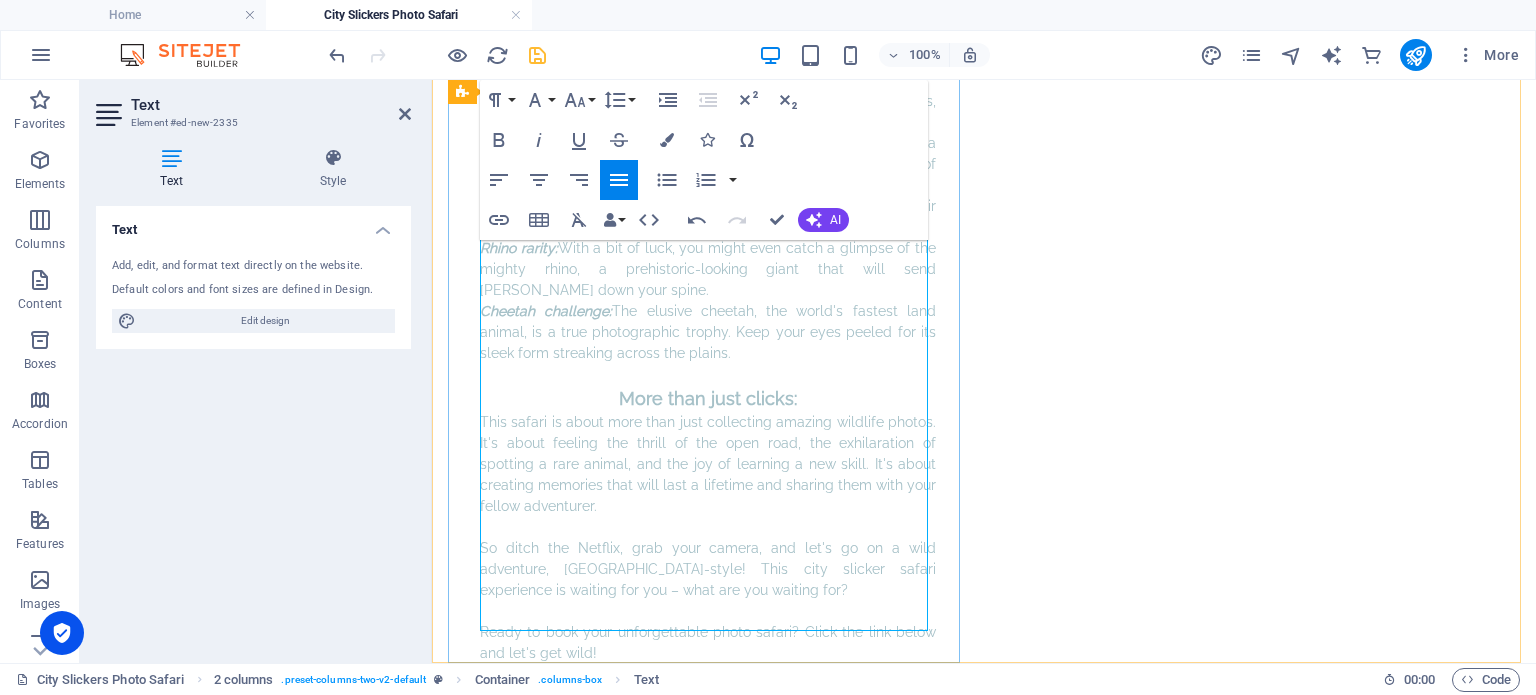 drag, startPoint x: 798, startPoint y: 579, endPoint x: 800, endPoint y: 615, distance: 36.05551 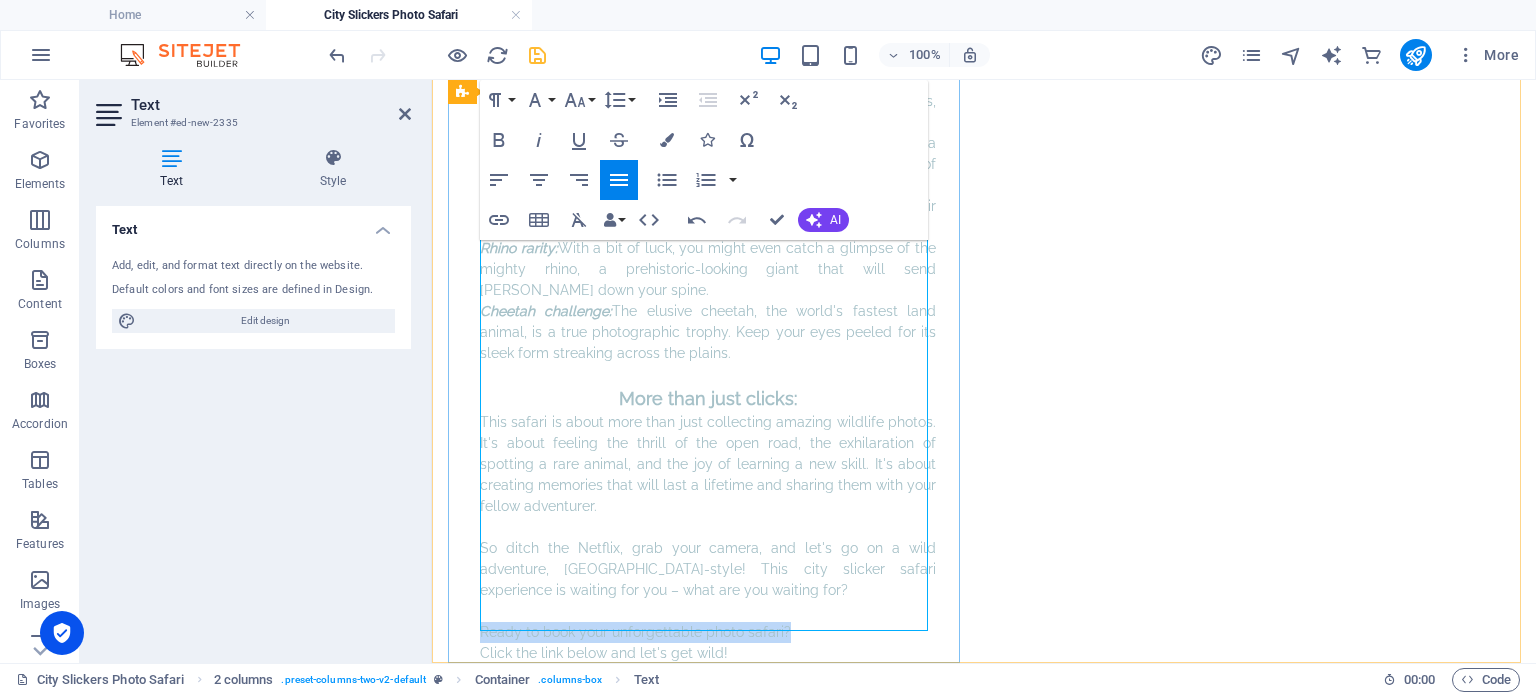 drag, startPoint x: 779, startPoint y: 575, endPoint x: 475, endPoint y: 577, distance: 304.0066 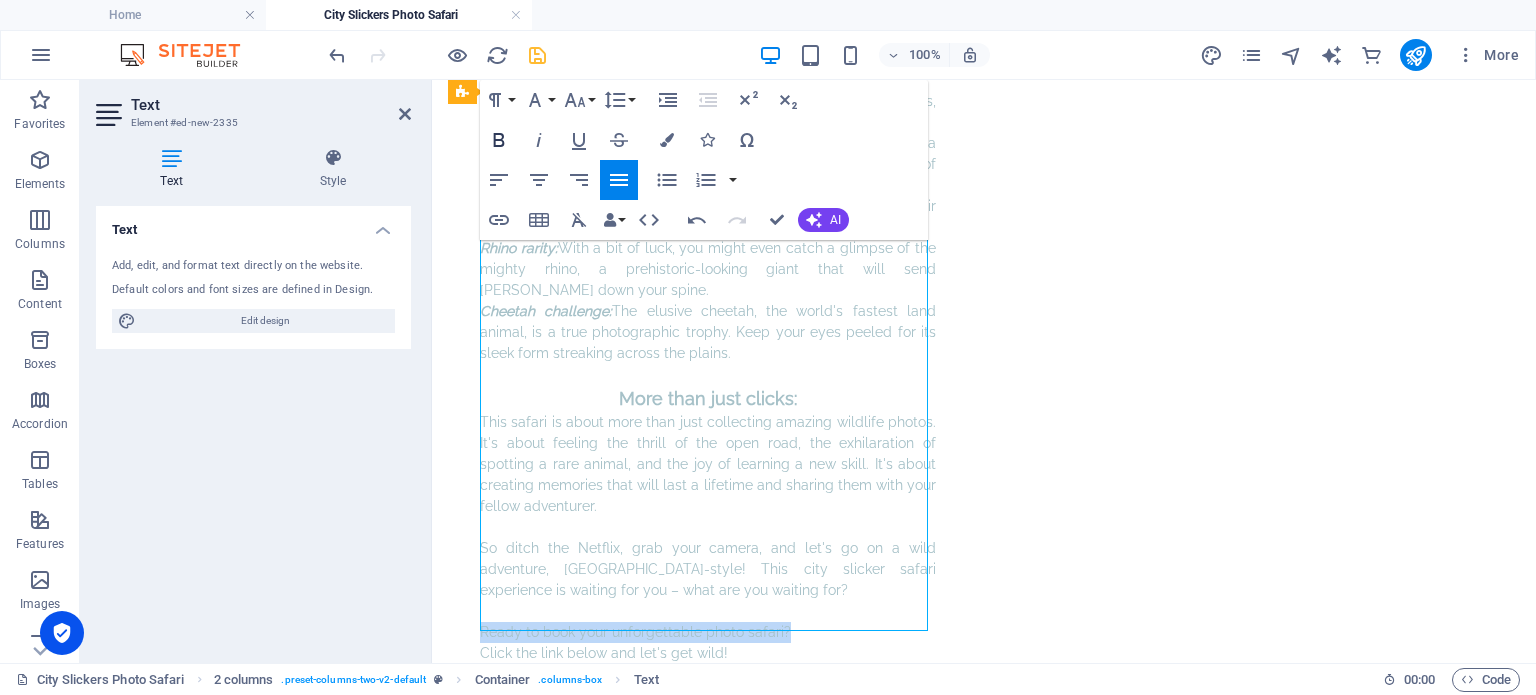 click 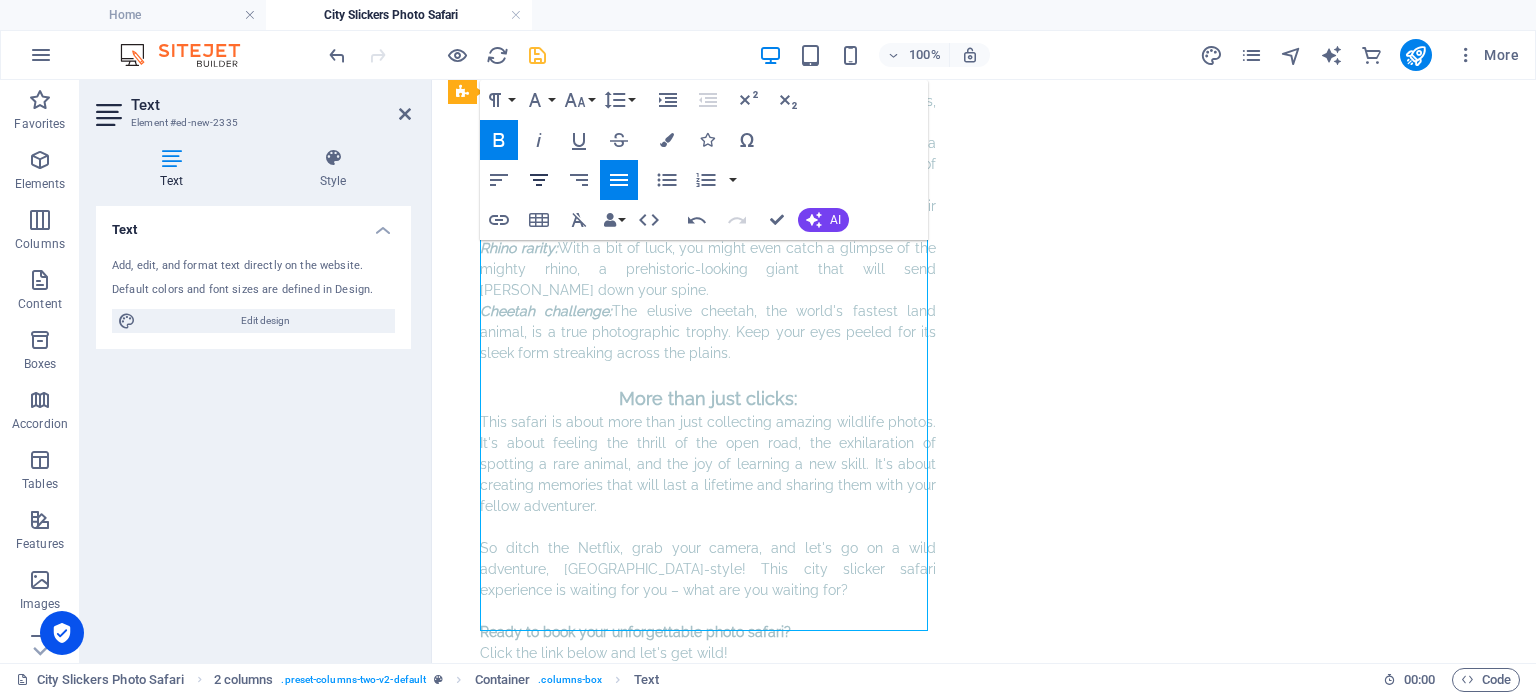 click 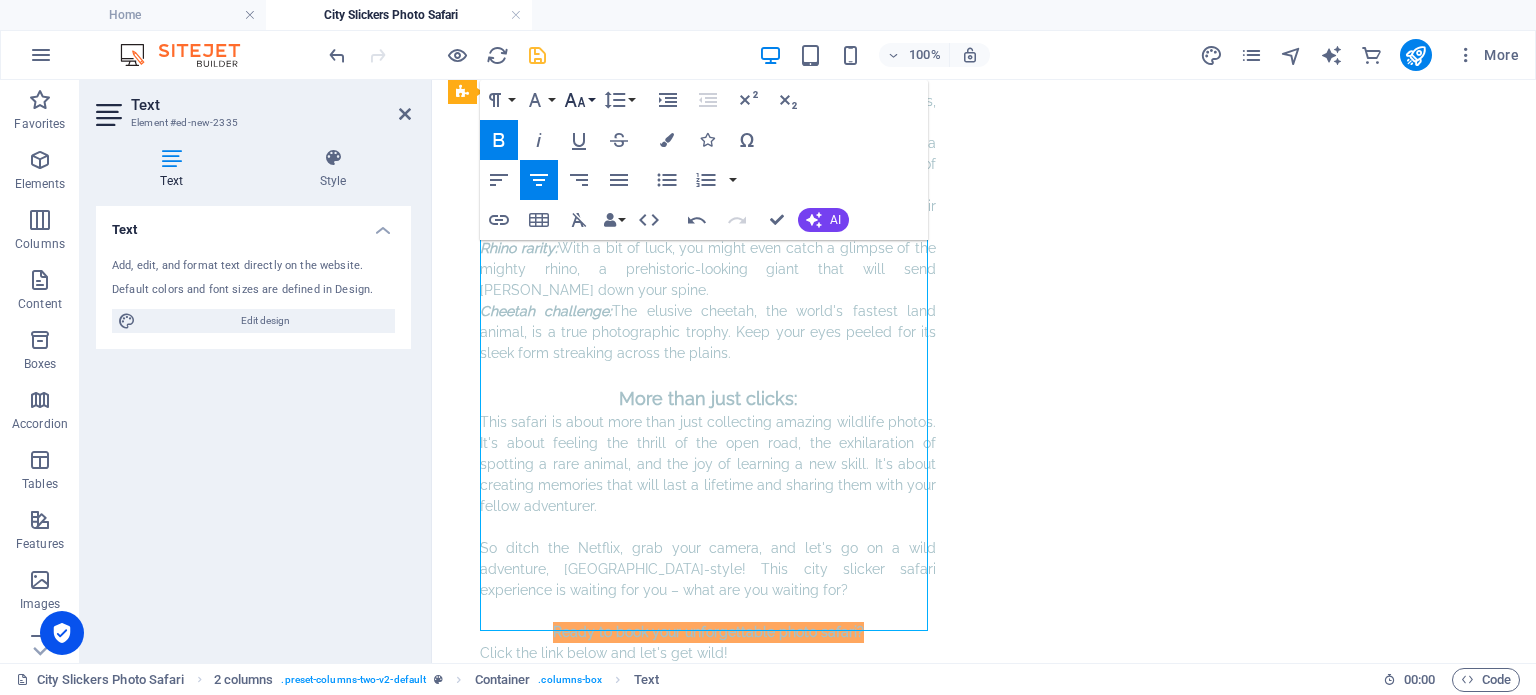 click 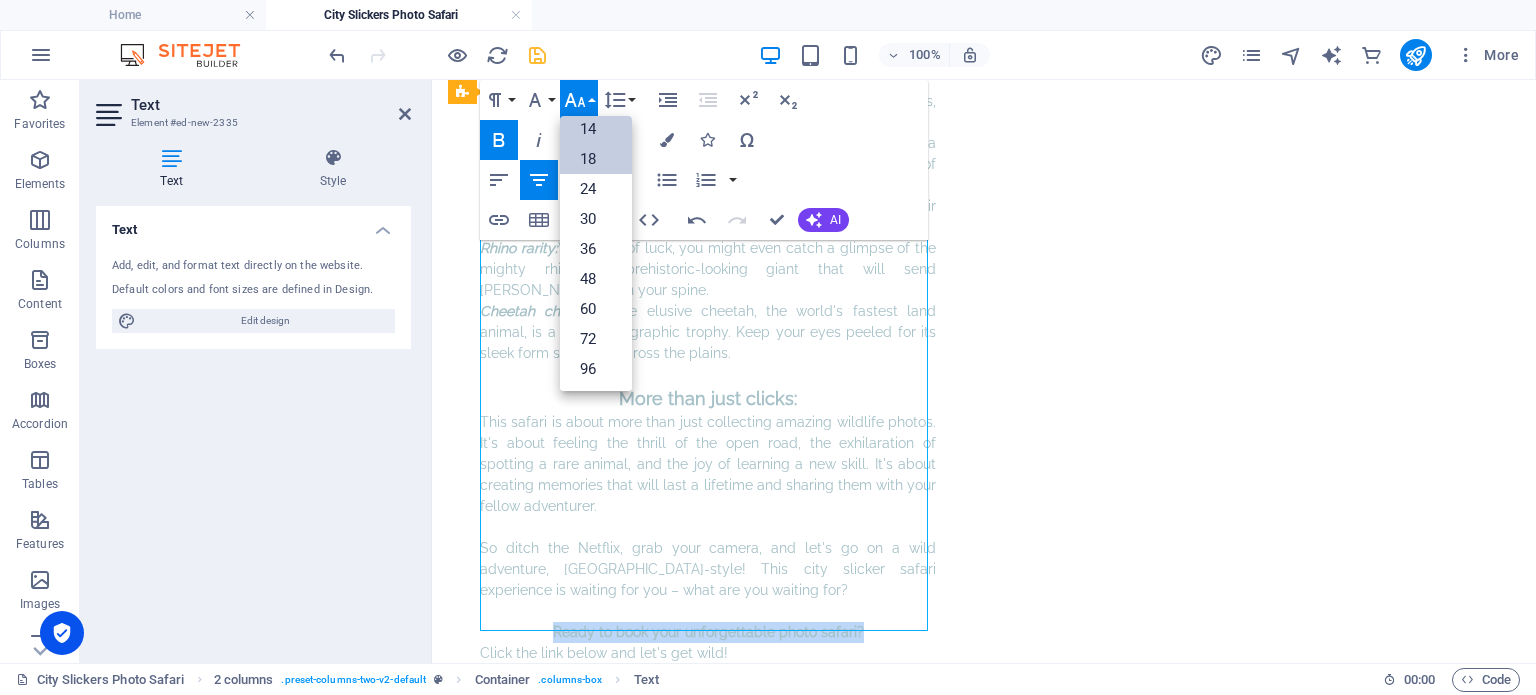 click on "18" at bounding box center [596, 159] 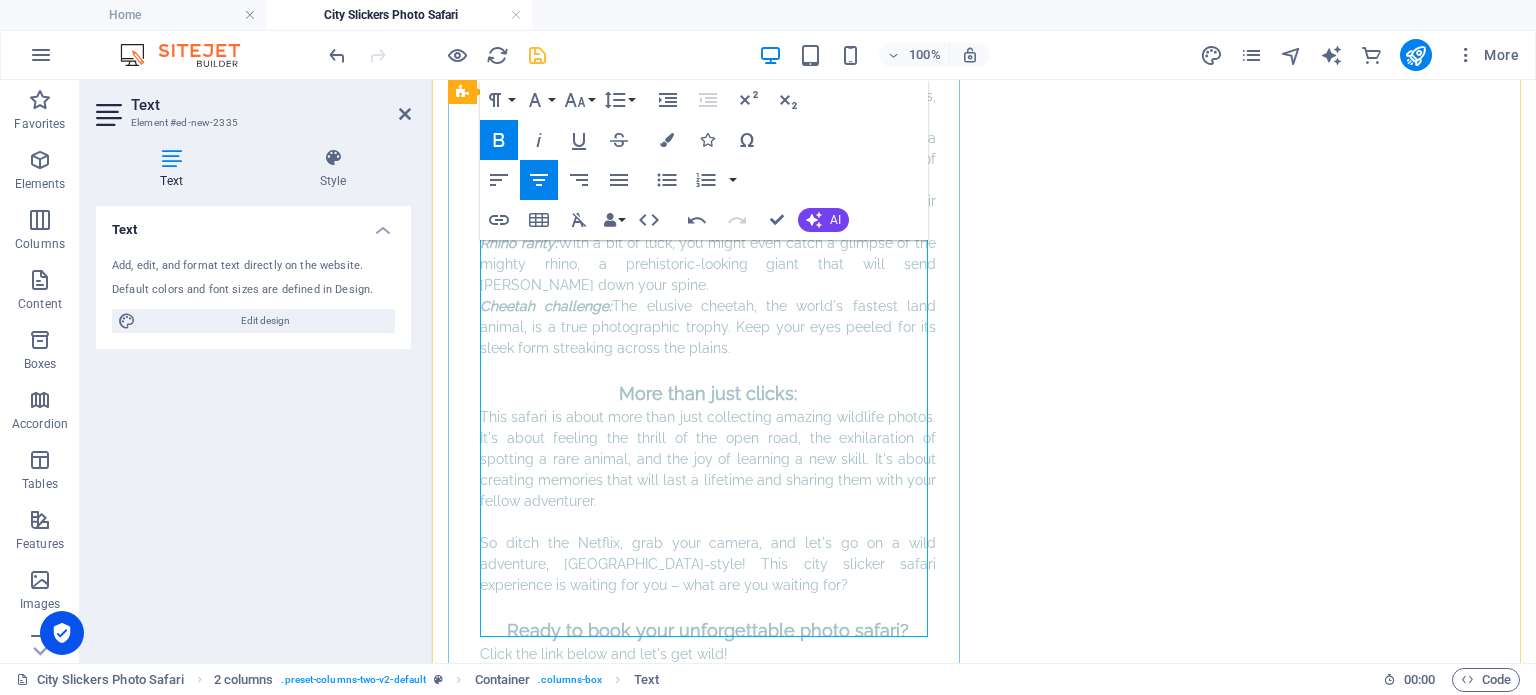 scroll, scrollTop: 1402, scrollLeft: 0, axis: vertical 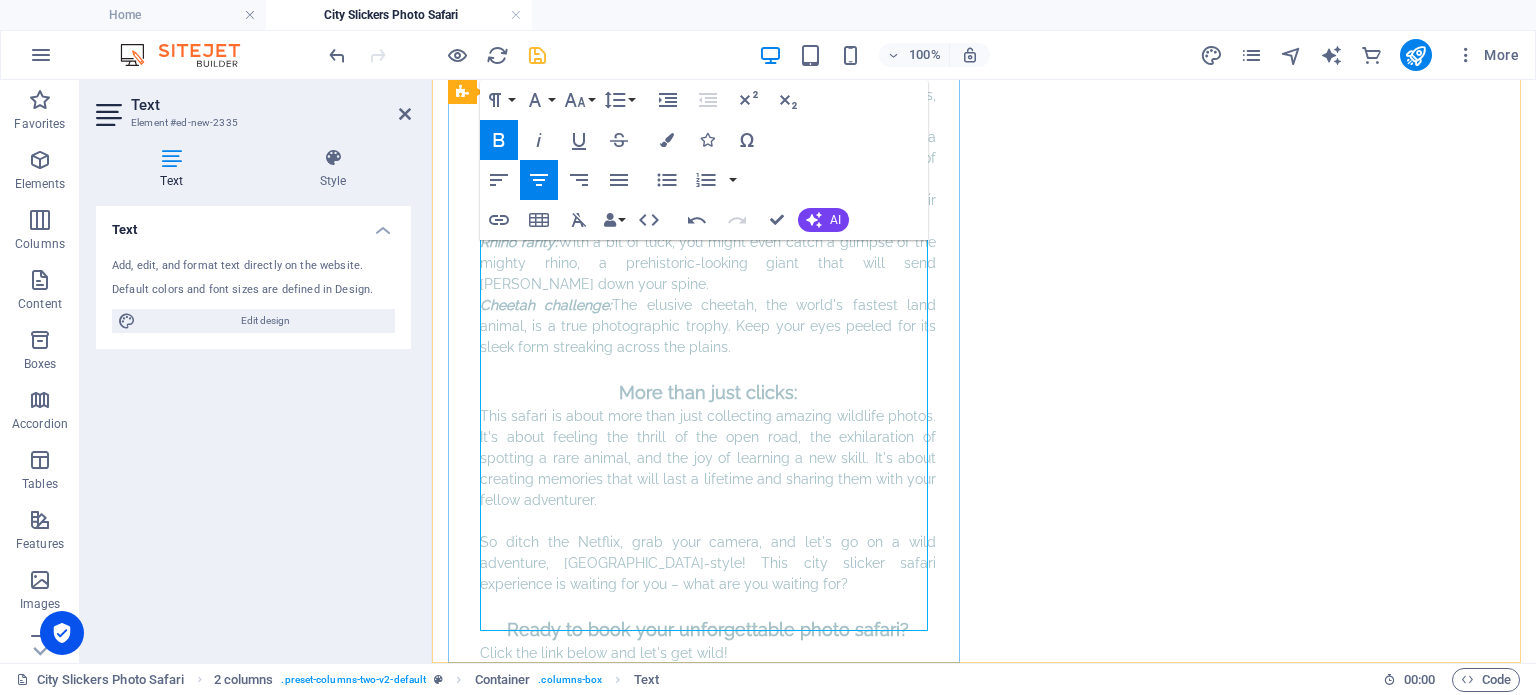 click on "Click the link below and let's get wild!" at bounding box center (708, 653) 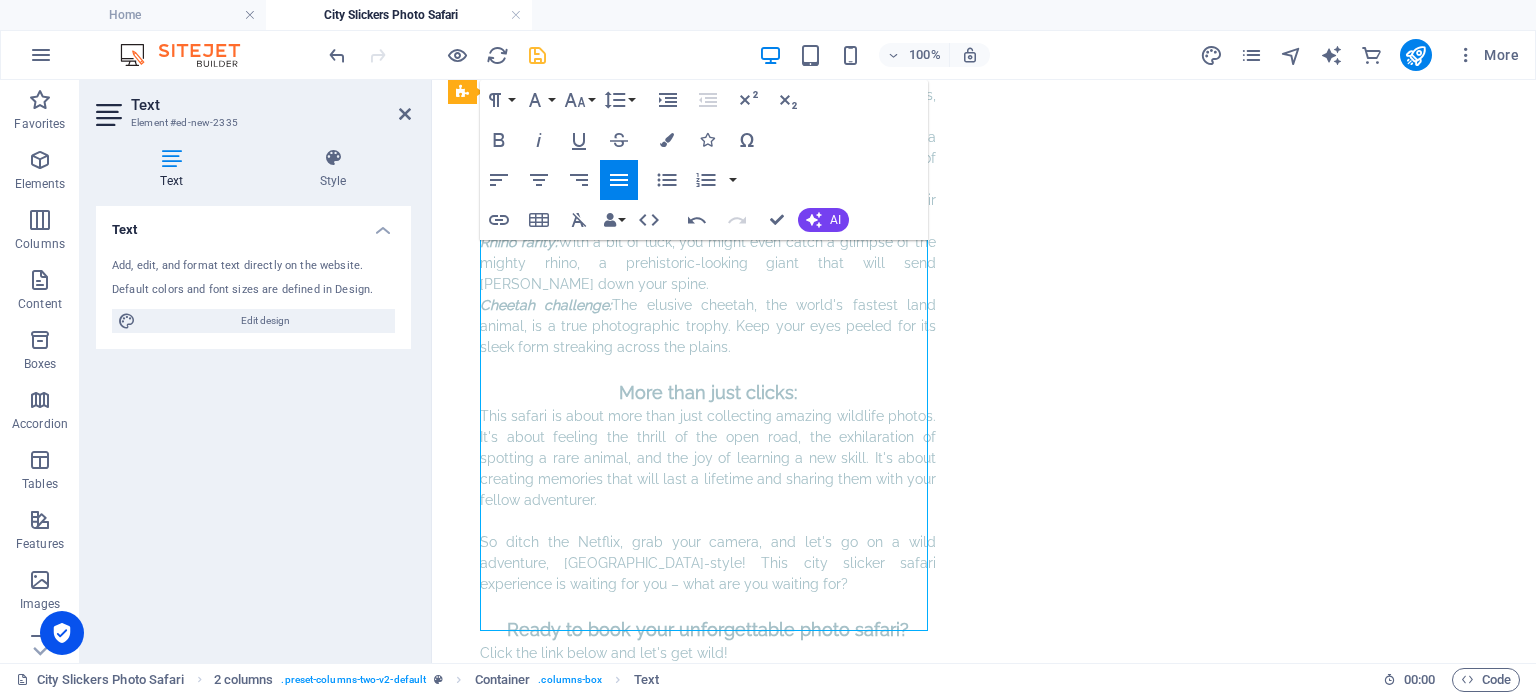 click on "," 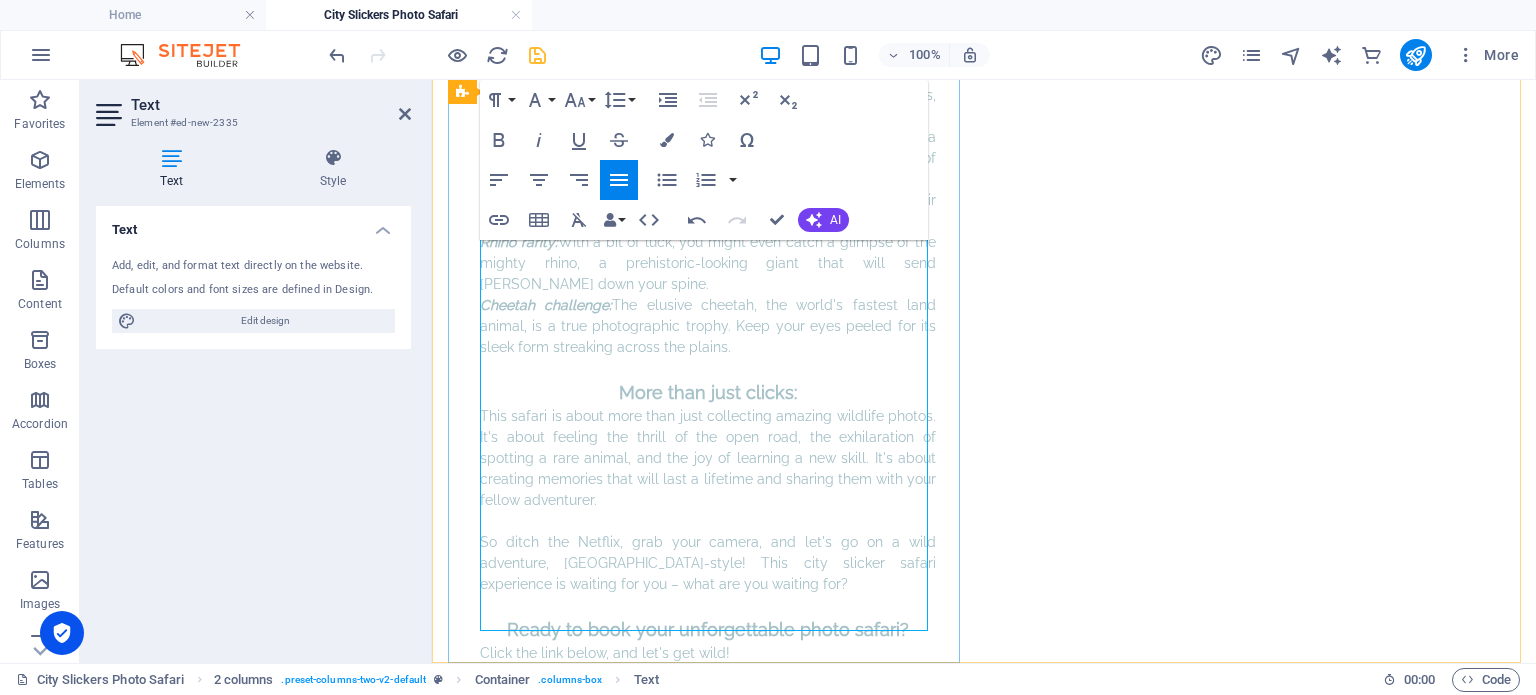 click on "Click the link below, and let's get wild!" at bounding box center [708, 653] 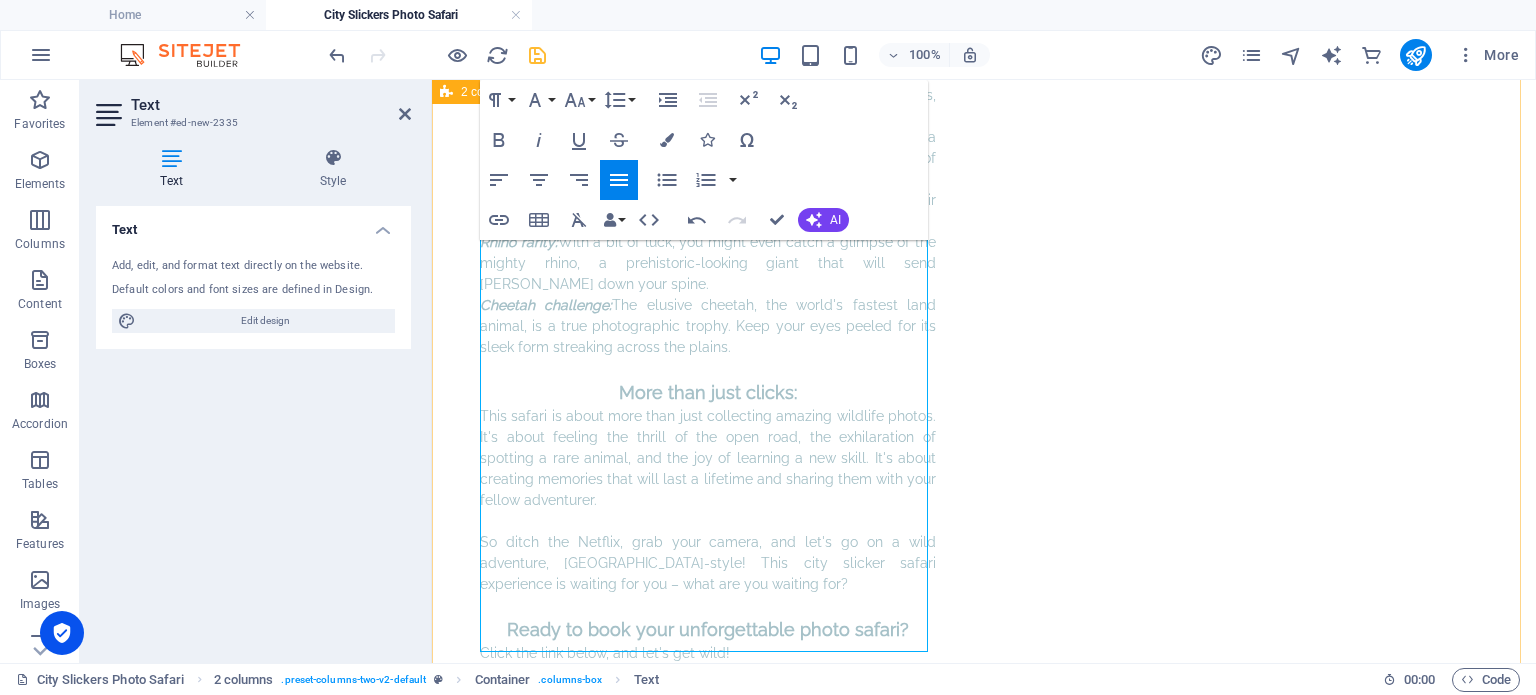 drag, startPoint x: 842, startPoint y: 645, endPoint x: 437, endPoint y: 645, distance: 405 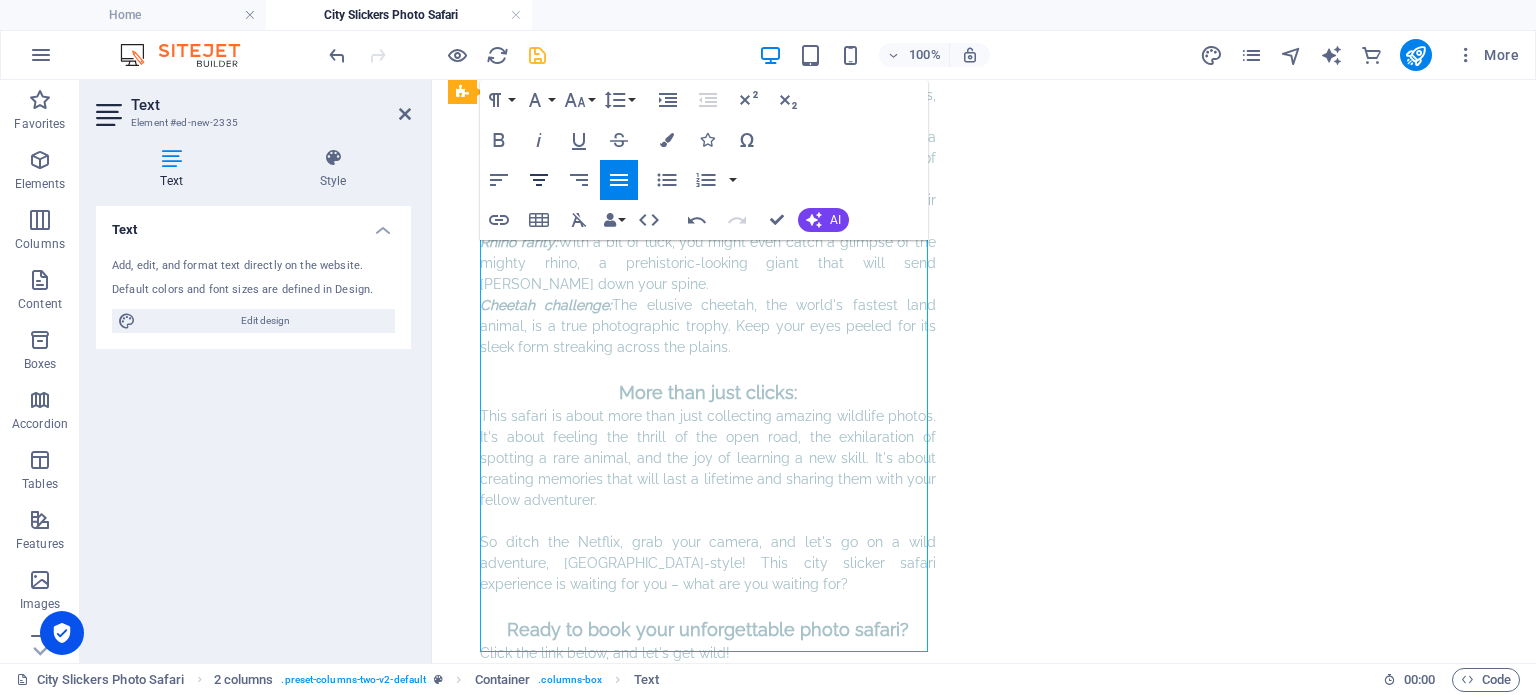 click 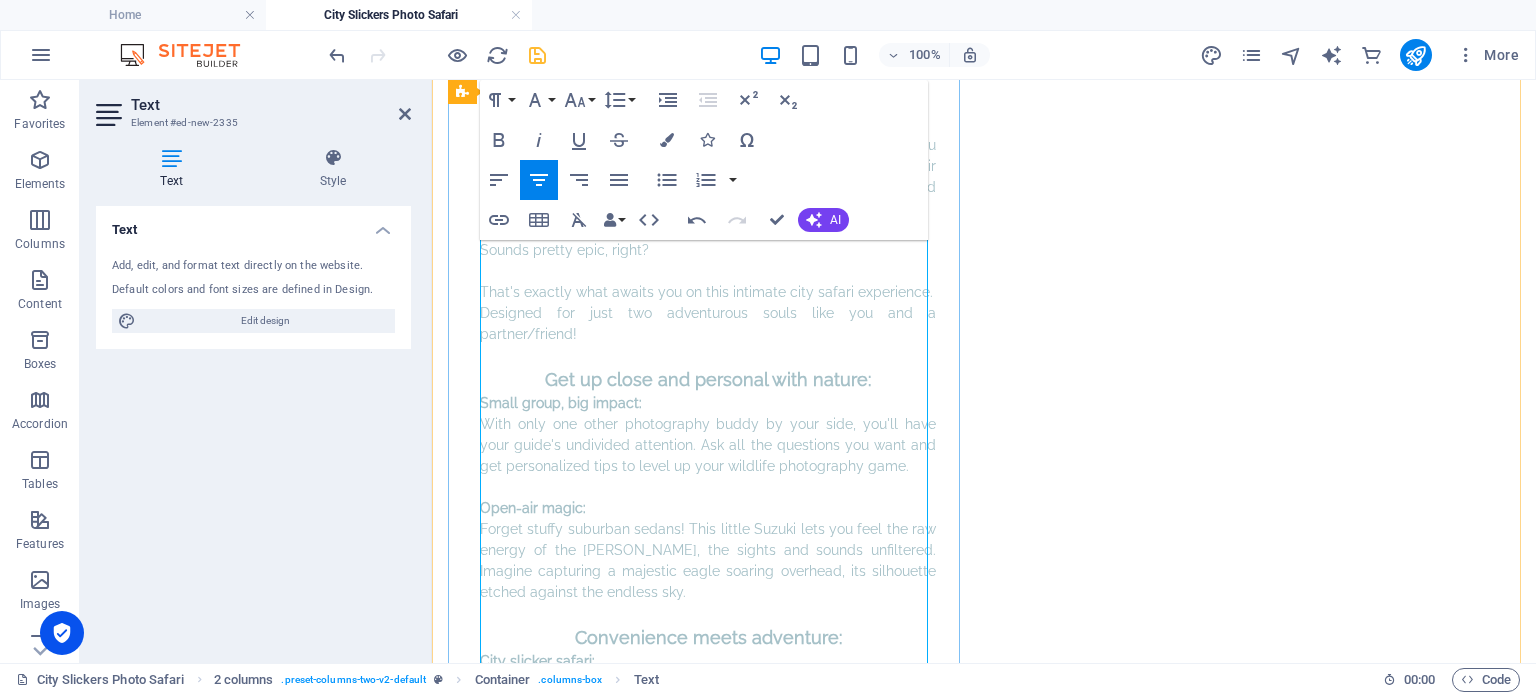 scroll, scrollTop: 102, scrollLeft: 0, axis: vertical 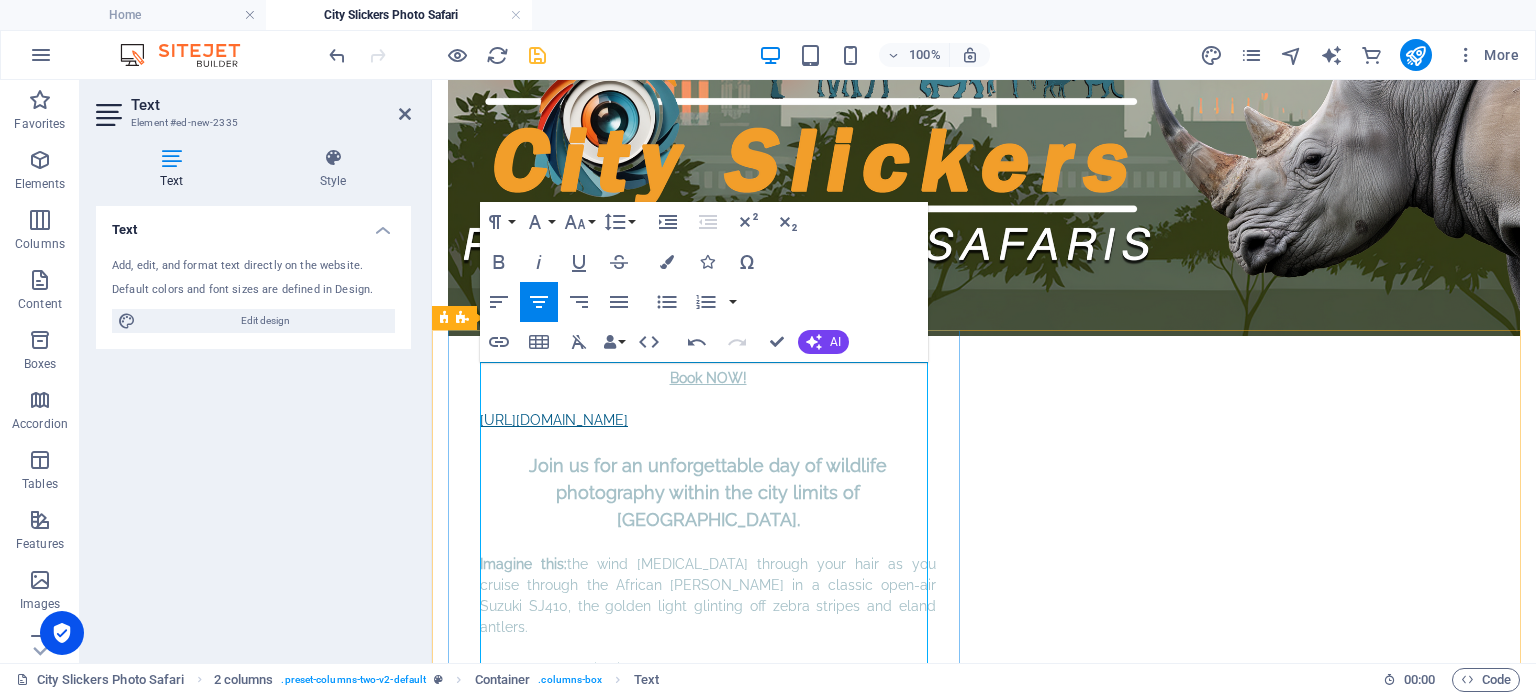 drag, startPoint x: 863, startPoint y: 411, endPoint x: 480, endPoint y: 408, distance: 383.01175 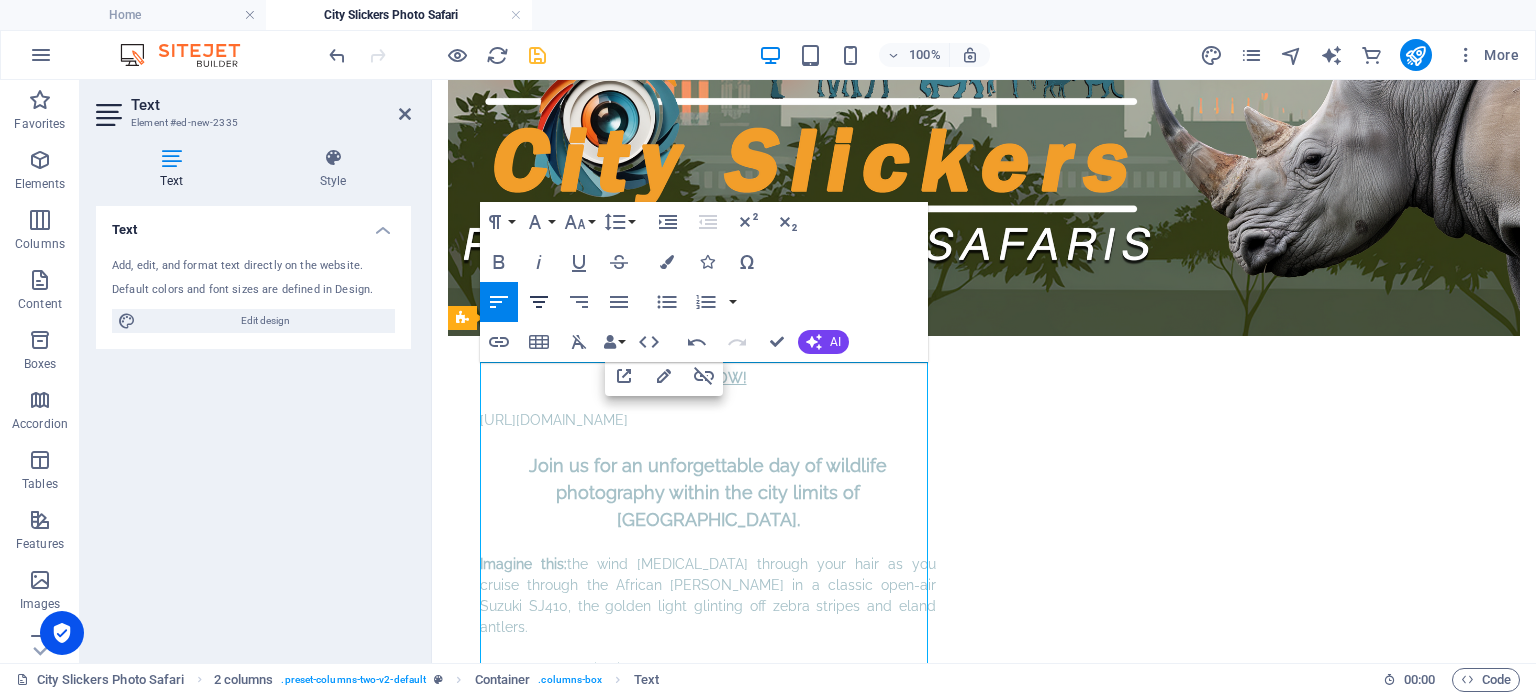 click 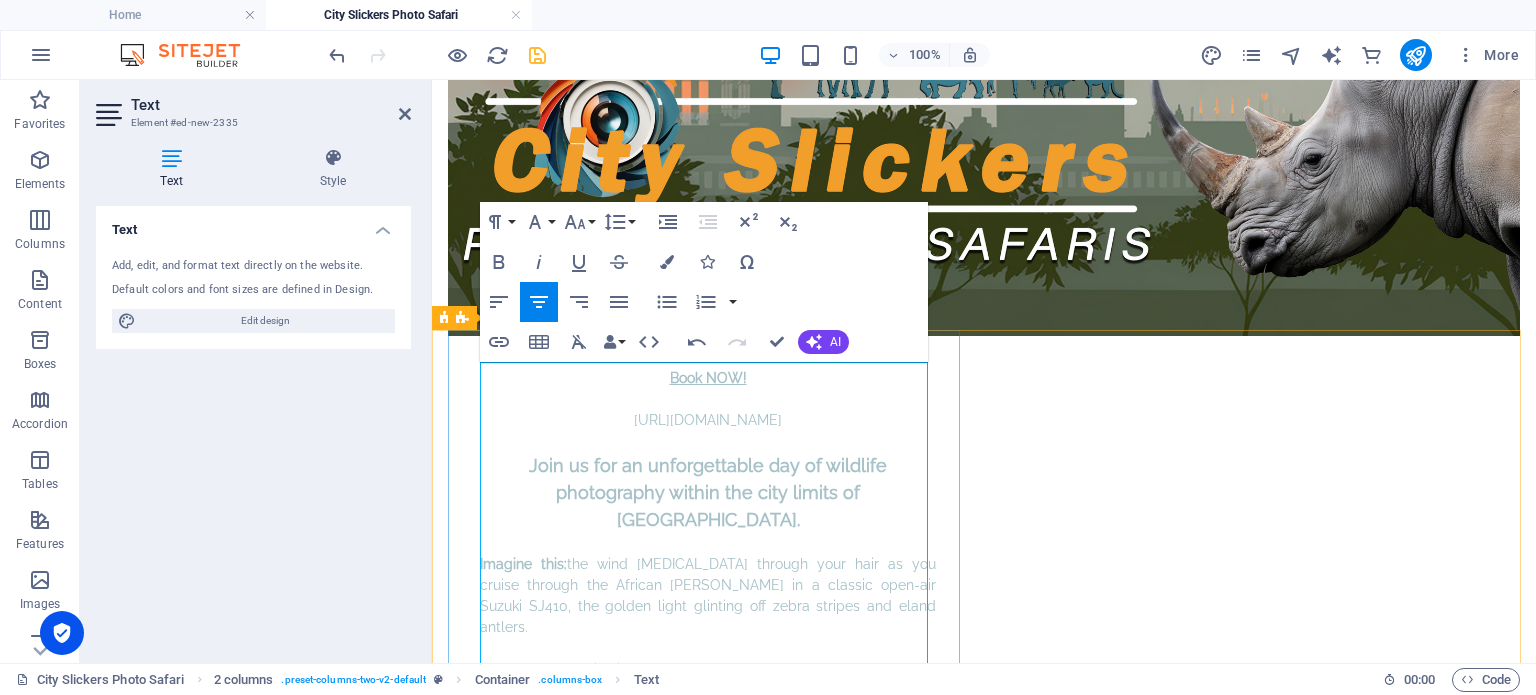 click on "Join us for an unforgettable day of wildlife photography within the city limits of [GEOGRAPHIC_DATA]." at bounding box center (708, 482) 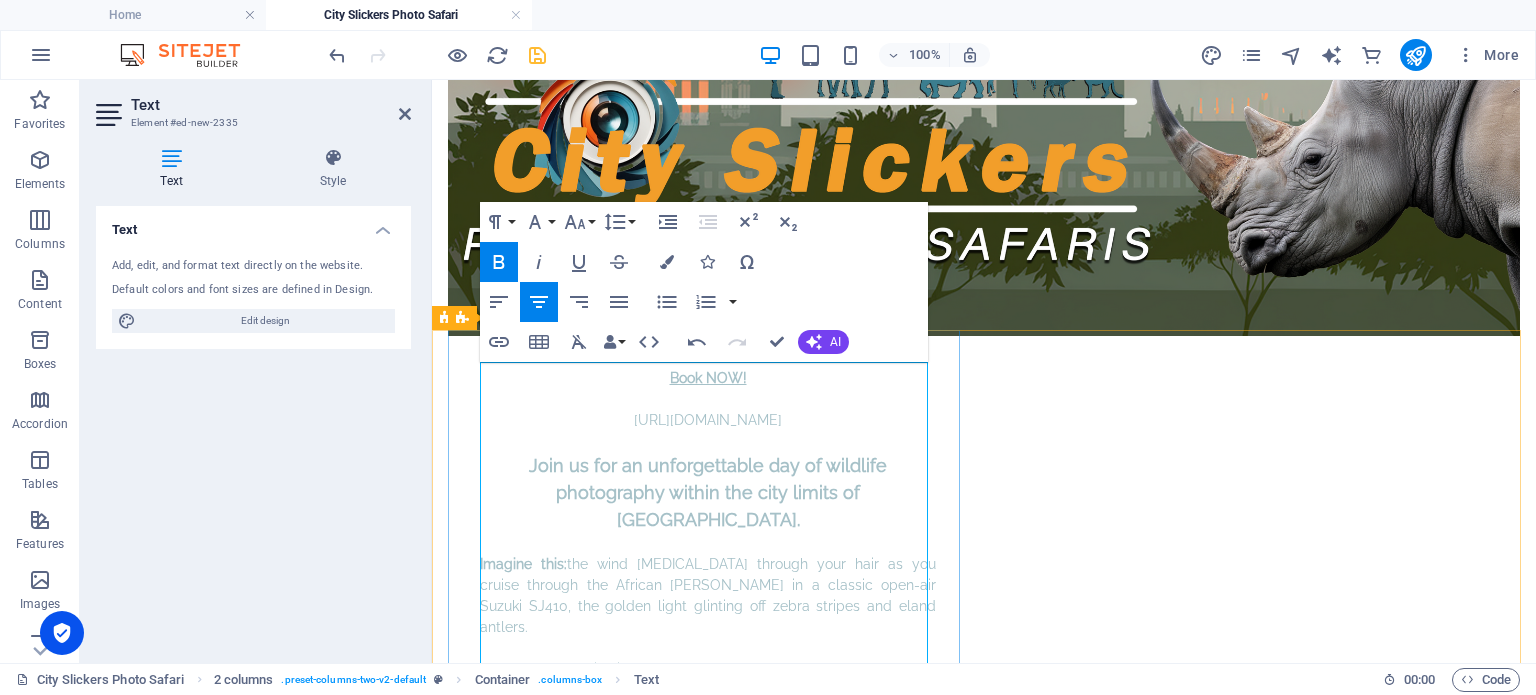 click on "Join us for an unforgettable day of wildlife photography within the city limits of [GEOGRAPHIC_DATA]." at bounding box center [708, 482] 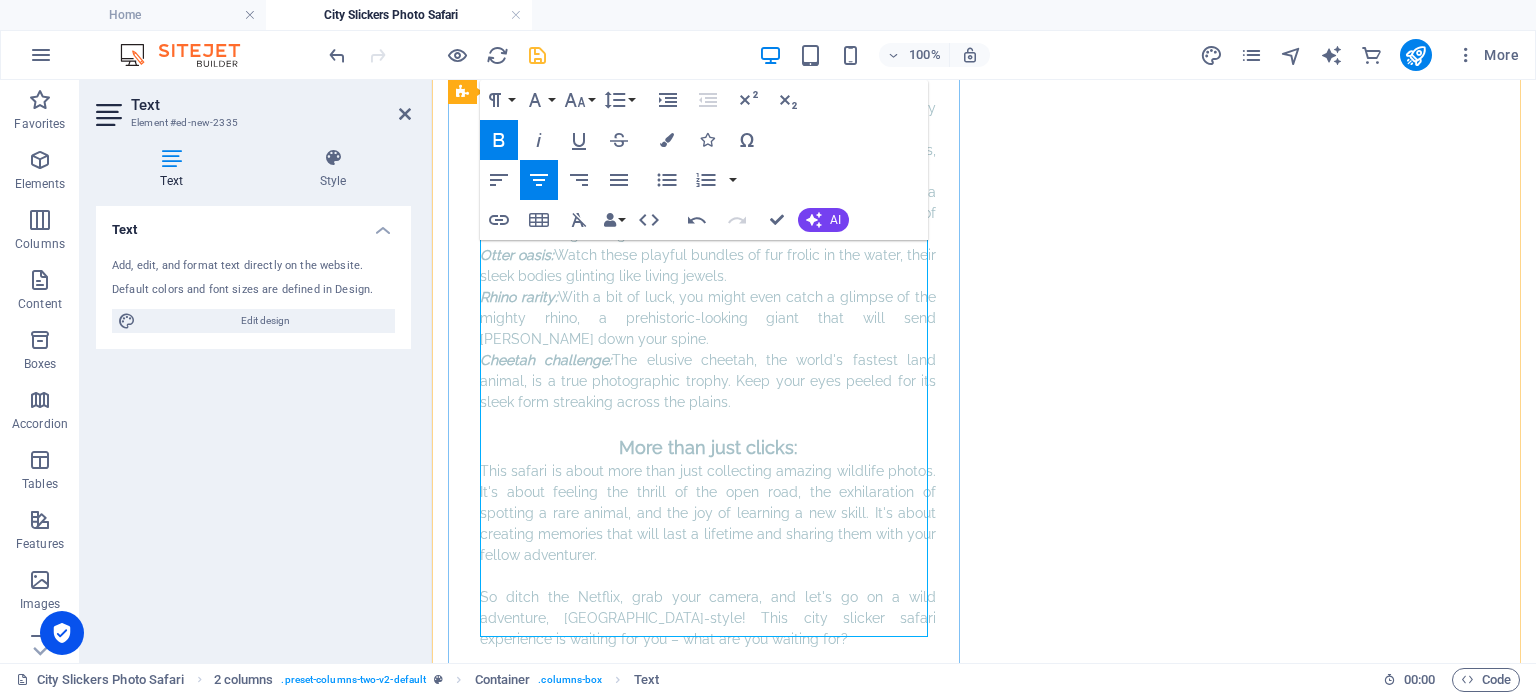 scroll, scrollTop: 1423, scrollLeft: 0, axis: vertical 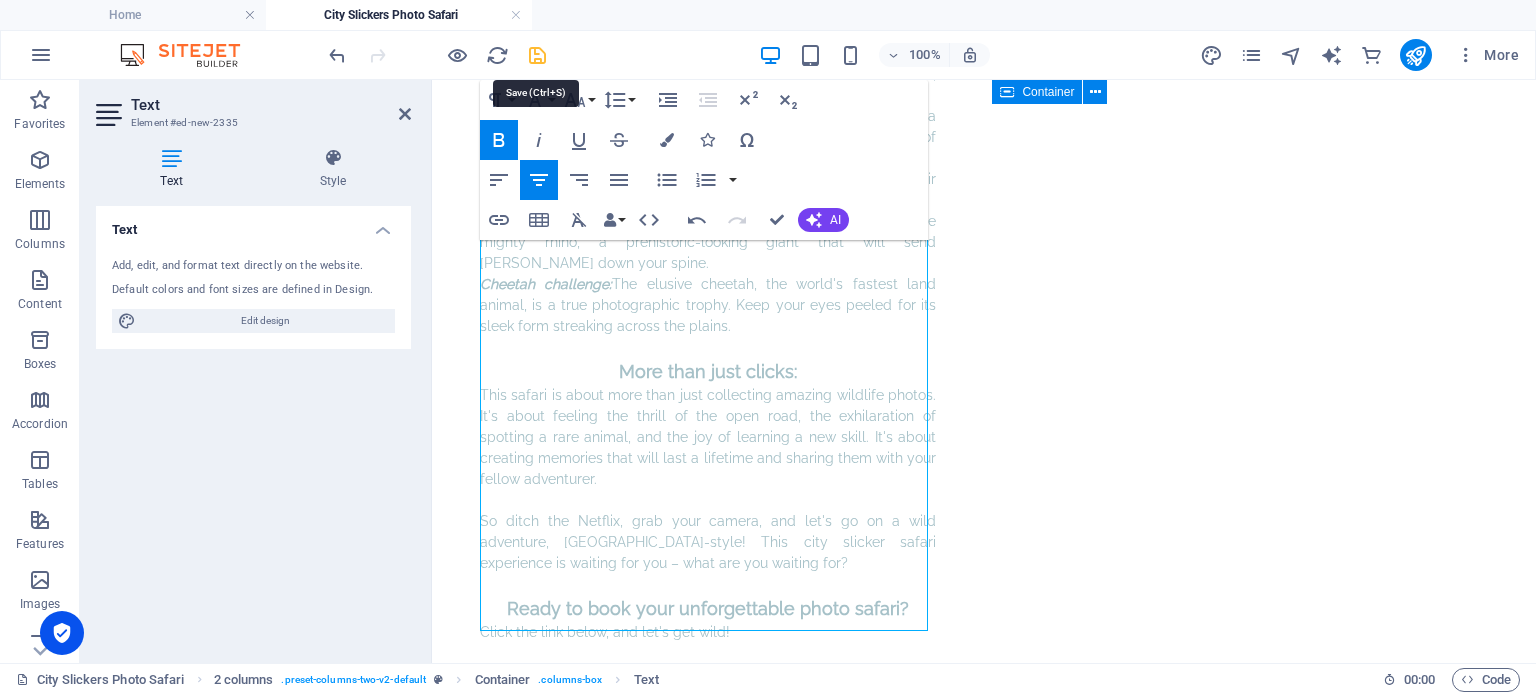 click at bounding box center [537, 55] 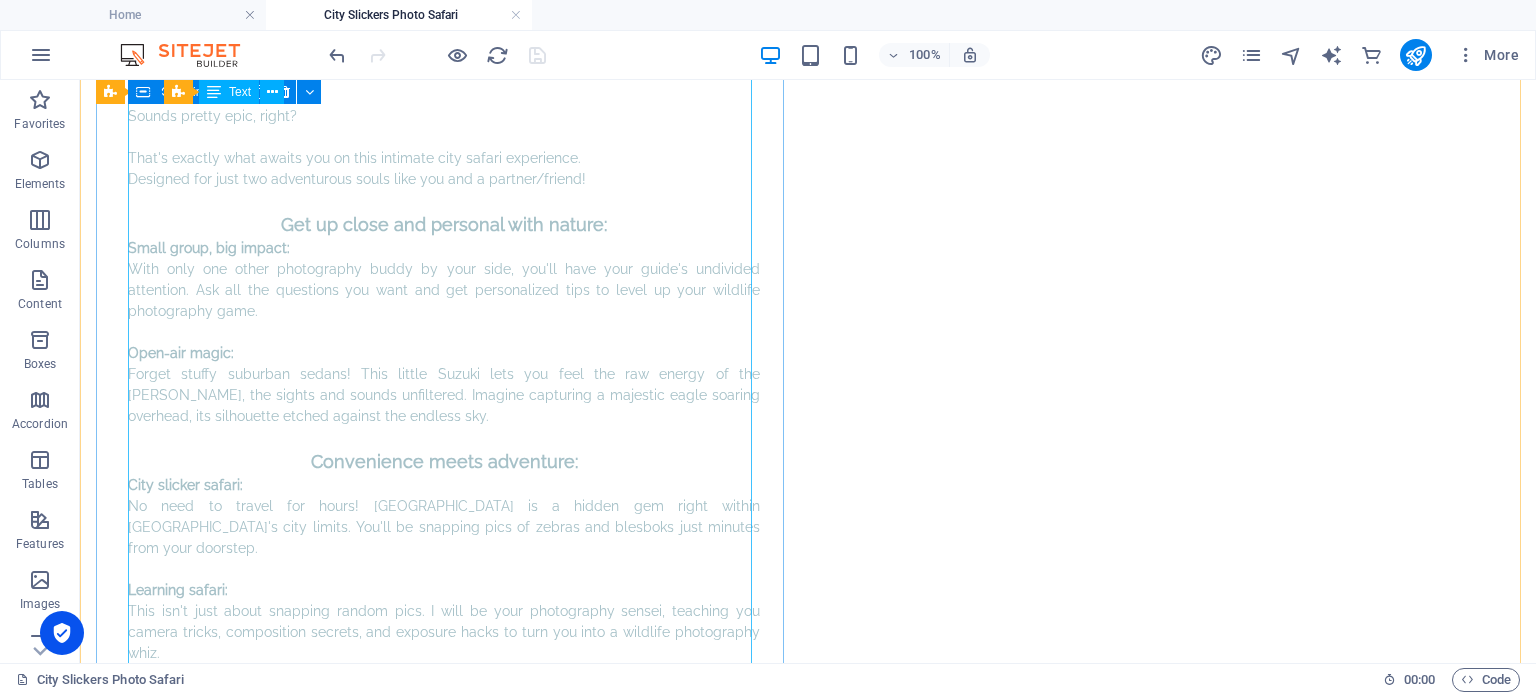 scroll, scrollTop: 224, scrollLeft: 0, axis: vertical 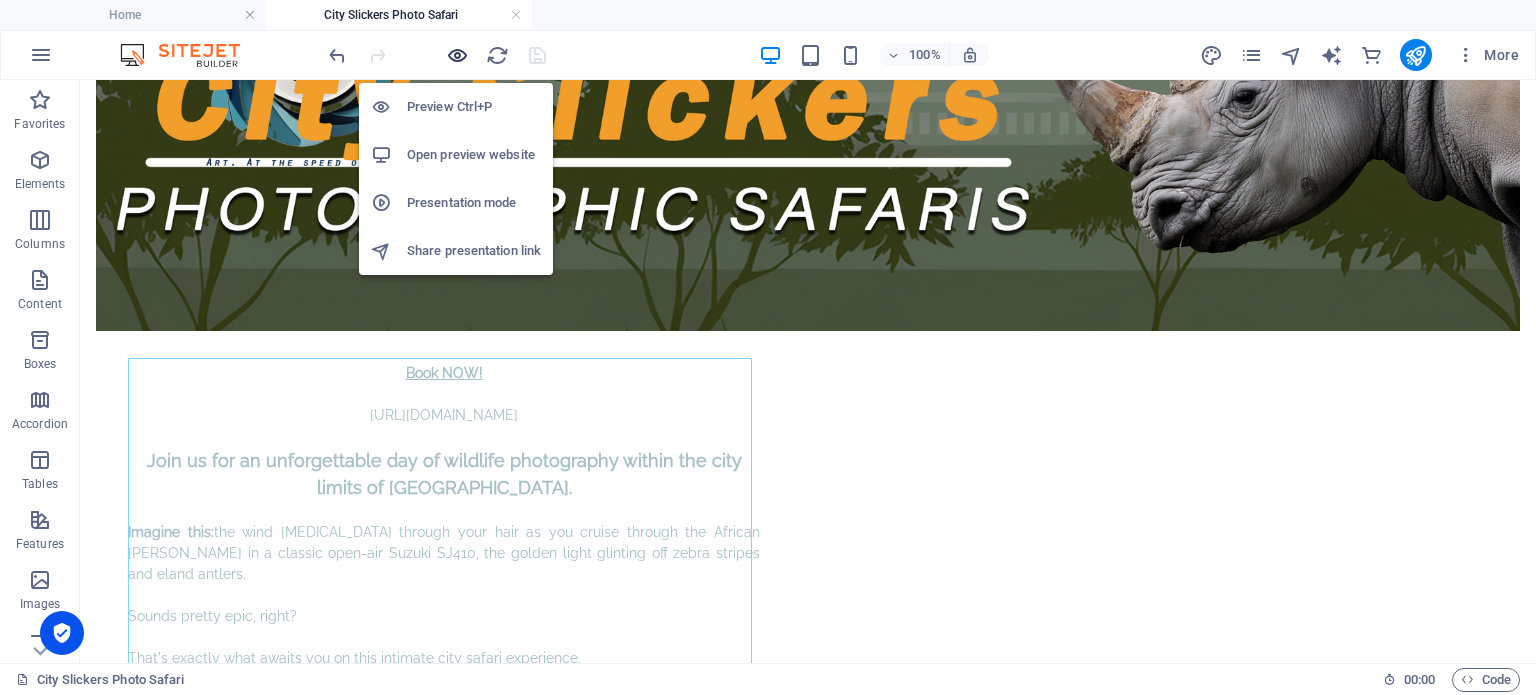 click at bounding box center [457, 55] 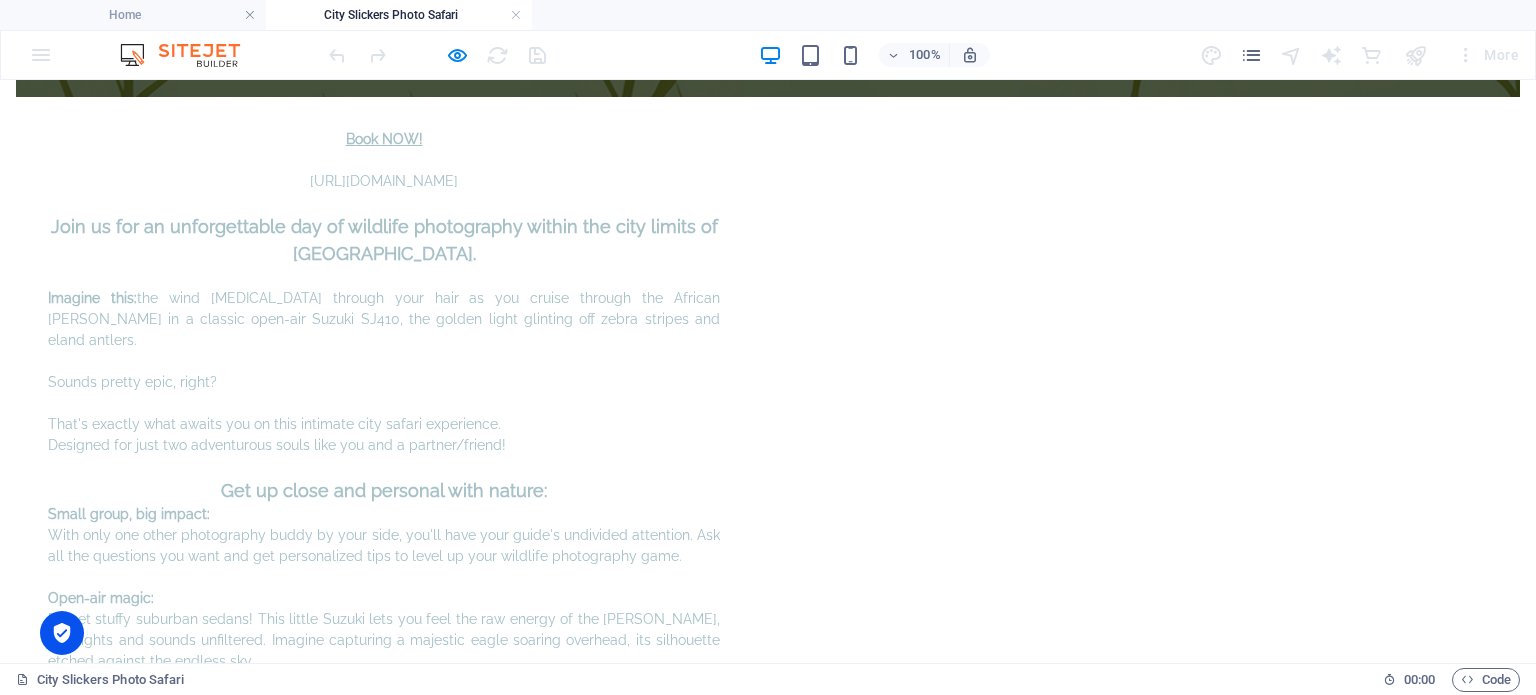scroll, scrollTop: 500, scrollLeft: 0, axis: vertical 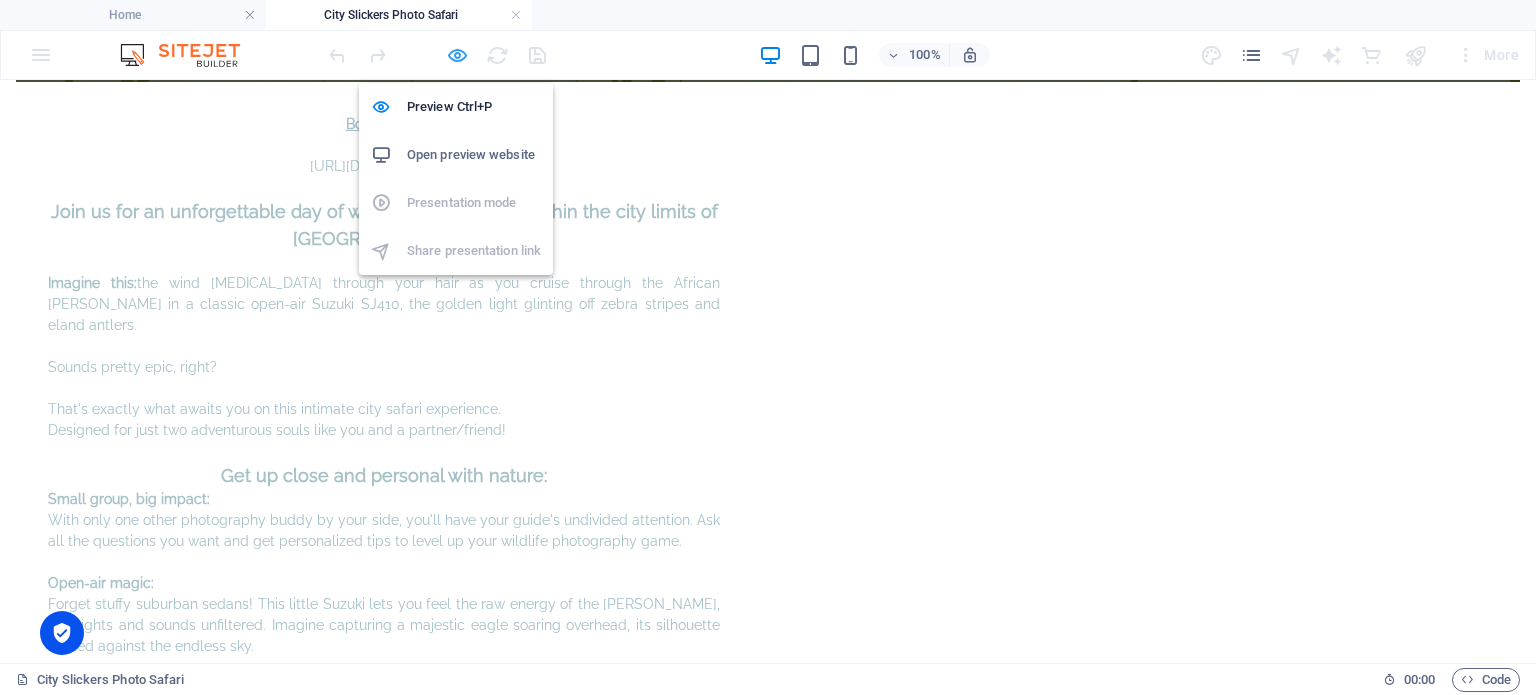 click at bounding box center [457, 55] 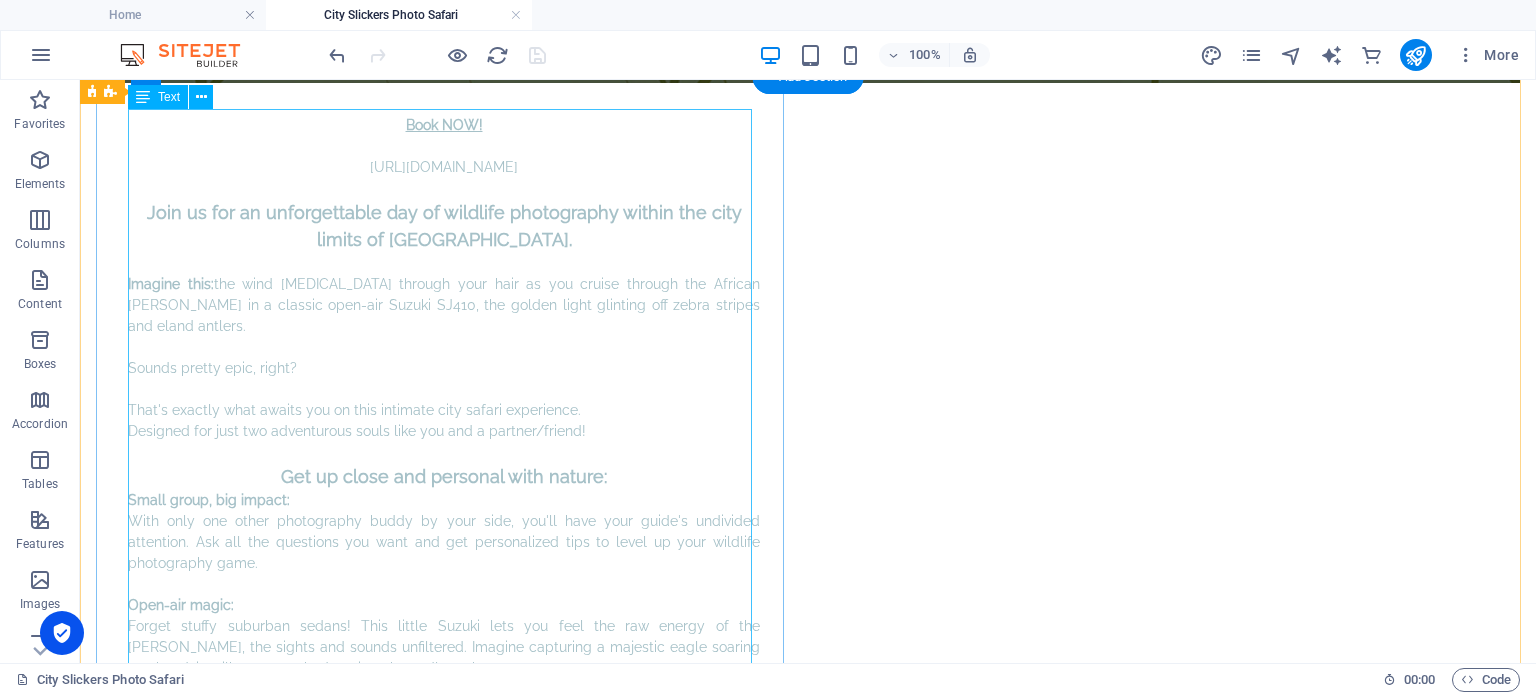 click on "Book NOW!   [URL][DOMAIN_NAME] Join us for an unforgettable day of wildlife photography within the city limits of [GEOGRAPHIC_DATA].  Imagine this:  the wind [MEDICAL_DATA] through your hair as you cruise through the African [PERSON_NAME] in a classic open-air Suzuki SJ410, the golden light glinting off zebra stripes and eland antlers.  Sounds pretty epic, right? That's exactly what awaits you on this intimate city safari experience.  Designed for just two adventurous souls like you and a partner/friend! Get up close and personal with nature: Small group, big impact: With only one other photography buddy by your side, you'll have your guide's undivided attention. Ask all the questions you want and get personalized tips to level up your wildlife photography game. Open-air magic: Convenience meets adventure: City slicker safari: Learning safari: A wildlife bonanza: Zebra-licious!  These iconic, black and white stripes will have your [MEDICAL_DATA] tingling with excitement. Eland elegance:" at bounding box center (444, 826) 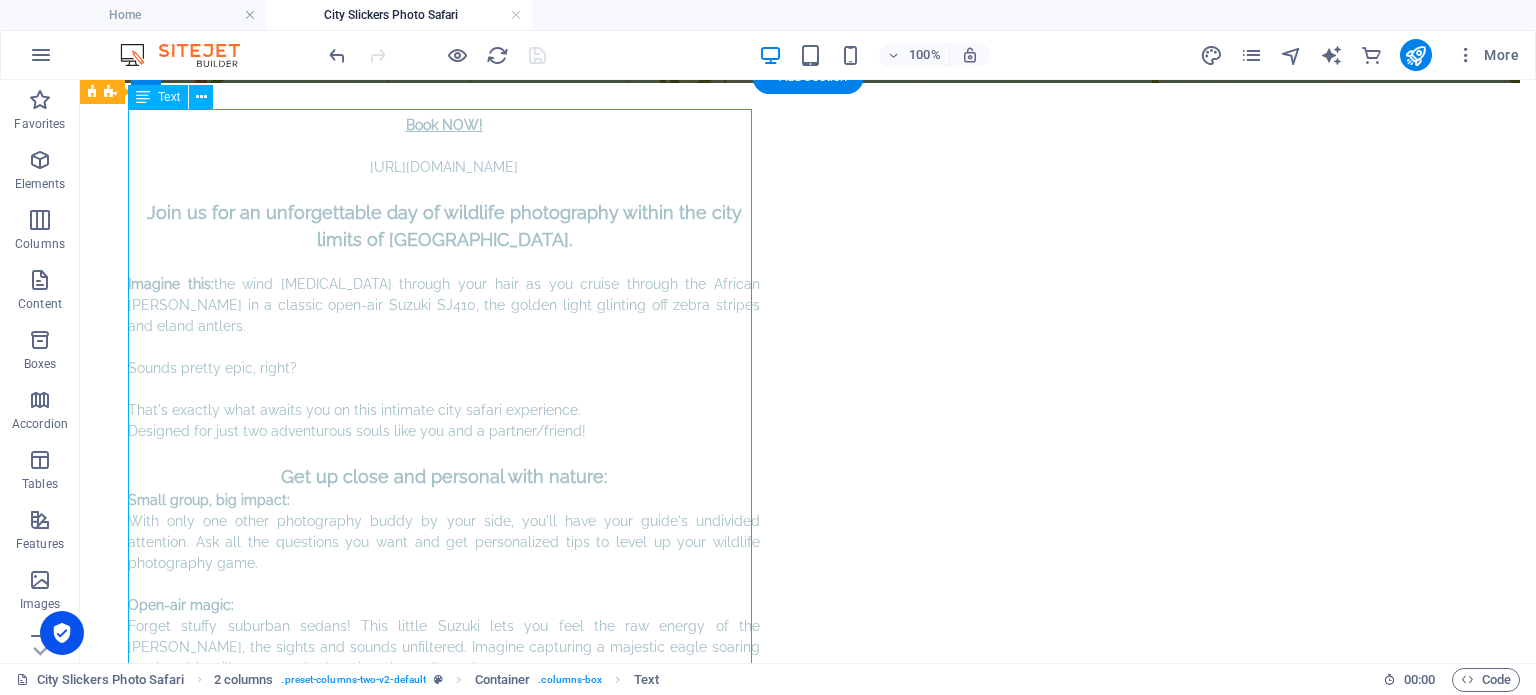 click on "Book NOW!   [URL][DOMAIN_NAME] Join us for an unforgettable day of wildlife photography within the city limits of [GEOGRAPHIC_DATA].  Imagine this:  the wind [MEDICAL_DATA] through your hair as you cruise through the African [PERSON_NAME] in a classic open-air Suzuki SJ410, the golden light glinting off zebra stripes and eland antlers.  Sounds pretty epic, right? That's exactly what awaits you on this intimate city safari experience.  Designed for just two adventurous souls like you and a partner/friend! Get up close and personal with nature: Small group, big impact: With only one other photography buddy by your side, you'll have your guide's undivided attention. Ask all the questions you want and get personalized tips to level up your wildlife photography game. Open-air magic: Convenience meets adventure: City slicker safari: Learning safari: A wildlife bonanza: Zebra-licious!  These iconic, black and white stripes will have your [MEDICAL_DATA] tingling with excitement. Eland elegance:" at bounding box center (444, 826) 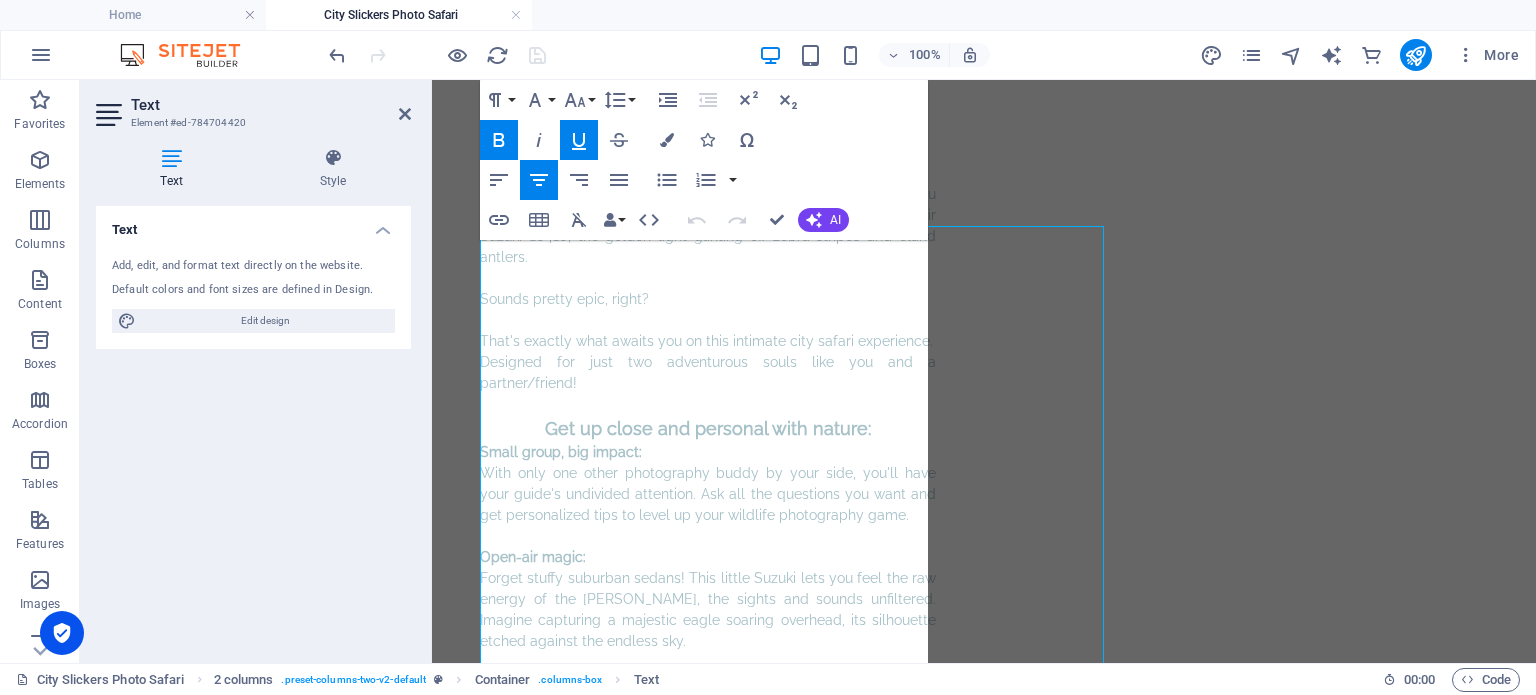 scroll, scrollTop: 356, scrollLeft: 0, axis: vertical 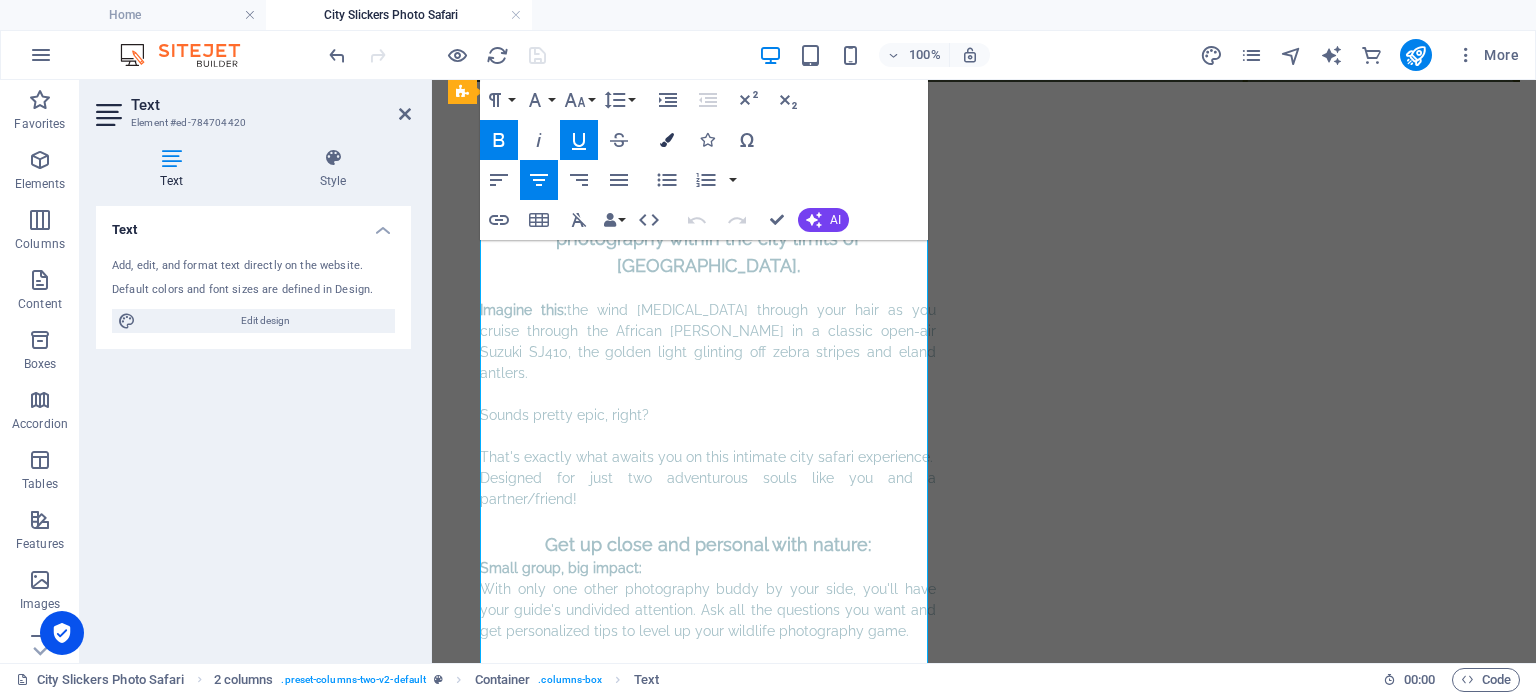 click at bounding box center (667, 140) 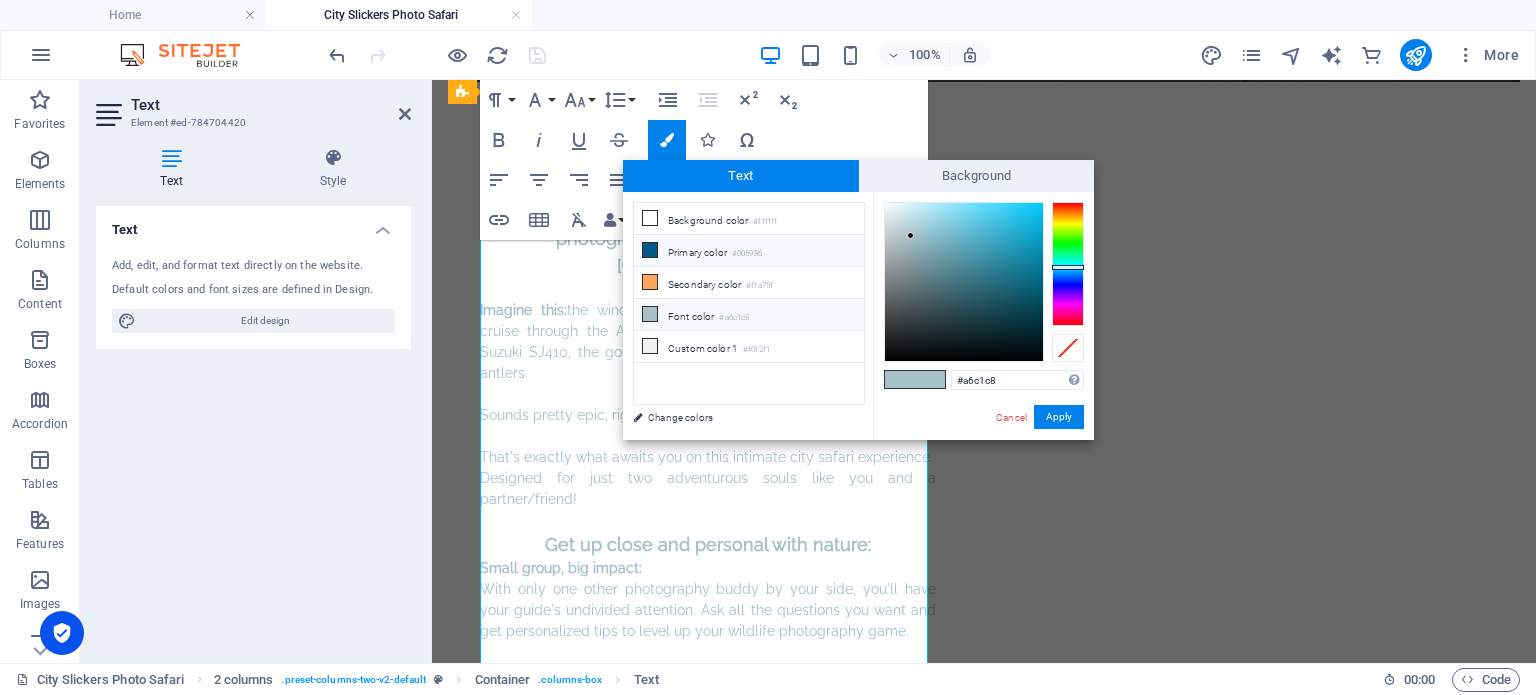 click on "Primary color
#005986" at bounding box center [749, 251] 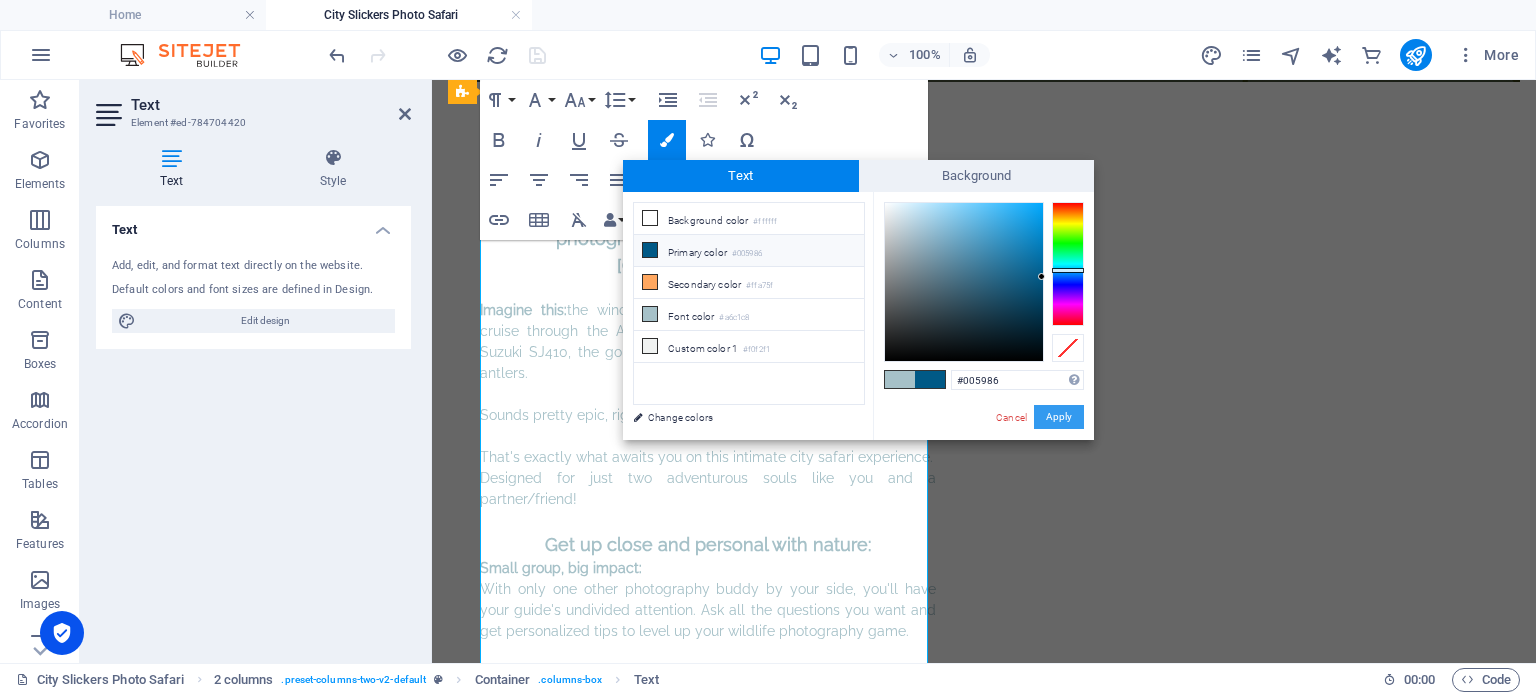 click on "Apply" at bounding box center (1059, 417) 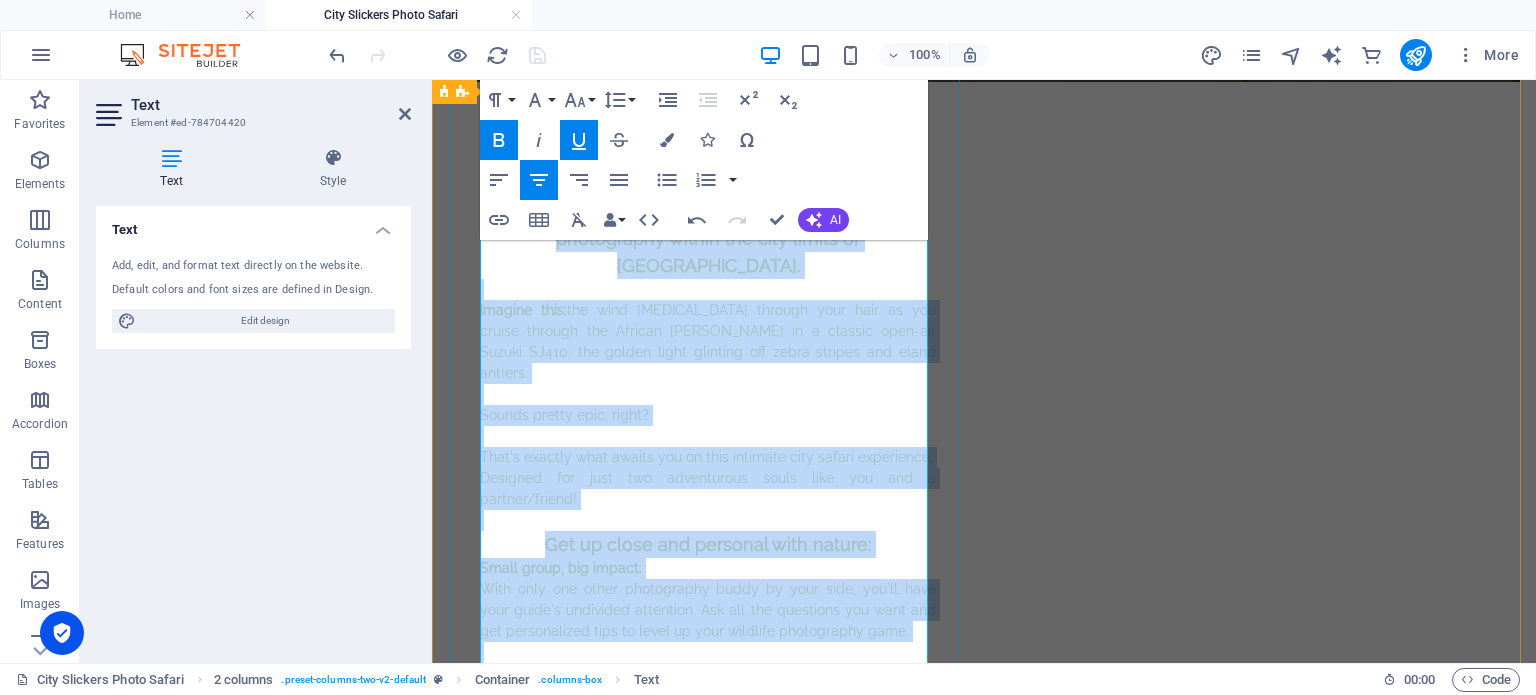 click on "Book NOW!   [URL][DOMAIN_NAME] Join us for an unforgettable day of wildlife photography within the city limits of [GEOGRAPHIC_DATA].  Imagine this:  the wind [MEDICAL_DATA] through your hair as you cruise through the African [PERSON_NAME] in a classic open-air Suzuki SJ410, the golden light glinting off zebra stripes and eland antlers.  Sounds pretty epic, right? That's exactly what awaits you on this intimate city safari experience.  Designed for just two adventurous souls like you and a partner/friend! Get up close and personal with nature: Small group, big impact: With only one other photography buddy by your side, you'll have your guide's undivided attention. Ask all the questions you want and get personalized tips to level up your wildlife photography game. Open-air magic: Convenience meets adventure: City slicker safari: Learning safari: A wildlife bonanza: Zebra-licious!  These iconic, black and white stripes will have your [MEDICAL_DATA] tingling with excitement. Eland elegance:" at bounding box center [708, 933] 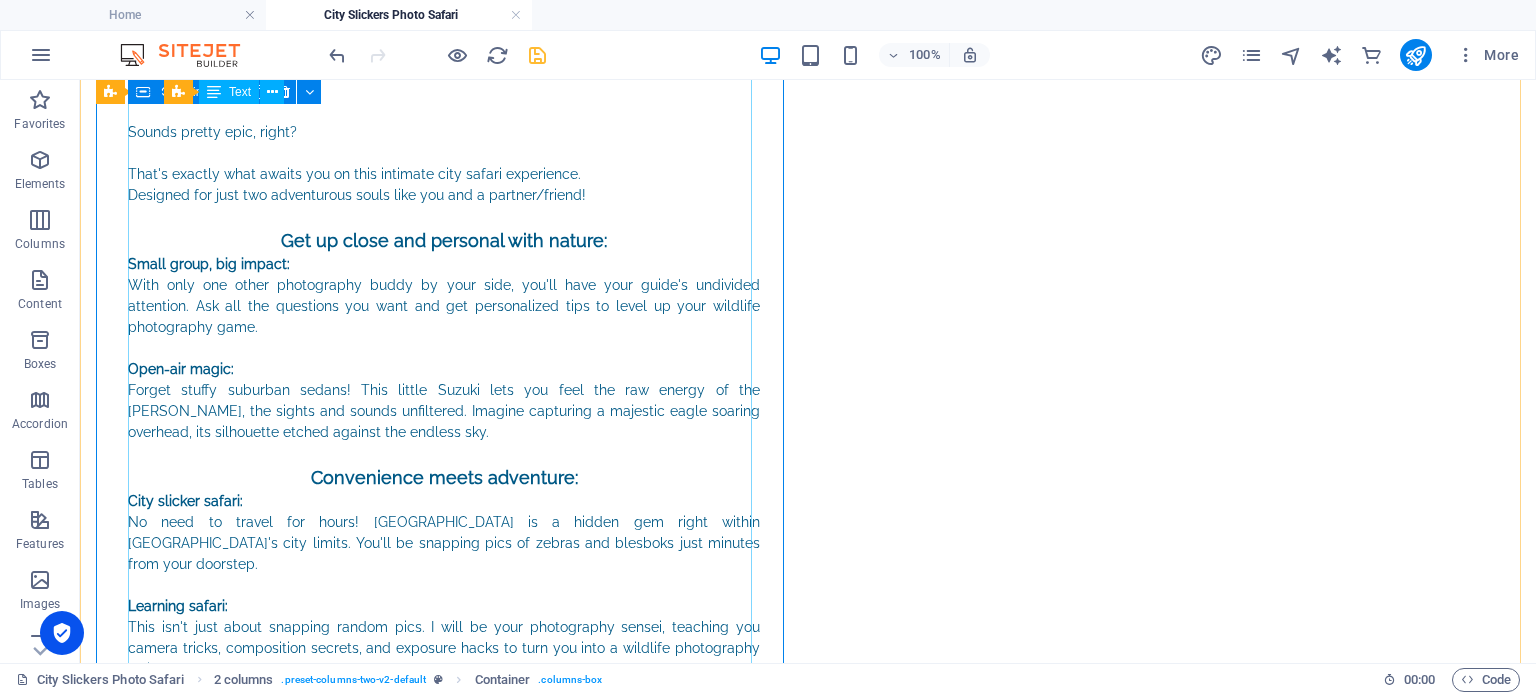 scroll, scrollTop: 524, scrollLeft: 0, axis: vertical 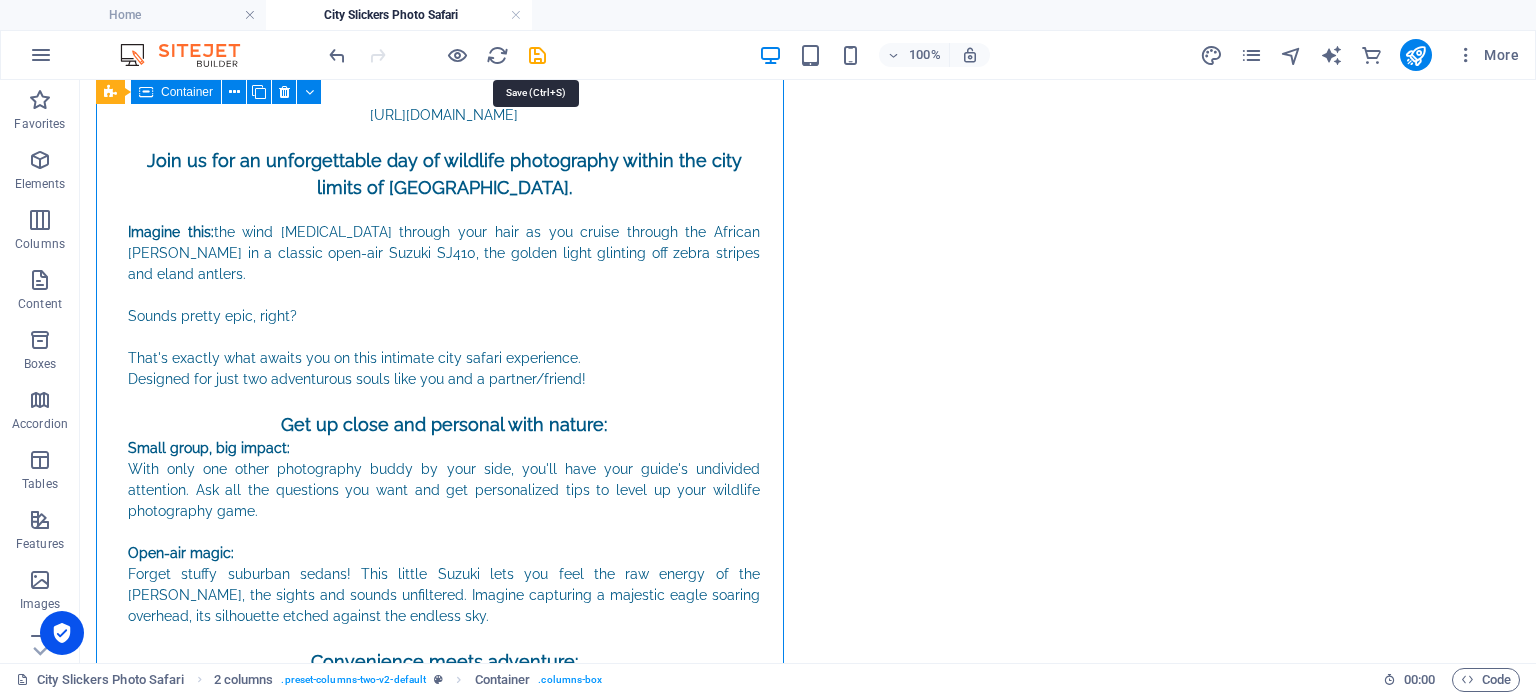 click at bounding box center [537, 55] 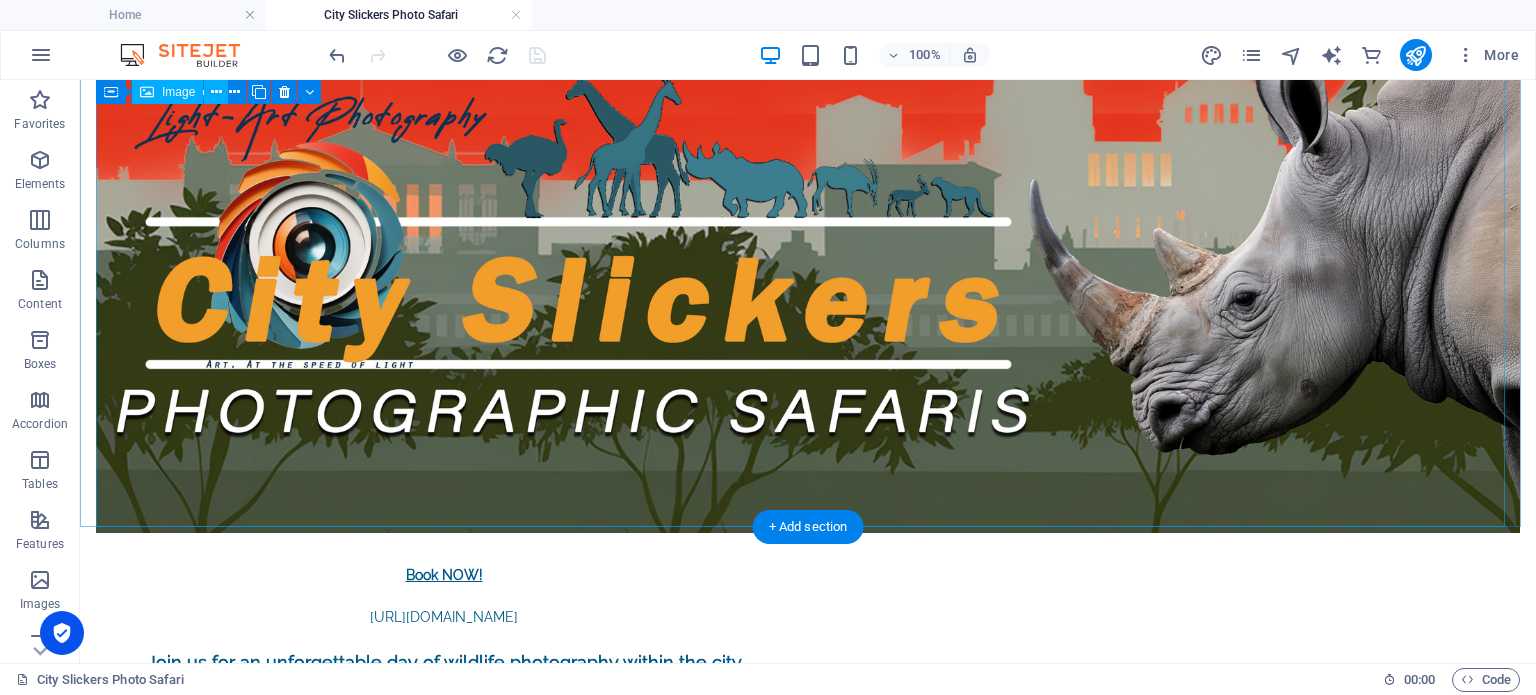 scroll, scrollTop: 0, scrollLeft: 0, axis: both 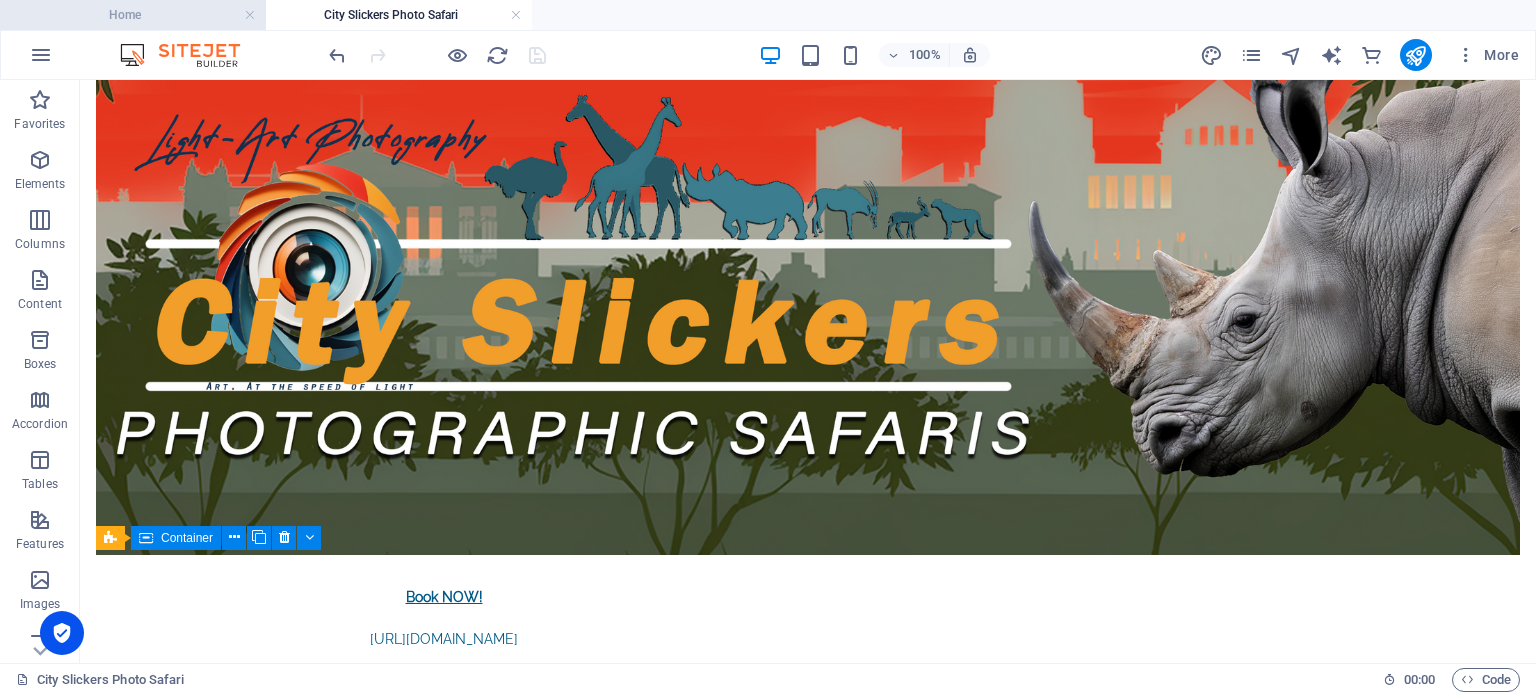 click on "Home" at bounding box center (133, 15) 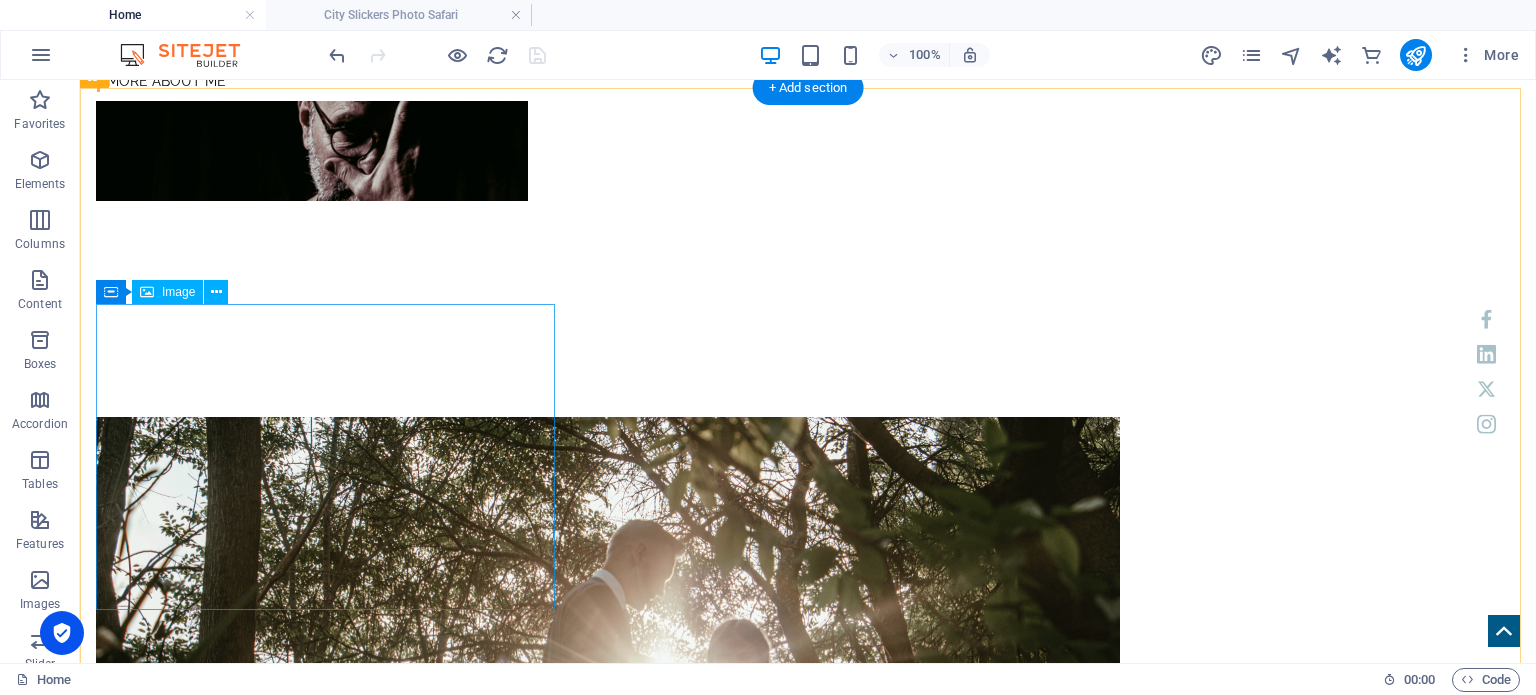 scroll, scrollTop: 1405, scrollLeft: 0, axis: vertical 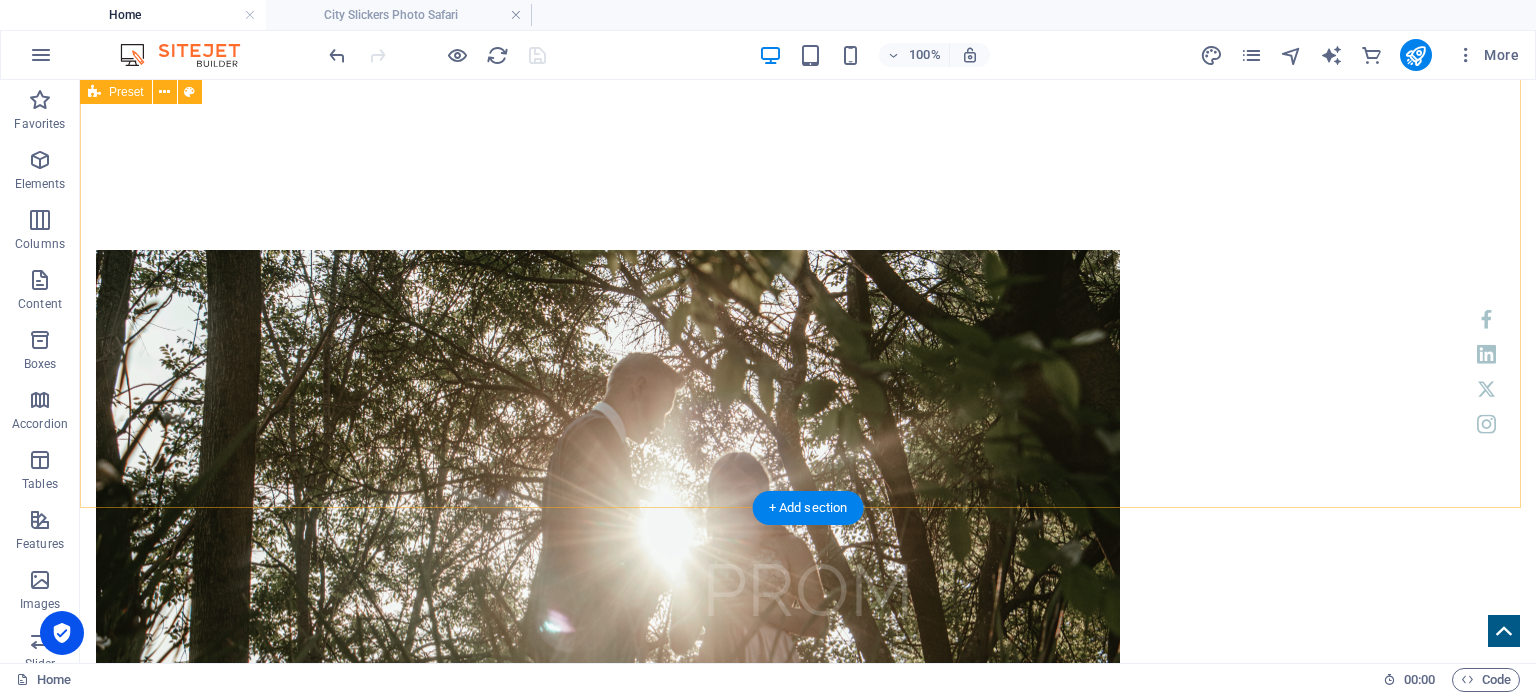 click on "Prom Wildlife Weddings" at bounding box center (808, 1240) 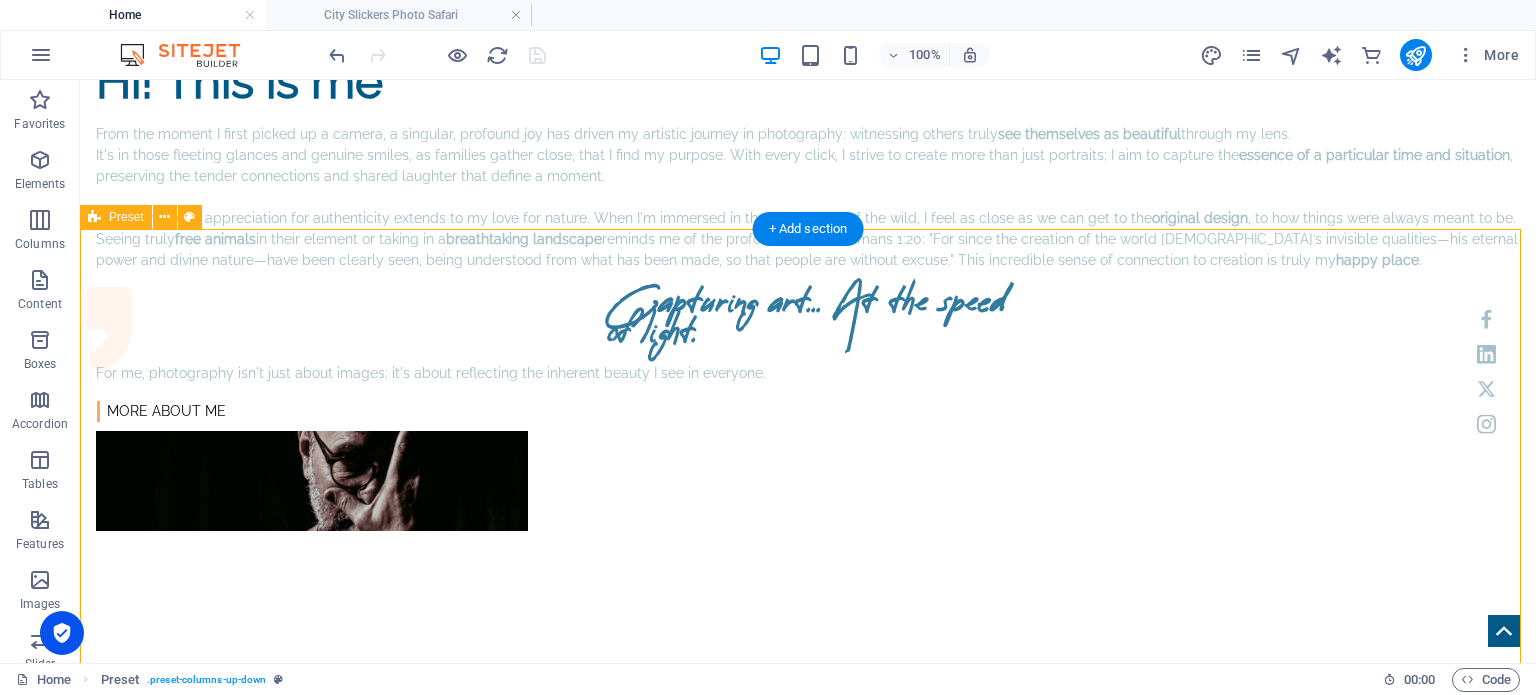 scroll, scrollTop: 905, scrollLeft: 0, axis: vertical 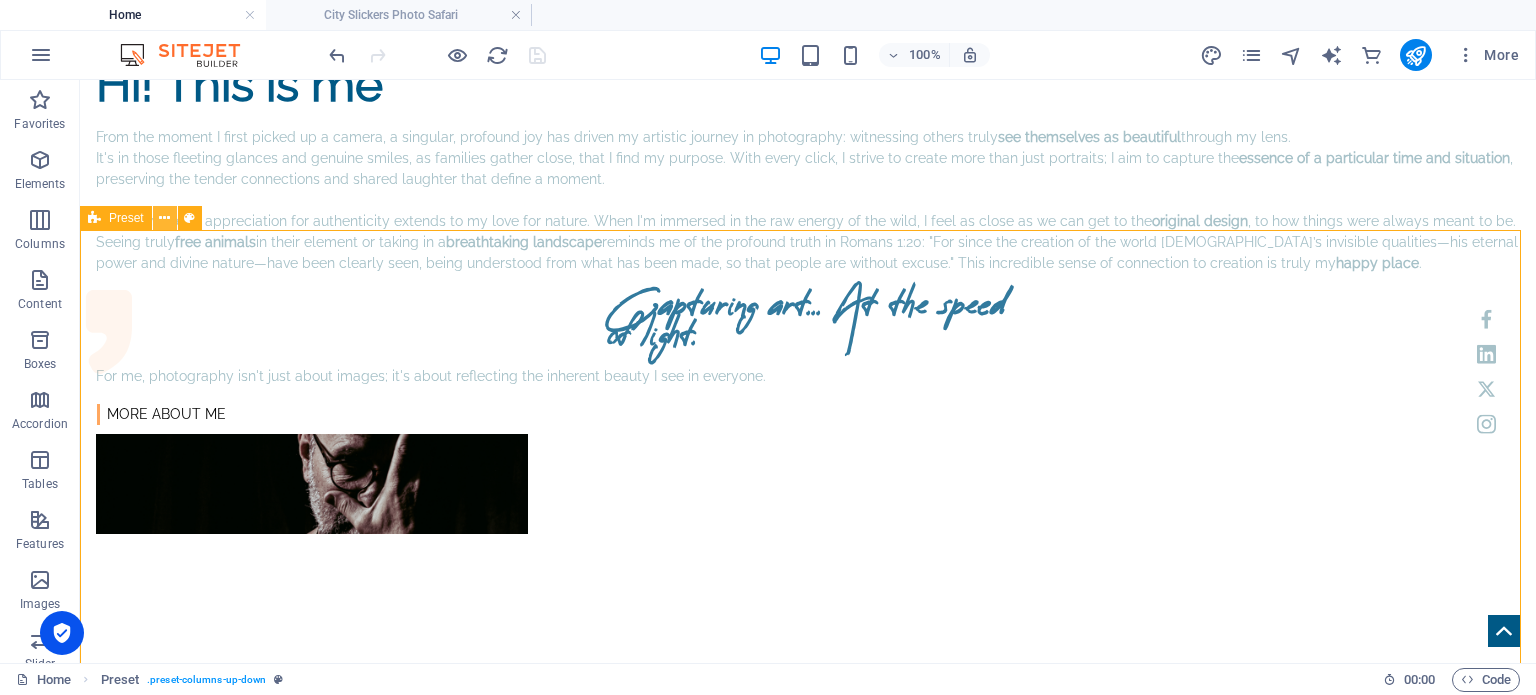 click at bounding box center (164, 218) 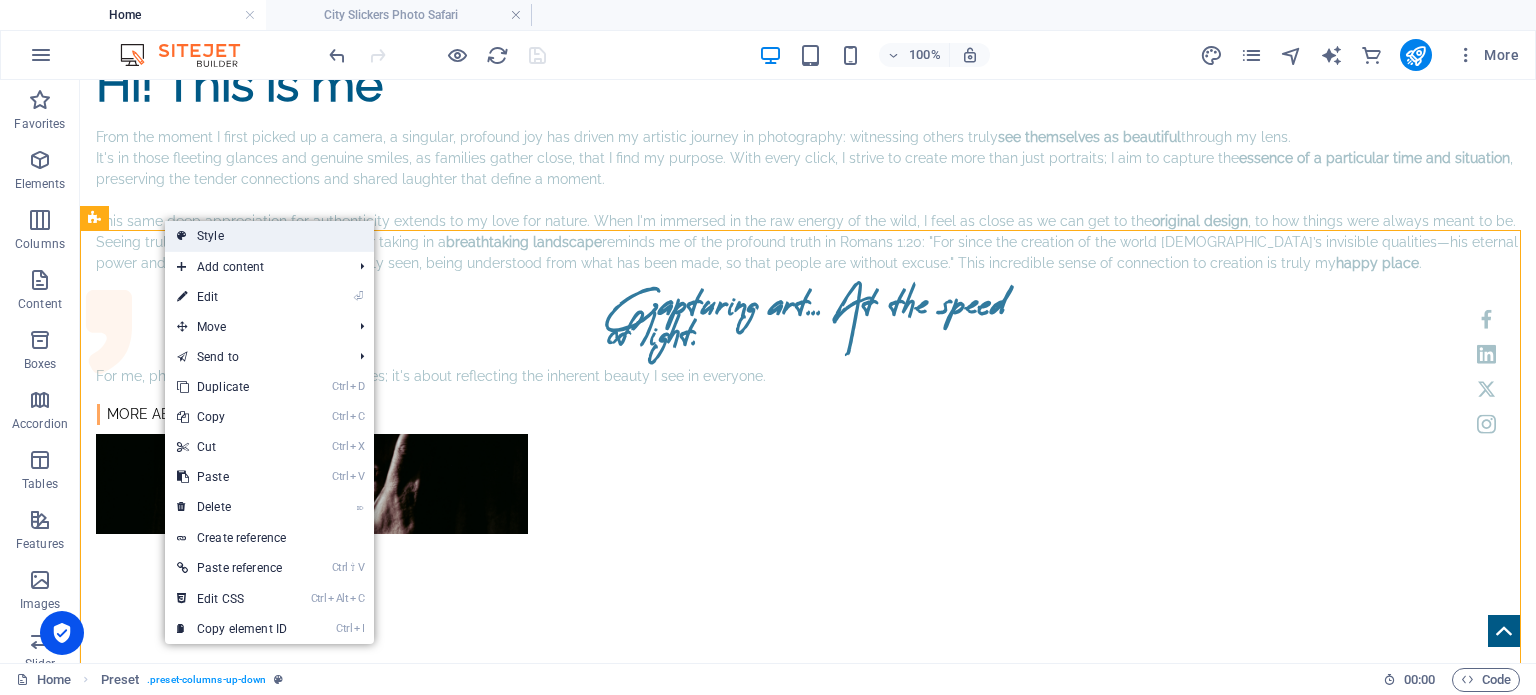 click on "Style" at bounding box center [269, 236] 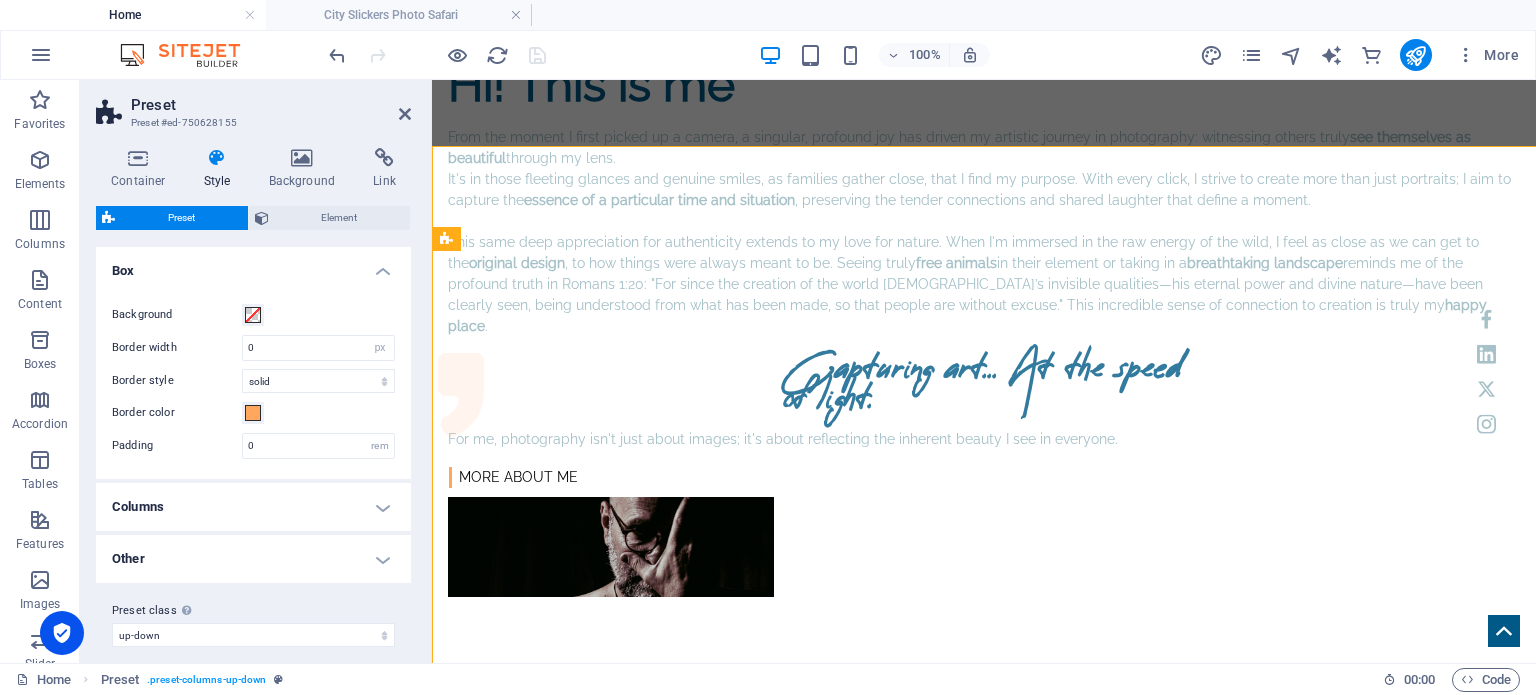 scroll, scrollTop: 989, scrollLeft: 0, axis: vertical 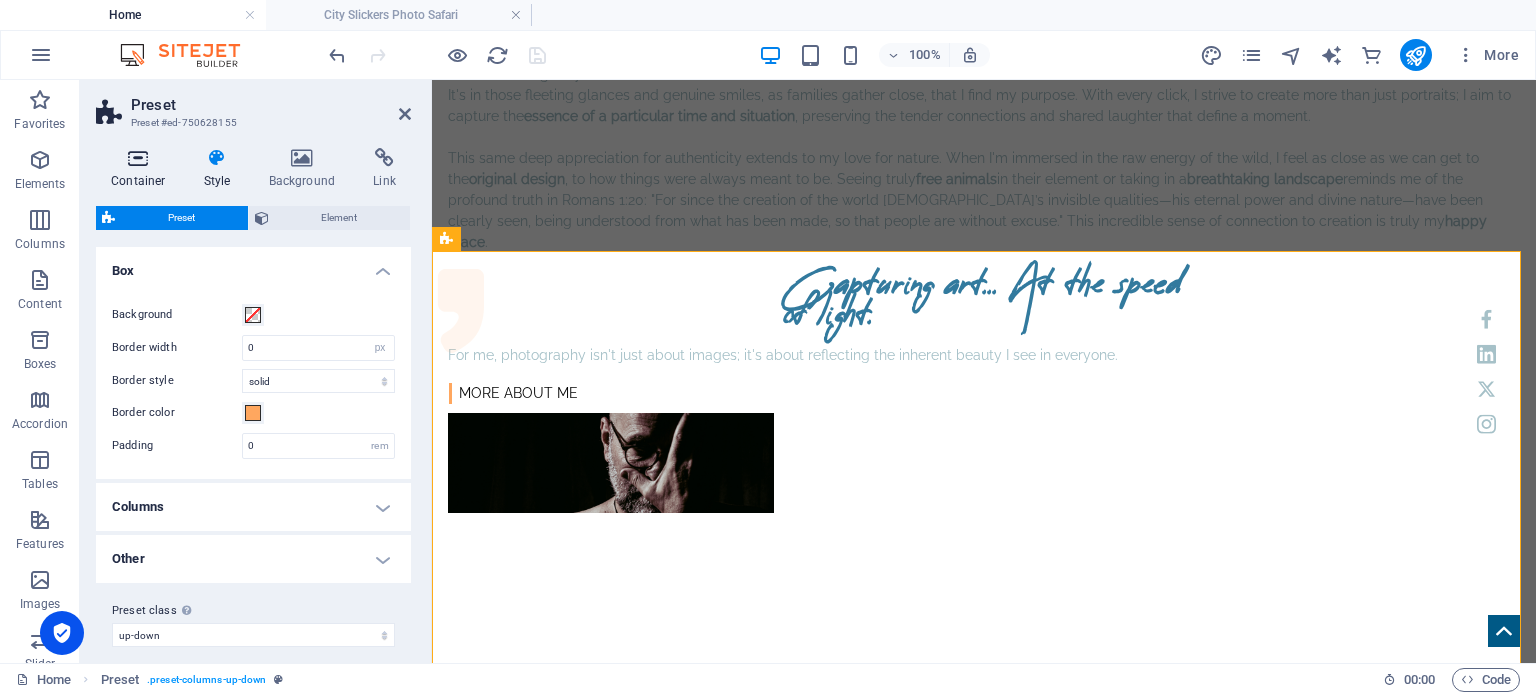 click at bounding box center [138, 158] 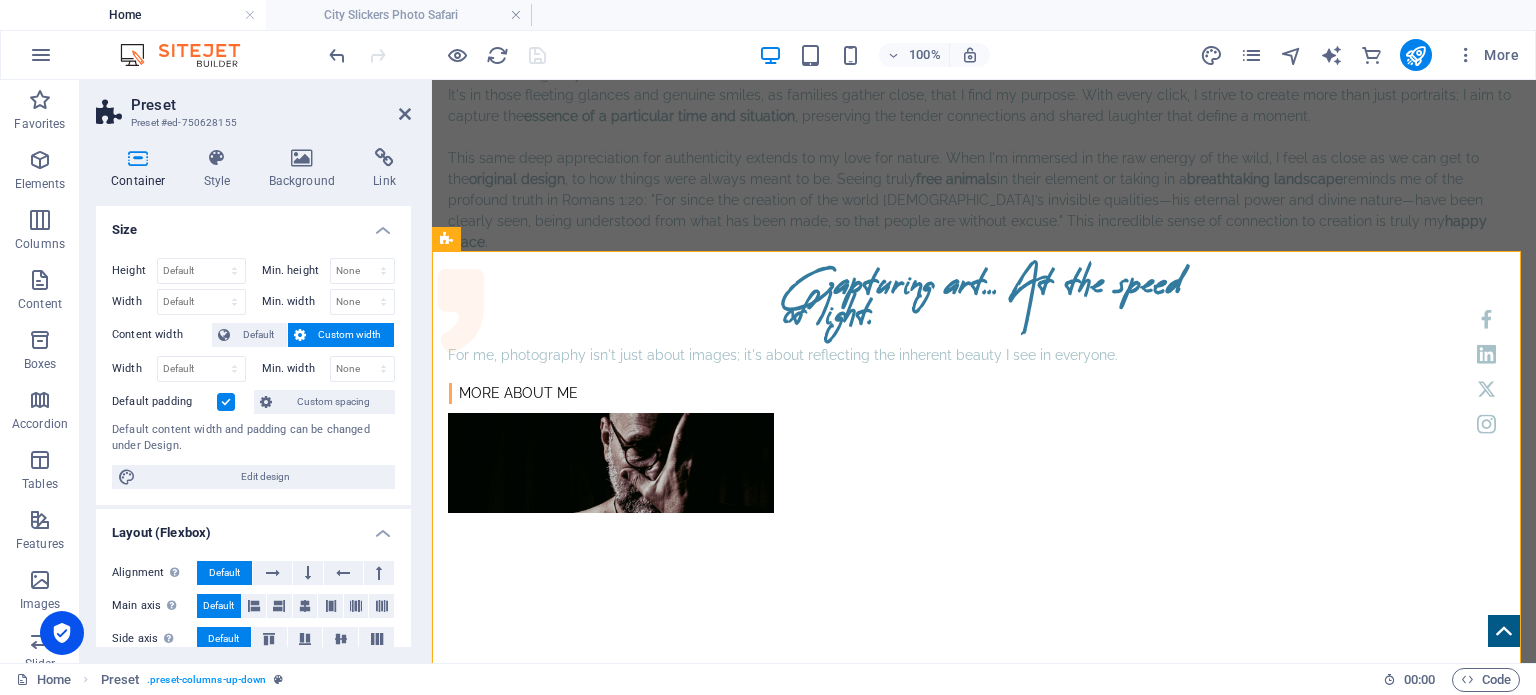 click at bounding box center [226, 402] 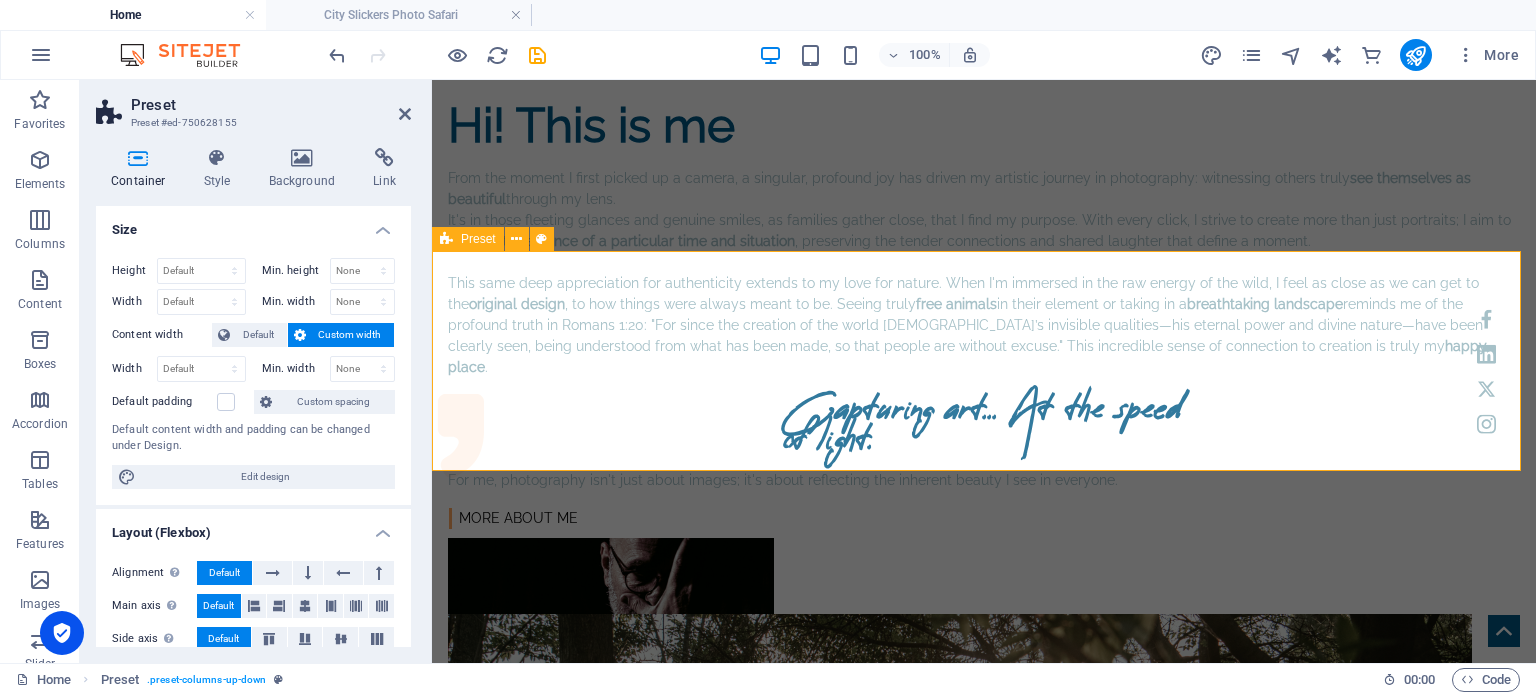 scroll, scrollTop: 989, scrollLeft: 0, axis: vertical 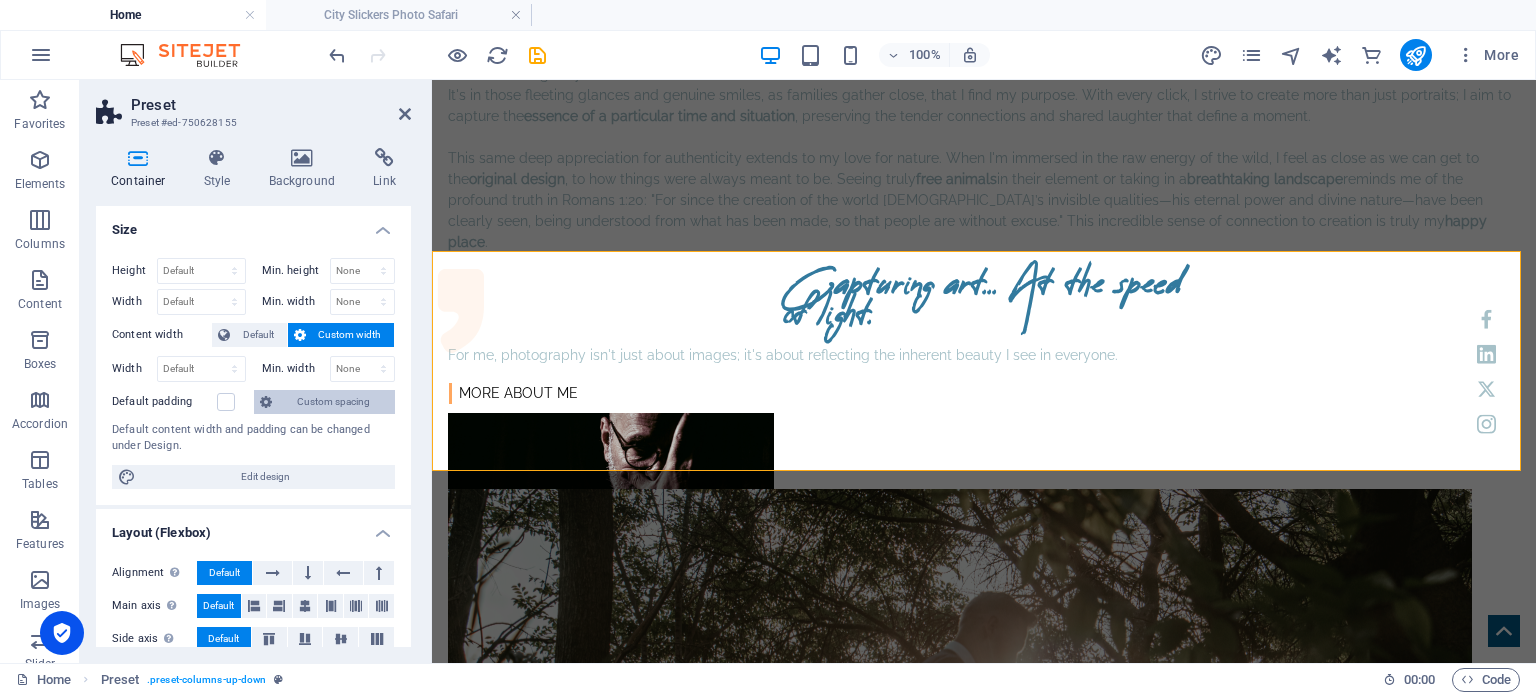 click on "Custom spacing" at bounding box center (333, 402) 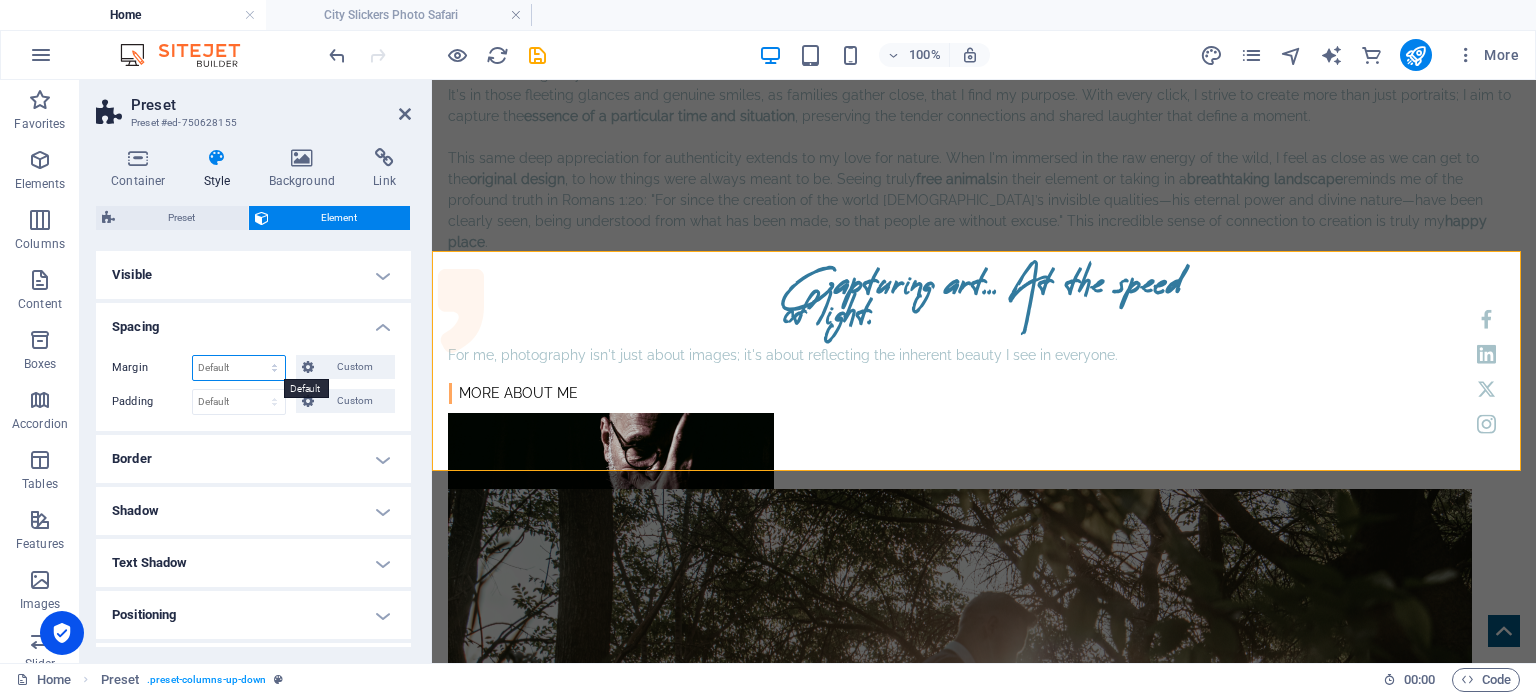click on "Default auto px % rem vw vh Custom" at bounding box center (239, 368) 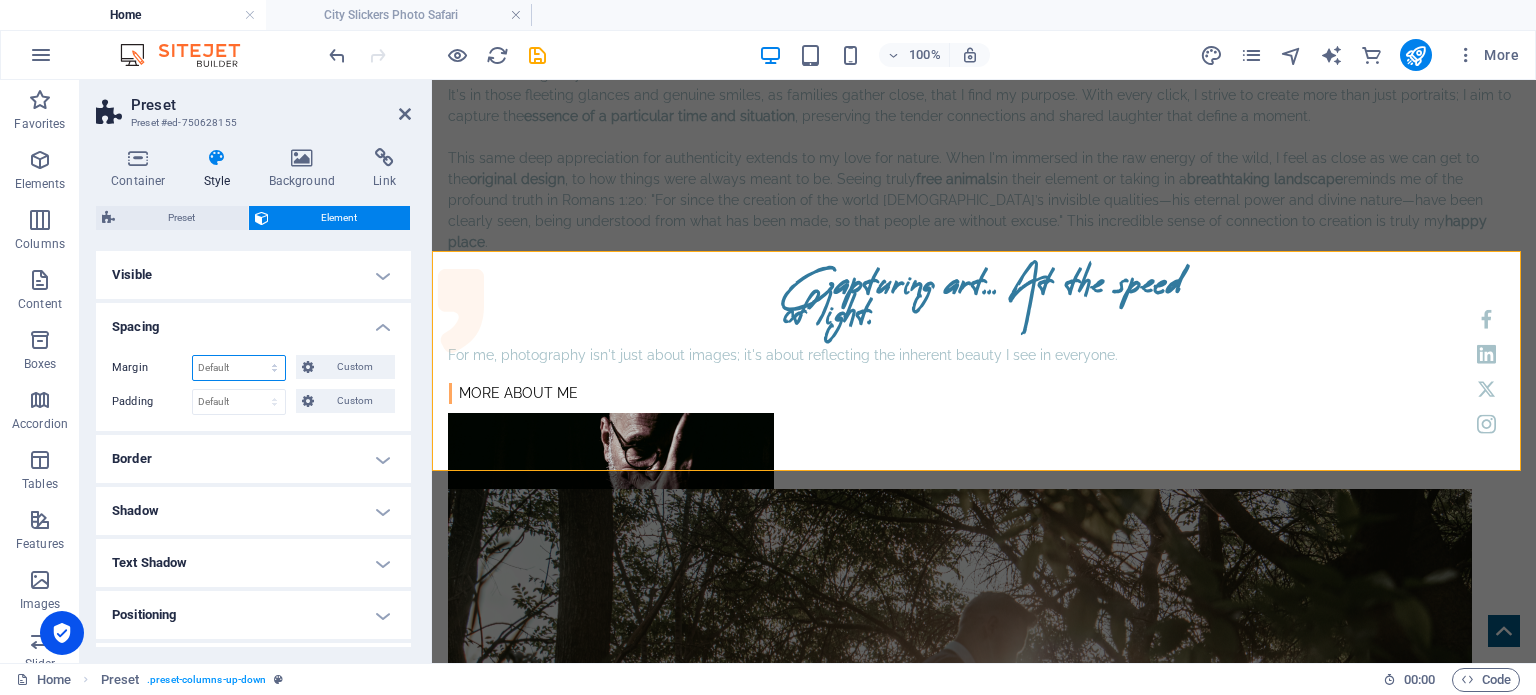select on "%" 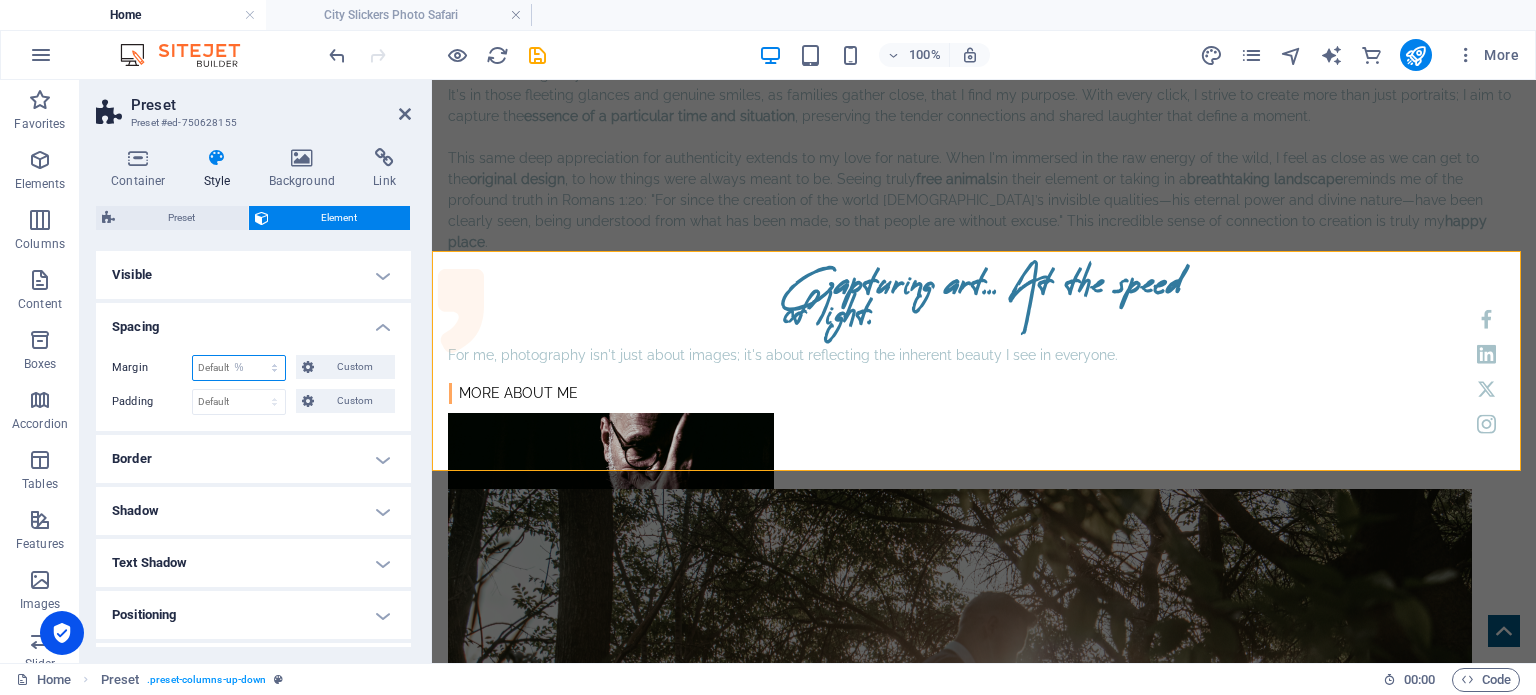 click on "Default auto px % rem vw vh Custom" at bounding box center [239, 368] 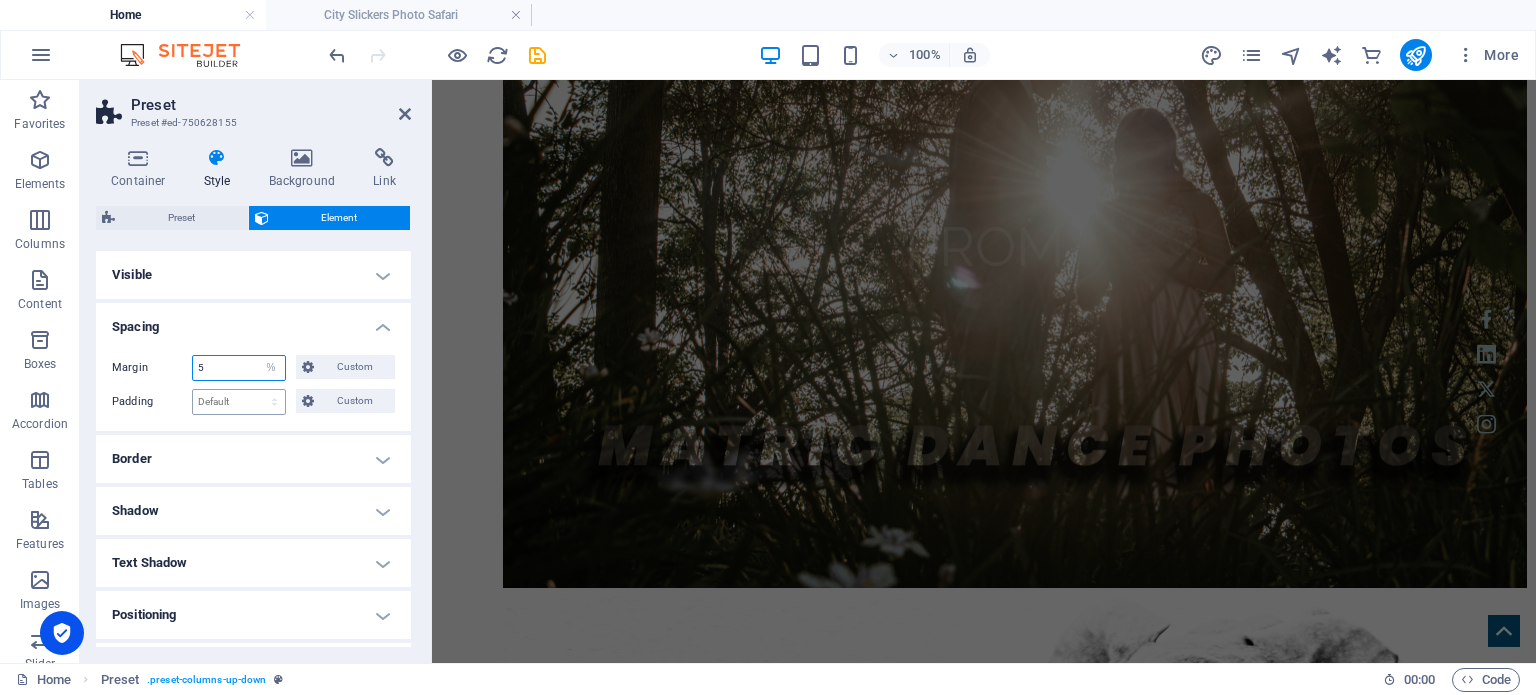 scroll, scrollTop: 1021, scrollLeft: 0, axis: vertical 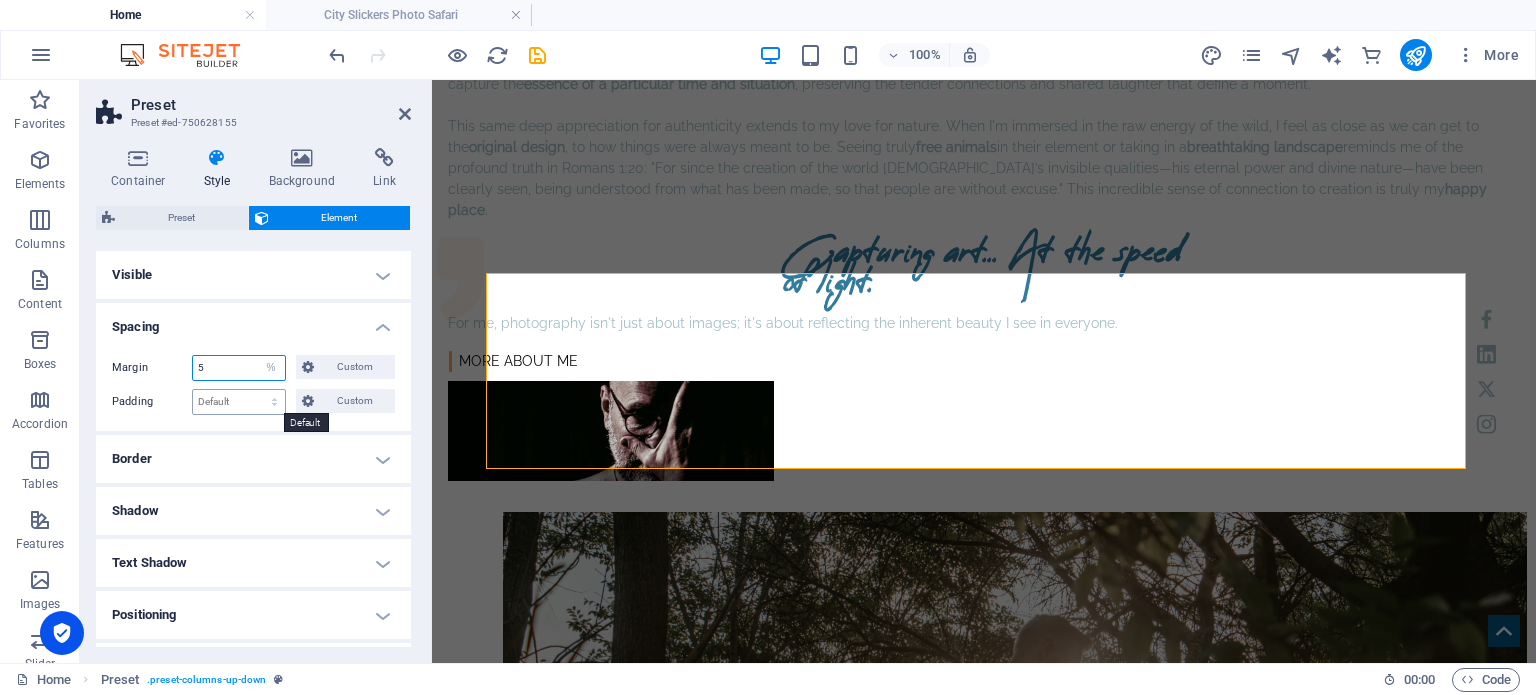 type on "5" 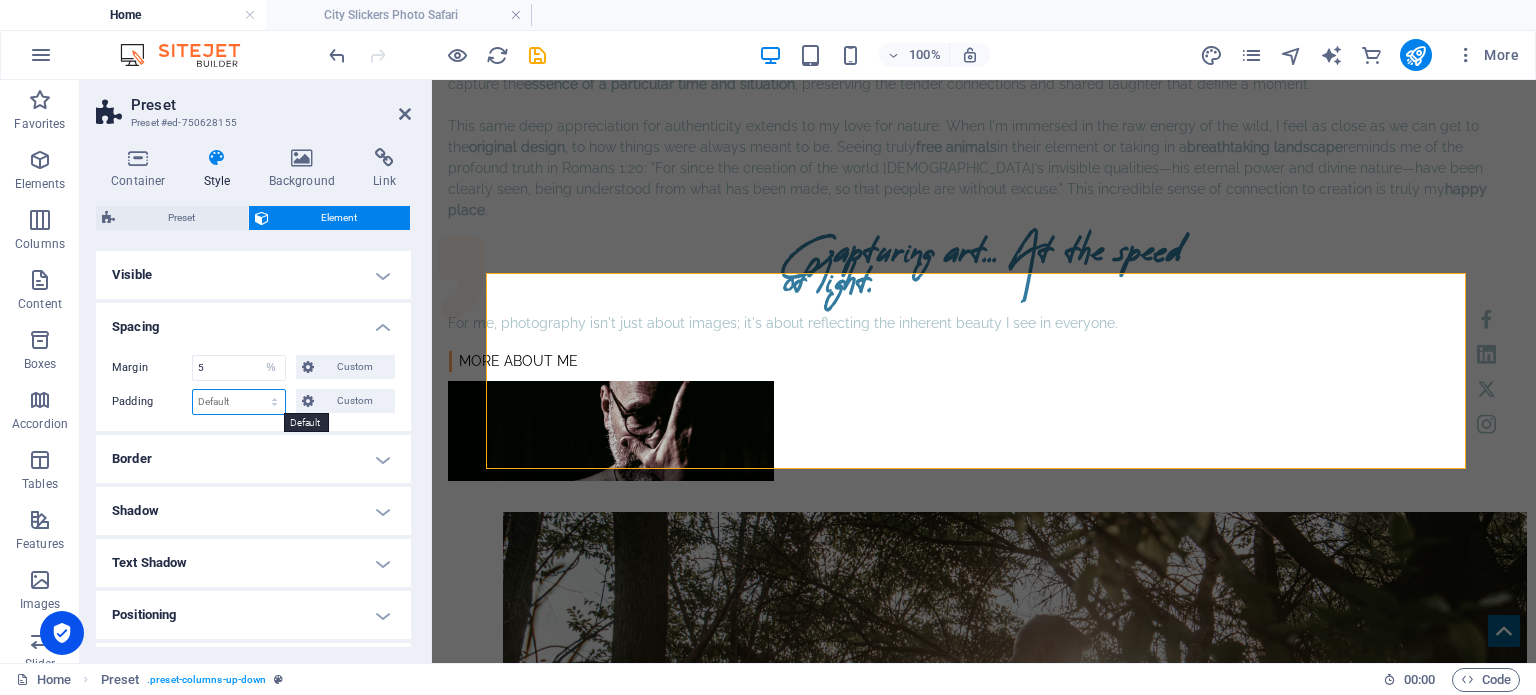 click on "Default px rem % vh vw Custom" at bounding box center (239, 402) 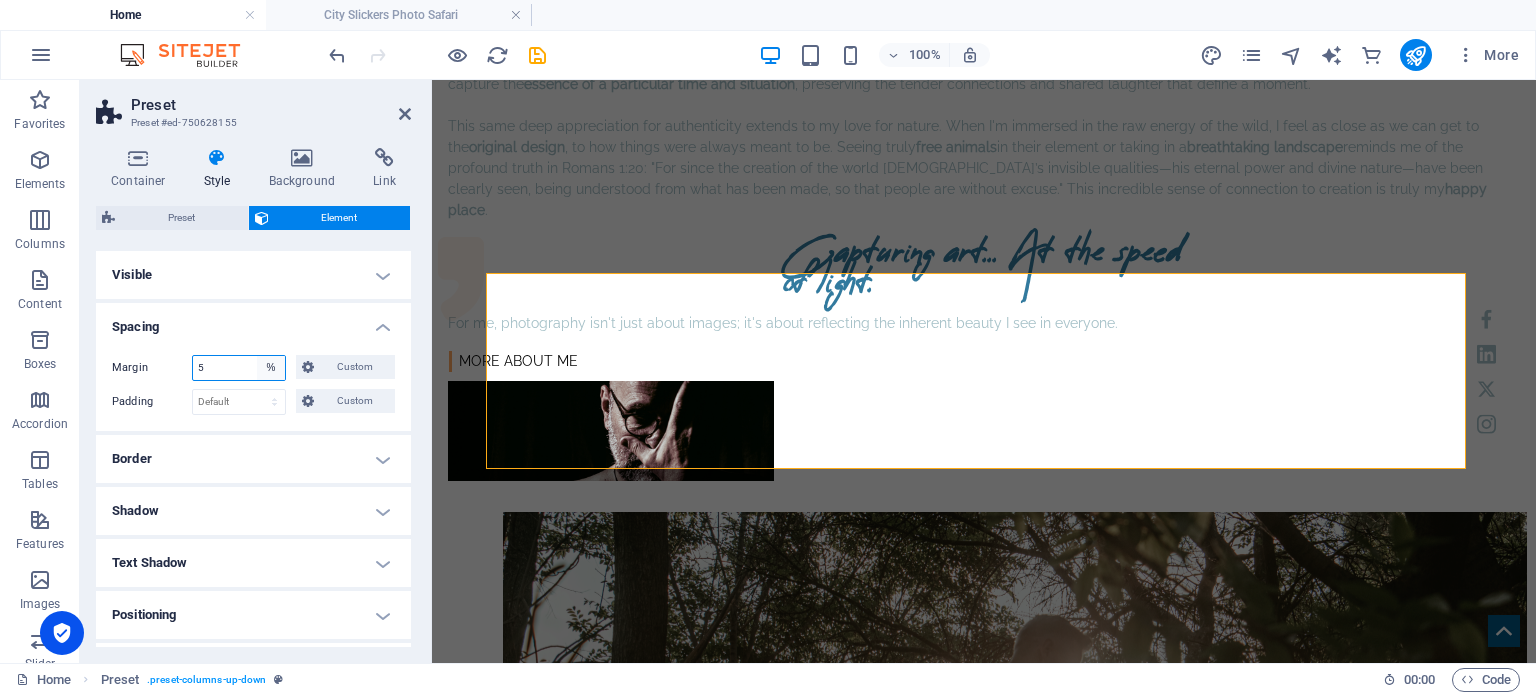 click on "Default auto px % rem vw vh Custom" at bounding box center [271, 368] 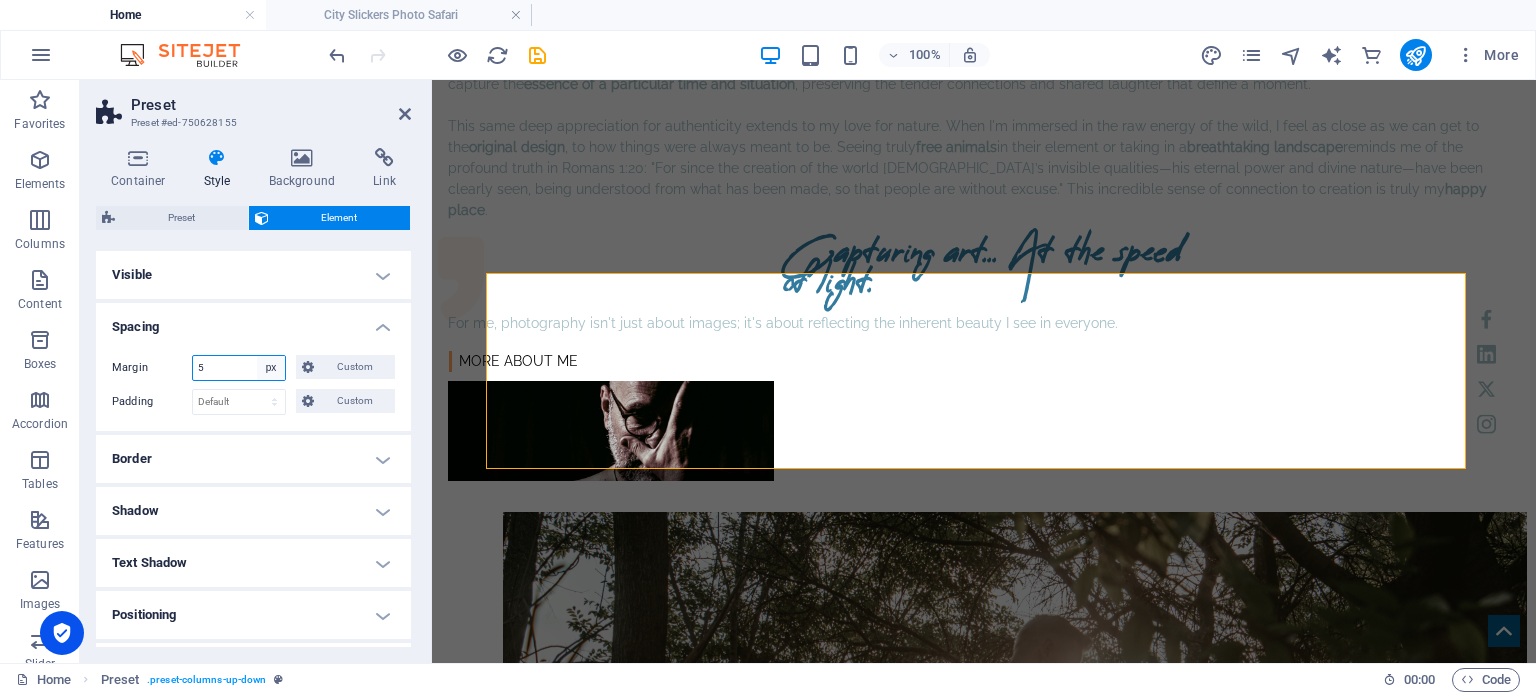 click on "Default auto px % rem vw vh Custom" at bounding box center (271, 368) 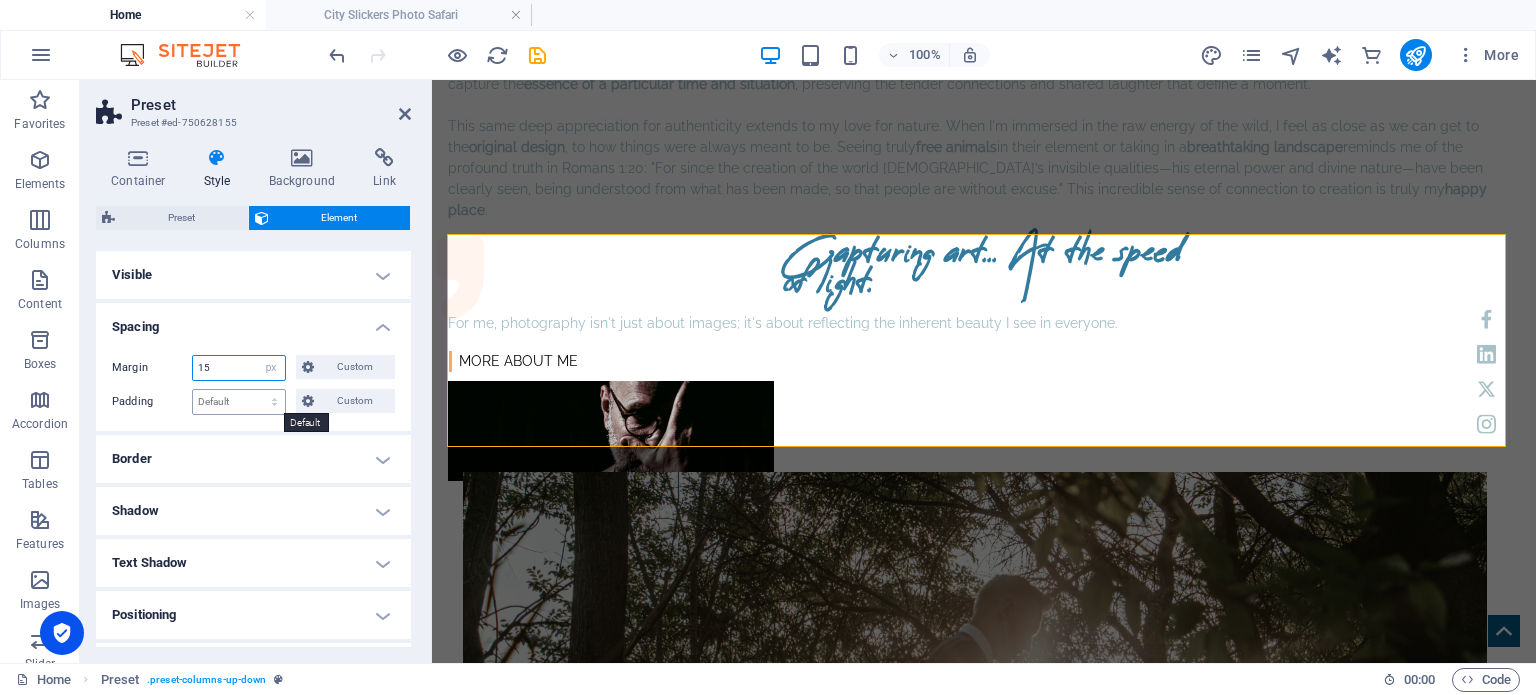 type on "15" 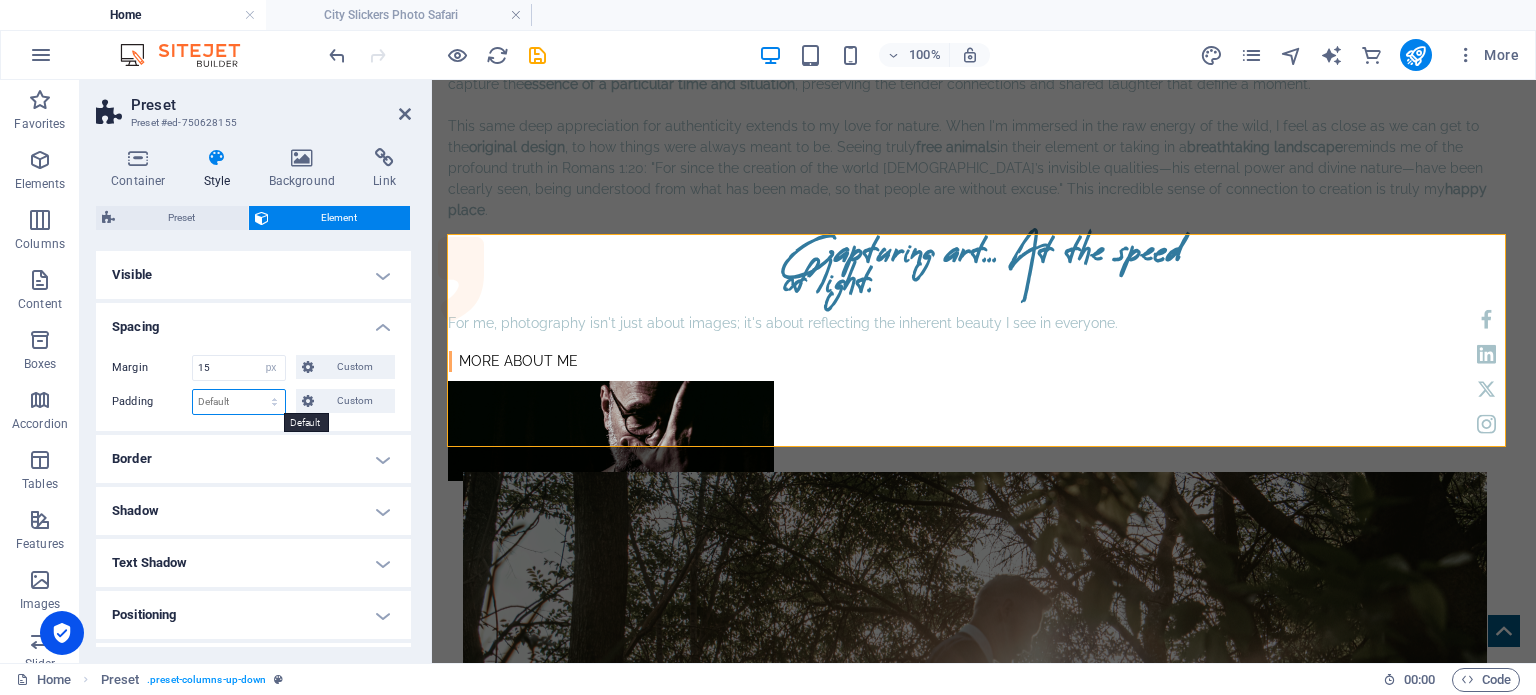 click on "Default px rem % vh vw Custom" at bounding box center (239, 402) 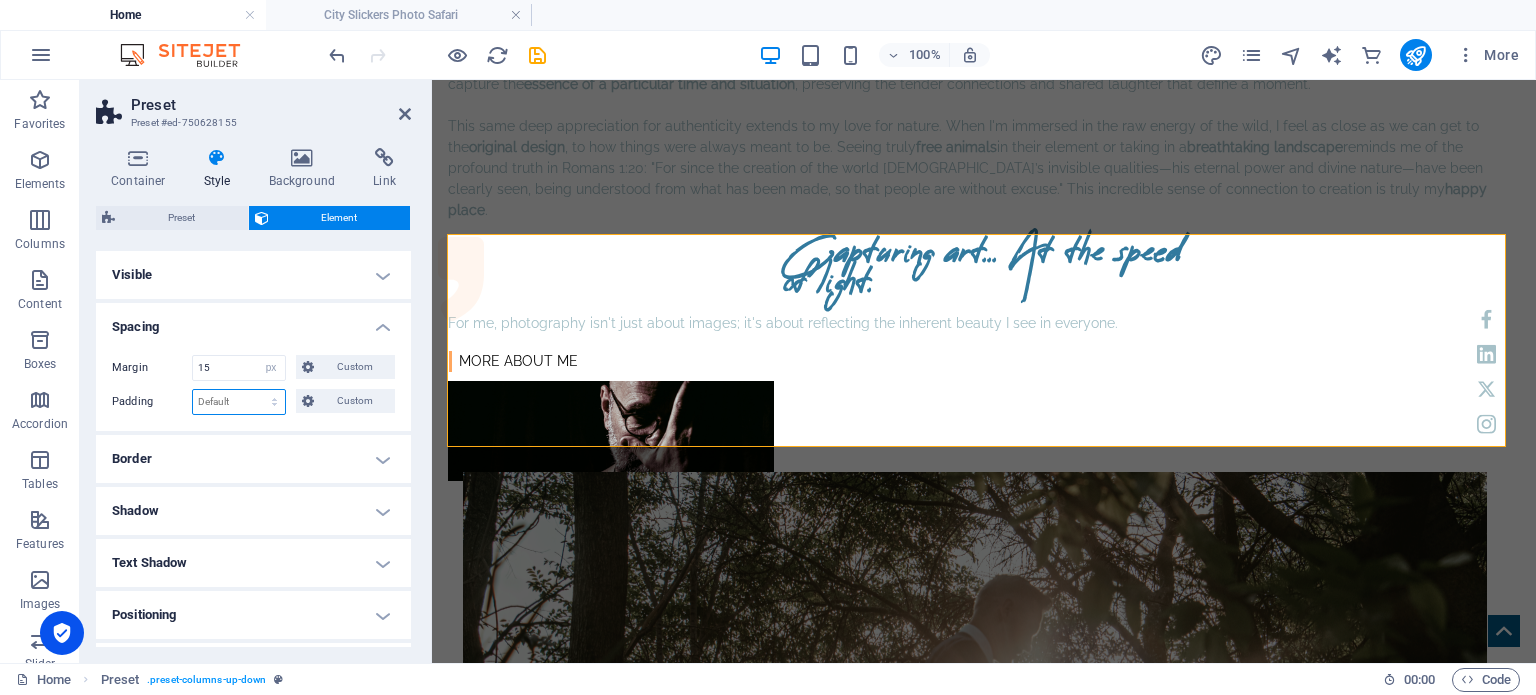 select on "px" 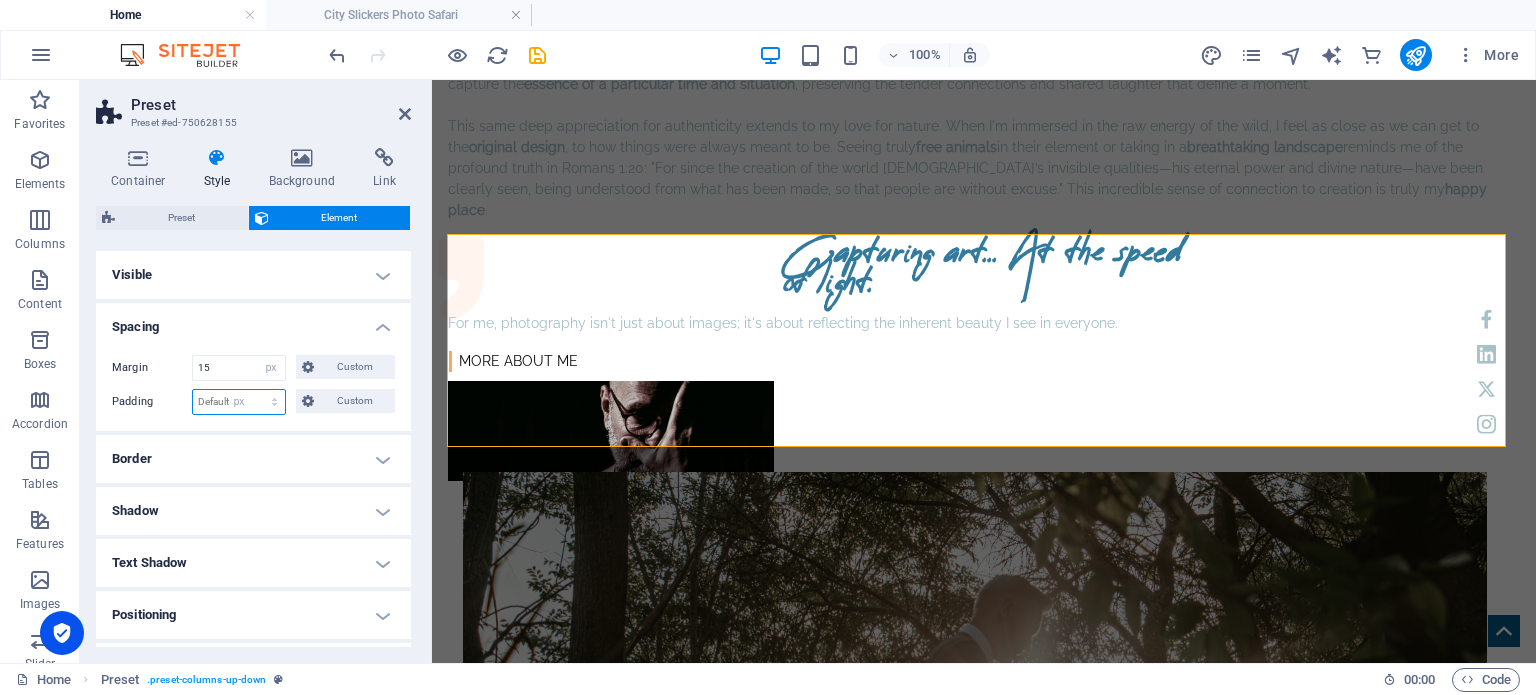 click on "Default px rem % vh vw Custom" at bounding box center (239, 402) 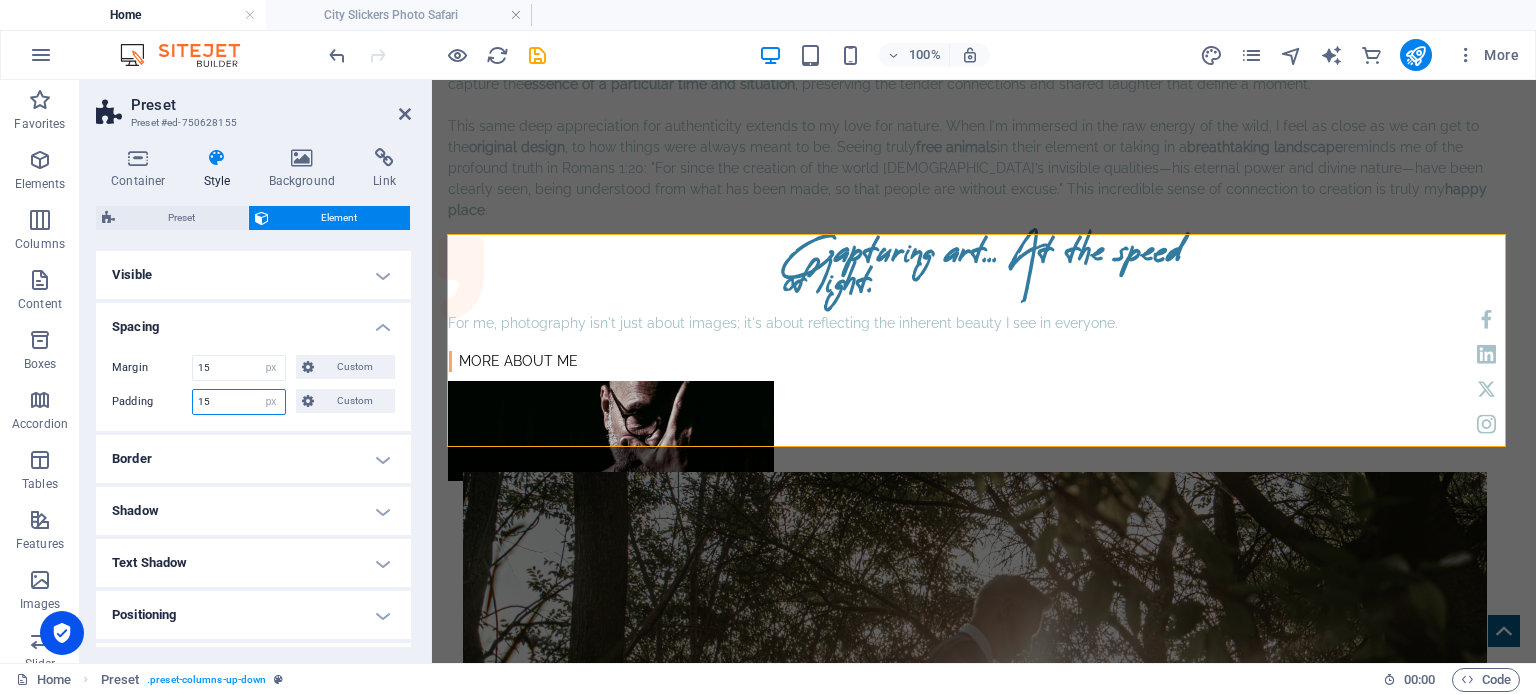 type on "15" 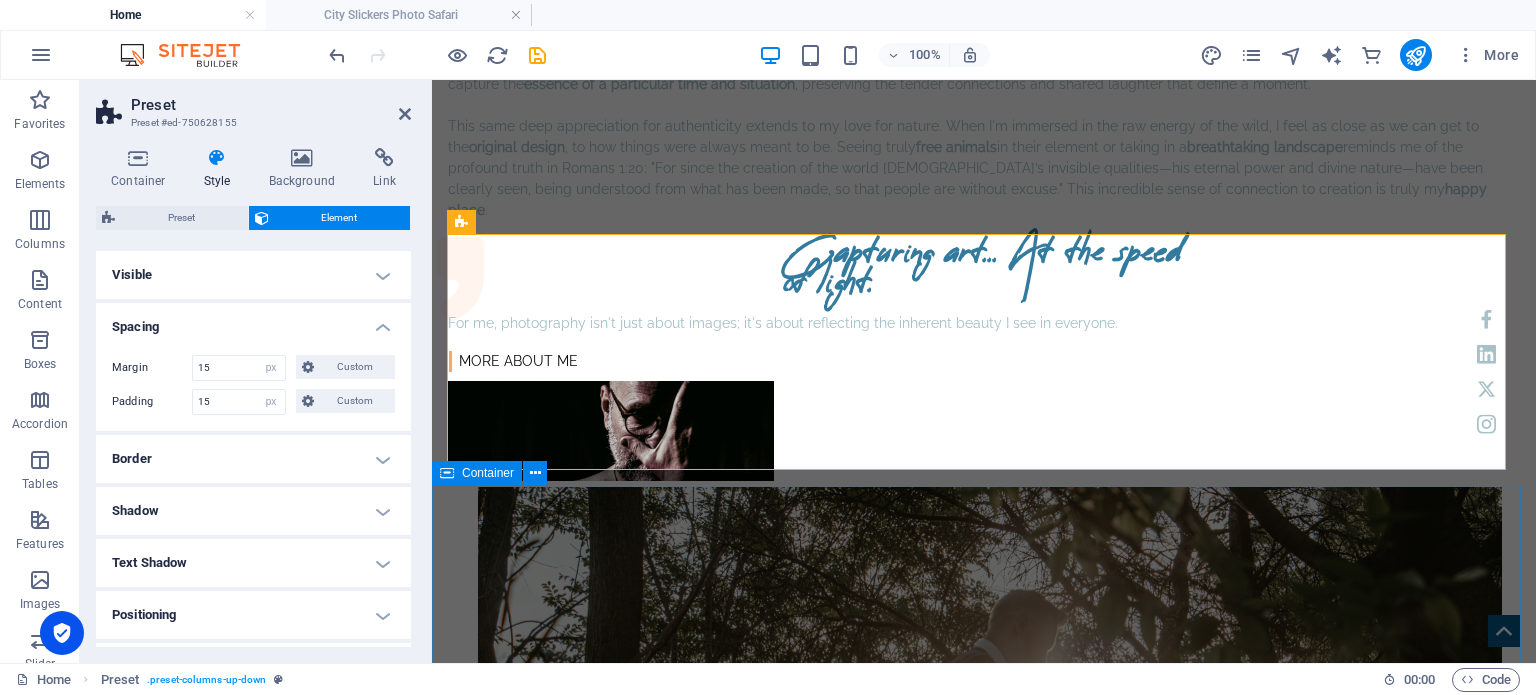 click on "City Slickers more News Photographic Safaris [GEOGRAPHIC_DATA] , CENTURION JOIN US! Join us for an unforgettable day of Wildlife Photography within the city limits of [GEOGRAPHIC_DATA].  Imagine this: the wind [MEDICAL_DATA] through your hair as you cruise through the African [PERSON_NAME] in a classic open-air Suzuki SJ410, the golden light glinting off zebra stripes and eland antlers. Sounds pretty epic, right?" at bounding box center [984, 2913] 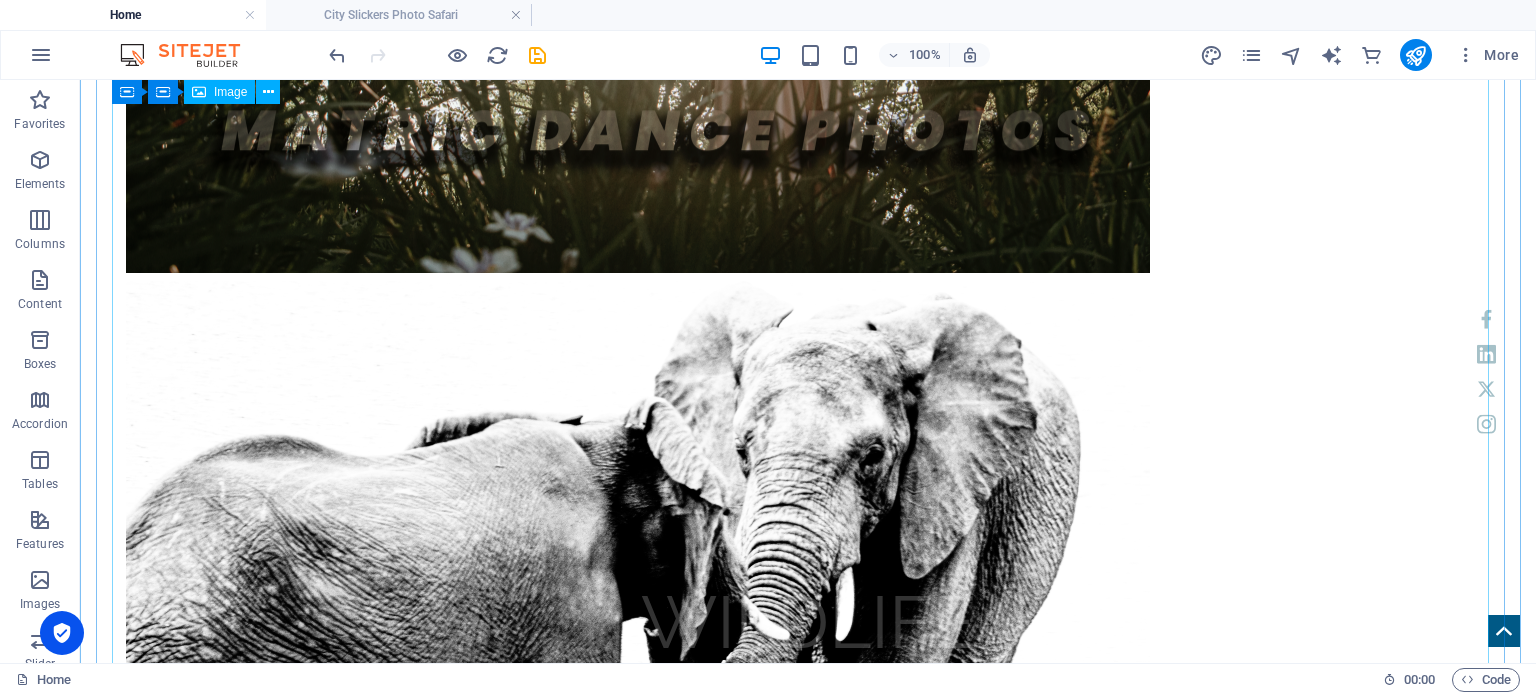 scroll, scrollTop: 1932, scrollLeft: 0, axis: vertical 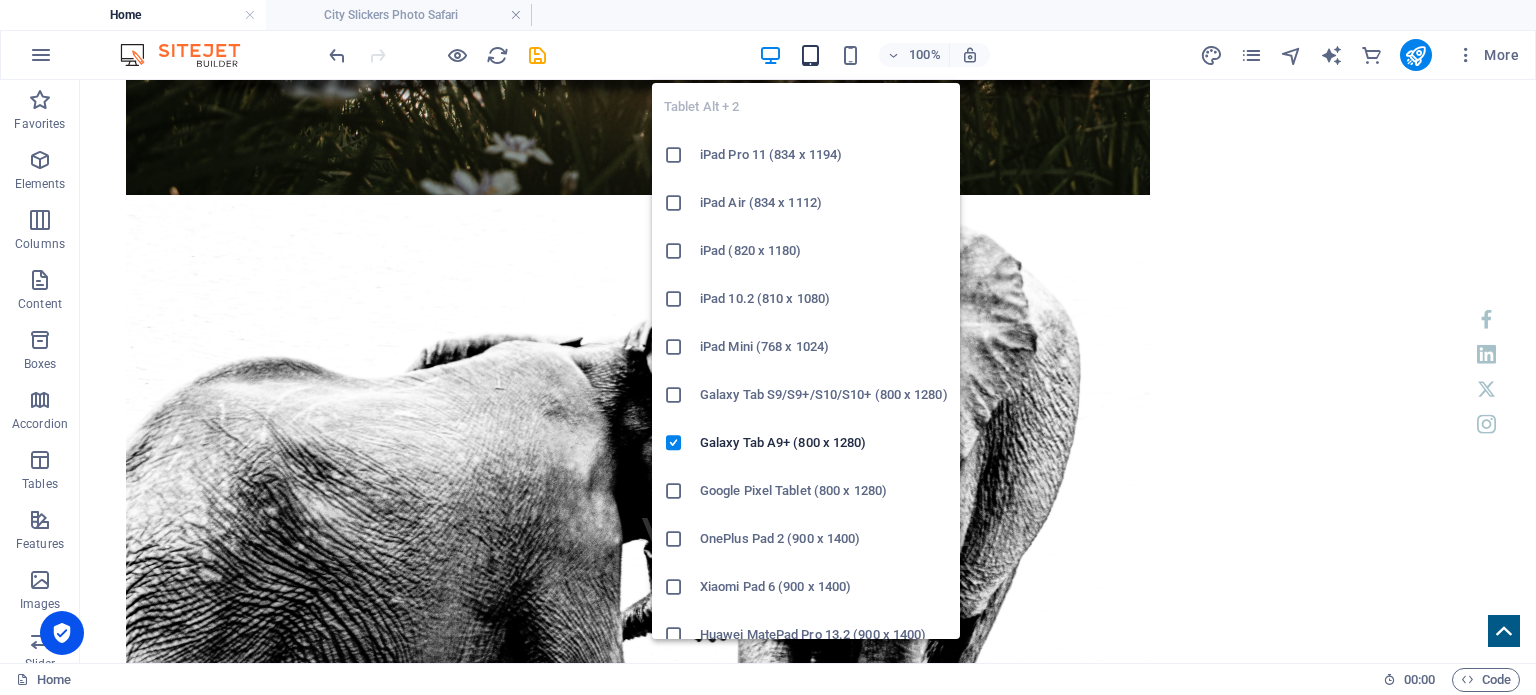 click at bounding box center (810, 55) 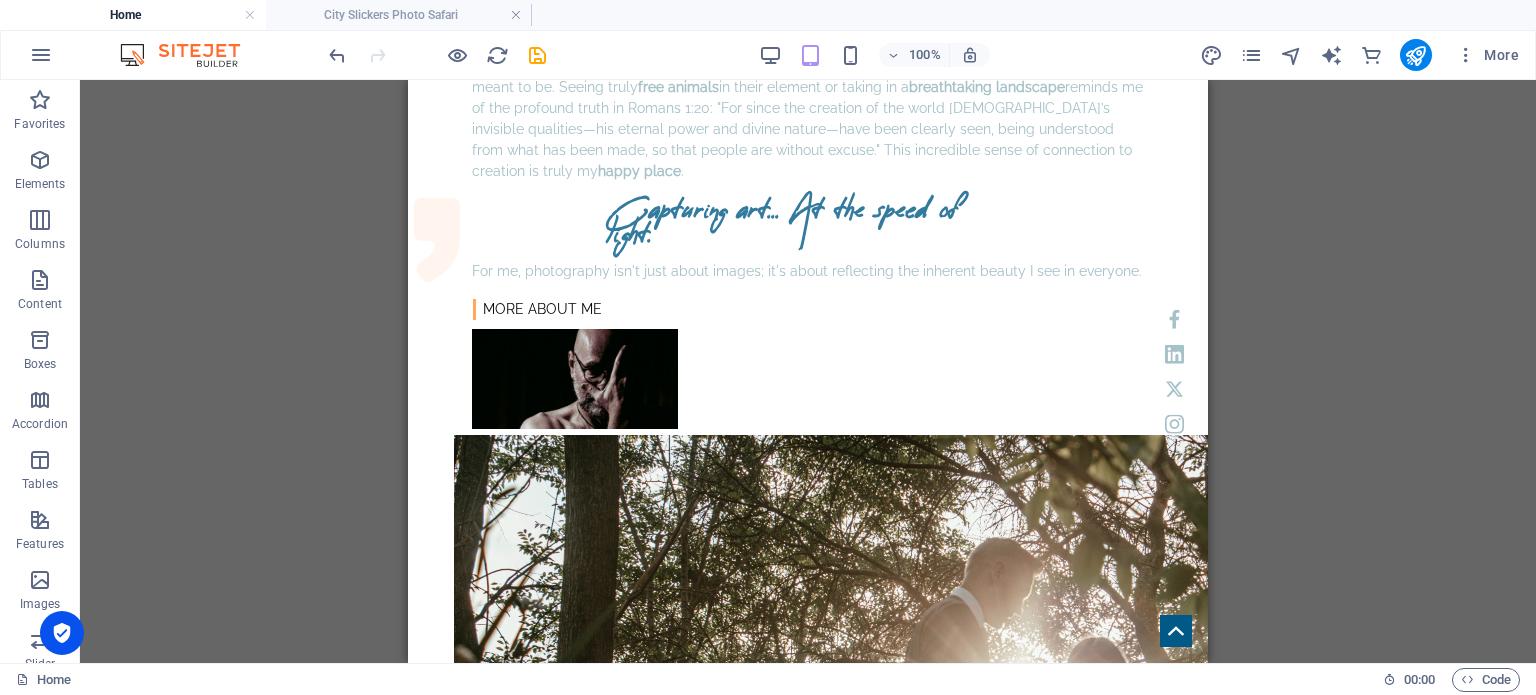 scroll, scrollTop: 1052, scrollLeft: 0, axis: vertical 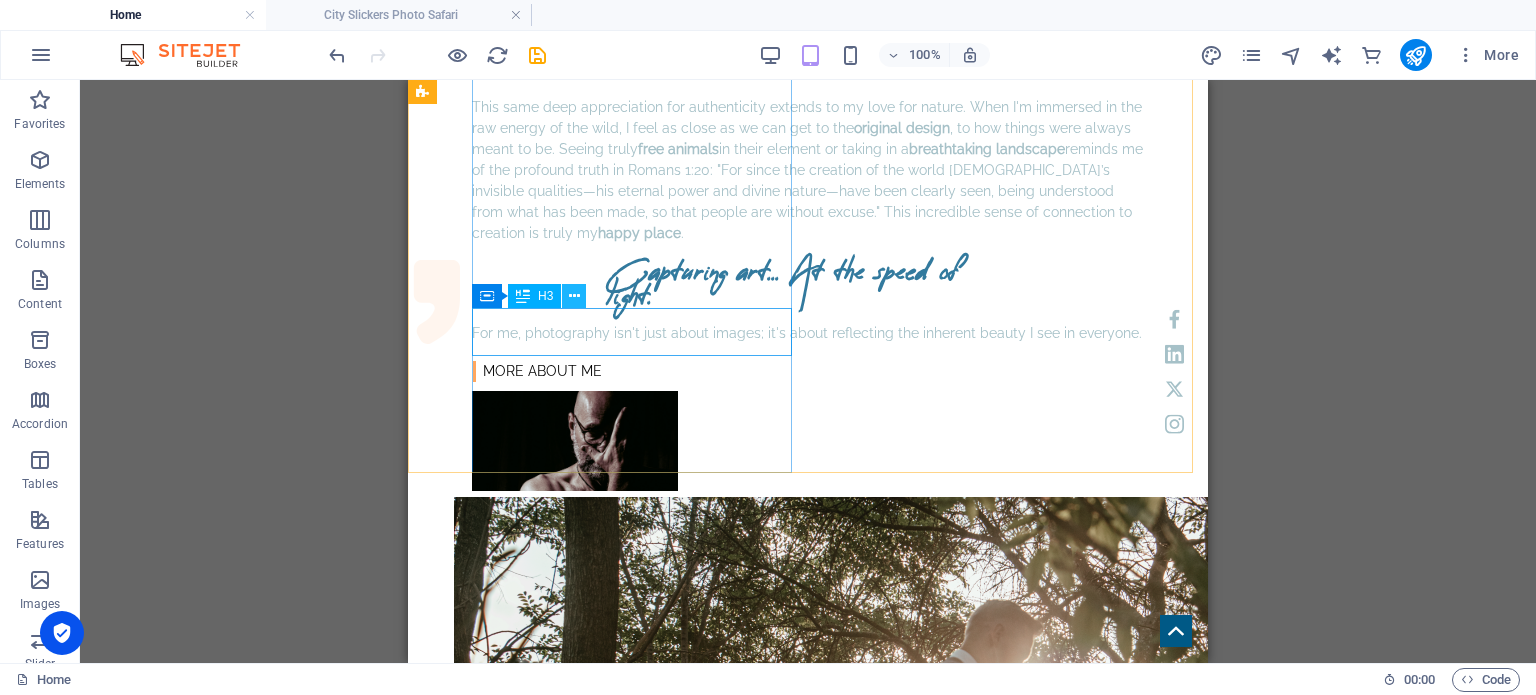 click at bounding box center [574, 296] 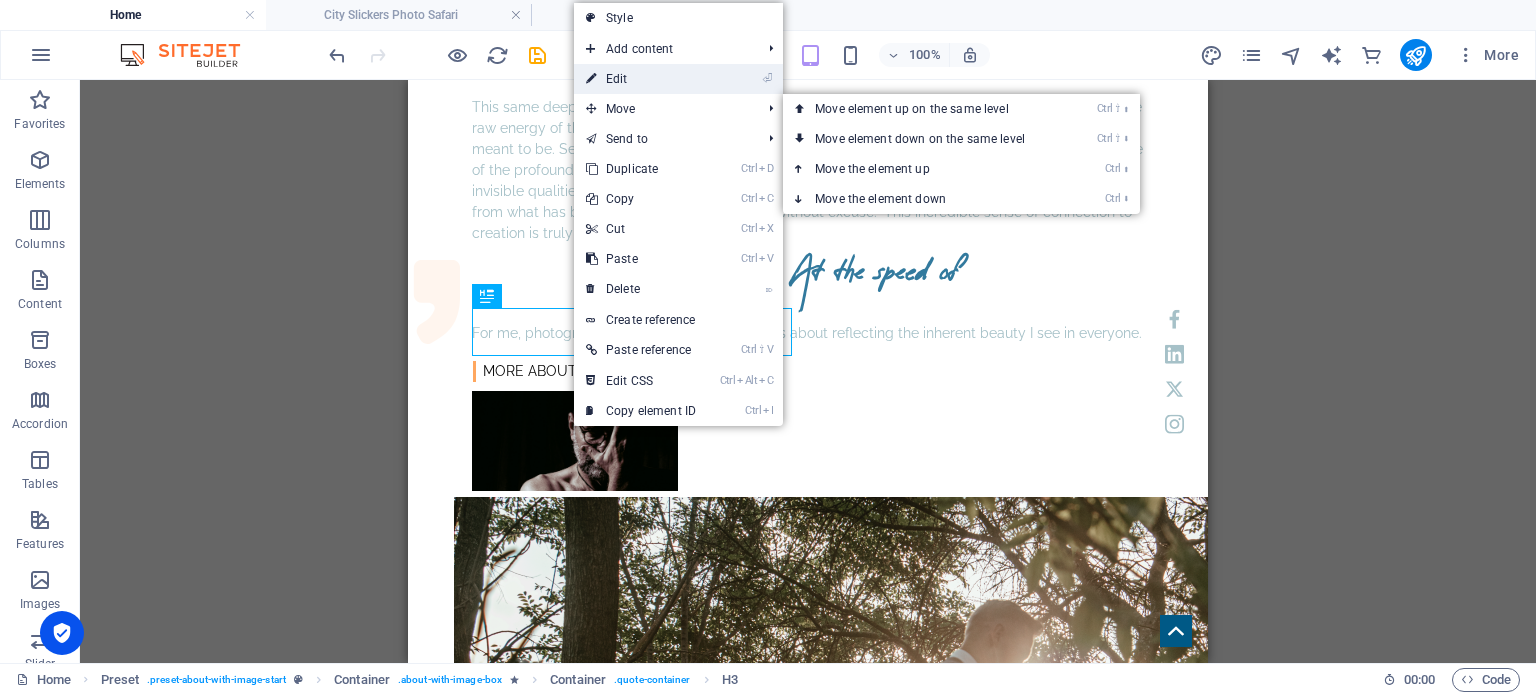 click on "⏎  Edit" at bounding box center (641, 79) 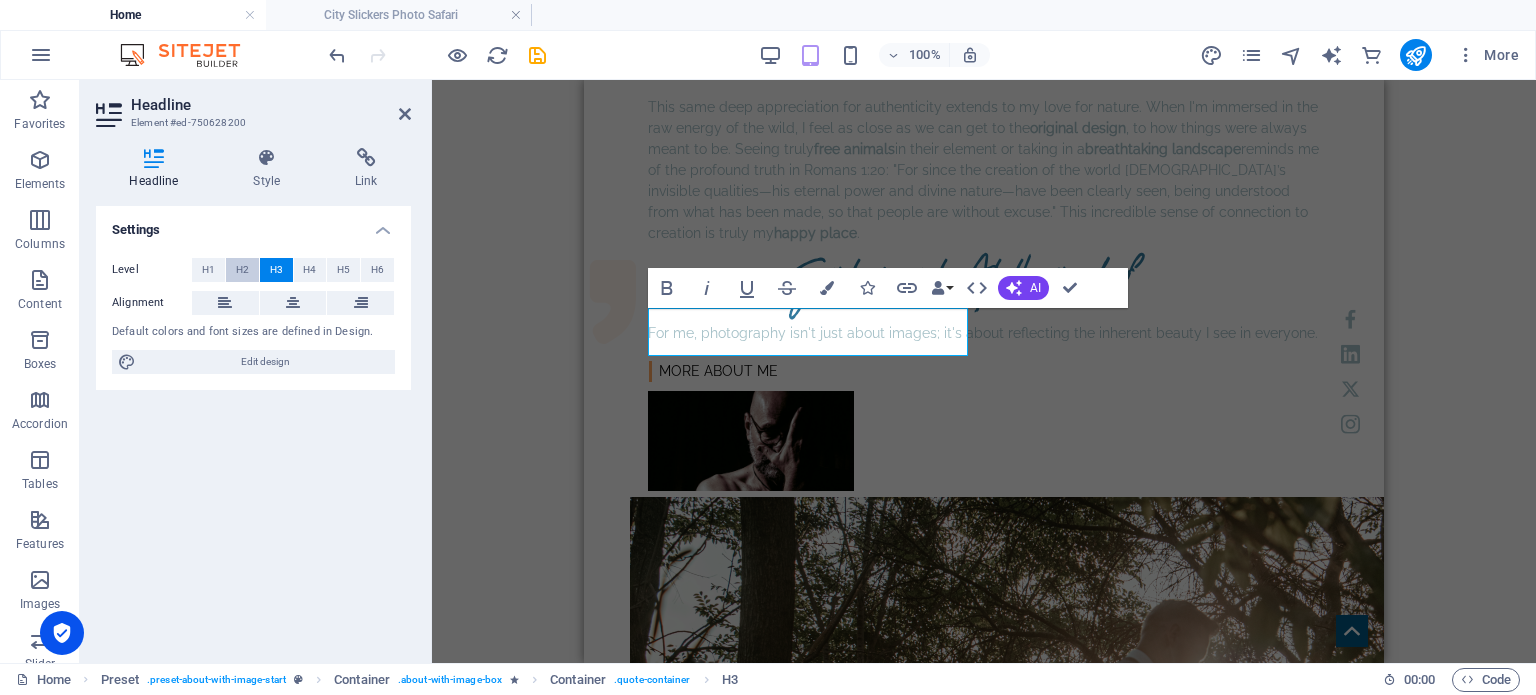 click on "H2" at bounding box center (242, 270) 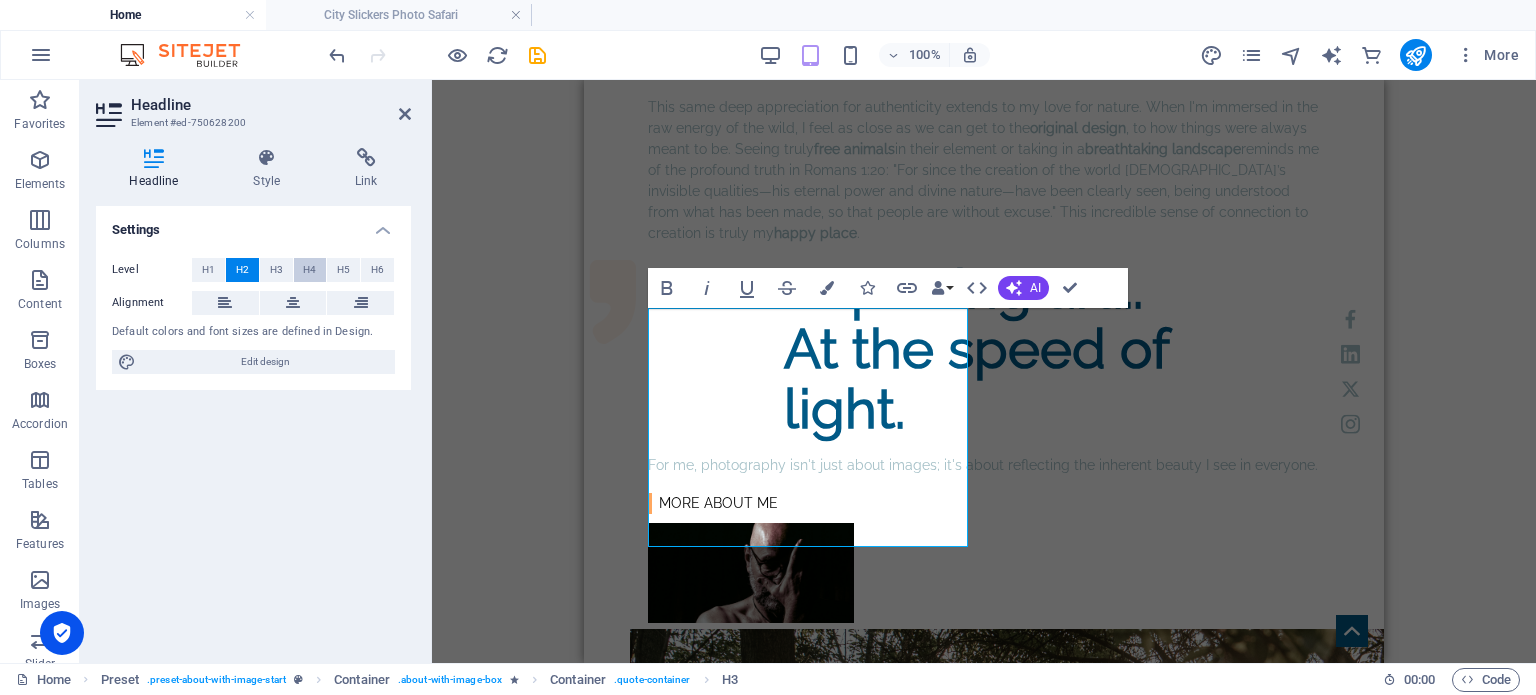 click on "H4" at bounding box center (309, 270) 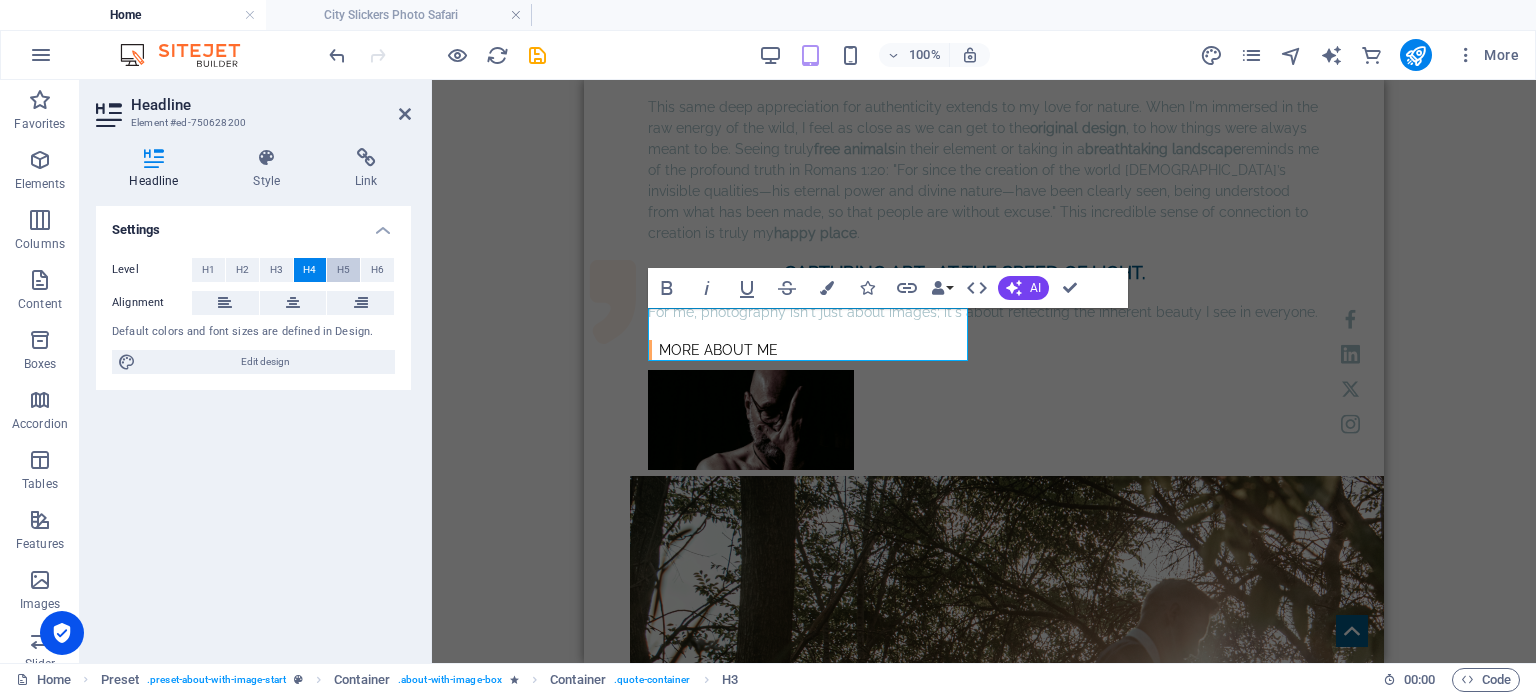 click on "H5" at bounding box center [343, 270] 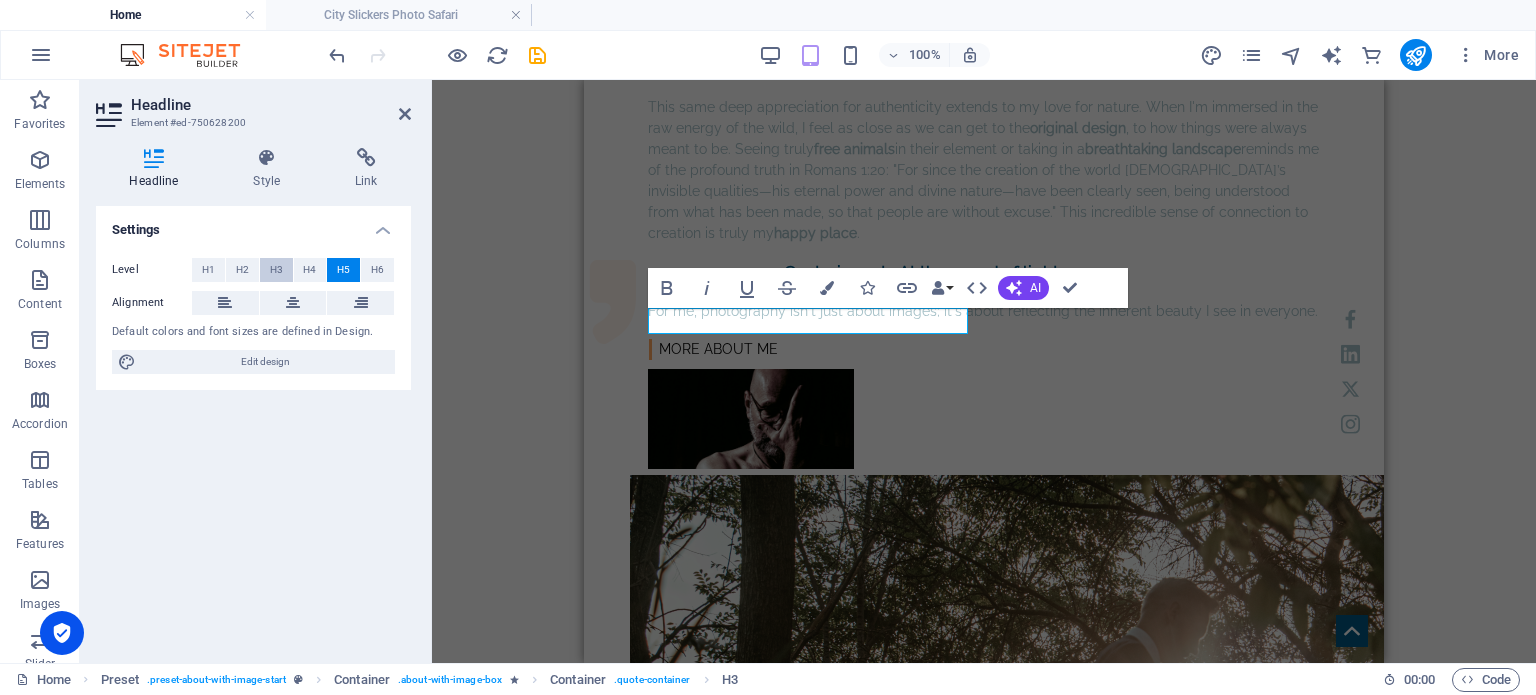 click on "H3" at bounding box center [276, 270] 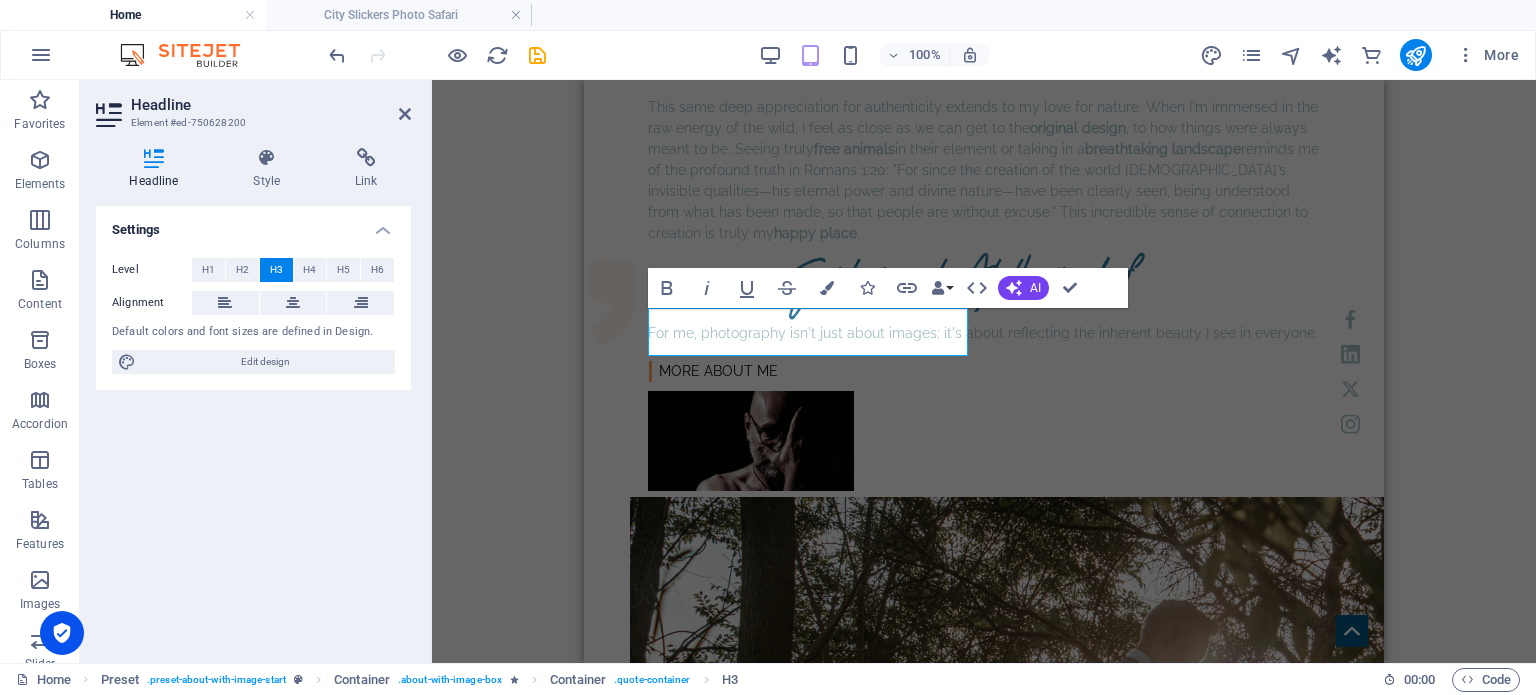 click on "Settings Level H1 H2 H3 H4 H5 H6 Alignment Default colors and font sizes are defined in Design. Edit design" at bounding box center [253, 426] 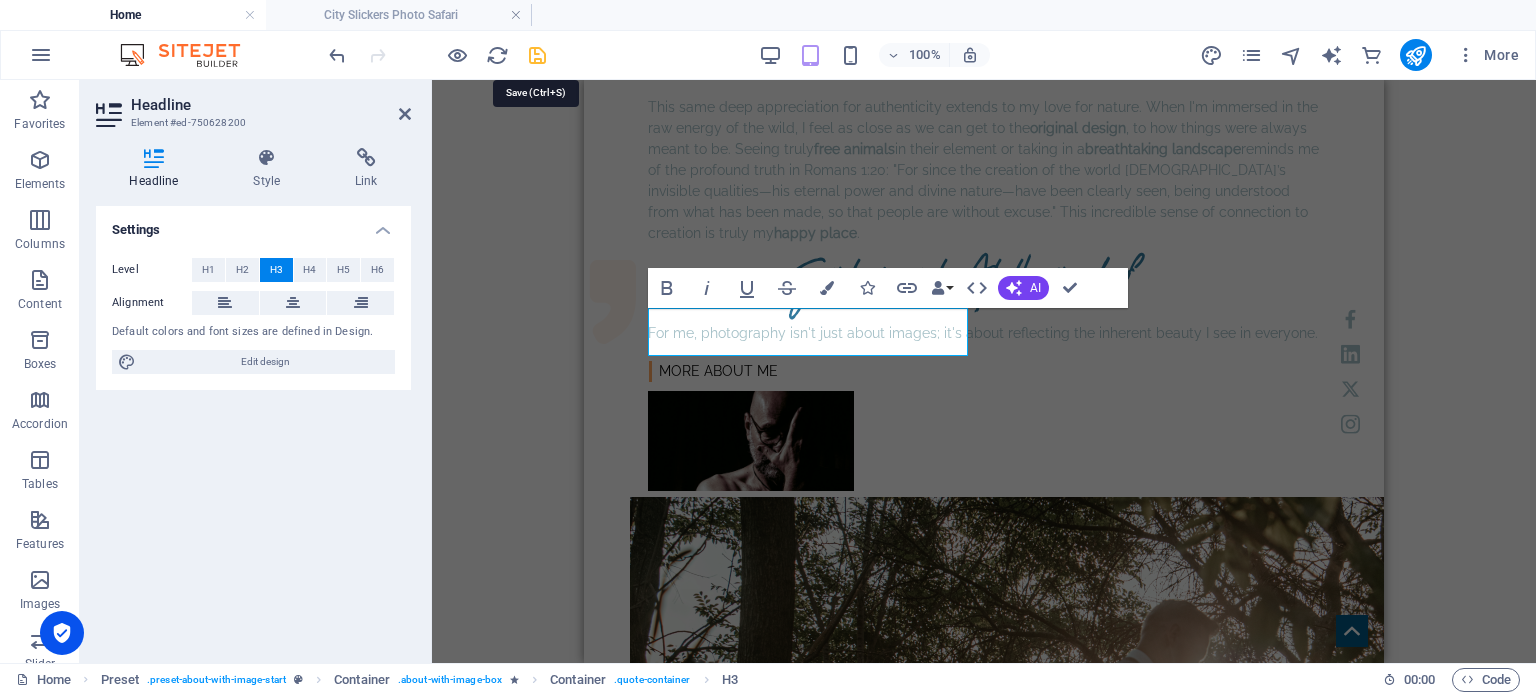 click at bounding box center [537, 55] 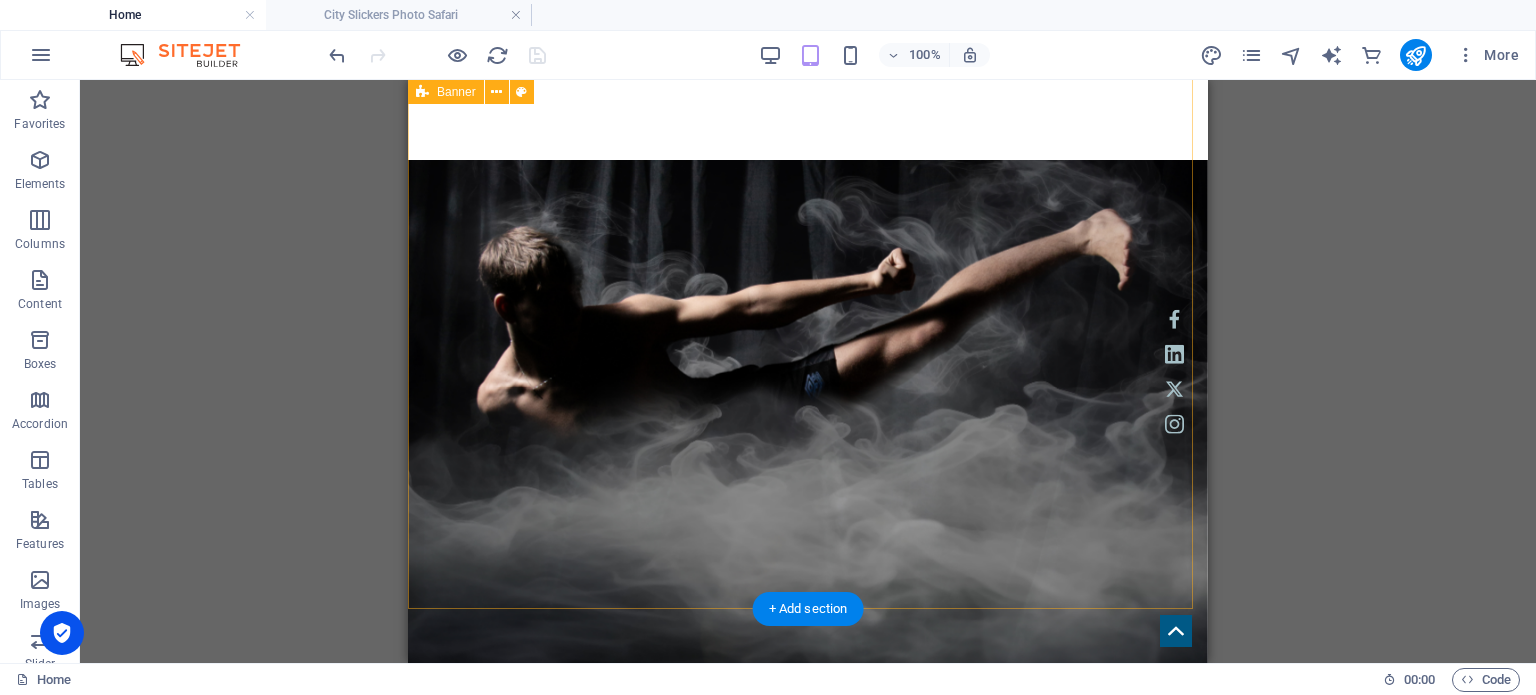 scroll, scrollTop: 0, scrollLeft: 0, axis: both 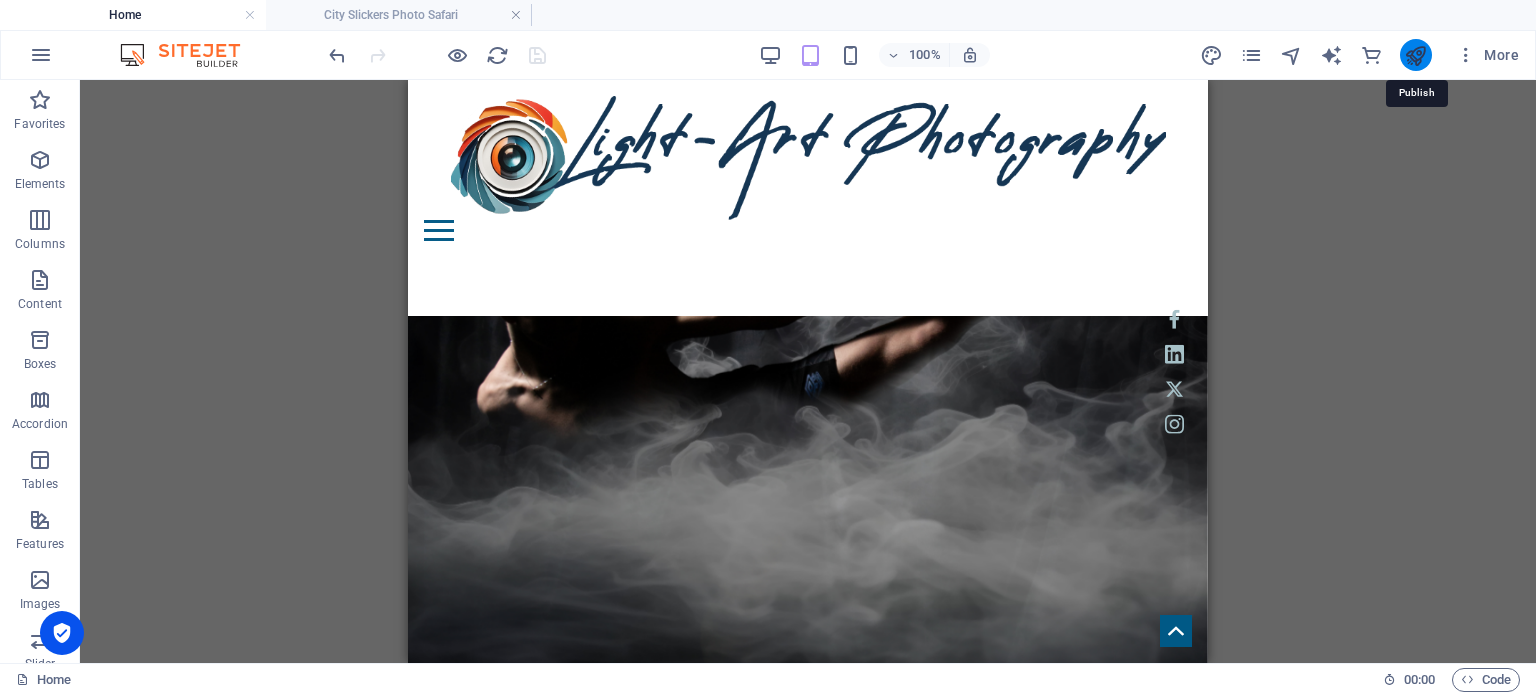 click at bounding box center (1415, 55) 